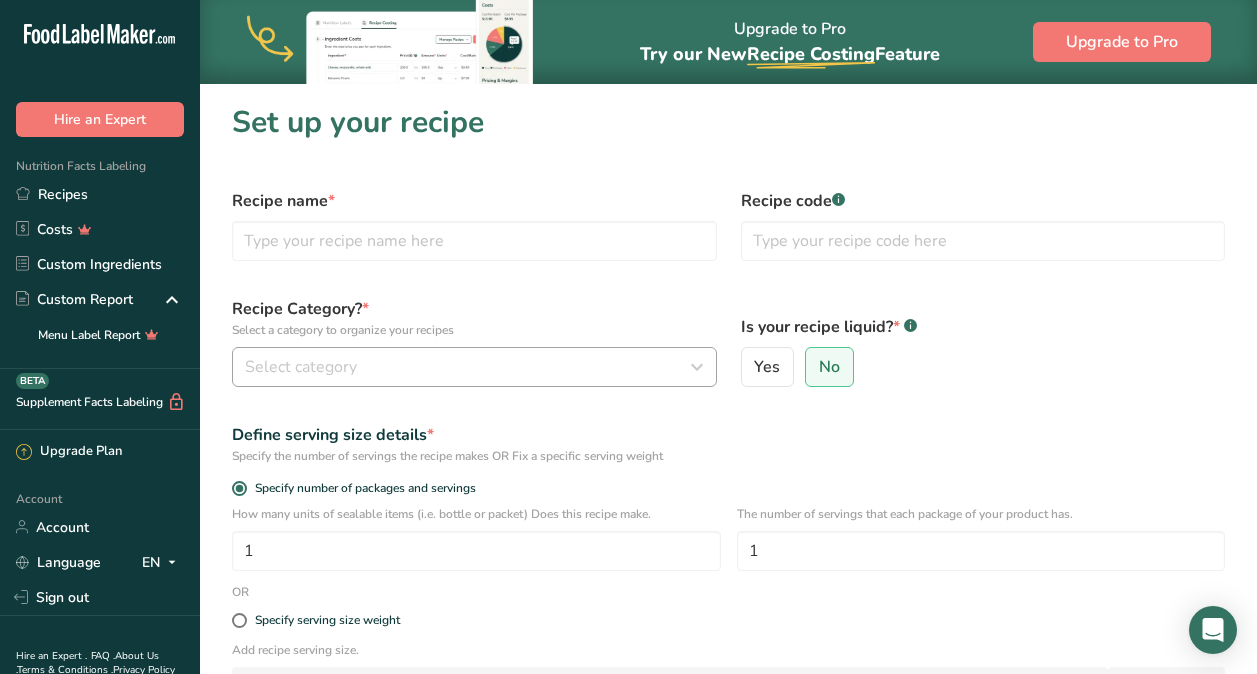 scroll, scrollTop: 15, scrollLeft: 0, axis: vertical 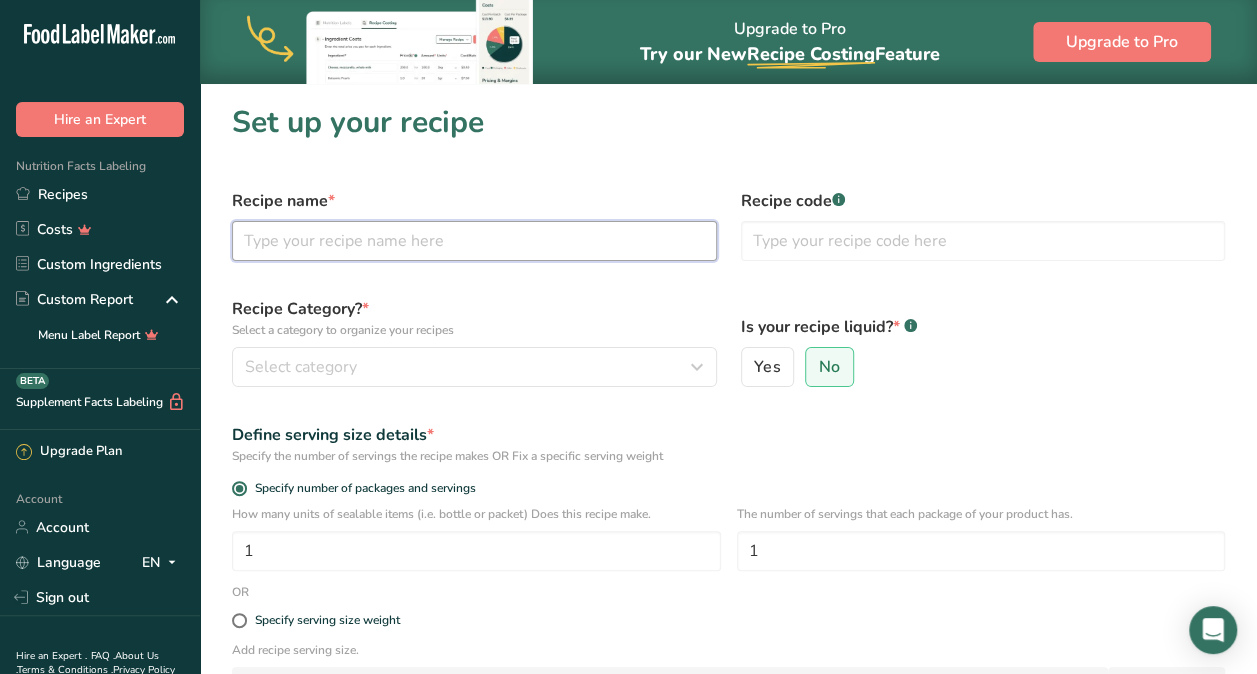 drag, startPoint x: 328, startPoint y: 222, endPoint x: 368, endPoint y: 209, distance: 42.059483 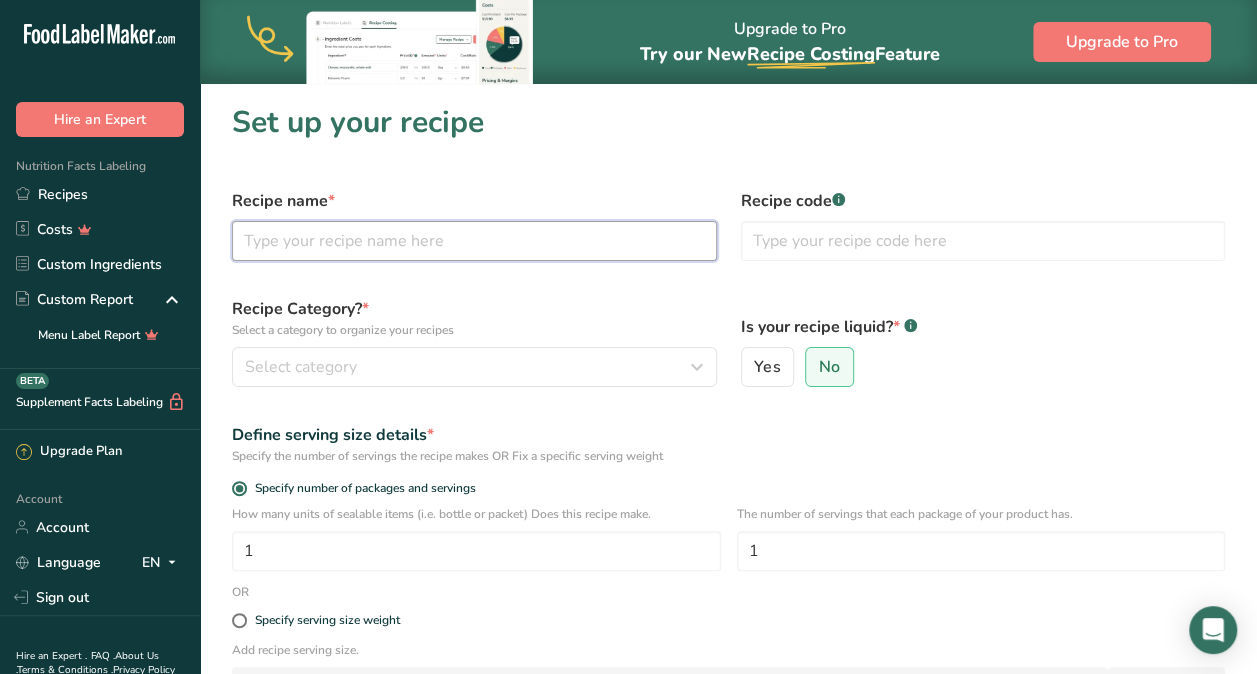 click on "Recipe name *" at bounding box center (474, 225) 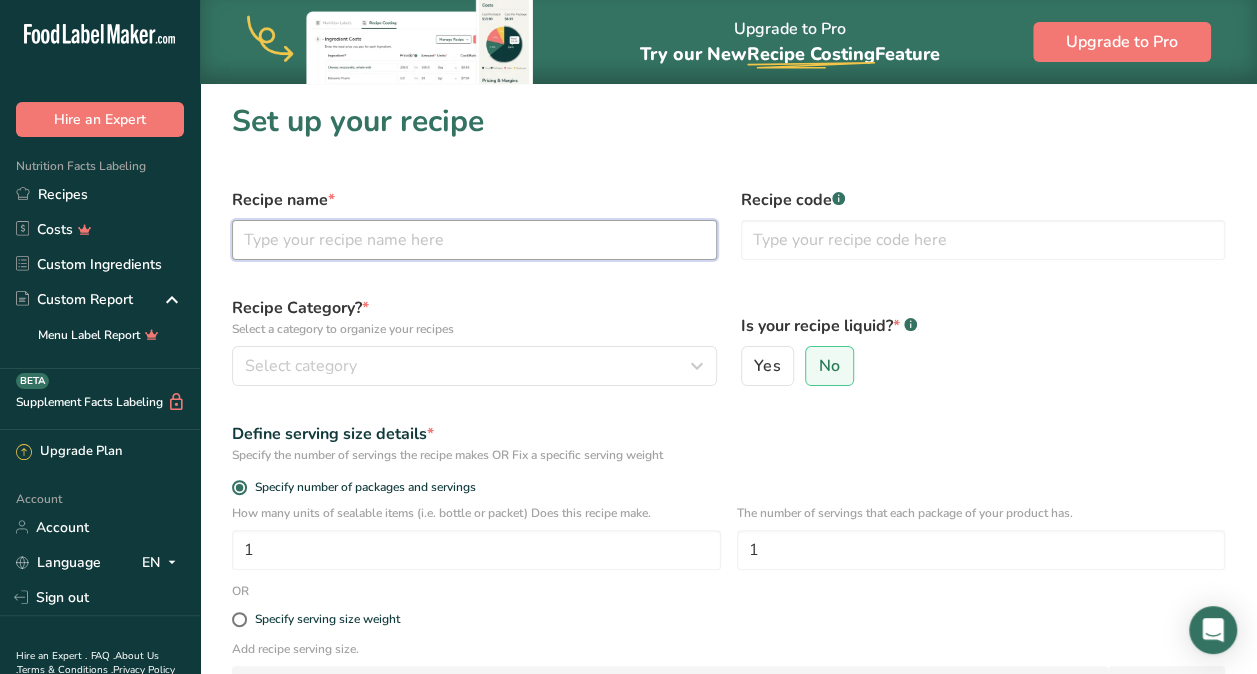 scroll, scrollTop: 0, scrollLeft: 0, axis: both 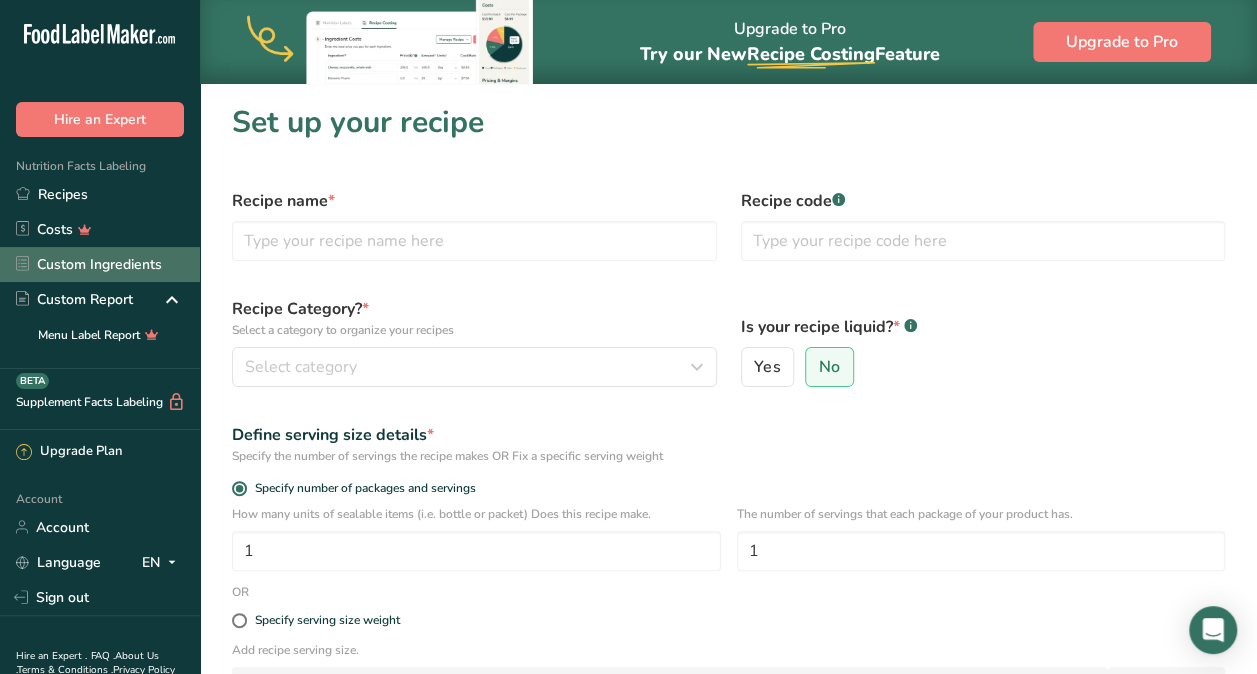 click on "Custom Ingredients" at bounding box center (100, 264) 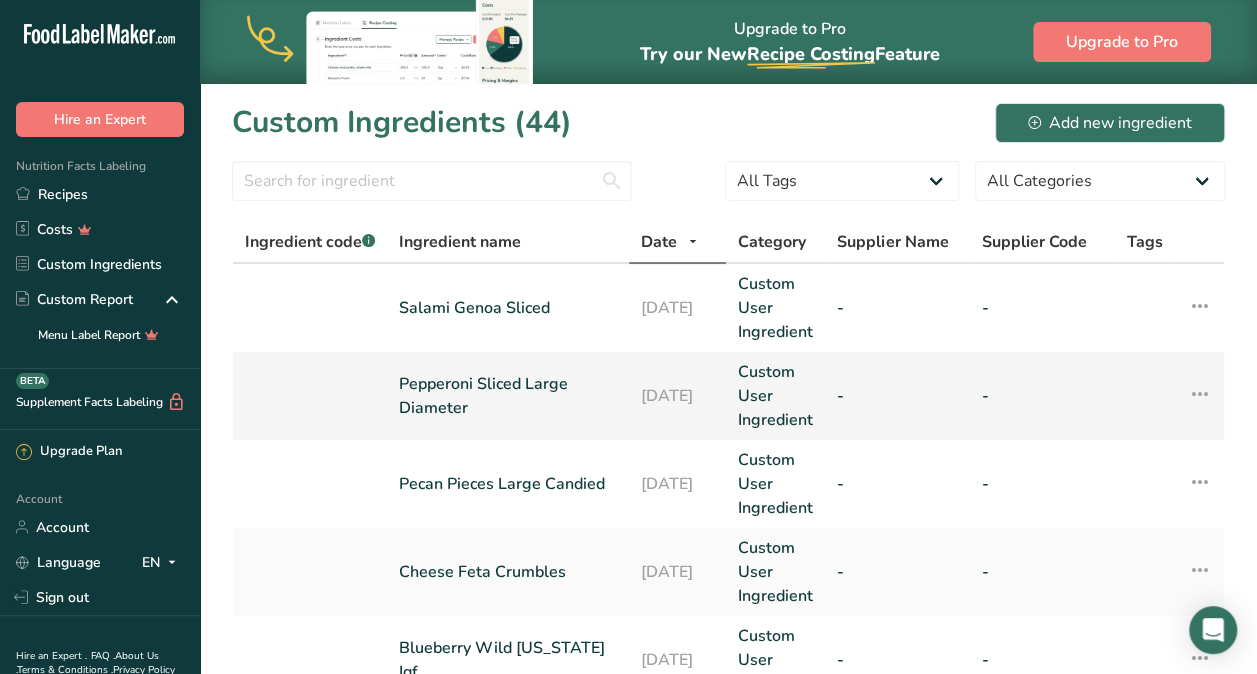 click on "Pepperoni Sliced Large Diameter" at bounding box center [508, 396] 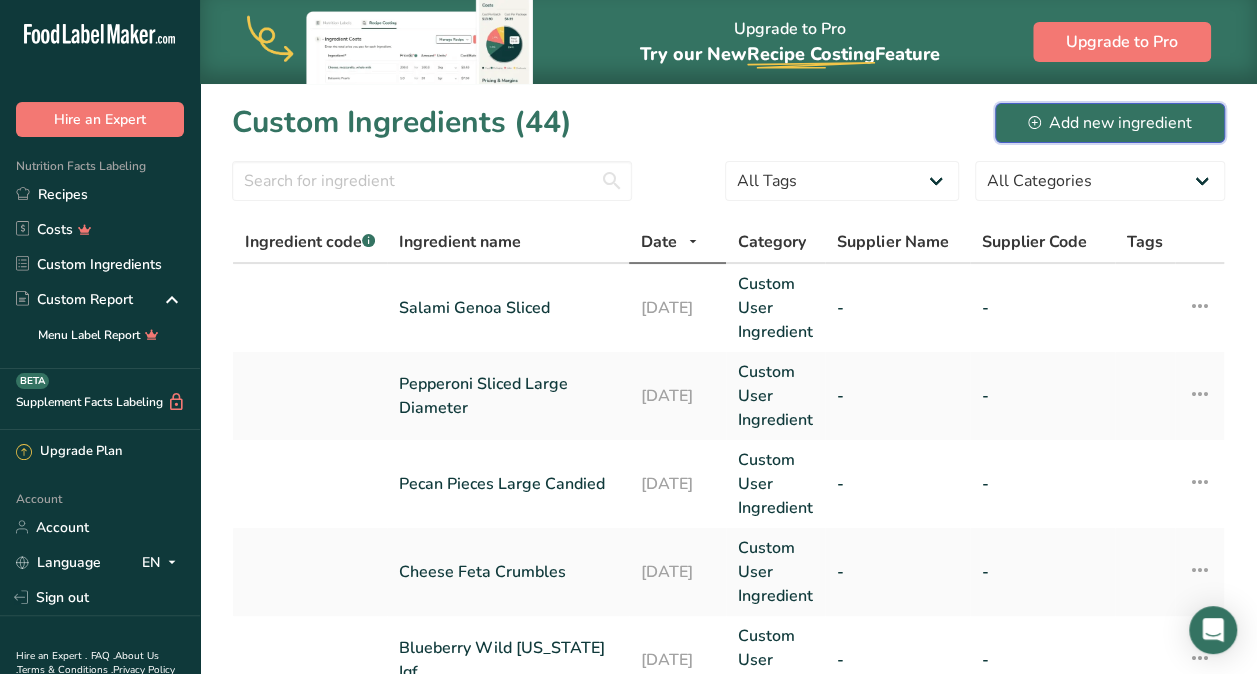 click on "Add new ingredient" at bounding box center (1110, 123) 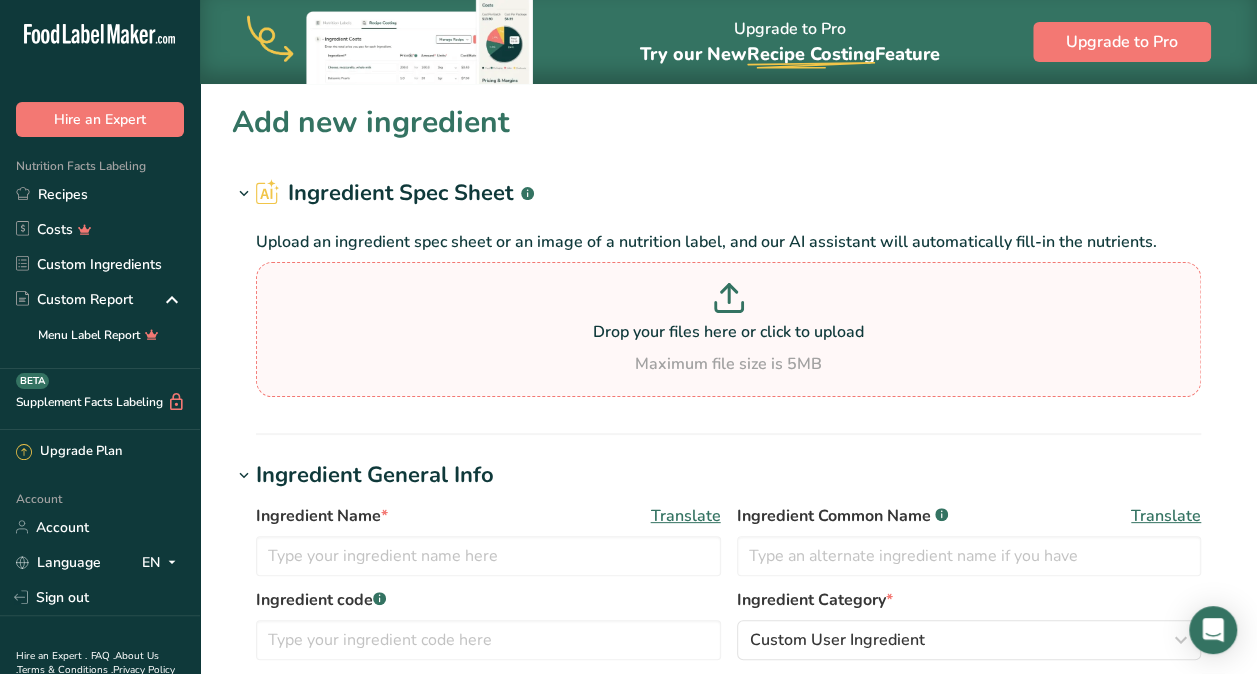 click 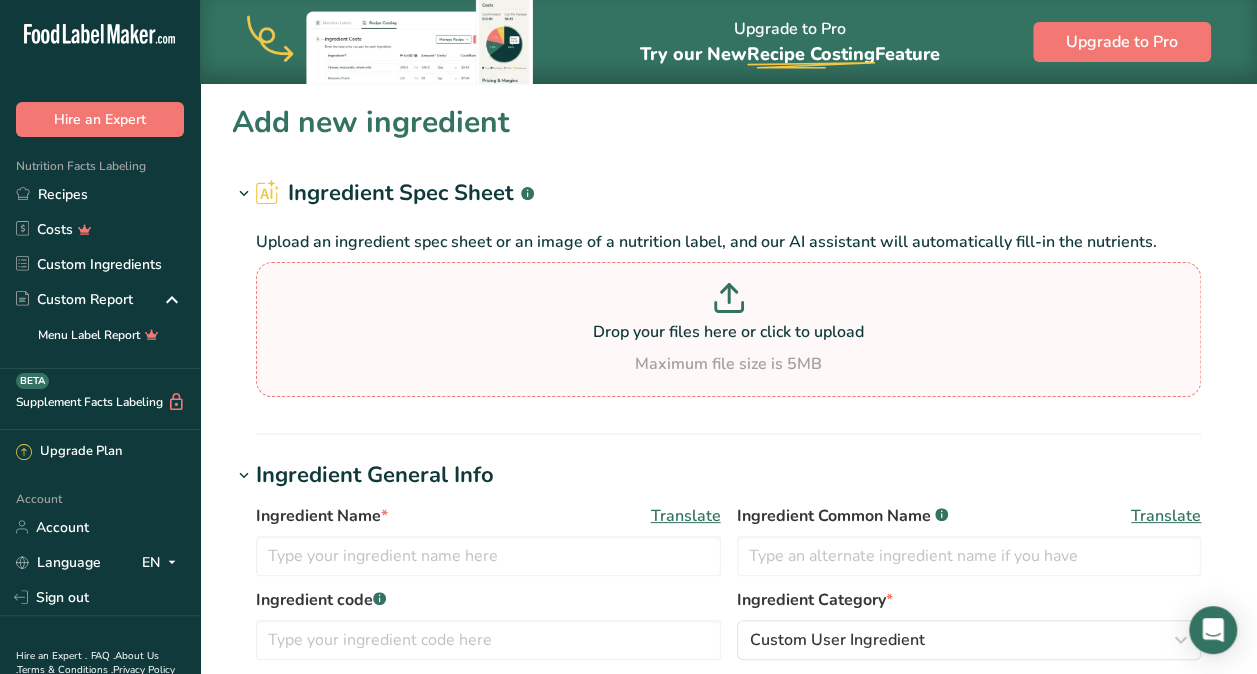 type on "C:\fakepath\Sysco Shop Product Info-4510921-07-14-2025.pdf" 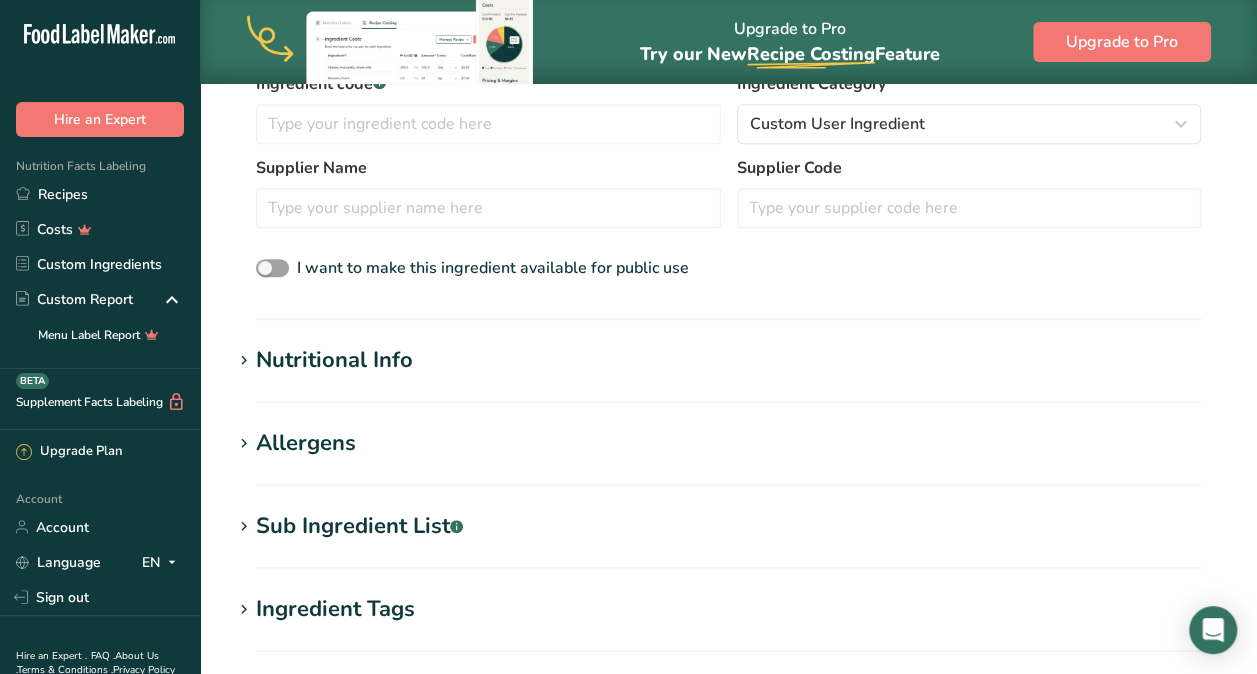 scroll, scrollTop: 420, scrollLeft: 0, axis: vertical 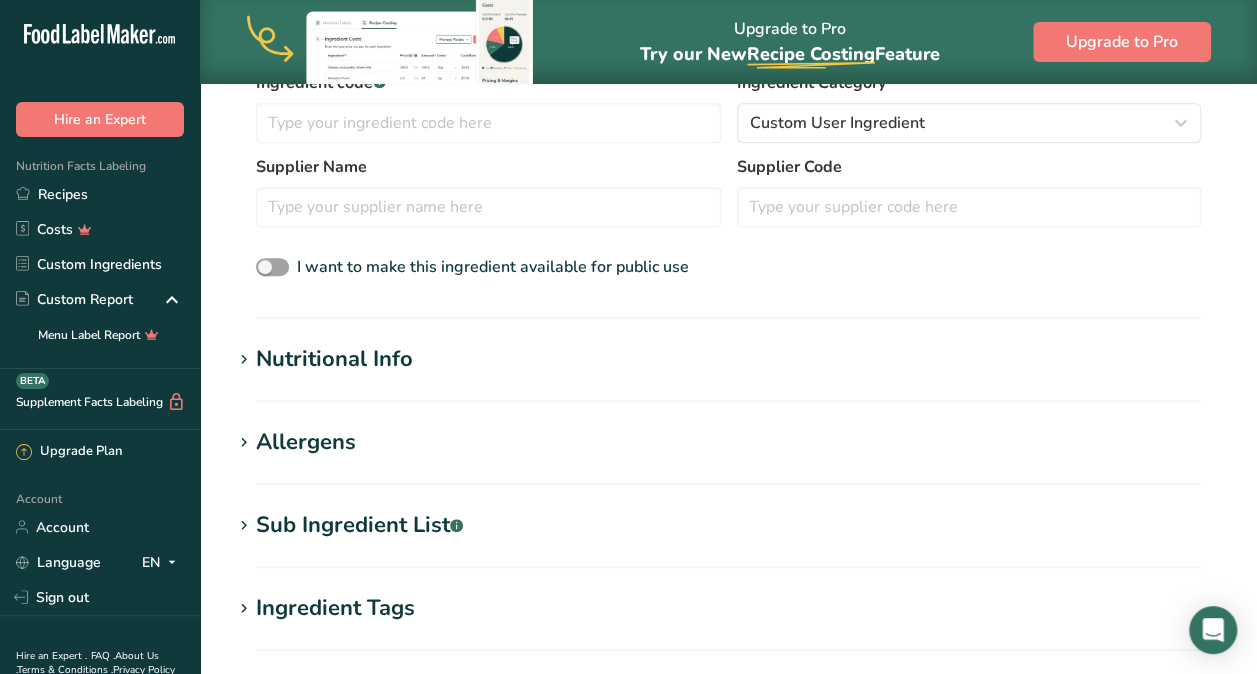 click on "Nutritional Info" at bounding box center [334, 359] 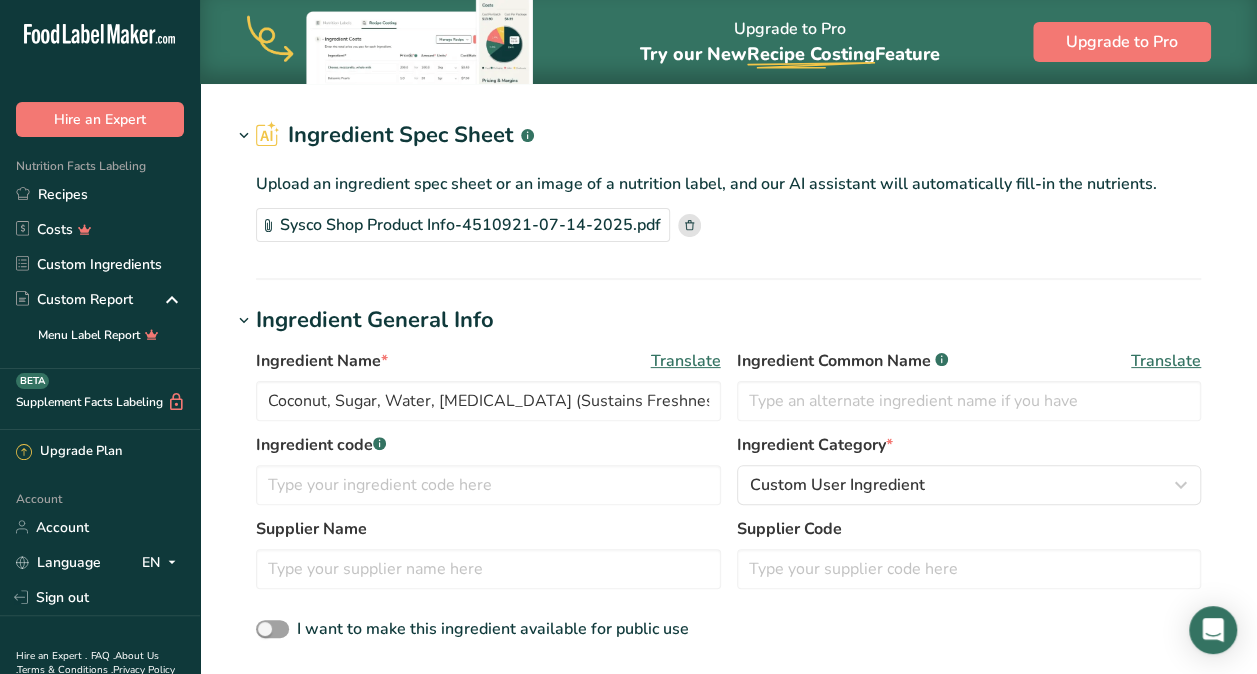 scroll, scrollTop: 60, scrollLeft: 0, axis: vertical 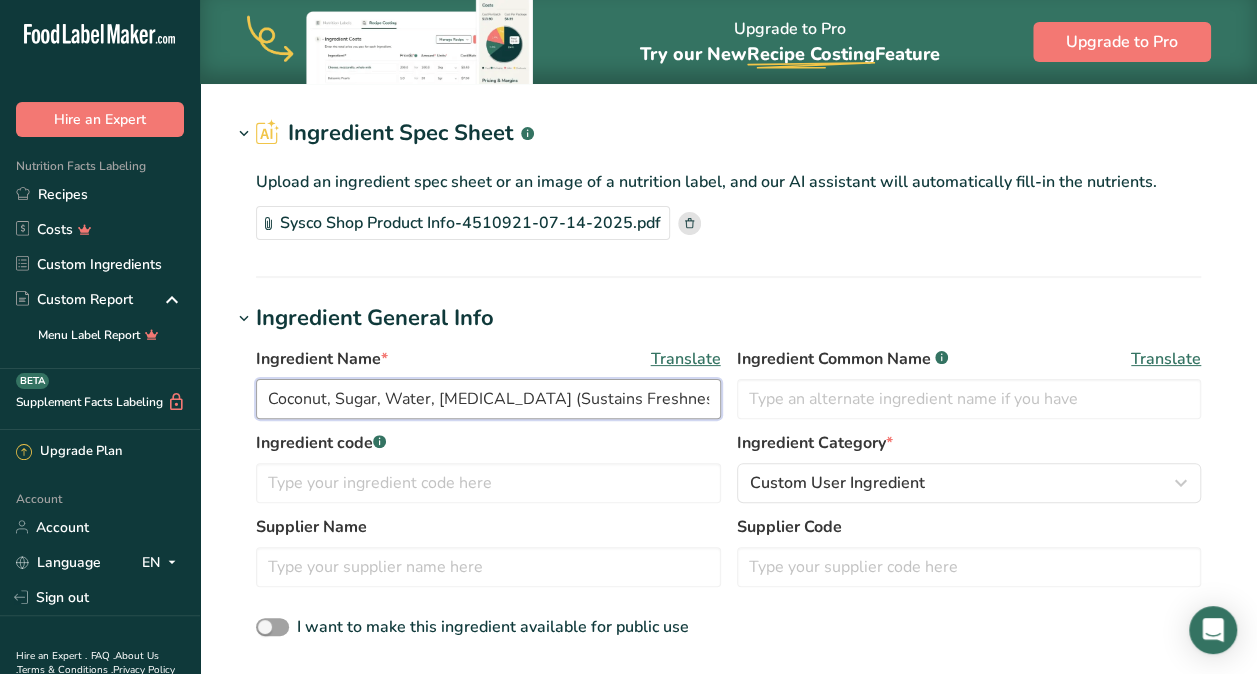 drag, startPoint x: 273, startPoint y: 402, endPoint x: 675, endPoint y: 380, distance: 402.60153 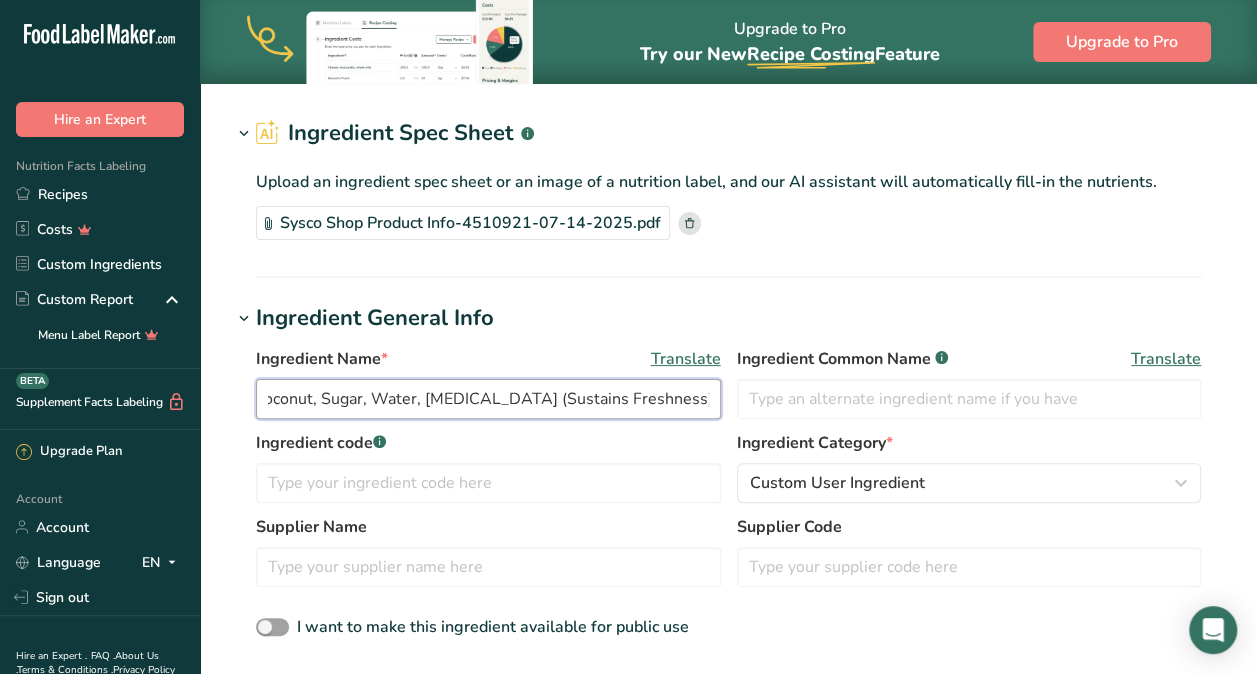 drag, startPoint x: 710, startPoint y: 393, endPoint x: 287, endPoint y: 402, distance: 423.09573 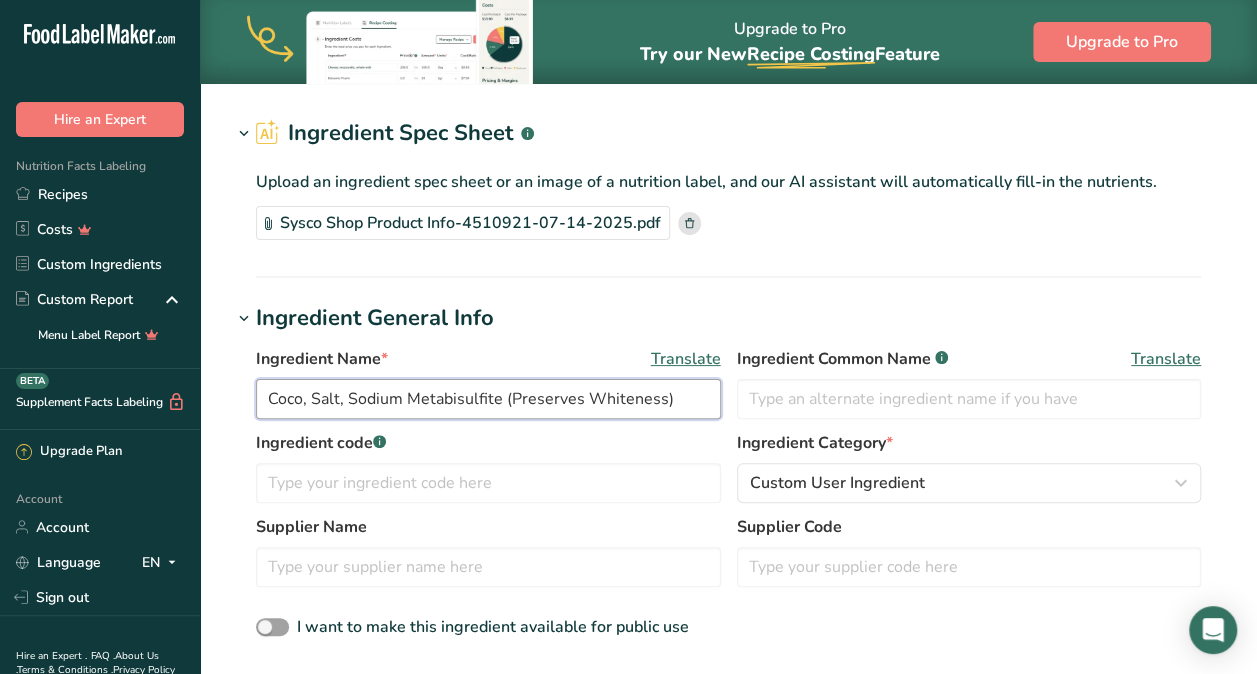 scroll, scrollTop: 0, scrollLeft: 0, axis: both 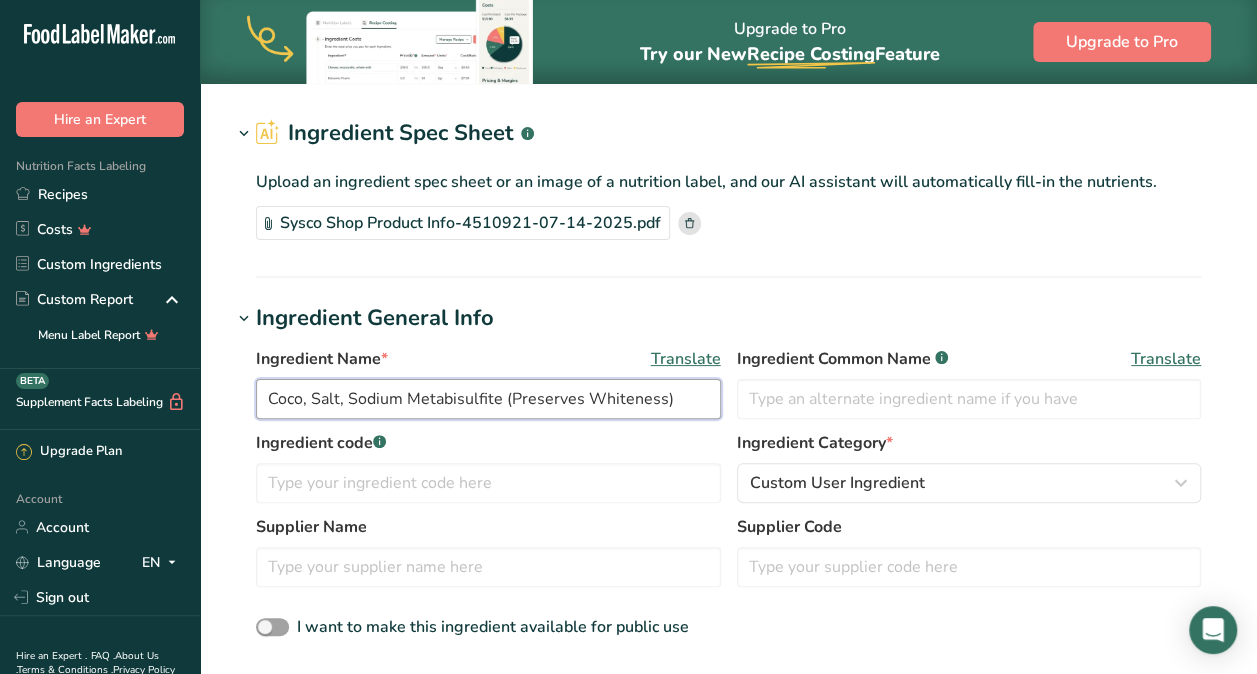 drag, startPoint x: 713, startPoint y: 391, endPoint x: 170, endPoint y: 391, distance: 543 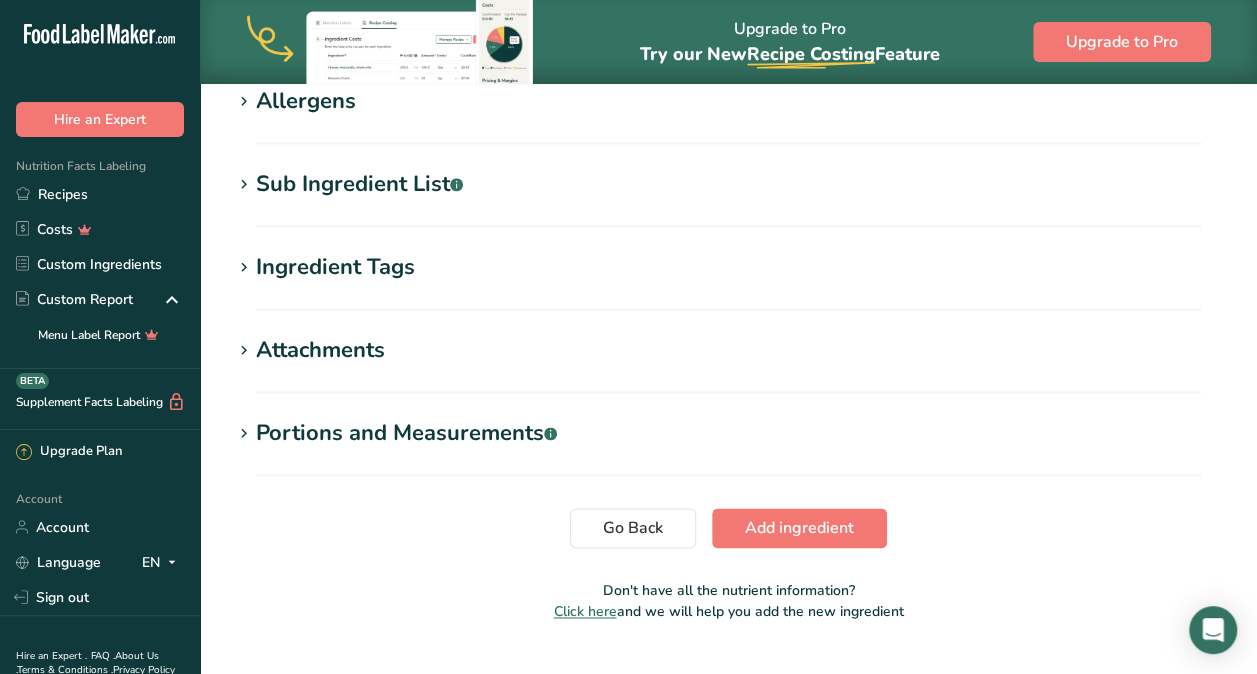 scroll, scrollTop: 1237, scrollLeft: 0, axis: vertical 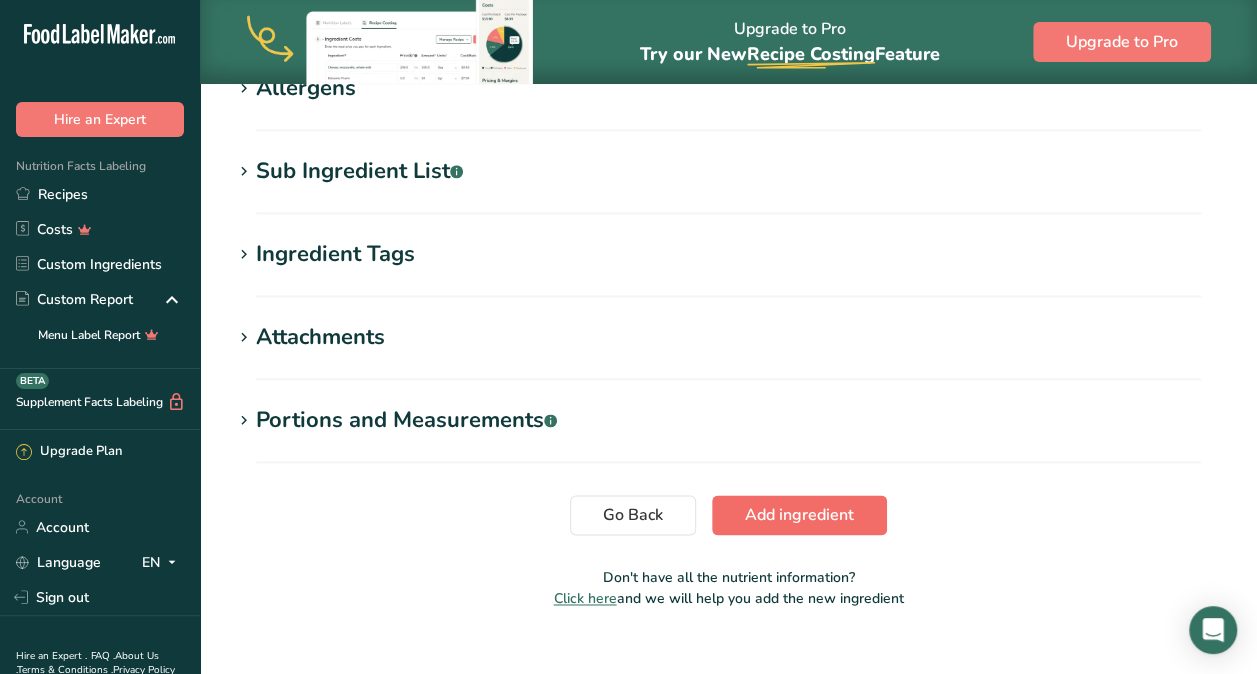 type on "Coconut Flakes" 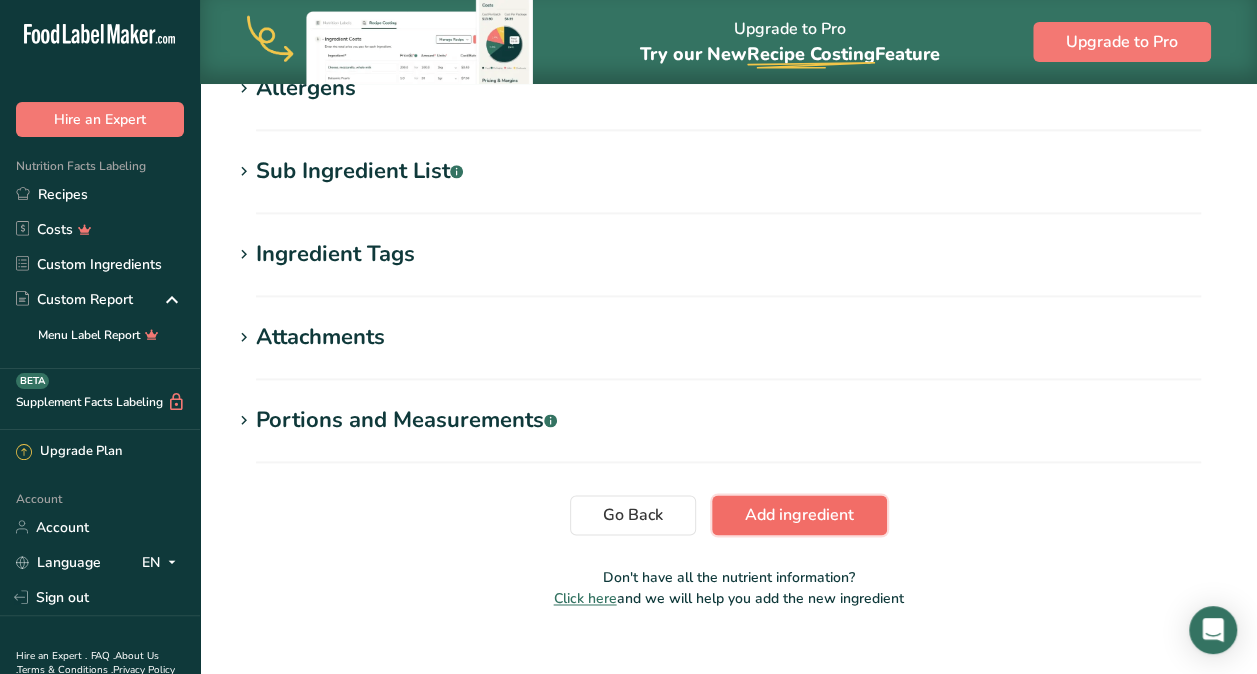 click on "Add ingredient" at bounding box center (799, 515) 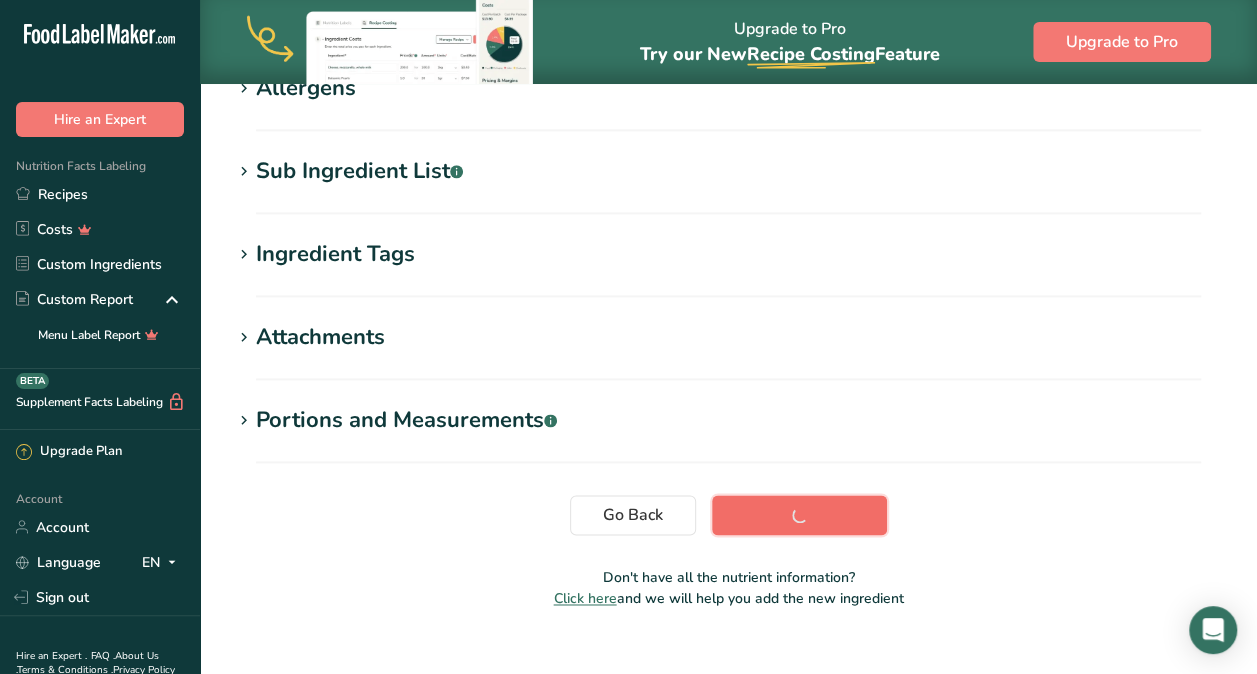 scroll, scrollTop: 385, scrollLeft: 0, axis: vertical 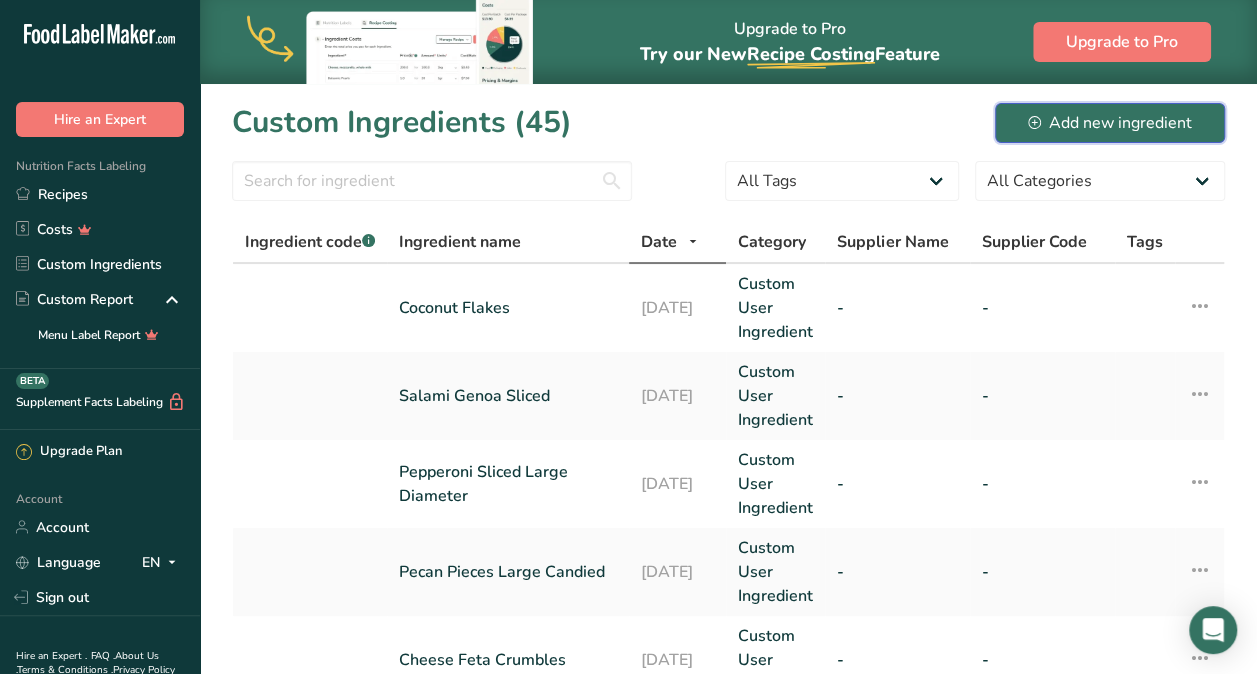 click on "Add new ingredient" at bounding box center (1110, 123) 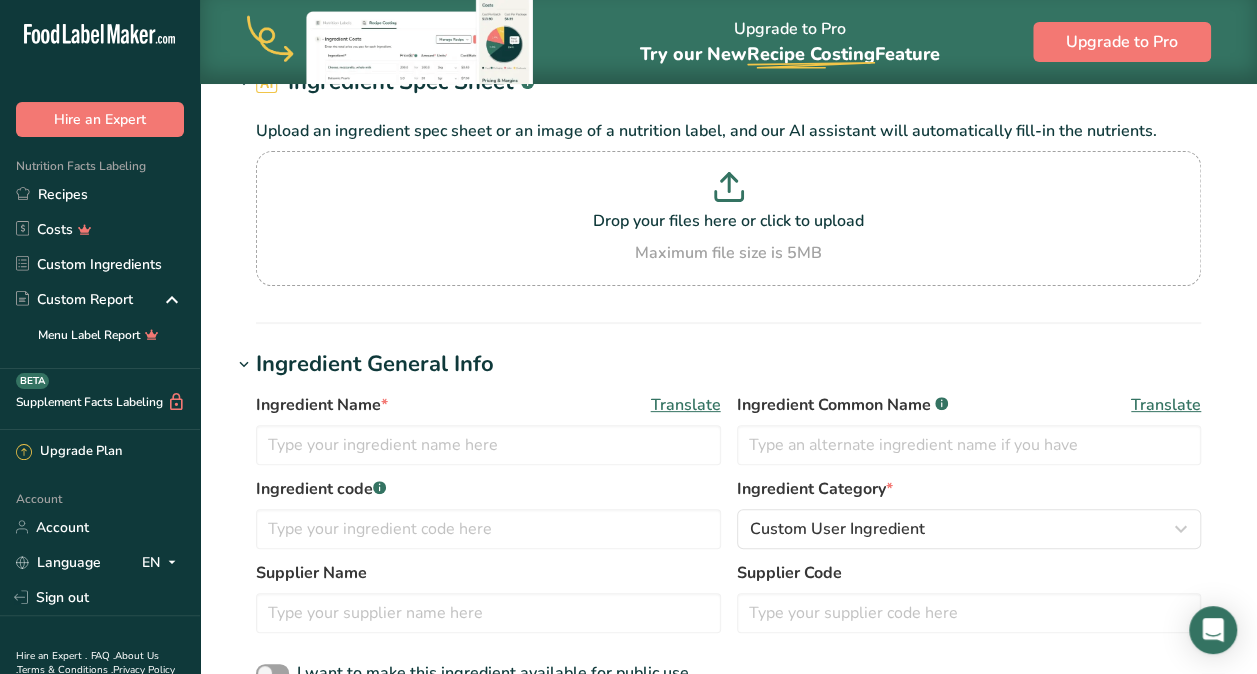 scroll, scrollTop: 146, scrollLeft: 0, axis: vertical 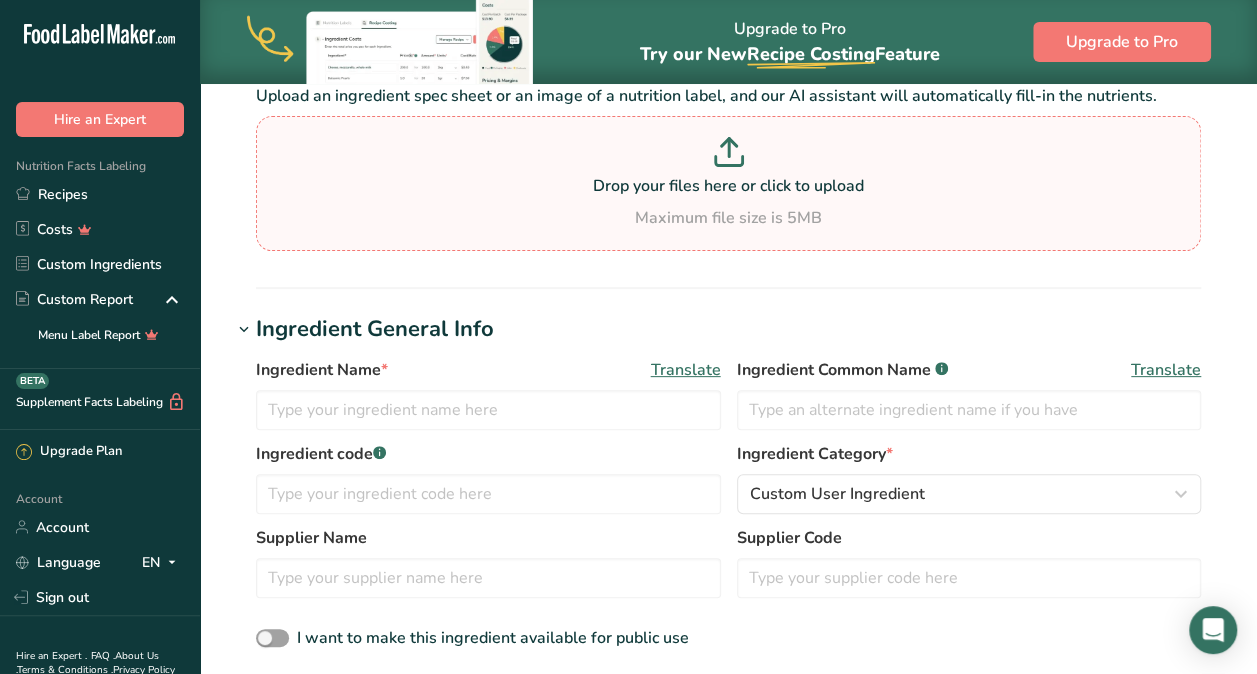 click on "Drop your files here or click to upload" at bounding box center (728, 186) 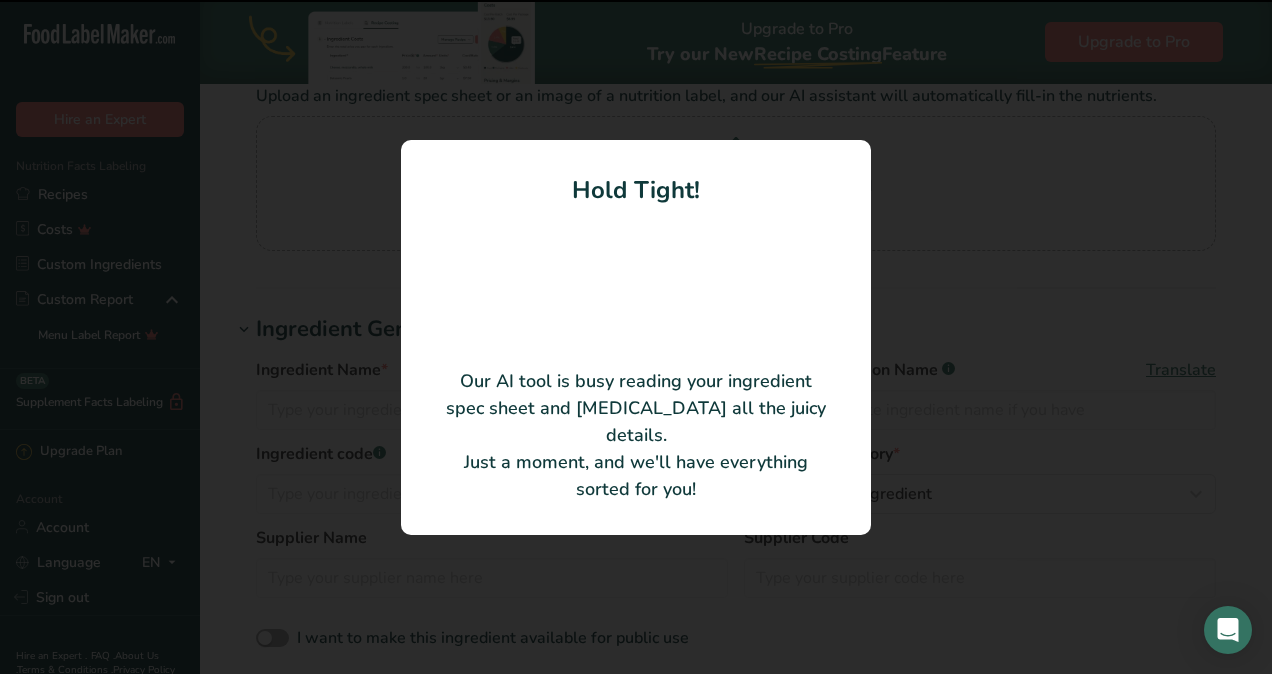 type on "Rolled Oats" 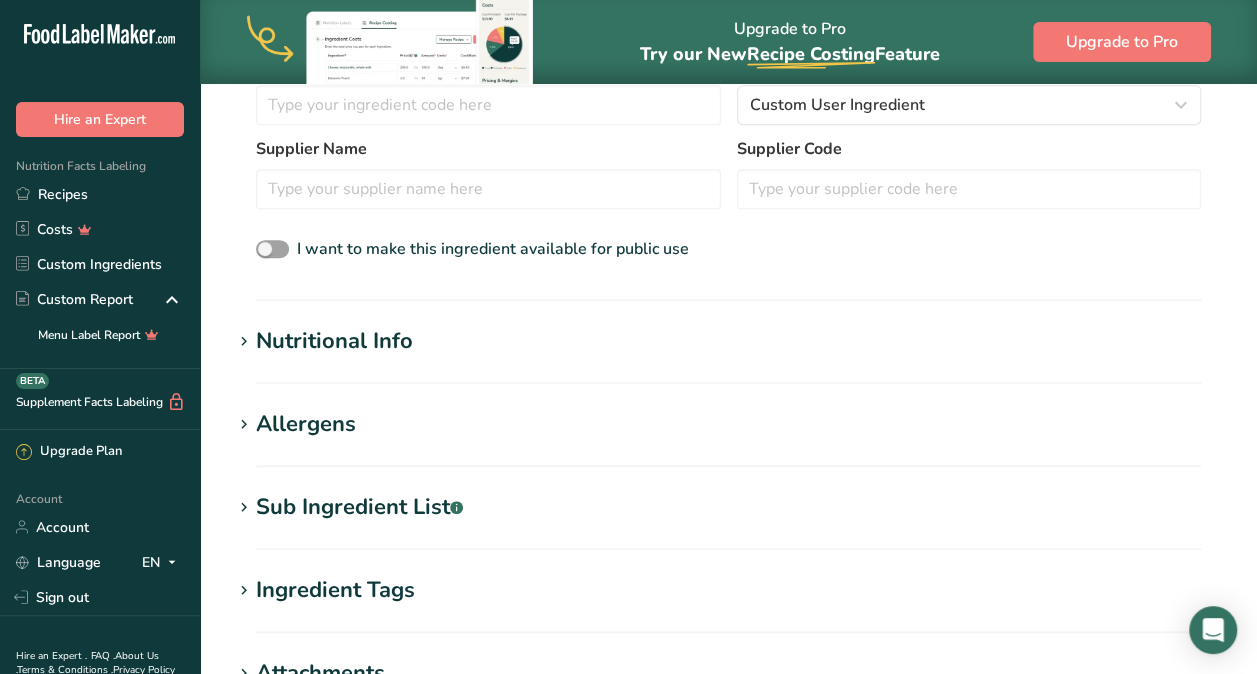 scroll, scrollTop: 461, scrollLeft: 0, axis: vertical 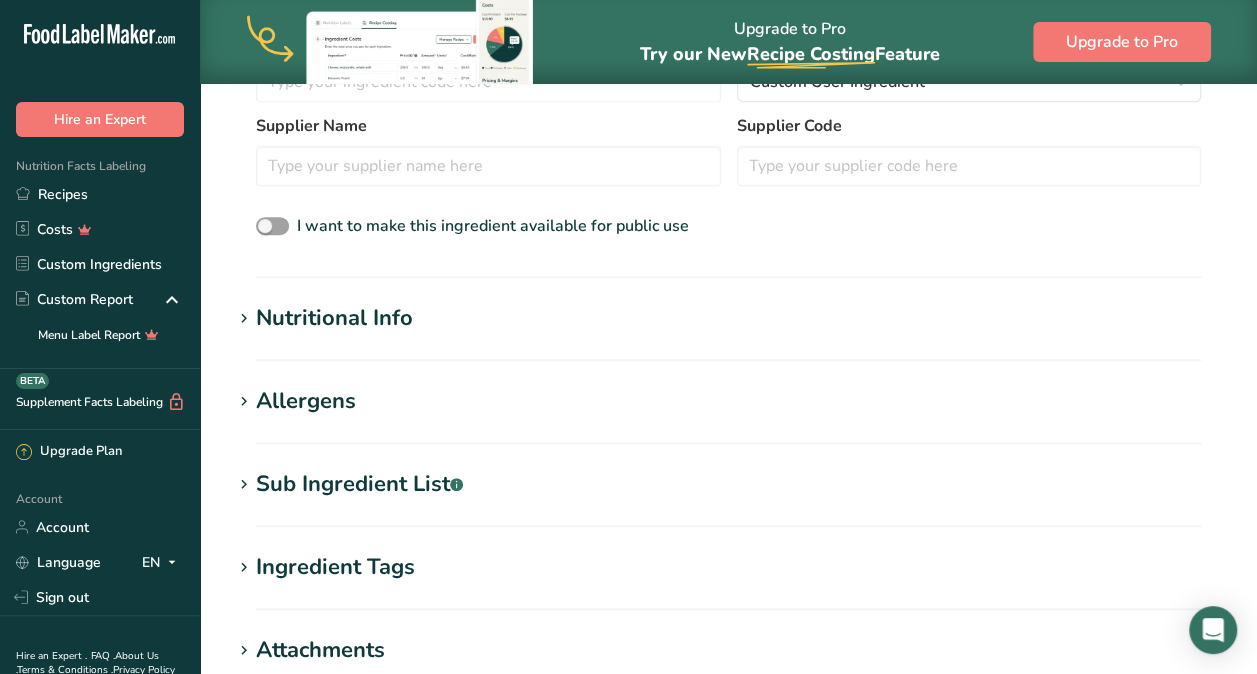 click on "Nutritional Info" at bounding box center [334, 318] 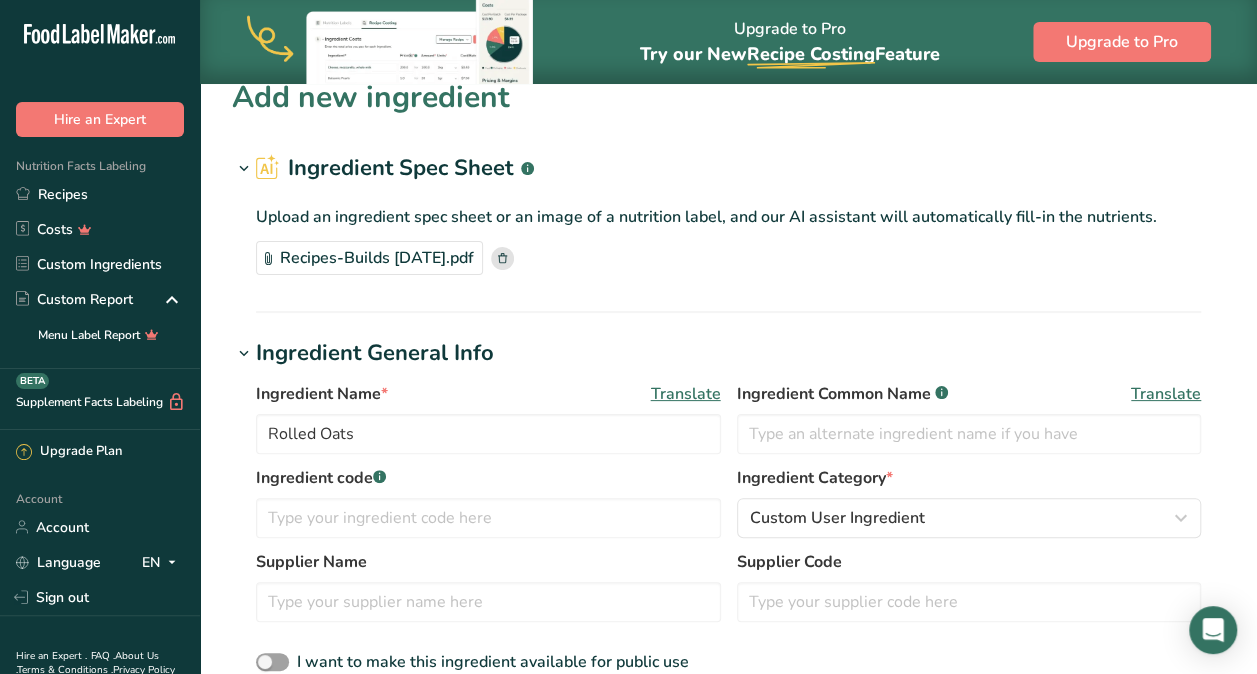 scroll, scrollTop: 27, scrollLeft: 0, axis: vertical 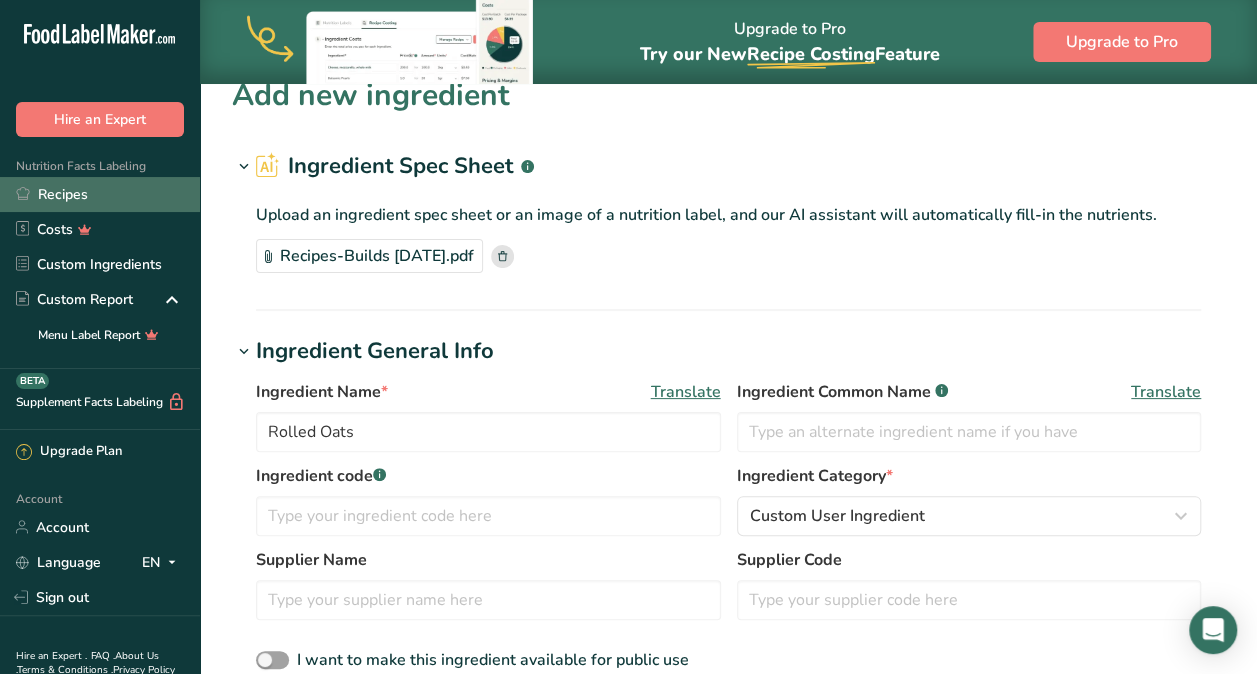 click on "Recipes" at bounding box center [100, 194] 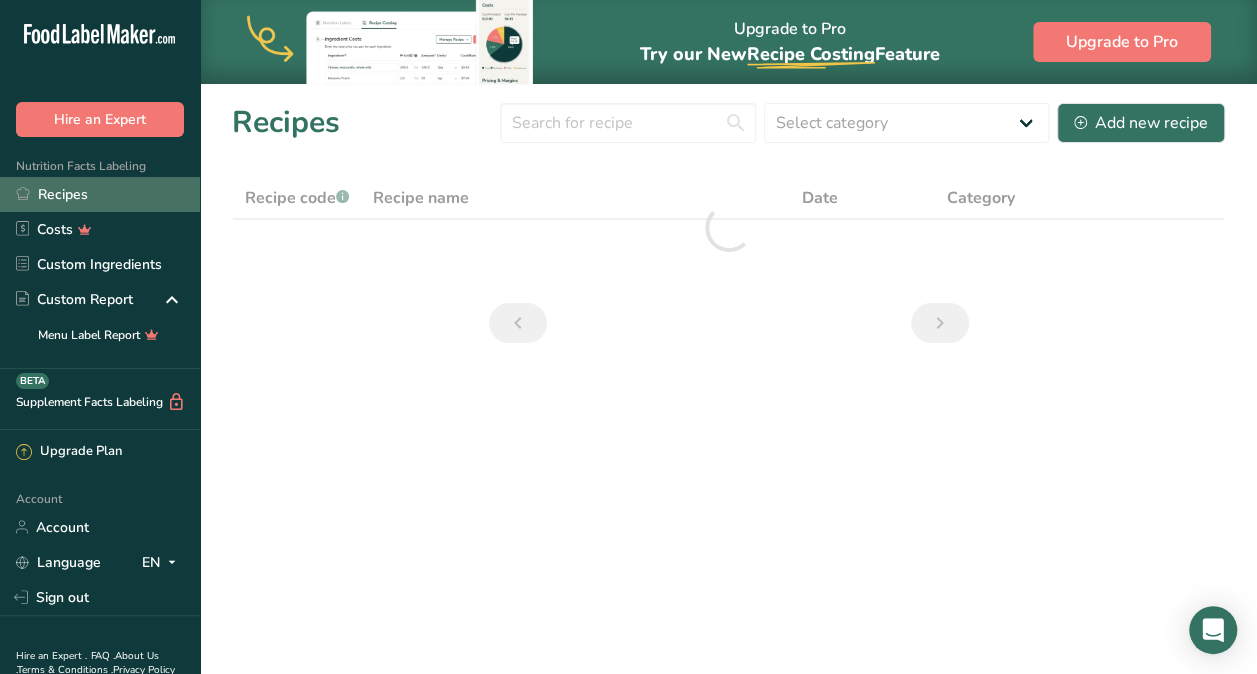 scroll, scrollTop: 0, scrollLeft: 0, axis: both 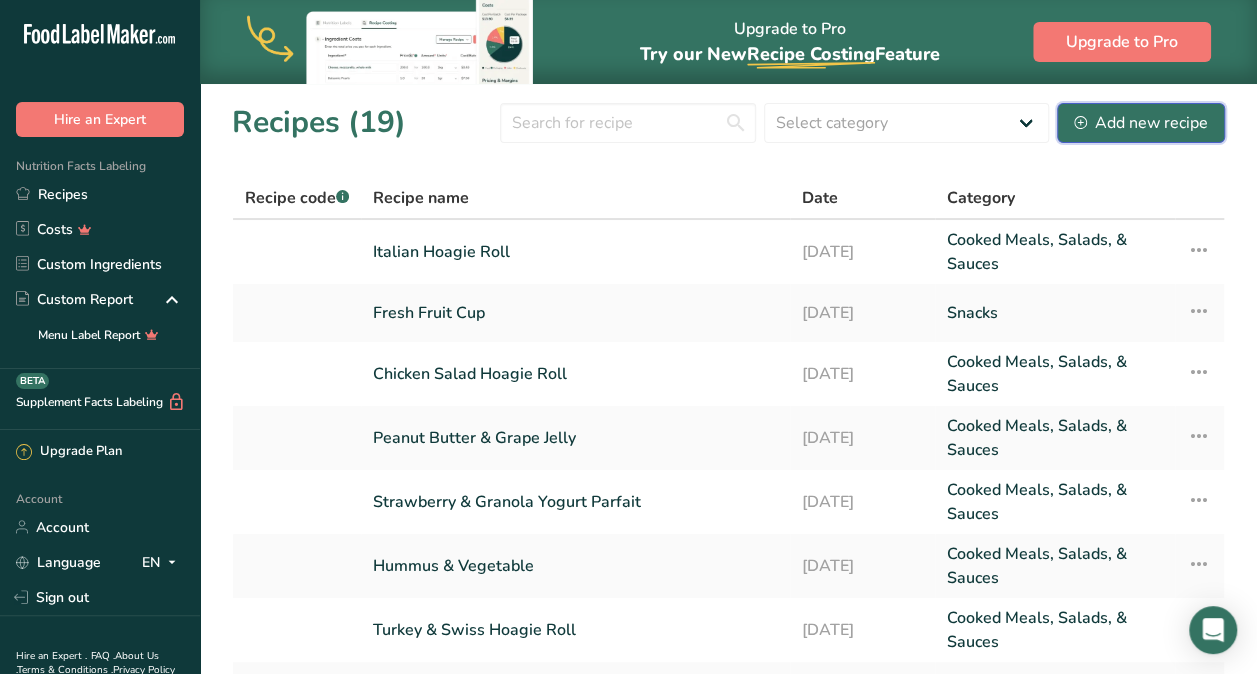 click on "Add new recipe" at bounding box center (1141, 123) 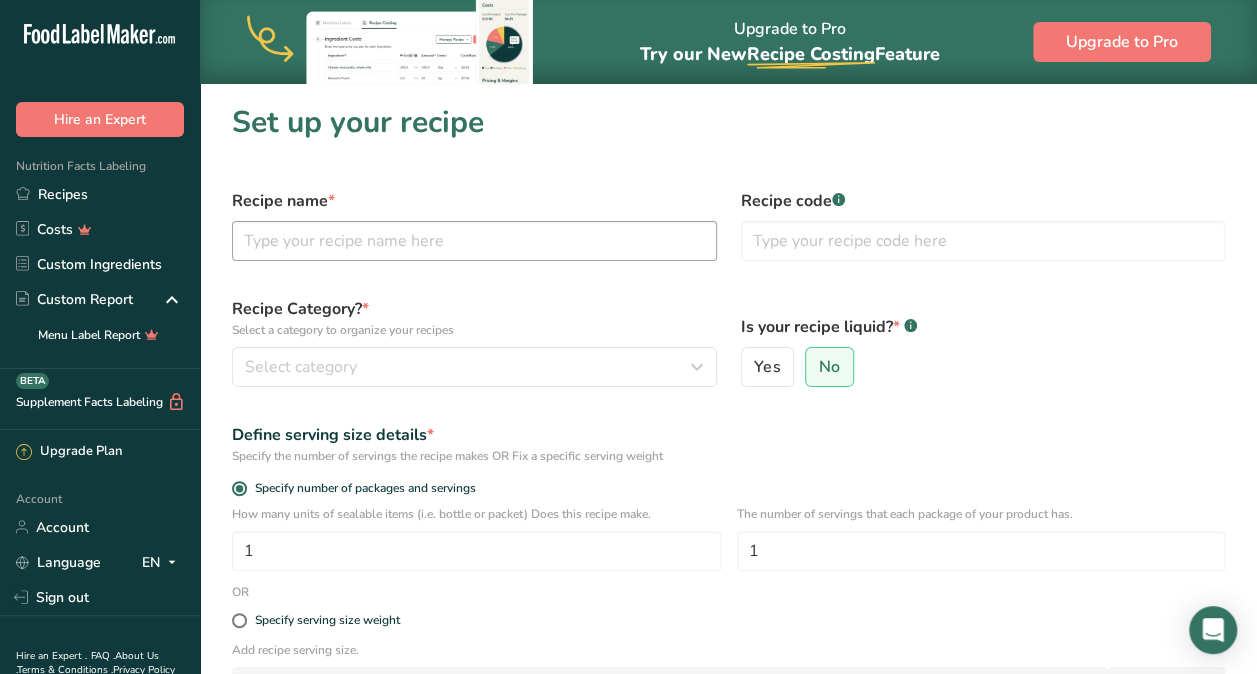 scroll, scrollTop: 2, scrollLeft: 0, axis: vertical 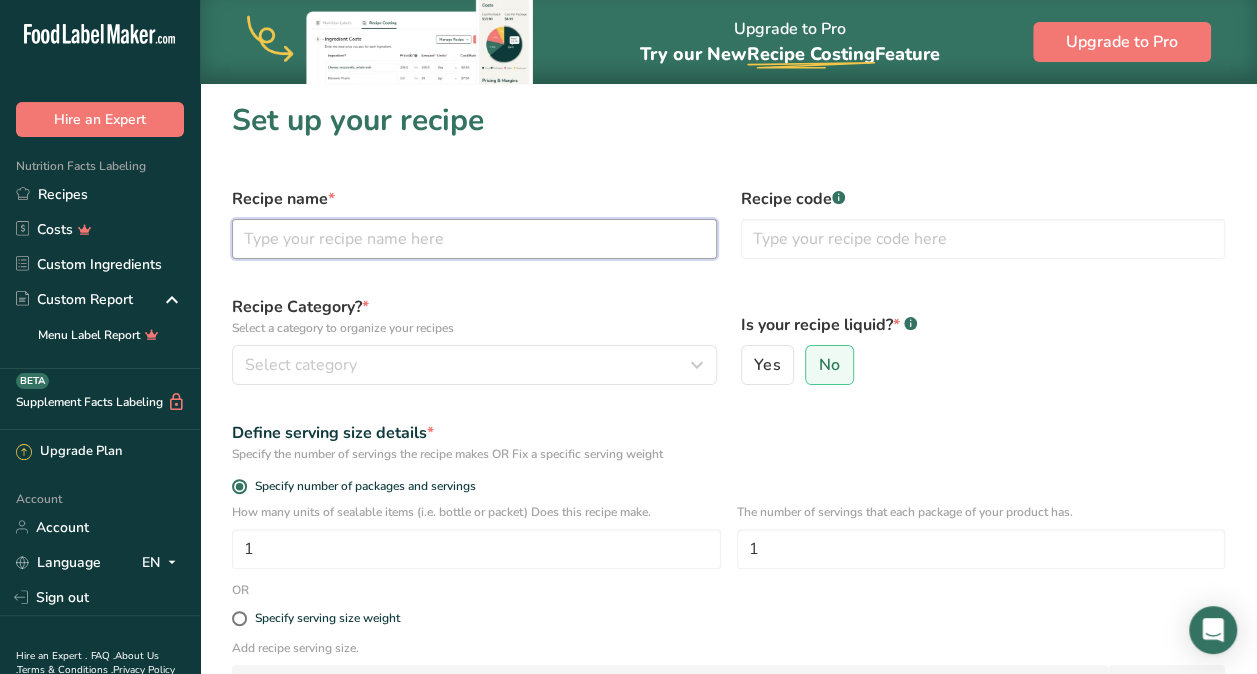 click at bounding box center [474, 239] 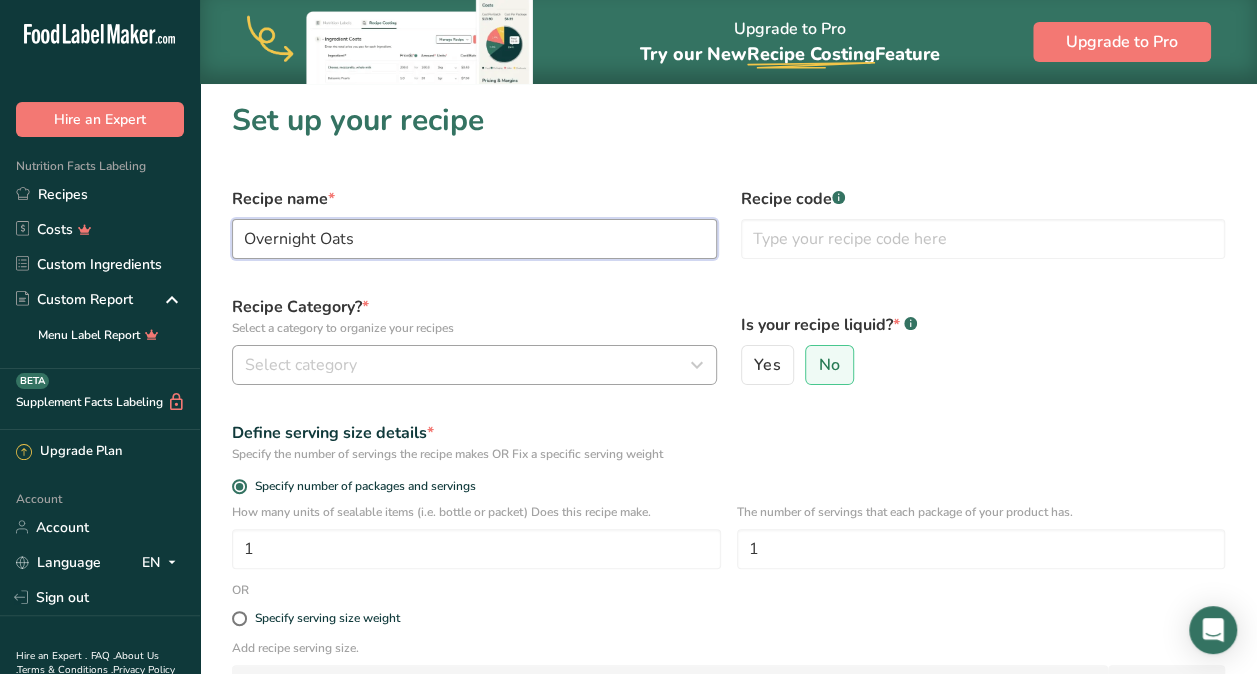 type on "Overnight Oats" 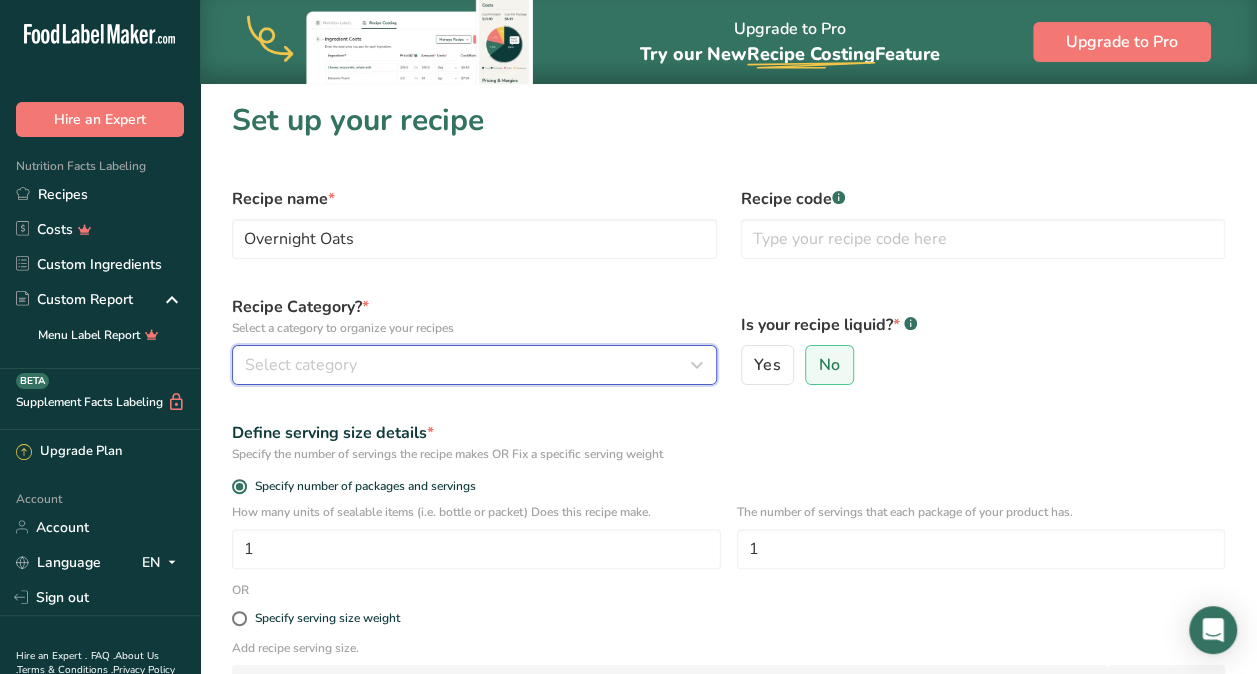 click on "Select category" at bounding box center (301, 365) 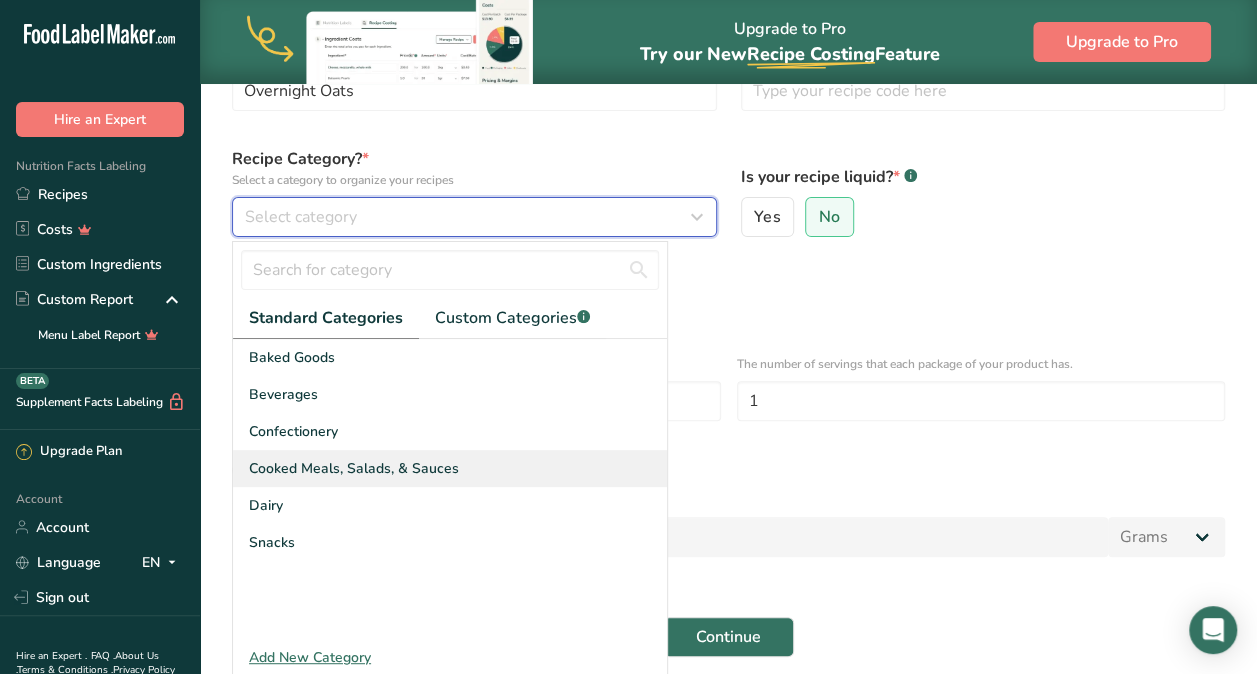 scroll, scrollTop: 152, scrollLeft: 0, axis: vertical 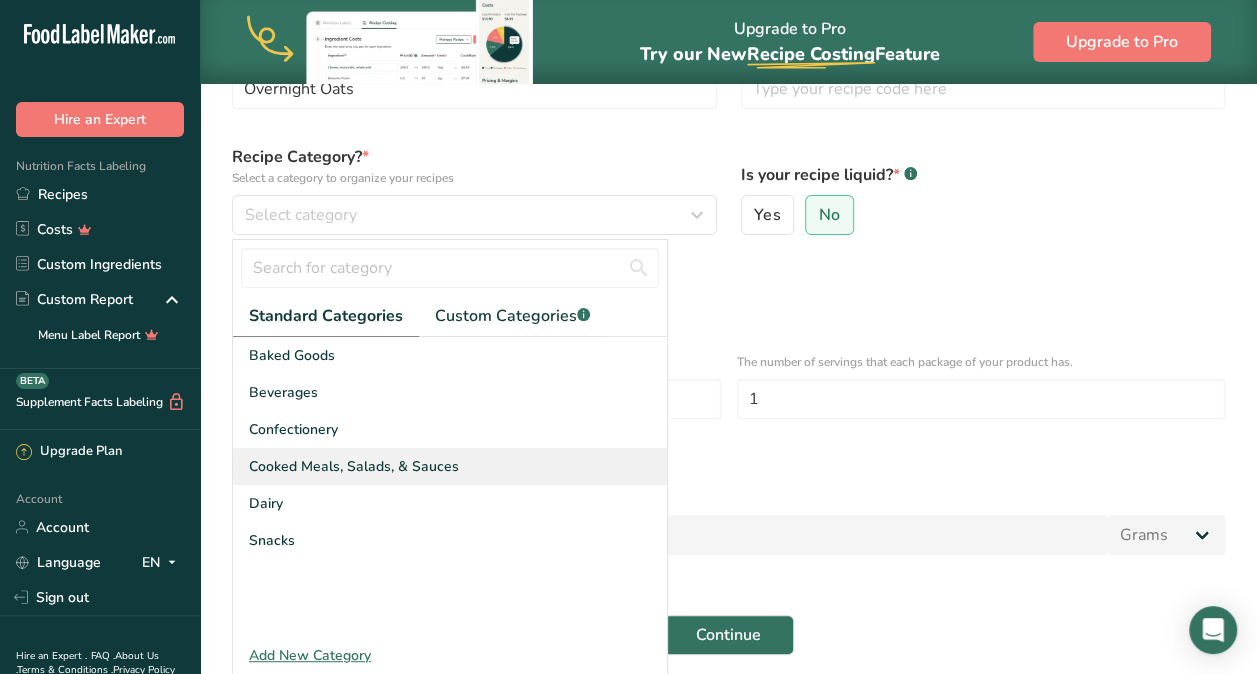 click on "Cooked Meals, Salads, & Sauces" at bounding box center (450, 466) 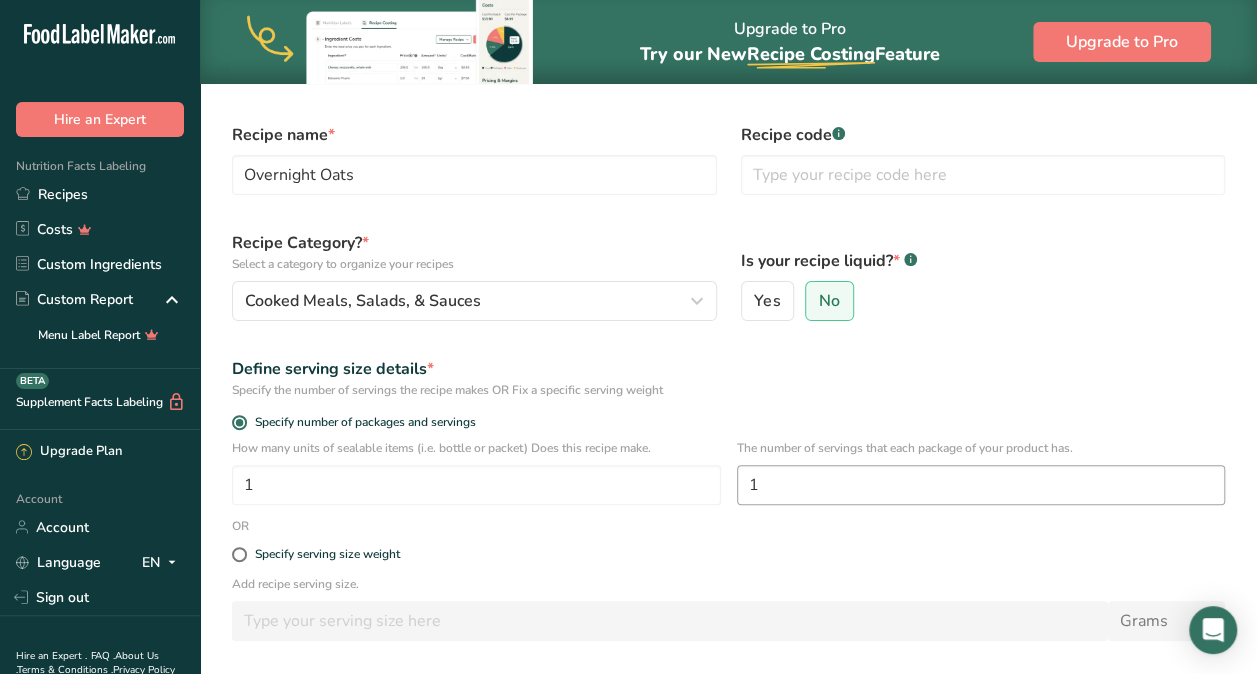 scroll, scrollTop: 74, scrollLeft: 0, axis: vertical 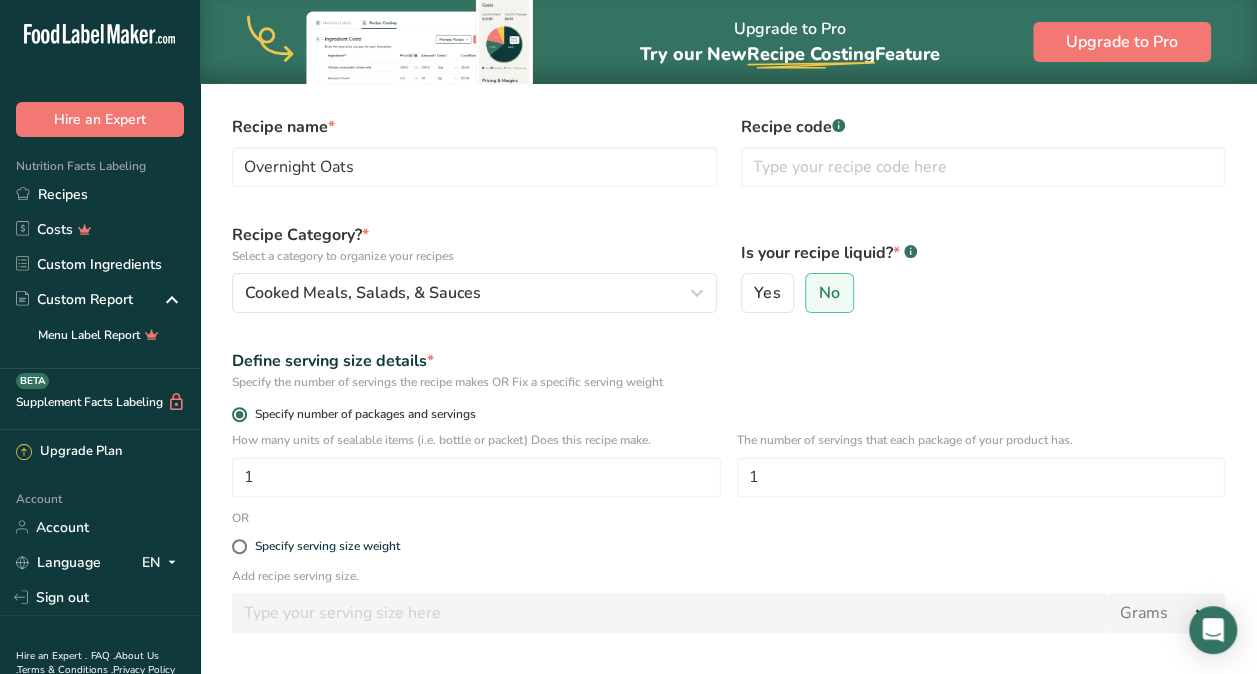 click at bounding box center [239, 414] 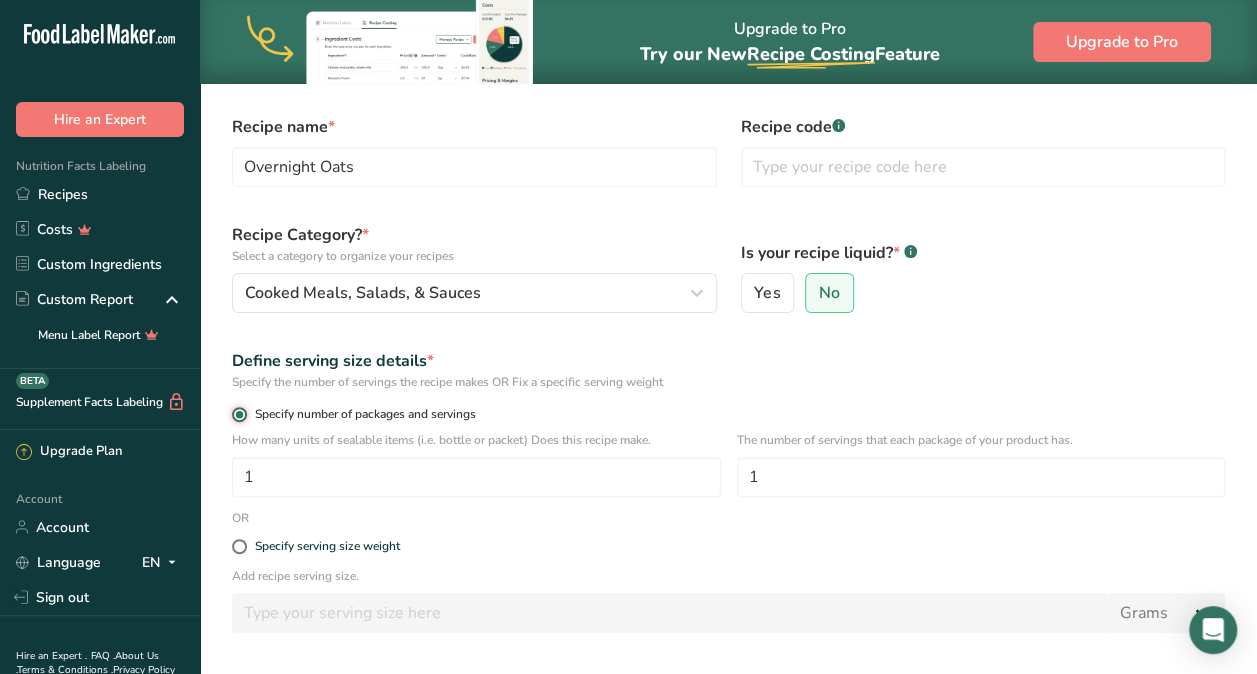 click on "Specify number of packages and servings" at bounding box center [238, 414] 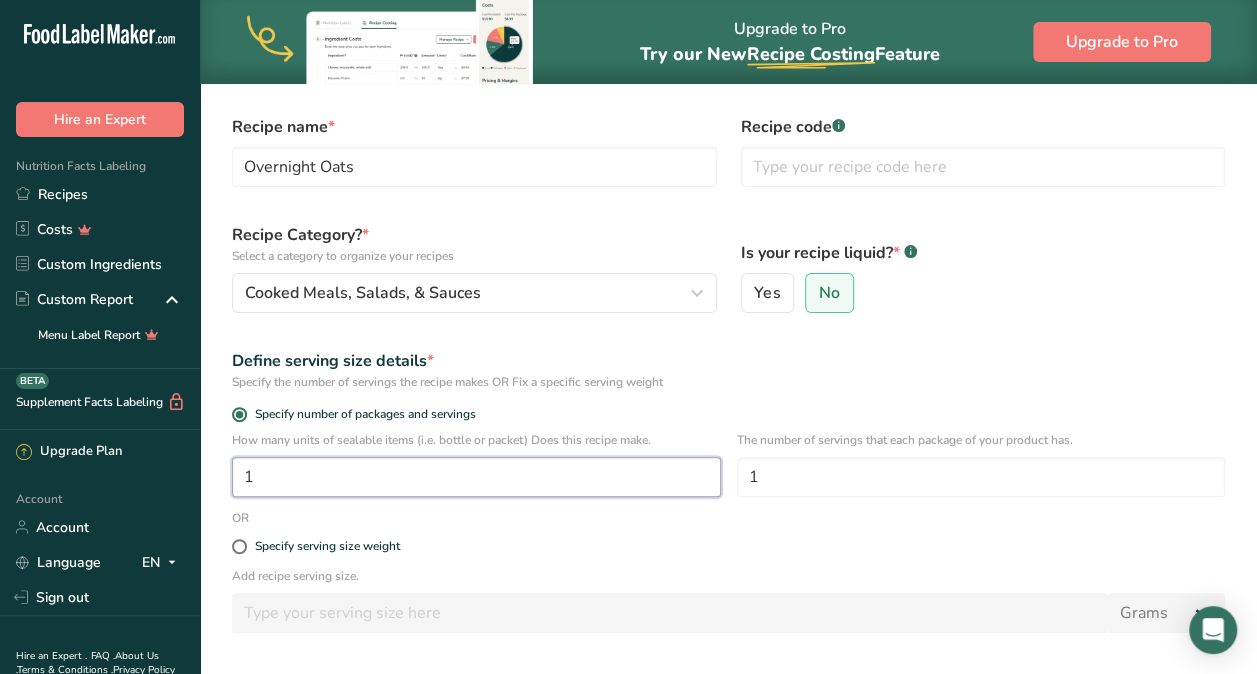 click on "1" at bounding box center (476, 477) 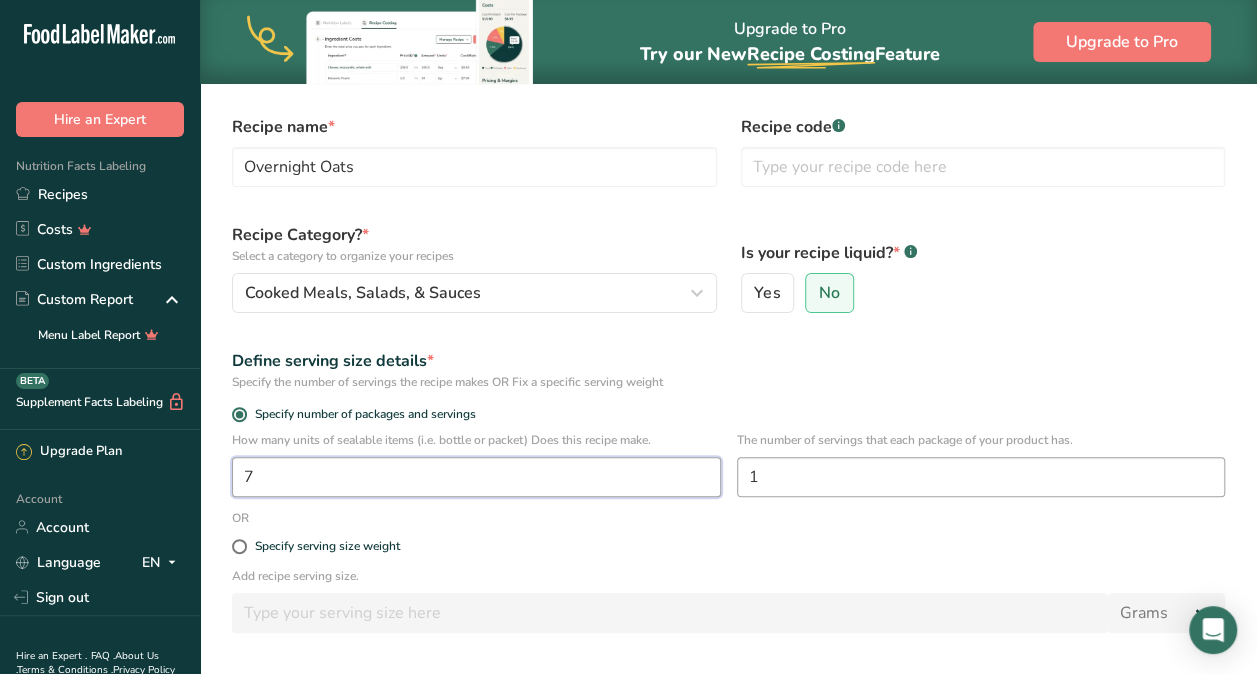 type on "7" 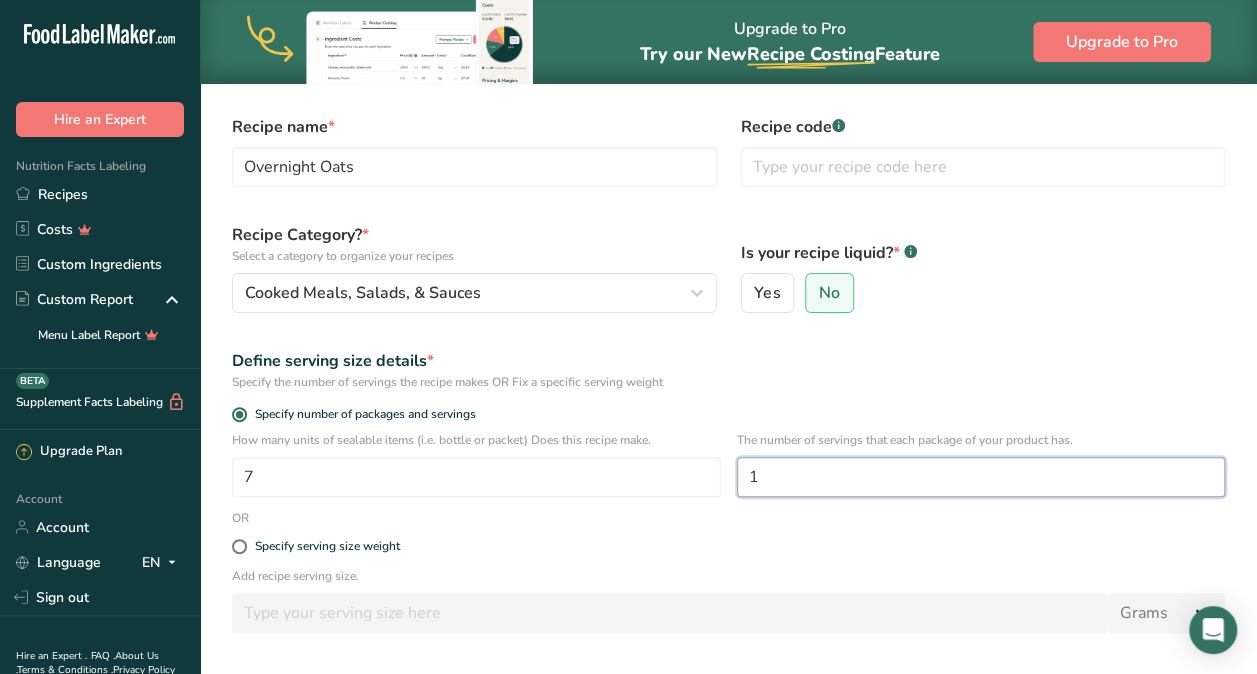 click on "1" at bounding box center [981, 477] 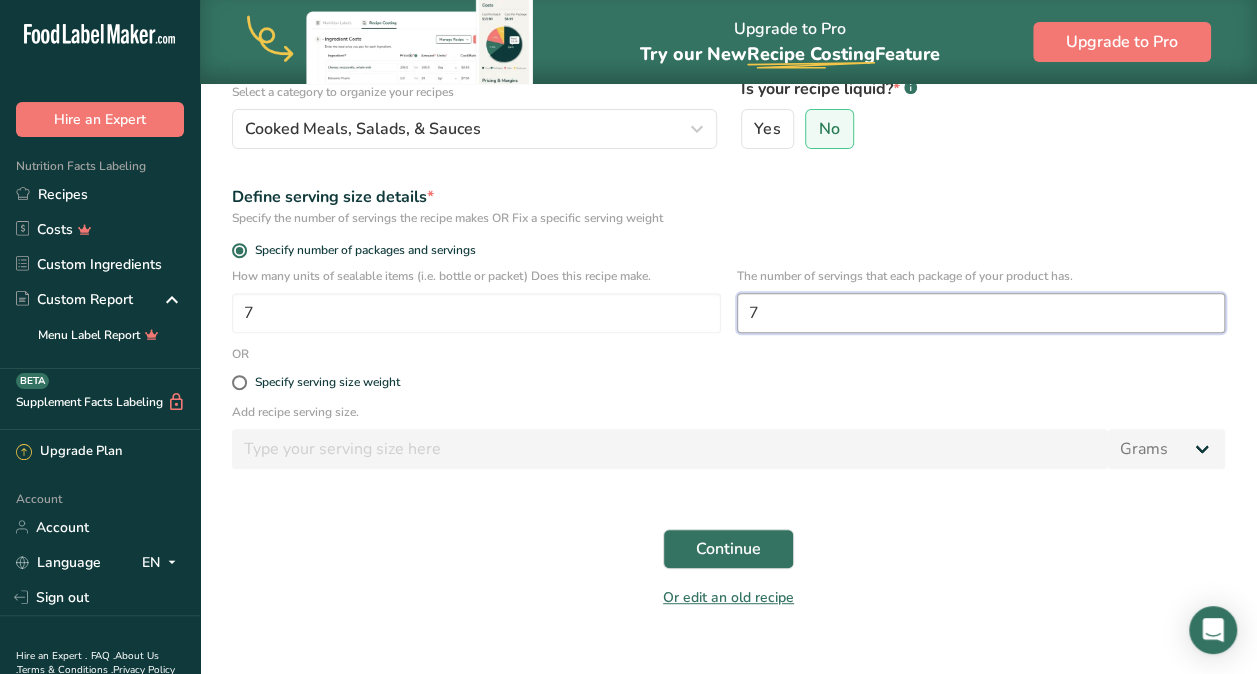 scroll, scrollTop: 270, scrollLeft: 0, axis: vertical 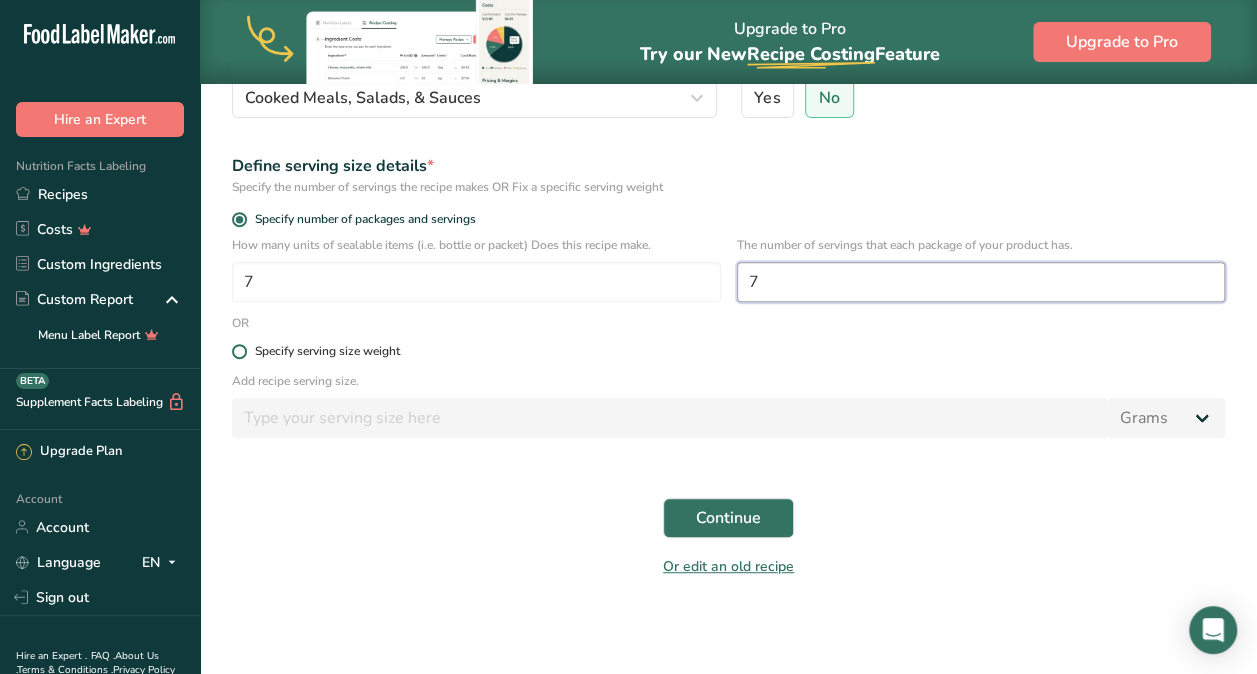 type on "7" 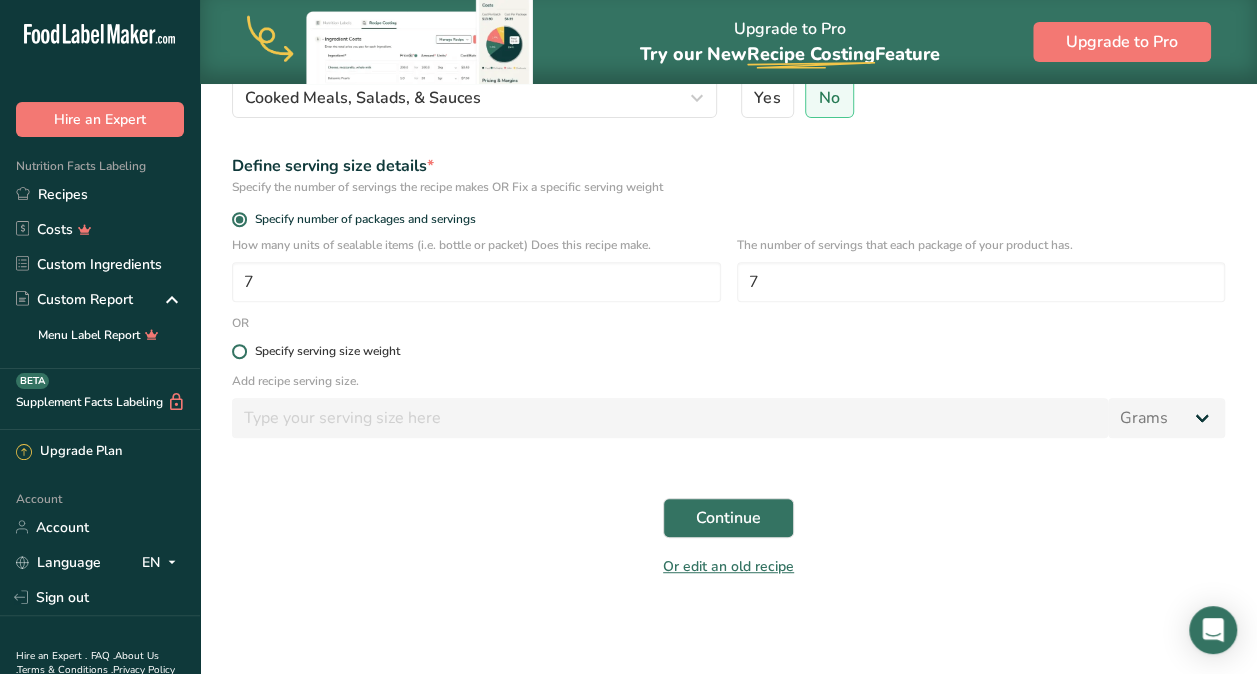 click at bounding box center [239, 351] 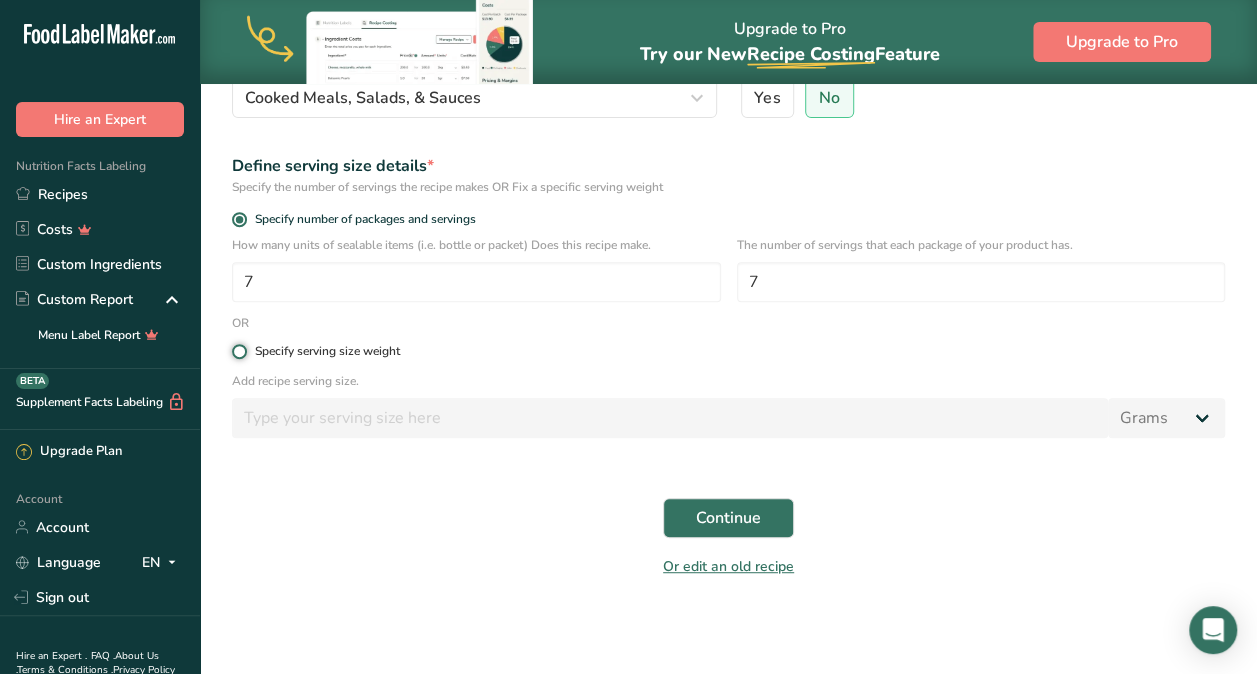 click on "Specify serving size weight" at bounding box center [238, 351] 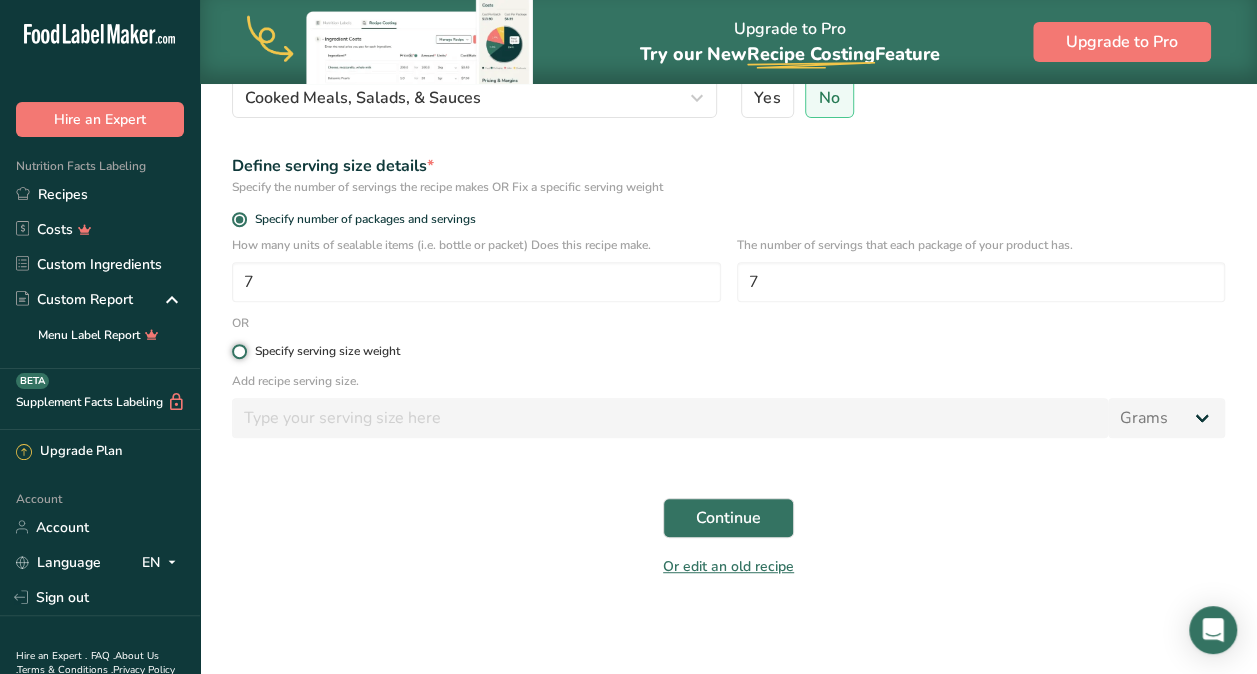 radio on "true" 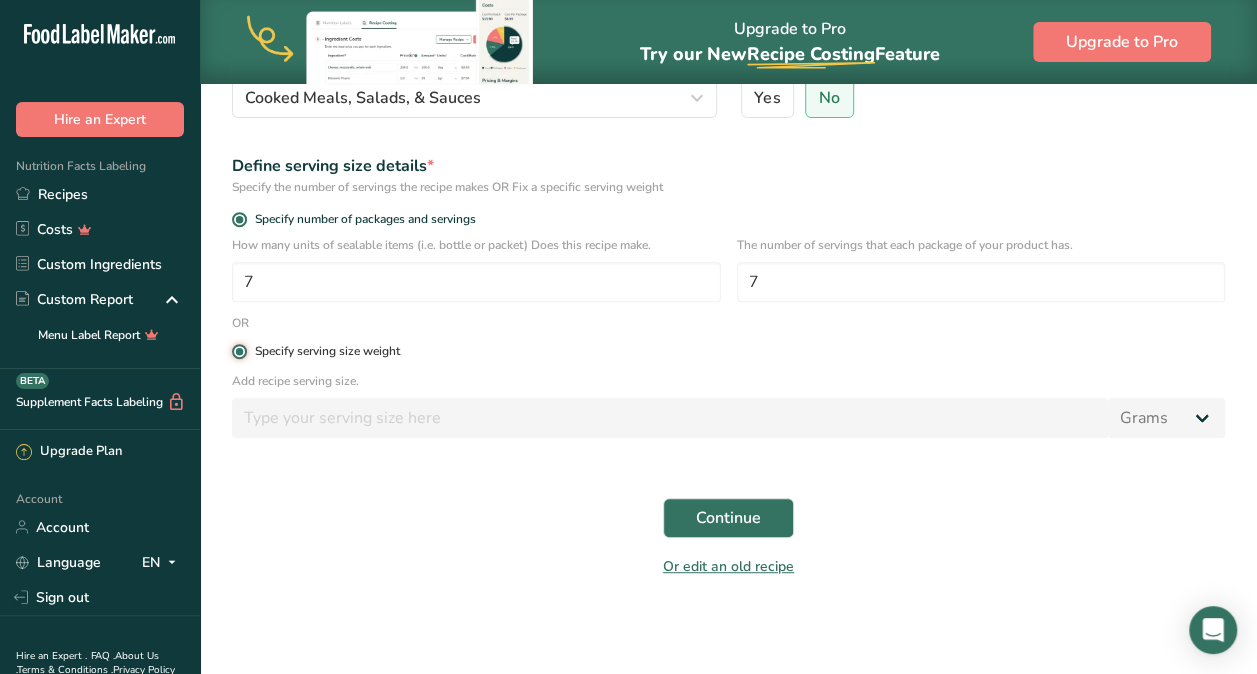 radio on "false" 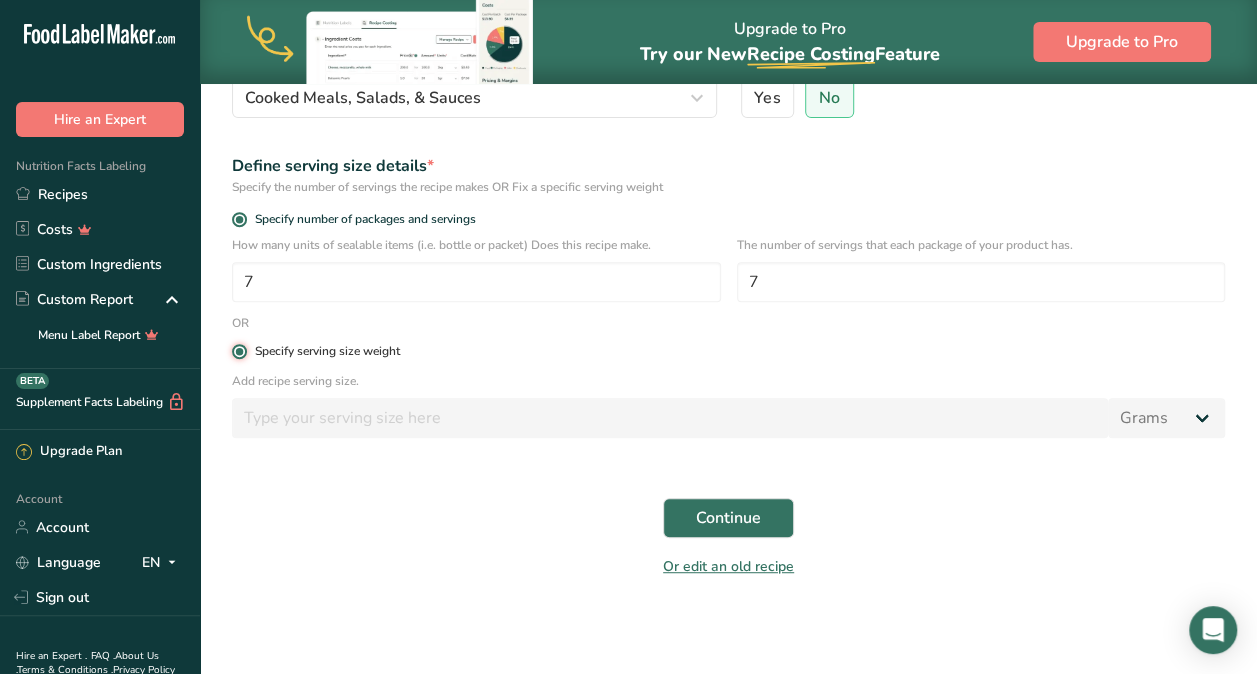 type 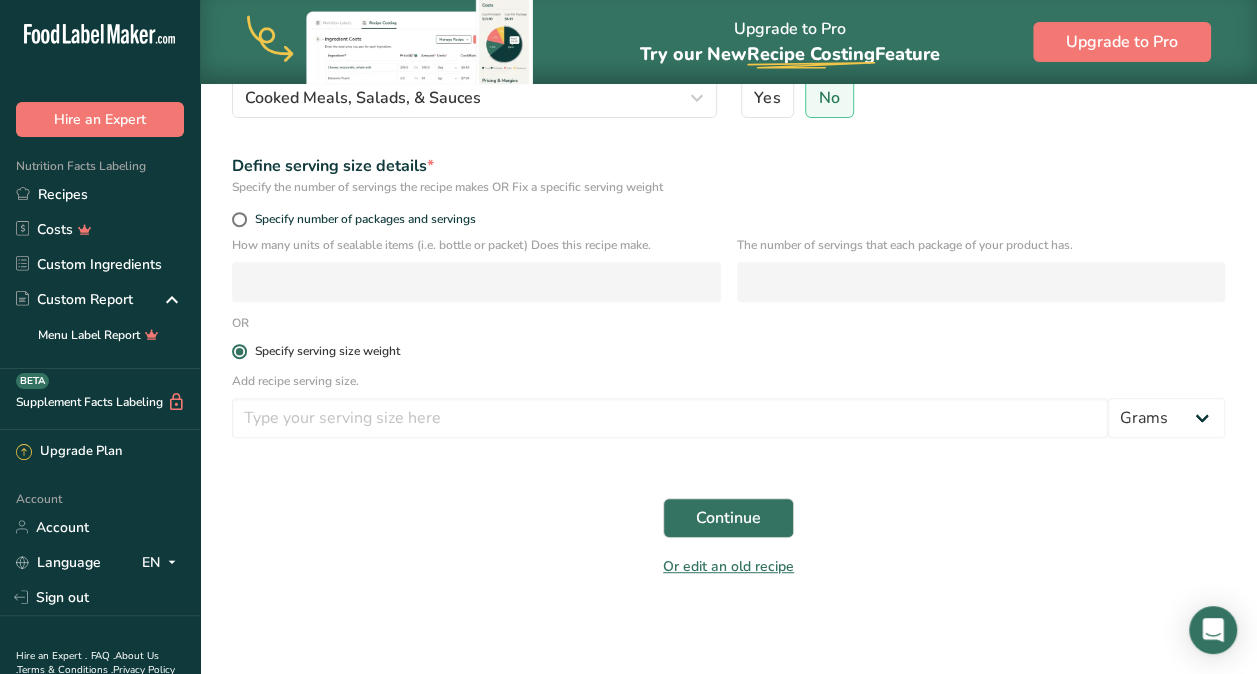 click at bounding box center [239, 351] 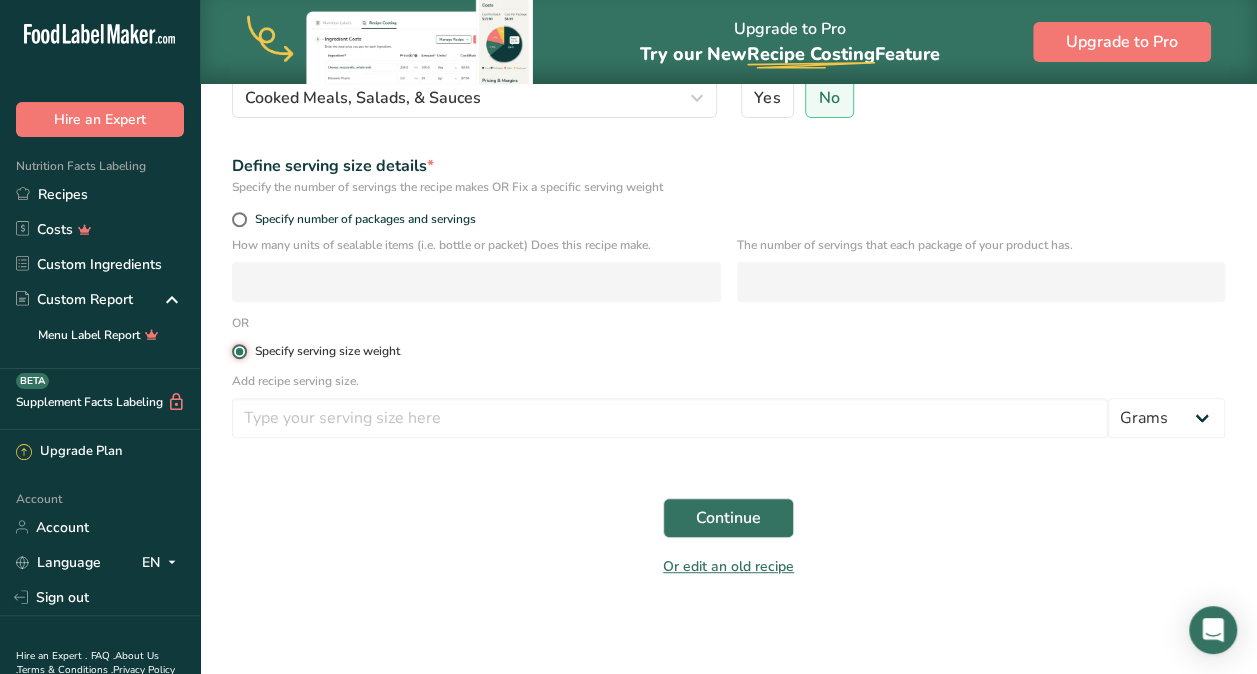 click on "Specify serving size weight" at bounding box center [238, 351] 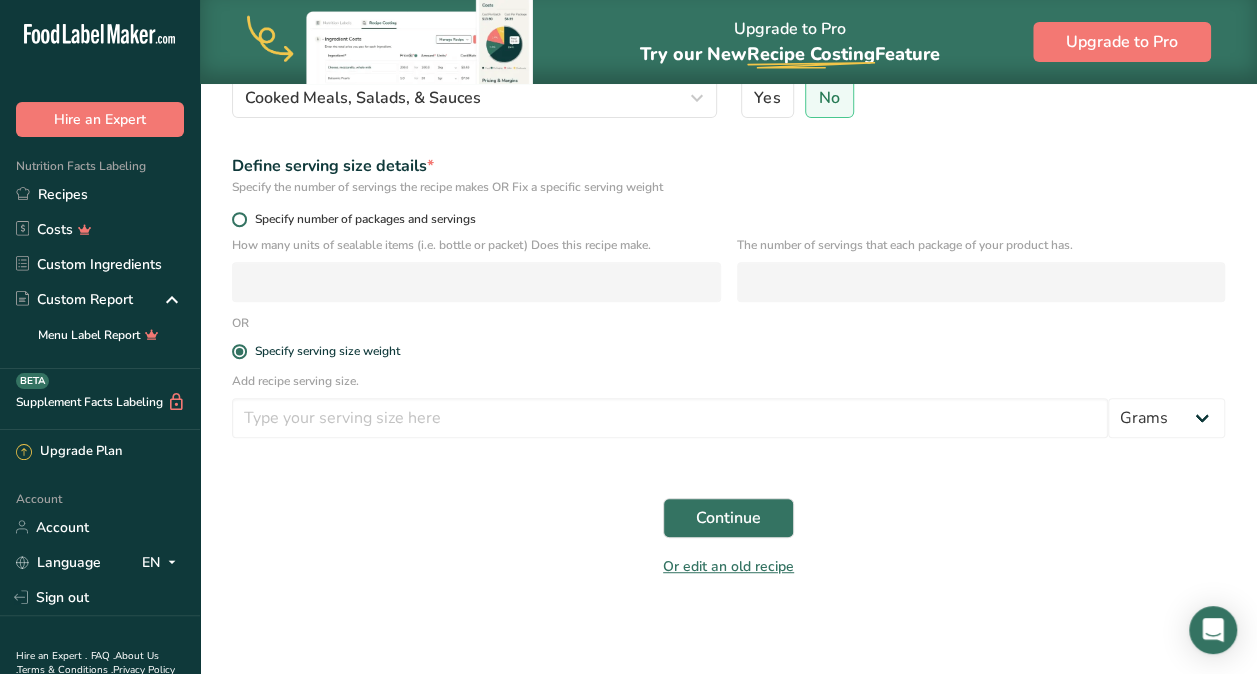 click at bounding box center (239, 219) 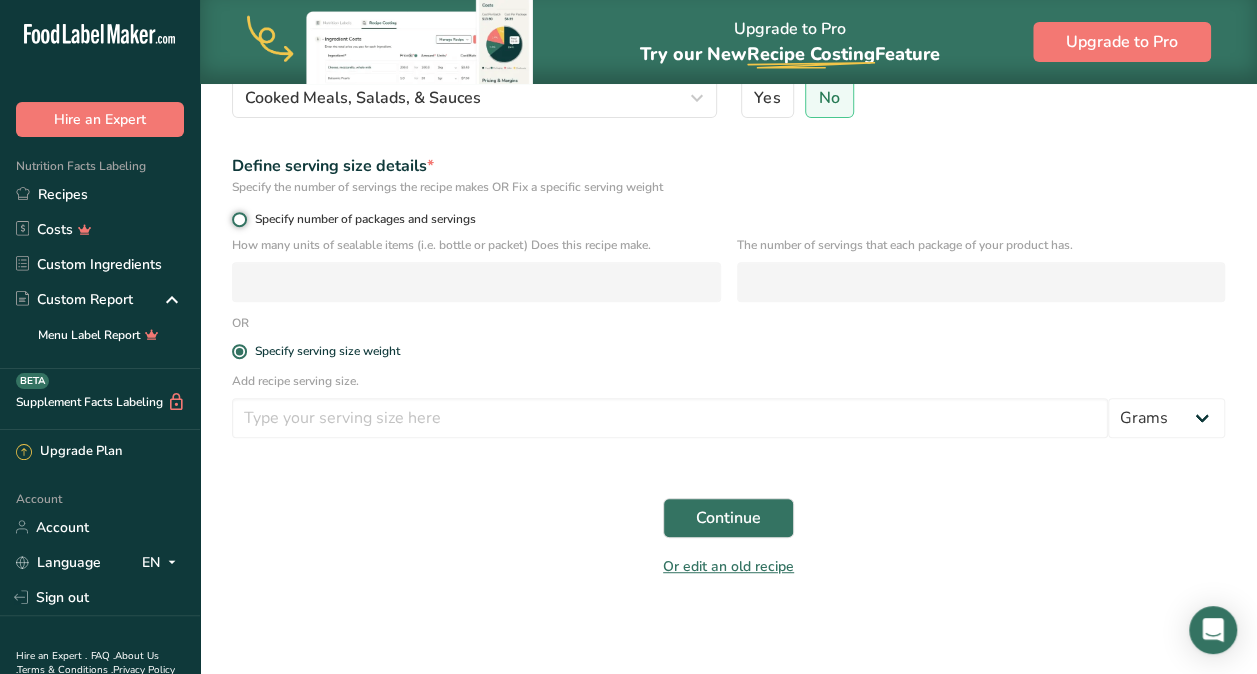 click on "Specify number of packages and servings" at bounding box center [238, 219] 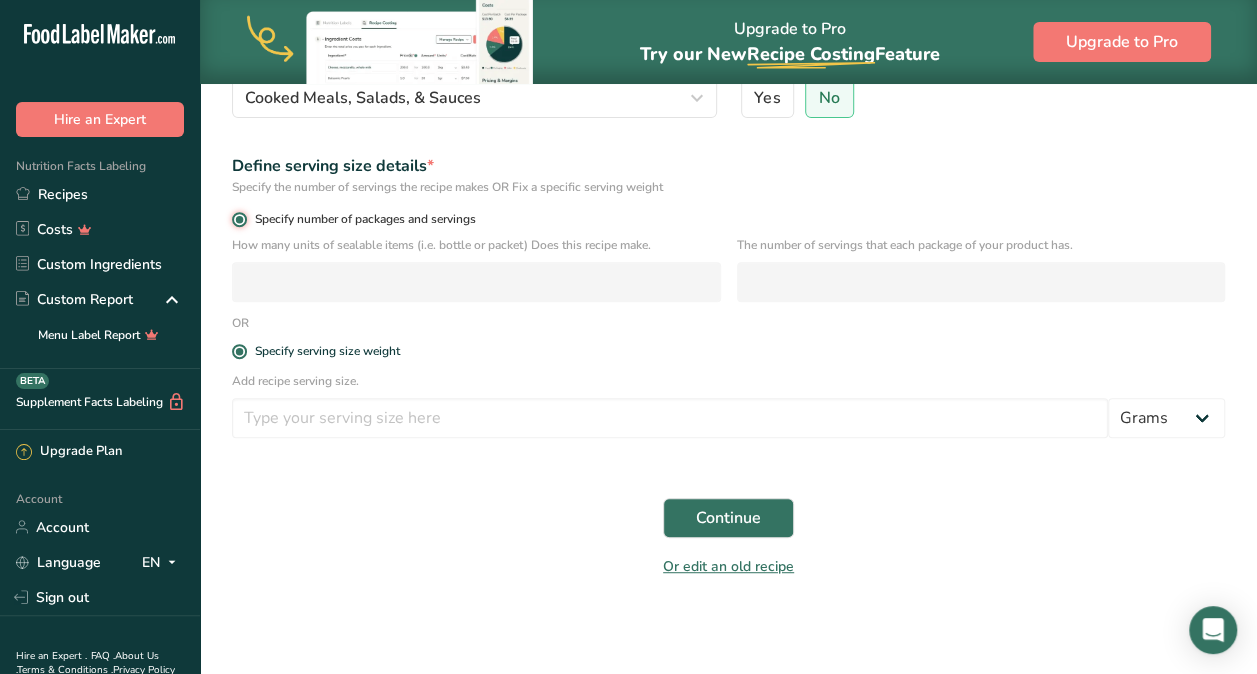 radio on "false" 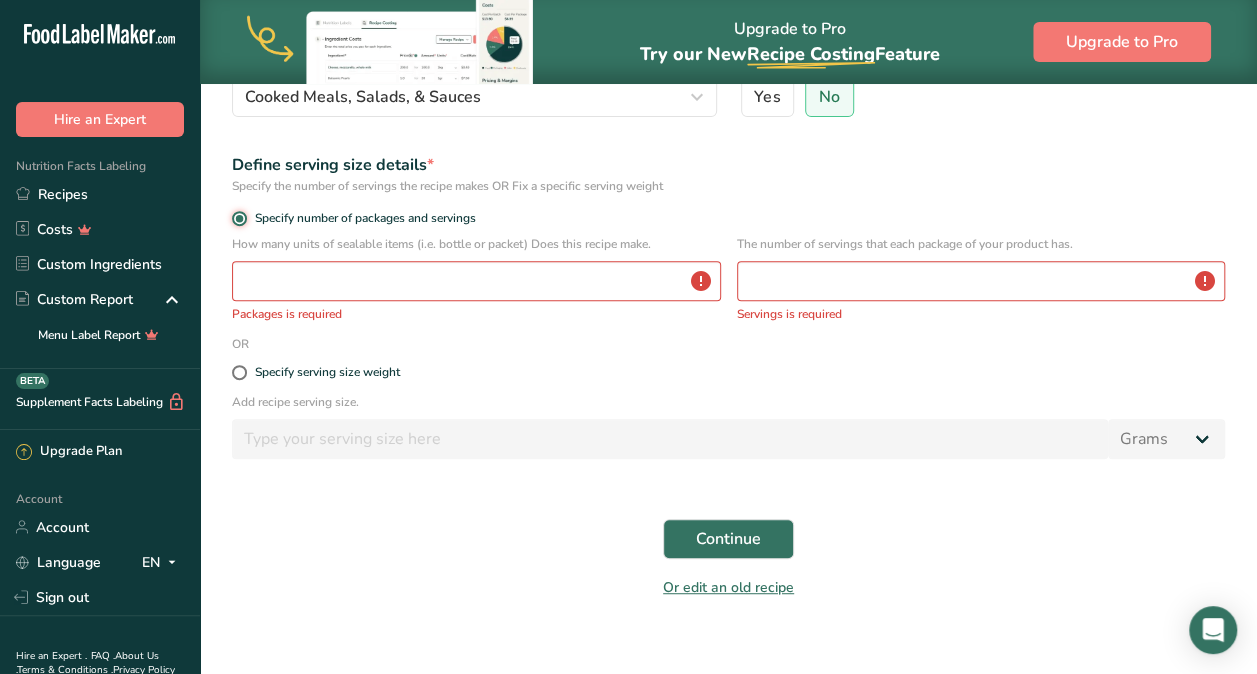 scroll, scrollTop: 292, scrollLeft: 0, axis: vertical 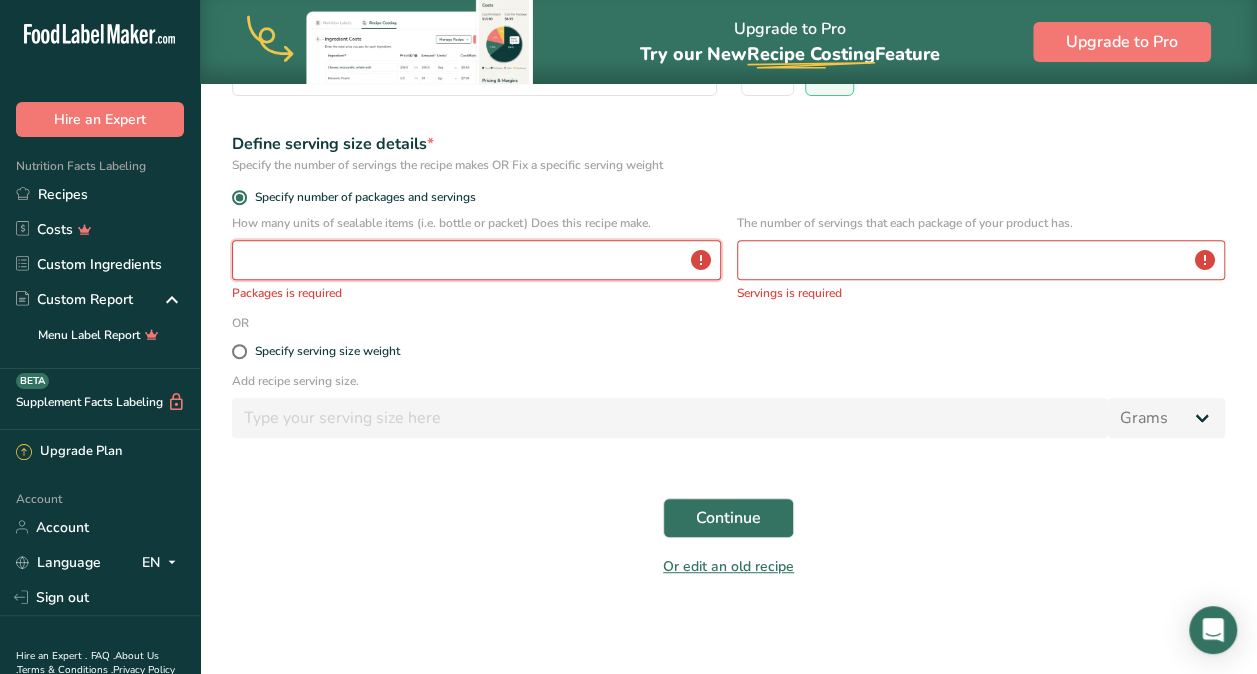 click at bounding box center (476, 260) 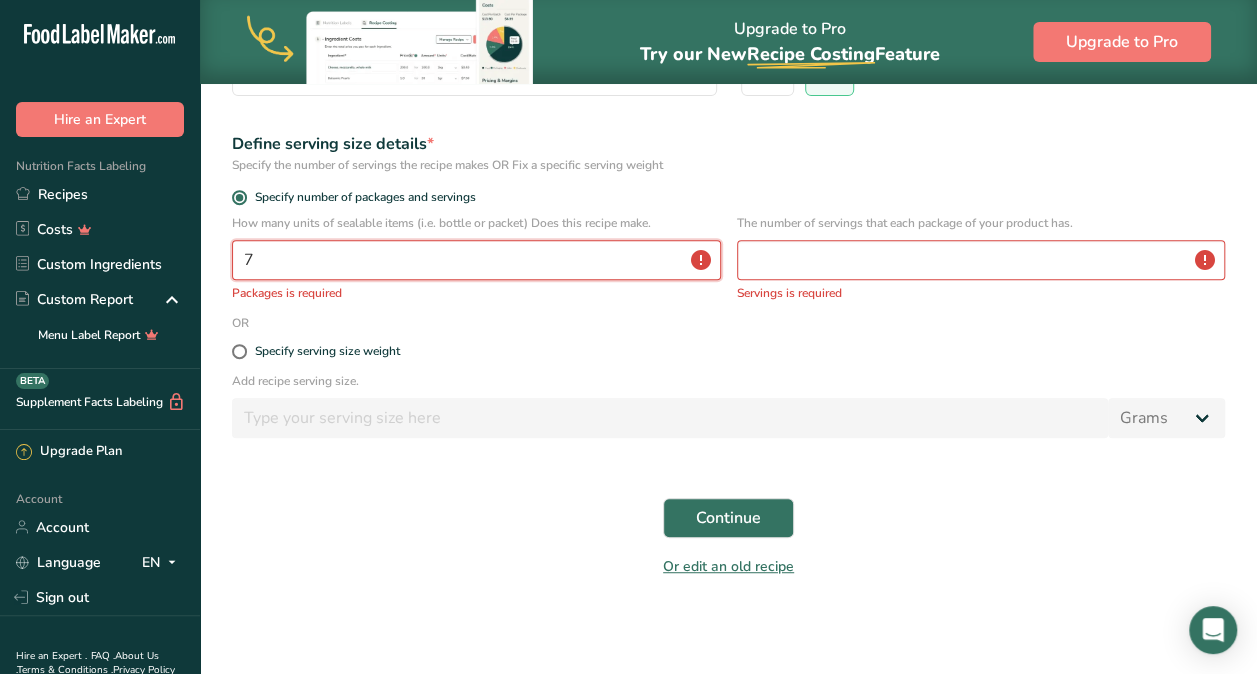 scroll, scrollTop: 280, scrollLeft: 0, axis: vertical 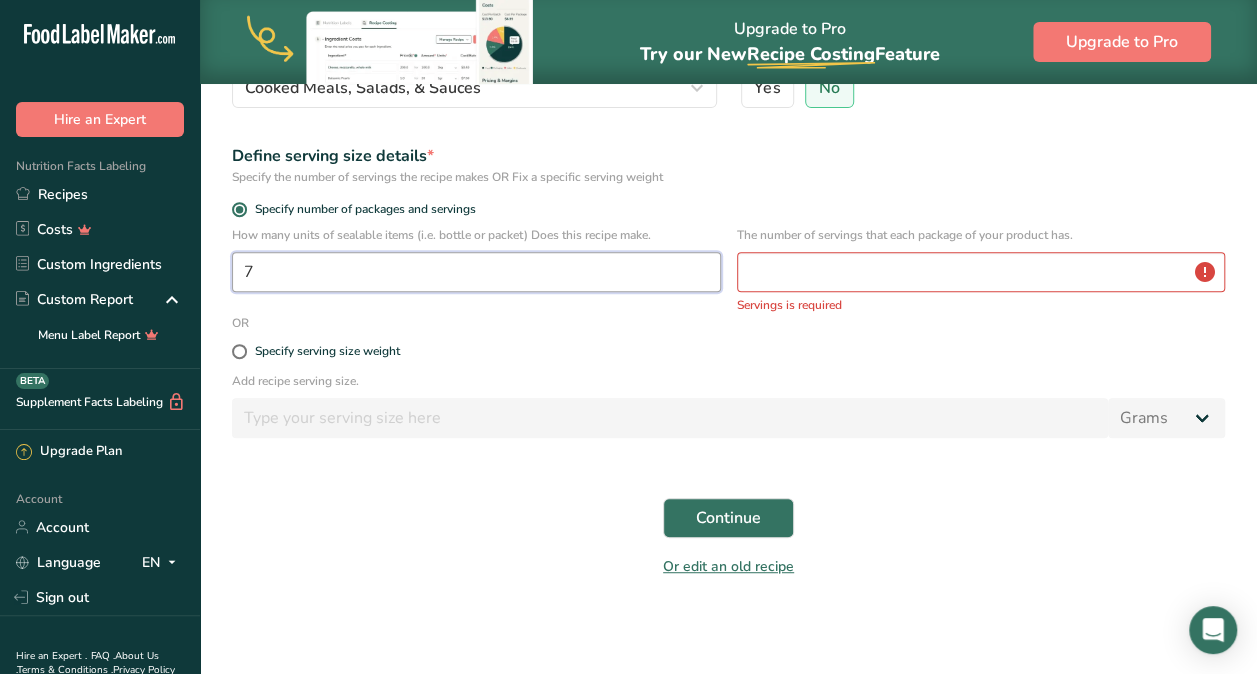 type on "7" 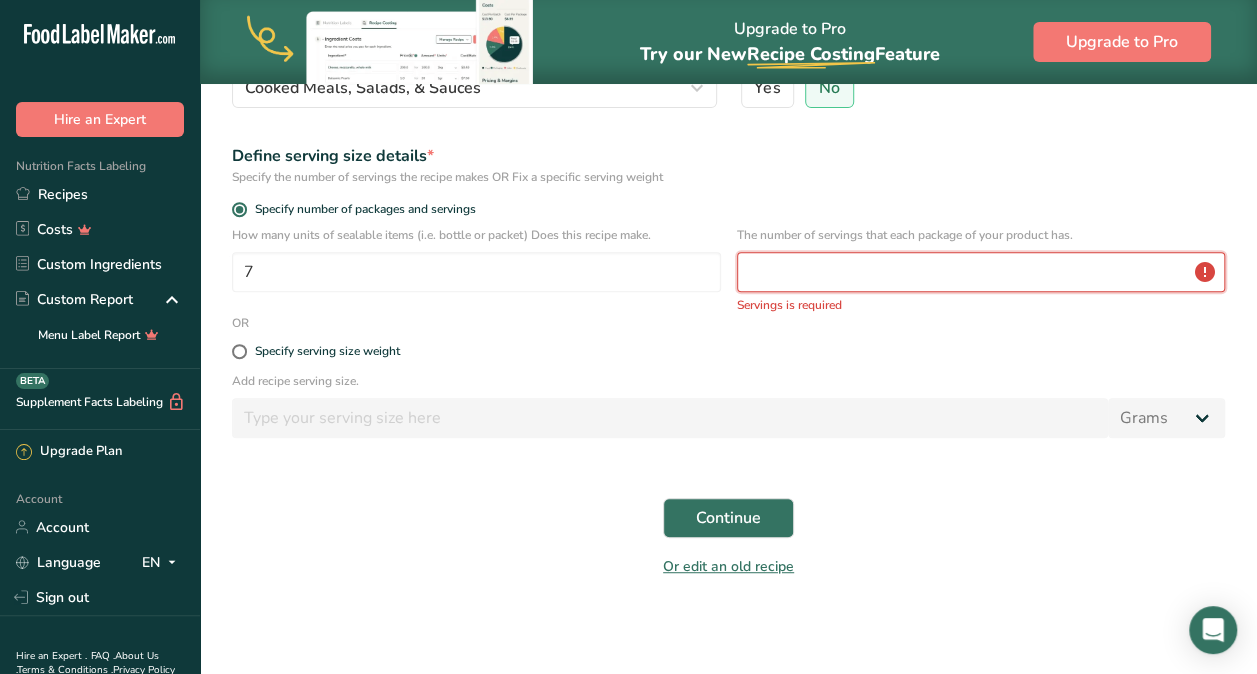 click at bounding box center [981, 272] 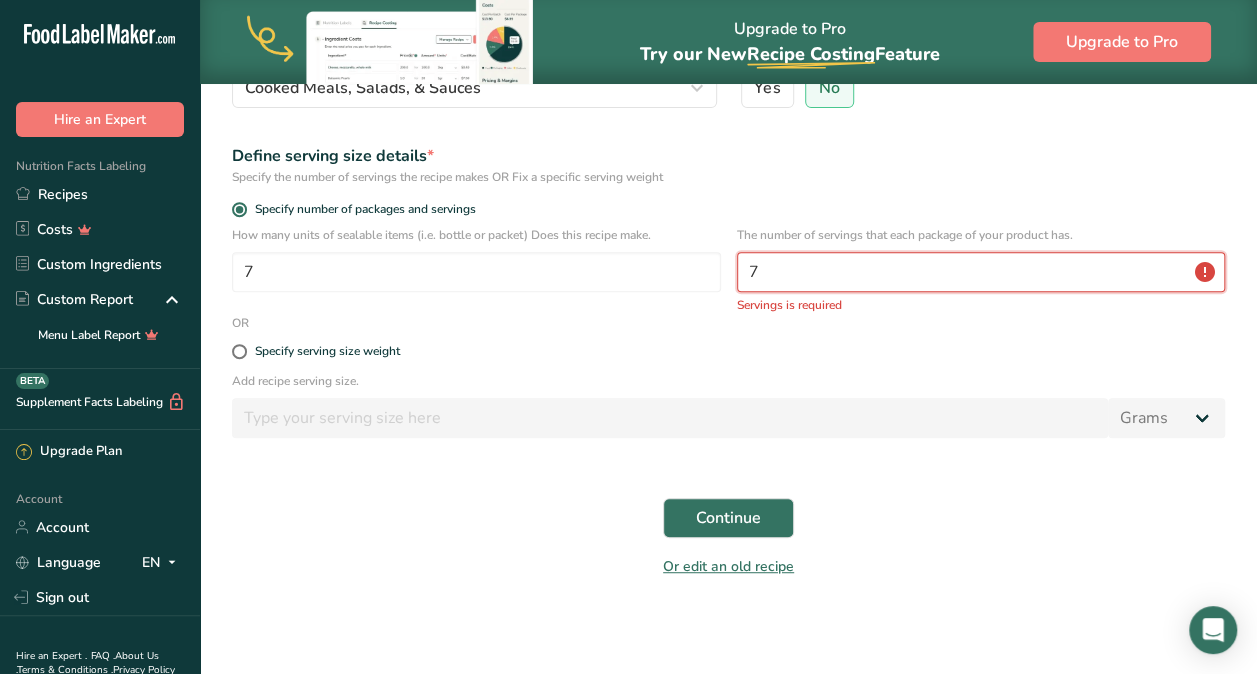 scroll, scrollTop: 270, scrollLeft: 0, axis: vertical 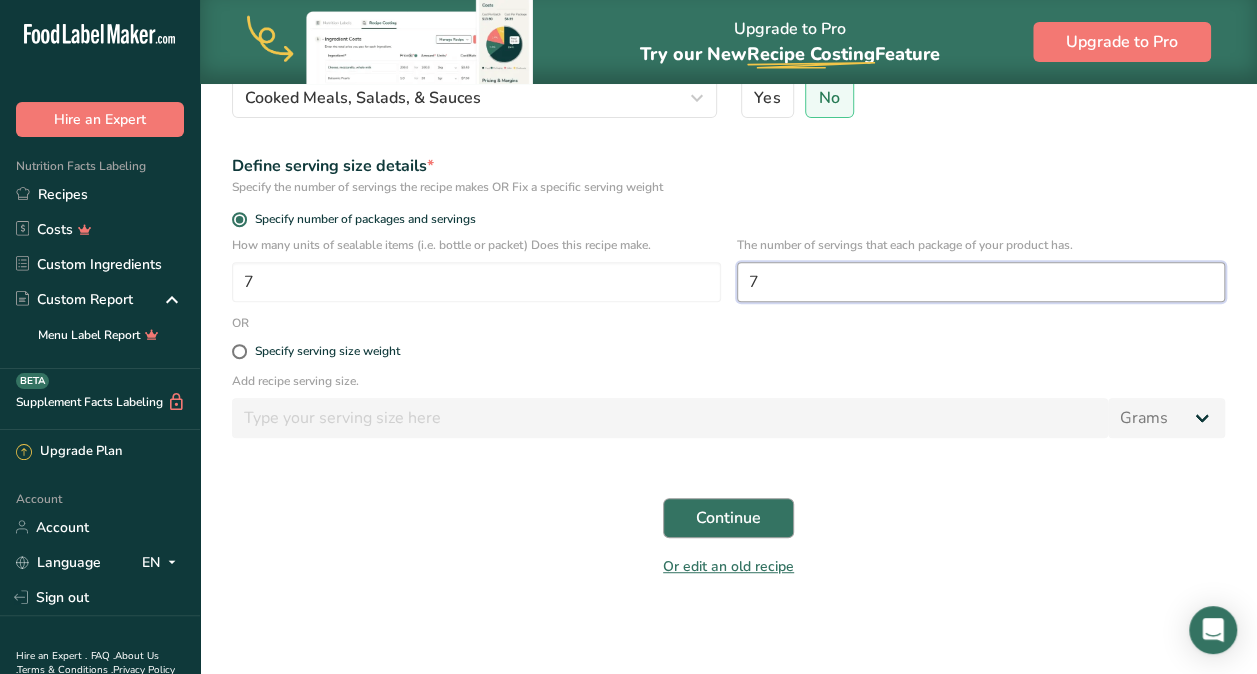 type on "7" 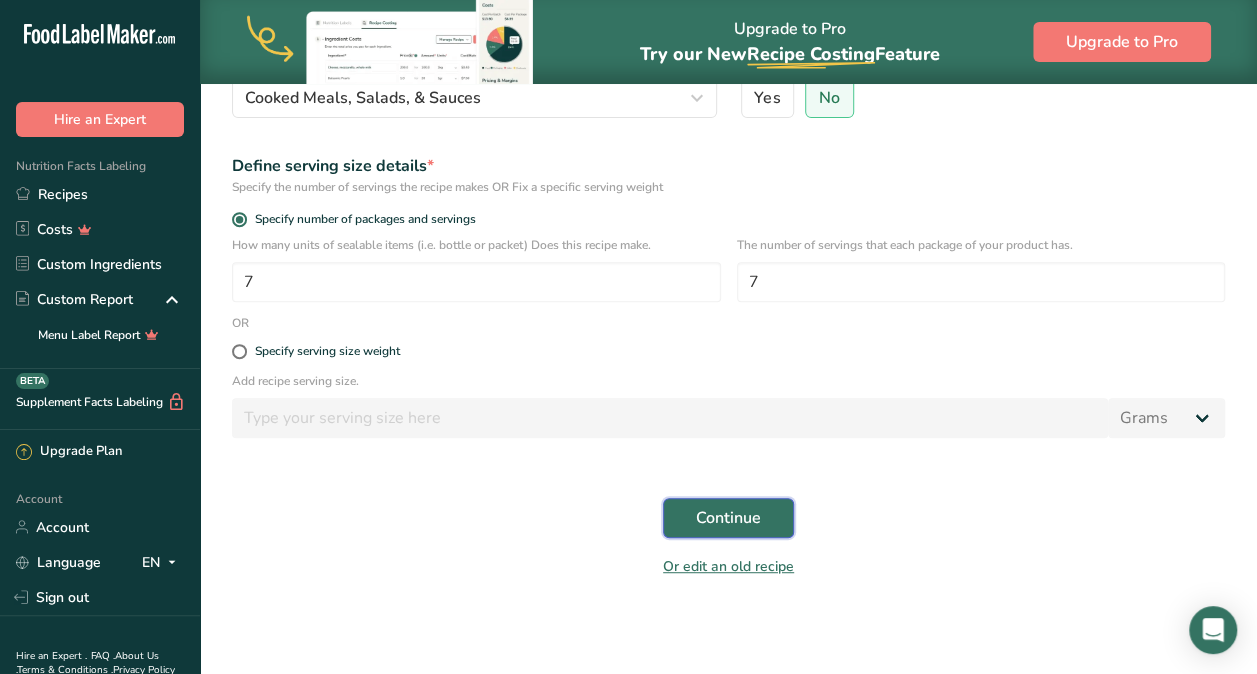 click on "Continue" at bounding box center [728, 518] 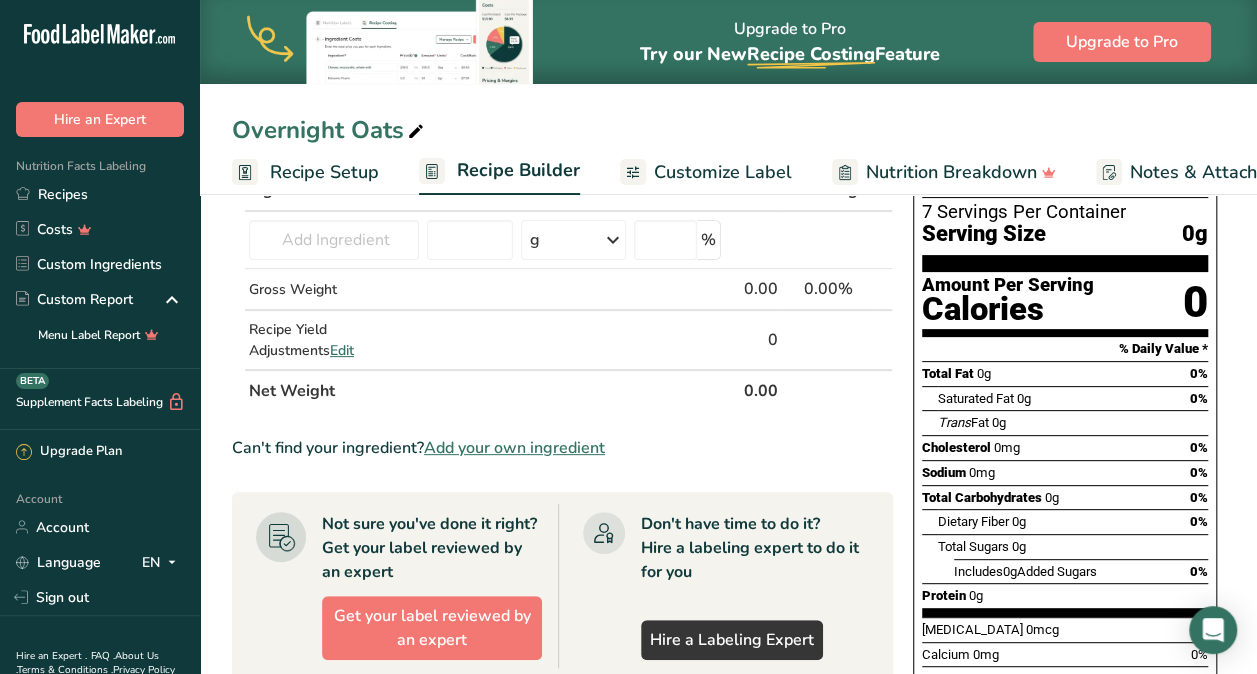scroll, scrollTop: 0, scrollLeft: 0, axis: both 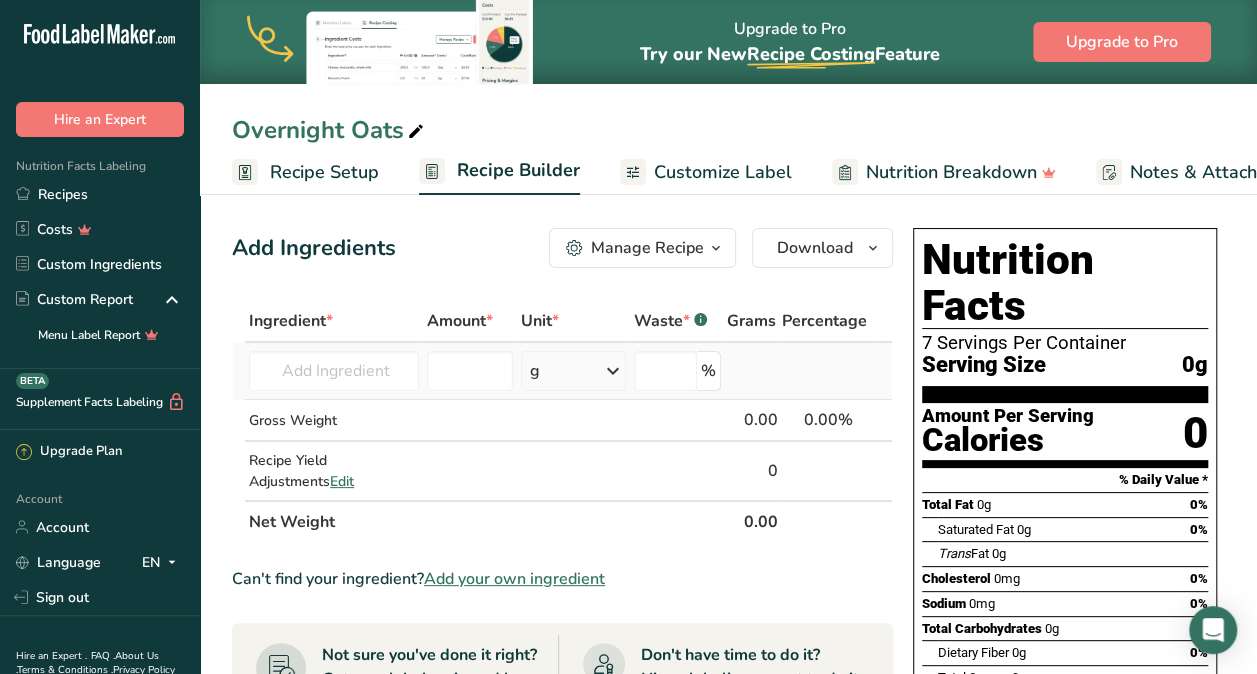 click at bounding box center [613, 371] 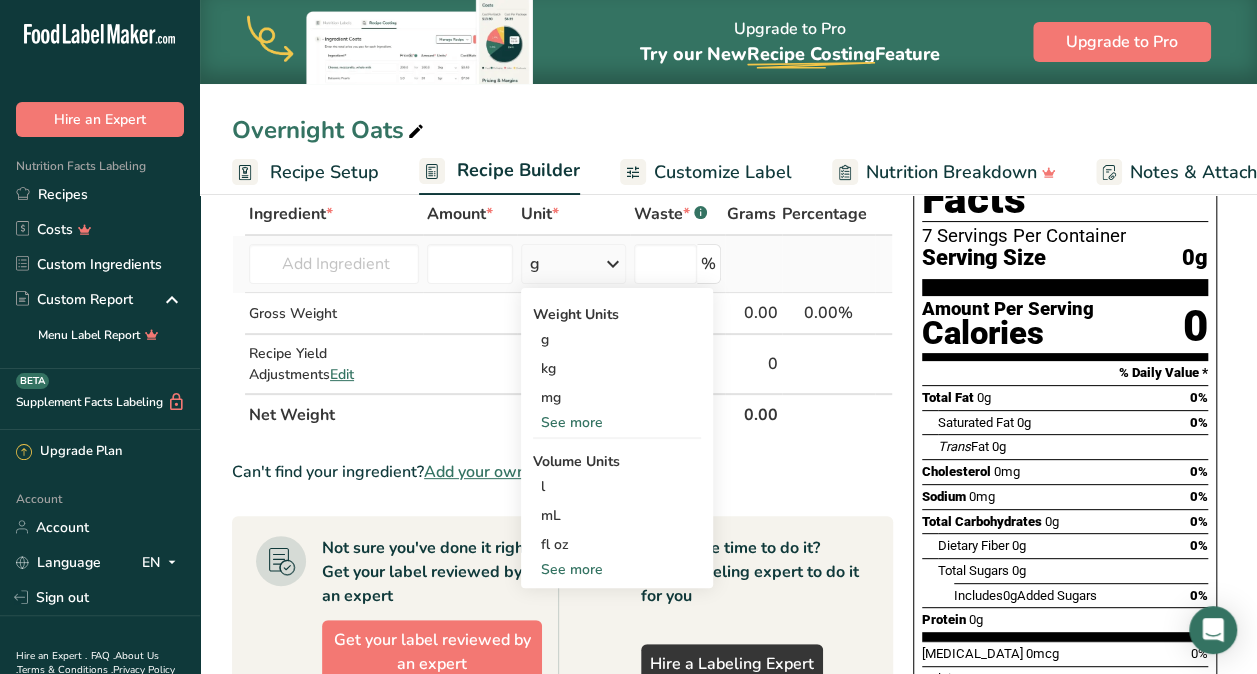 scroll, scrollTop: 129, scrollLeft: 0, axis: vertical 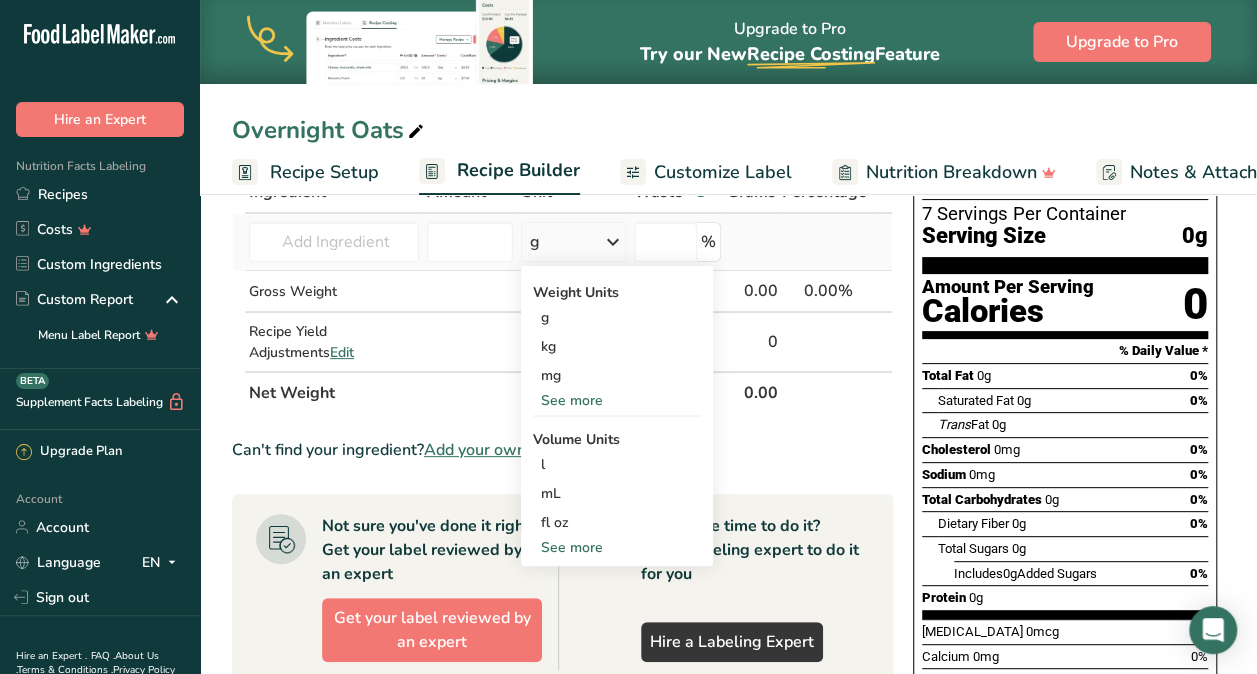 click on "See more" at bounding box center (617, 547) 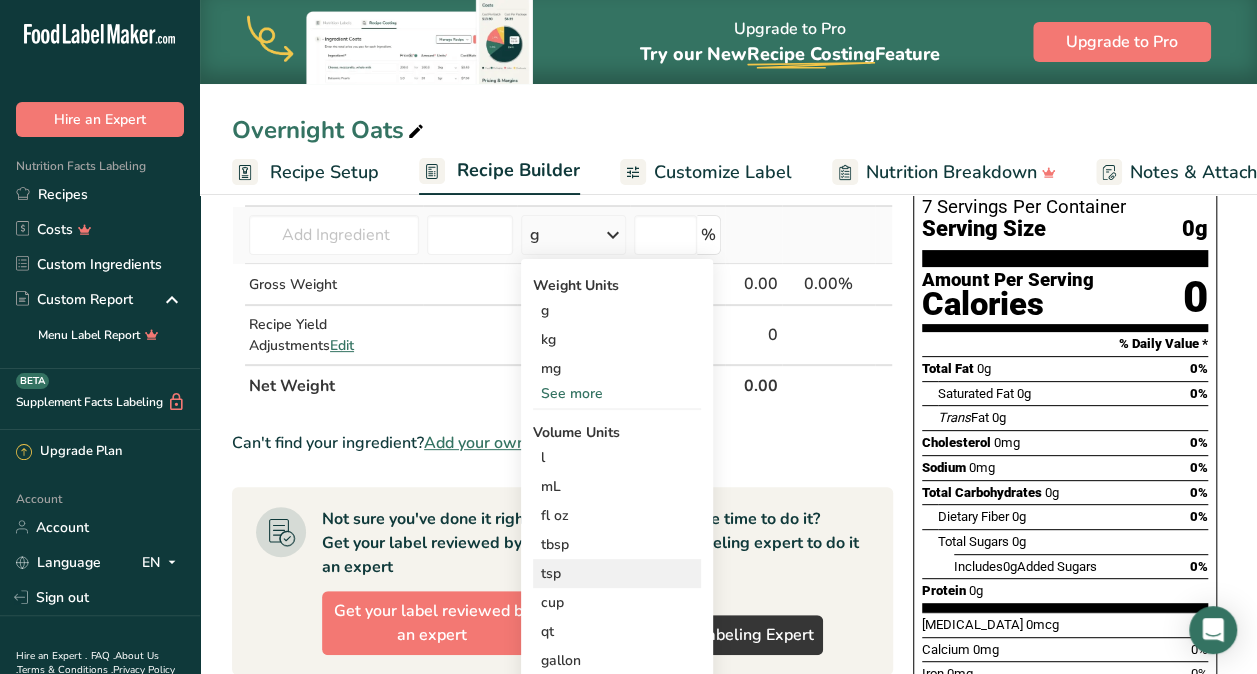 scroll, scrollTop: 128, scrollLeft: 0, axis: vertical 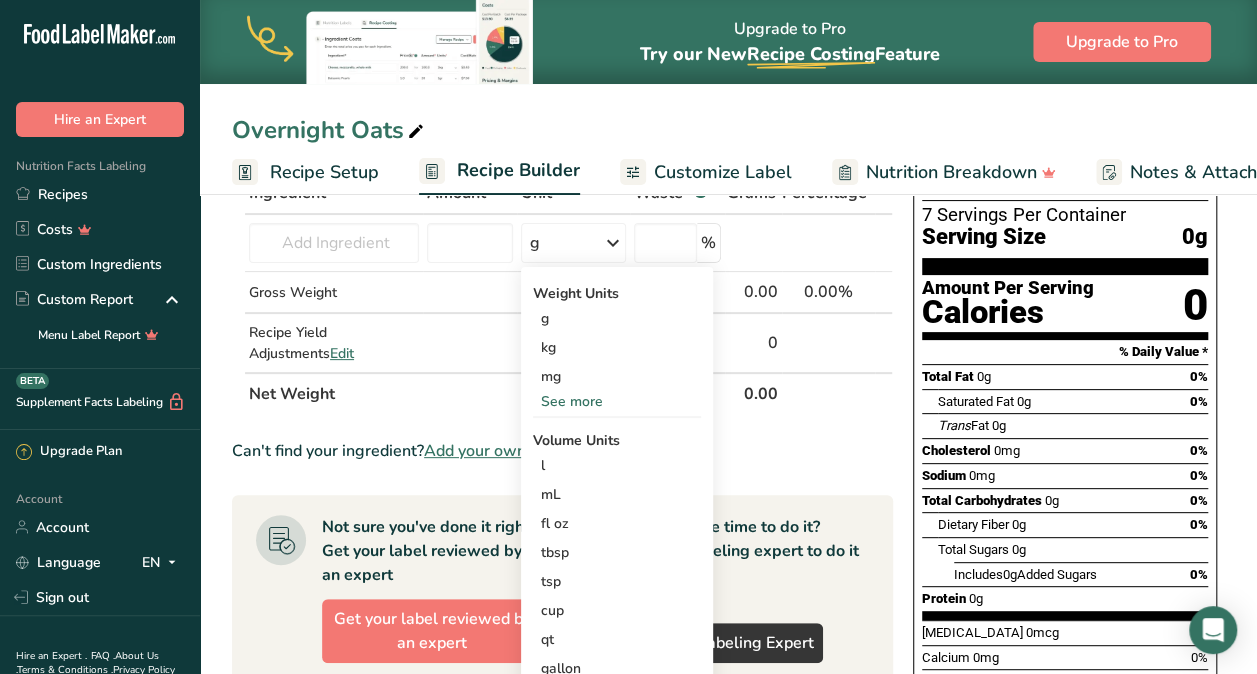 click on "Ingredient *
Amount *
Unit *
Waste *   .a-a{fill:#347362;}.b-a{fill:#fff;}          Grams
Percentage
[GEOGRAPHIC_DATA] flour
Milk, whole, 3.25% milkfat, without added vitamin A and [MEDICAL_DATA]
Beef, tenderloin, steak, separable lean only, trimmed to 1/8" fat, all grades, raw
Beef, grass-fed, strip steaks, lean only, raw
Beef, ground, 70% lean meat / 30% fat, raw
See full Results
g
Weight Units
g
kg
mg
See more
Volume Units
l
mL
fl oz
tbsp
tsp
cup
qt
gallon
See less" at bounding box center (562, 619) 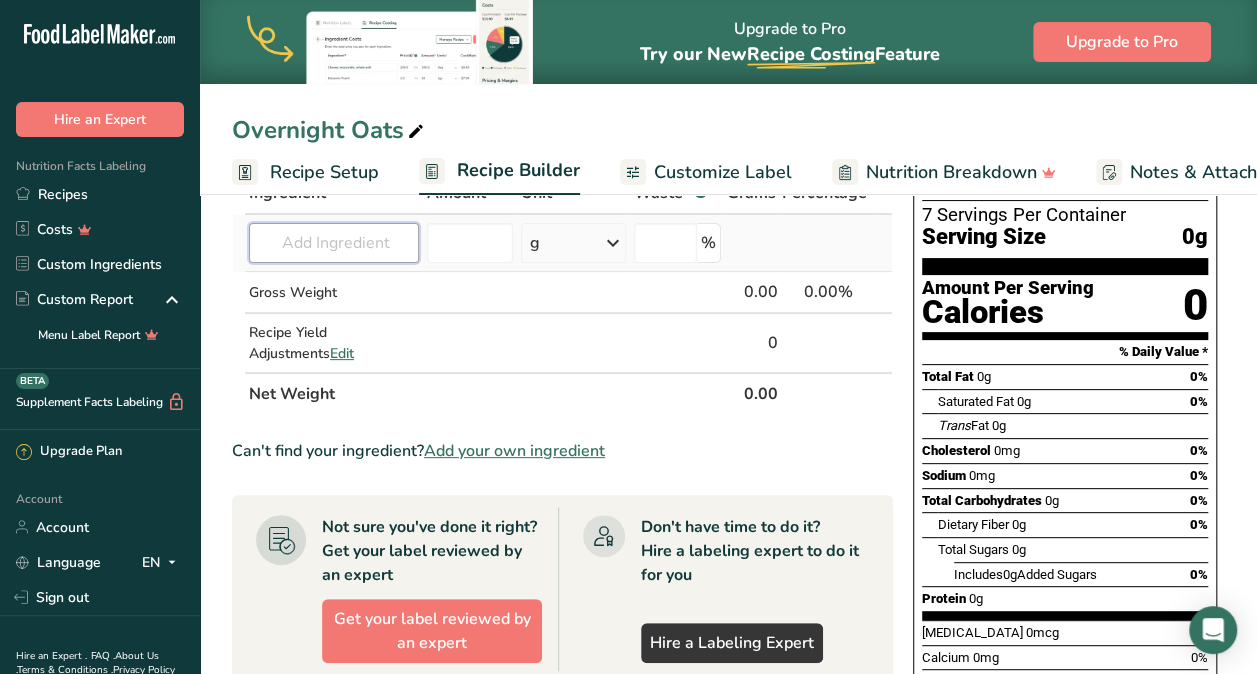 click at bounding box center (334, 243) 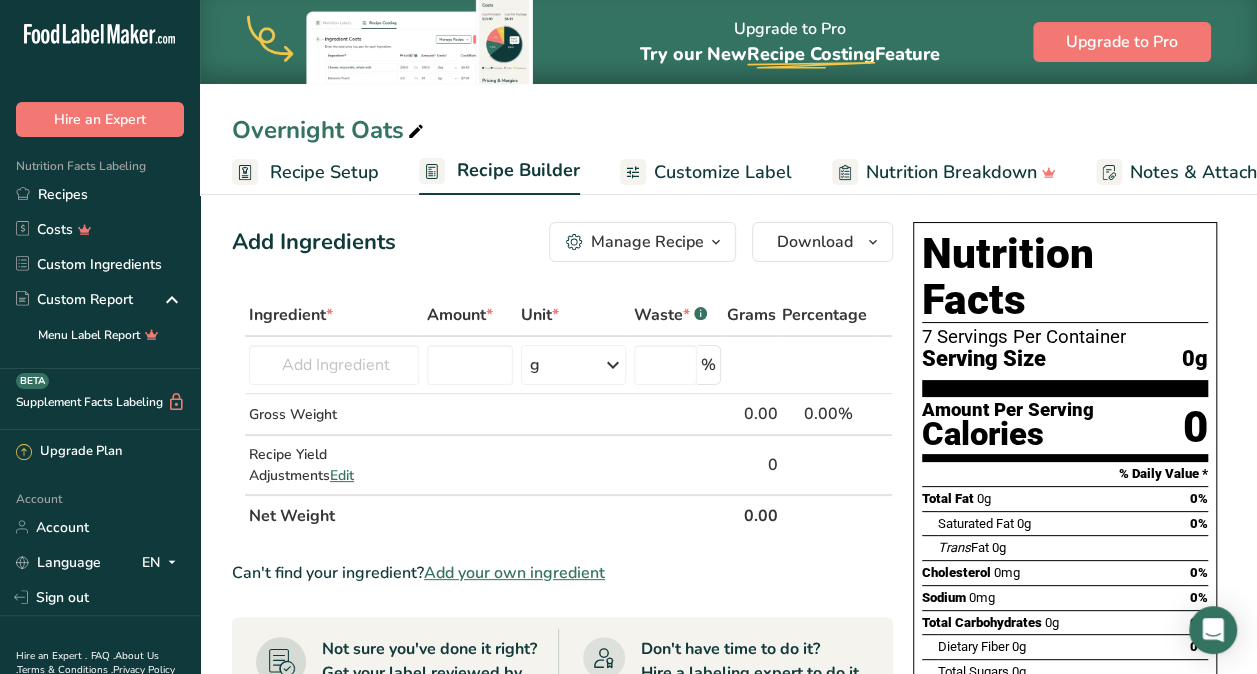 scroll, scrollTop: 0, scrollLeft: 0, axis: both 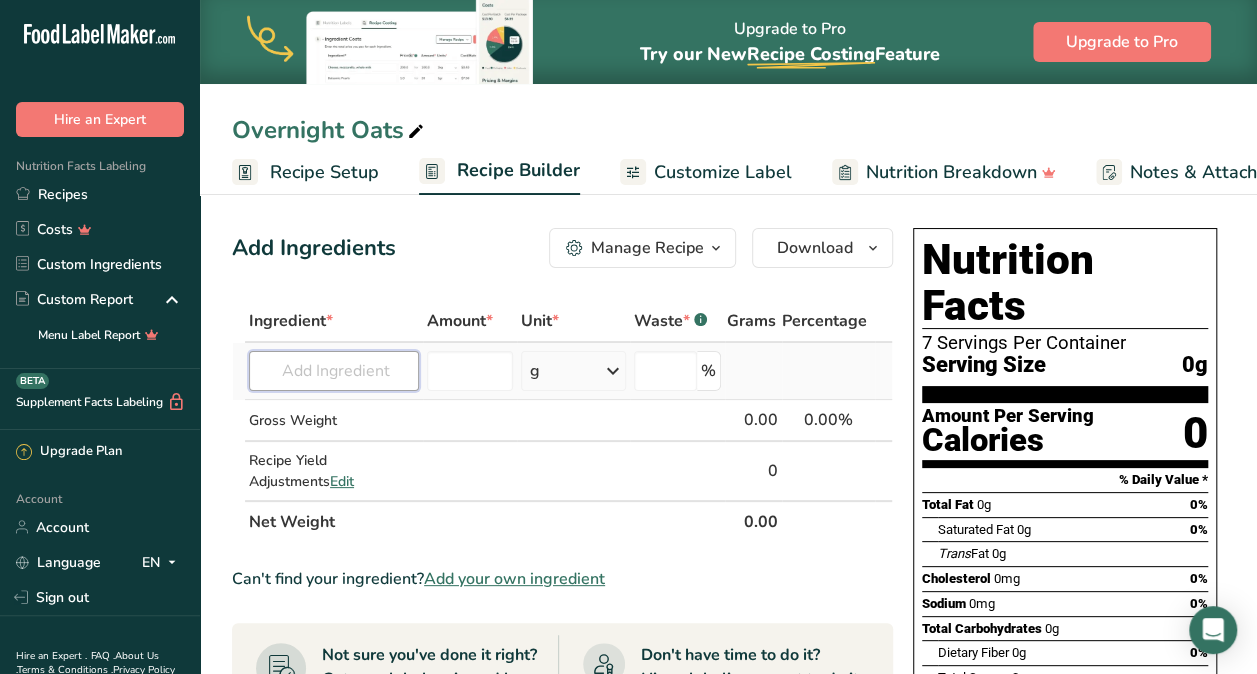 click at bounding box center [334, 371] 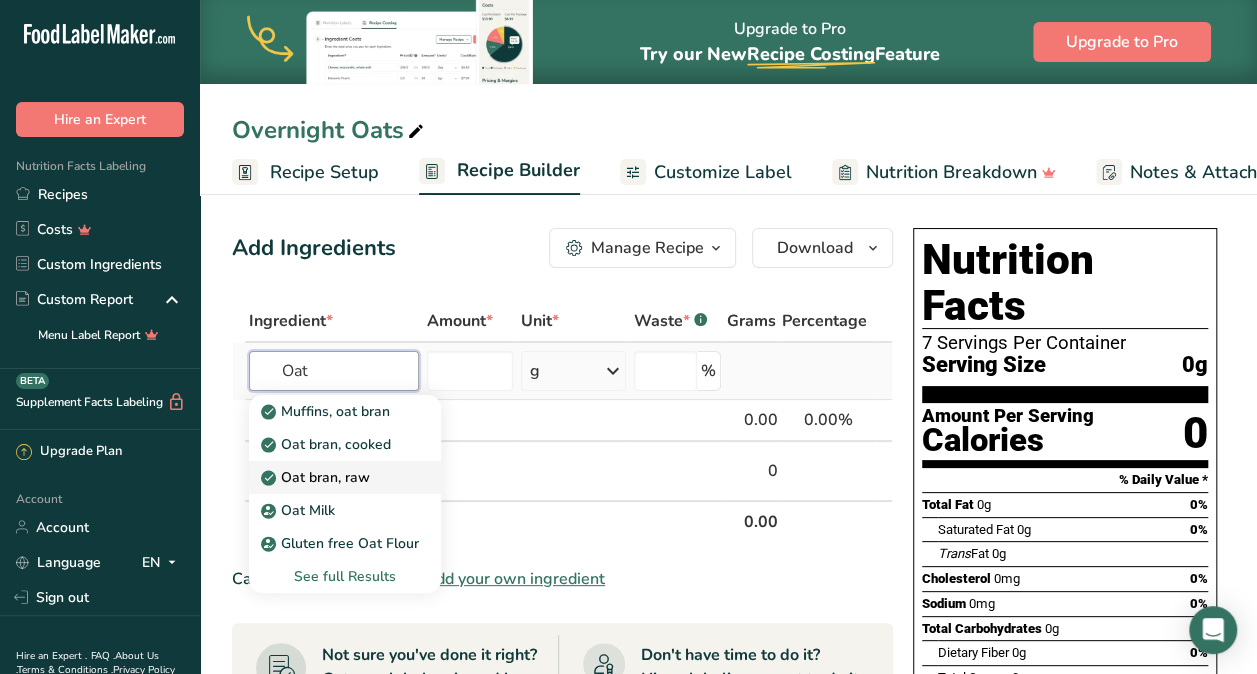 type on "Oat" 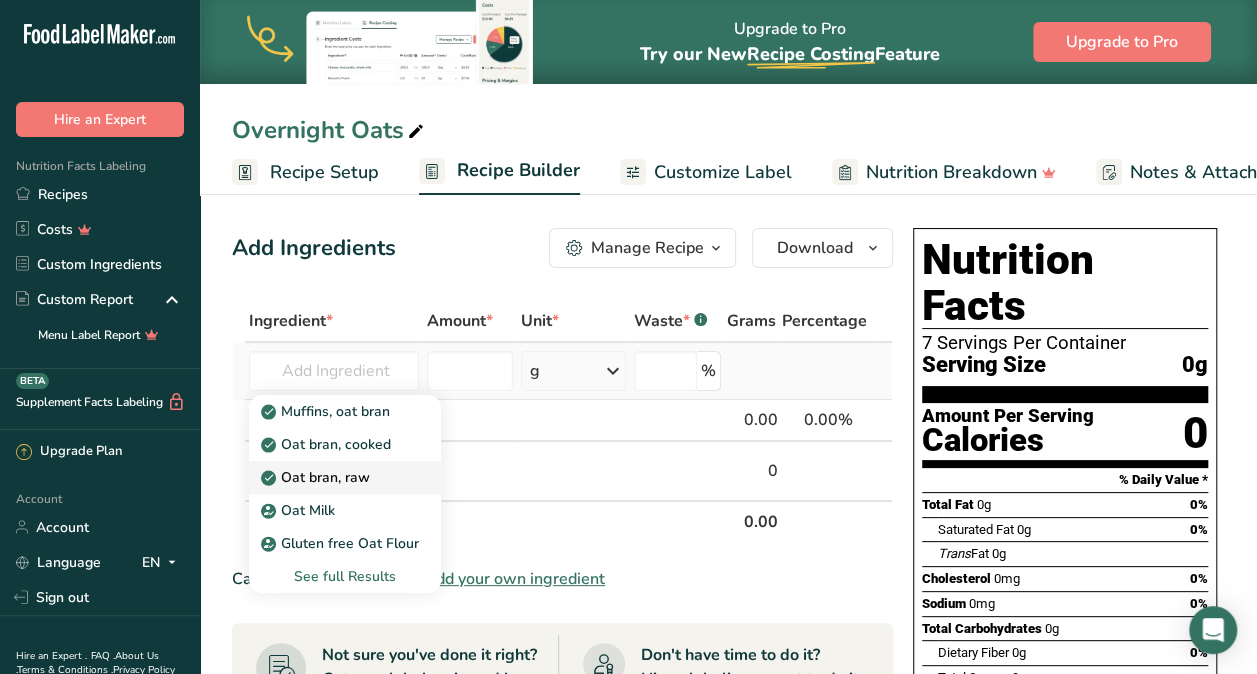 click on "Oat bran, raw" at bounding box center (317, 477) 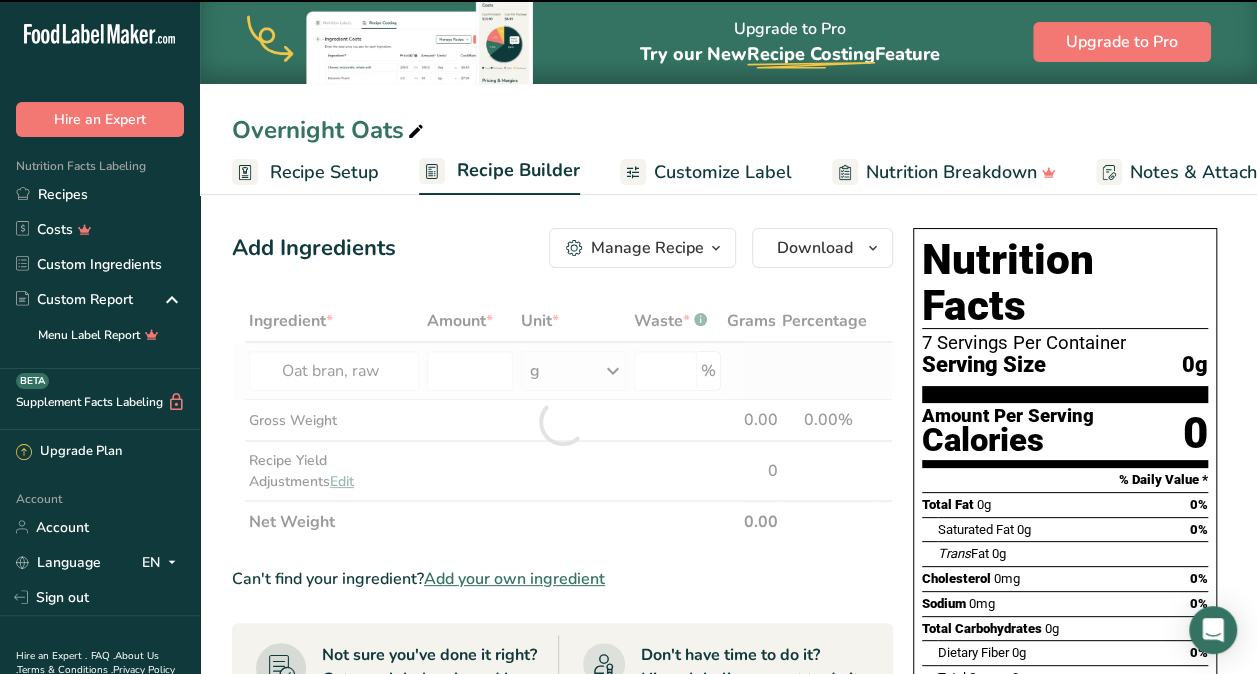 type on "0" 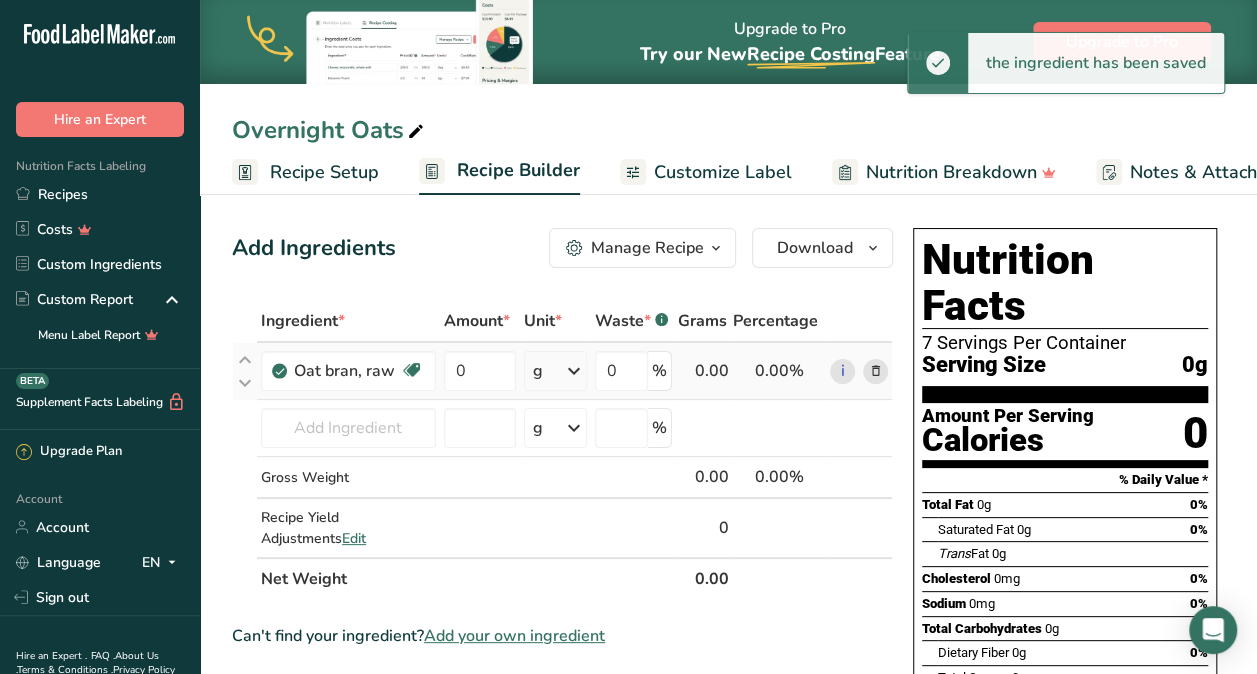 click at bounding box center (574, 371) 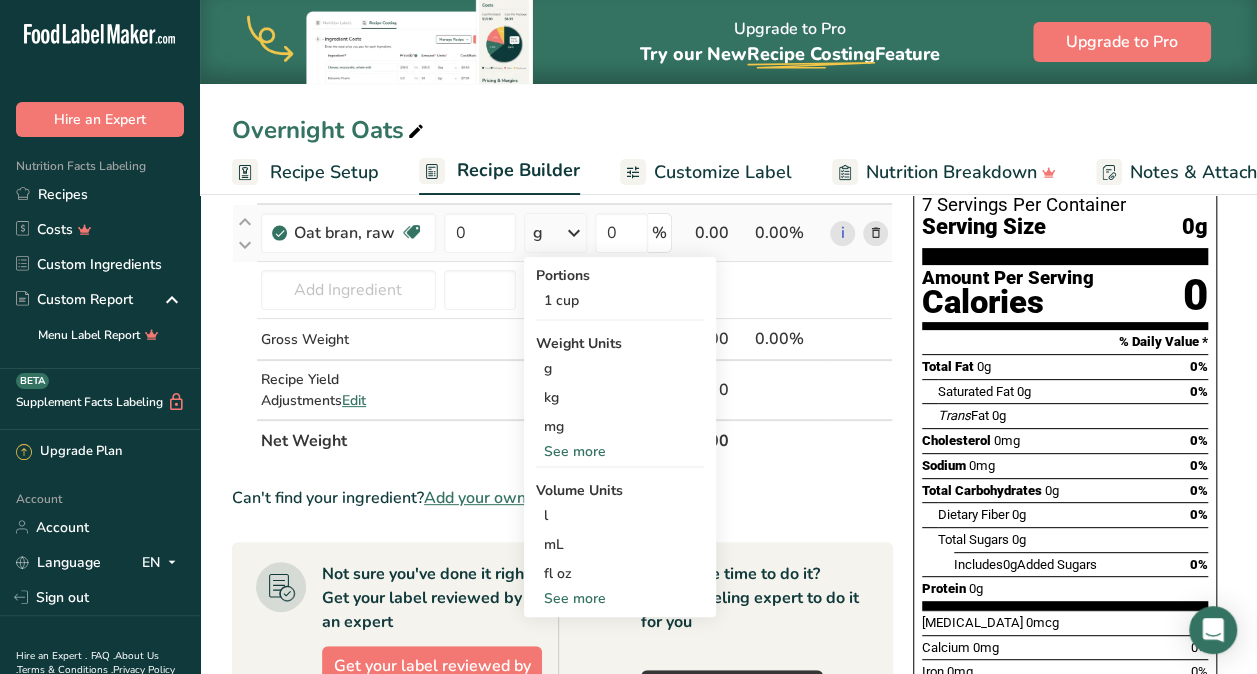 scroll, scrollTop: 140, scrollLeft: 0, axis: vertical 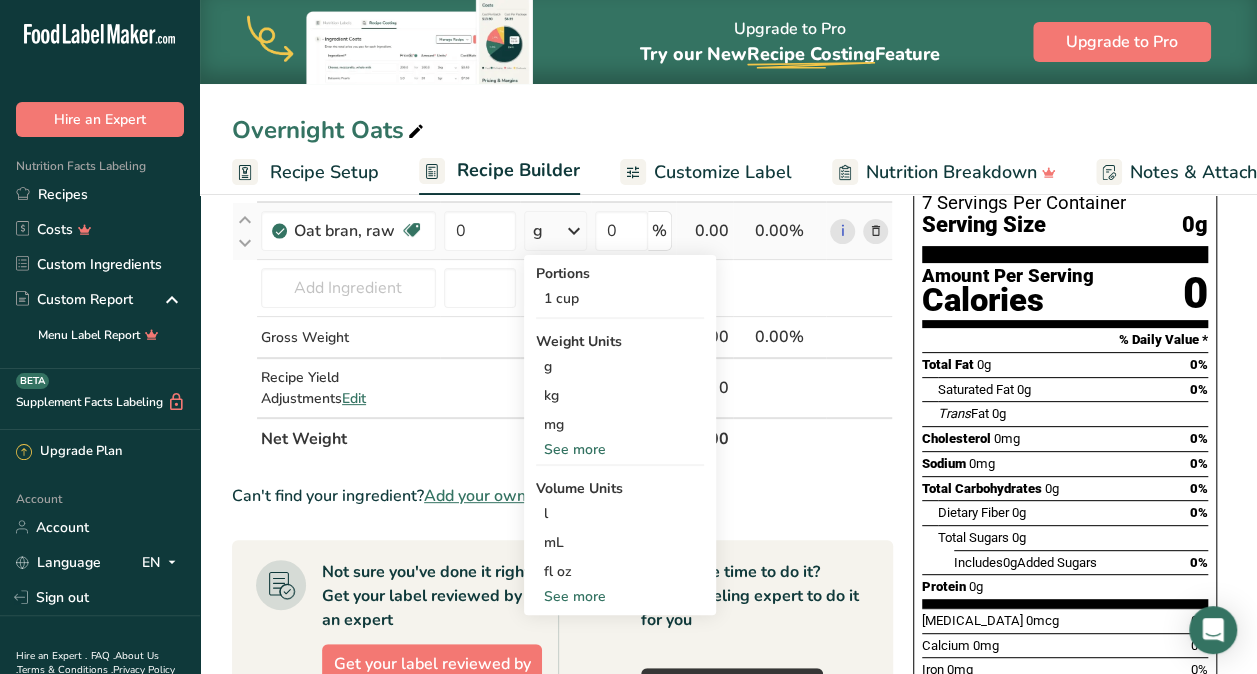 click on "See more" at bounding box center [620, 596] 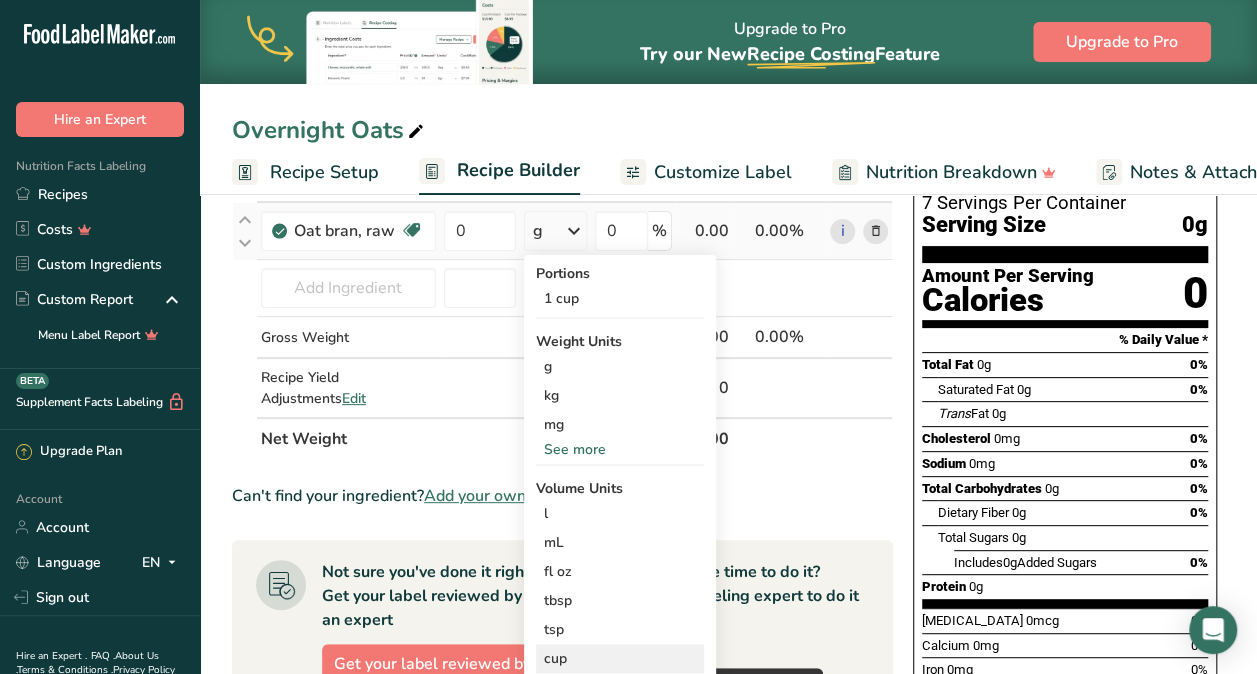 click on "cup" at bounding box center [620, 658] 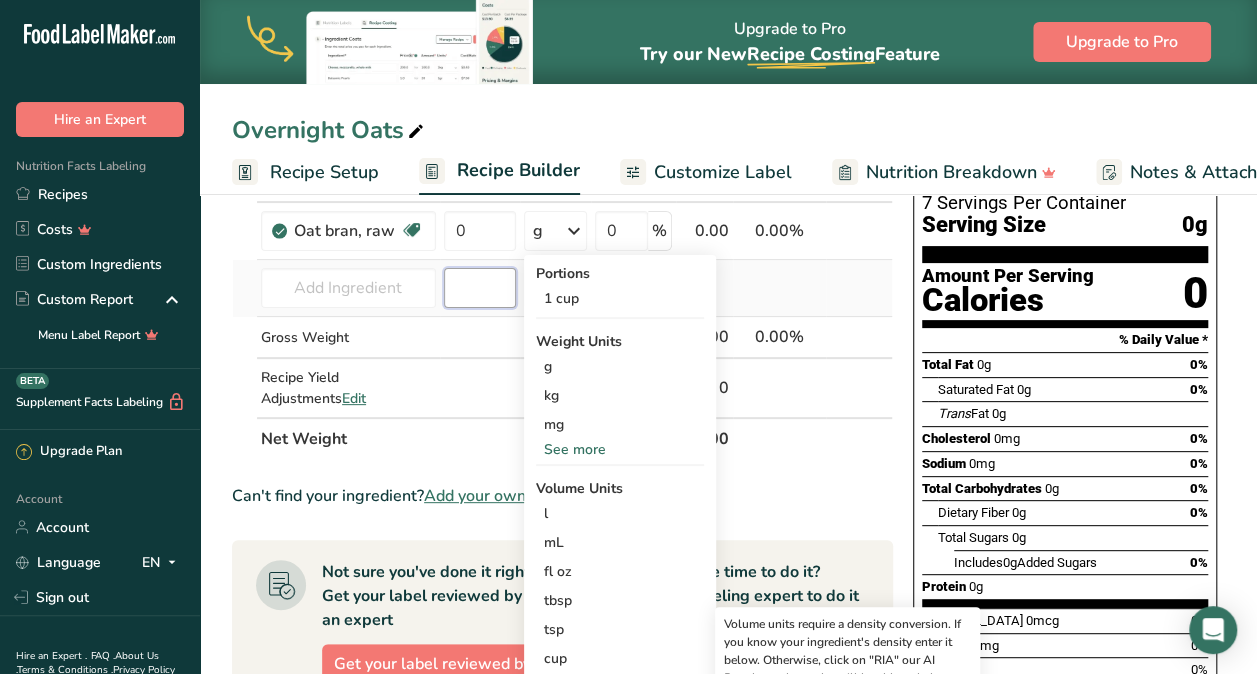 click at bounding box center [480, 288] 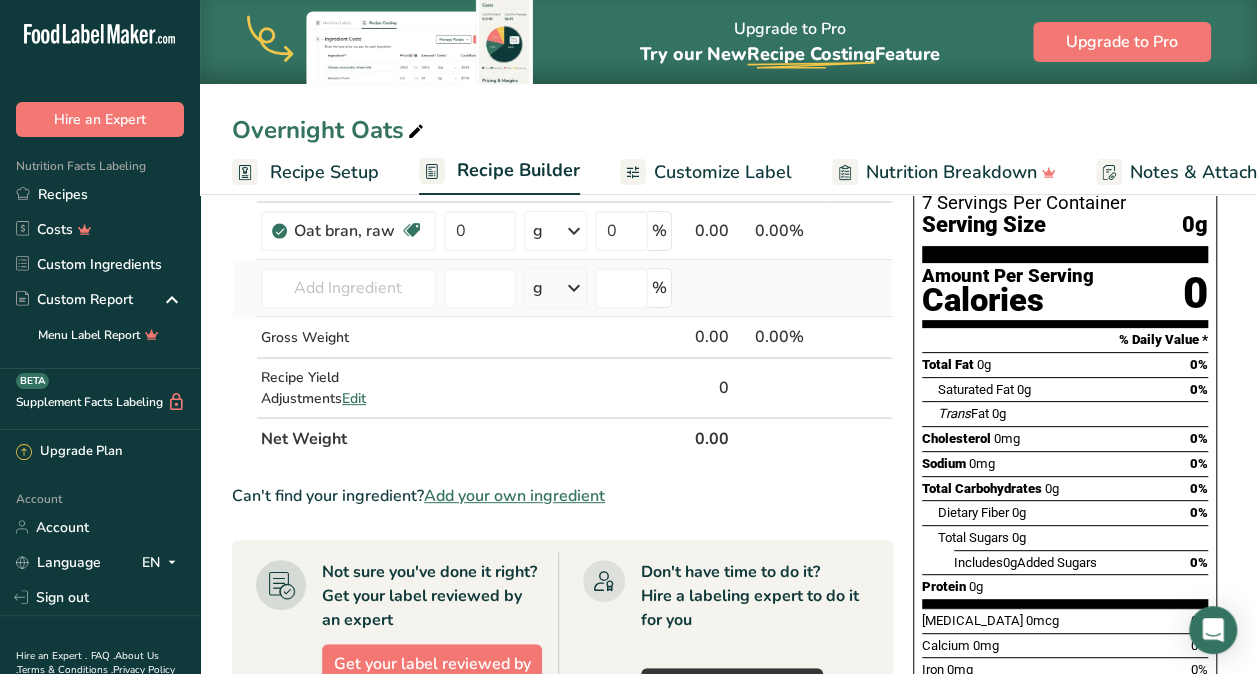 click at bounding box center [574, 288] 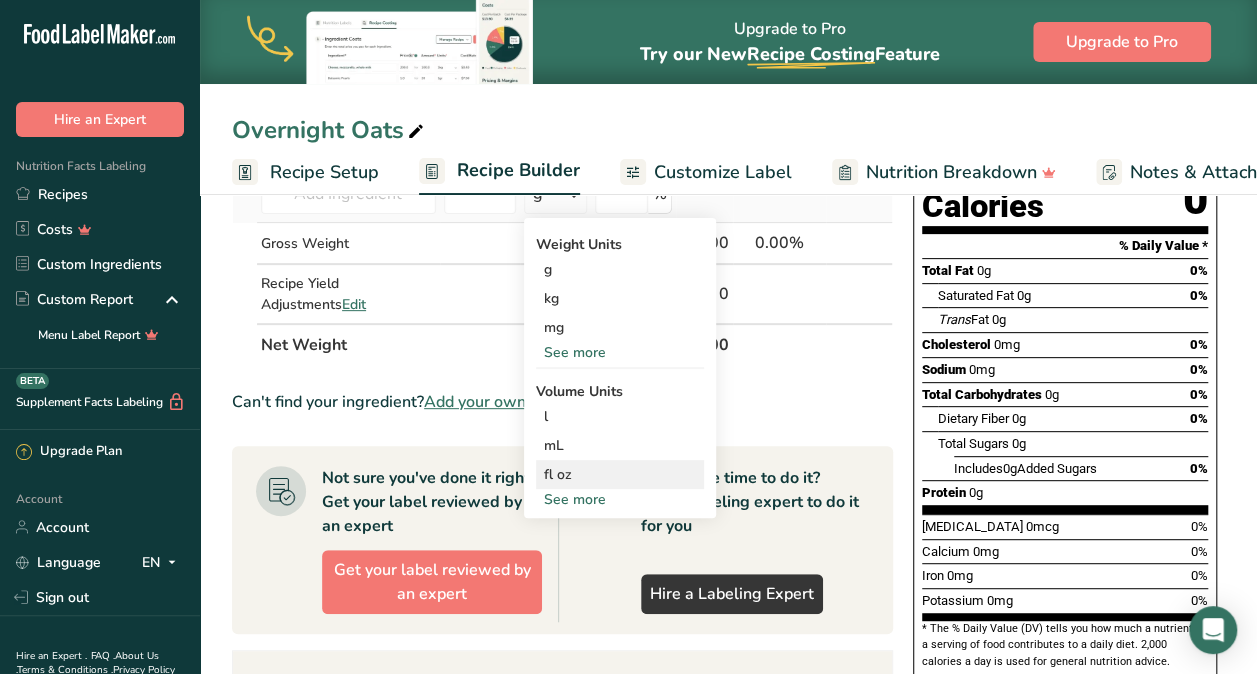 scroll, scrollTop: 237, scrollLeft: 0, axis: vertical 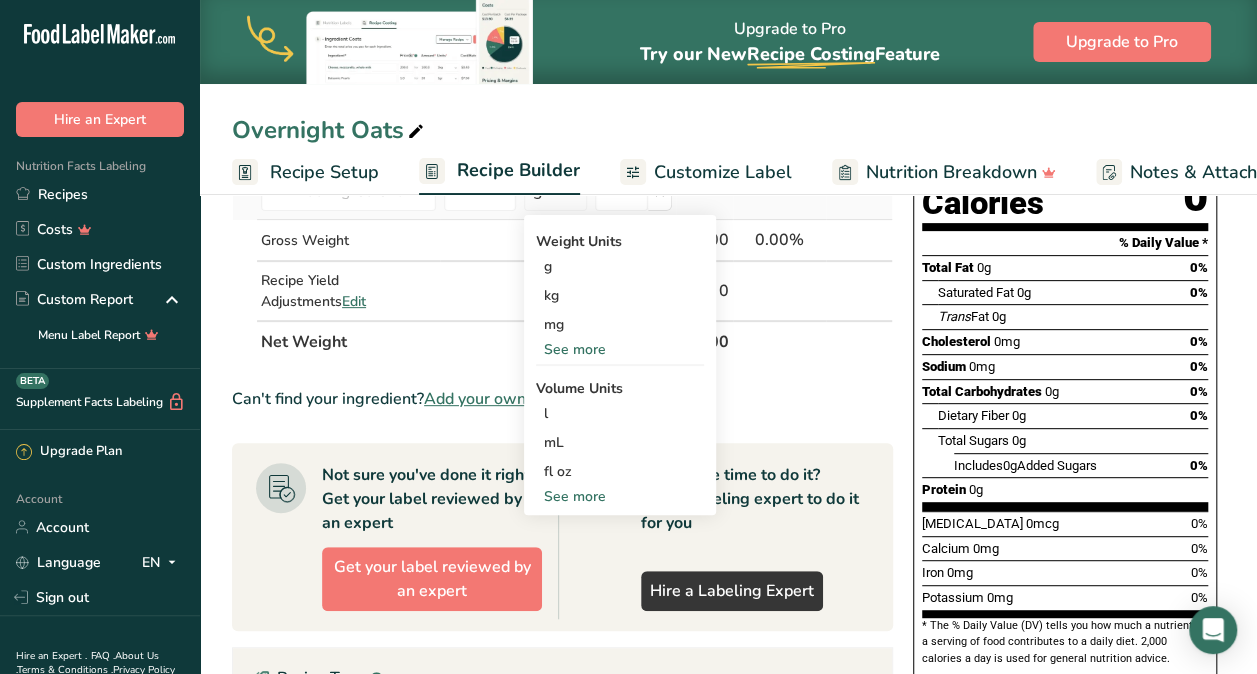 click on "See more" at bounding box center (620, 496) 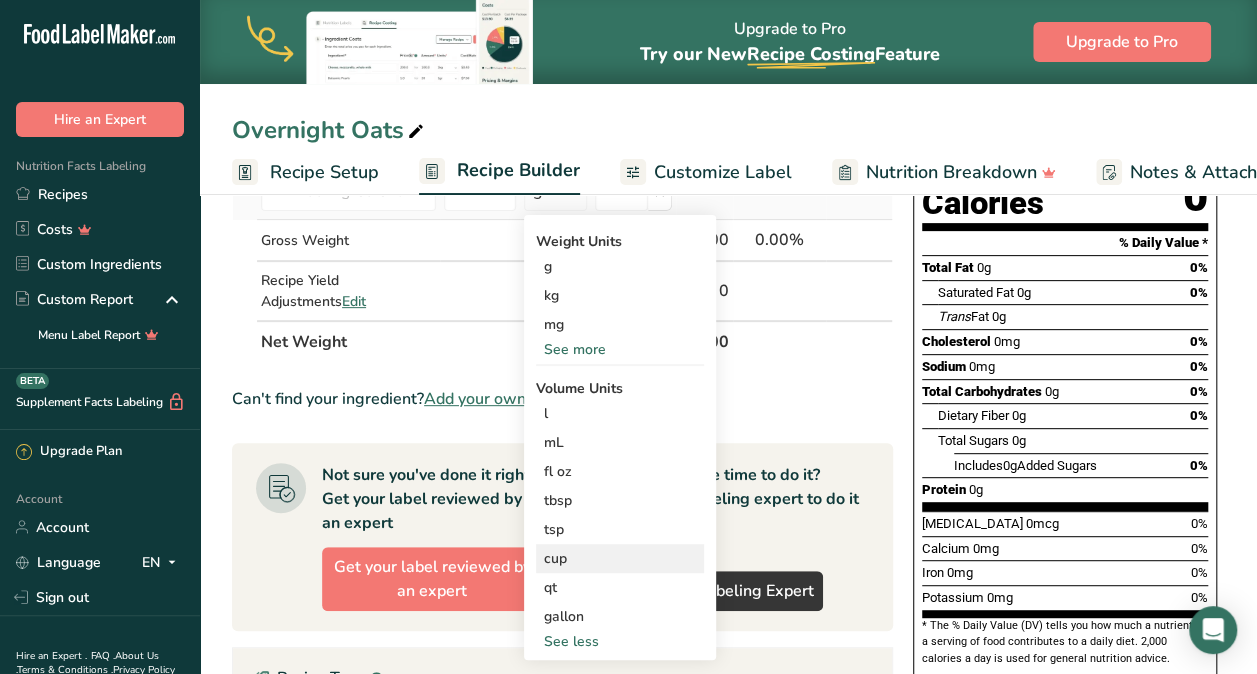 click on "cup" at bounding box center [620, 558] 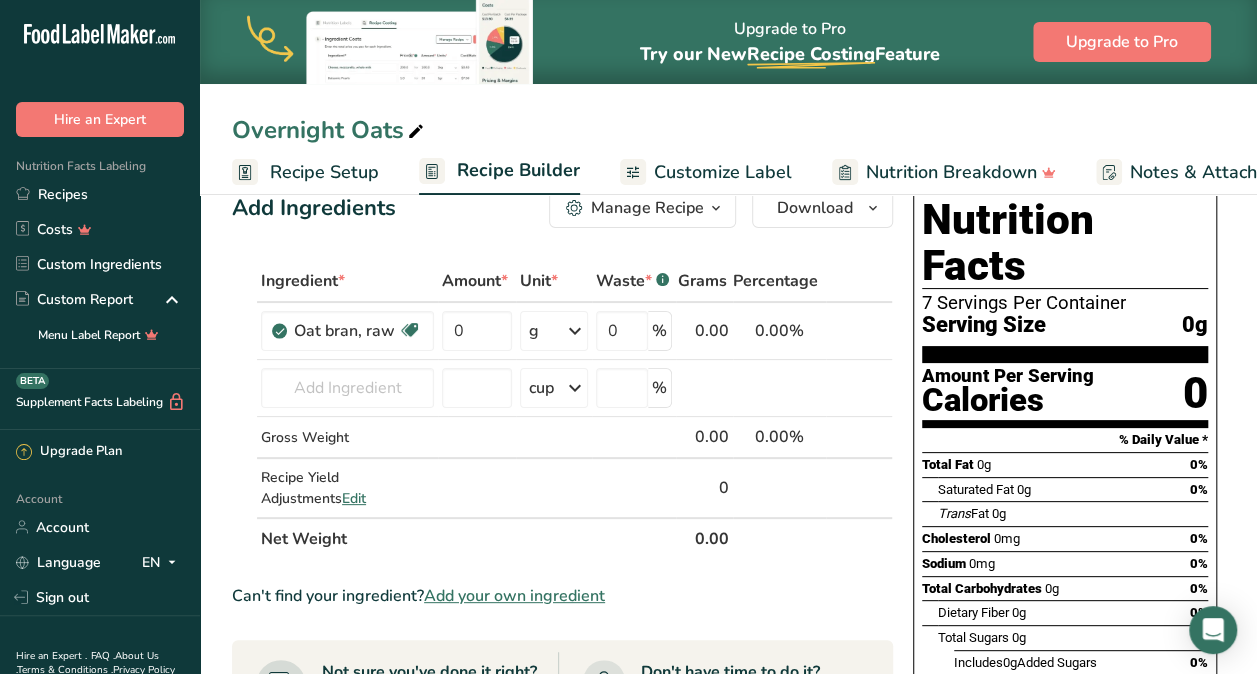 scroll, scrollTop: 39, scrollLeft: 0, axis: vertical 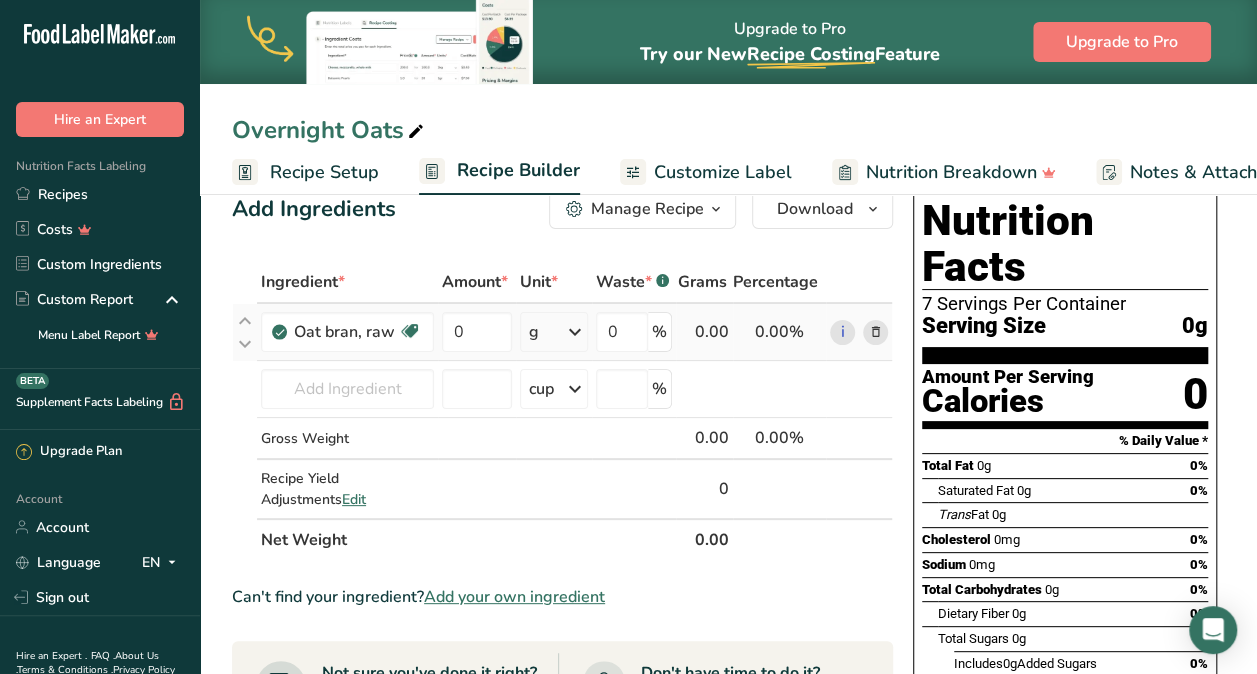 click at bounding box center [575, 332] 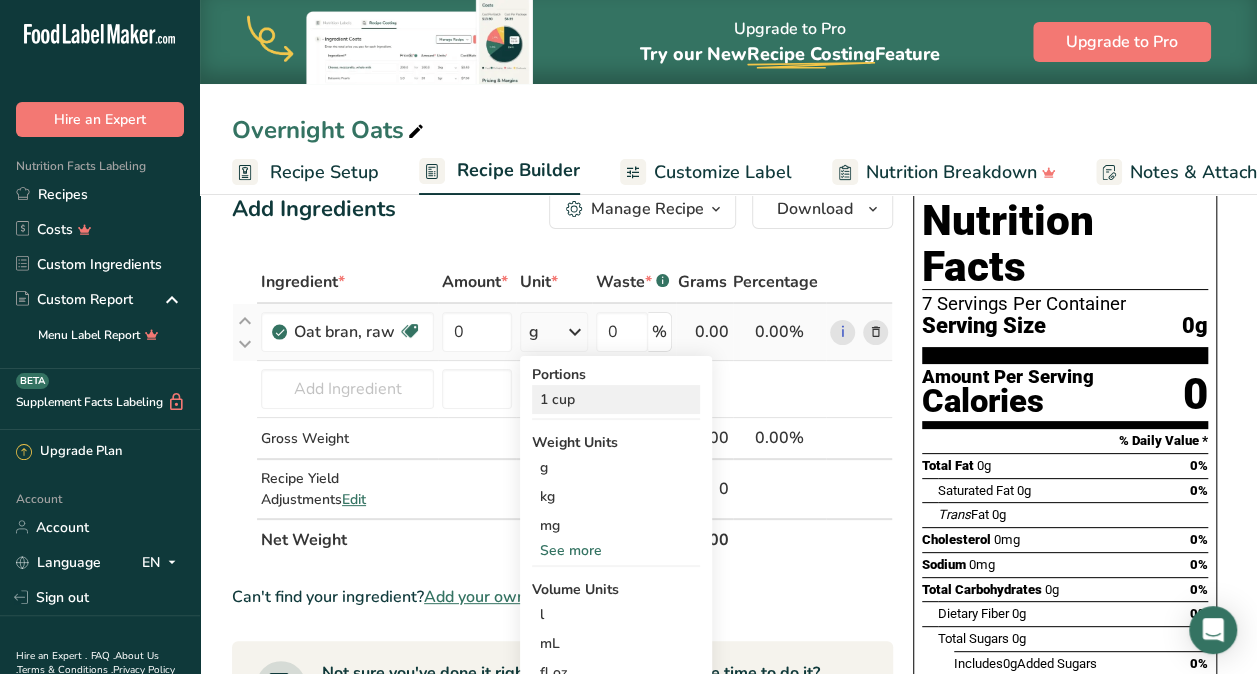 click on "1 cup" at bounding box center [616, 399] 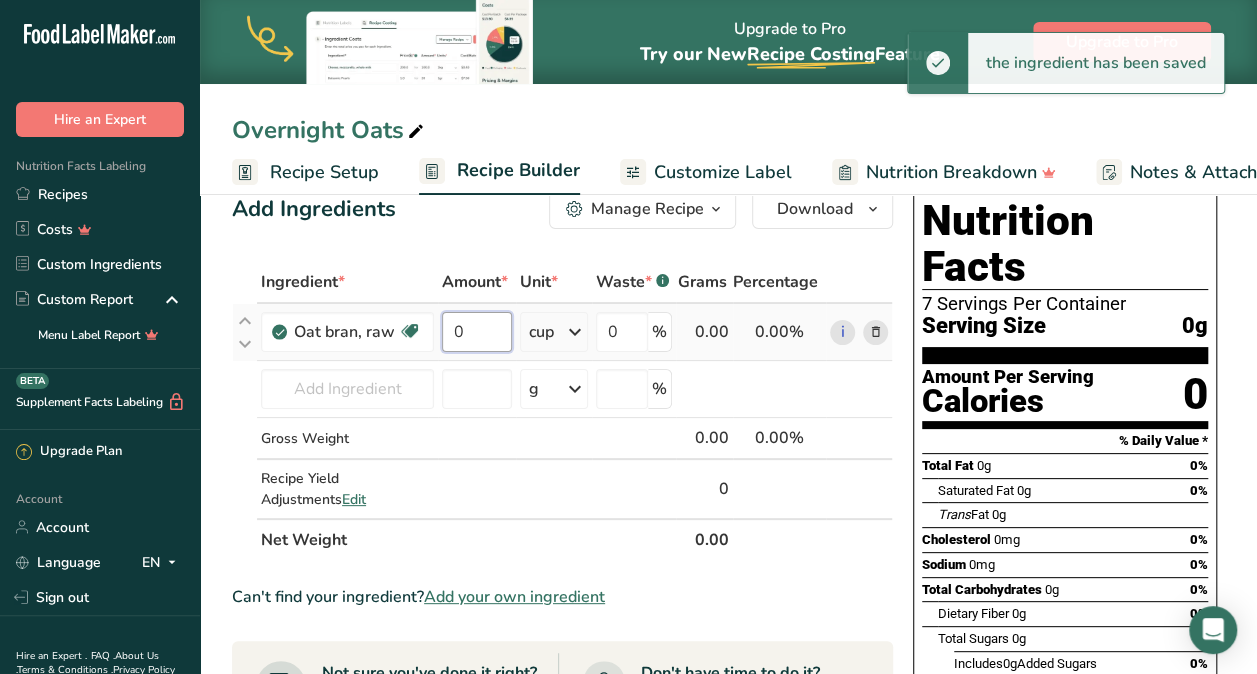 click on "0" at bounding box center (477, 332) 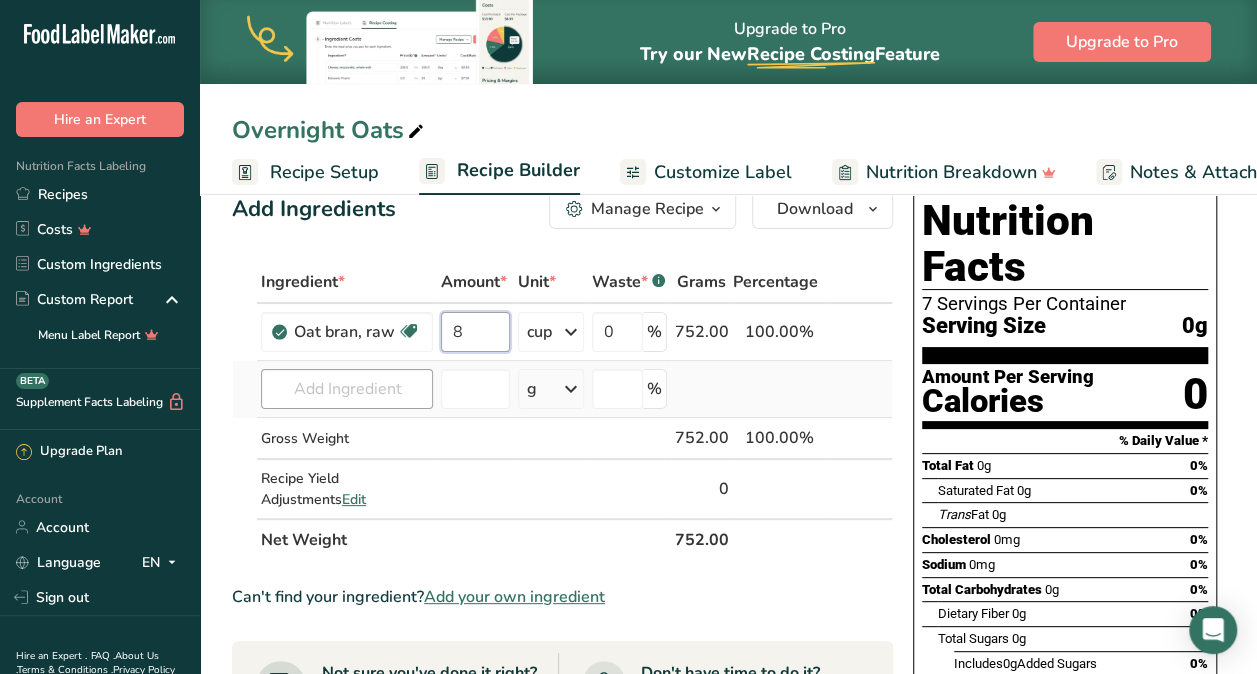 type on "8" 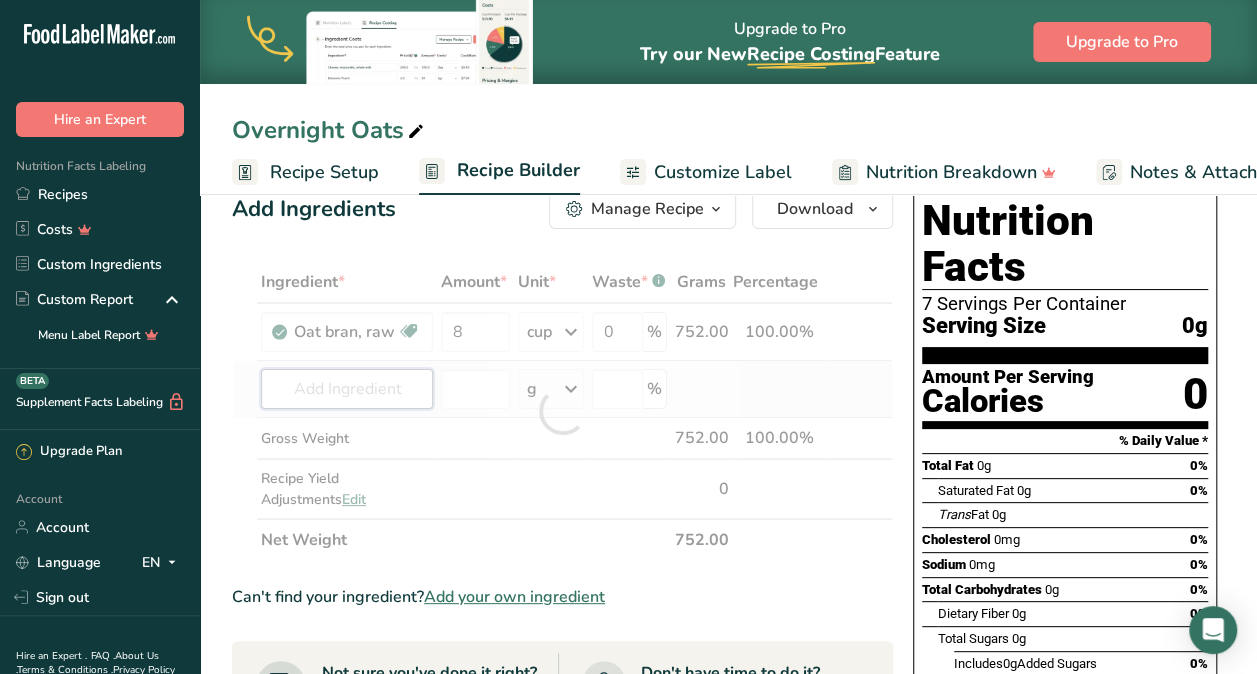 click on "Ingredient *
Amount *
Unit *
Waste *   .a-a{fill:#347362;}.b-a{fill:#fff;}          Grams
Percentage
Oat bran, raw
Dairy free
Gluten free
Vegan
Vegetarian
Soy free
8
cup
Portions
1 cup
Weight Units
g
kg
mg
See more
Volume Units
l
Volume units require a density conversion. If you know your ingredient's density enter it below. Otherwise, click on "RIA" our AI Regulatory bot - she will be able to help you
lb/ft3
g/cm3
Confirm
mL
lb/ft3
g/cm3" at bounding box center (562, 411) 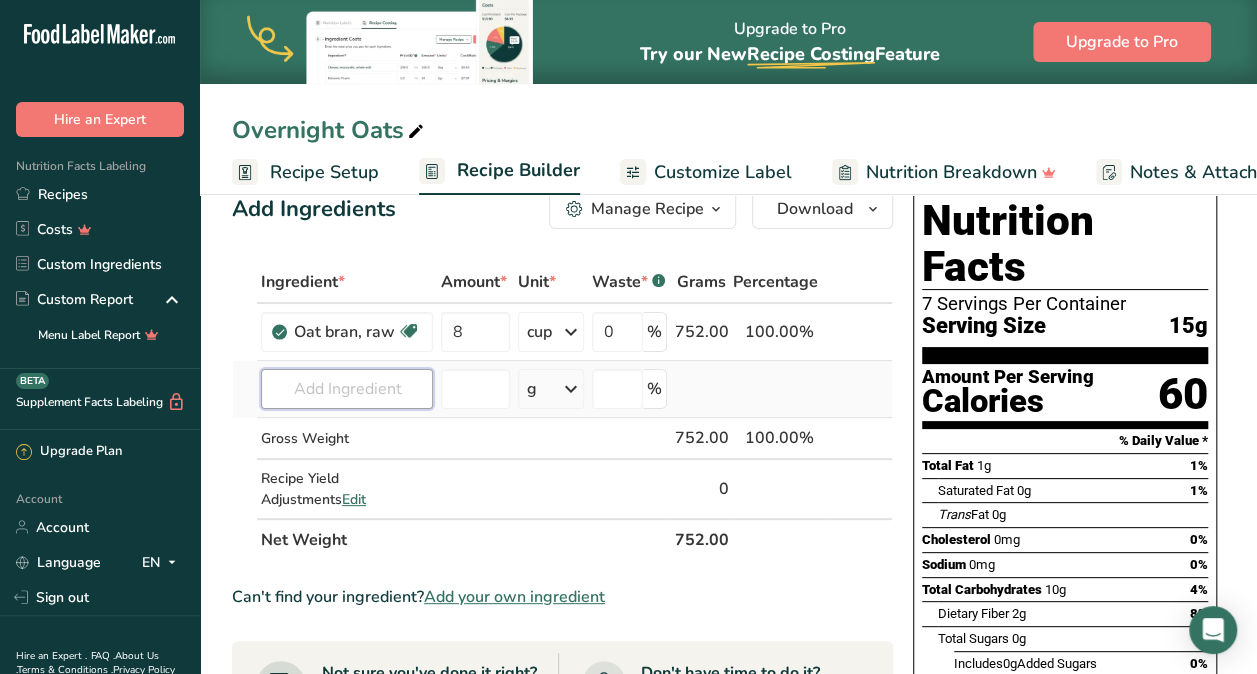click at bounding box center (347, 389) 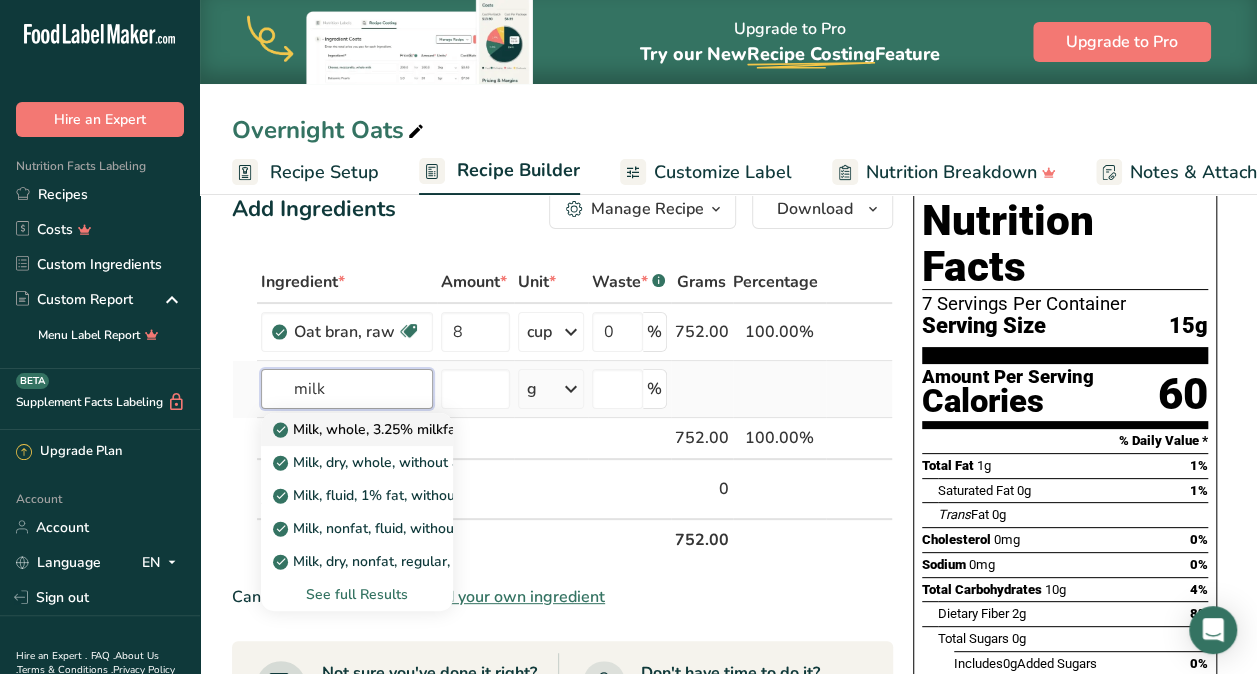 type on "milk" 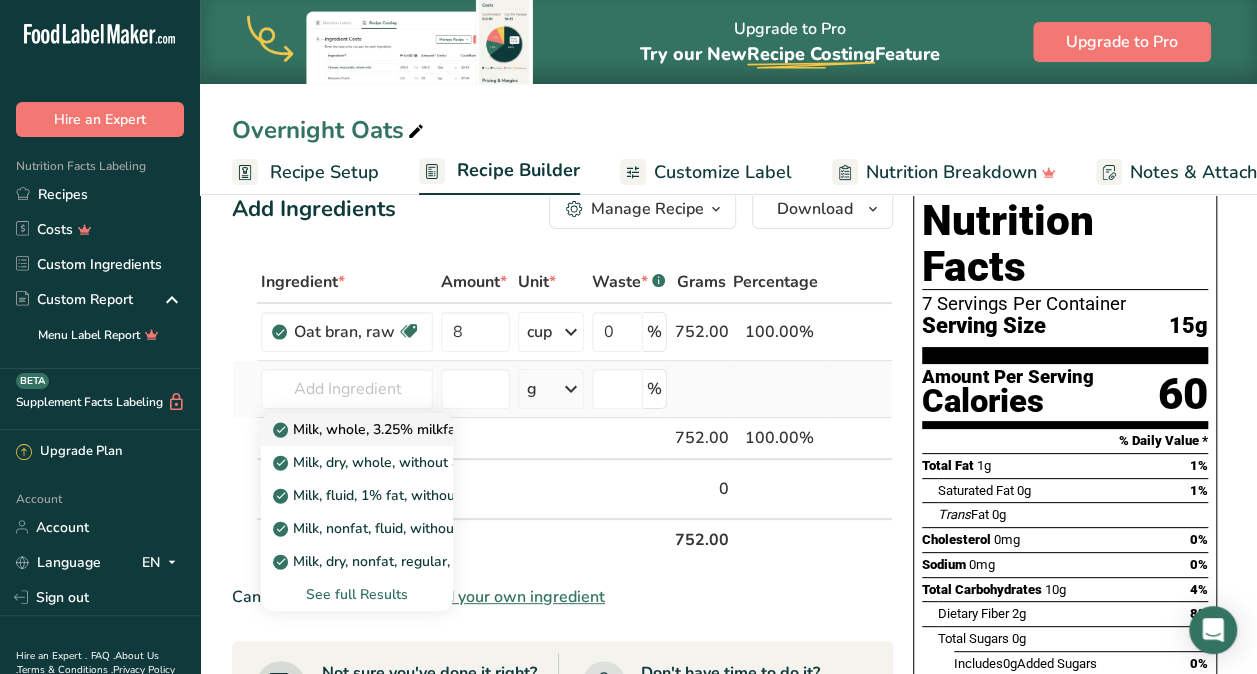 click on "Milk, whole, 3.25% milkfat, without added vitamin A and [MEDICAL_DATA]" at bounding box center (525, 429) 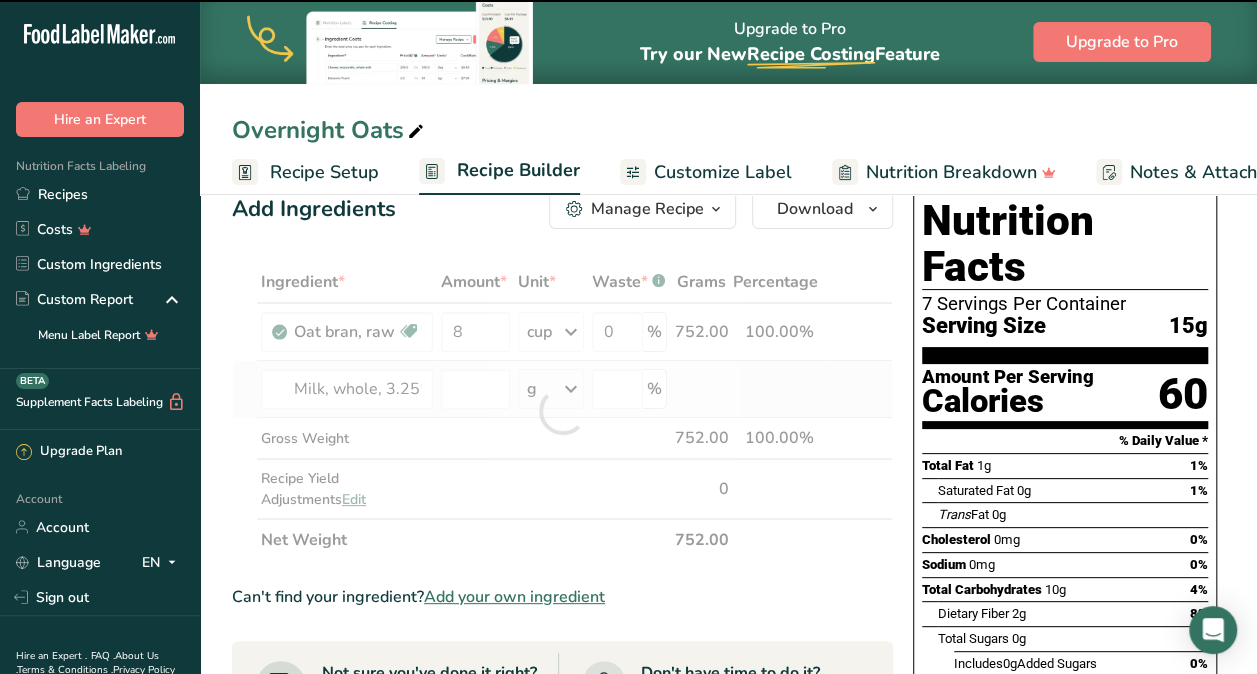 type on "0" 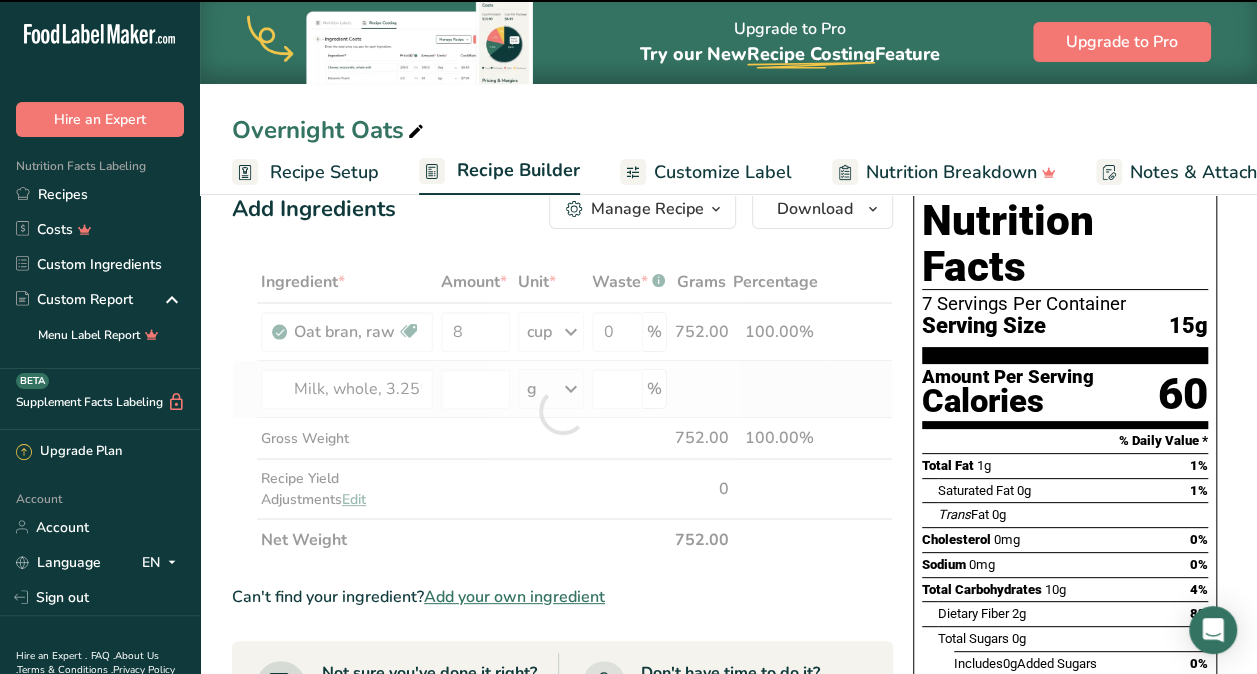 type on "0" 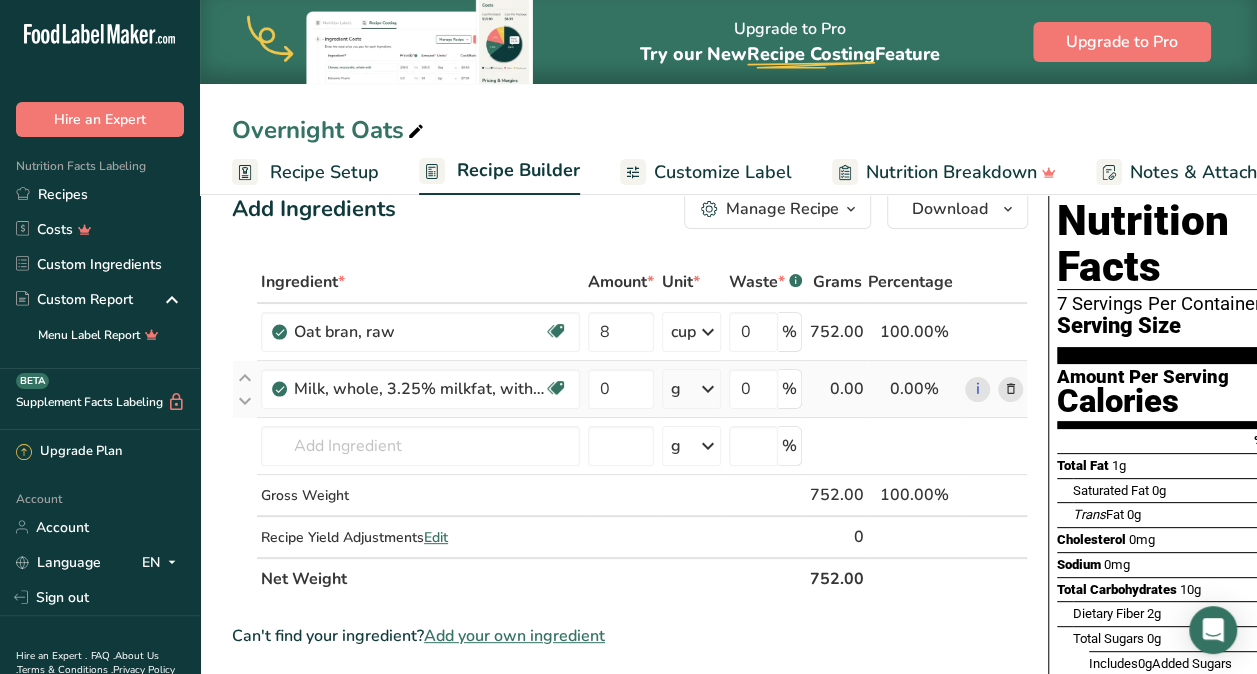 click on "g" at bounding box center [691, 389] 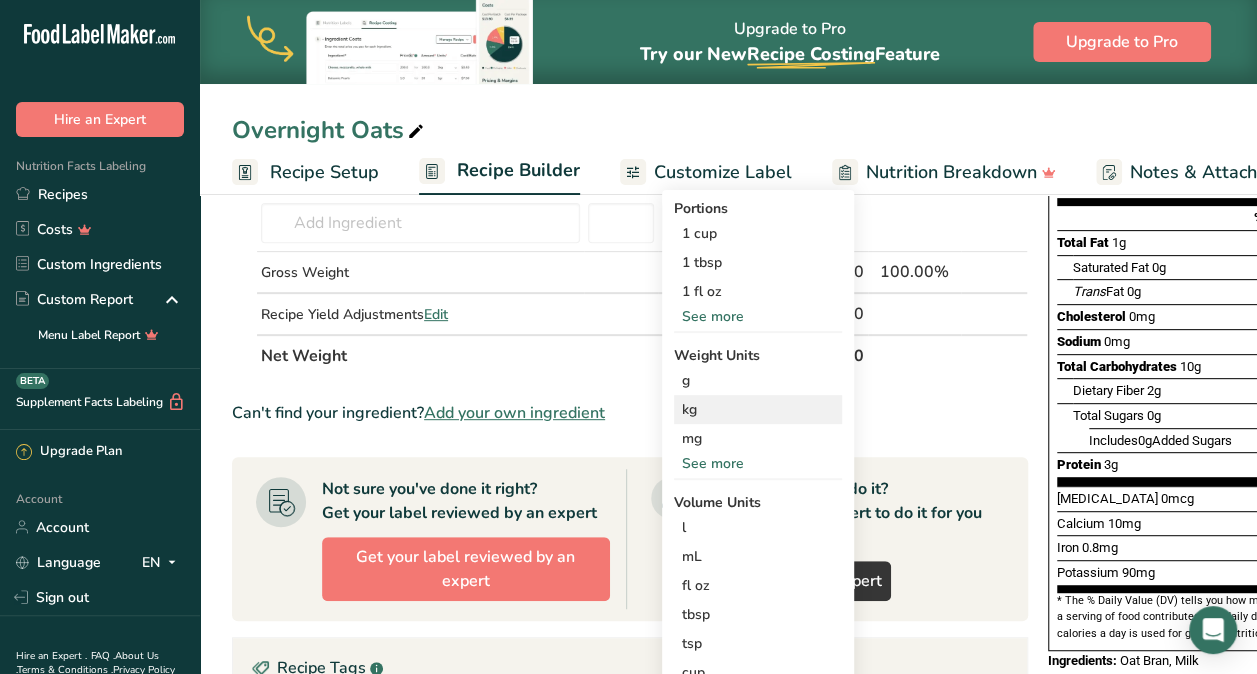 scroll, scrollTop: 263, scrollLeft: 0, axis: vertical 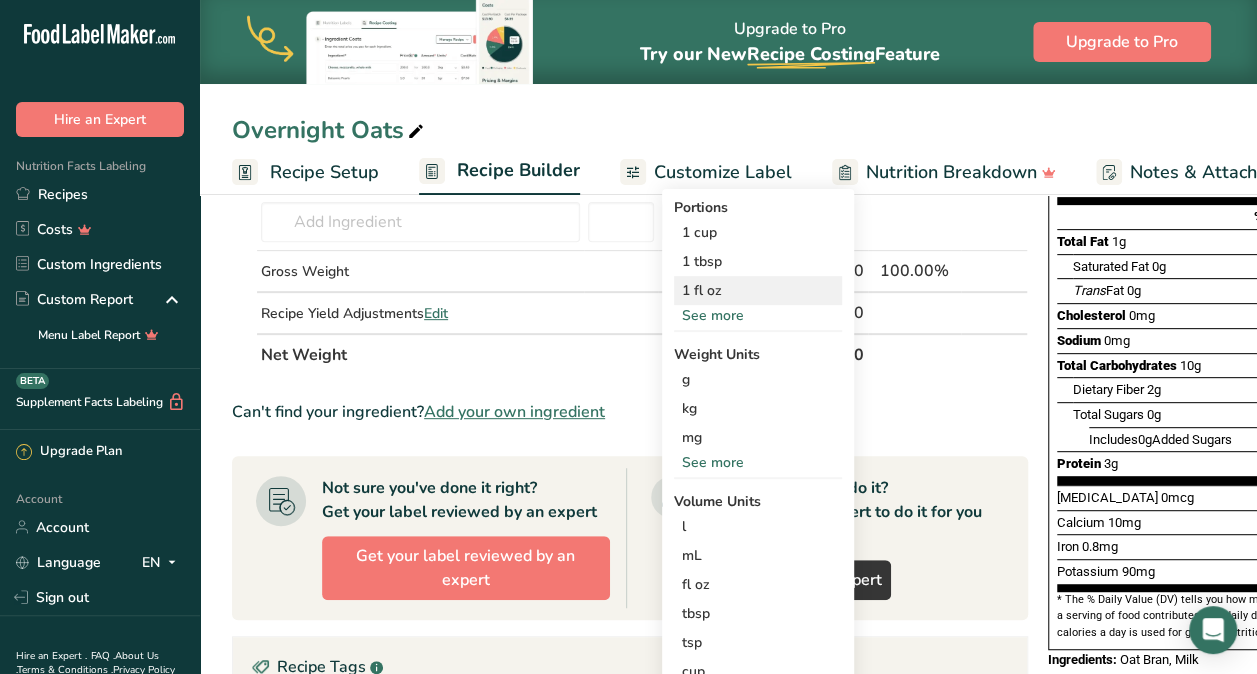 click on "1 fl oz" at bounding box center [758, 290] 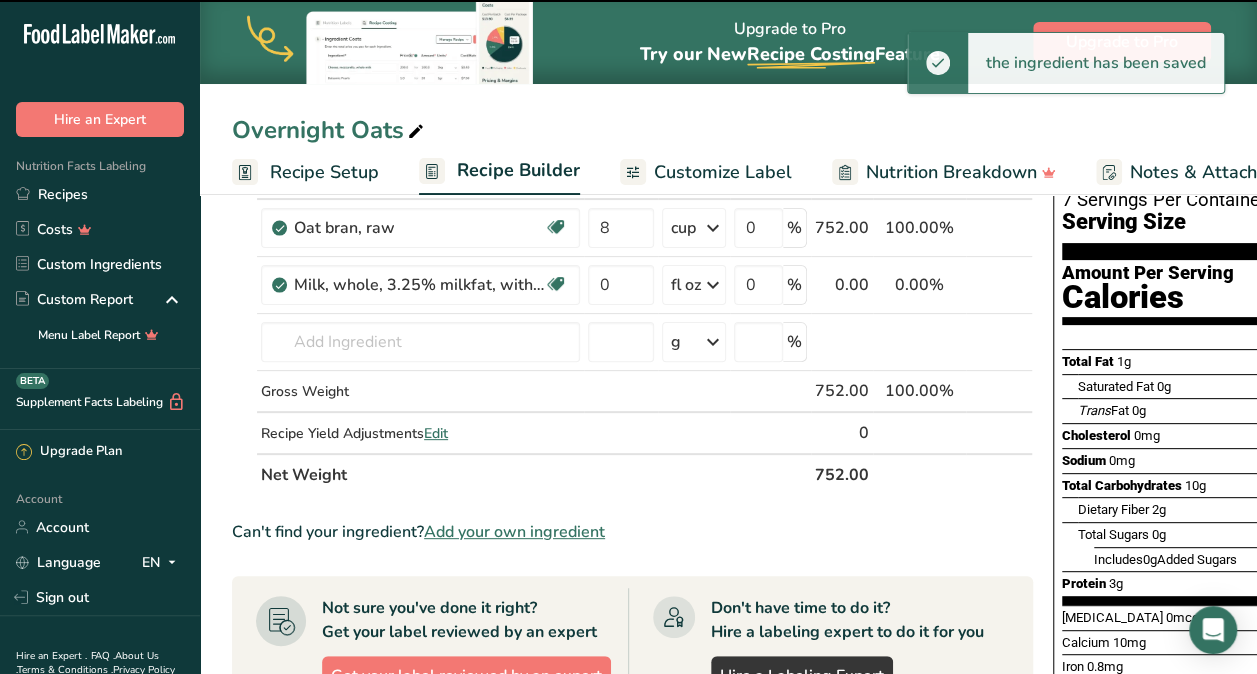 scroll, scrollTop: 123, scrollLeft: 0, axis: vertical 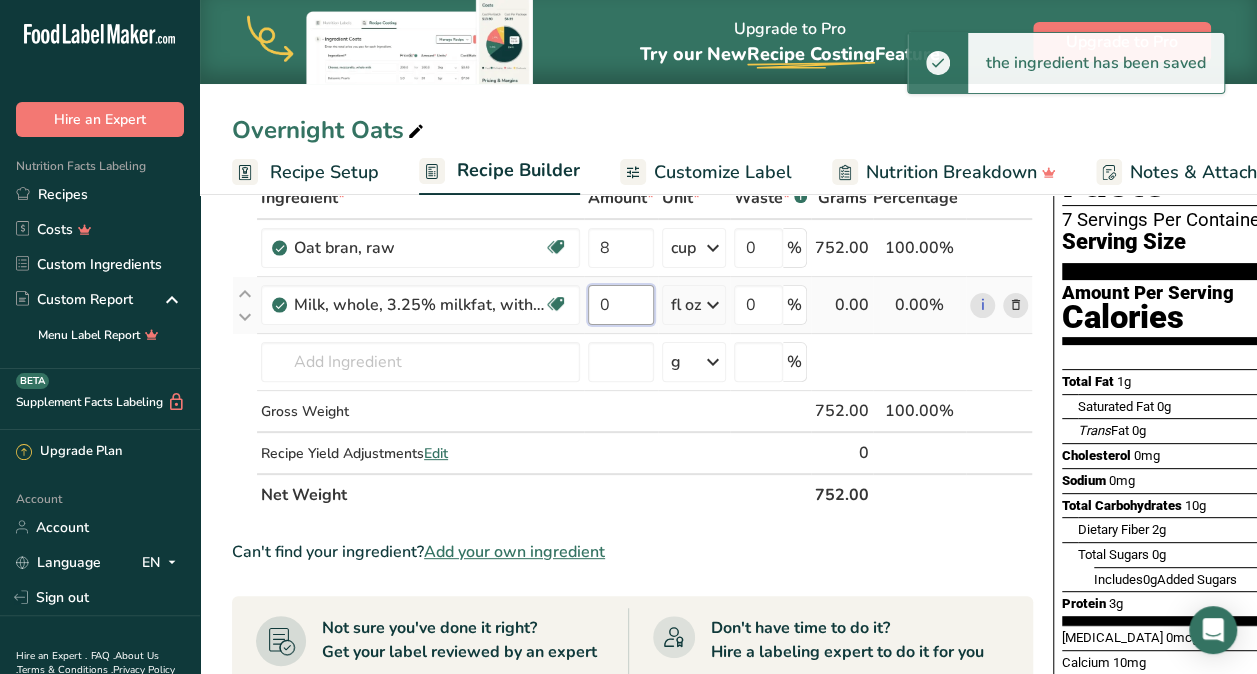 click on "0" at bounding box center [621, 305] 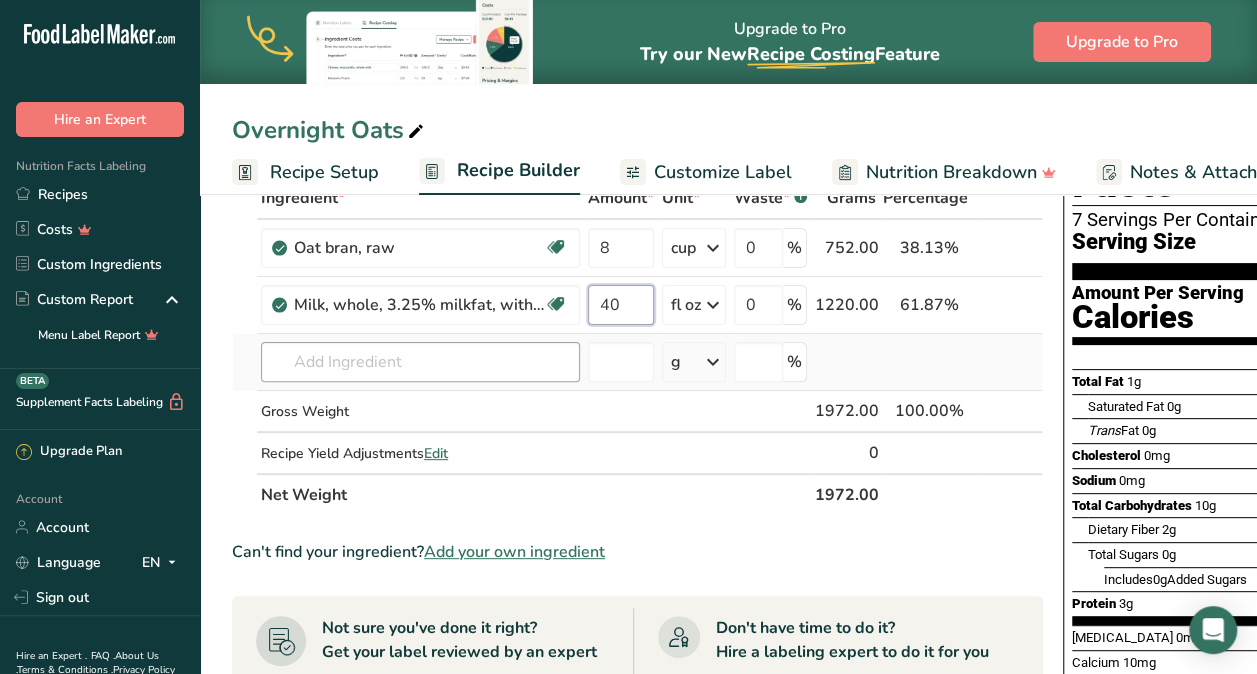 type on "40" 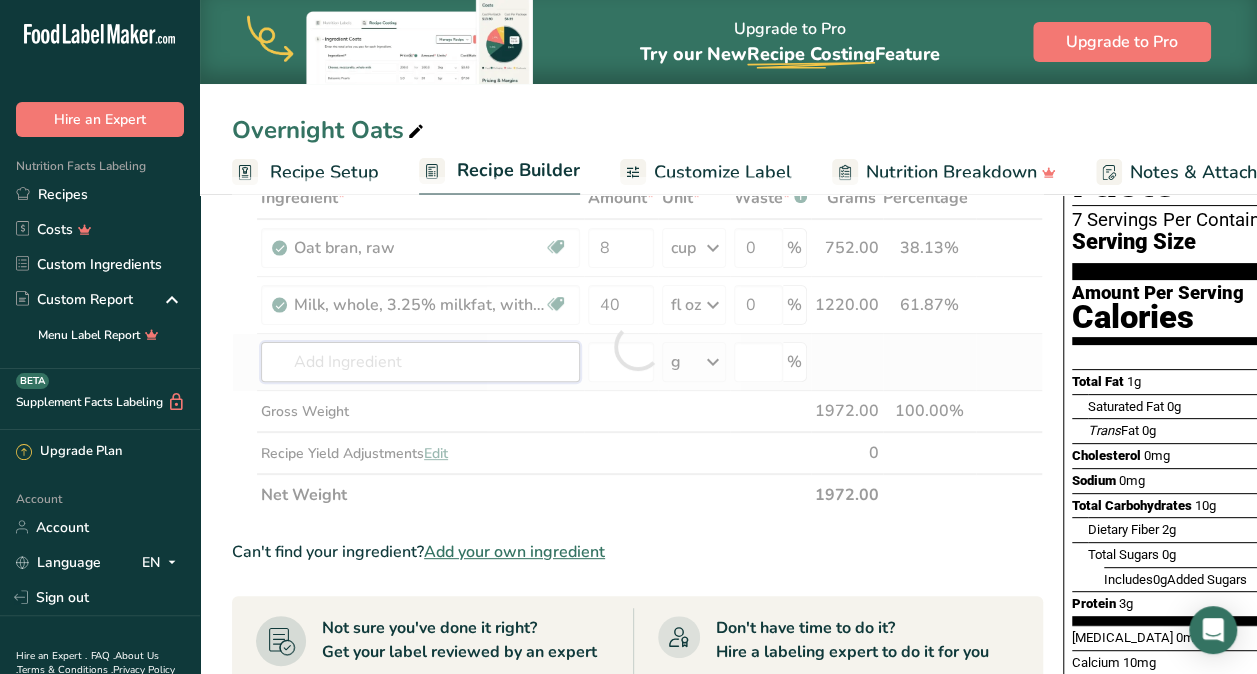 click on "Ingredient *
Amount *
Unit *
Waste *   .a-a{fill:#347362;}.b-a{fill:#fff;}          Grams
Percentage
Oat bran, raw
Dairy free
Gluten free
Vegan
Vegetarian
Soy free
8
cup
Portions
1 cup
Weight Units
g
kg
mg
See more
Volume Units
l
Volume units require a density conversion. If you know your ingredient's density enter it below. Otherwise, click on "RIA" our AI Regulatory bot - she will be able to help you
lb/ft3
g/cm3
Confirm
mL
lb/ft3
g/cm3" at bounding box center (637, 346) 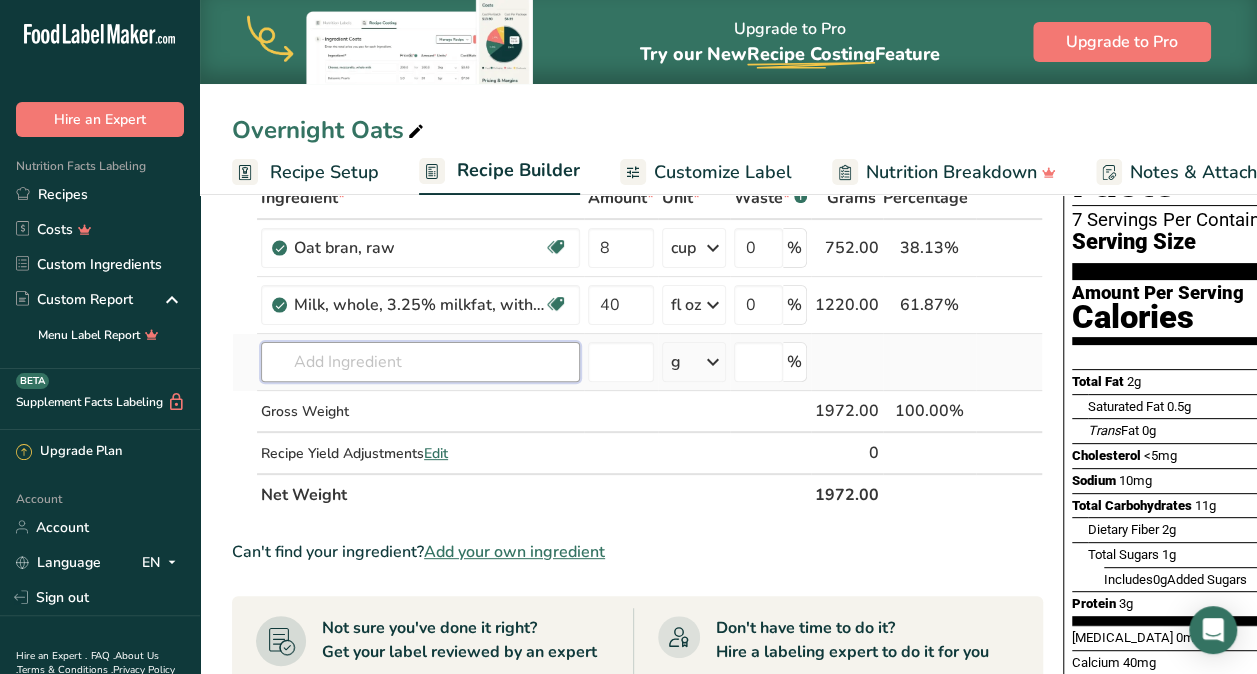 click at bounding box center [420, 362] 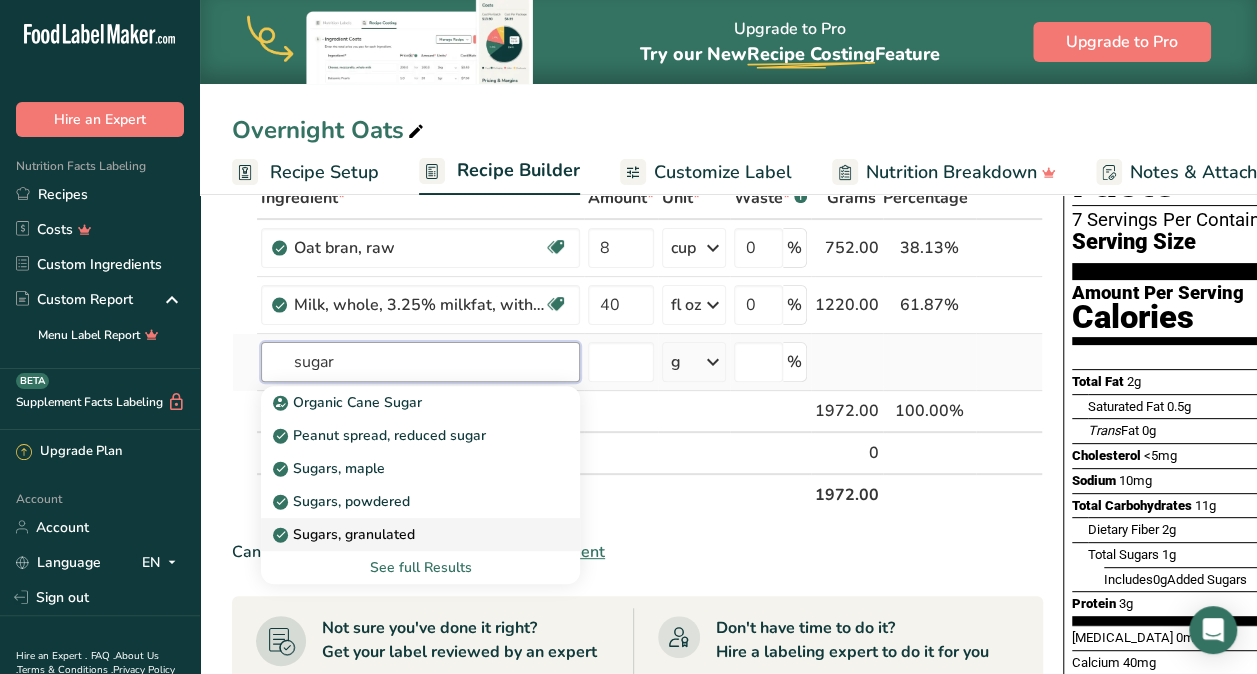 type on "sugar" 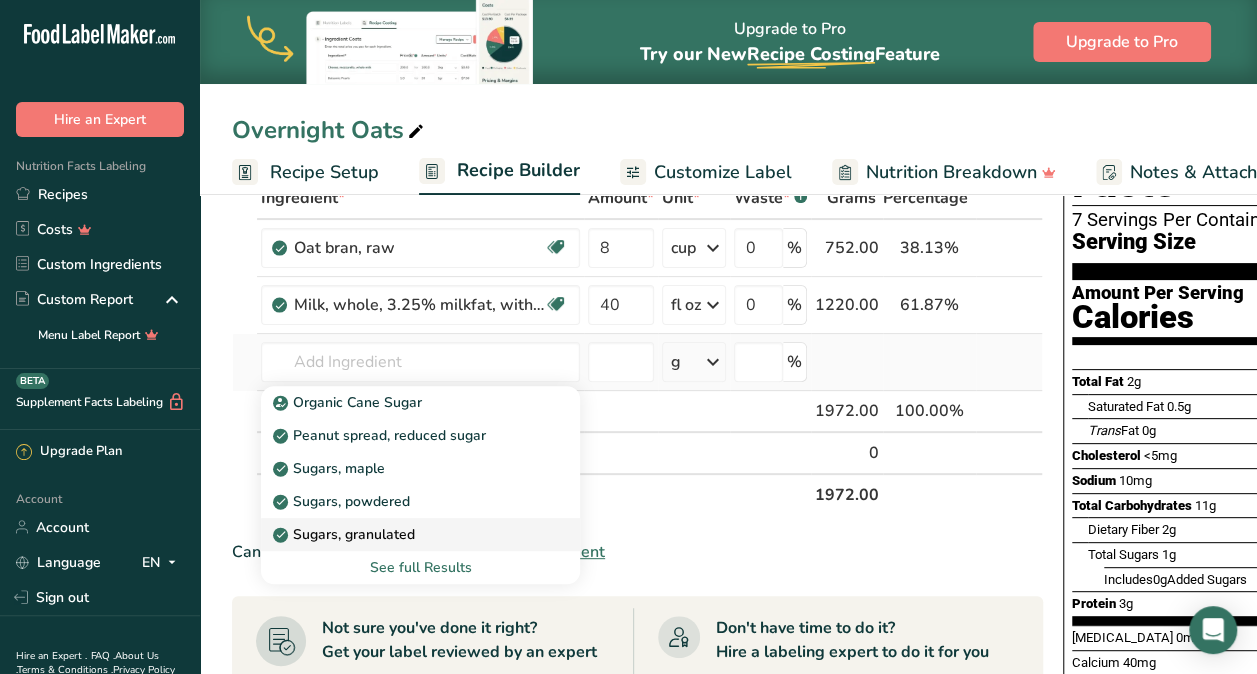click on "Sugars, granulated" at bounding box center [346, 534] 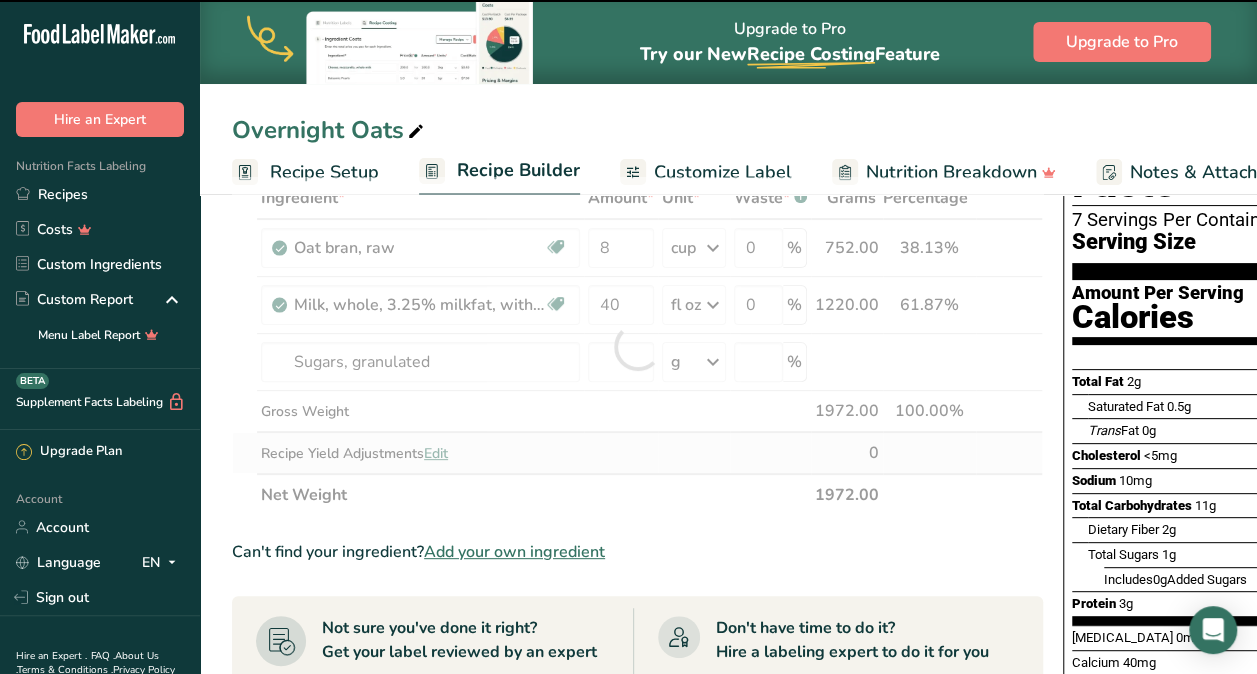 type on "0" 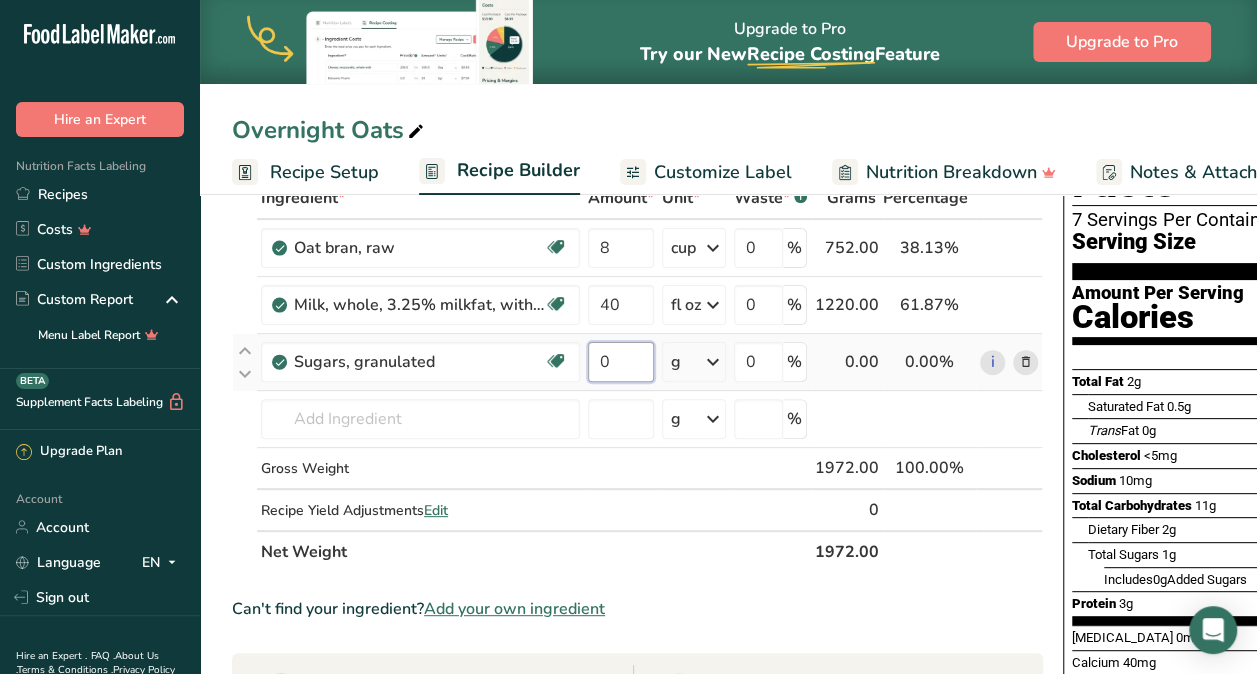click on "0" at bounding box center (621, 362) 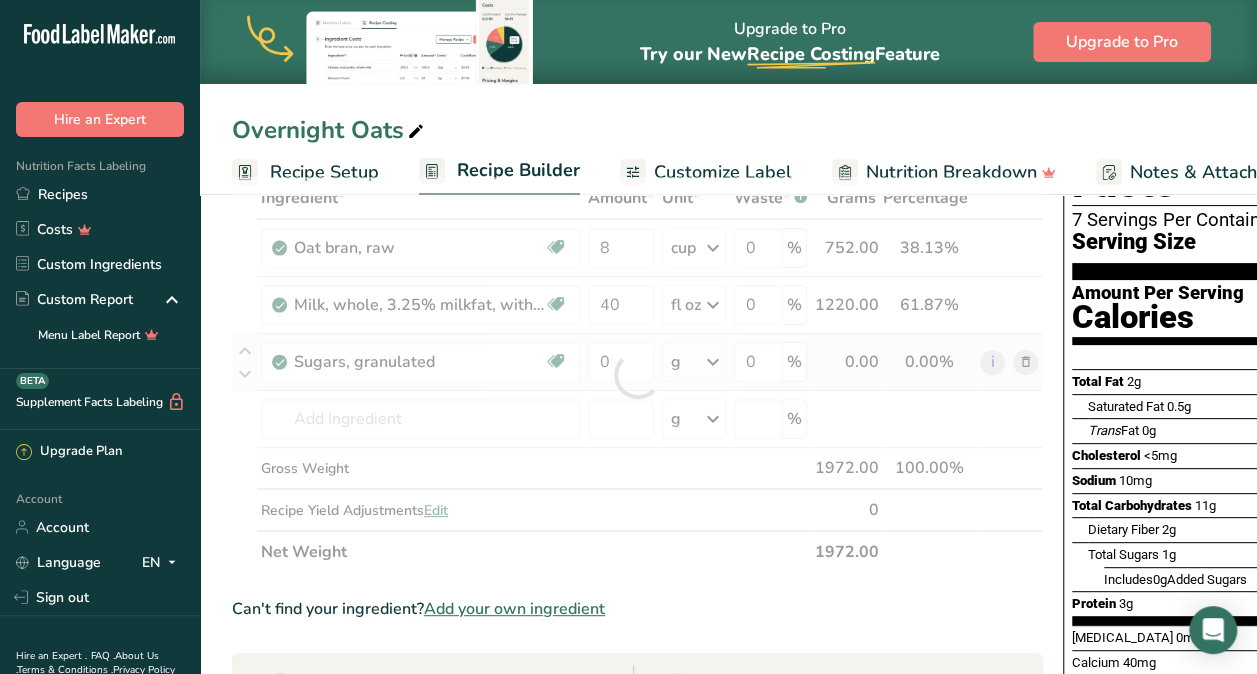 click on "Ingredient *
Amount *
Unit *
Waste *   .a-a{fill:#347362;}.b-a{fill:#fff;}          Grams
Percentage
Oat bran, raw
Dairy free
Gluten free
Vegan
Vegetarian
Soy free
8
cup
Portions
1 cup
Weight Units
g
kg
mg
See more
Volume Units
l
Volume units require a density conversion. If you know your ingredient's density enter it below. Otherwise, click on "RIA" our AI Regulatory bot - she will be able to help you
lb/ft3
g/cm3
Confirm
mL
lb/ft3
g/cm3" at bounding box center [637, 375] 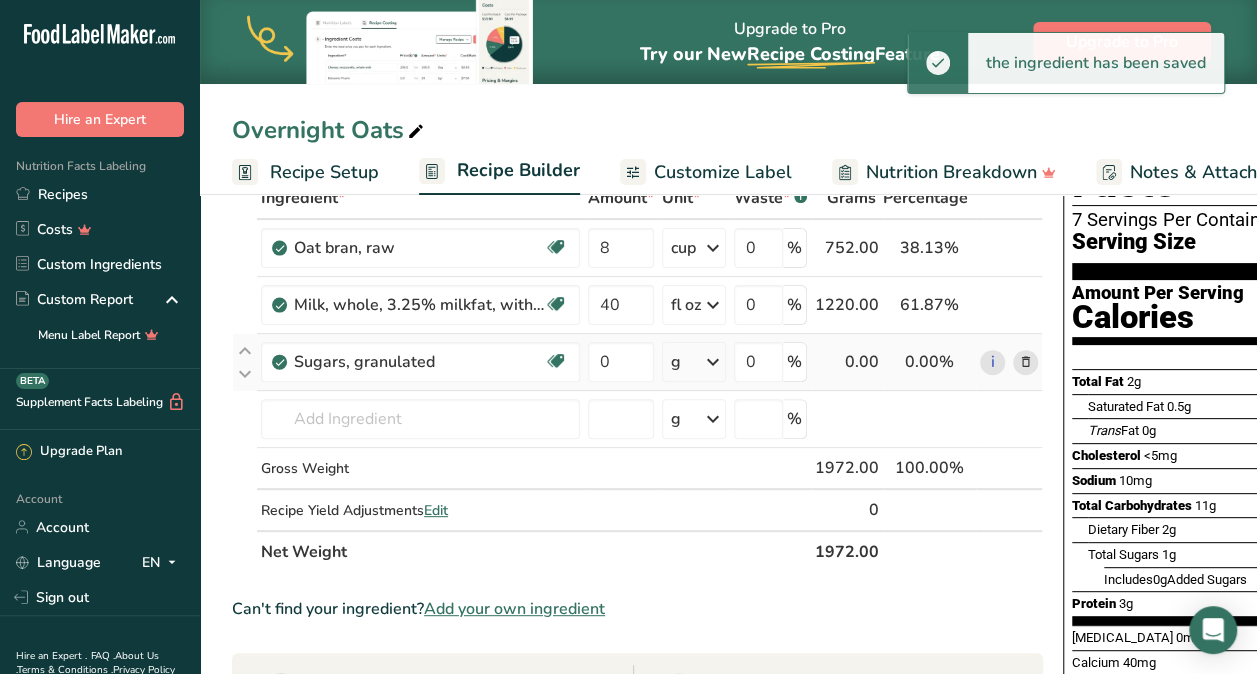 click at bounding box center (713, 362) 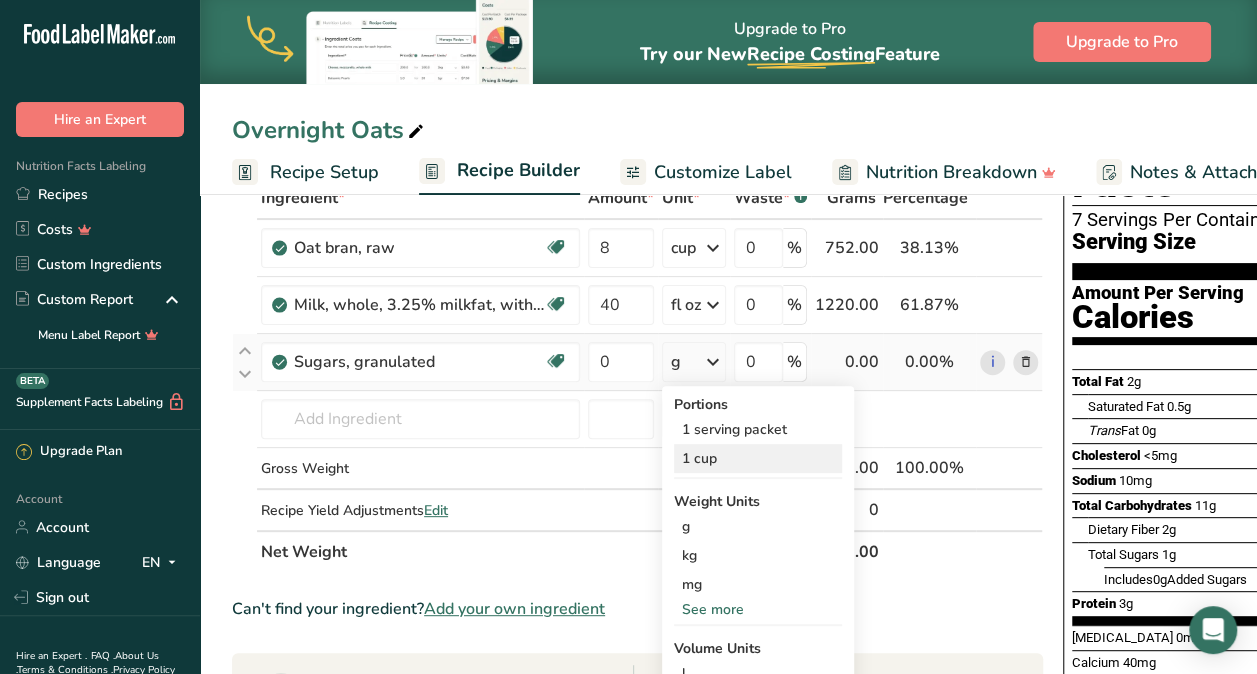 click on "1 cup" at bounding box center (758, 458) 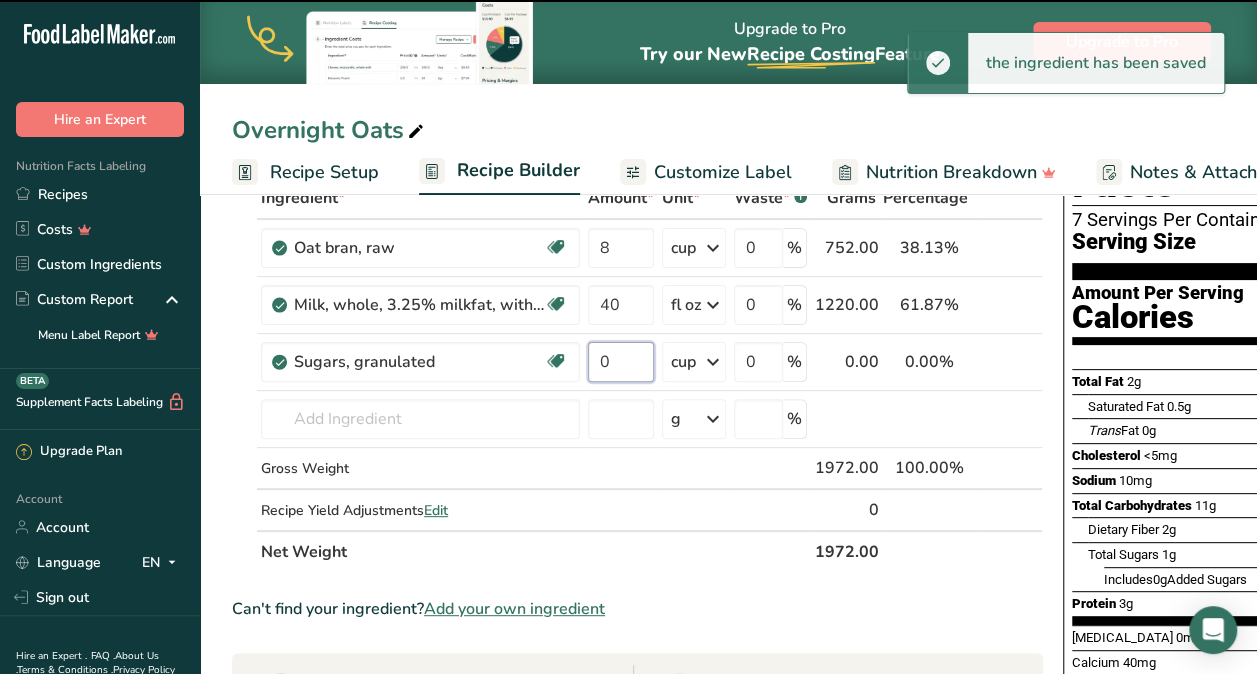 click on "0" at bounding box center [621, 362] 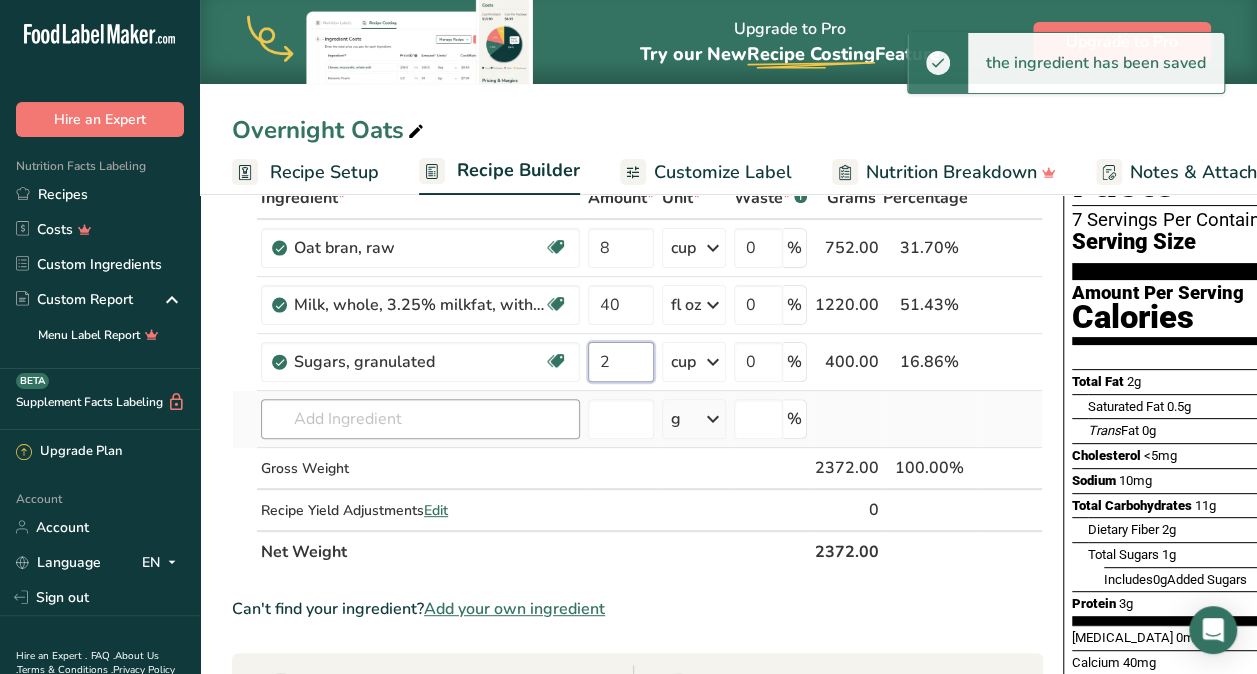 type on "2" 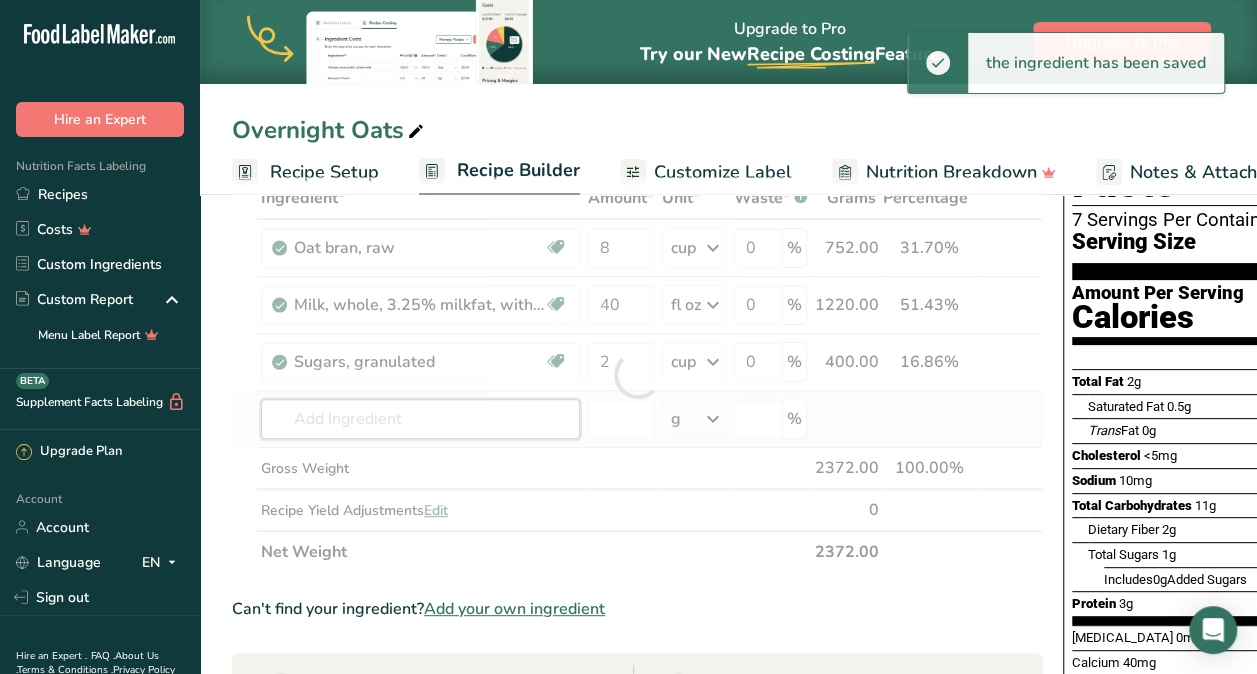 click on "Ingredient *
Amount *
Unit *
Waste *   .a-a{fill:#347362;}.b-a{fill:#fff;}          Grams
Percentage
Oat bran, raw
Dairy free
Gluten free
Vegan
Vegetarian
Soy free
8
cup
Portions
1 cup
Weight Units
g
kg
mg
See more
Volume Units
l
Volume units require a density conversion. If you know your ingredient's density enter it below. Otherwise, click on "RIA" our AI Regulatory bot - she will be able to help you
lb/ft3
g/cm3
Confirm
mL
lb/ft3
g/cm3" at bounding box center [637, 375] 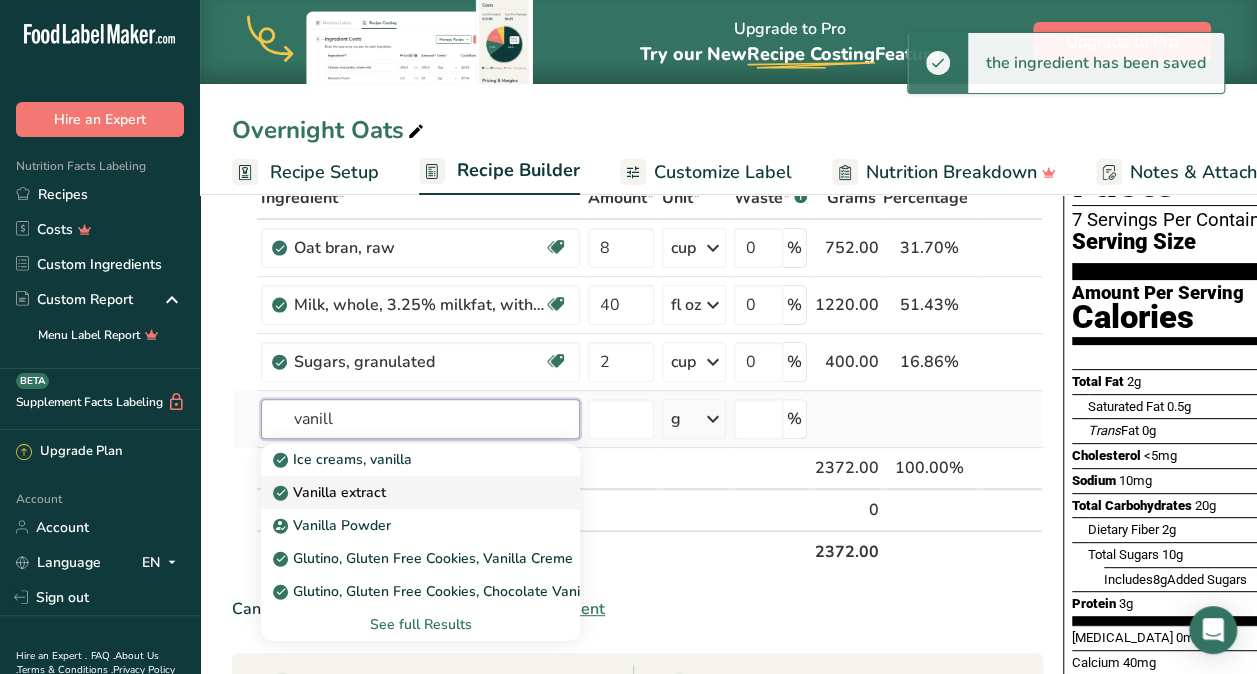 type on "vanill" 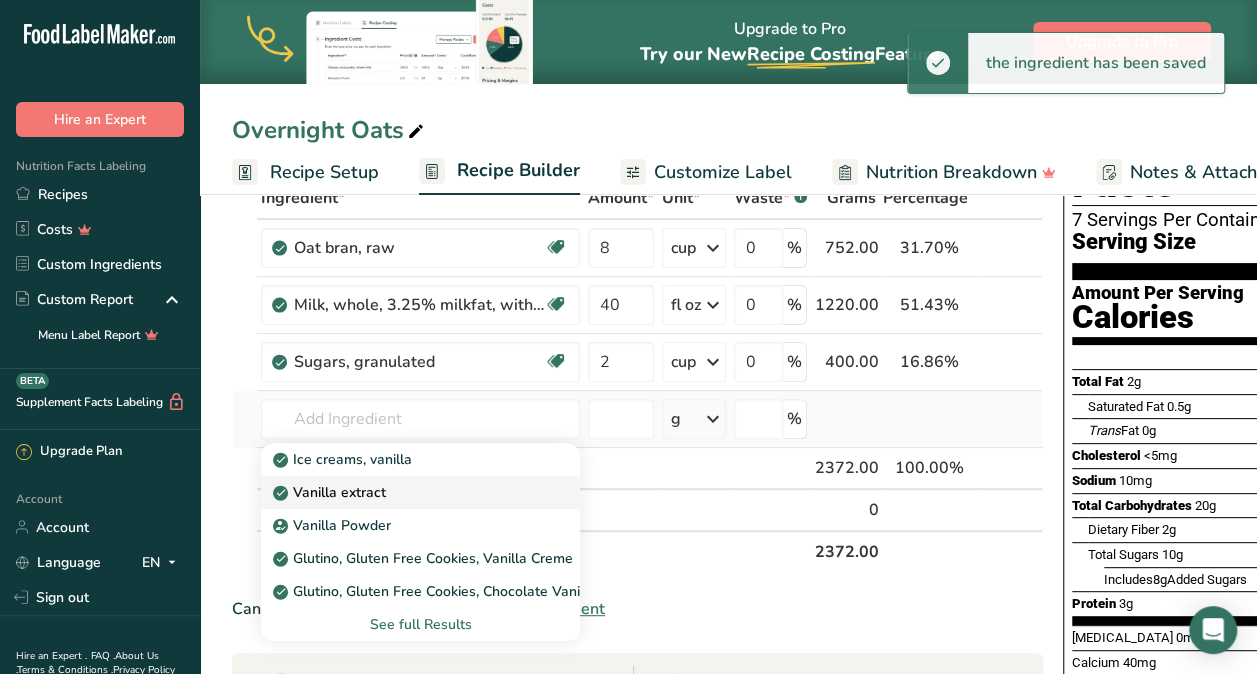 click on "Vanilla extract" at bounding box center (331, 492) 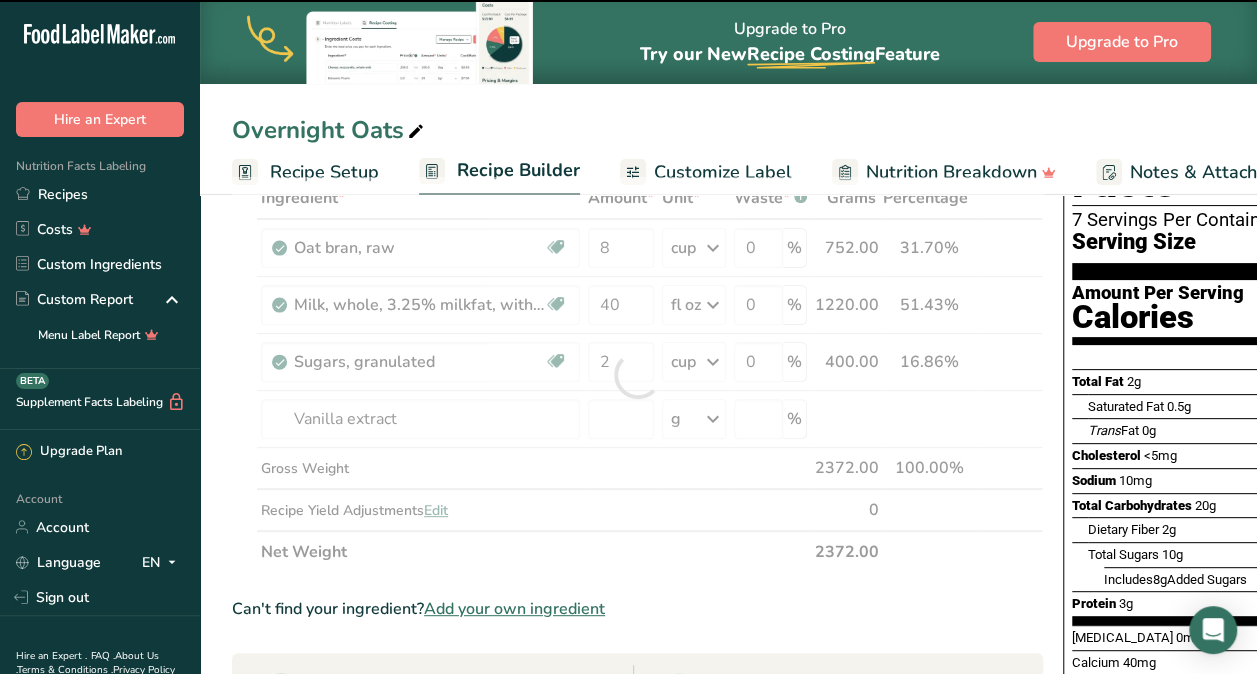 type on "0" 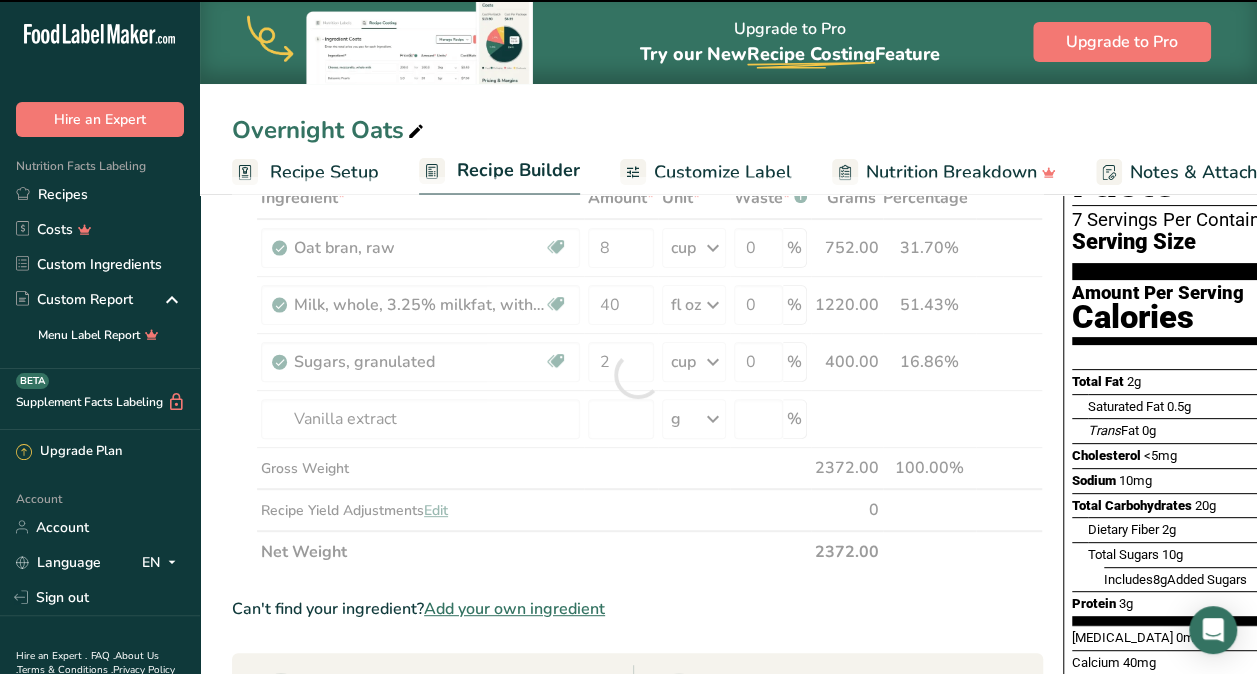 type on "0" 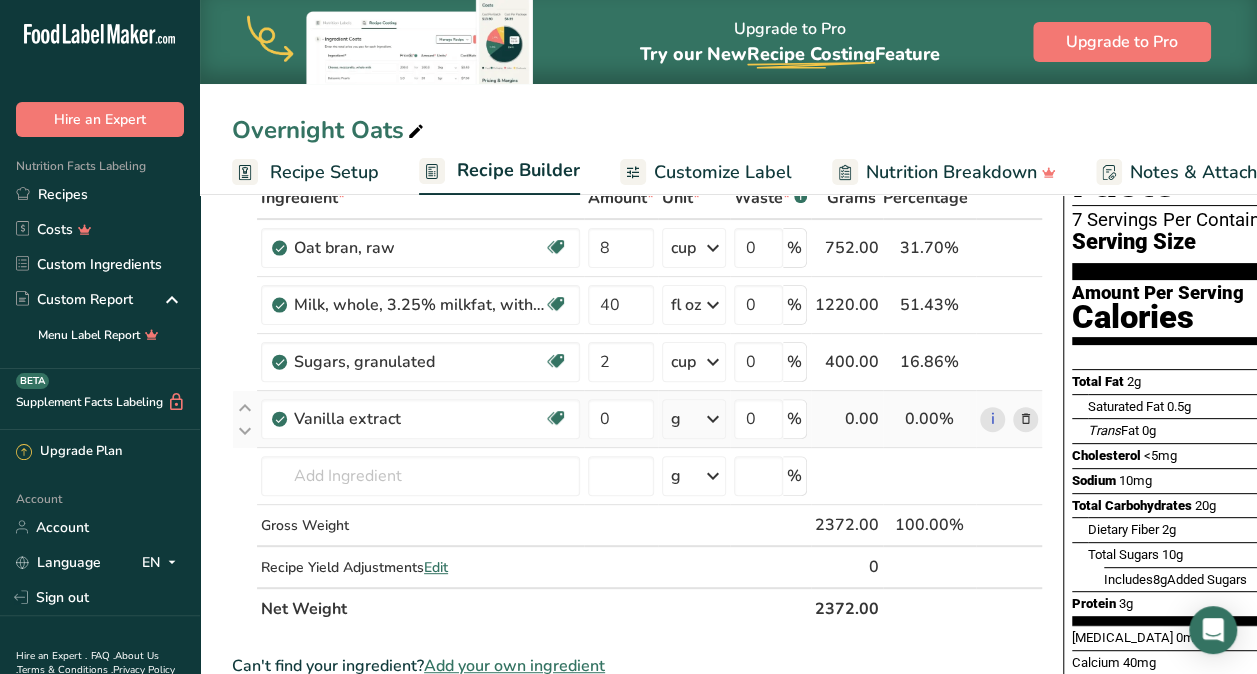 drag, startPoint x: 520, startPoint y: 442, endPoint x: 692, endPoint y: 413, distance: 174.42764 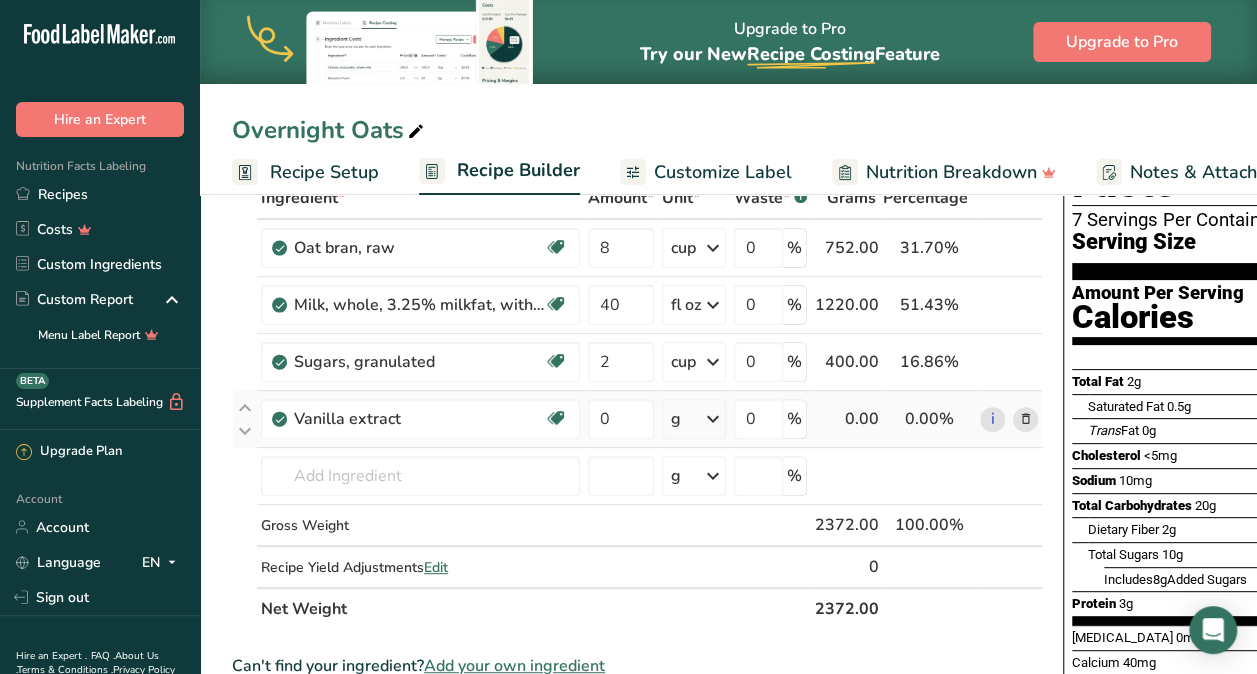 click on "Vanilla extract
Dairy free
Gluten free
Vegan
Vegetarian
Soy free
0
g
Portions
1 tsp
1 tbsp
Weight Units
g
kg
mg
See more
Volume Units
l
Volume units require a density conversion. If you know your ingredient's density enter it below. Otherwise, click on "RIA" our AI Regulatory bot - she will be able to help you
lb/ft3
g/cm3
Confirm
mL
Volume units require a density conversion. If you know your ingredient's density enter it below. Otherwise, click on "RIA" our AI Regulatory bot - she will be able to help you
0" at bounding box center (637, 419) 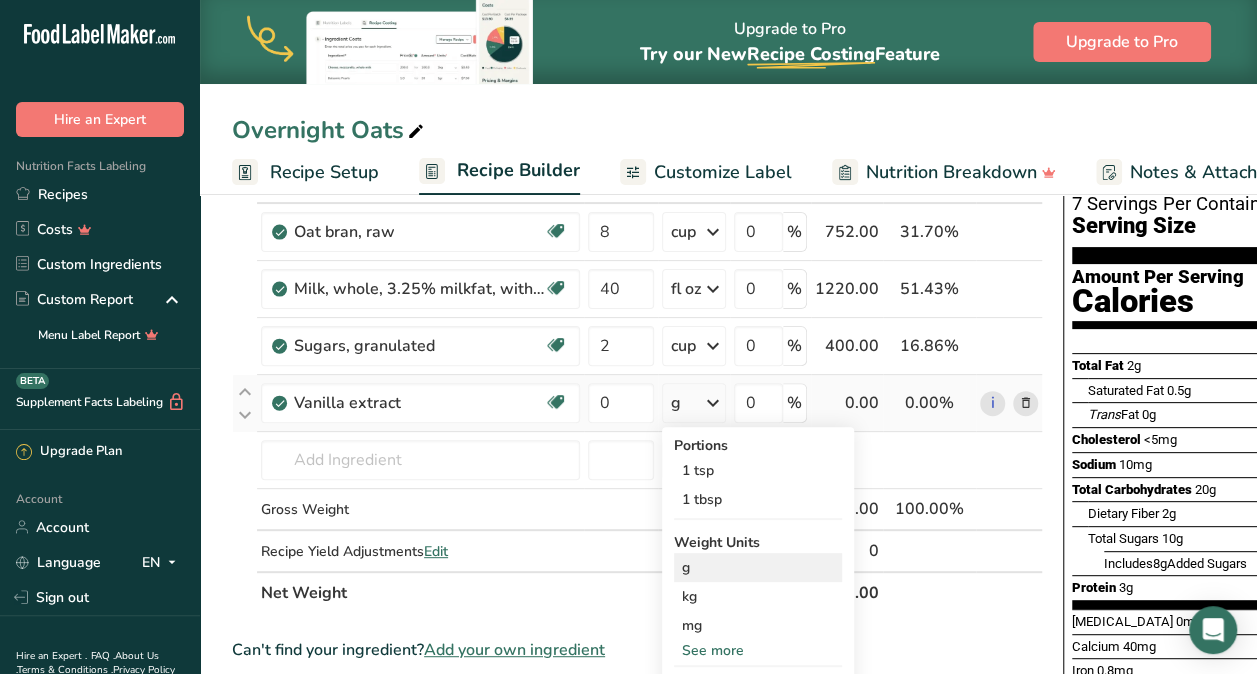 scroll, scrollTop: 141, scrollLeft: 0, axis: vertical 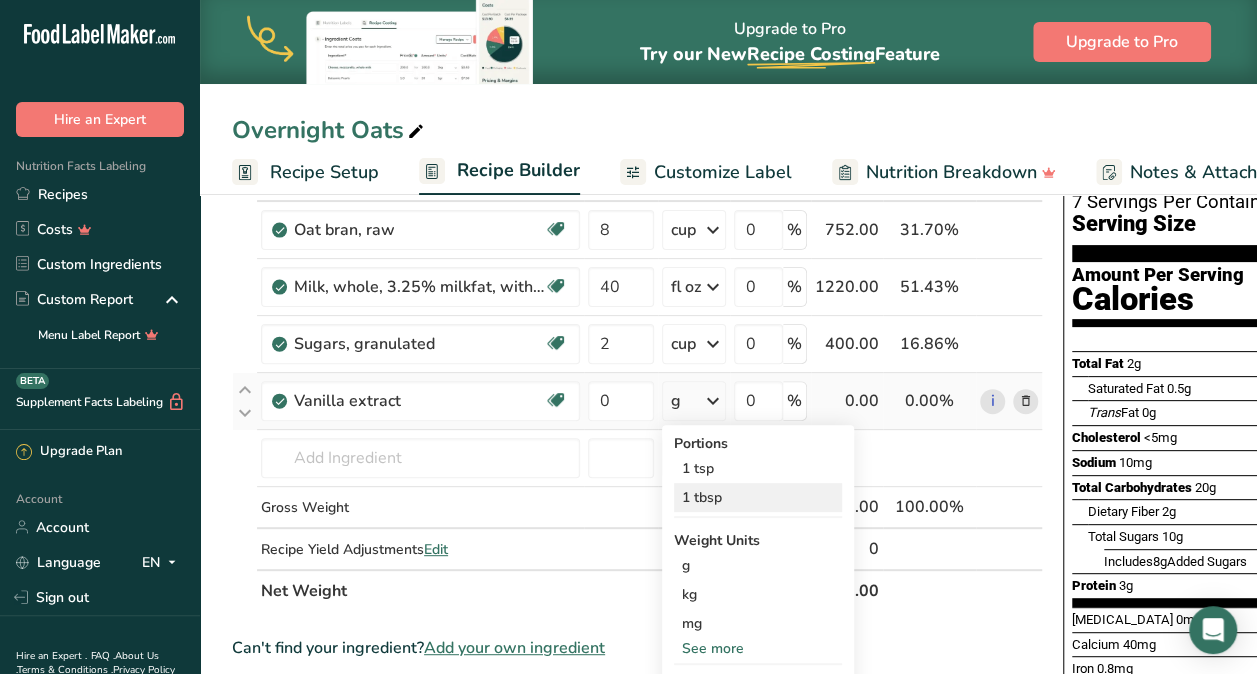click on "1 tbsp" at bounding box center [758, 497] 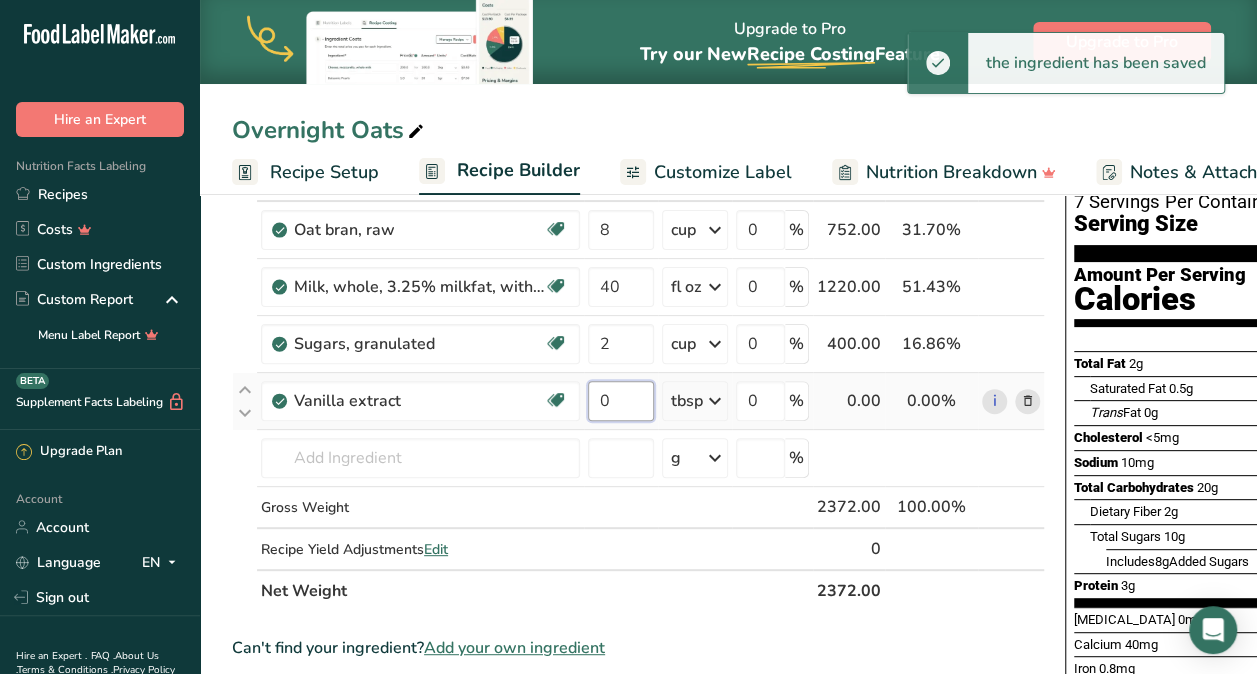 click on "0" at bounding box center (621, 401) 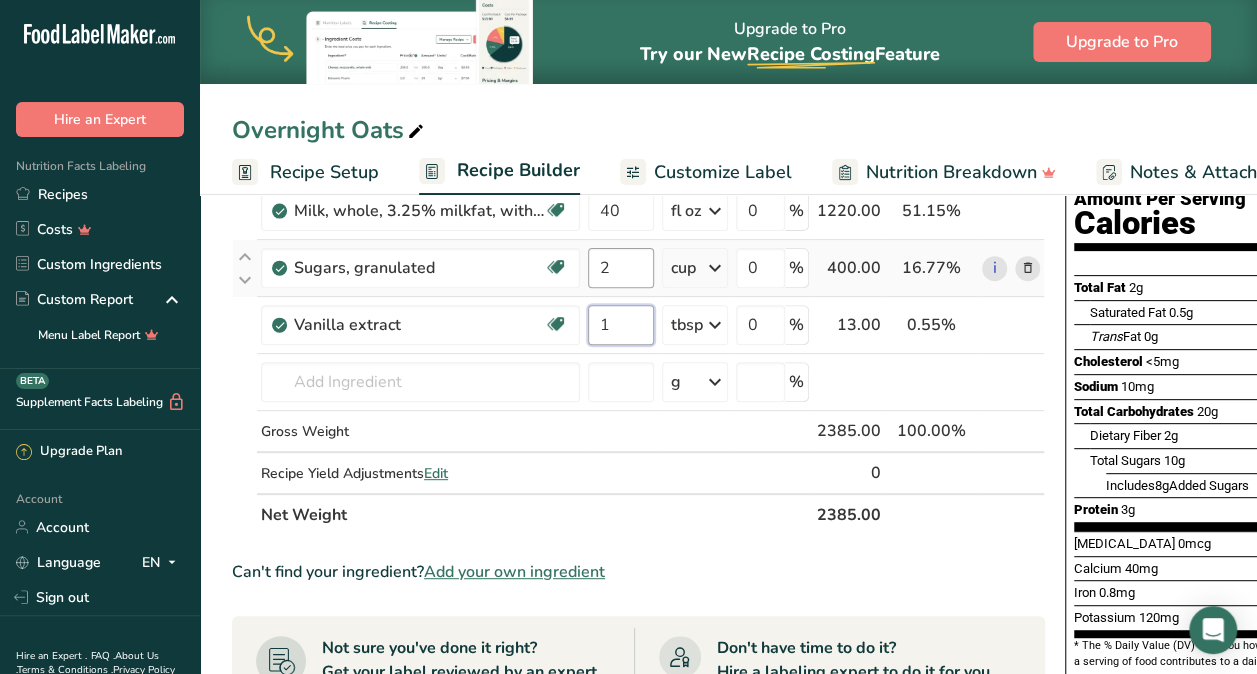 scroll, scrollTop: 222, scrollLeft: 0, axis: vertical 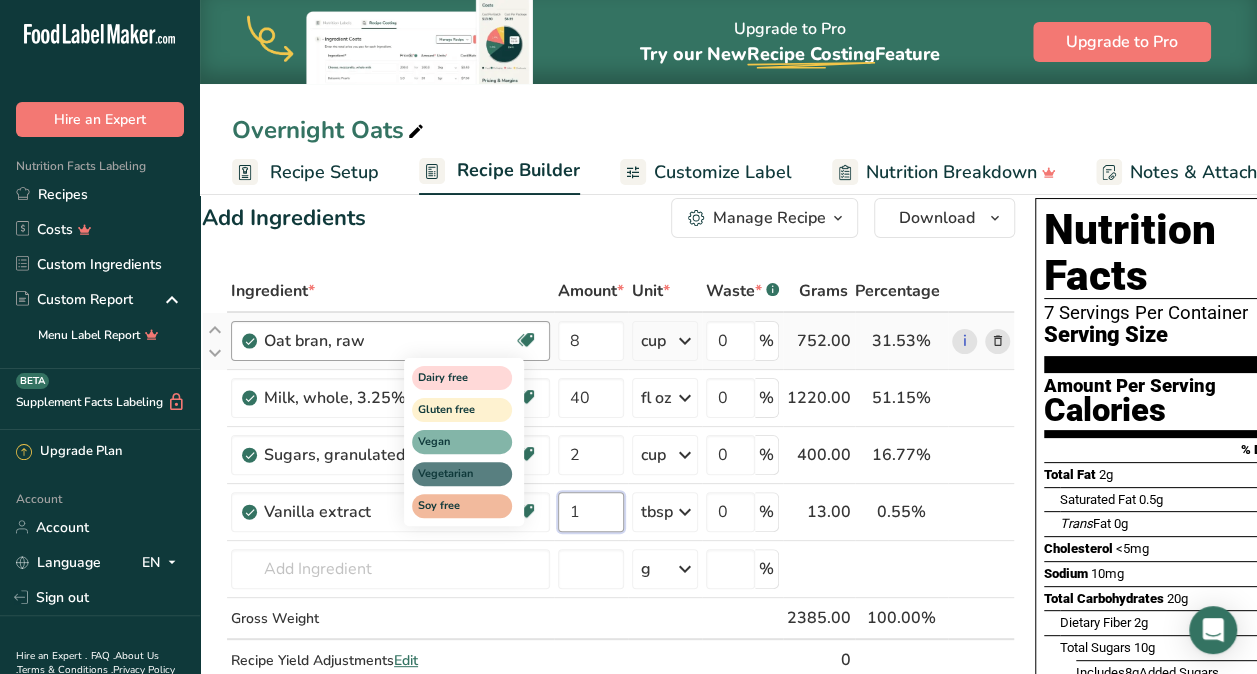 type on "1" 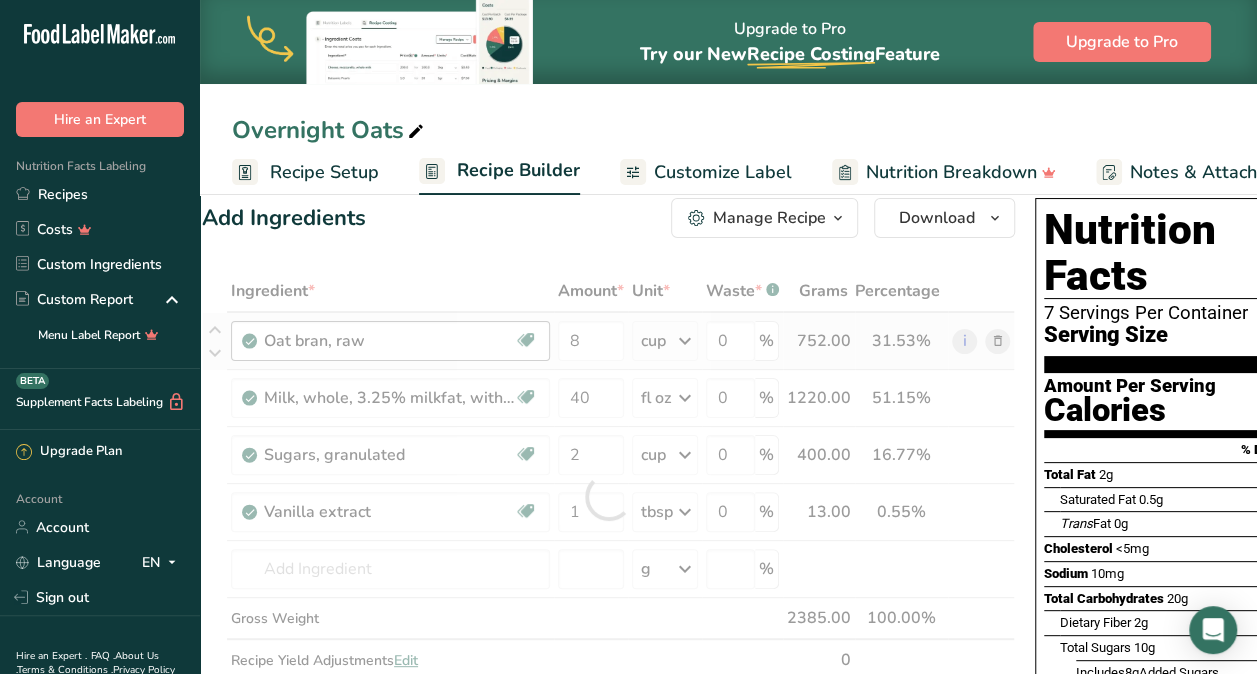 click on "Ingredient *
Amount *
Unit *
Waste *   .a-a{fill:#347362;}.b-a{fill:#fff;}          Grams
Percentage
Oat bran, raw
Dairy free
Gluten free
Vegan
Vegetarian
Soy free
8
cup
Portions
1 cup
Weight Units
g
kg
mg
See more
Volume Units
l
Volume units require a density conversion. If you know your ingredient's density enter it below. Otherwise, click on "RIA" our AI Regulatory bot - she will be able to help you
lb/ft3
g/cm3
Confirm
mL
lb/ft3
g/cm3" at bounding box center (608, 496) 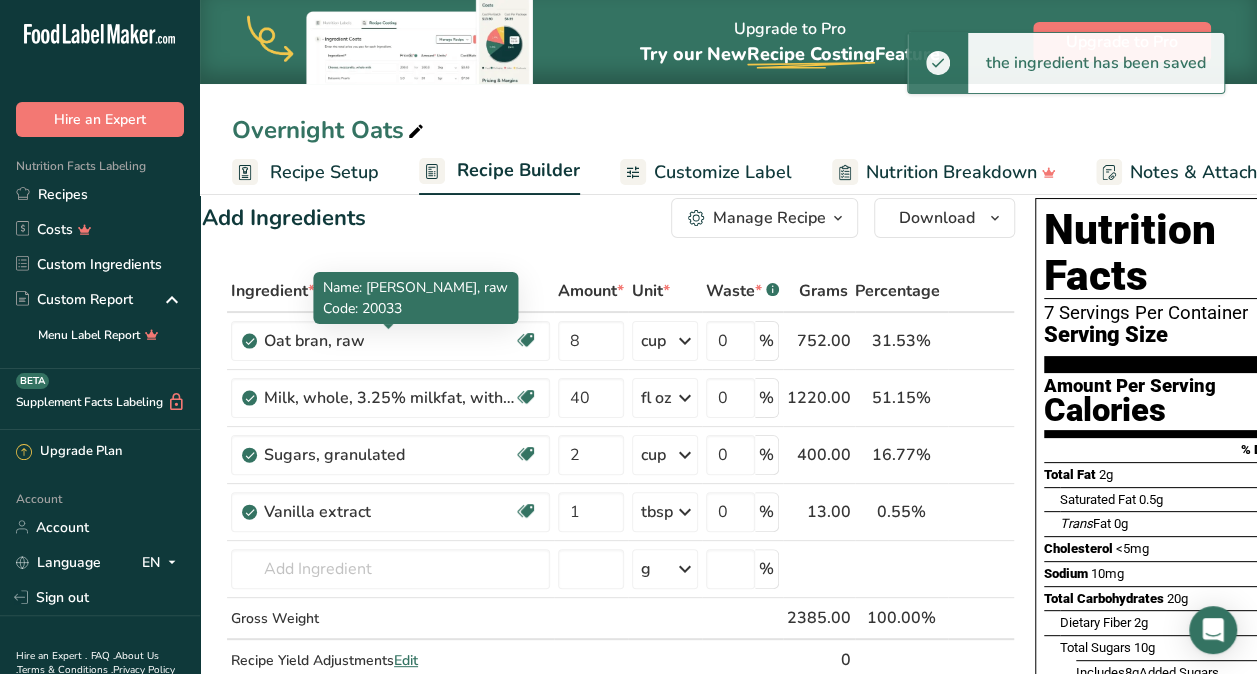 click on "Oat bran, raw" at bounding box center (389, 341) 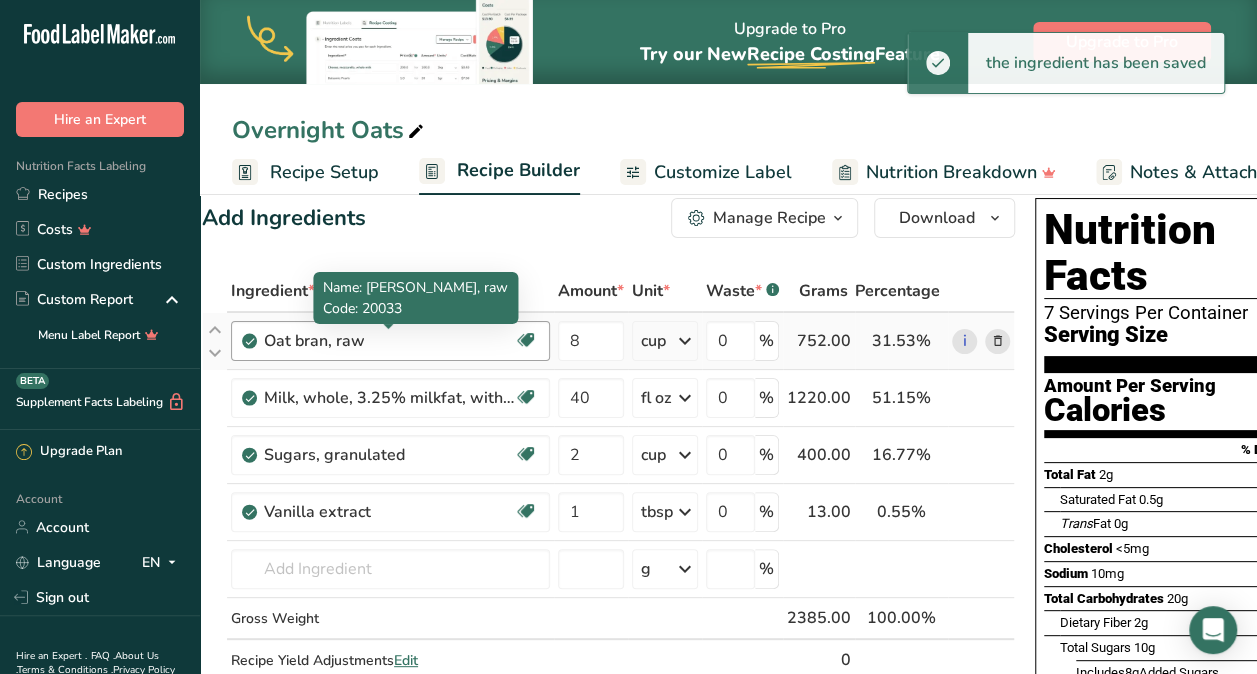 click on "Oat bran, raw" at bounding box center [389, 341] 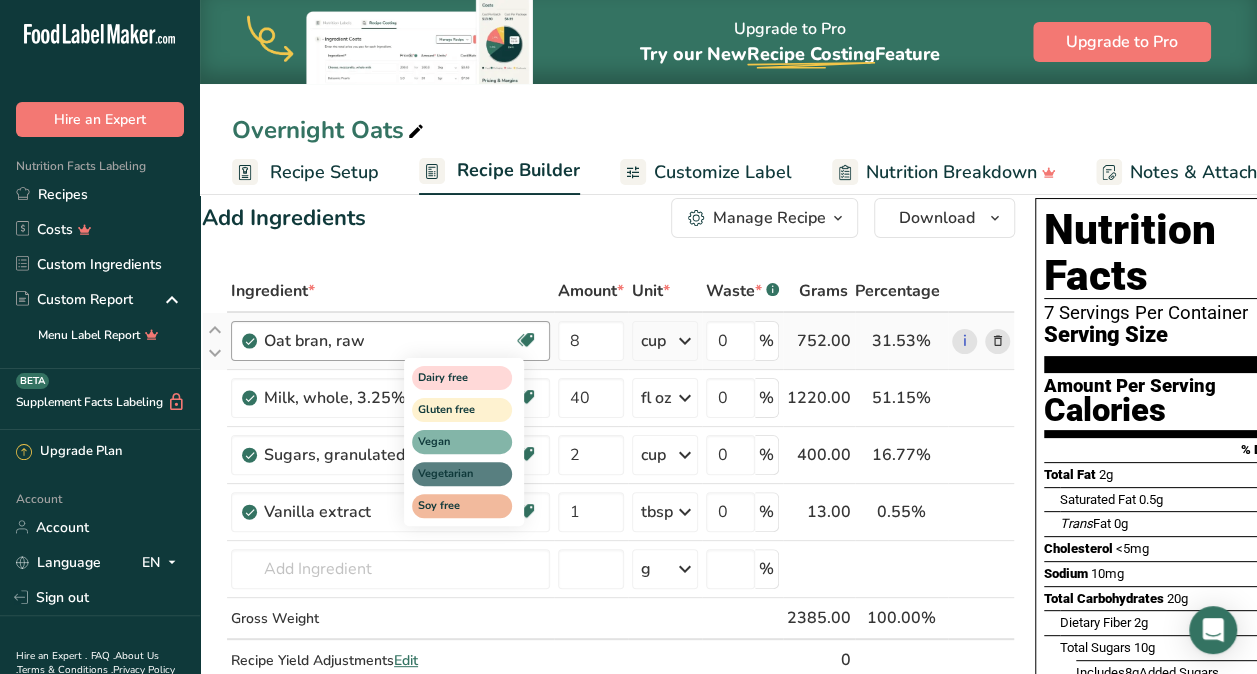 click at bounding box center [526, 340] 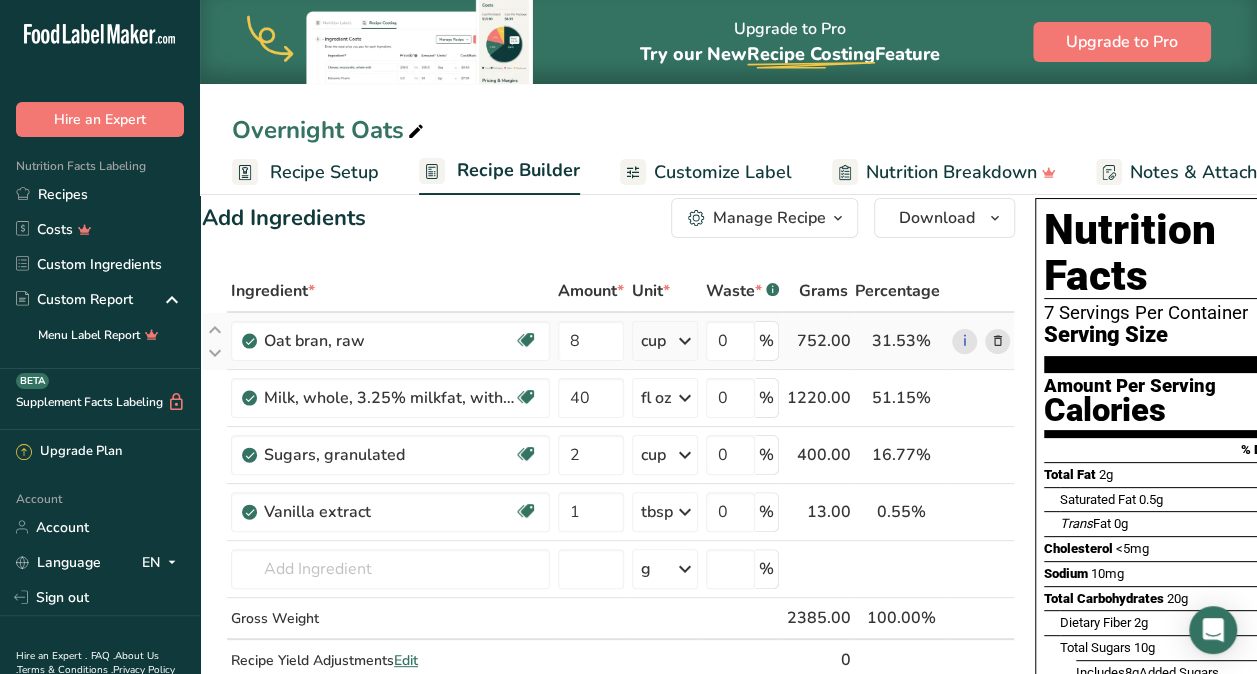 click at bounding box center [998, 341] 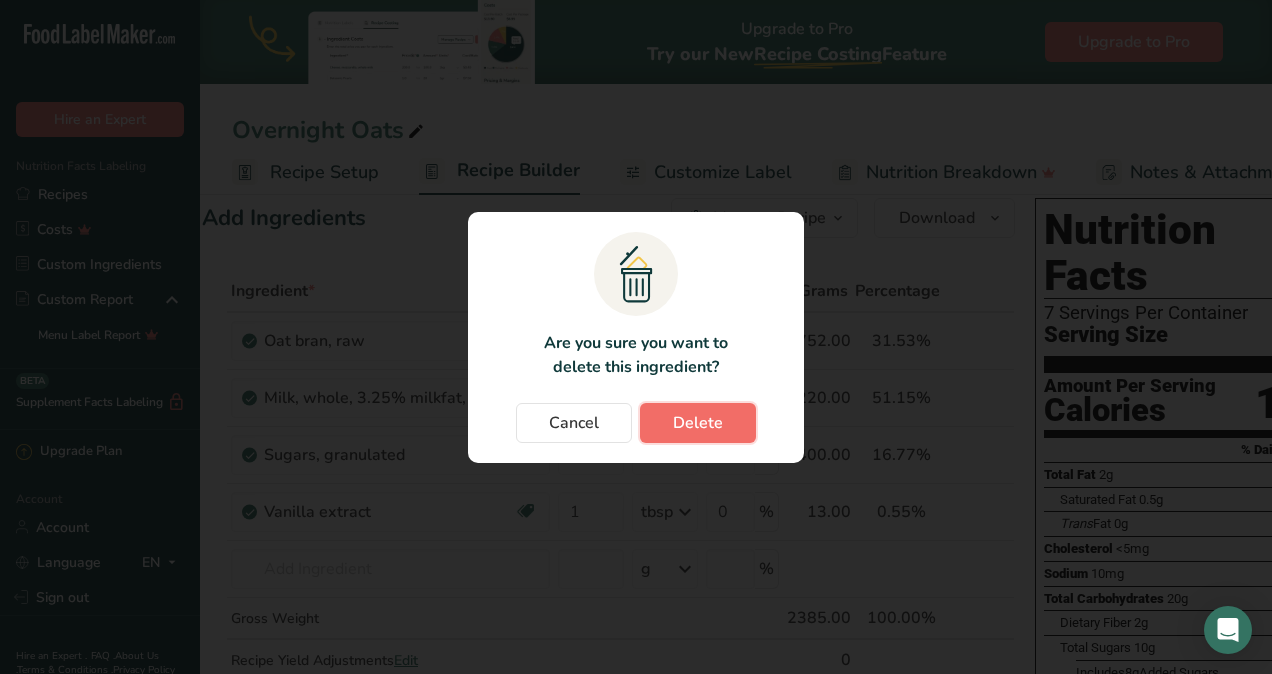 click on "Delete" at bounding box center [698, 423] 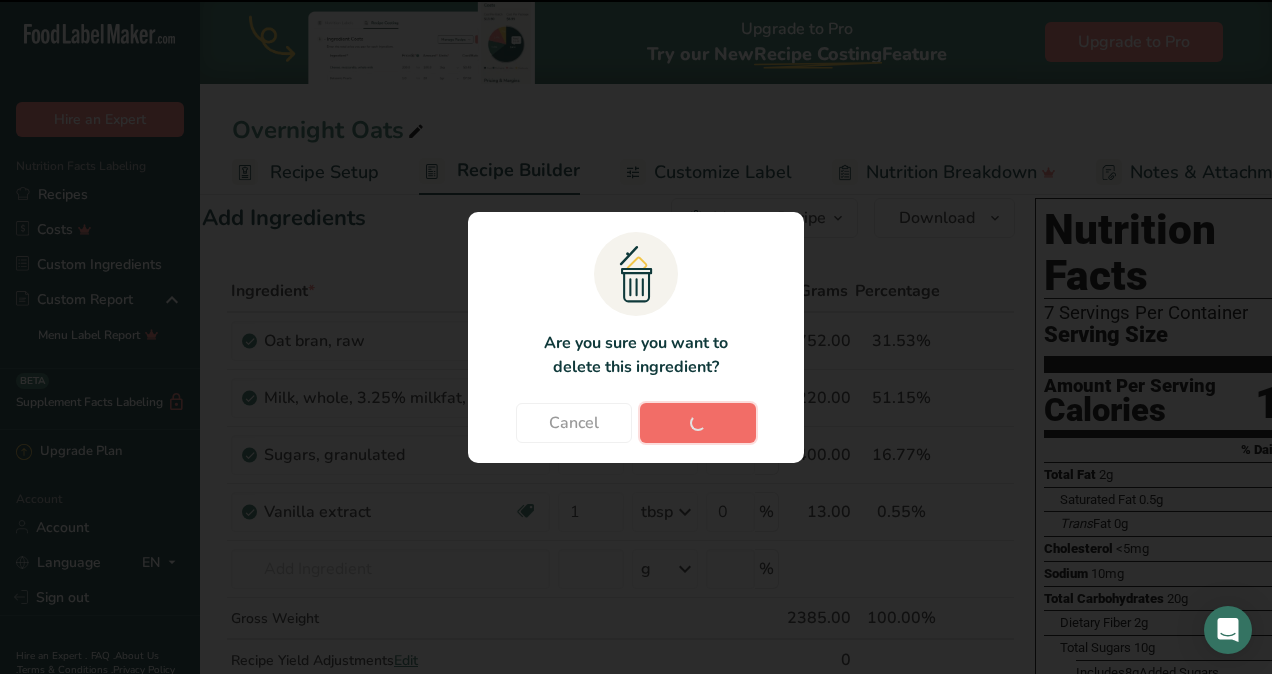 type on "40" 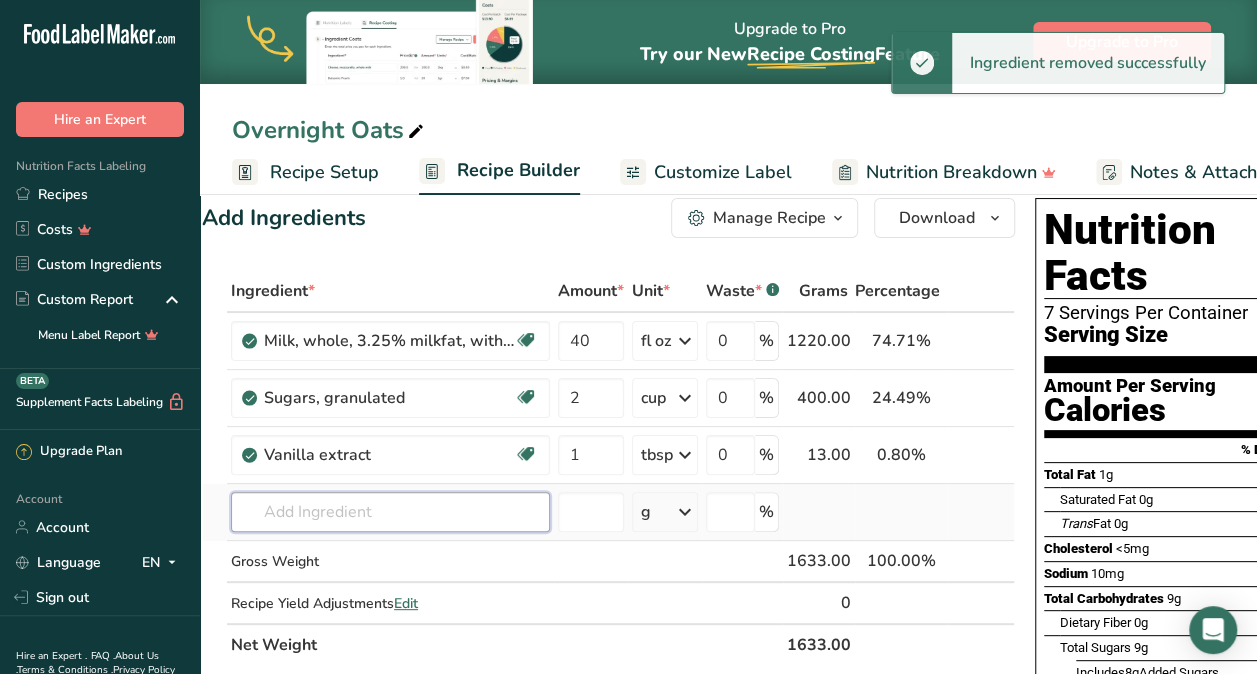 click at bounding box center [390, 512] 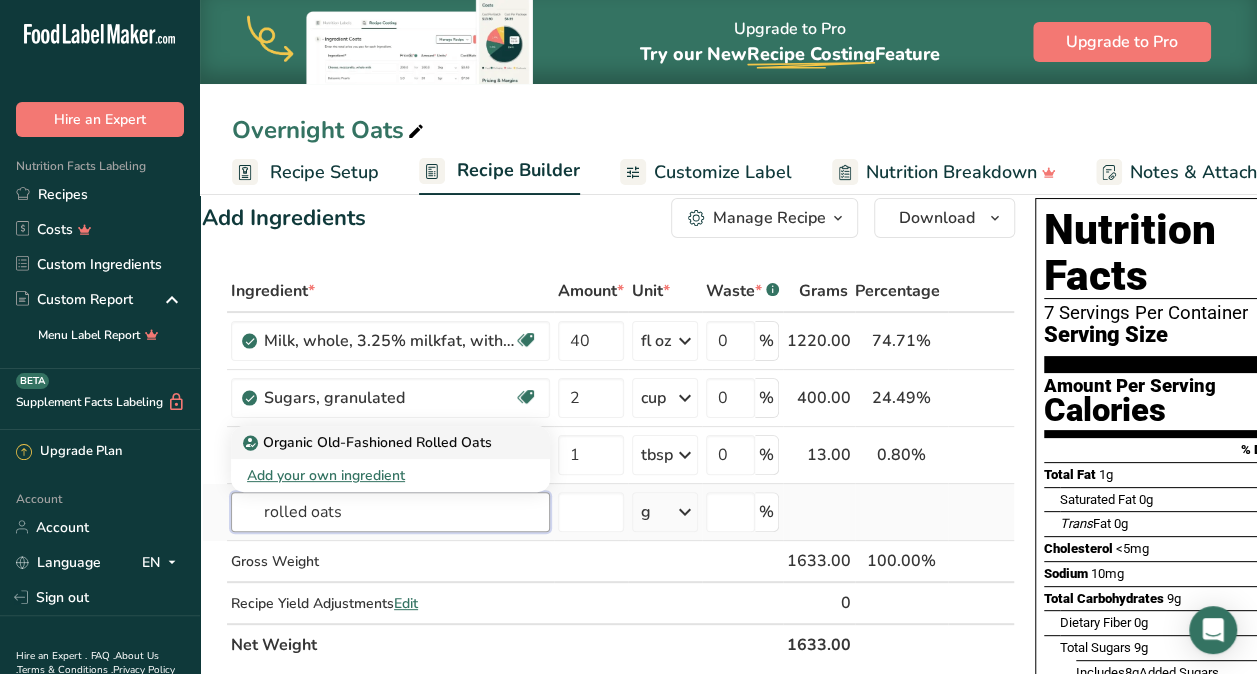 type on "rolled oats" 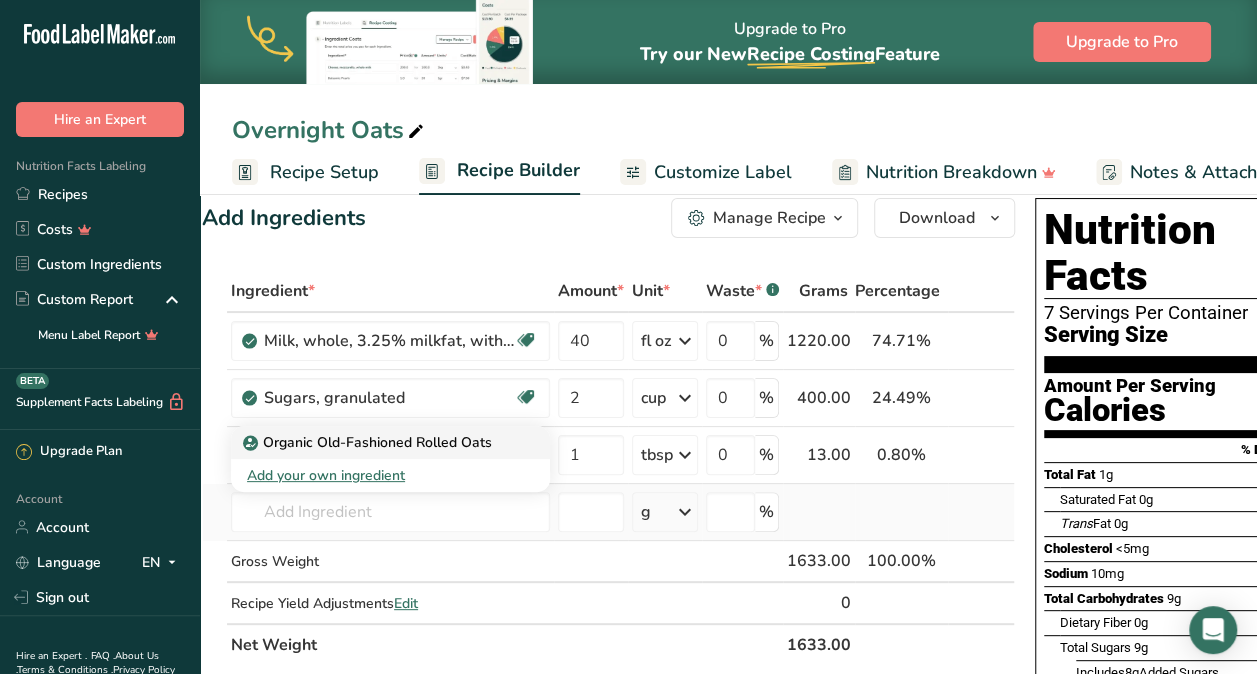 click on "Organic Old-Fashioned Rolled Oats" at bounding box center (369, 442) 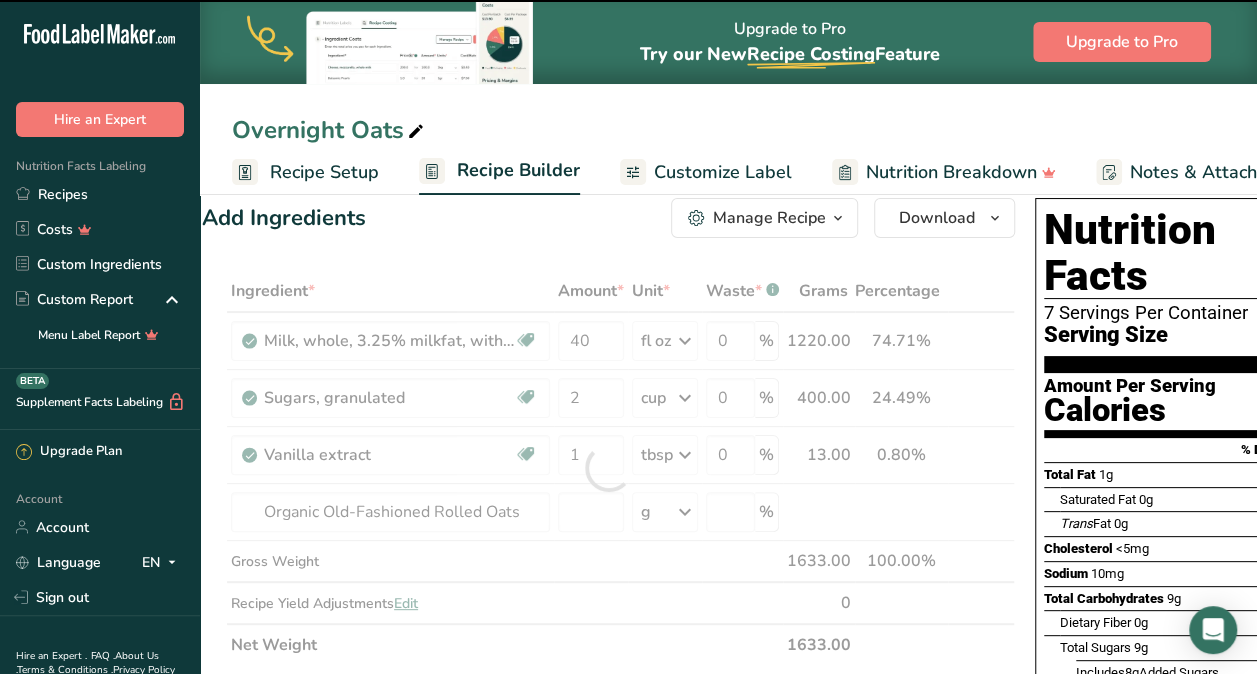 type on "0" 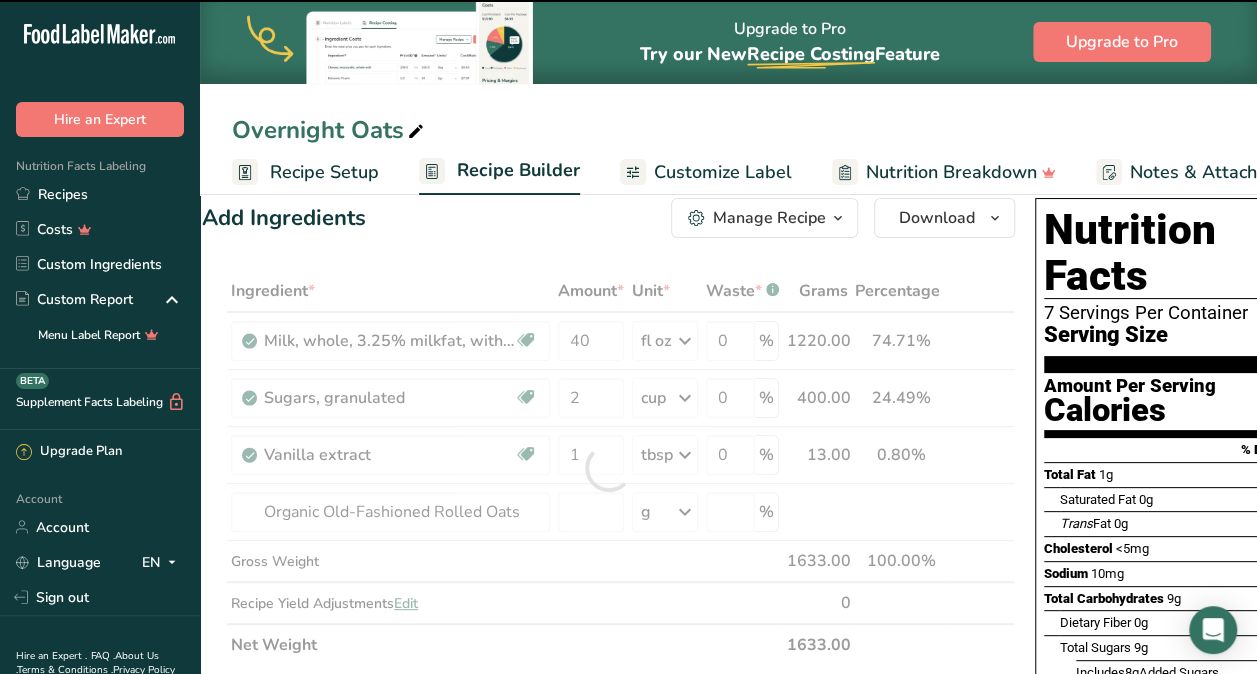 type on "0" 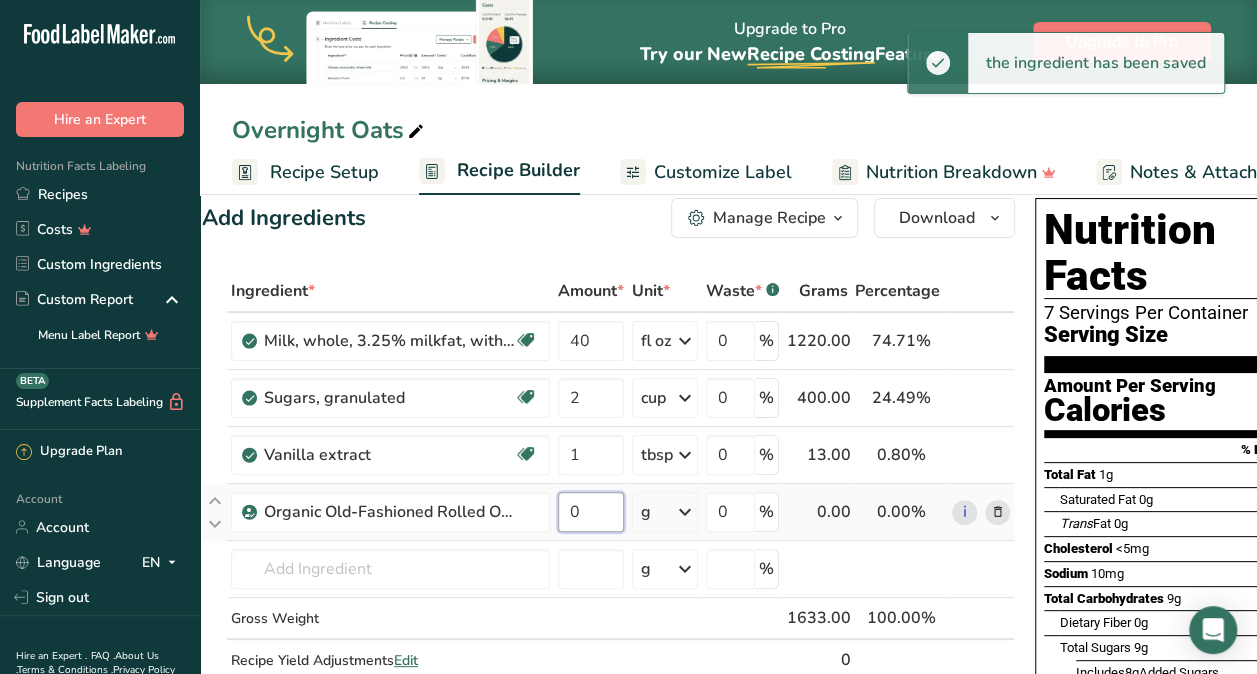 click on "0" at bounding box center (591, 512) 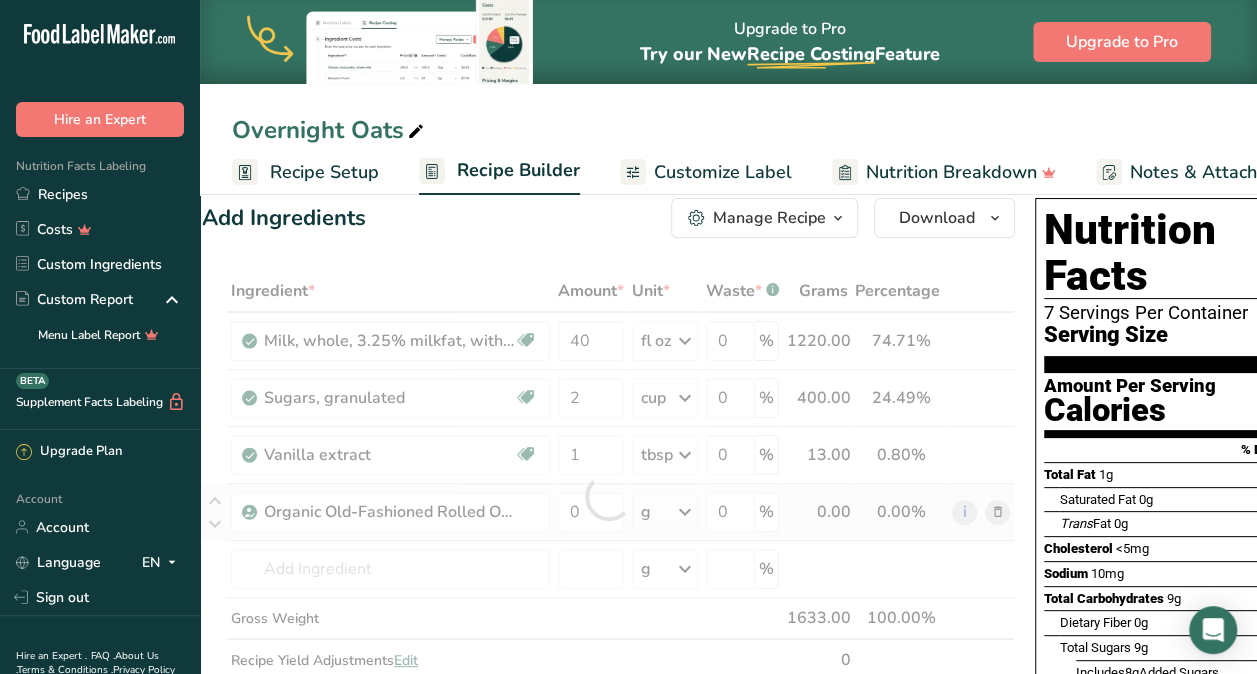 click on "Ingredient *
Amount *
Unit *
Waste *   .a-a{fill:#347362;}.b-a{fill:#fff;}          Grams
Percentage
Milk, whole, 3.25% milkfat, without added vitamin A and [MEDICAL_DATA]
Gluten free
Vegetarian
Soy free
40
fl oz
Portions
1 cup
1 tbsp
1 fl oz
See more
Weight Units
g
kg
mg
See more
Volume Units
l
Volume units require a density conversion. If you know your ingredient's density enter it below. Otherwise, click on "RIA" our AI Regulatory bot - she will be able to help you
lb/ft3
g/cm3
Confirm
mL" at bounding box center [608, 496] 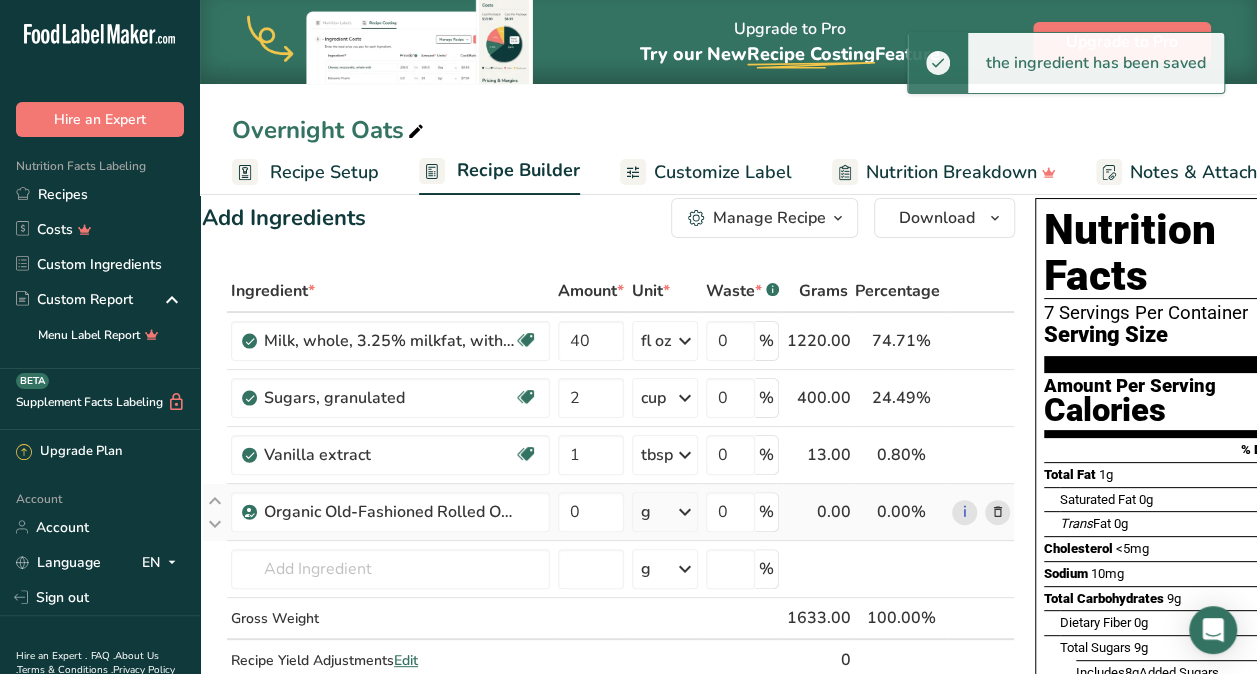click at bounding box center [685, 512] 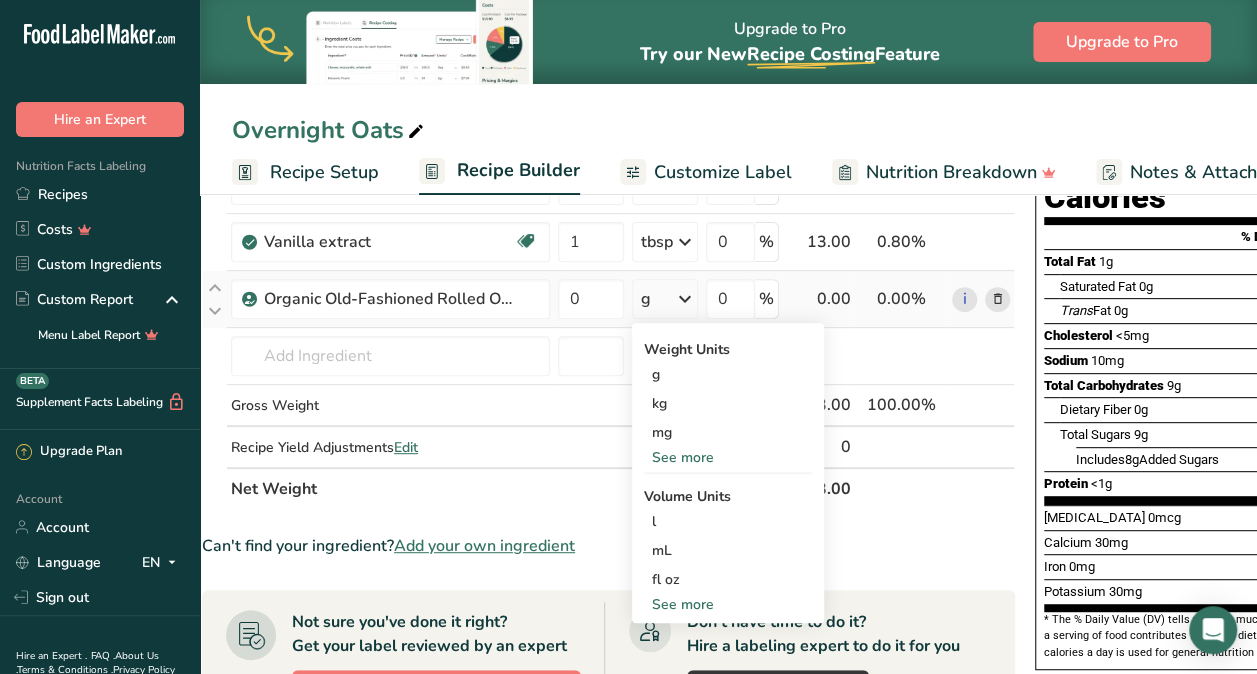 scroll, scrollTop: 244, scrollLeft: 0, axis: vertical 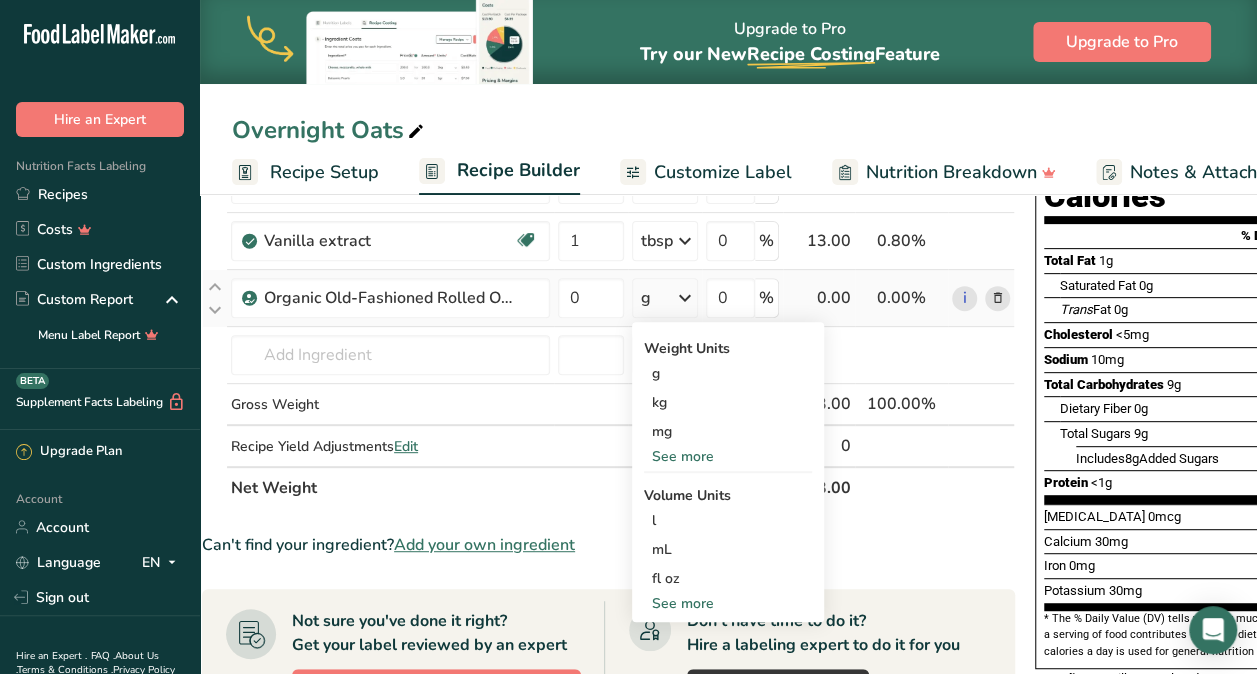 click on "See more" at bounding box center [728, 603] 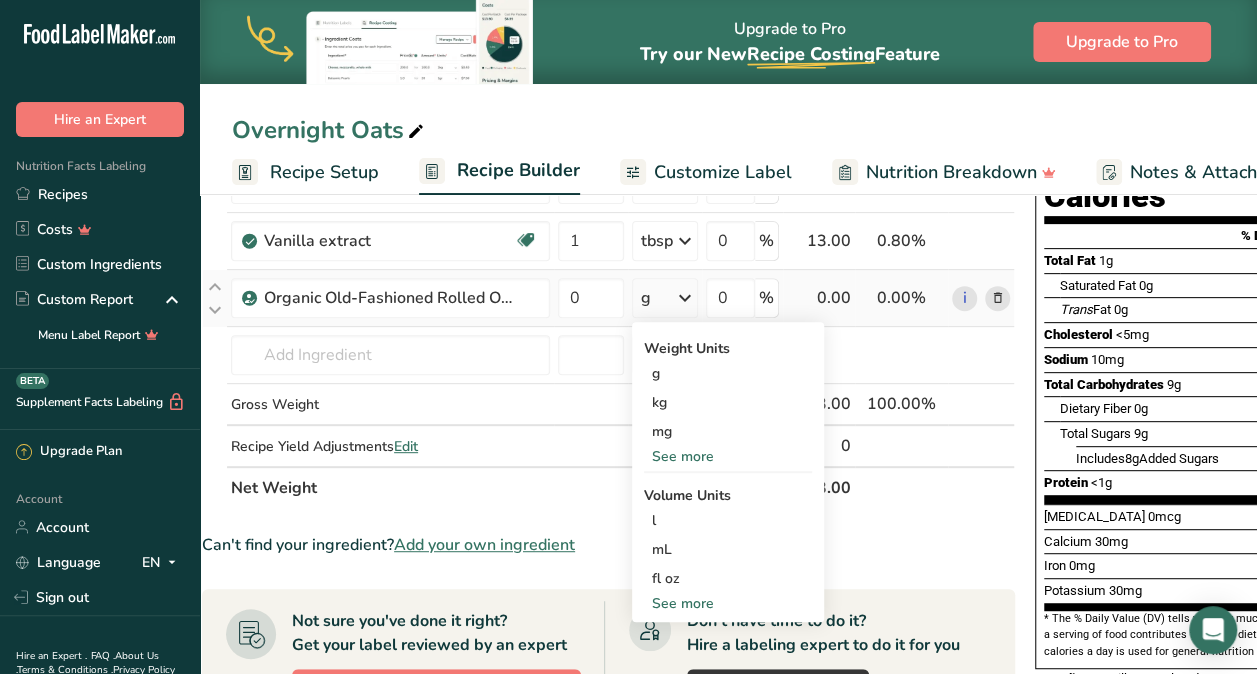 select on "22" 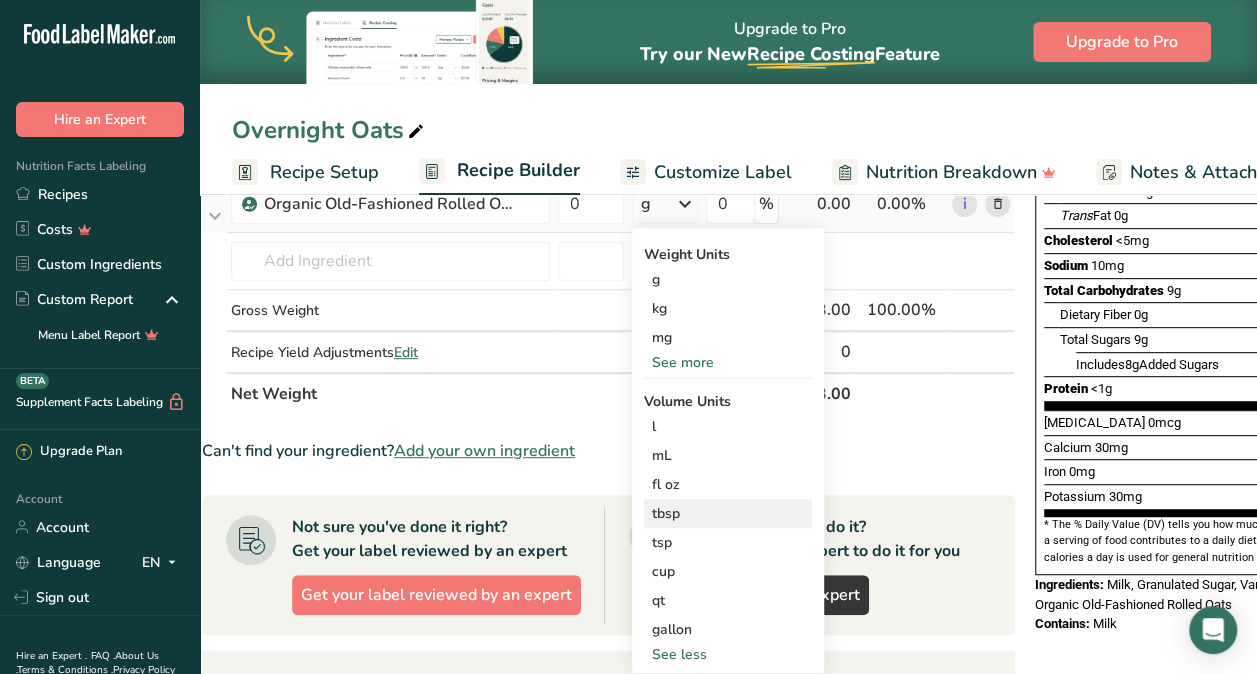 scroll, scrollTop: 342, scrollLeft: 0, axis: vertical 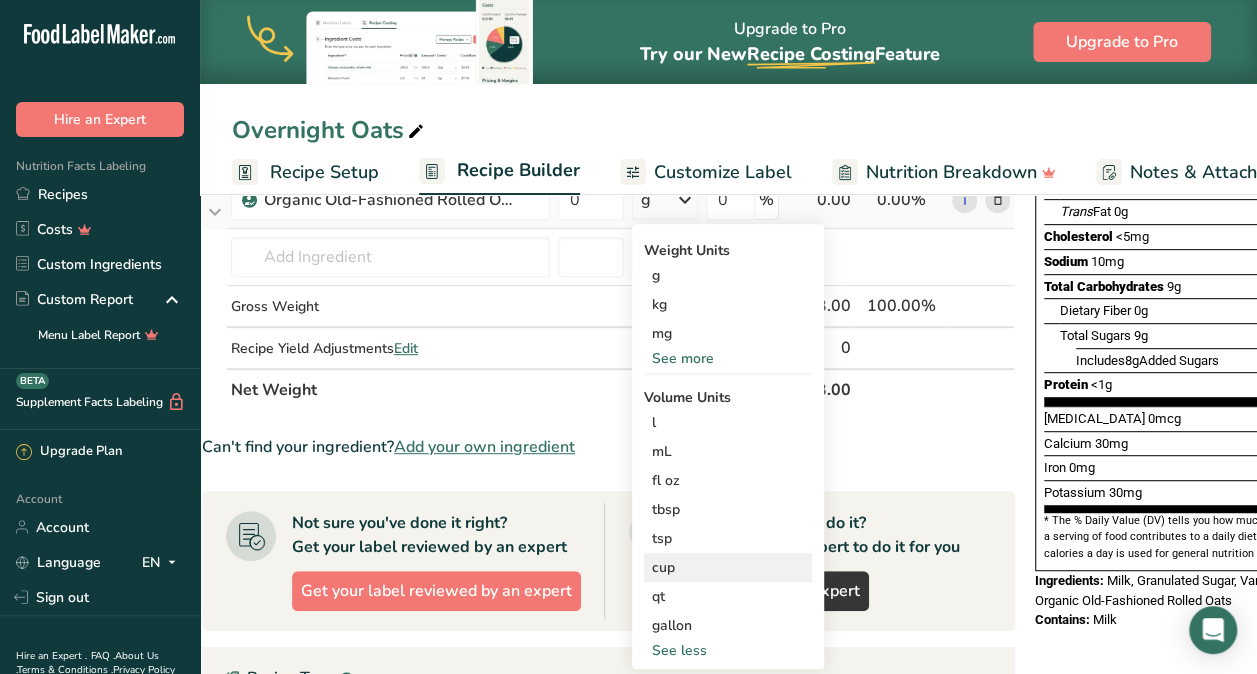 click on "cup" at bounding box center [728, 567] 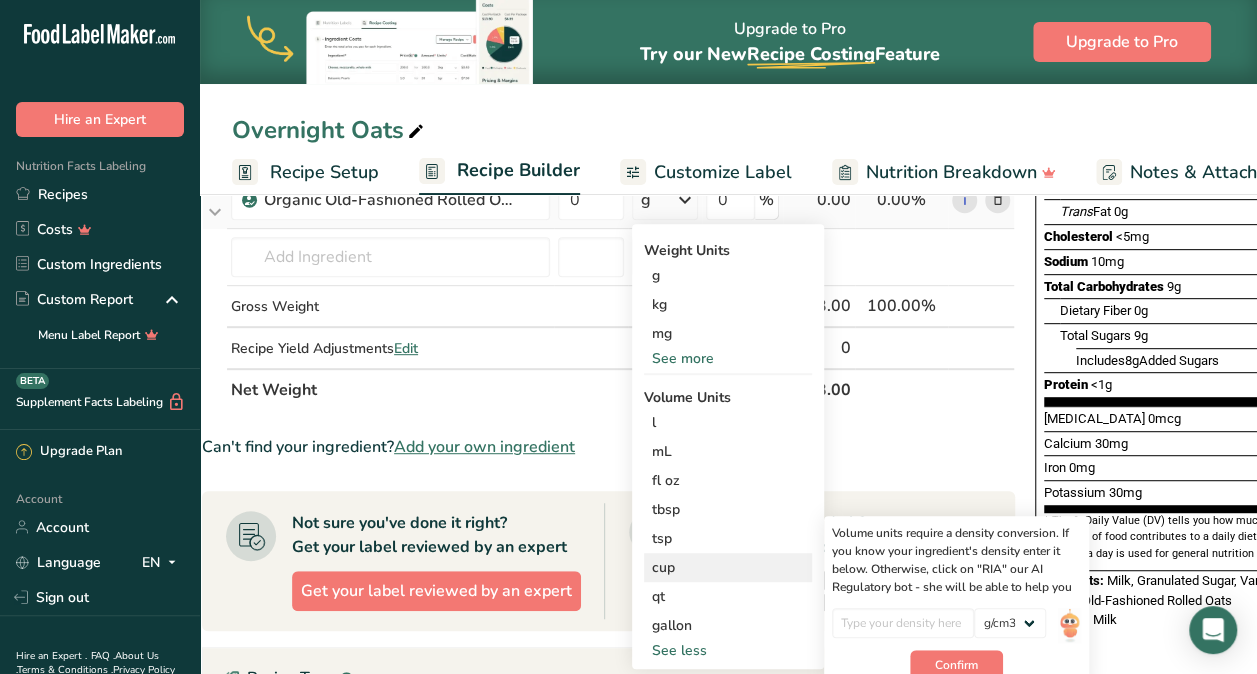 click on "cup" at bounding box center [728, 567] 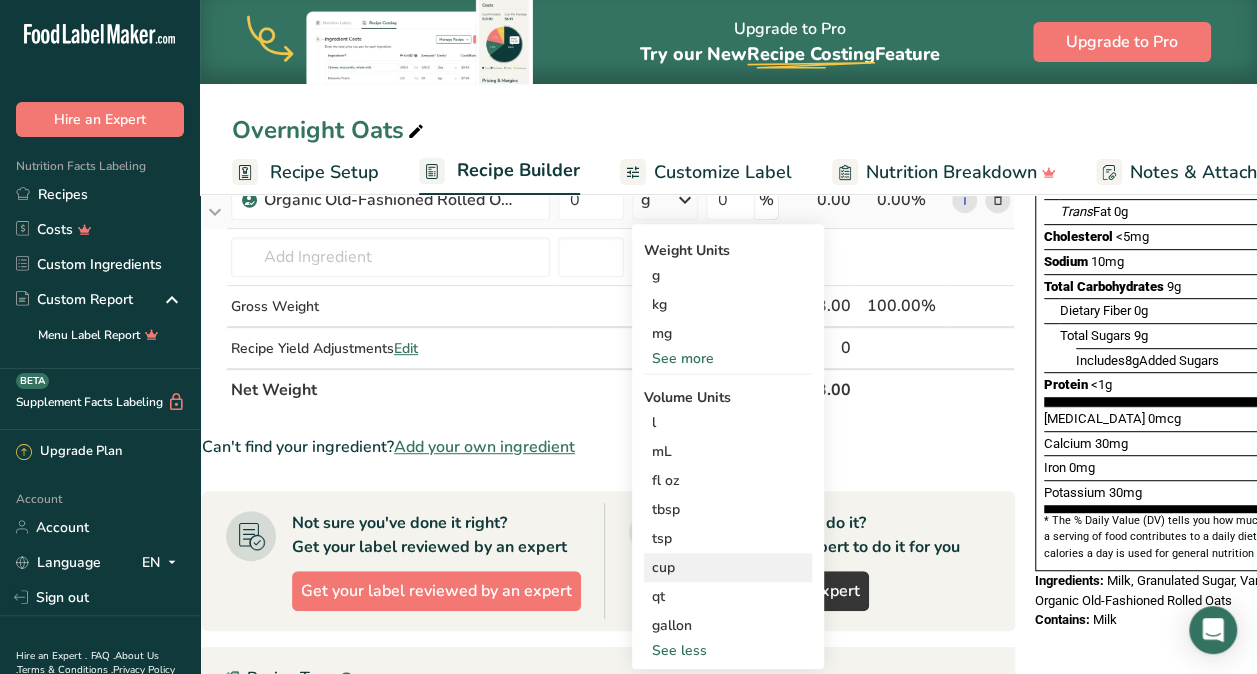 click on "cup" at bounding box center [728, 567] 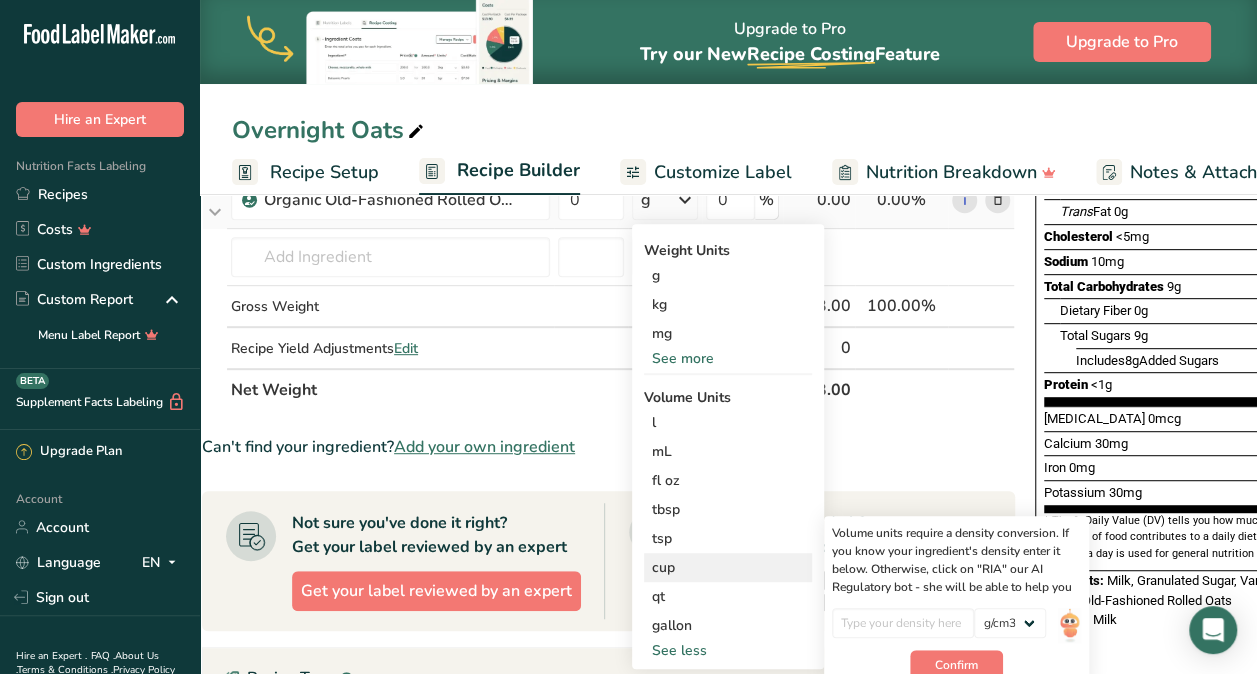 click on "cup" at bounding box center [728, 567] 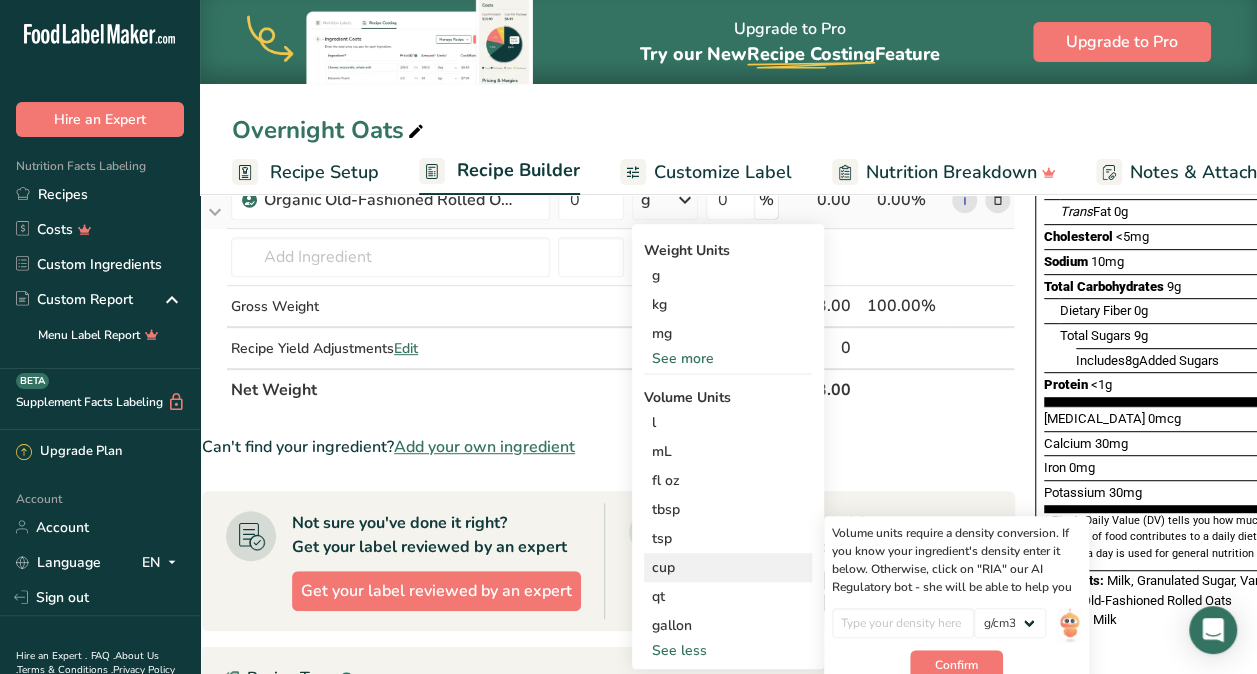 click on "cup" at bounding box center [728, 567] 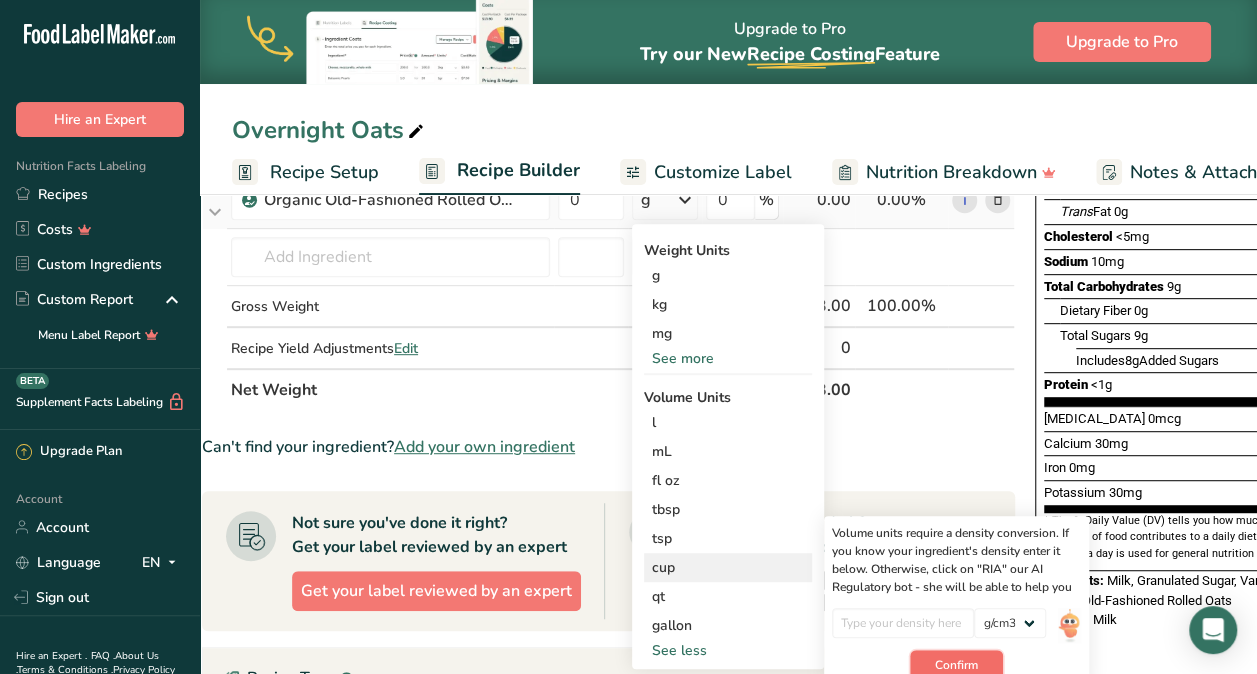 click on "Confirm" at bounding box center (956, 665) 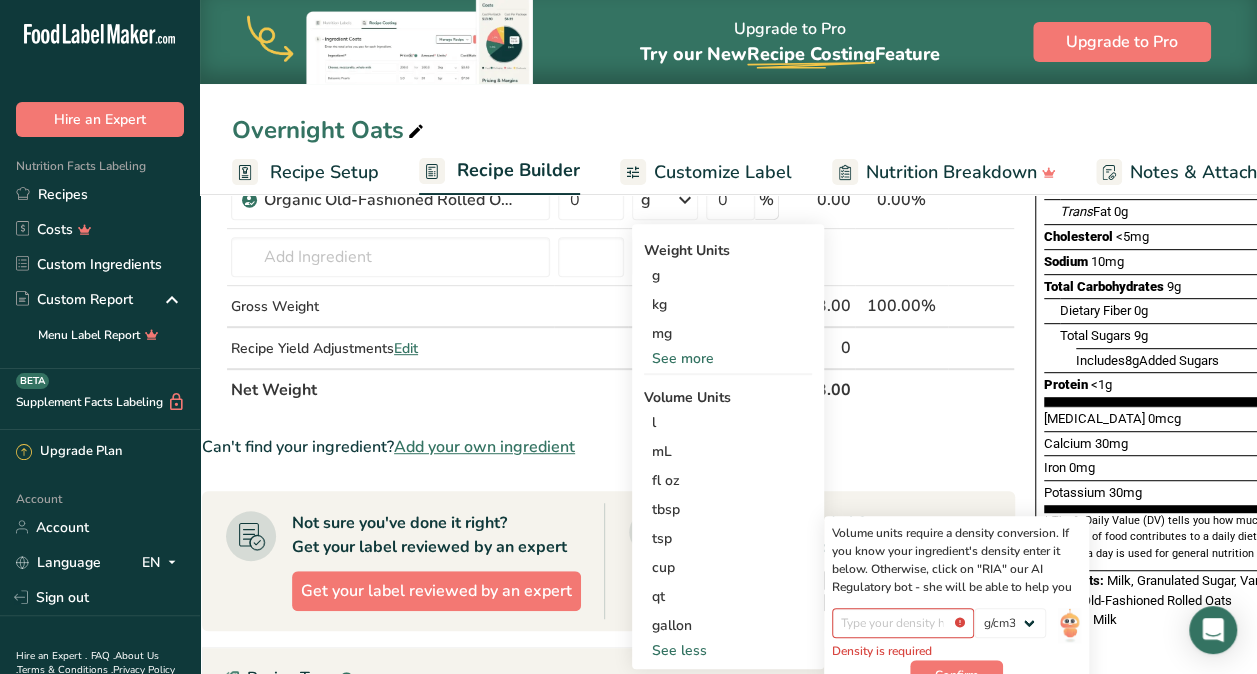 click on "Can't find your ingredient?
Add your own ingredient" at bounding box center (608, 447) 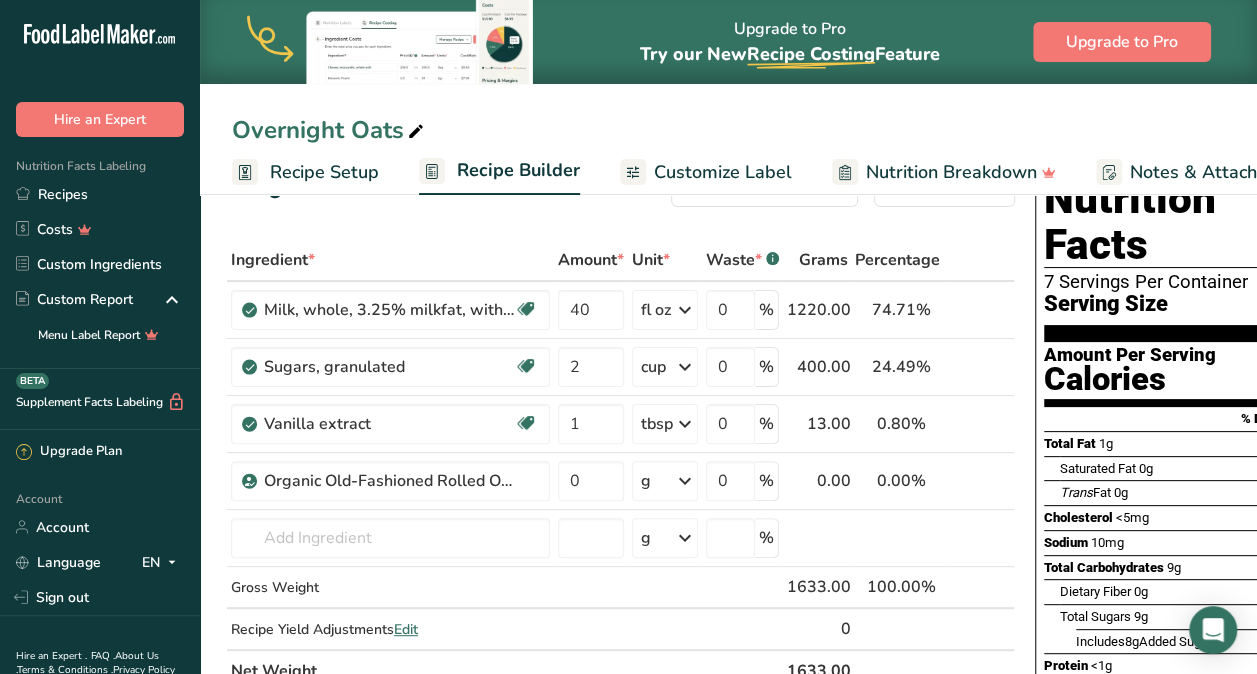scroll, scrollTop: 60, scrollLeft: 0, axis: vertical 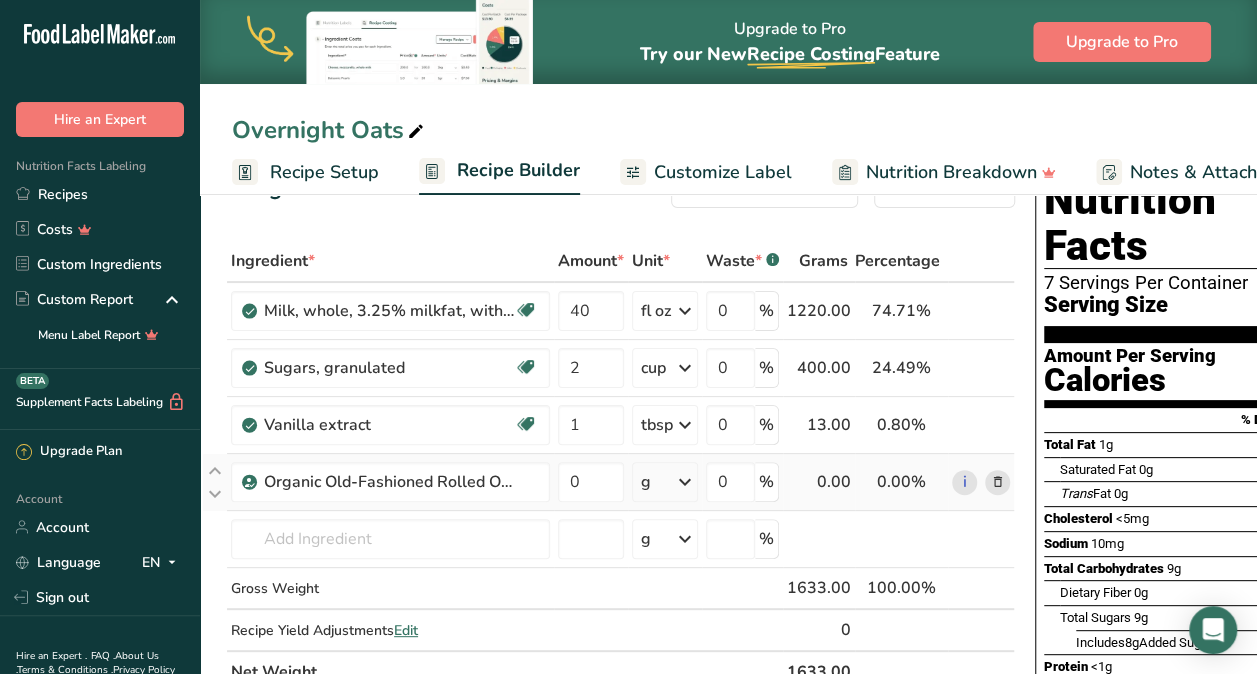 click at bounding box center (685, 482) 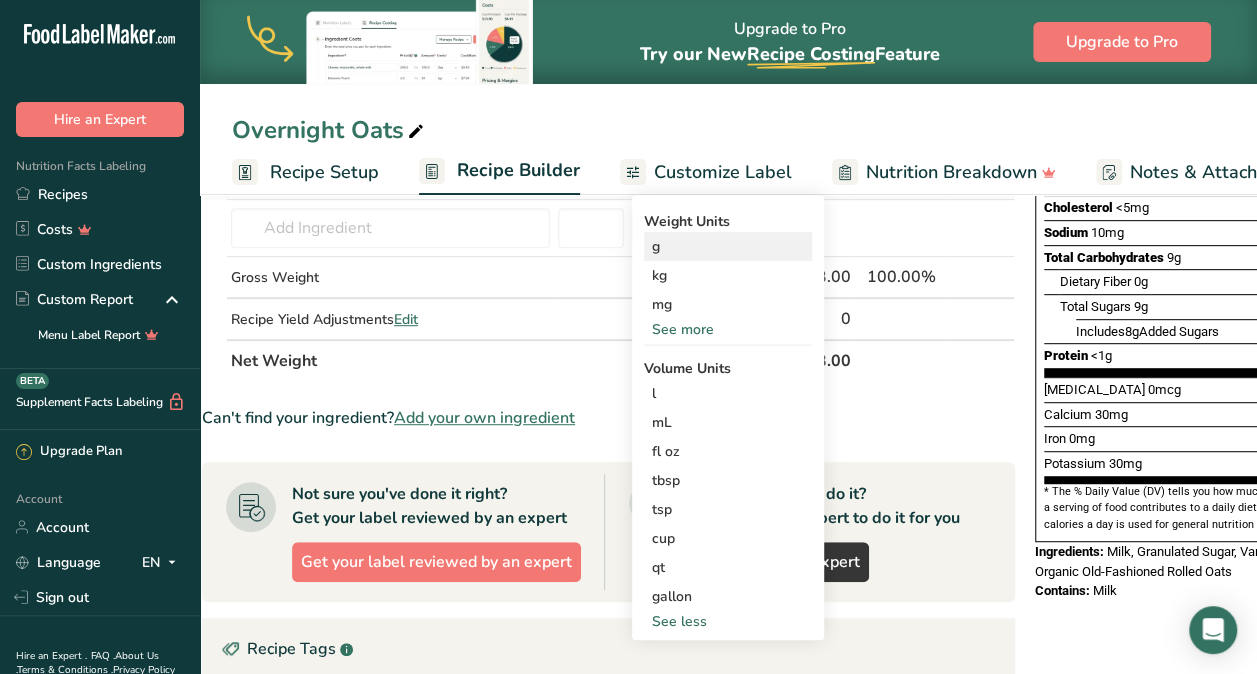 scroll, scrollTop: 372, scrollLeft: 0, axis: vertical 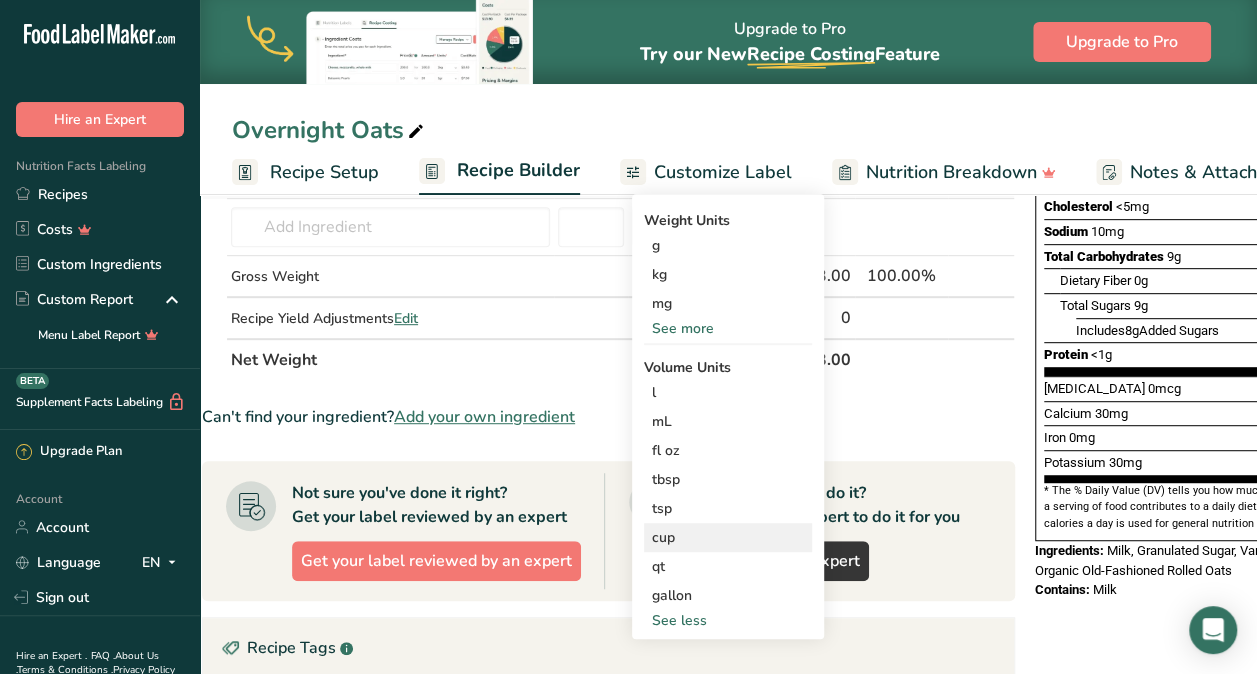 click on "cup" at bounding box center [728, 537] 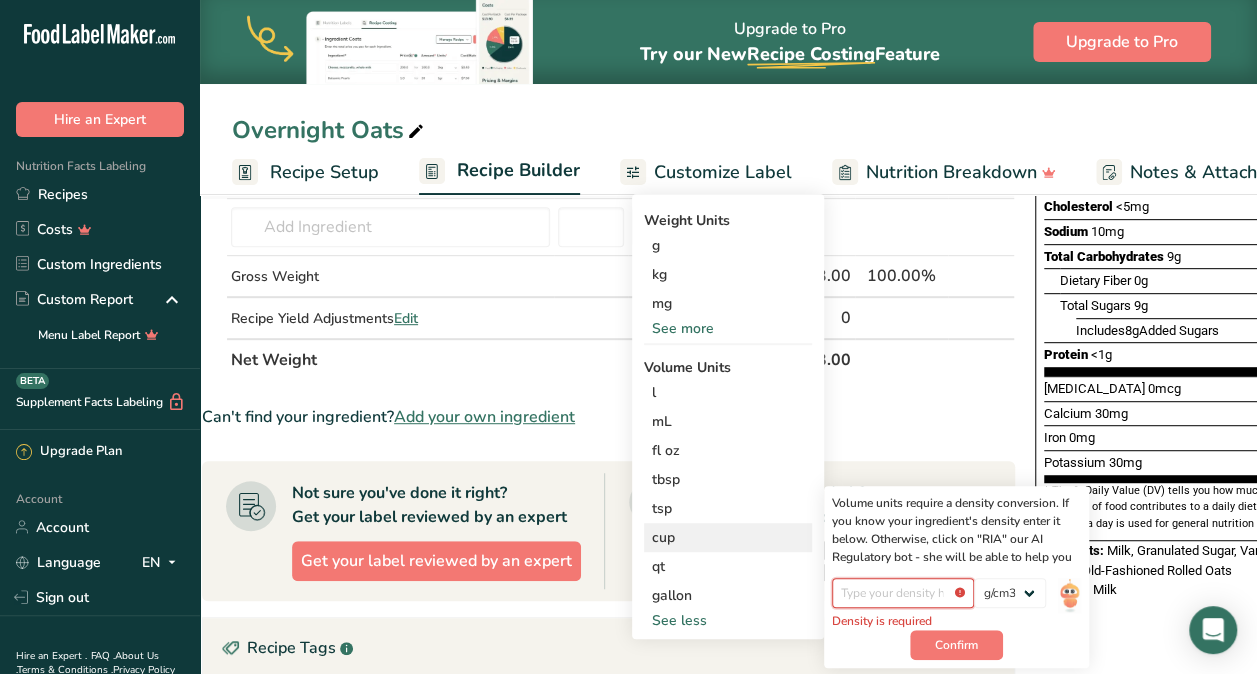 click at bounding box center [903, 593] 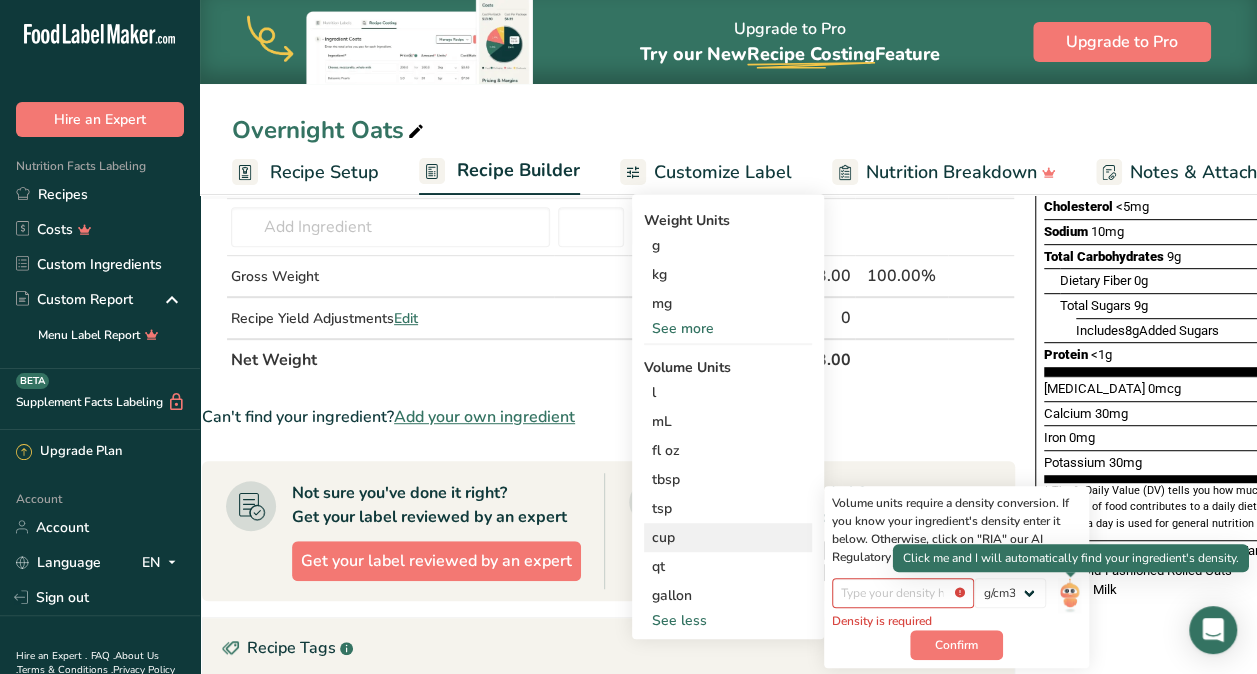 click at bounding box center (1069, 595) 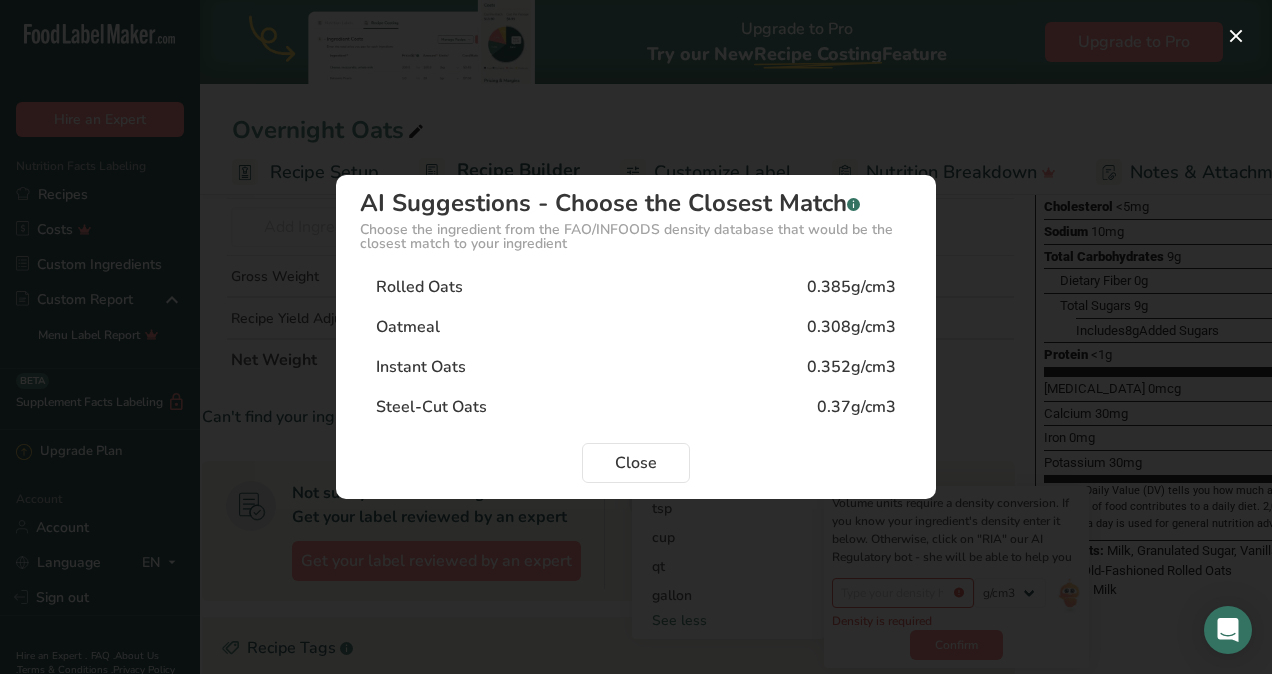 click on "Rolled Oats" at bounding box center (419, 287) 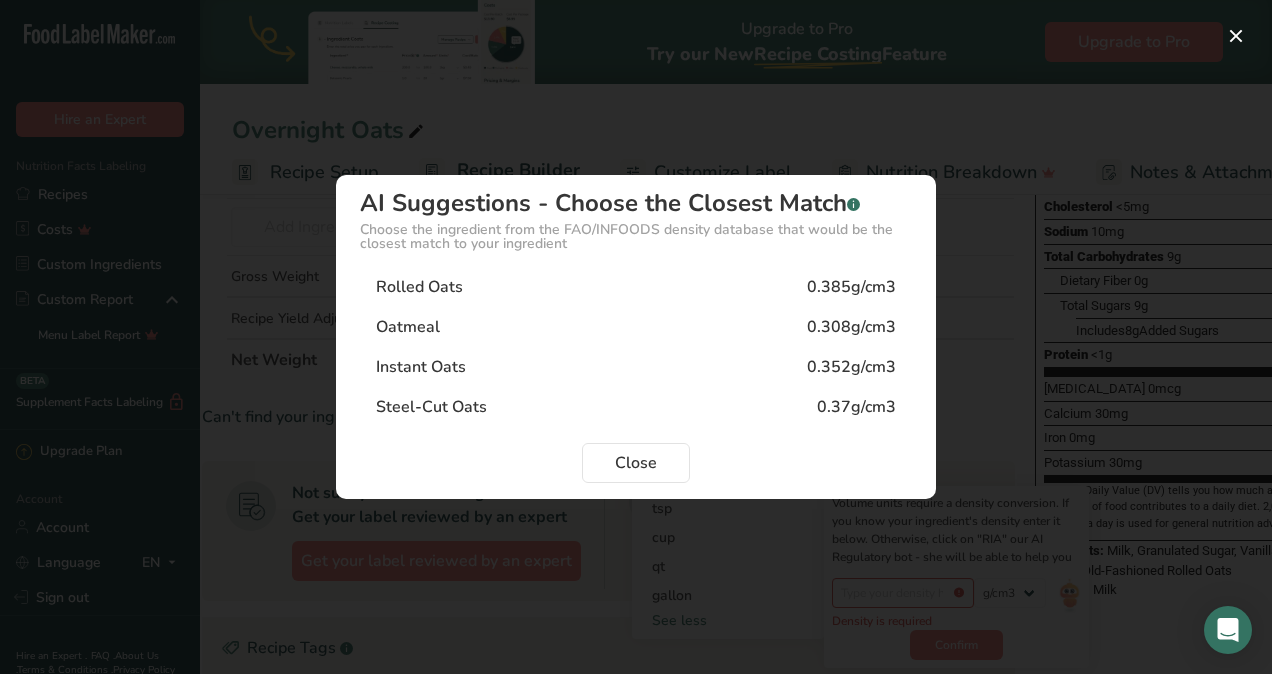 type on "0.385" 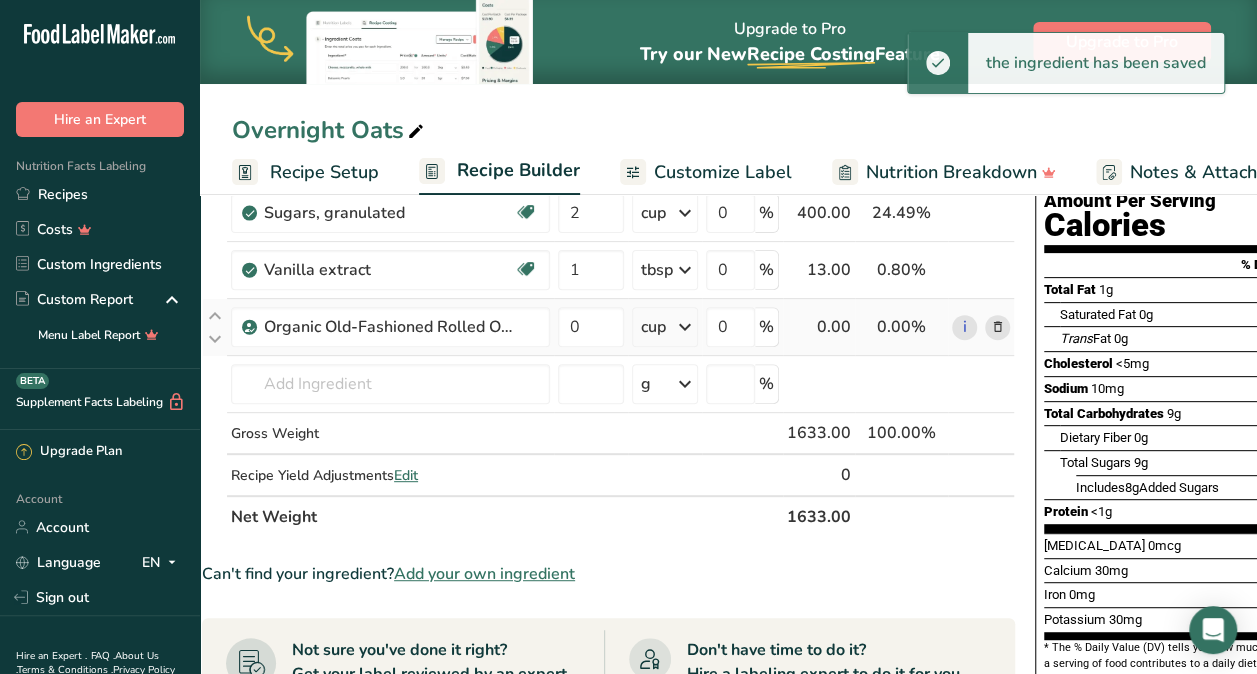 scroll, scrollTop: 209, scrollLeft: 0, axis: vertical 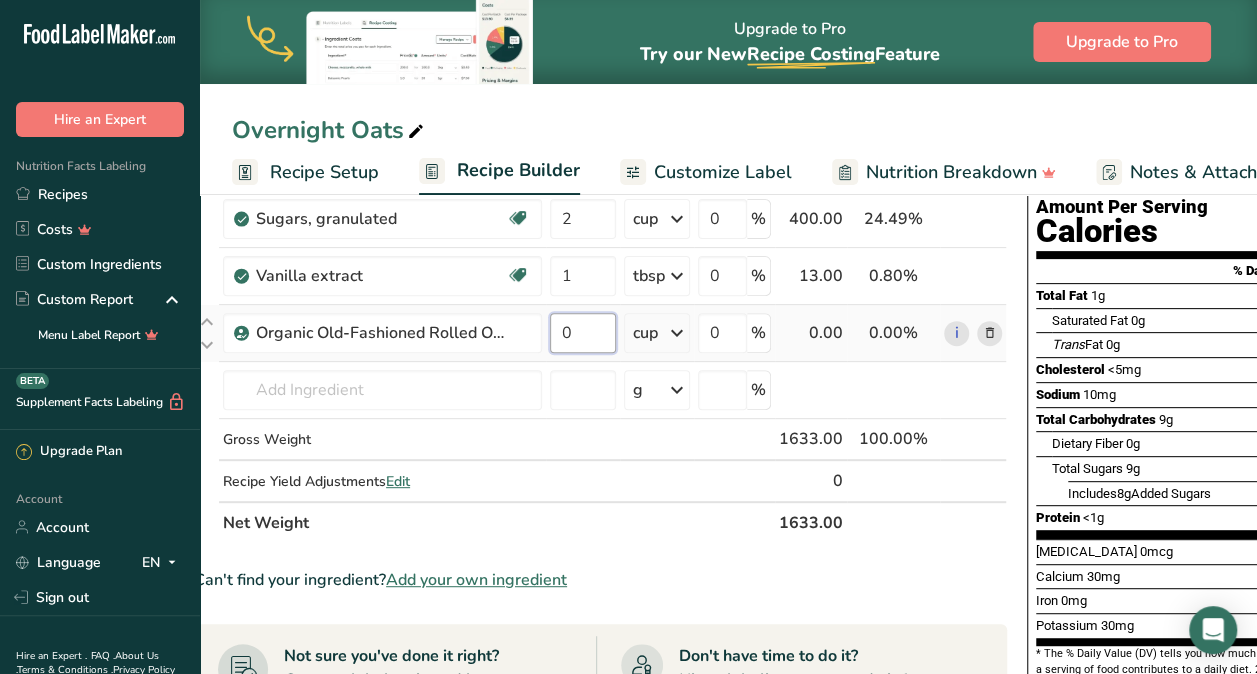 drag, startPoint x: 598, startPoint y: 323, endPoint x: 578, endPoint y: 317, distance: 20.880613 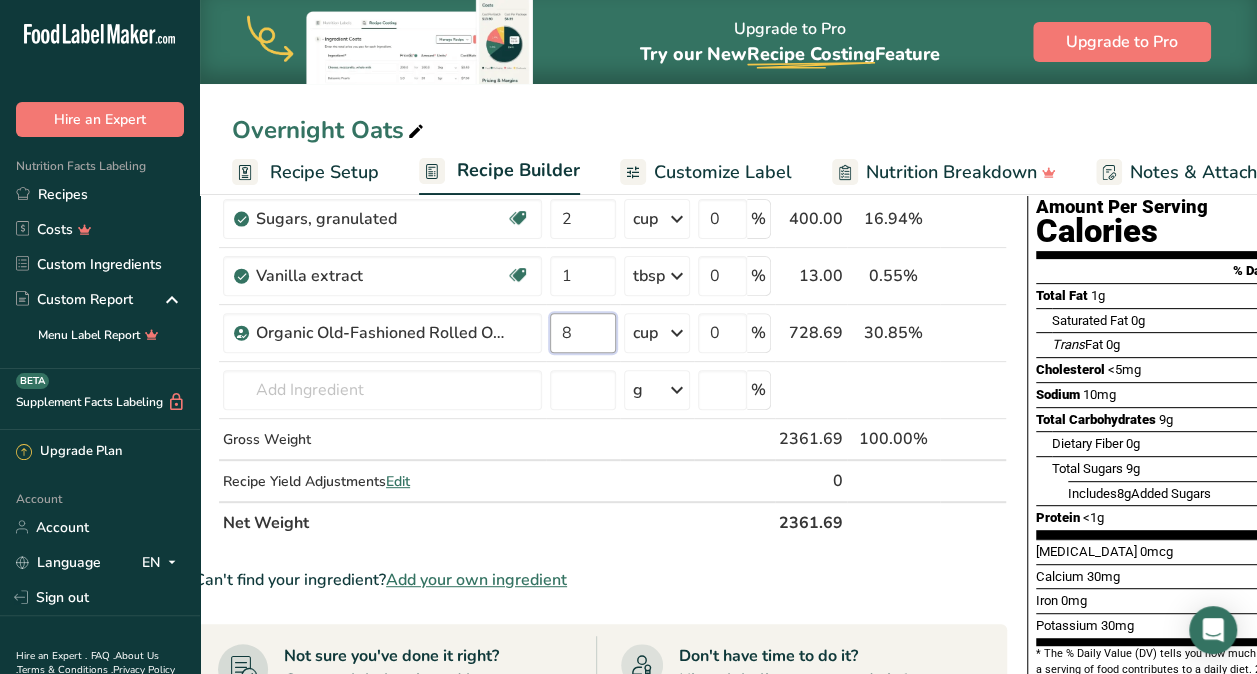 type on "8" 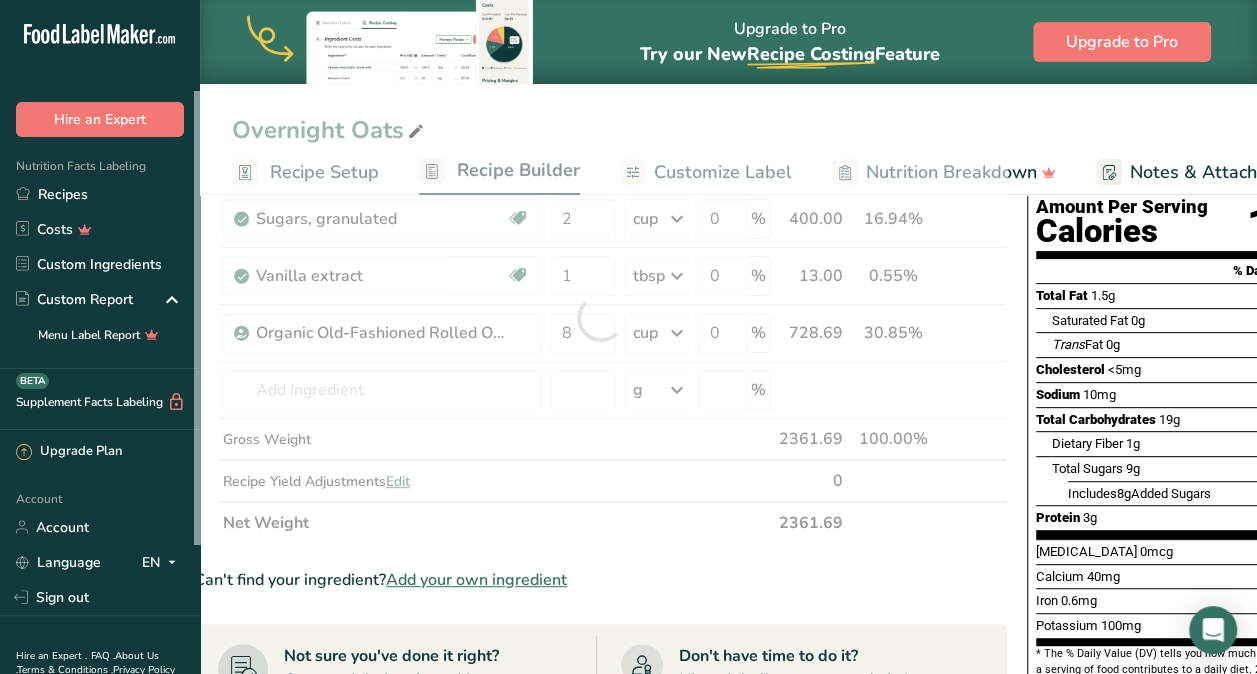 click on "Can't find your ingredient?
Add your own ingredient" at bounding box center [600, 580] 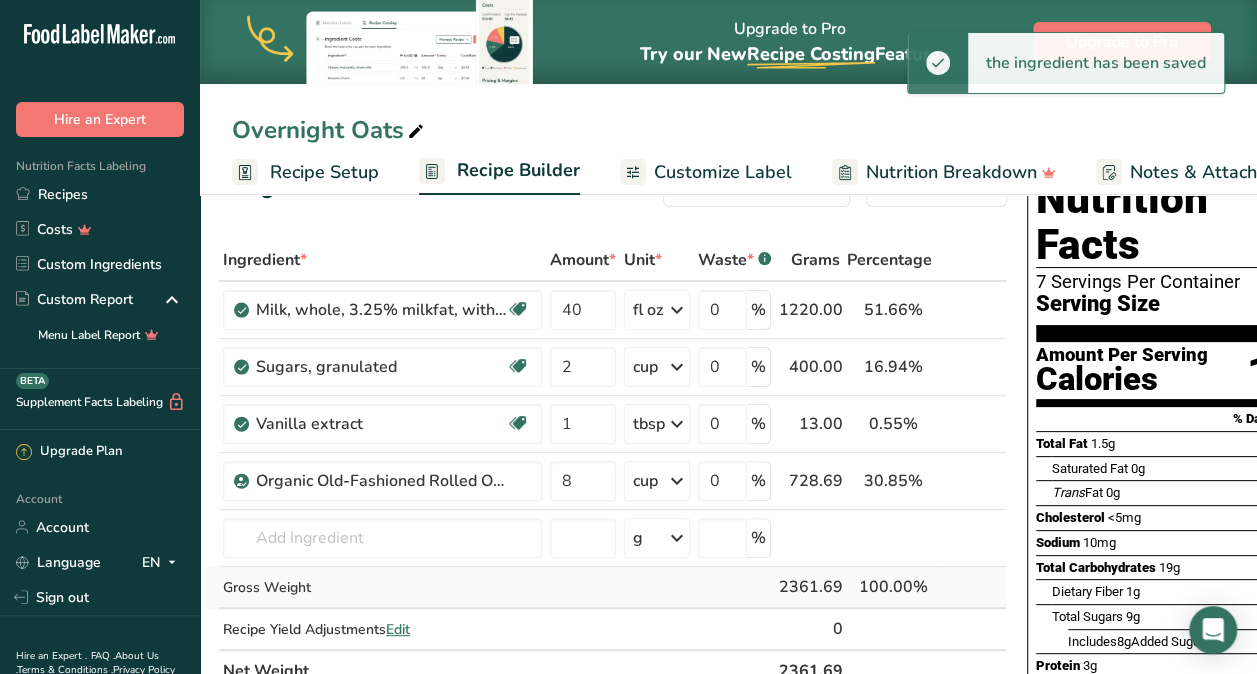 scroll, scrollTop: 60, scrollLeft: 0, axis: vertical 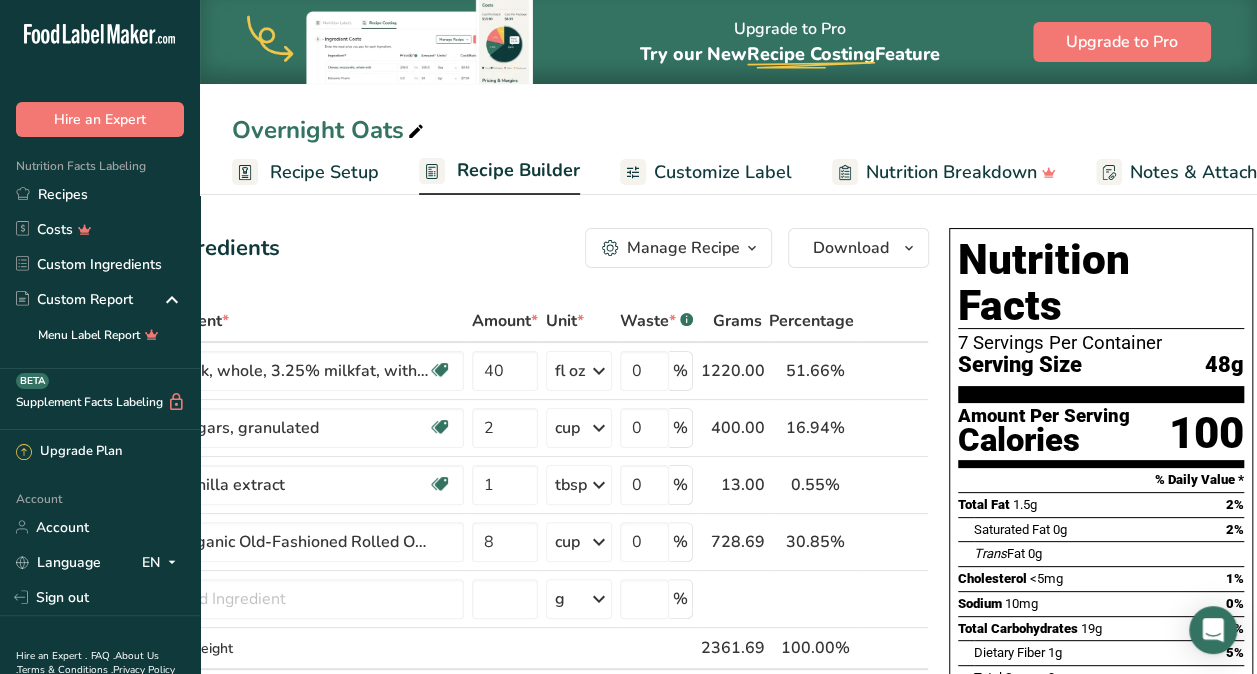 click on "Recipe Builder" at bounding box center [518, 170] 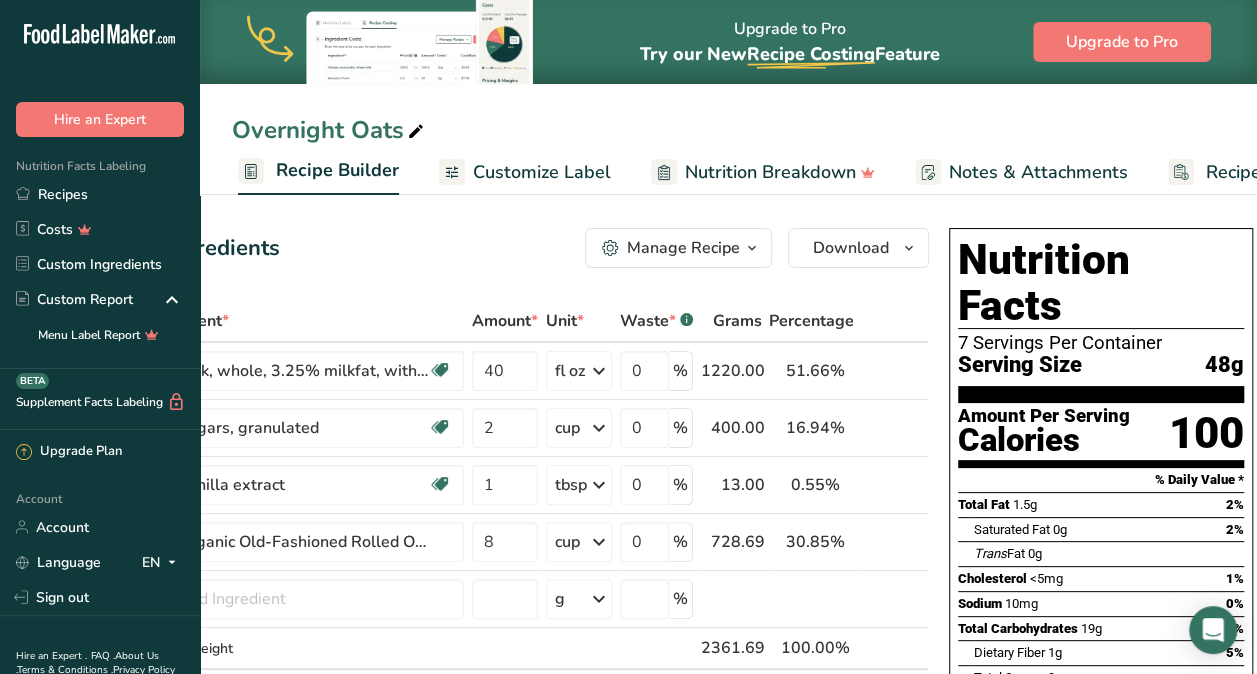 scroll, scrollTop: 0, scrollLeft: 193, axis: horizontal 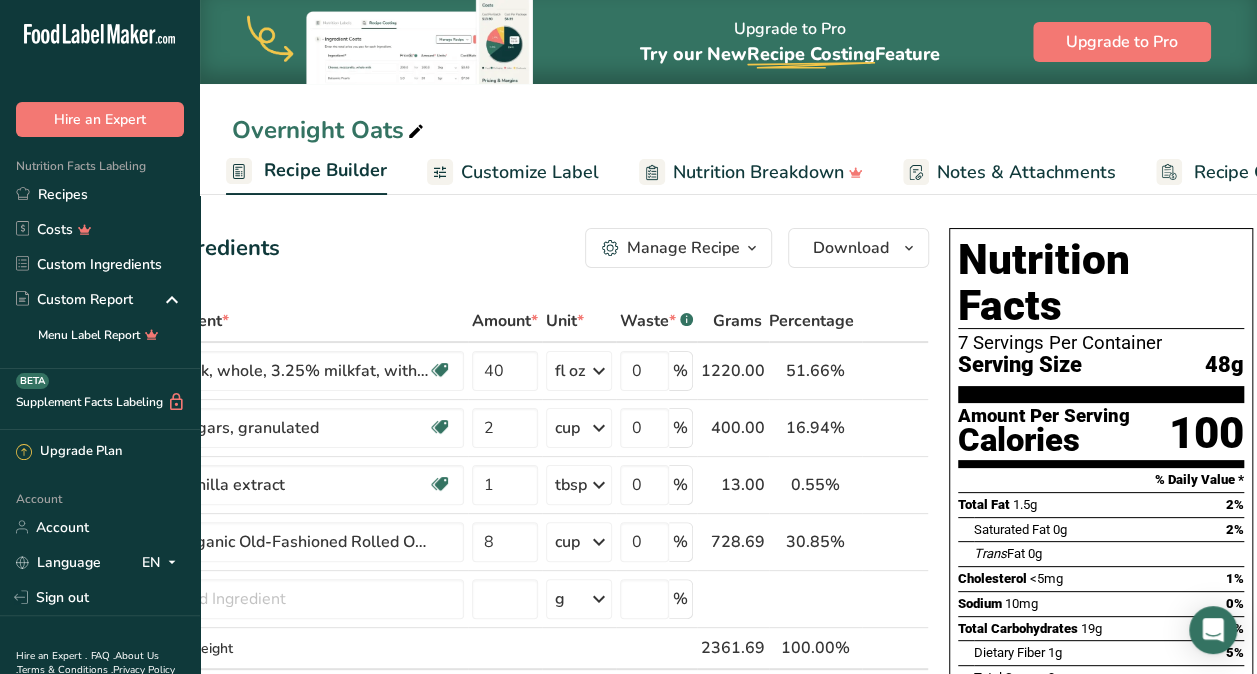 click on "Nutrition Breakdown" at bounding box center [758, 172] 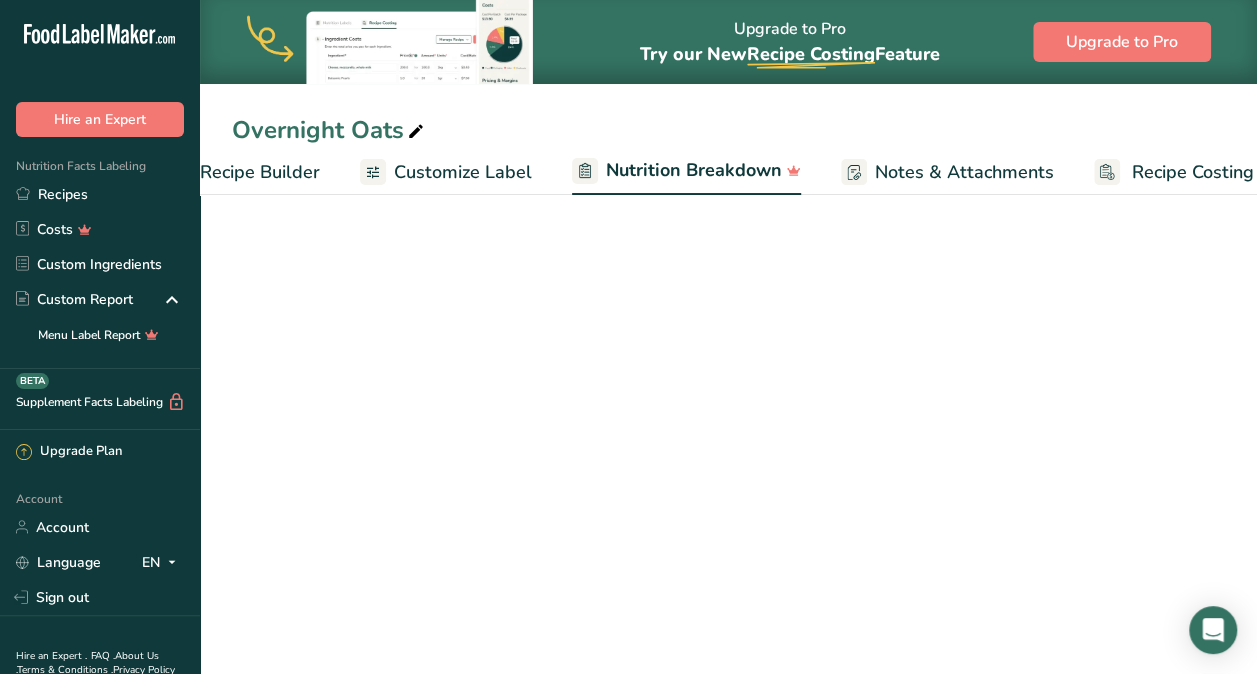 scroll, scrollTop: 0, scrollLeft: 304, axis: horizontal 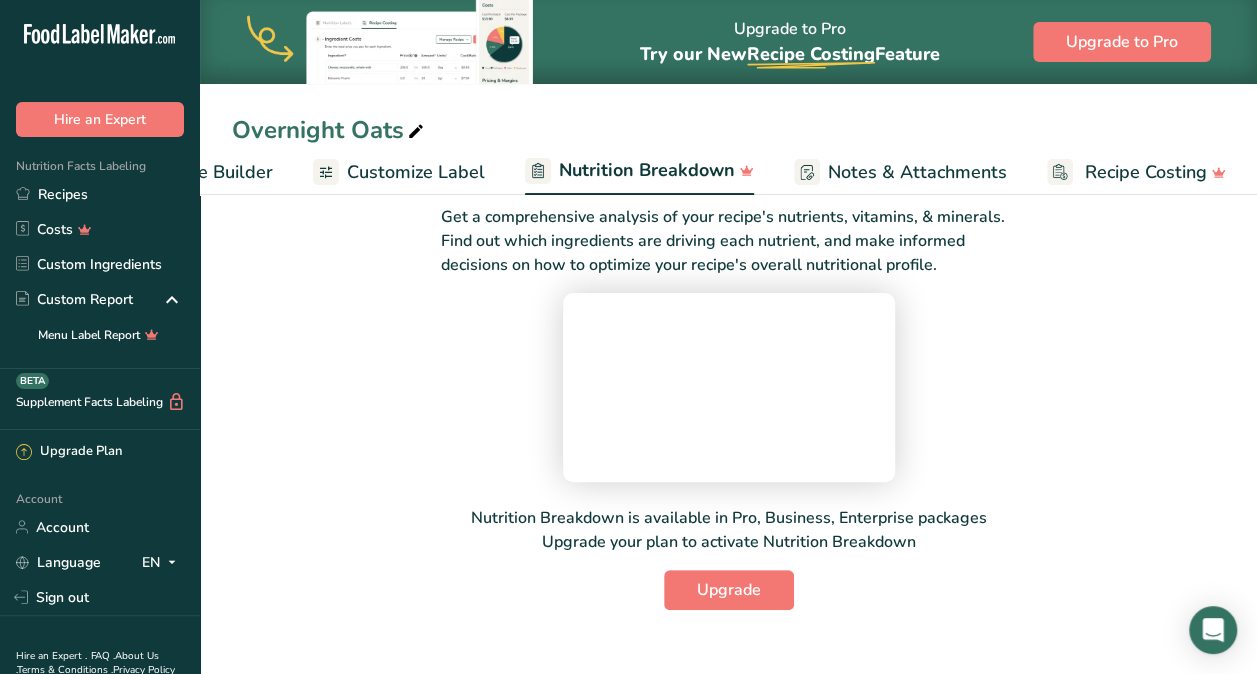 click on "Notes & Attachments" at bounding box center [917, 172] 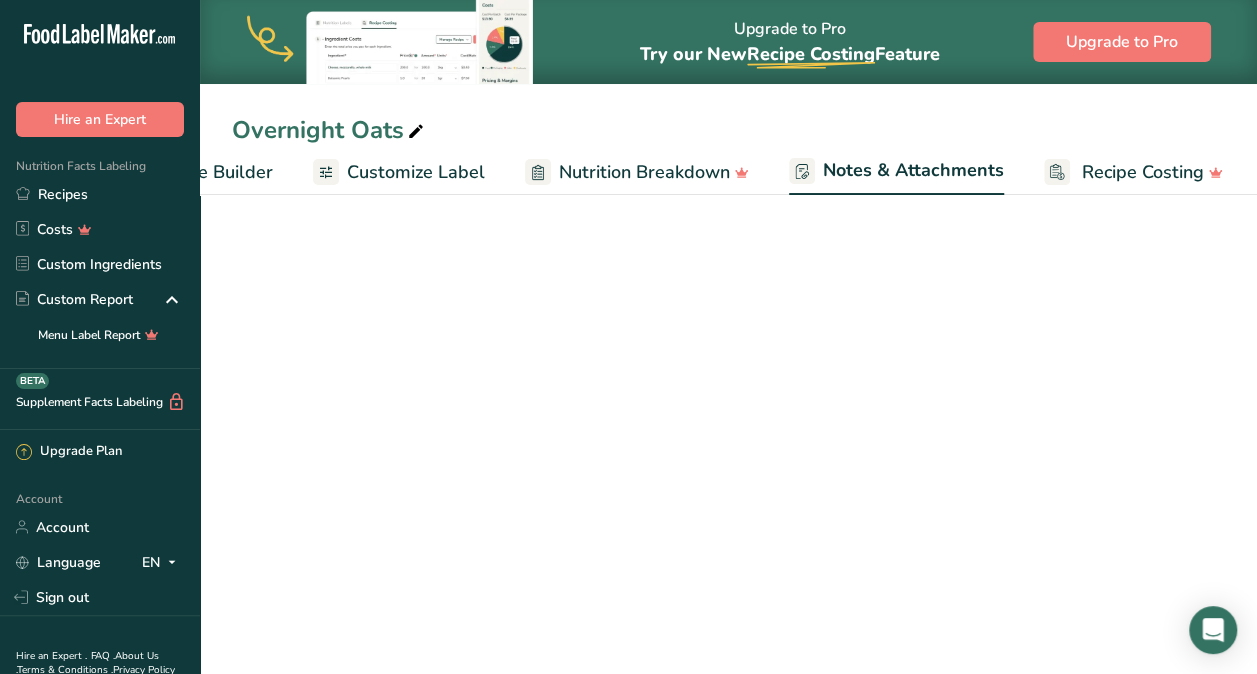 scroll, scrollTop: 0, scrollLeft: 303, axis: horizontal 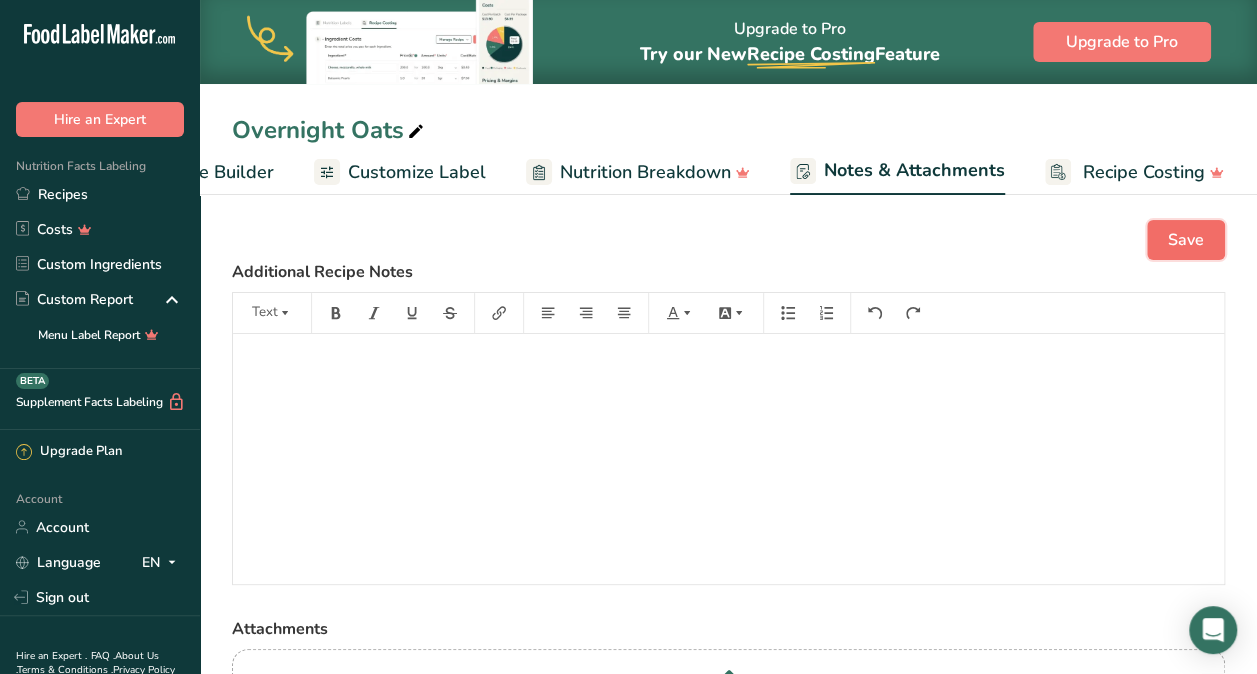 click on "Save" at bounding box center (1186, 240) 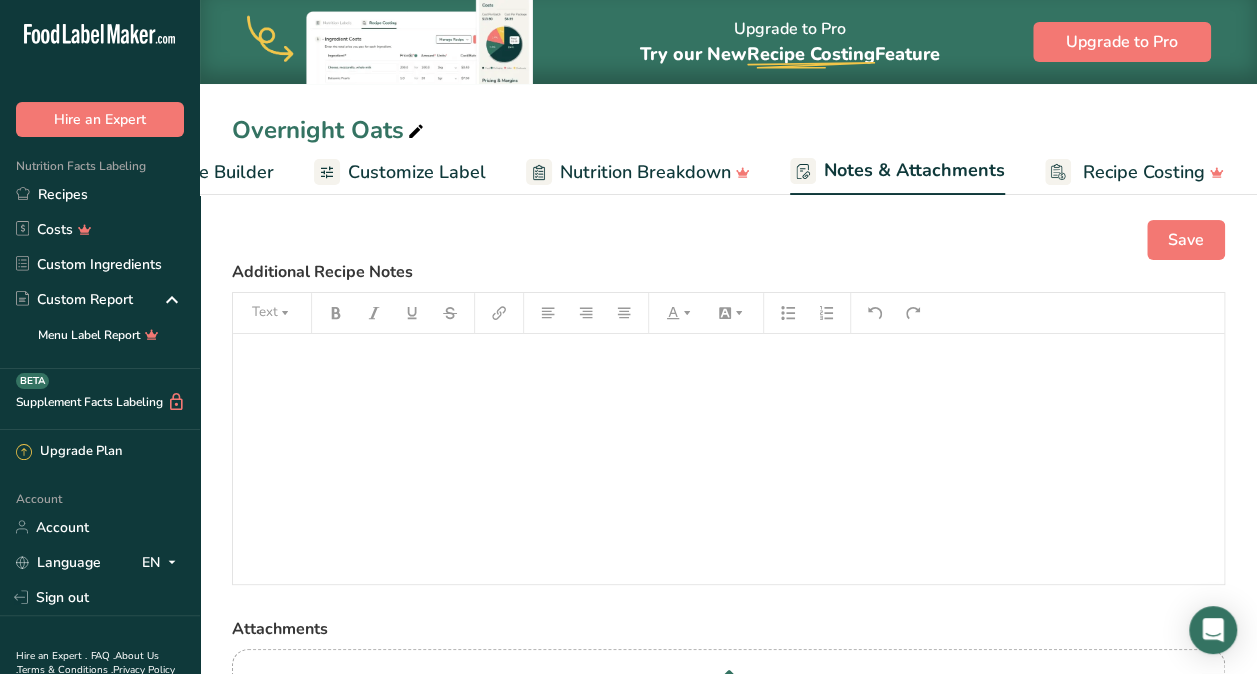click on "Recipe Costing" at bounding box center (1144, 172) 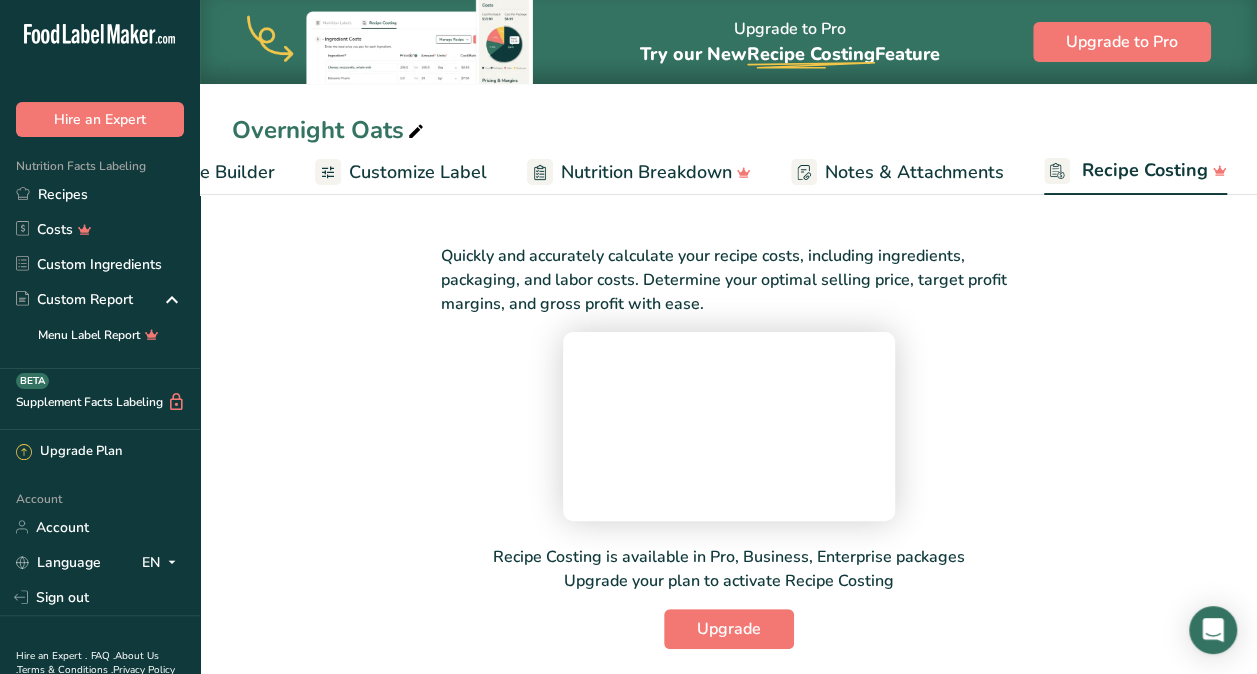 scroll, scrollTop: 220, scrollLeft: 0, axis: vertical 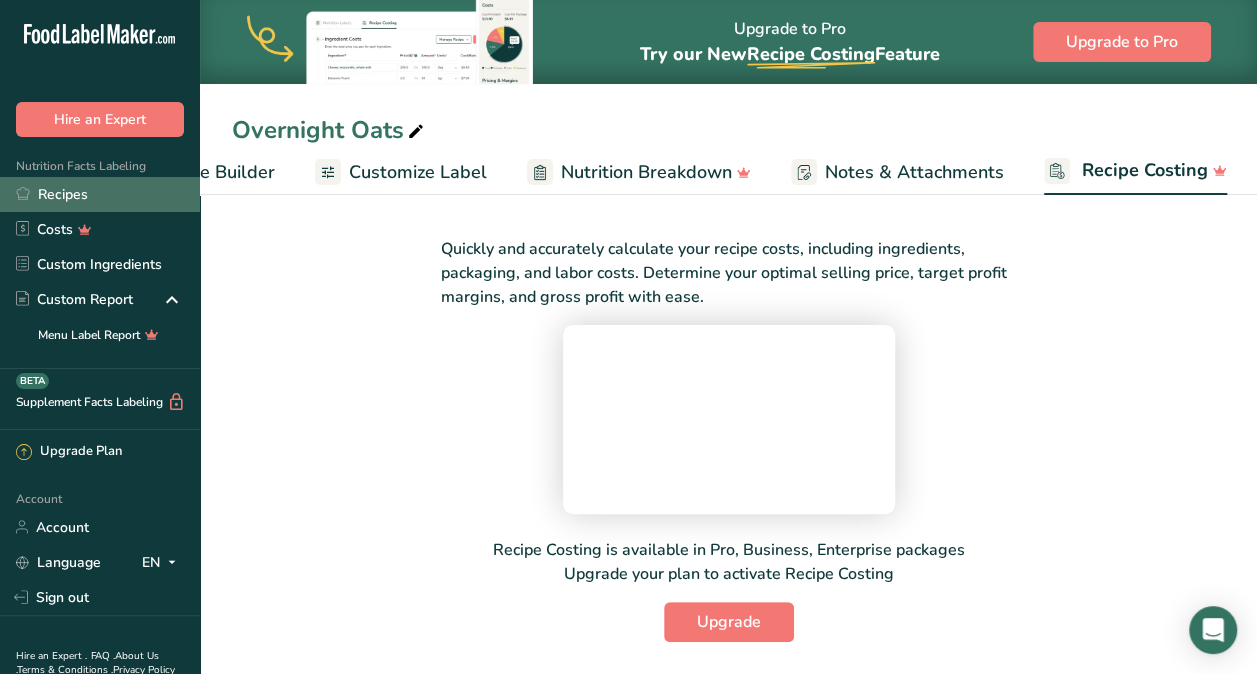 click on "Recipes" at bounding box center (100, 194) 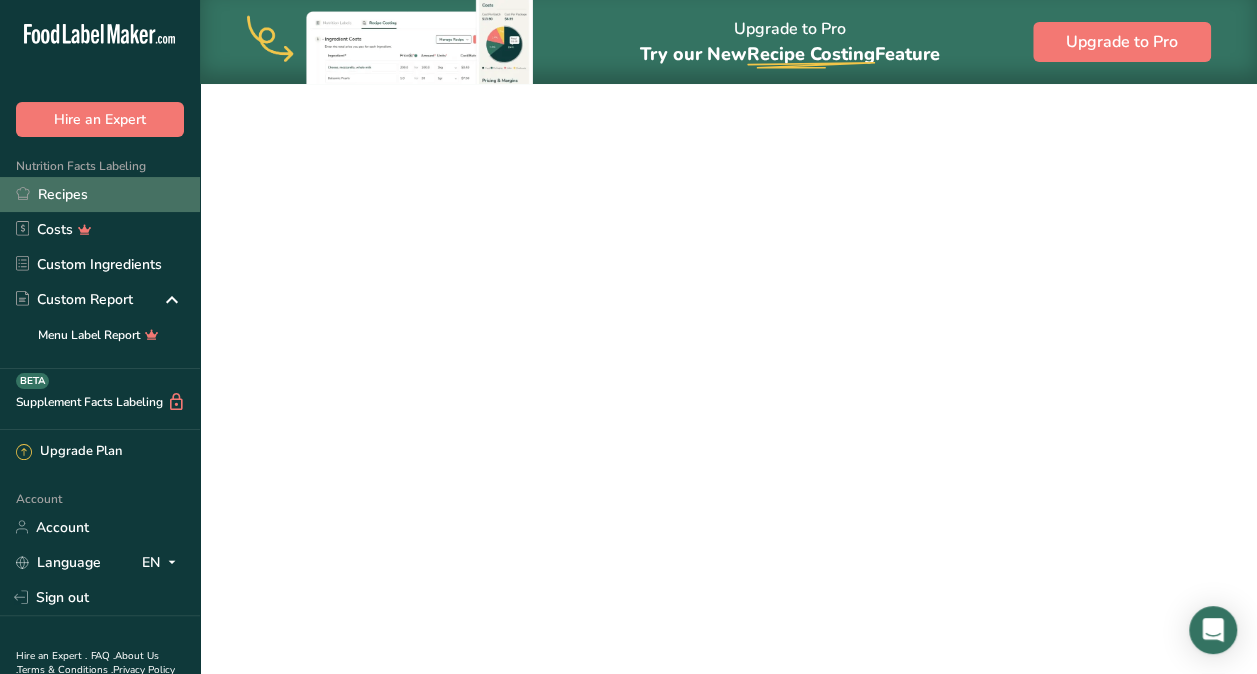 scroll, scrollTop: 0, scrollLeft: 0, axis: both 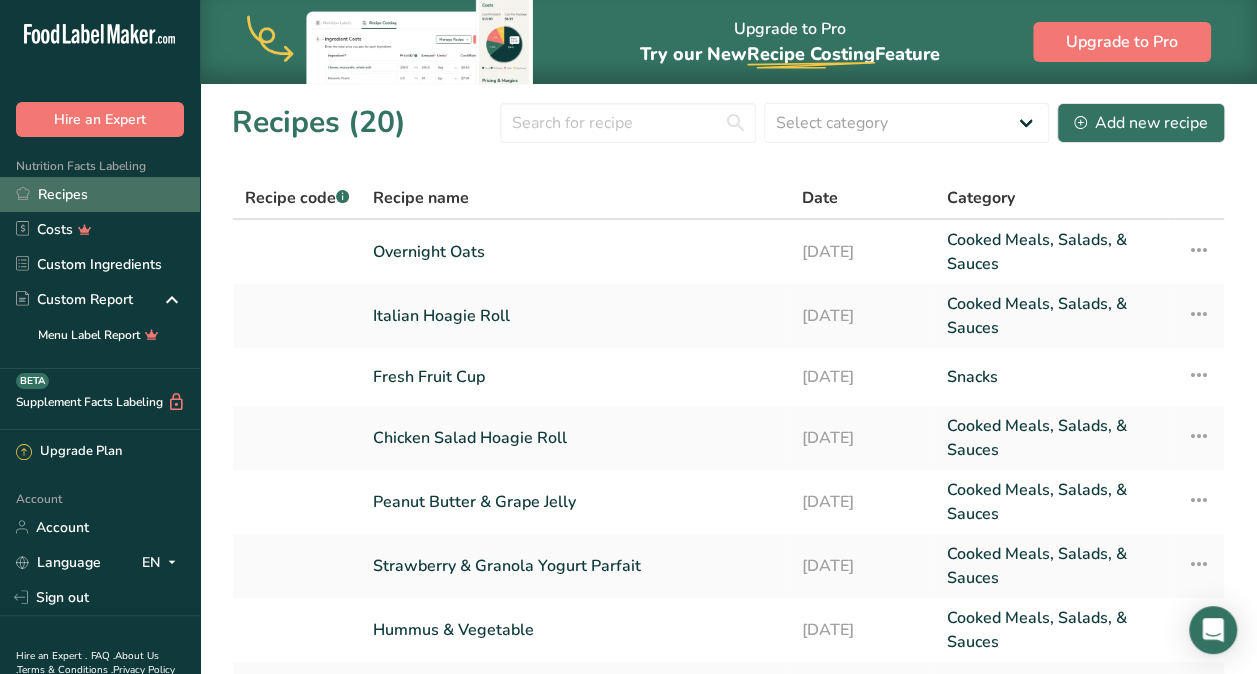 click on "Recipes" at bounding box center [100, 194] 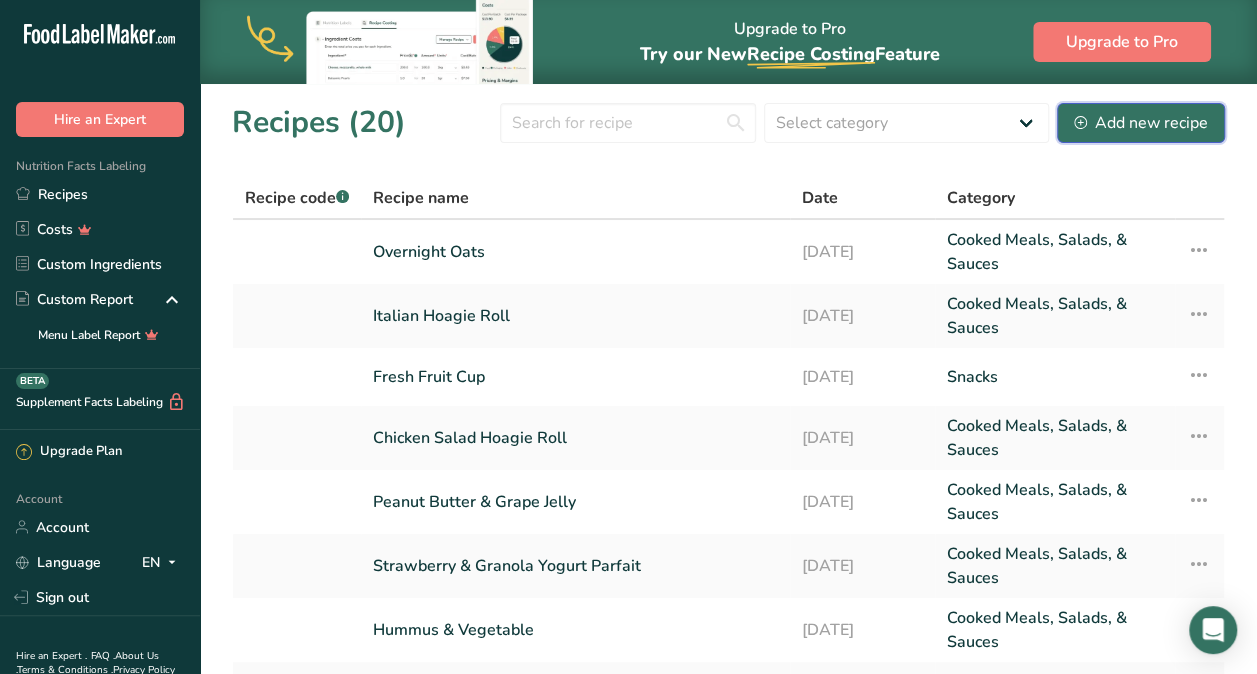 click on "Add new recipe" at bounding box center [1141, 123] 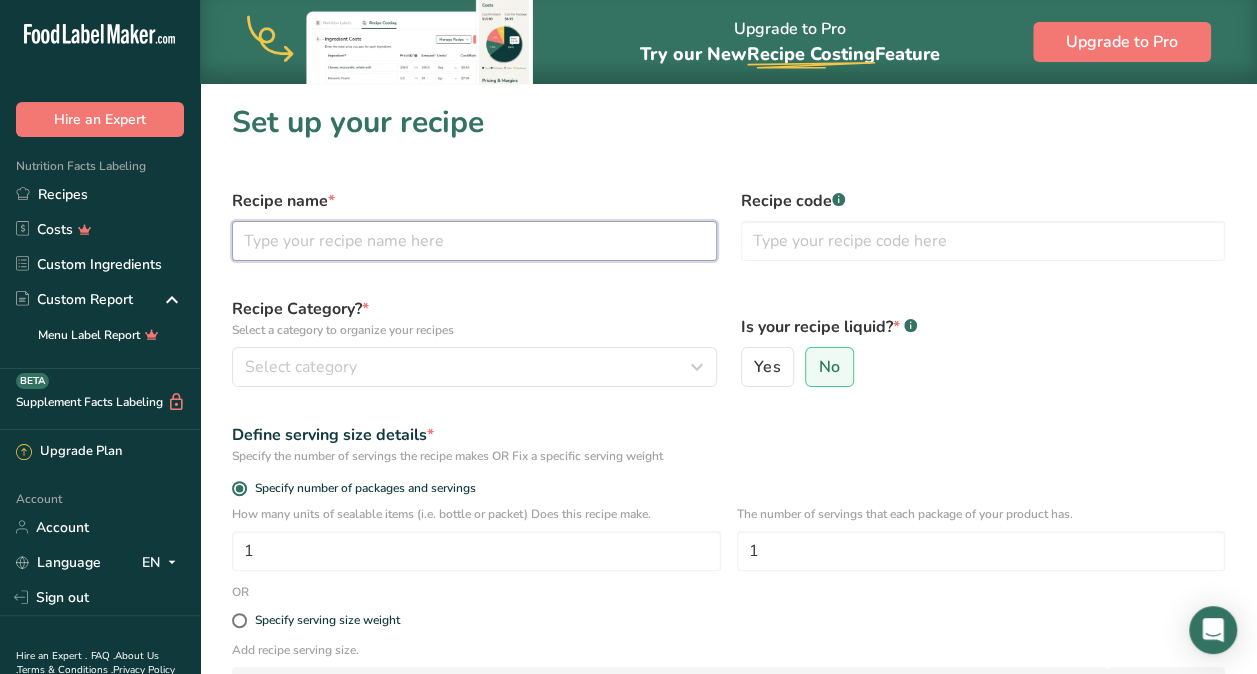 click at bounding box center [474, 241] 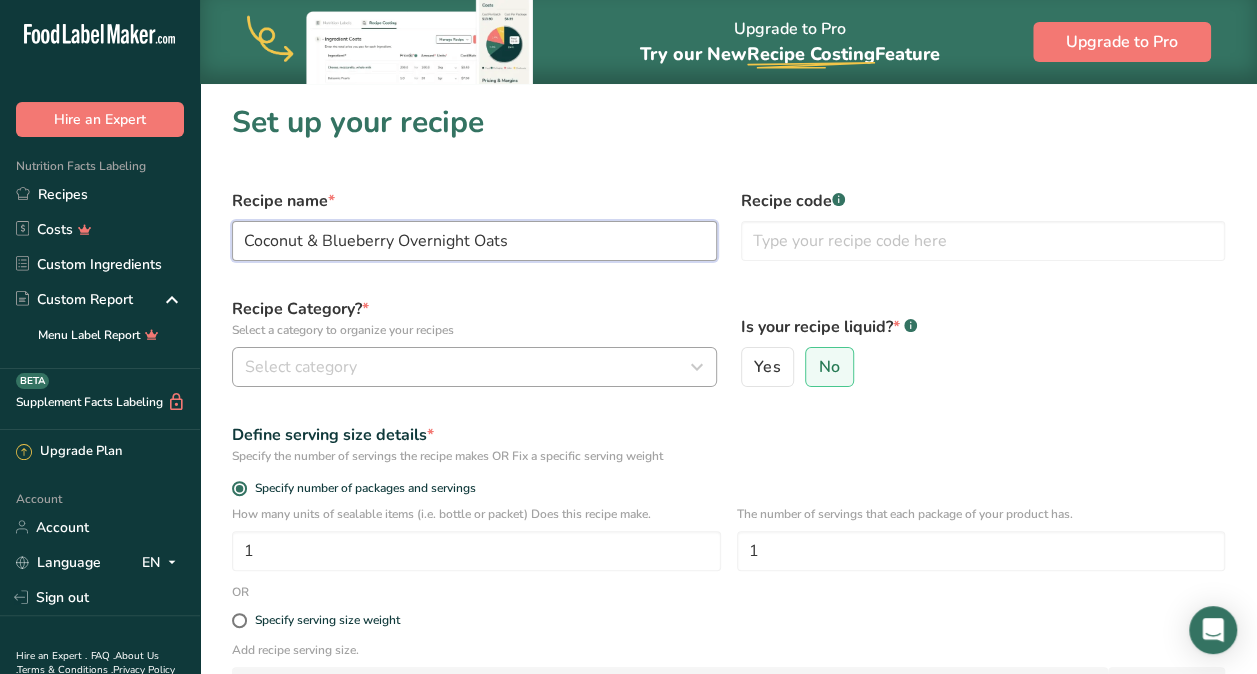 type on "Coconut & Blueberry Overnight Oats" 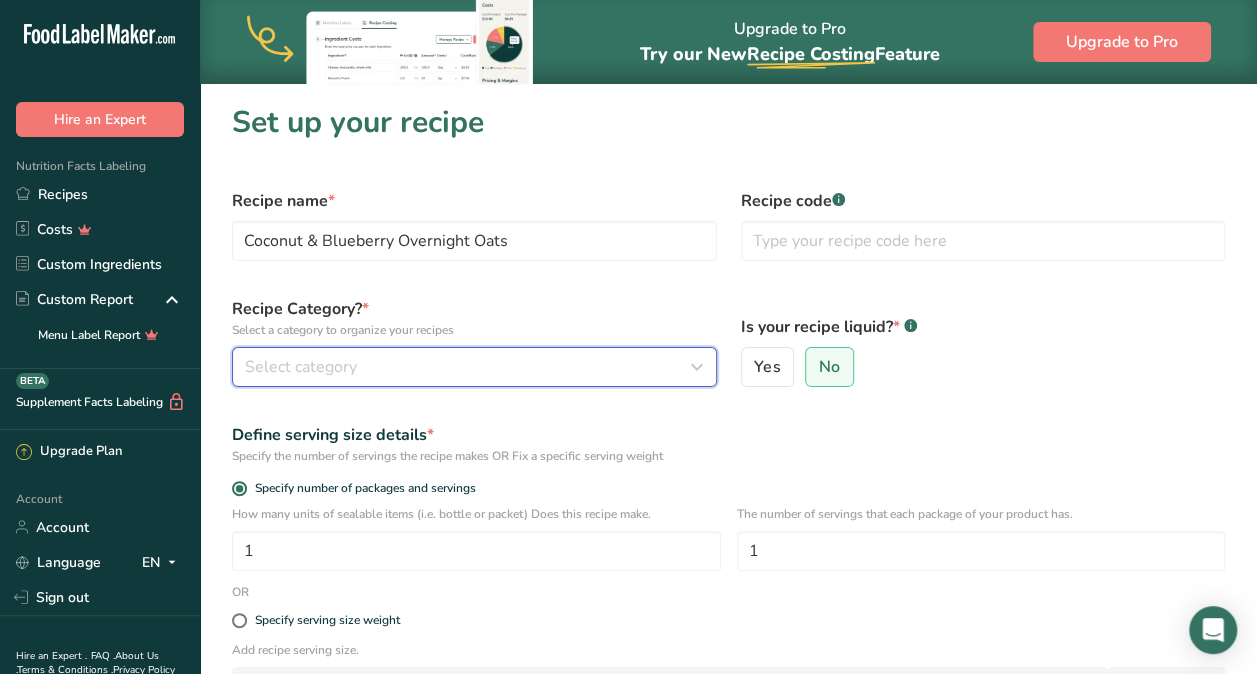 click on "Select category" at bounding box center (468, 367) 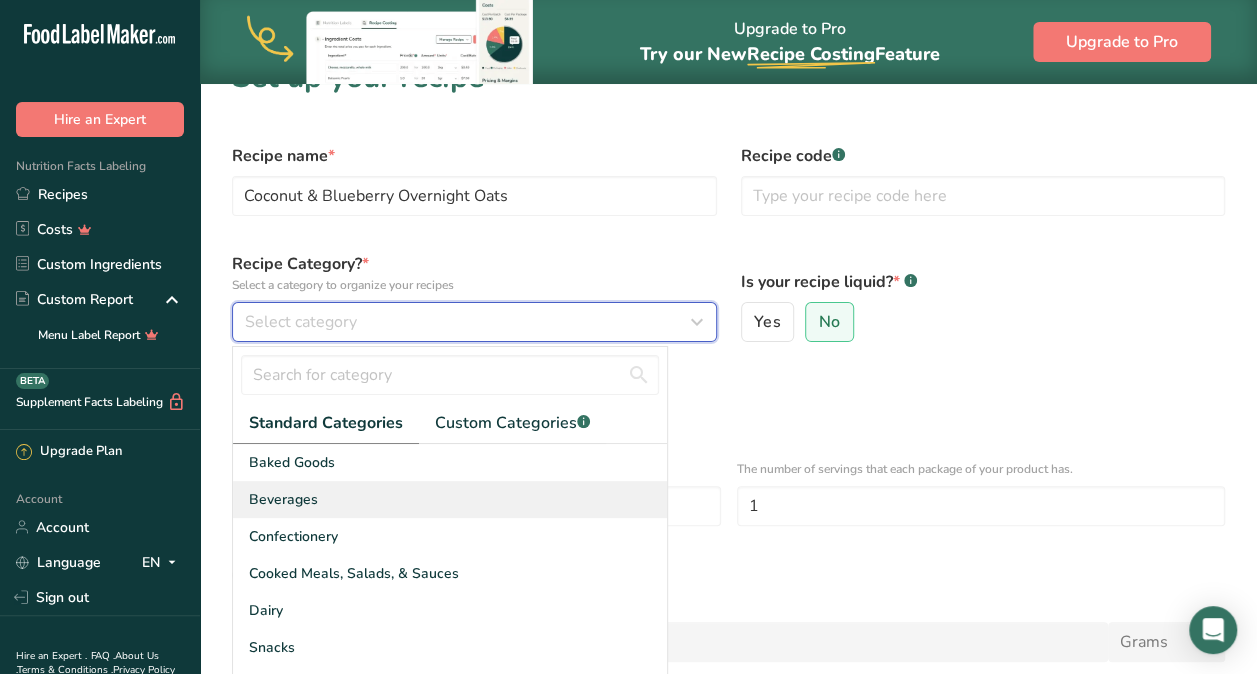 scroll, scrollTop: 58, scrollLeft: 0, axis: vertical 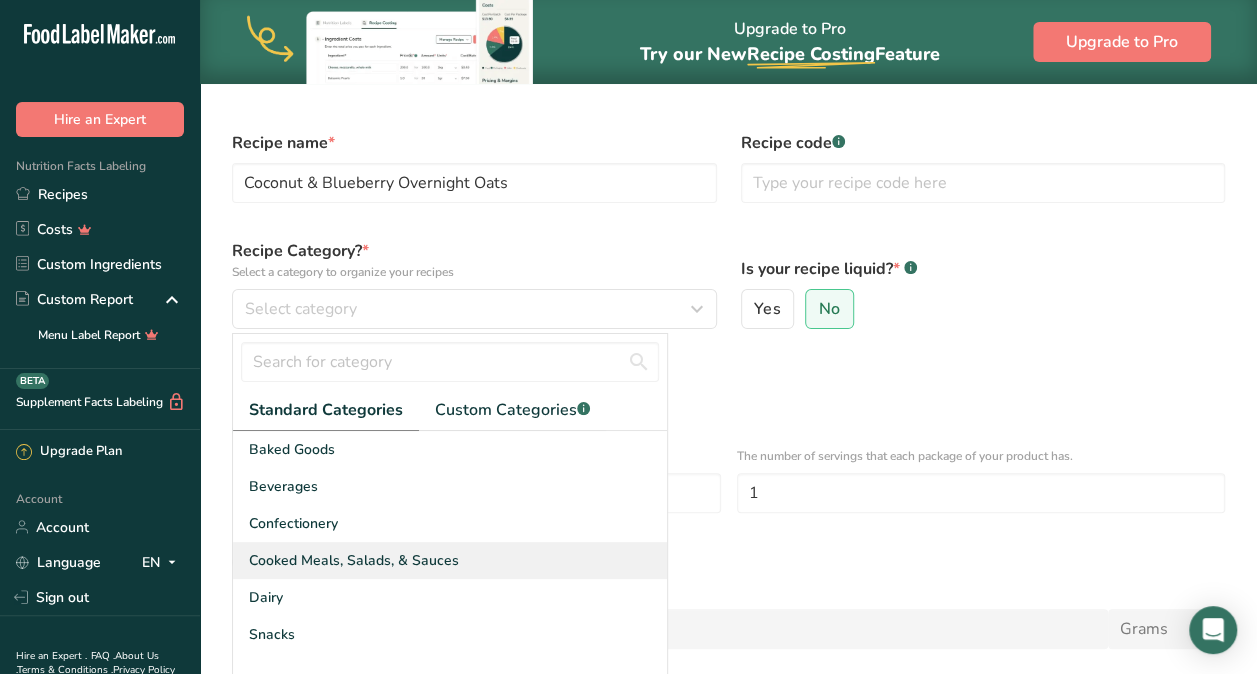 click on "Cooked Meals, Salads, & Sauces" at bounding box center [354, 560] 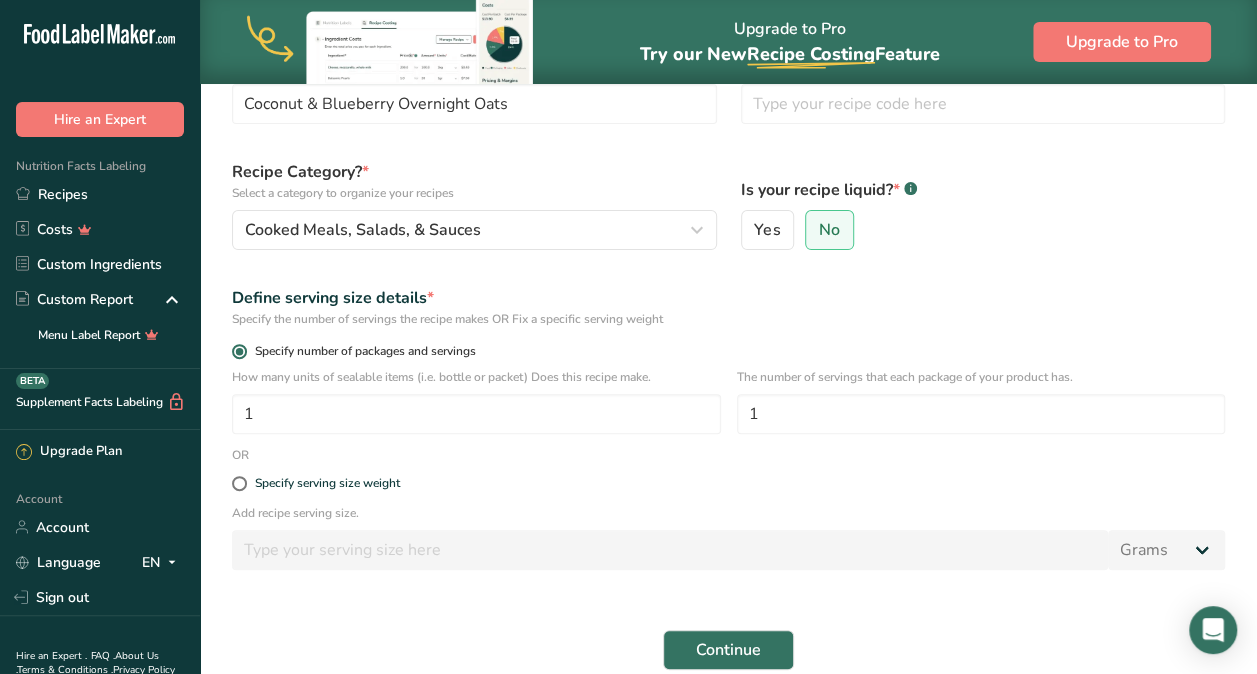 scroll, scrollTop: 139, scrollLeft: 0, axis: vertical 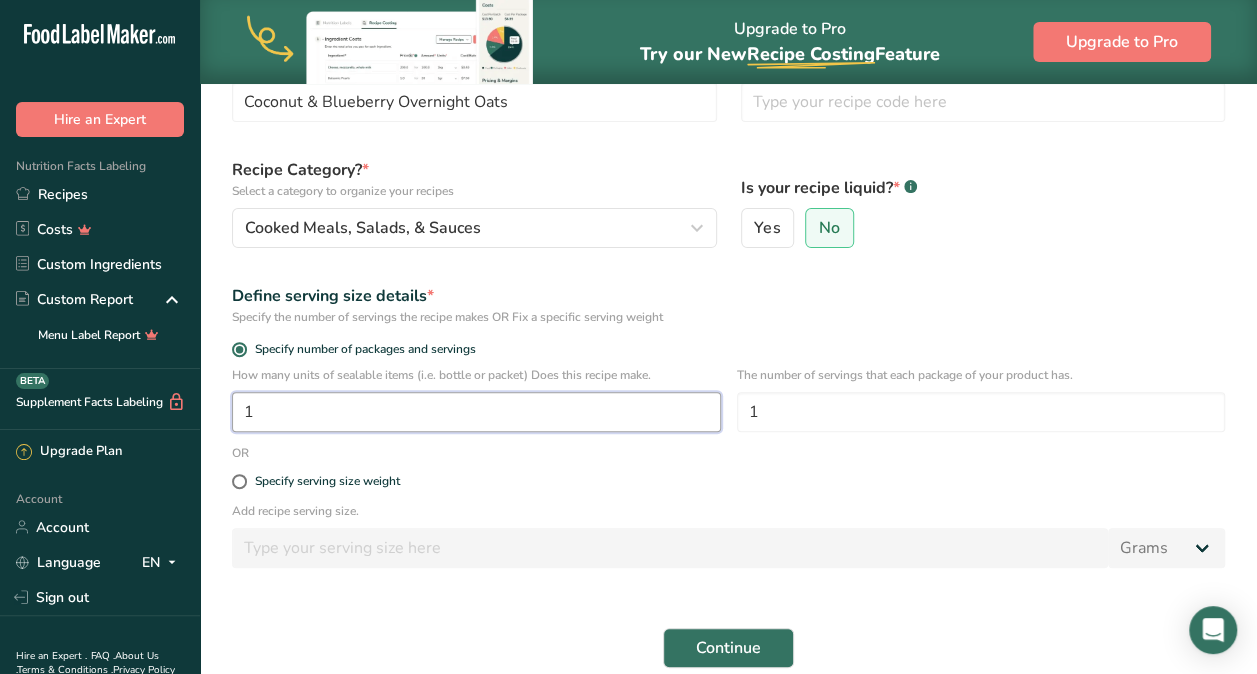 click on "1" at bounding box center (476, 412) 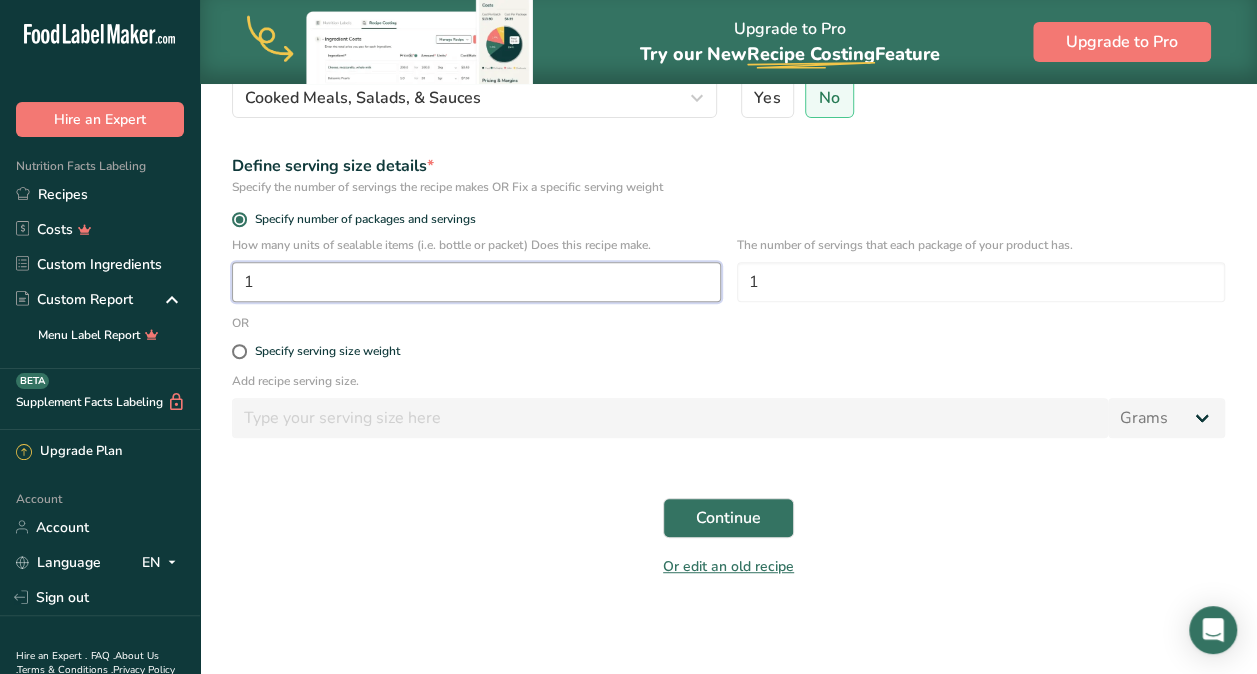 scroll, scrollTop: 270, scrollLeft: 0, axis: vertical 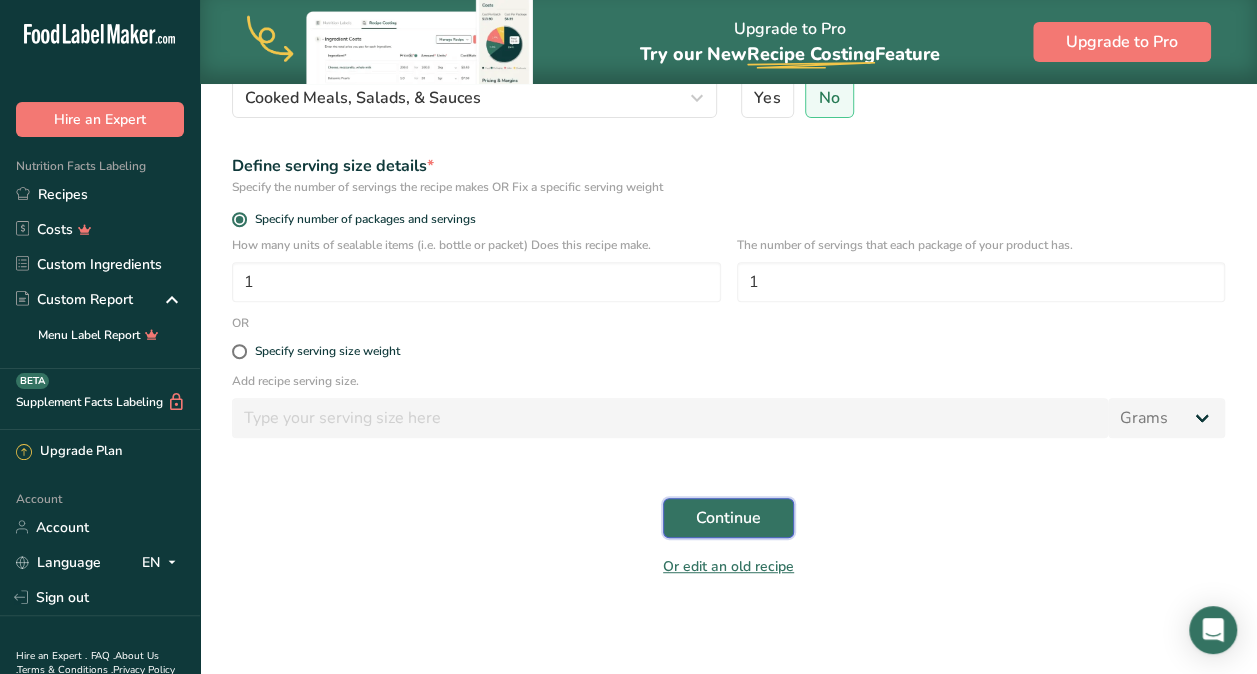 drag, startPoint x: 338, startPoint y: 420, endPoint x: 710, endPoint y: 518, distance: 384.69208 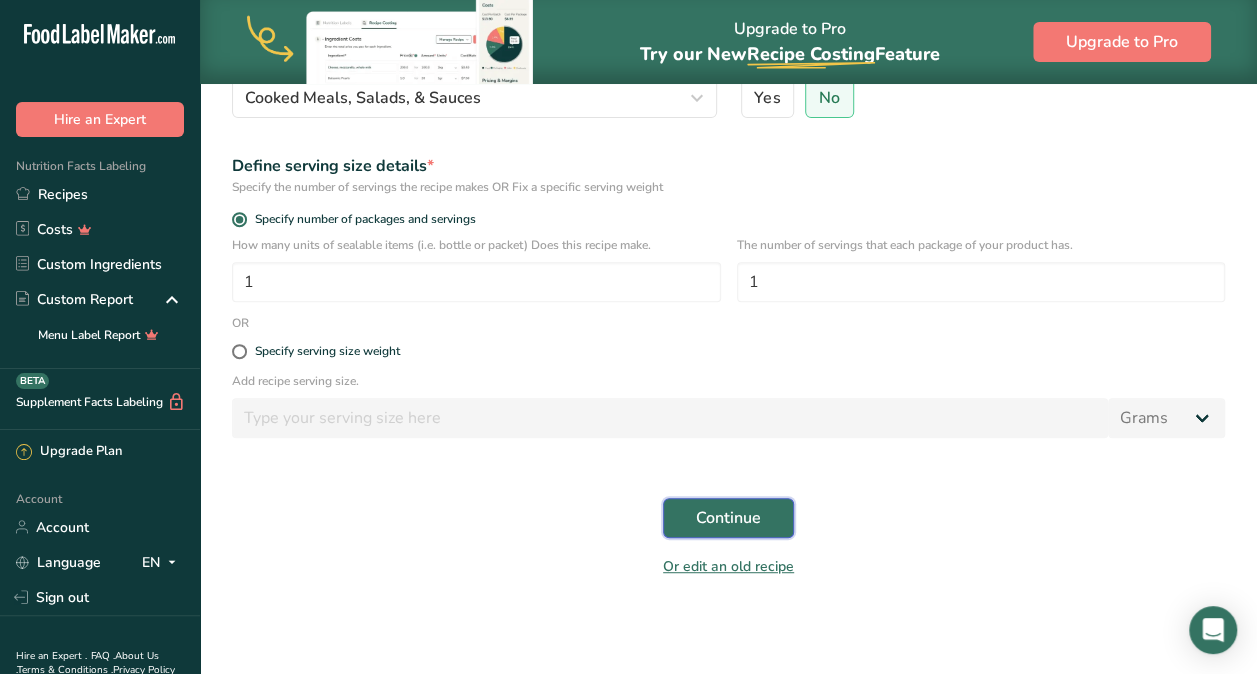 click on "Continue" at bounding box center (728, 518) 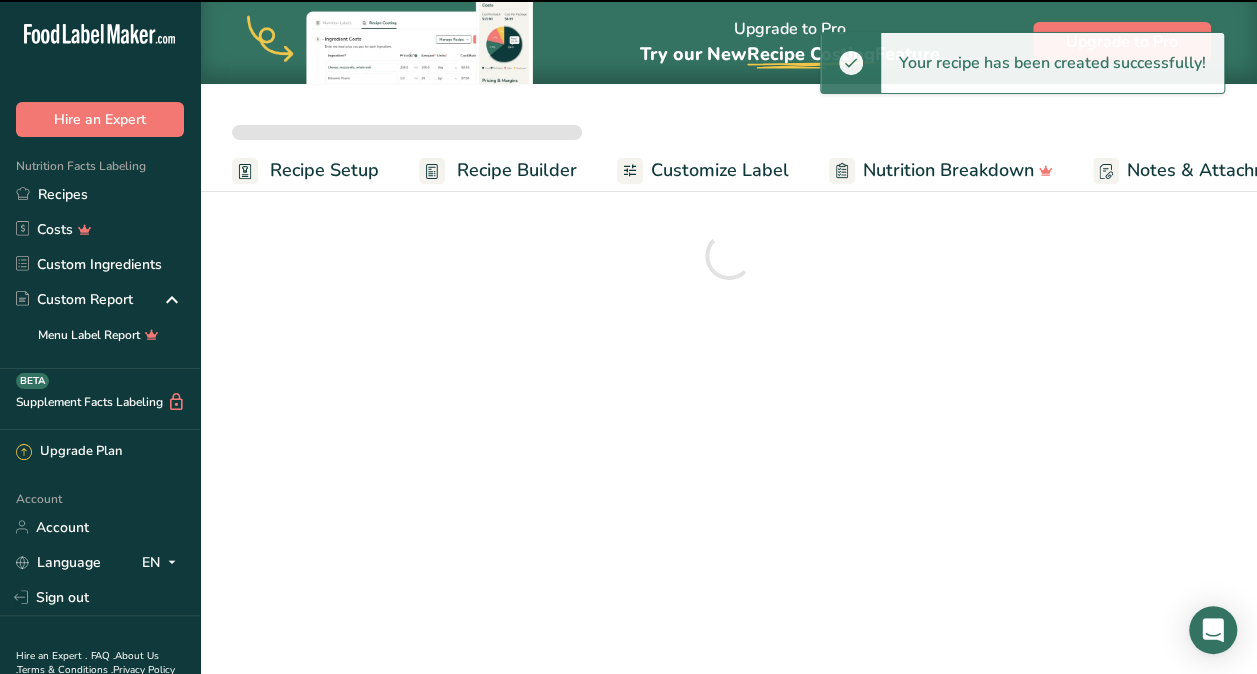 scroll, scrollTop: 0, scrollLeft: 0, axis: both 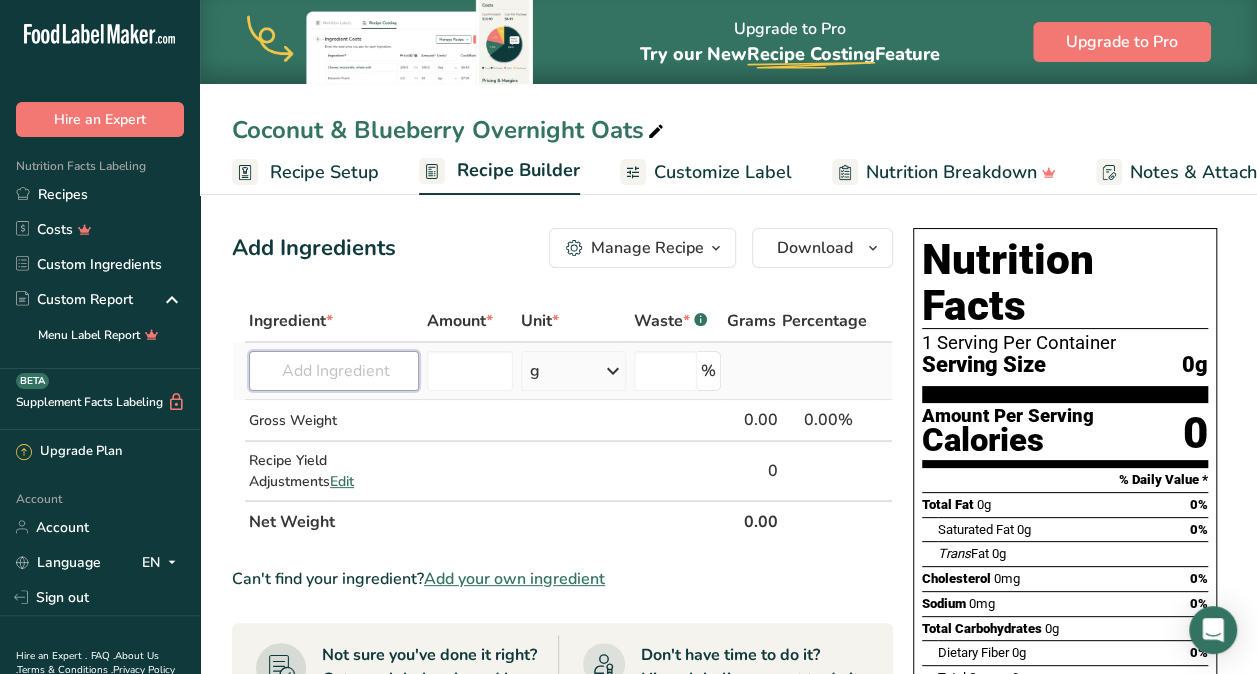 click at bounding box center (334, 371) 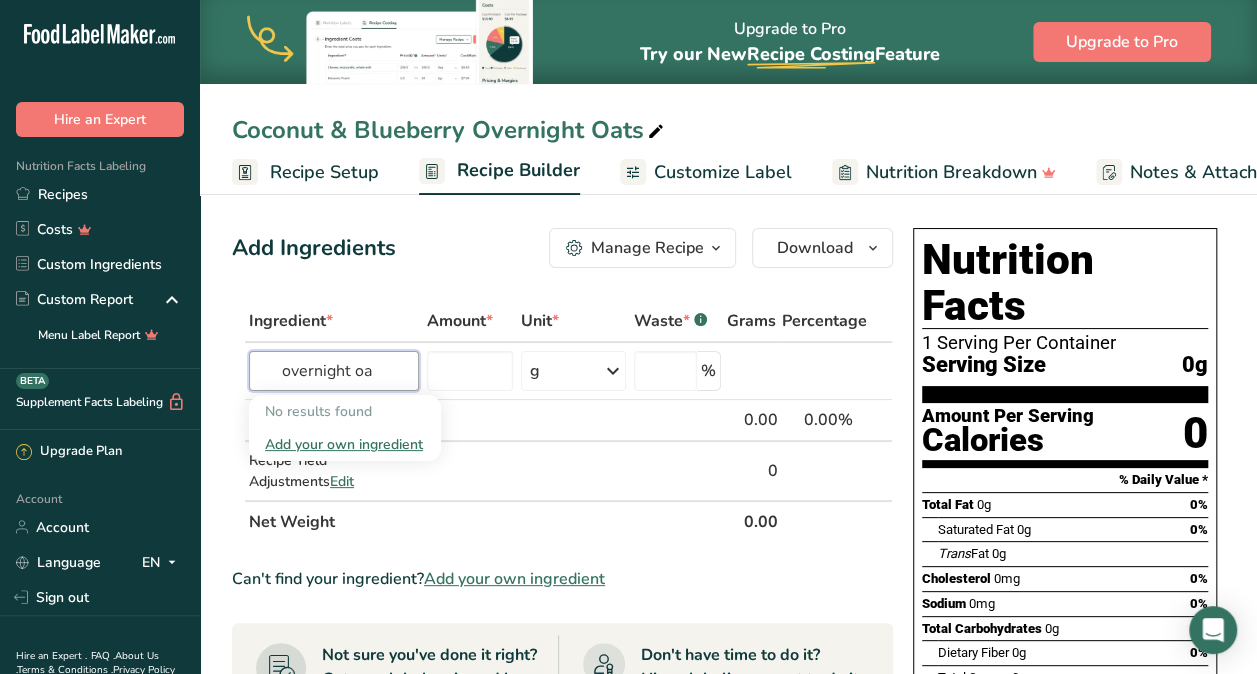type on "overnight oat" 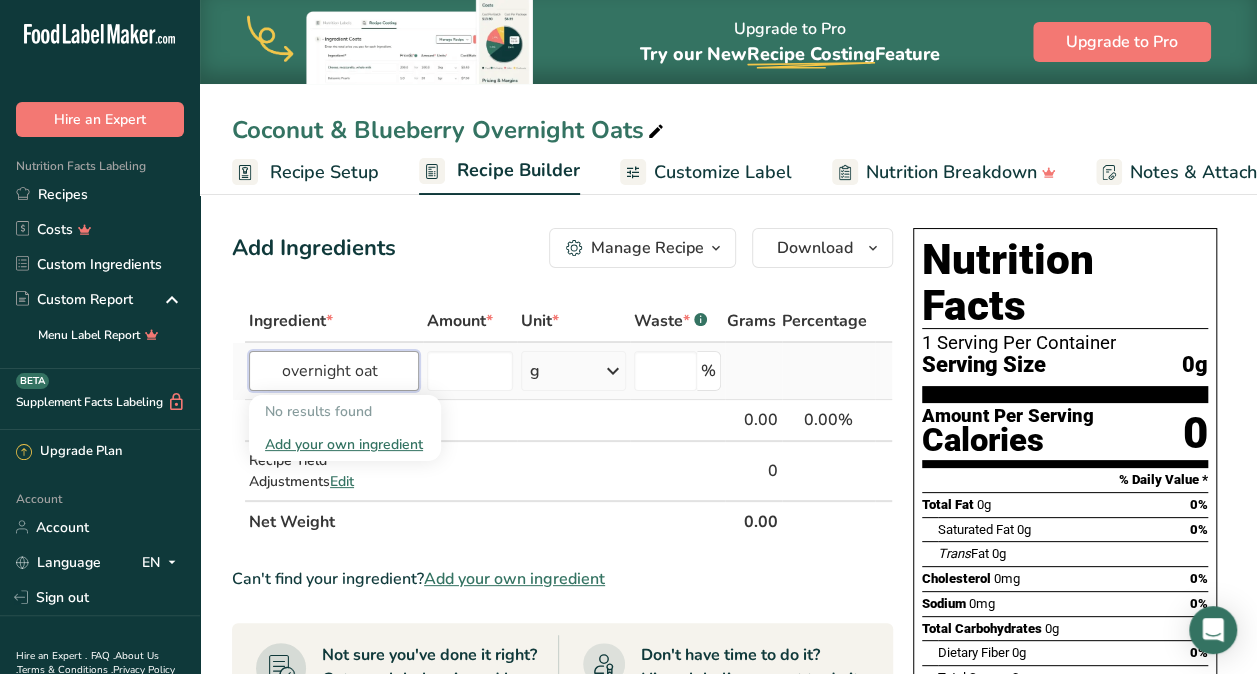 drag, startPoint x: 395, startPoint y: 369, endPoint x: 236, endPoint y: 357, distance: 159.4522 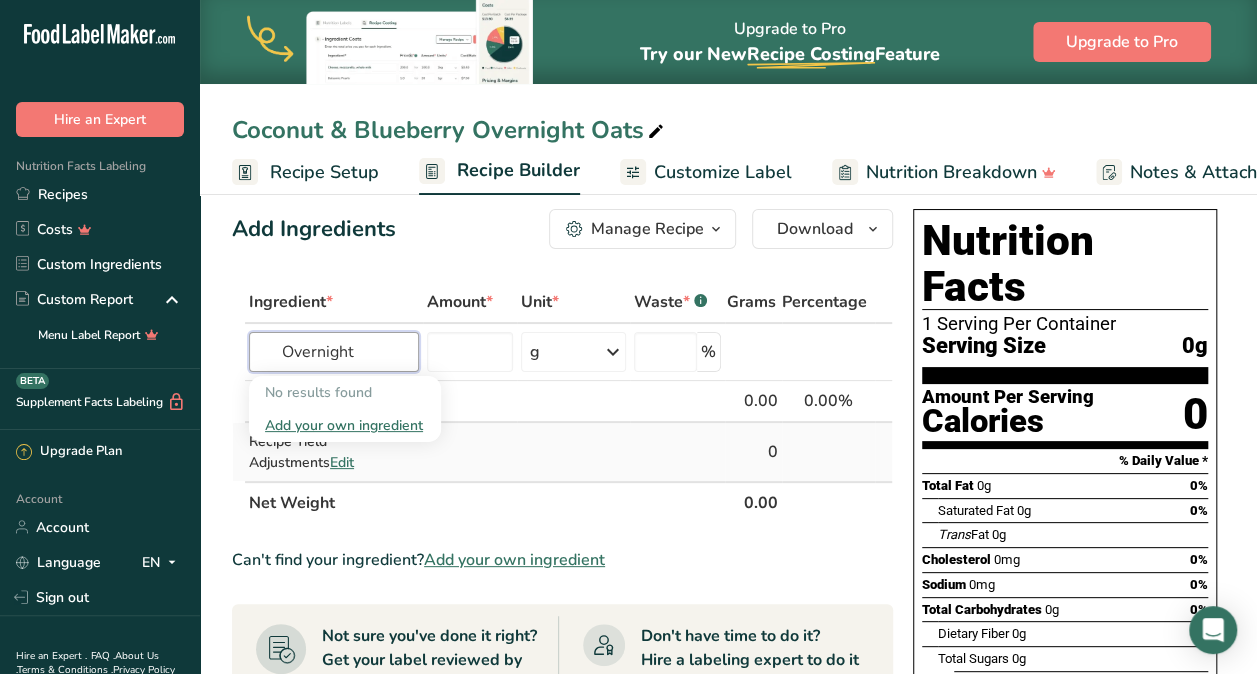 scroll, scrollTop: 18, scrollLeft: 0, axis: vertical 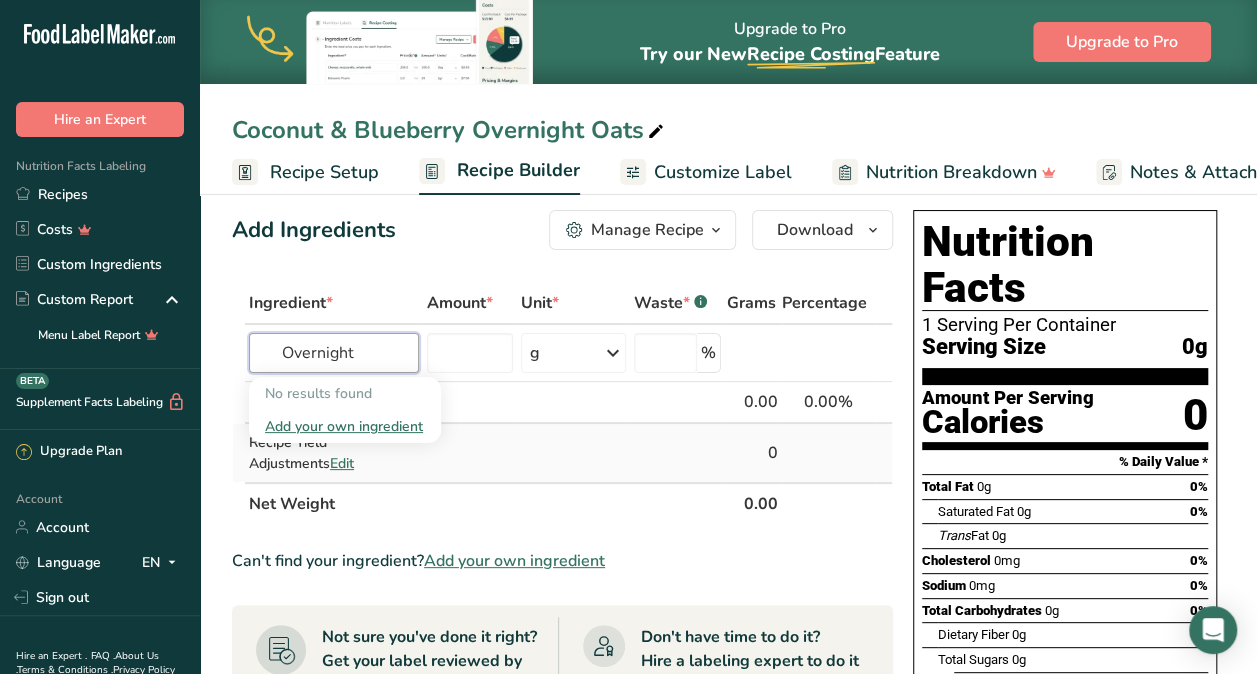 type on "Overnight" 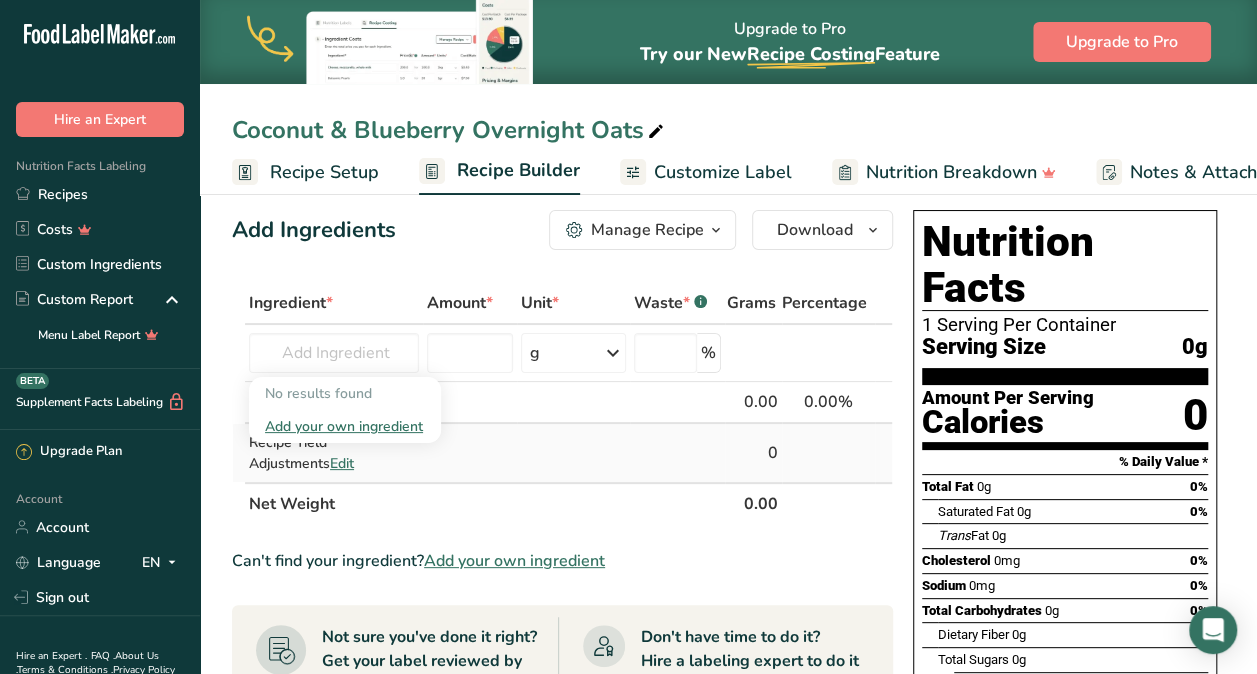 click at bounding box center (574, 453) 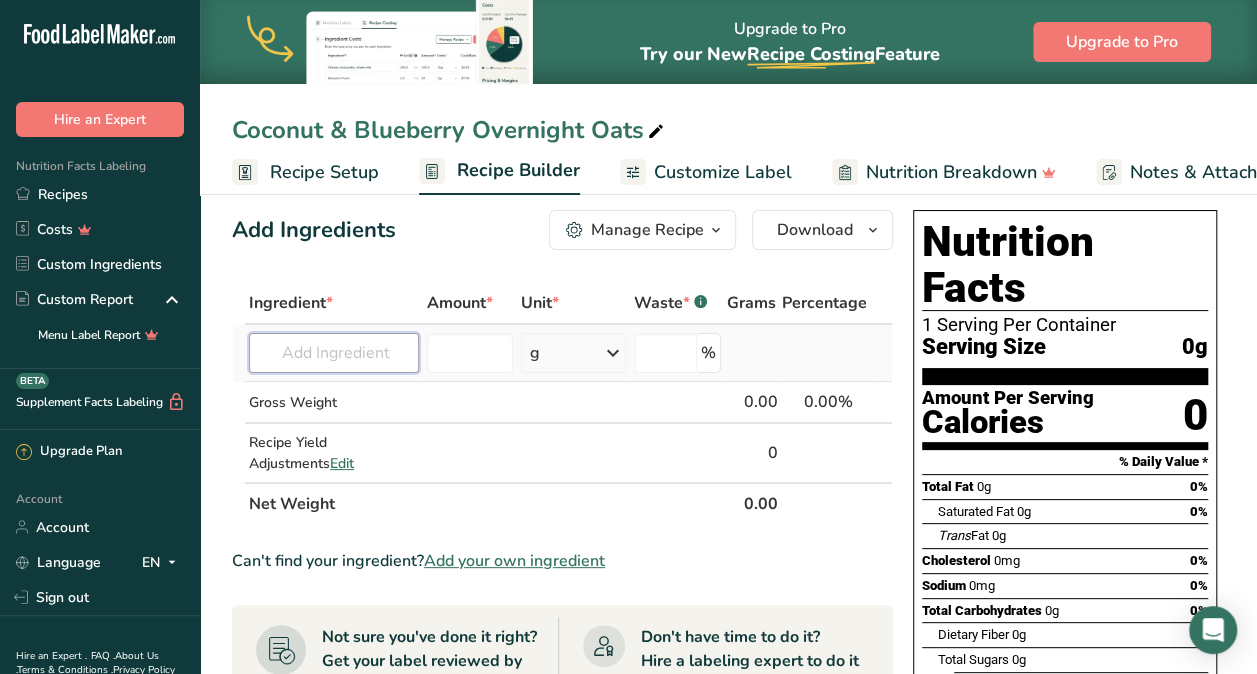 drag, startPoint x: 394, startPoint y: 354, endPoint x: 248, endPoint y: 358, distance: 146.05478 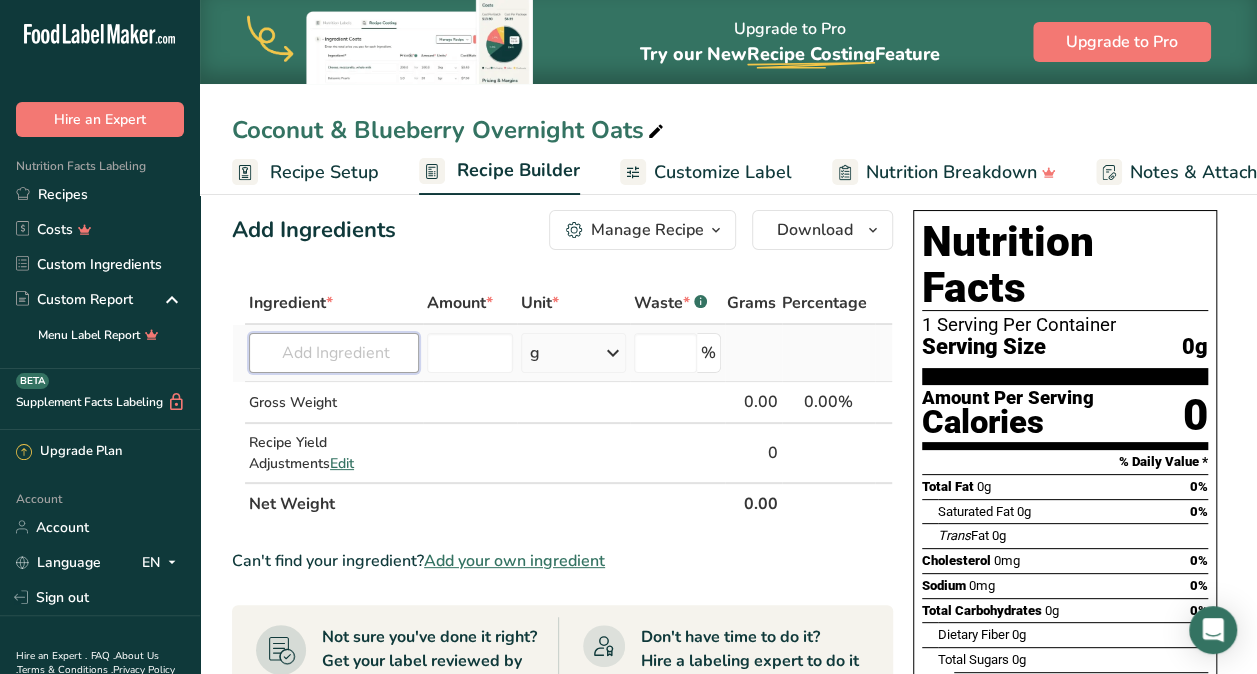 click at bounding box center (334, 353) 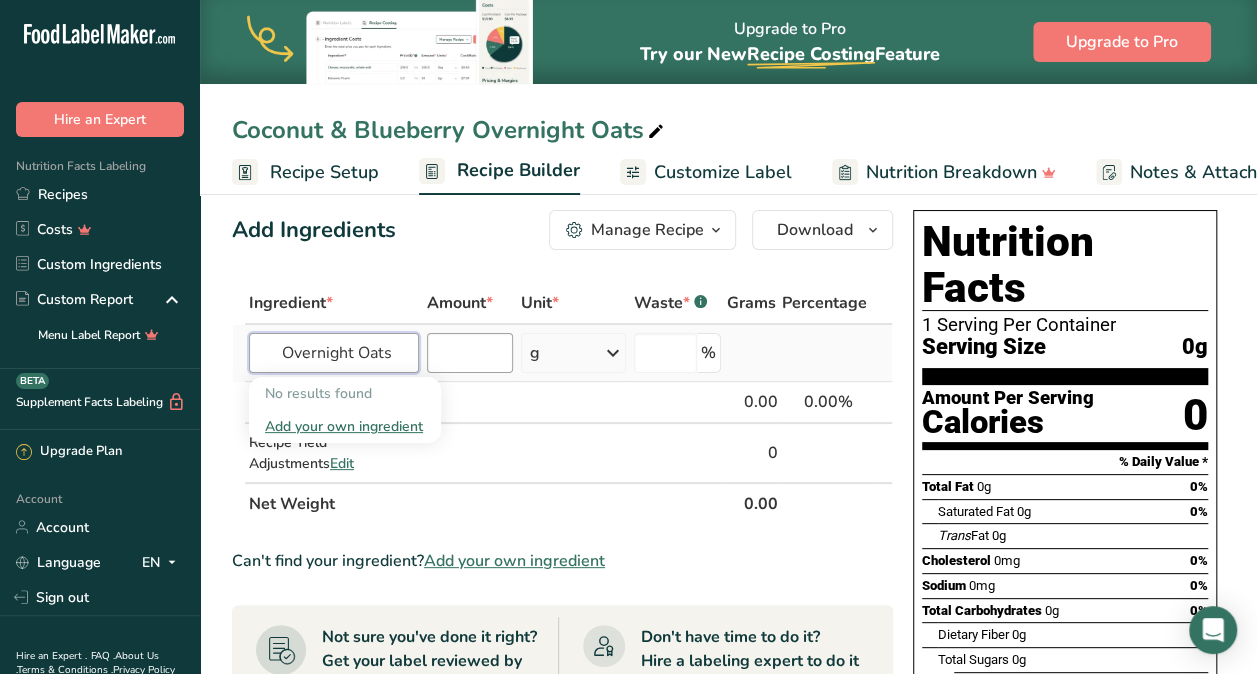 type on "Overnight Oats" 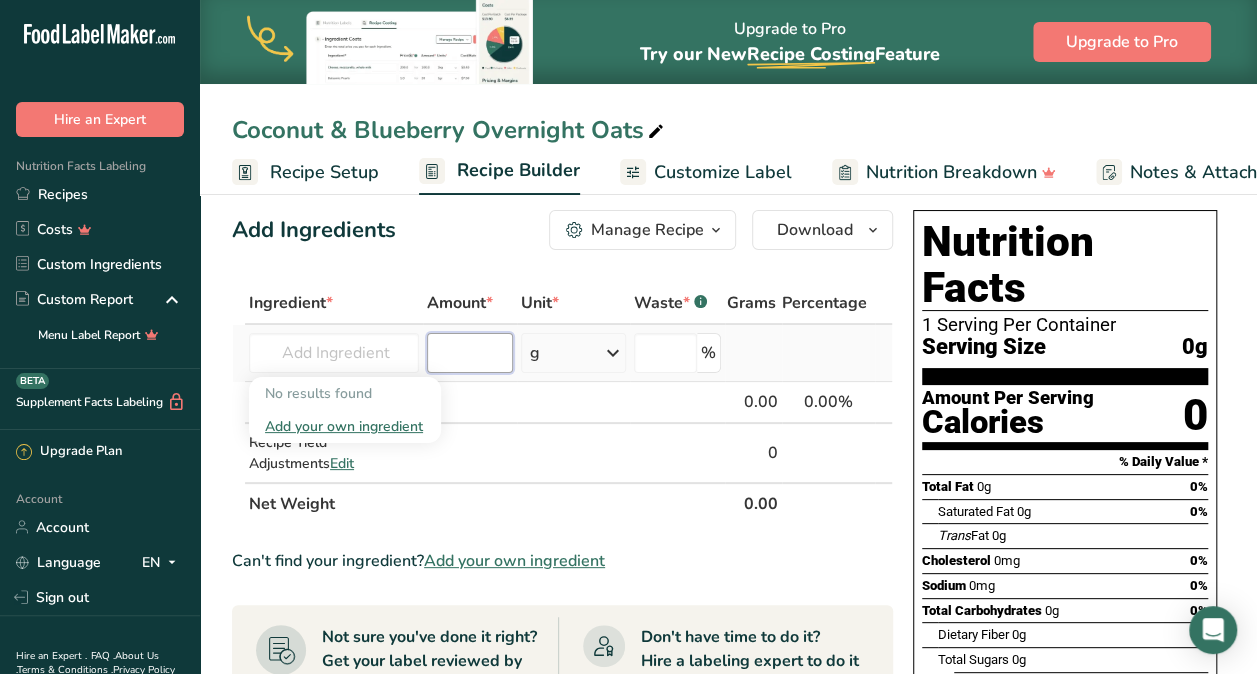 click at bounding box center [469, 353] 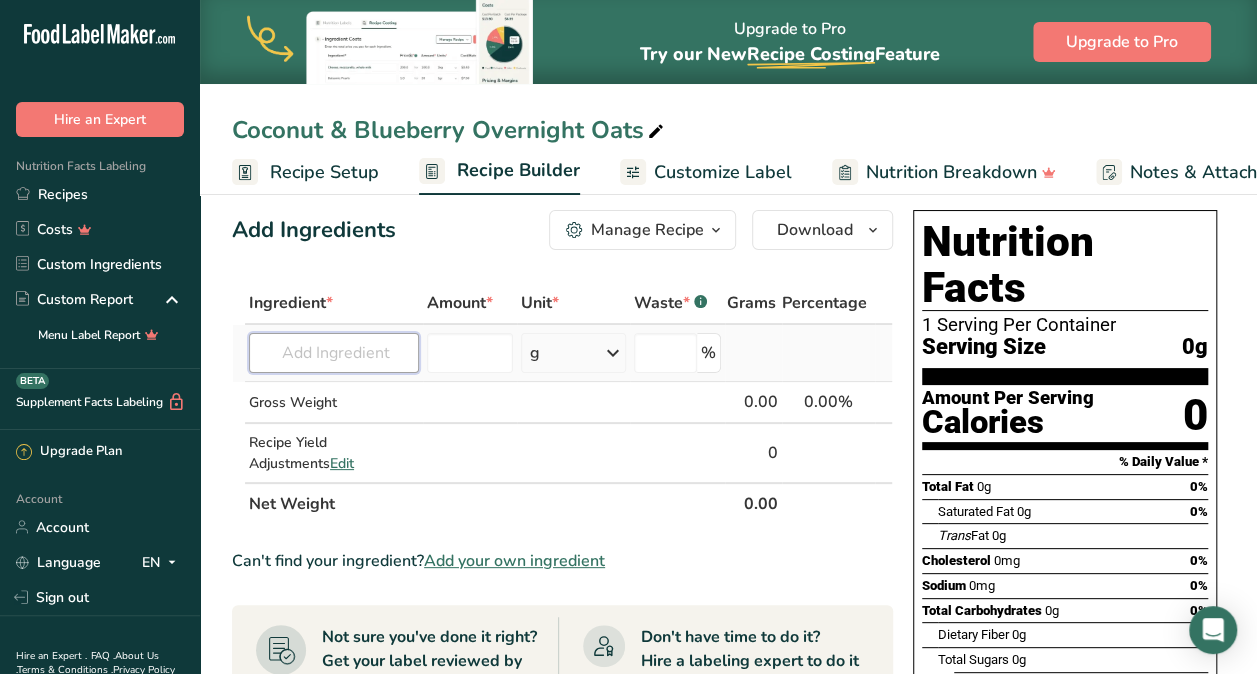 click at bounding box center (334, 353) 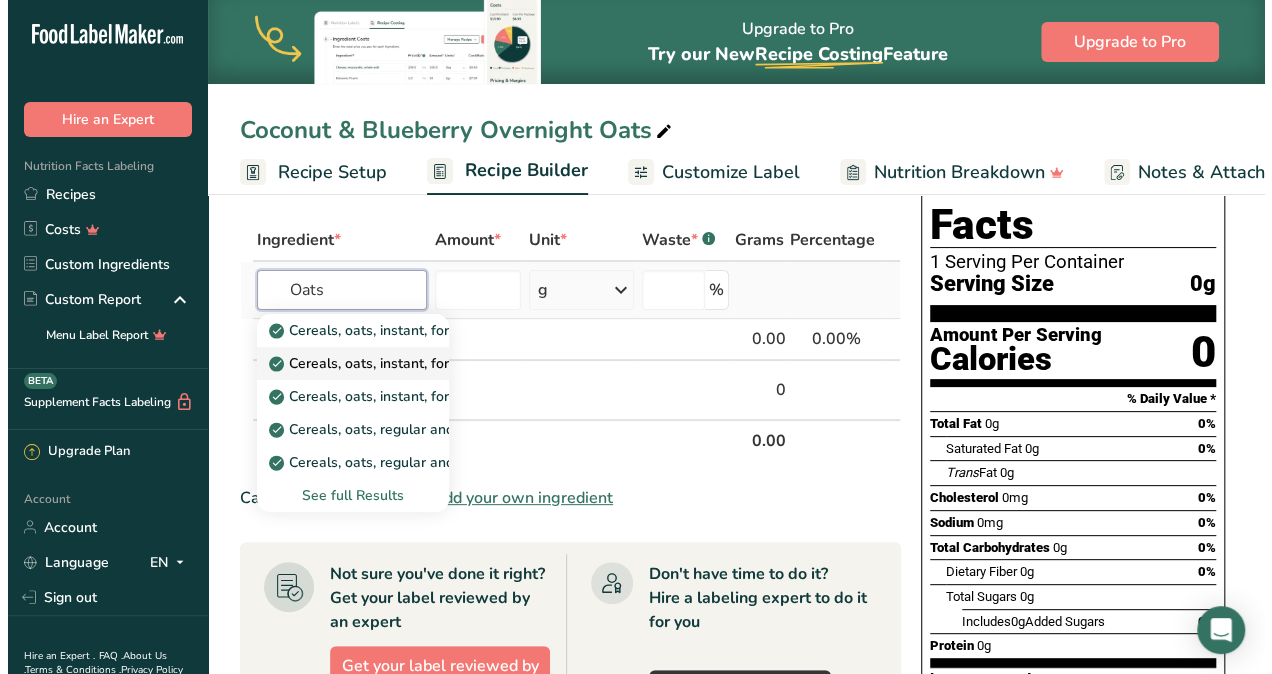 scroll, scrollTop: 82, scrollLeft: 0, axis: vertical 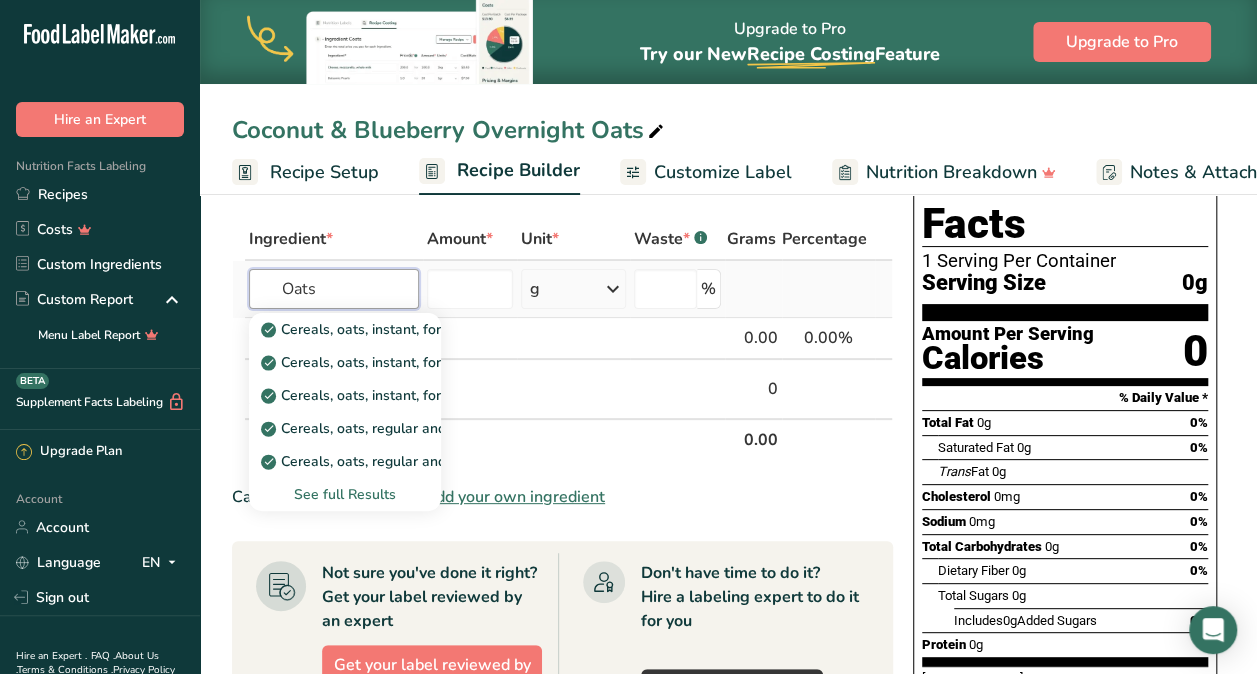 type on "Oats" 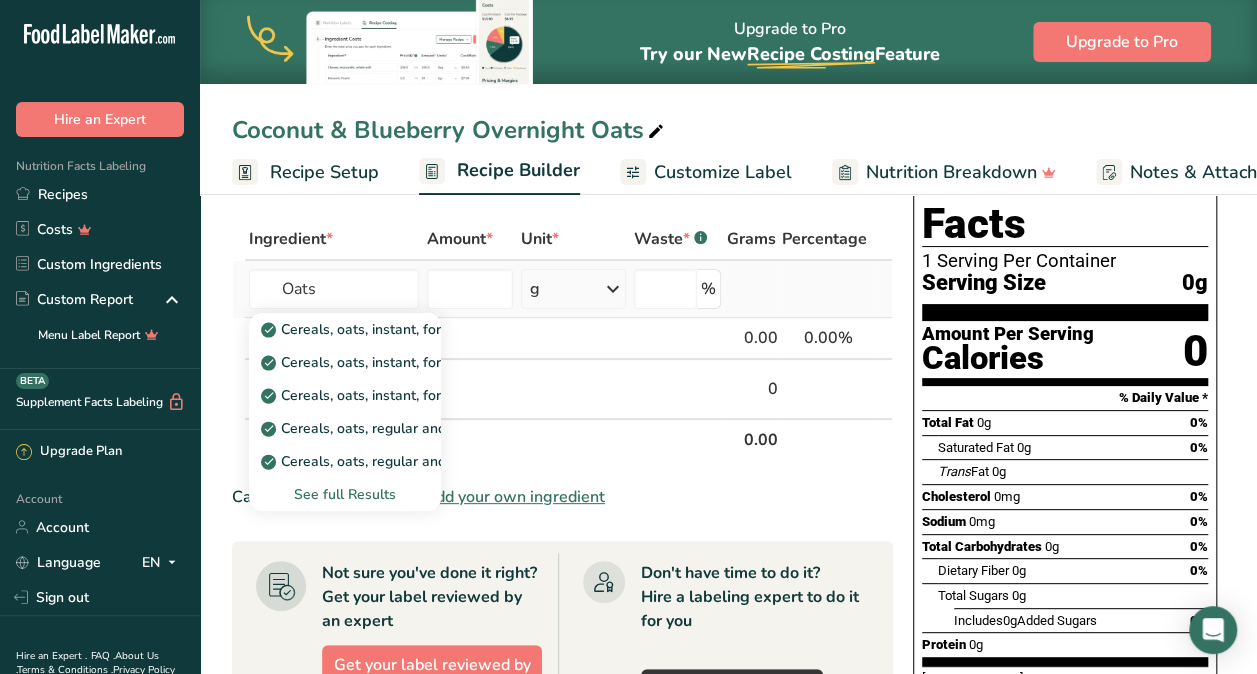 type 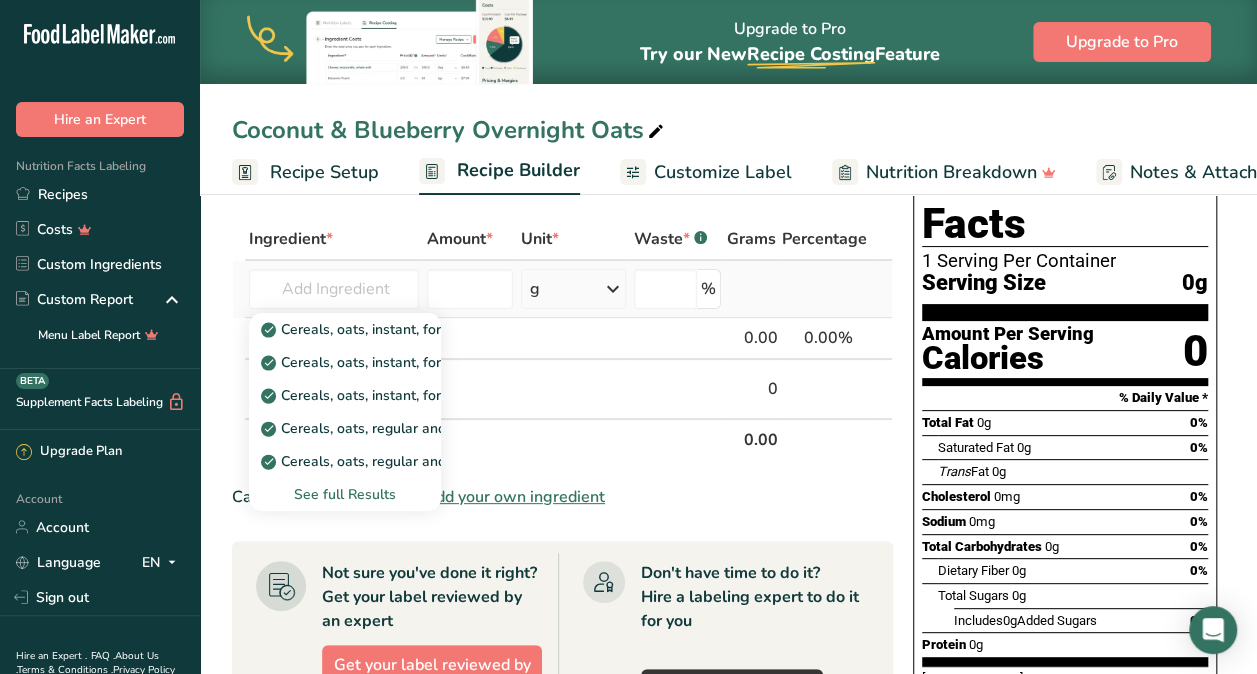 click on "See full Results" at bounding box center (345, 494) 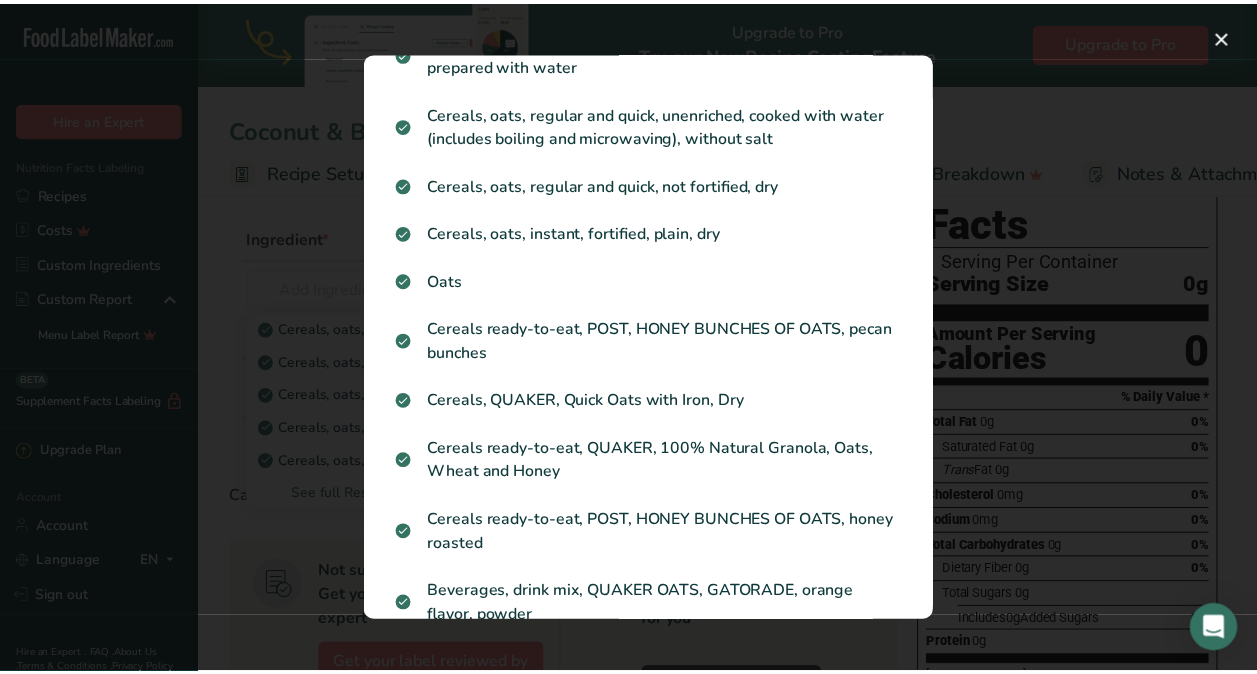 scroll, scrollTop: 0, scrollLeft: 0, axis: both 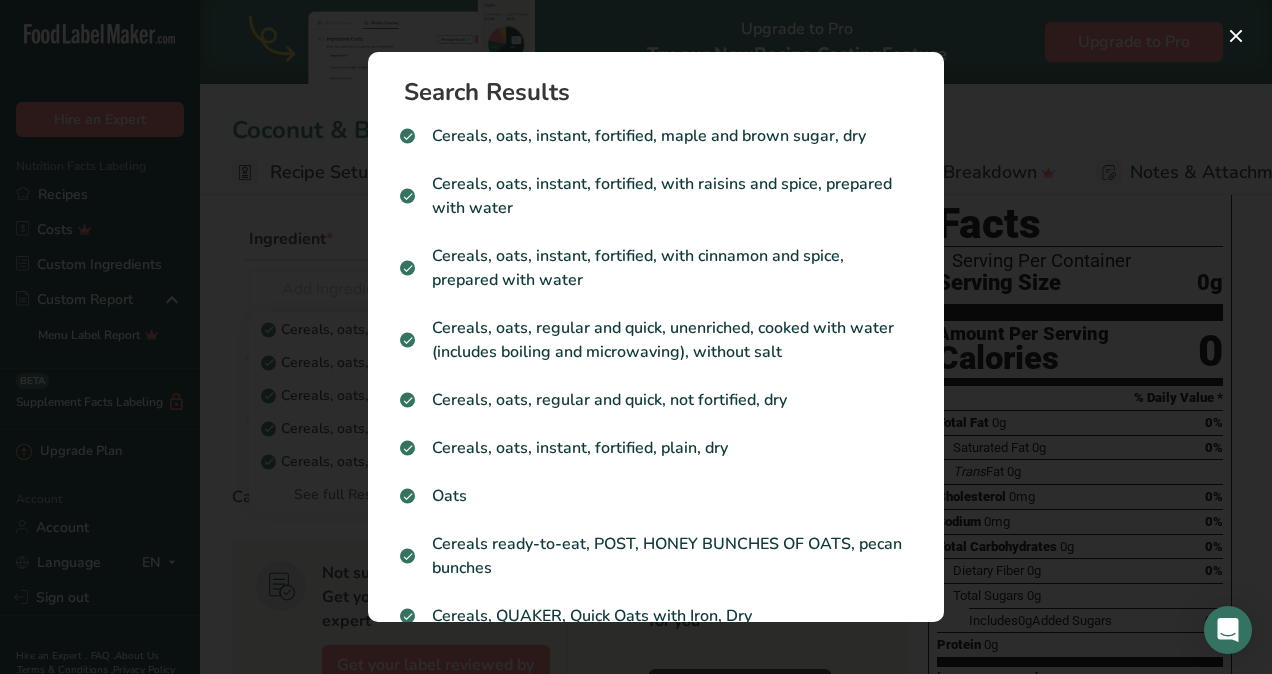 click at bounding box center [636, 337] 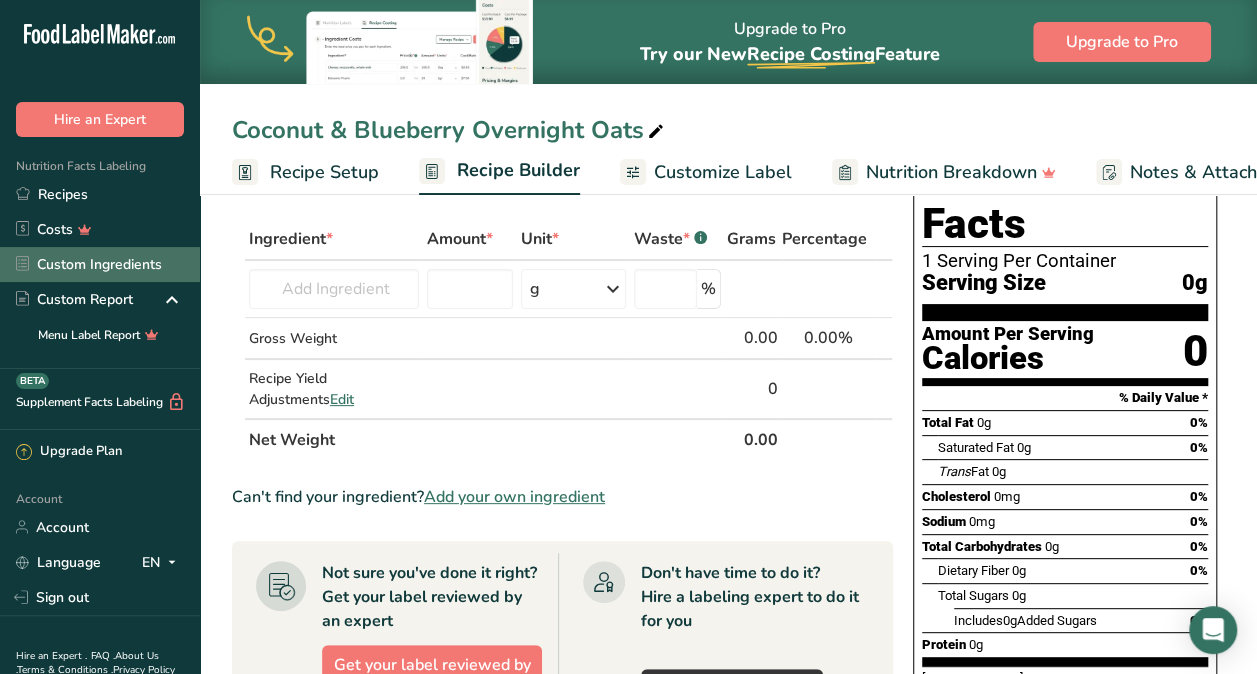 click on "Custom Ingredients" at bounding box center (100, 264) 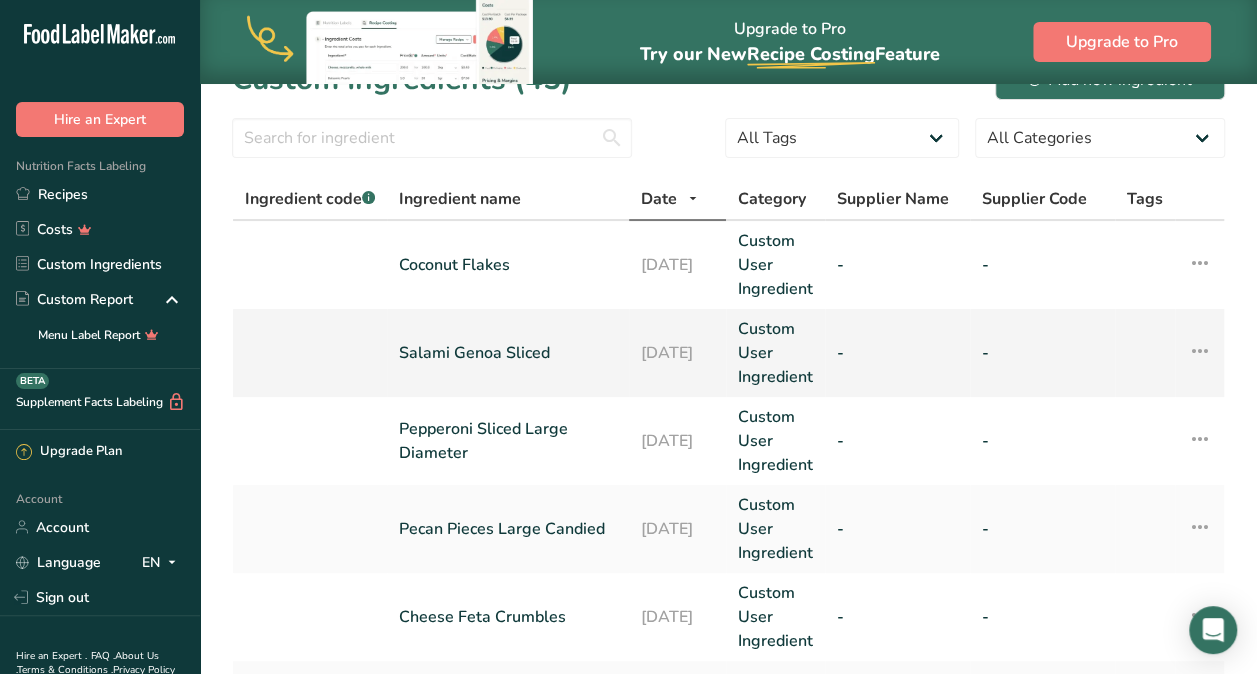 scroll, scrollTop: 0, scrollLeft: 0, axis: both 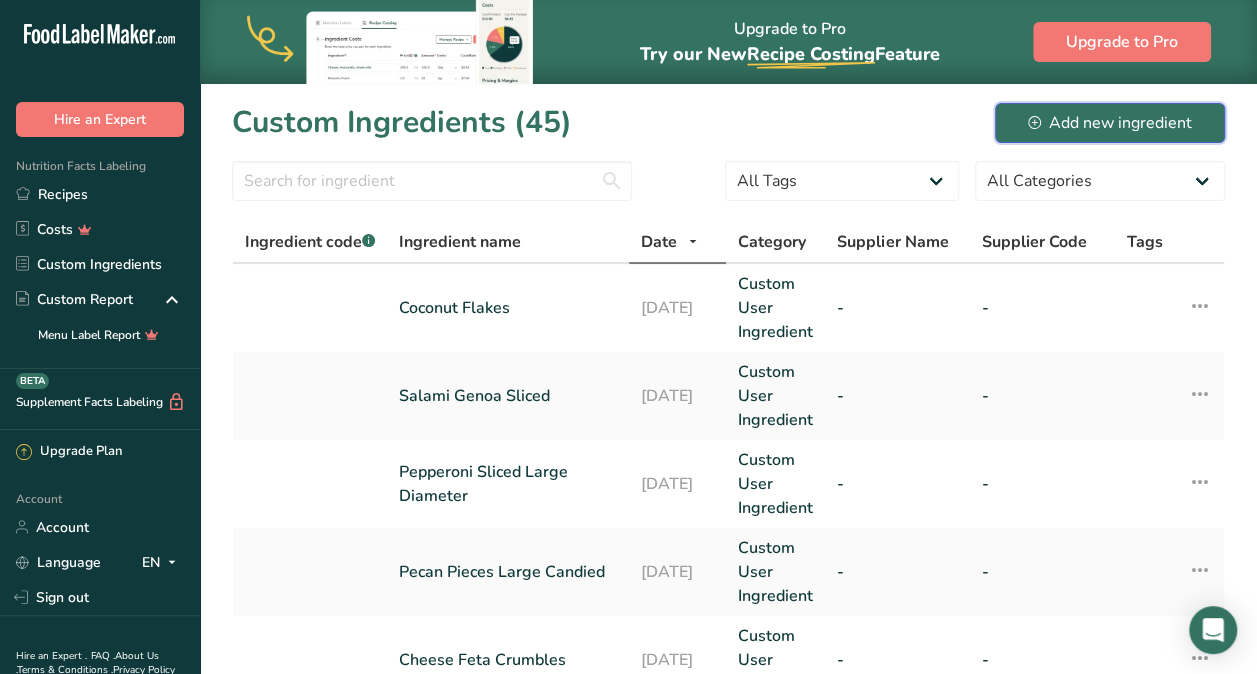 click on "Add new ingredient" at bounding box center (1110, 123) 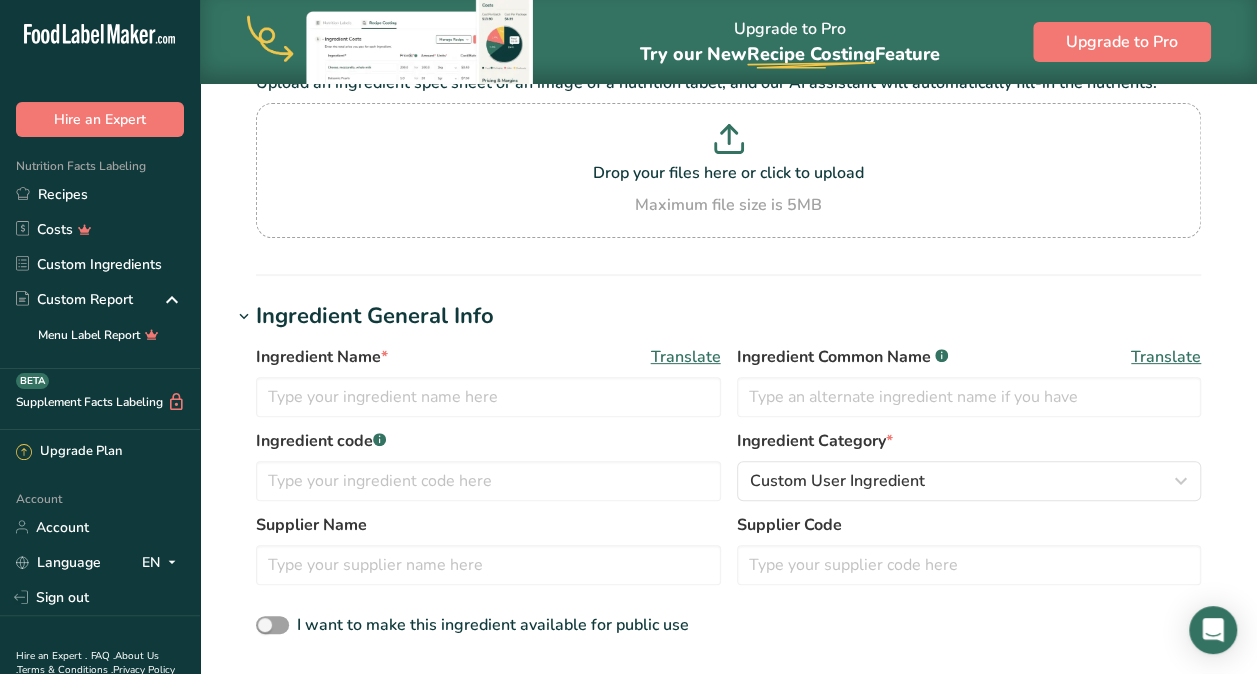 scroll, scrollTop: 231, scrollLeft: 0, axis: vertical 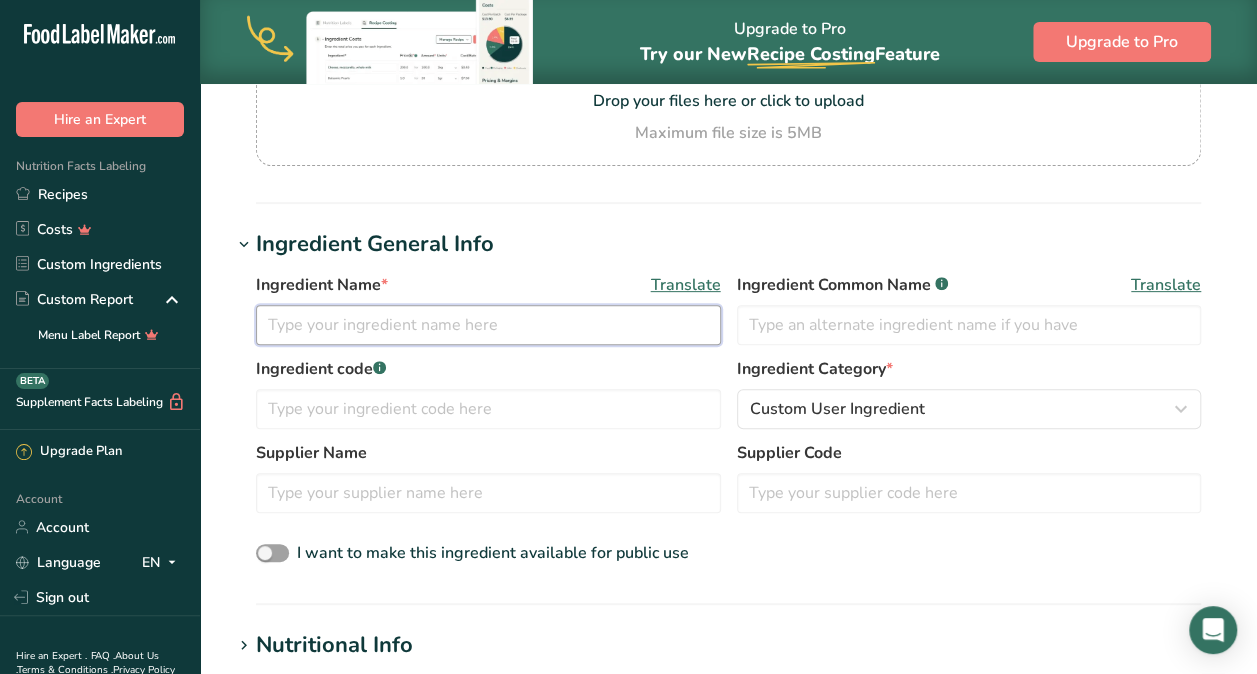 click at bounding box center (488, 325) 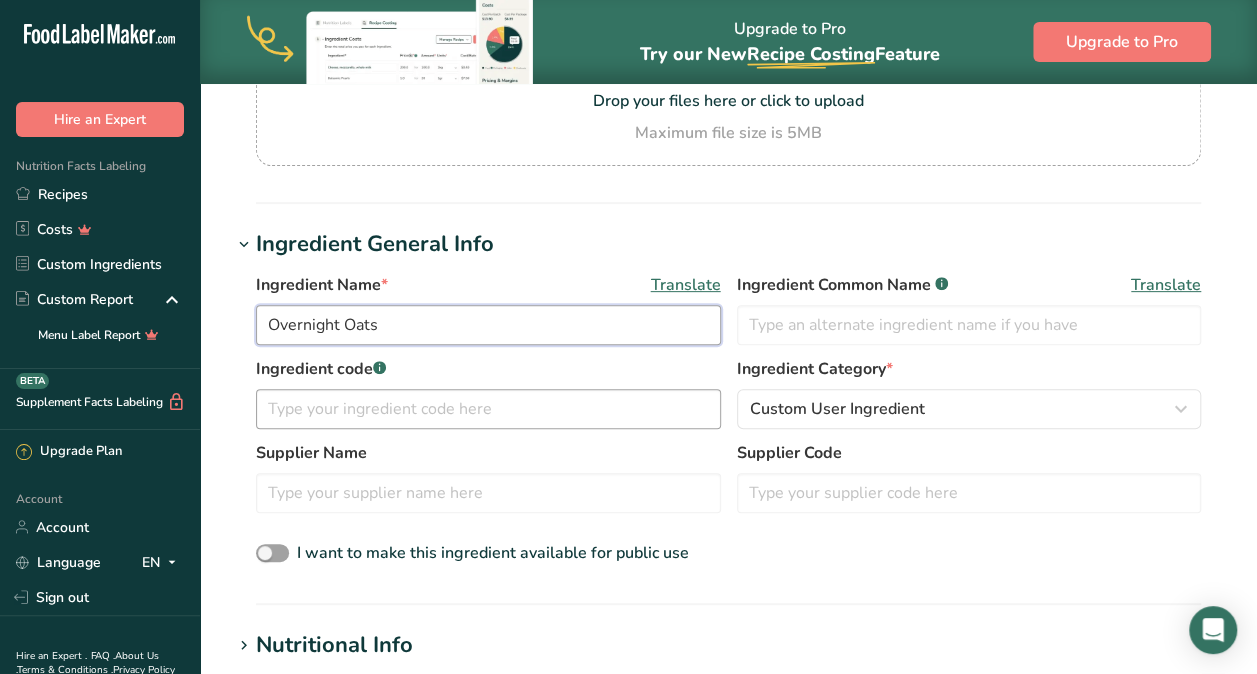 type on "Overnight Oats" 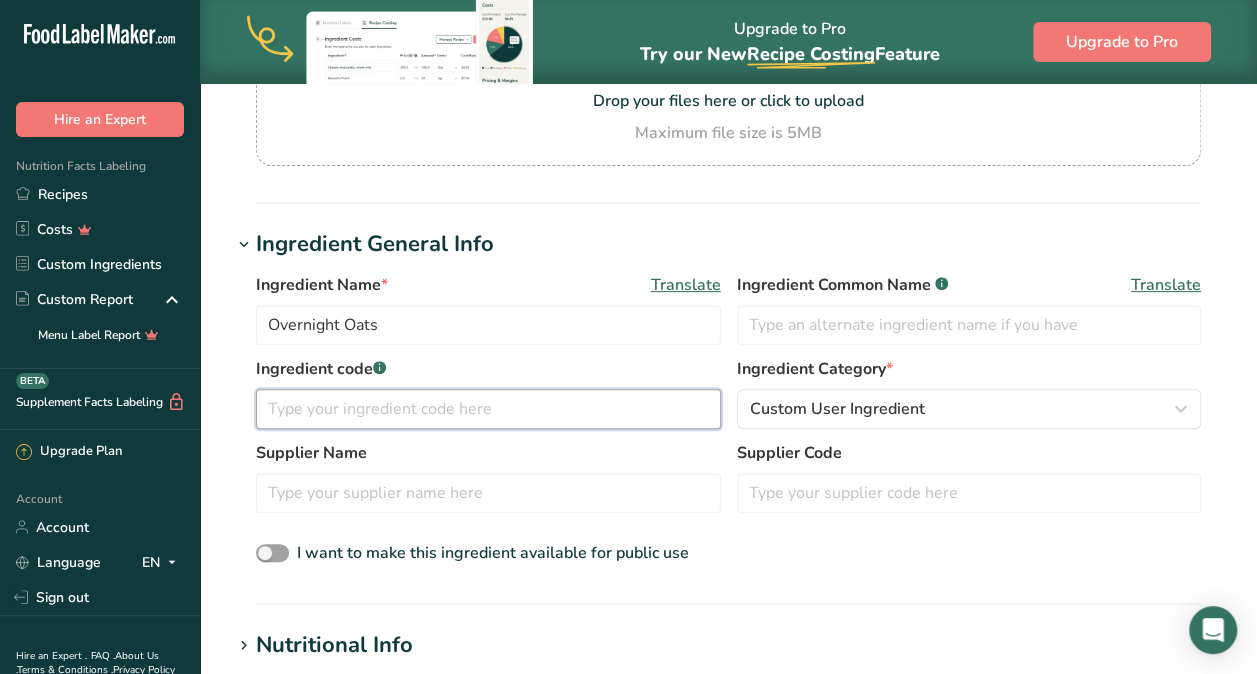 click at bounding box center [488, 409] 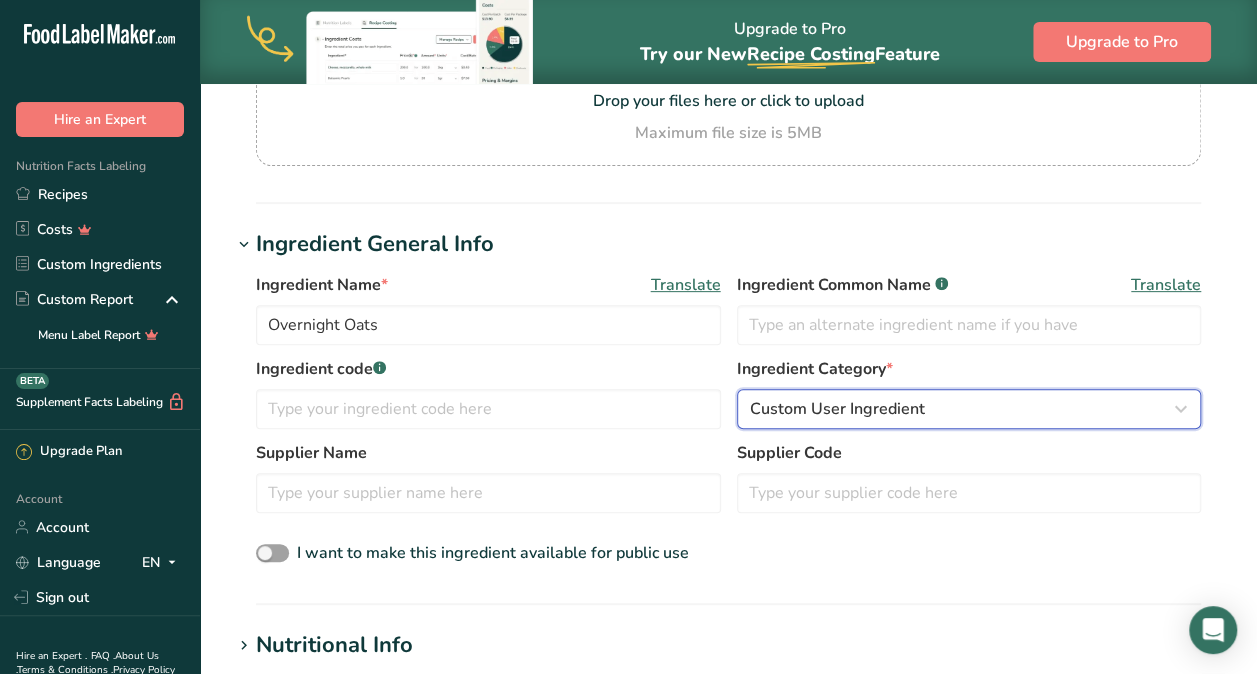 click on "Custom User Ingredient" at bounding box center [837, 409] 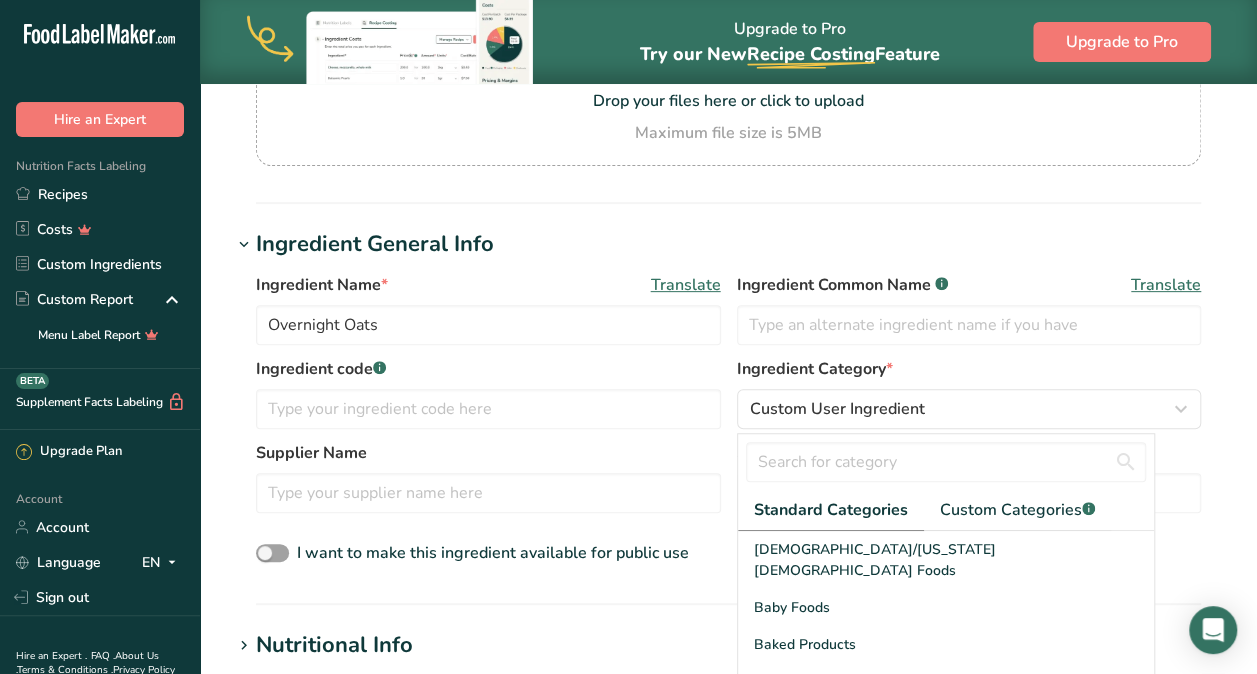 click on "Ingredient code
.a-a{fill:#347362;}.b-a{fill:#fff;}" at bounding box center [488, 369] 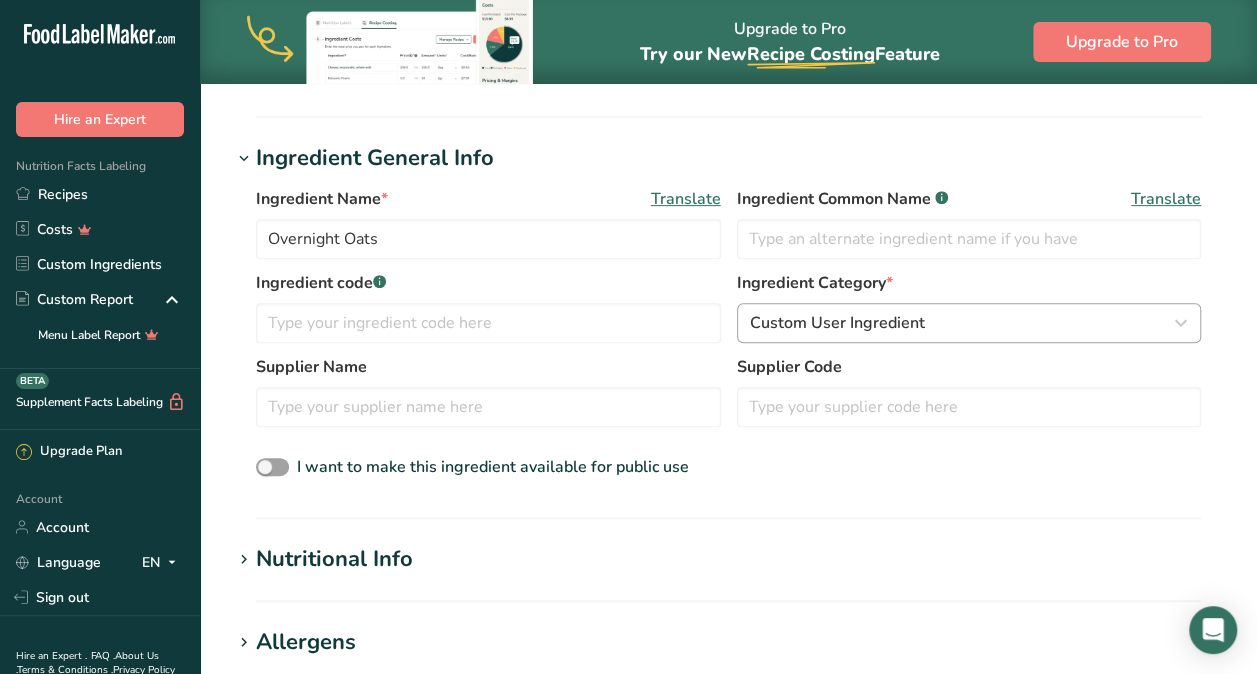 scroll, scrollTop: 321, scrollLeft: 0, axis: vertical 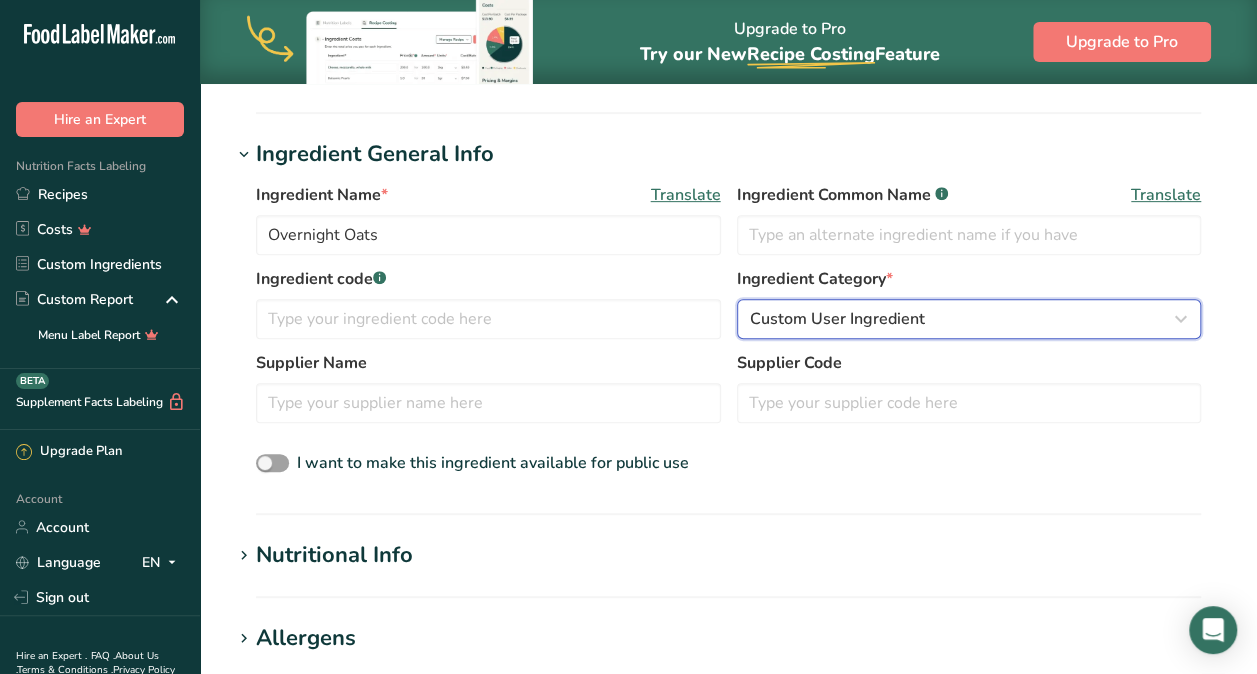 click on "Custom User Ingredient" at bounding box center [837, 319] 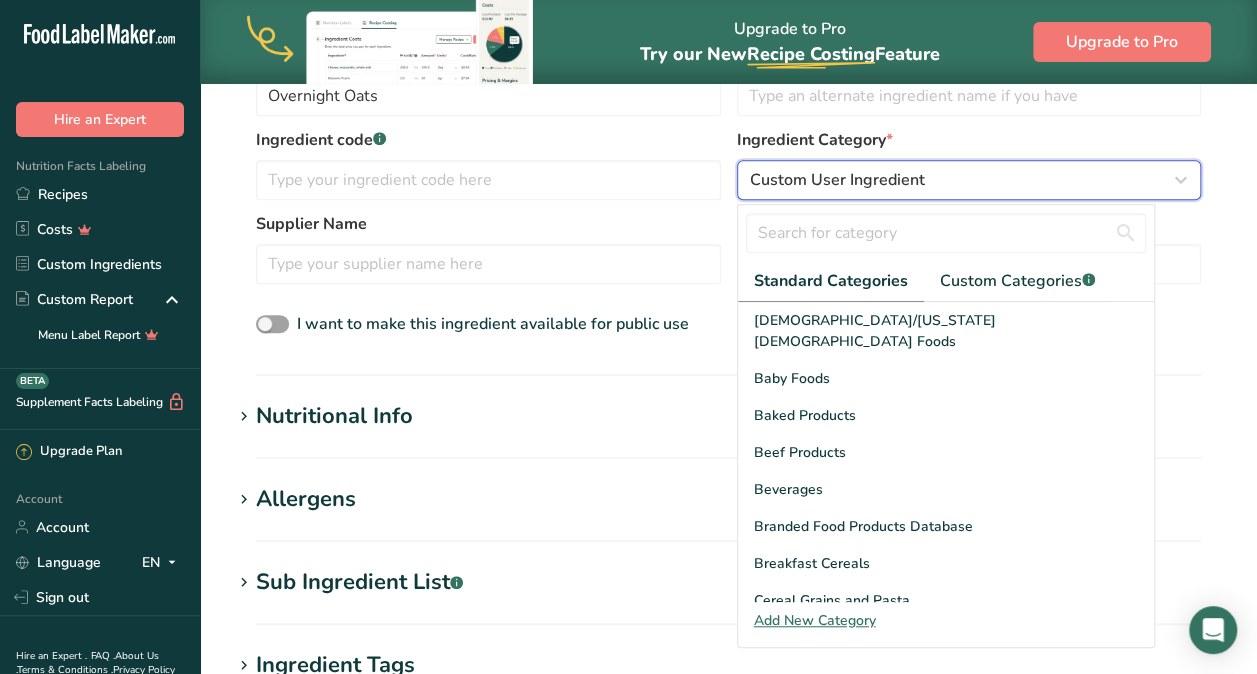 scroll, scrollTop: 461, scrollLeft: 0, axis: vertical 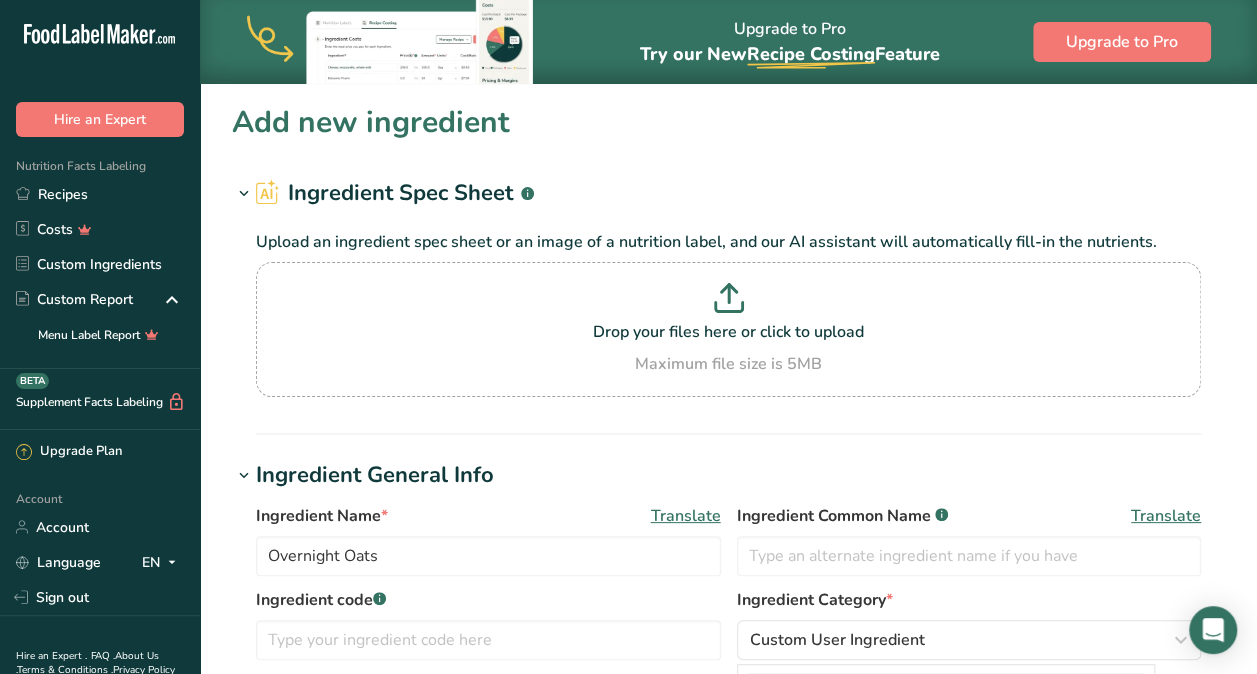 click on "Ingredient Spec Sheet
.a-a{fill:#347362;}.b-a{fill:#fff;}
Upload an ingredient spec sheet or an image of a nutrition label, and our AI assistant will automatically fill-in the nutrients.
Drop your files here or click to upload
Maximum file size is 5MB" at bounding box center [728, 306] 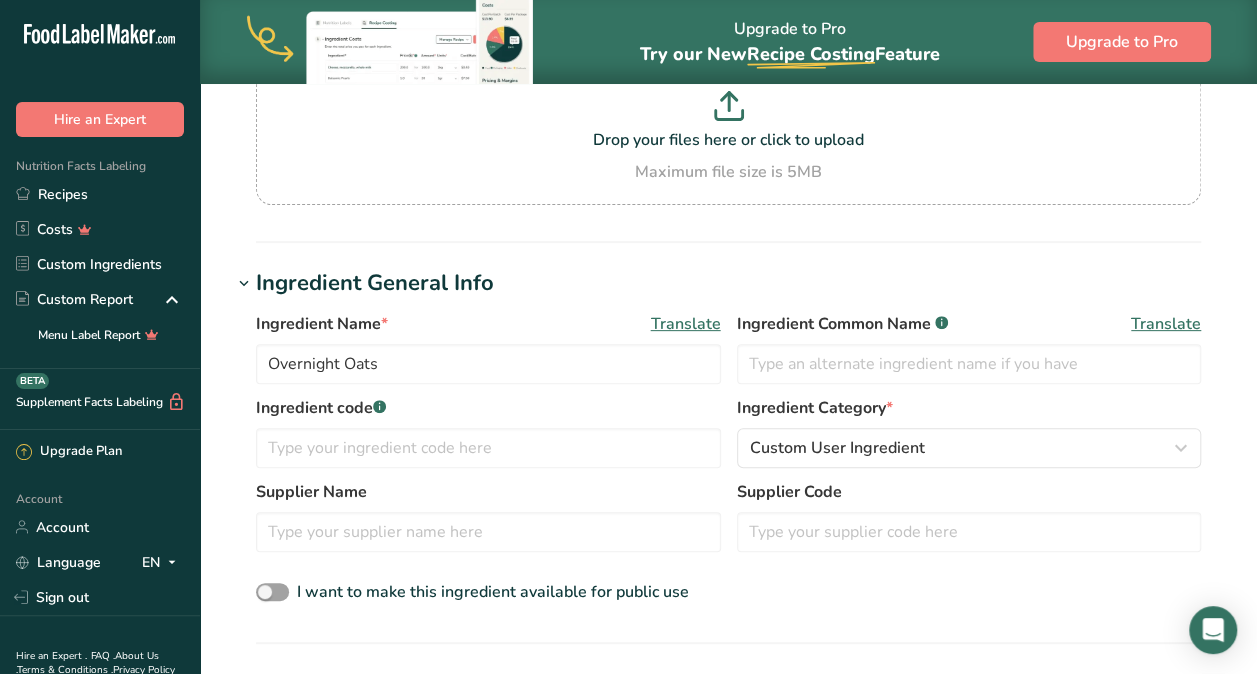 scroll, scrollTop: 194, scrollLeft: 0, axis: vertical 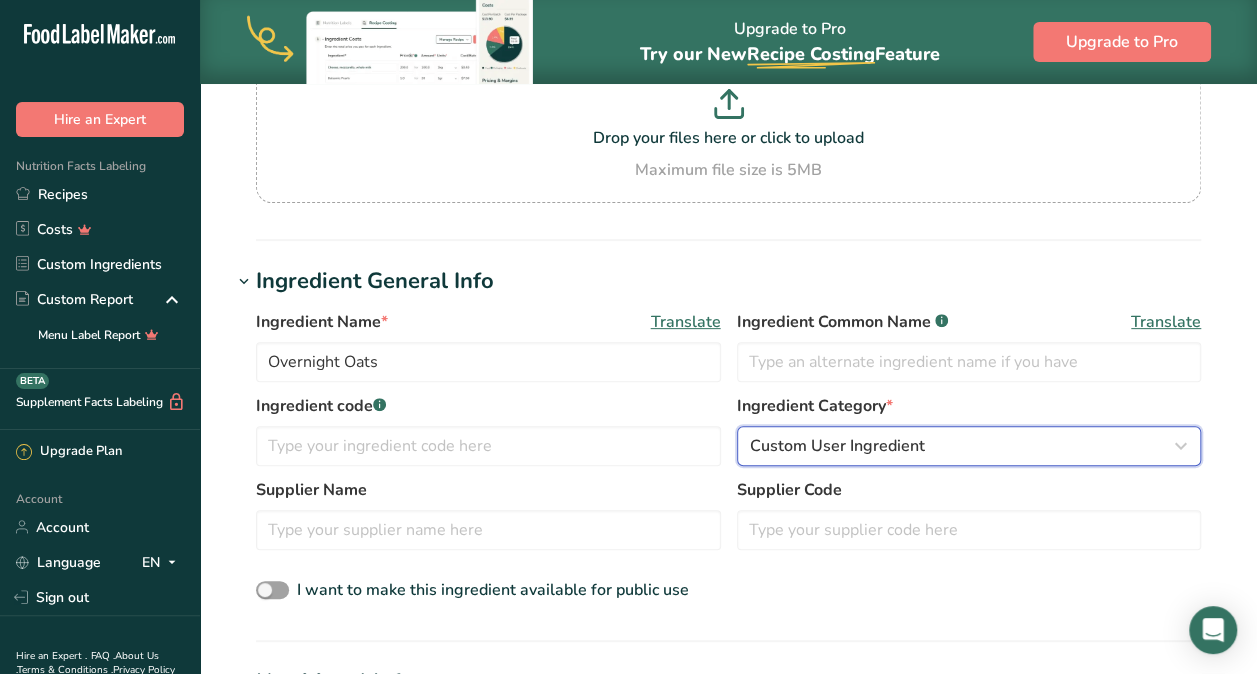 click on "Custom User Ingredient" at bounding box center [837, 446] 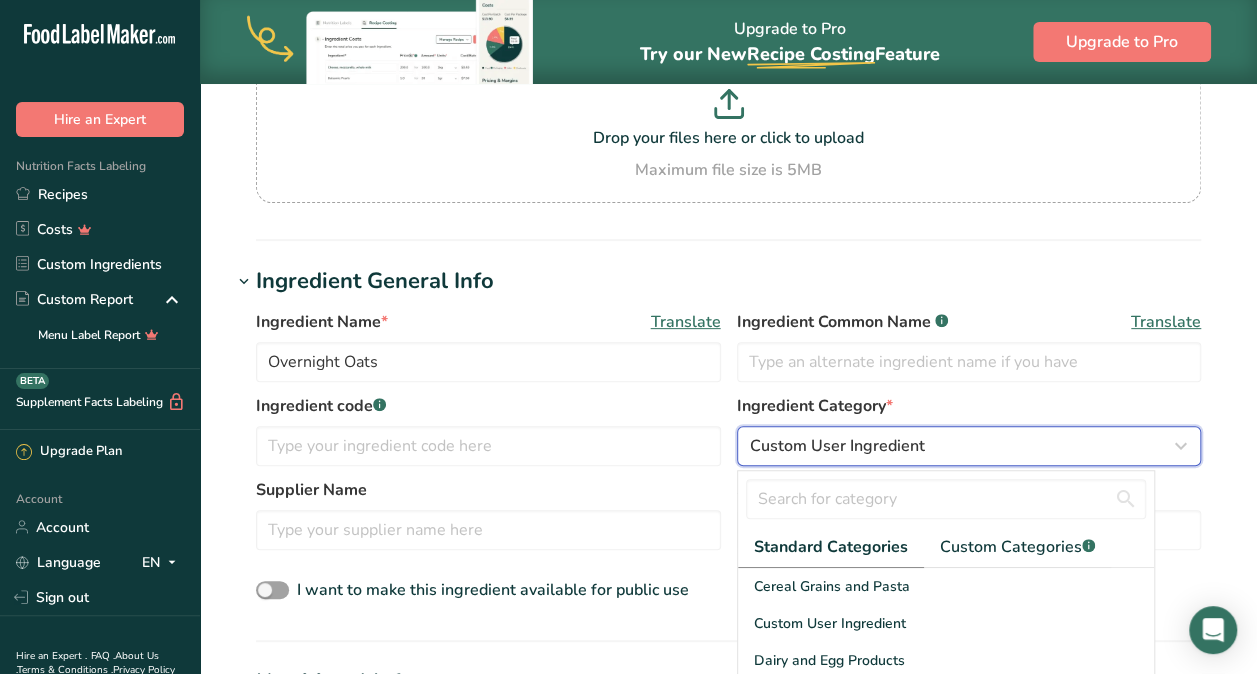 scroll, scrollTop: 281, scrollLeft: 0, axis: vertical 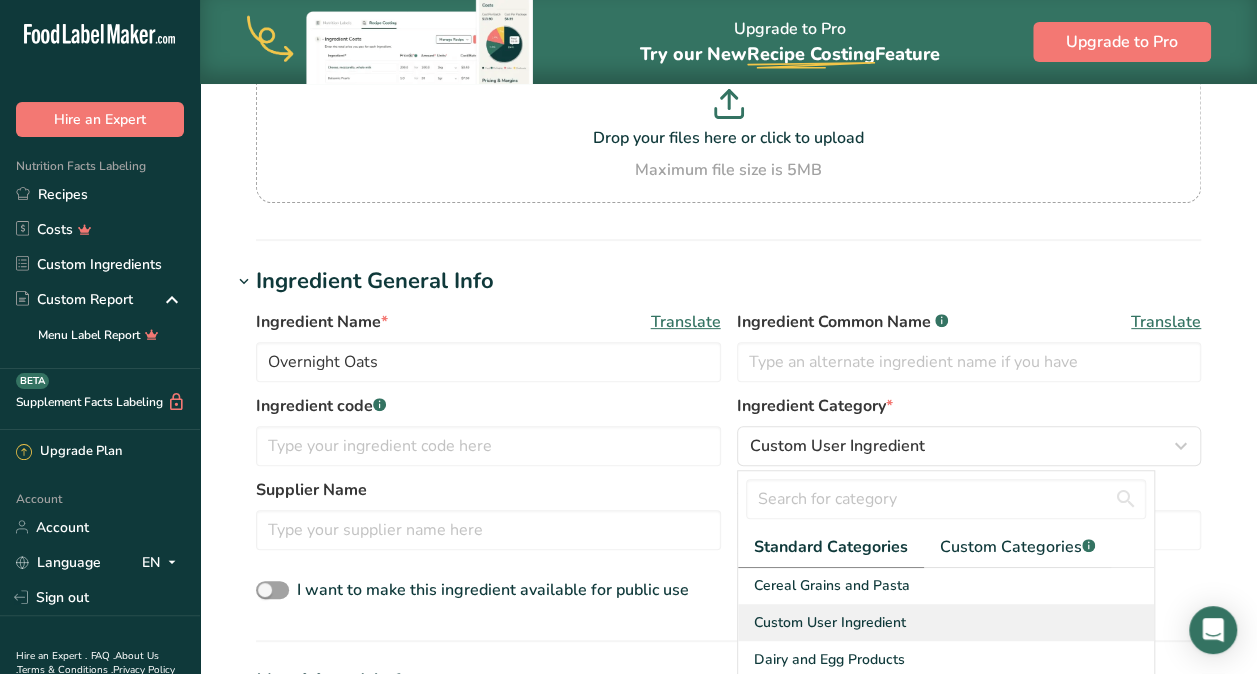 click on "Custom User Ingredient" at bounding box center (830, 622) 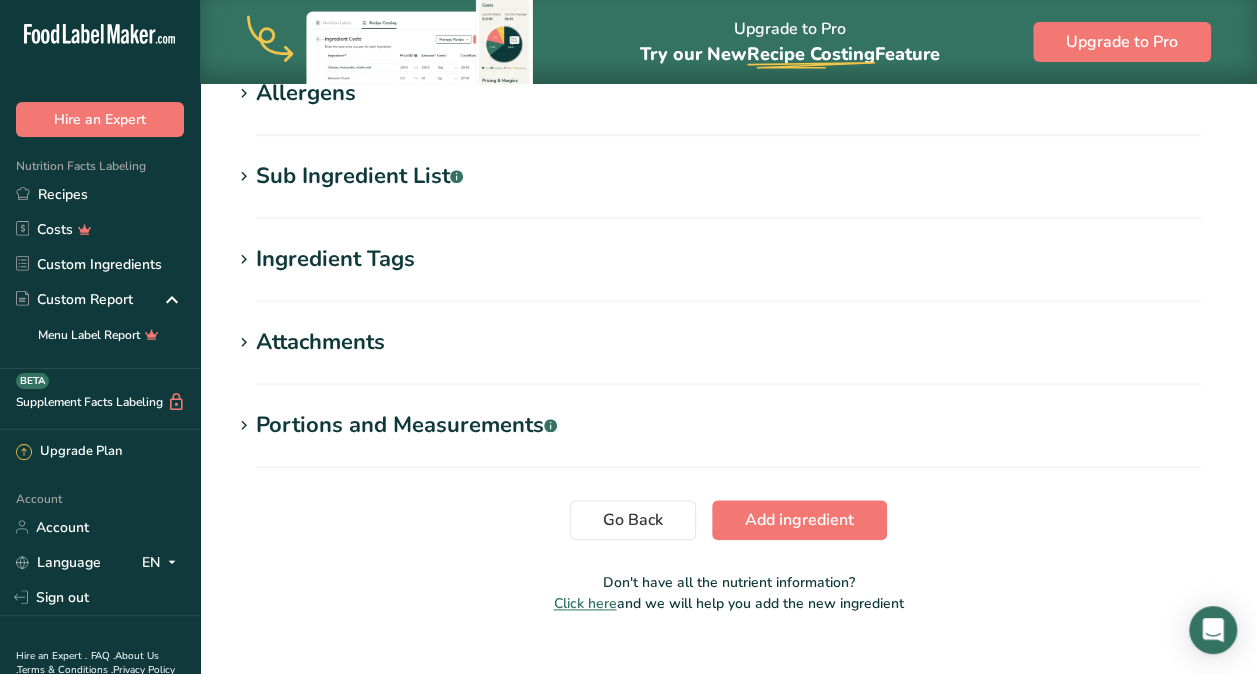 scroll, scrollTop: 869, scrollLeft: 0, axis: vertical 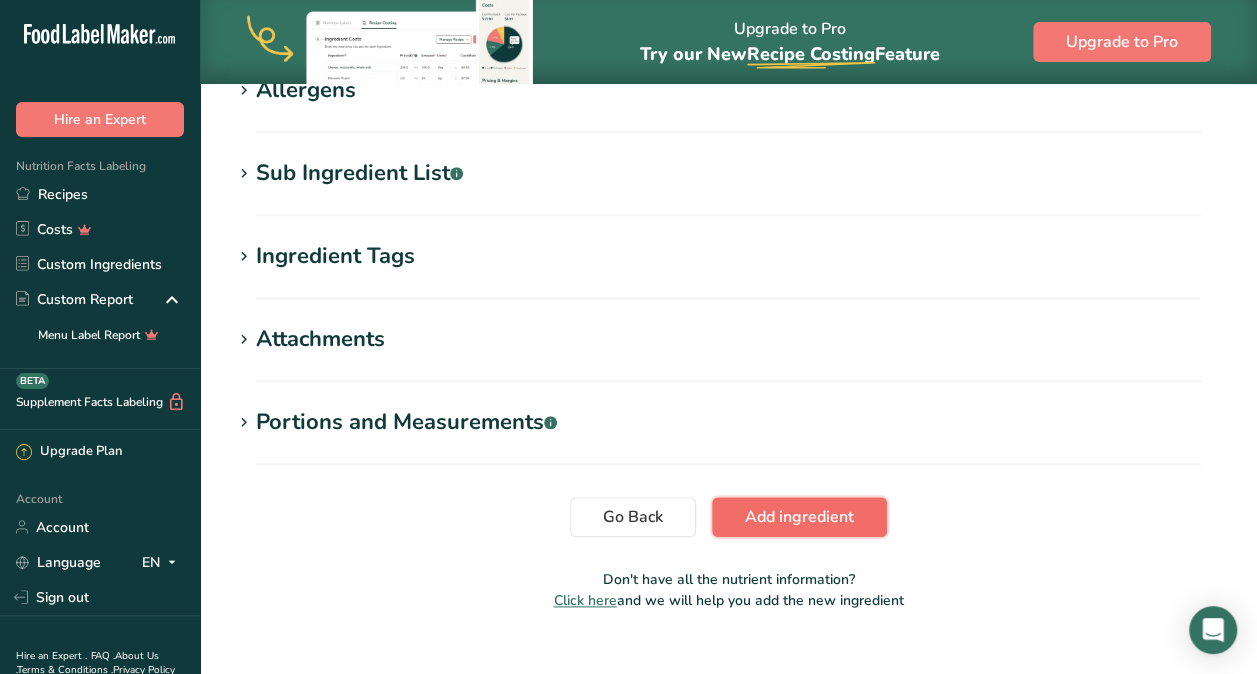 click on "Add ingredient" at bounding box center (799, 517) 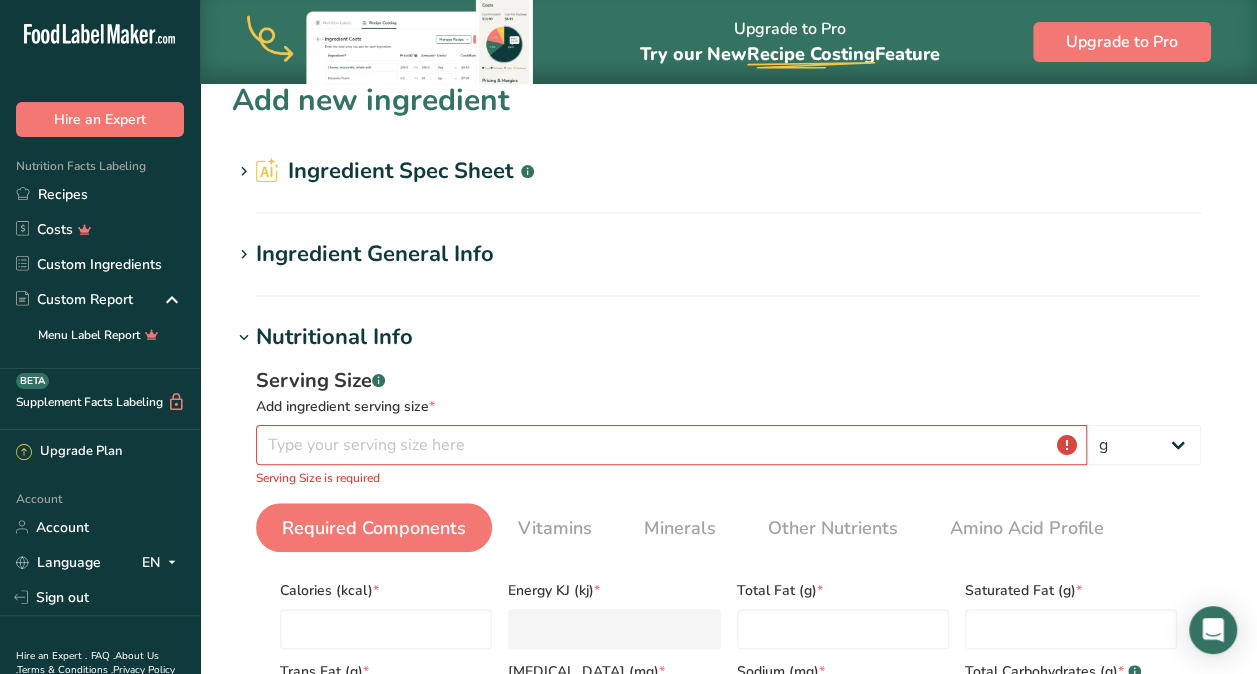 scroll, scrollTop: 25, scrollLeft: 0, axis: vertical 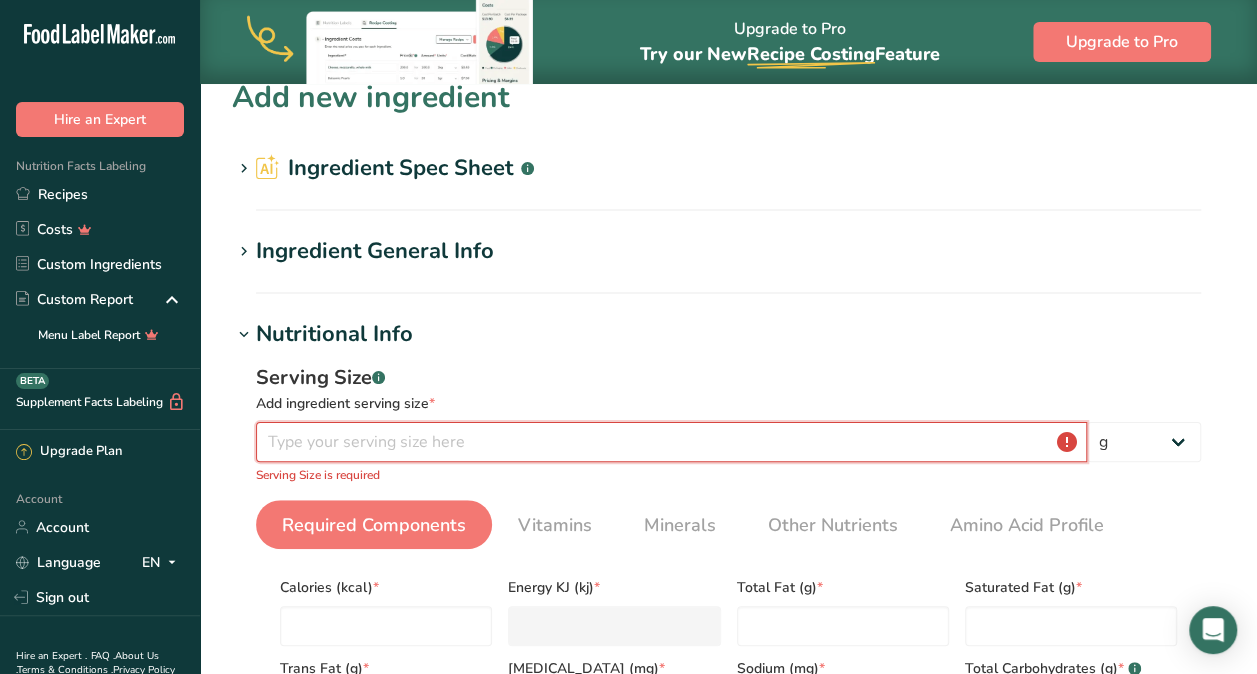 click at bounding box center (671, 442) 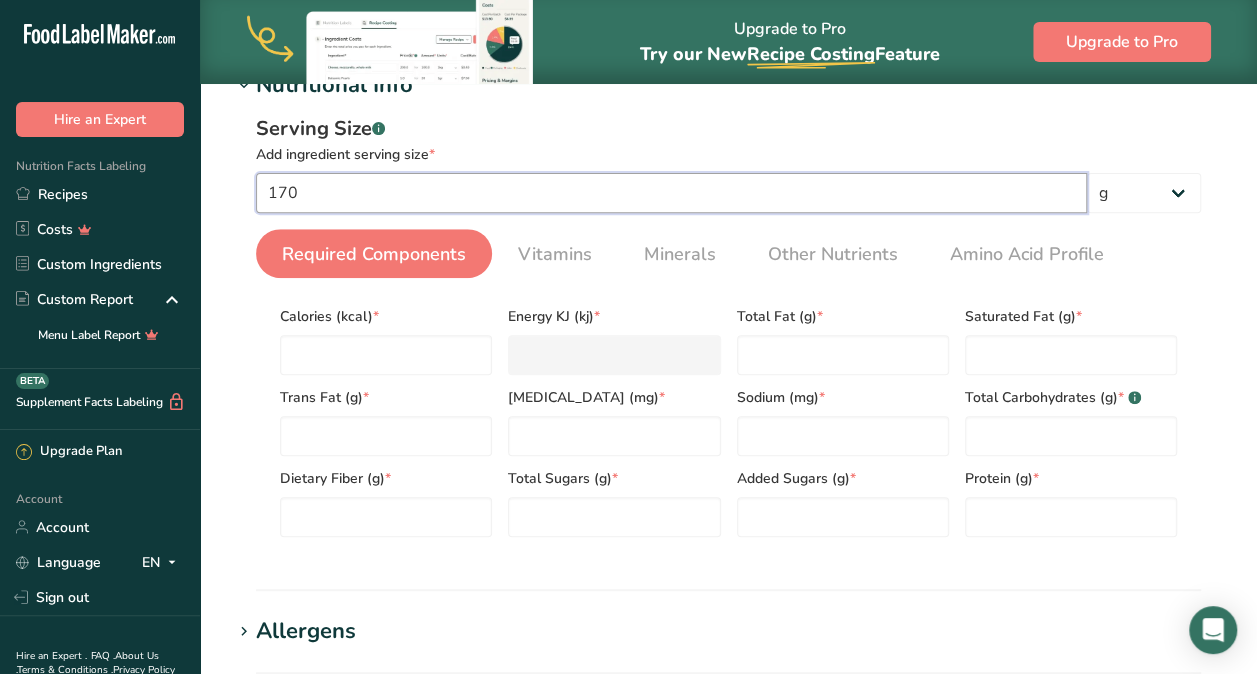 scroll, scrollTop: 276, scrollLeft: 0, axis: vertical 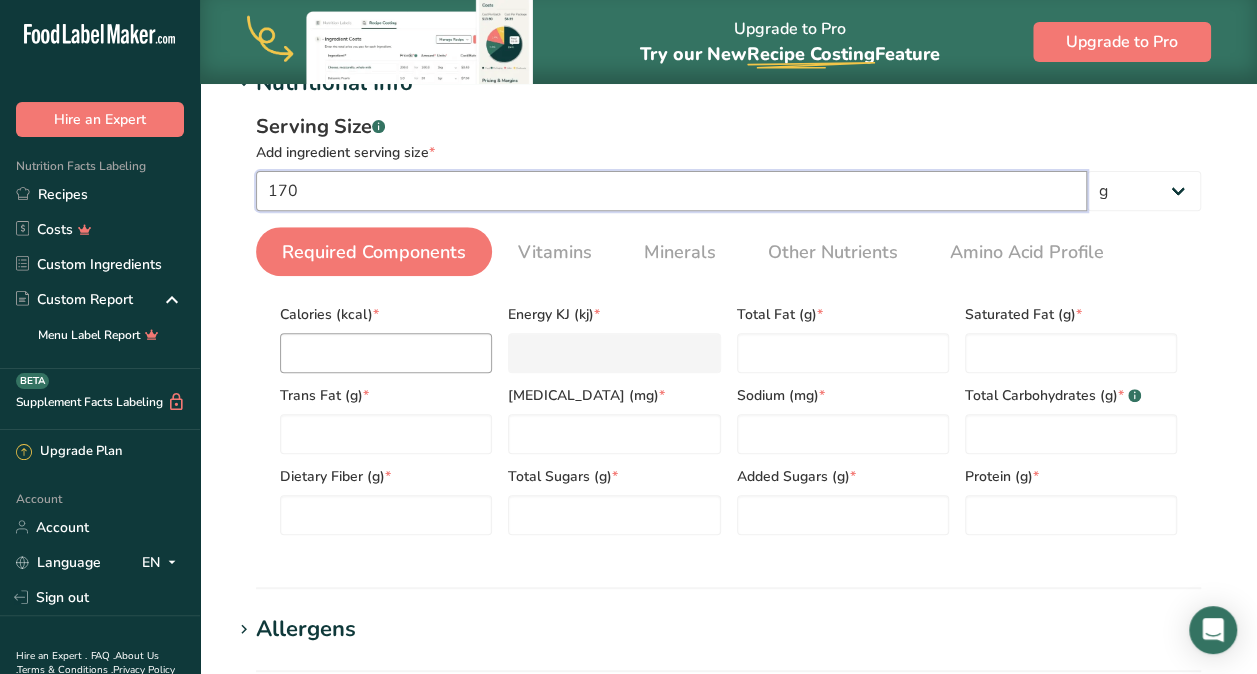 type on "170" 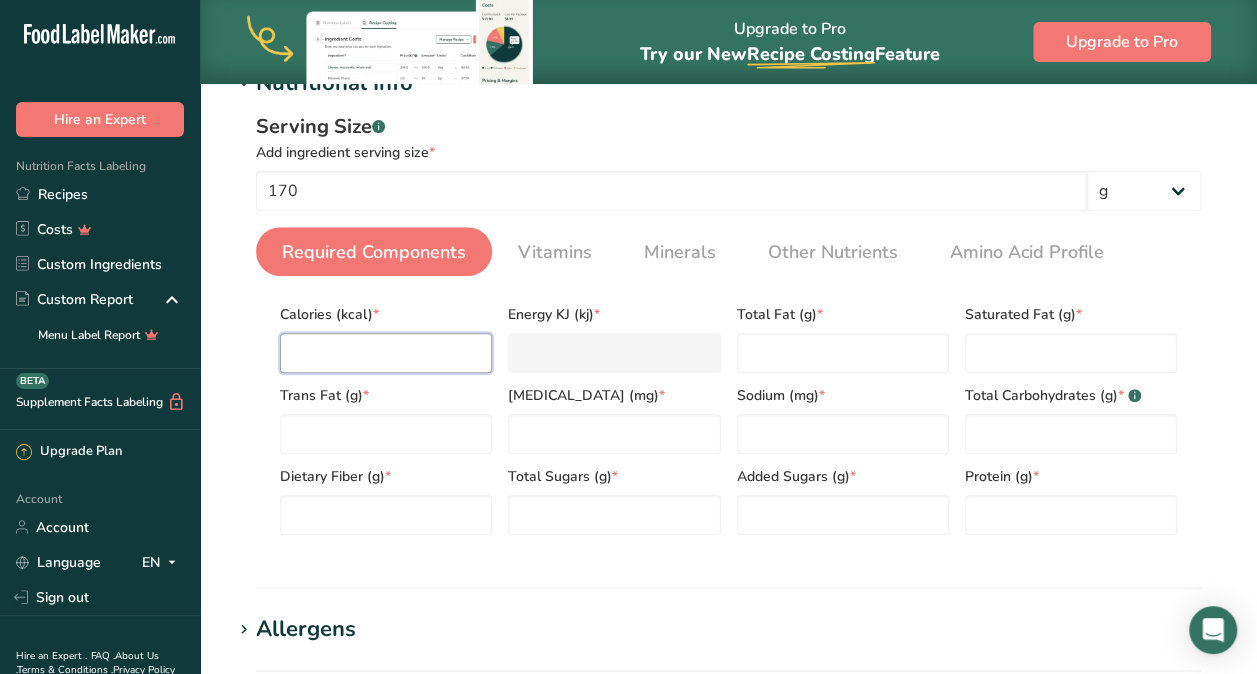 click at bounding box center [386, 353] 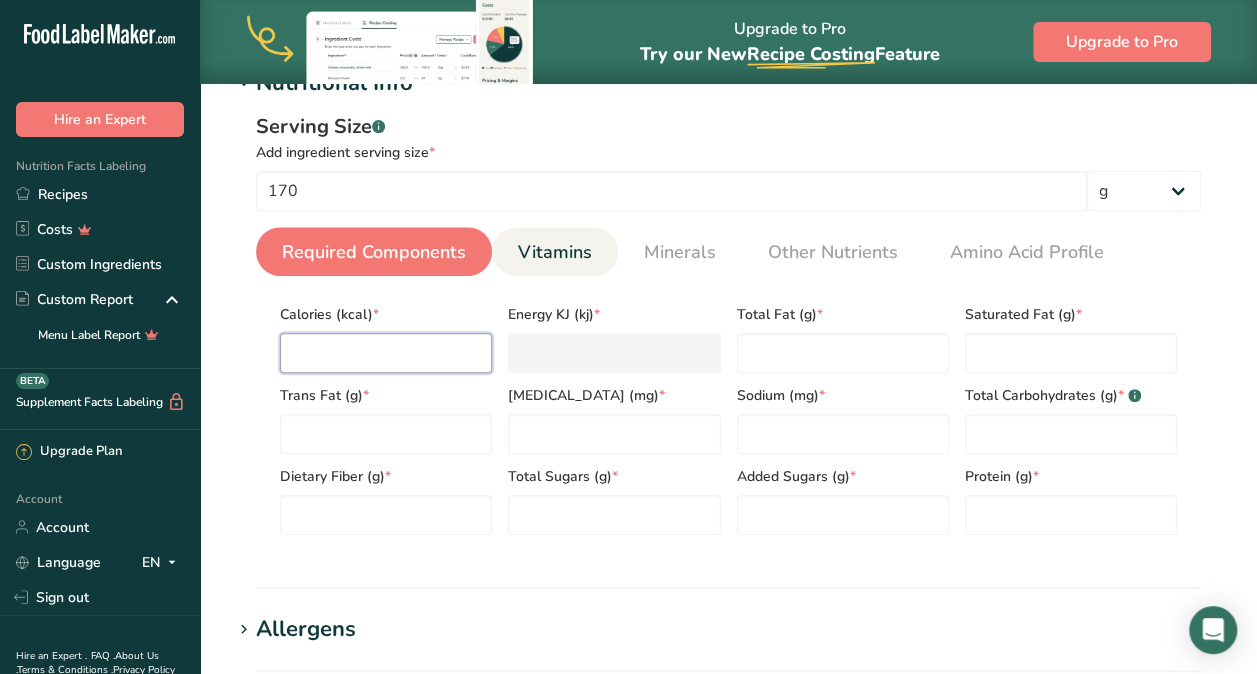 scroll, scrollTop: 19, scrollLeft: 0, axis: vertical 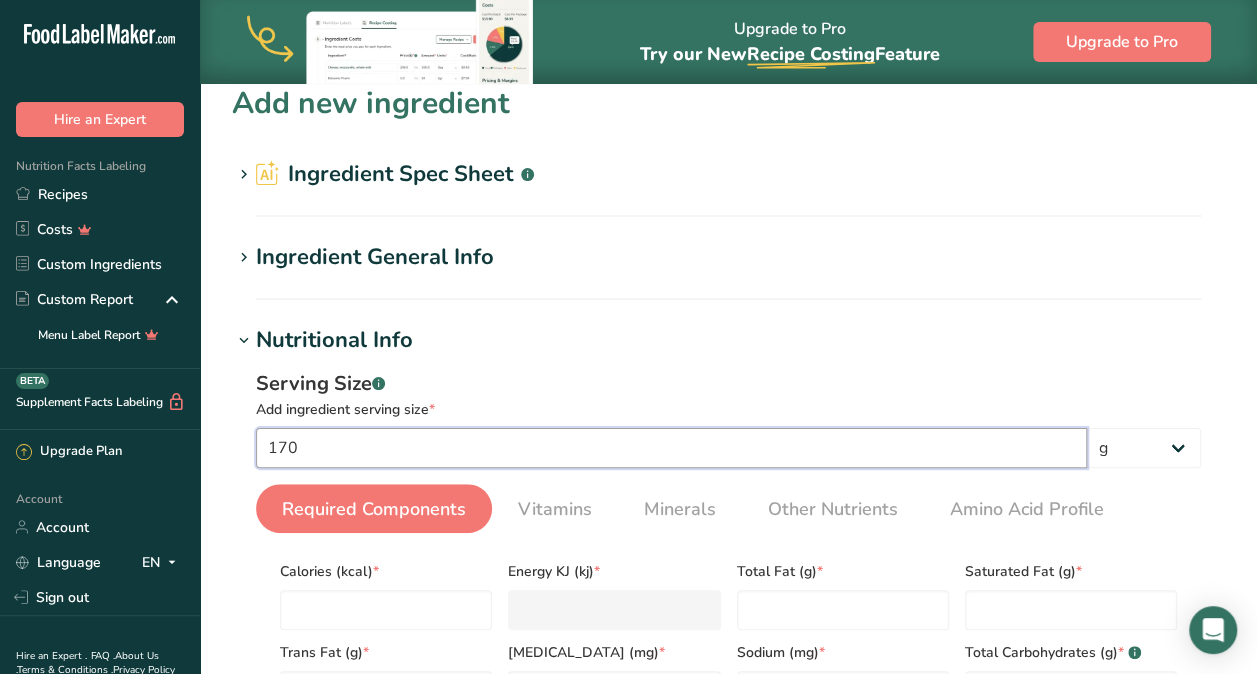 click on "170" at bounding box center [671, 448] 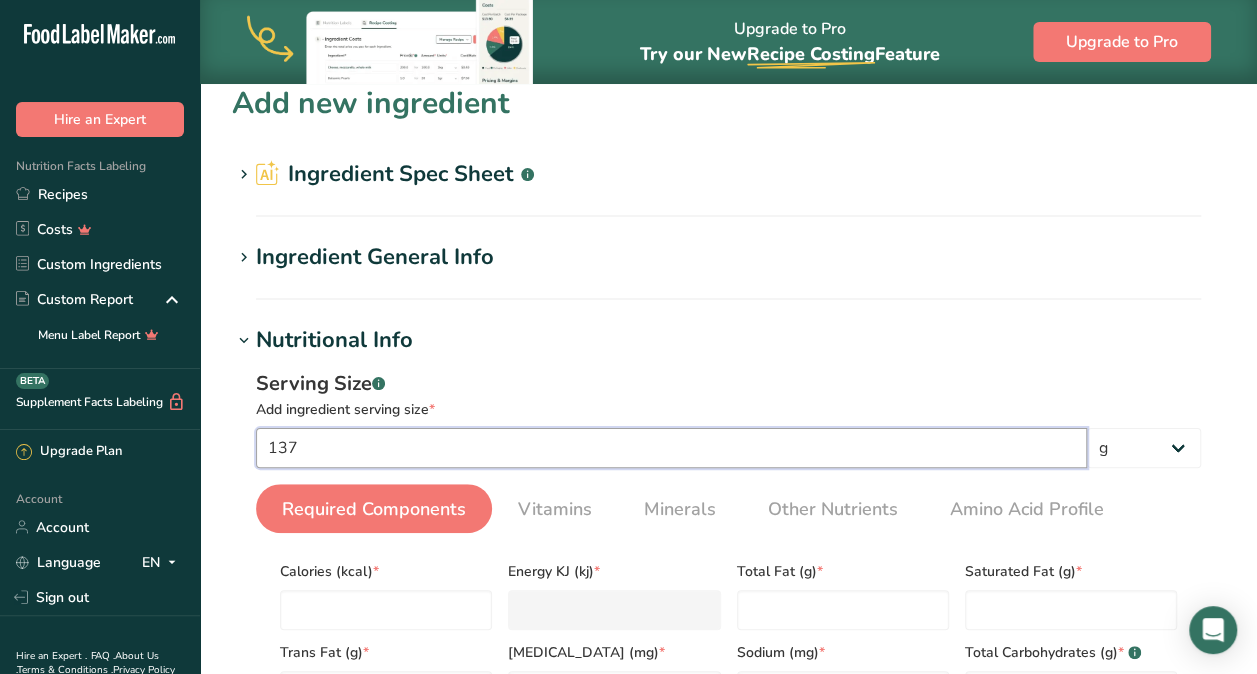 type on "137" 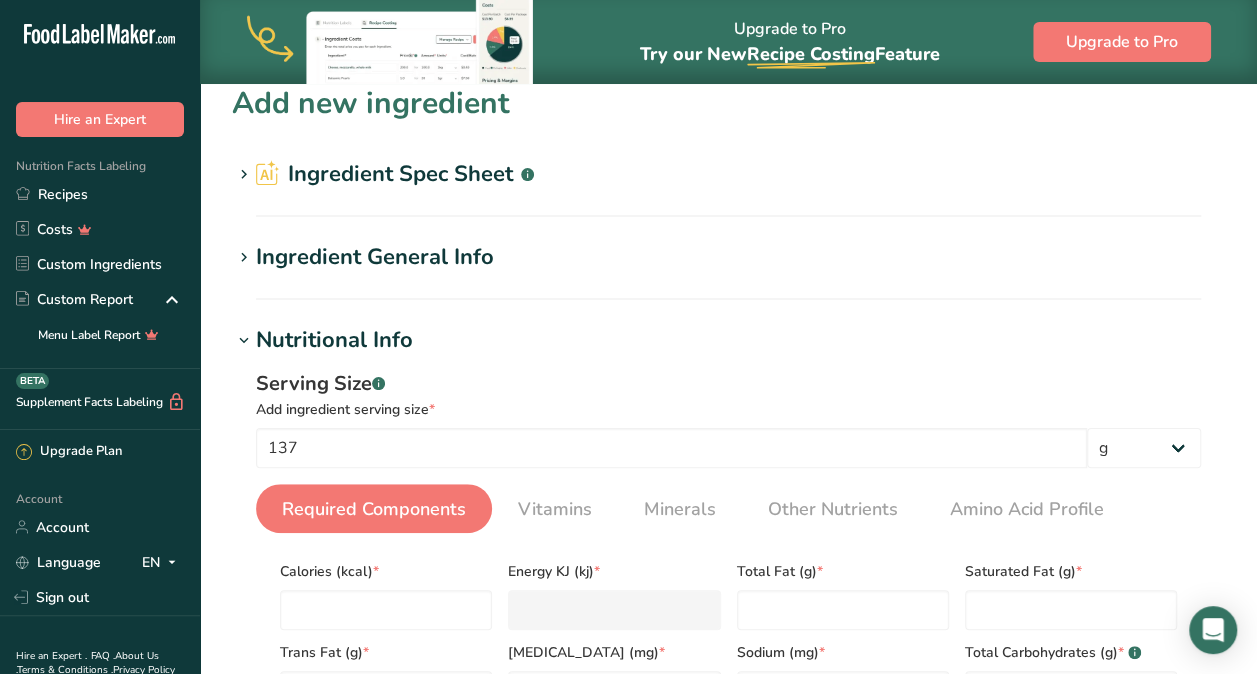 click on "Serving Size
.a-a{fill:#347362;}.b-a{fill:#fff;}
Add ingredient serving size *   137
g
kg
mg
mcg
lb
oz
l
mL
fl oz
tbsp
tsp
cup
qt
gallon
Required Components Vitamins Minerals Other Nutrients Amino Acid Profile
Calories
(kcal) *
Energy KJ
(kj) *
Total Fat
(g) *
Saturated Fat
(g) *     *     *" at bounding box center (728, 588) 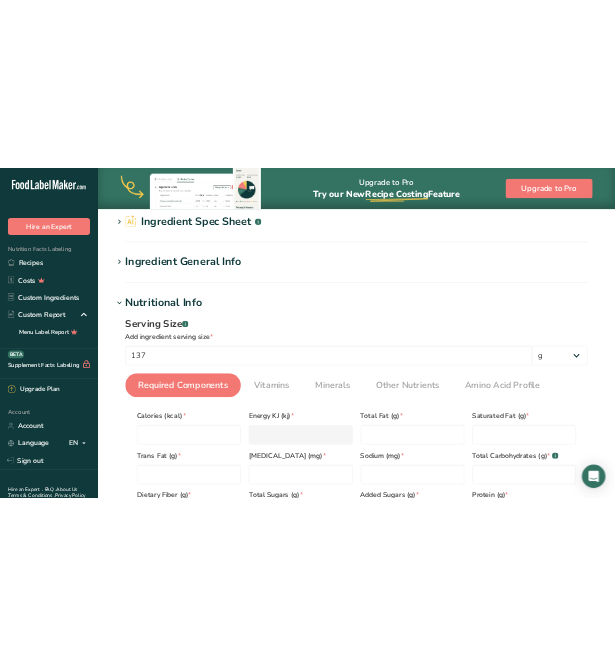 scroll, scrollTop: 95, scrollLeft: 0, axis: vertical 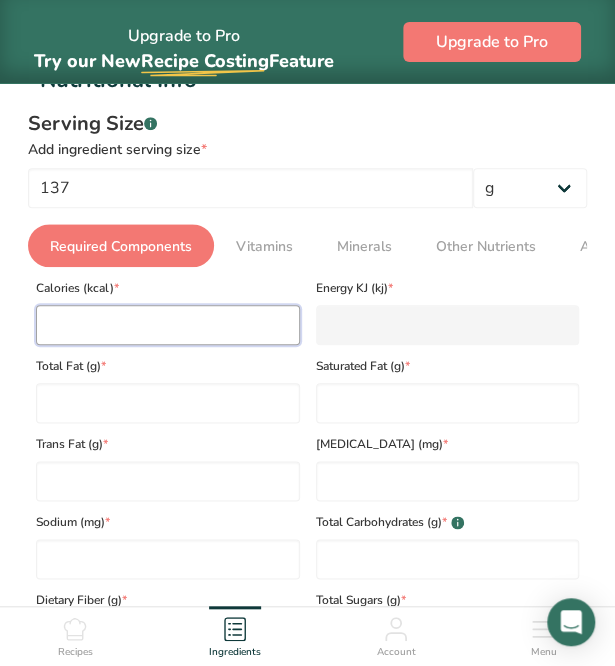 click at bounding box center [168, 325] 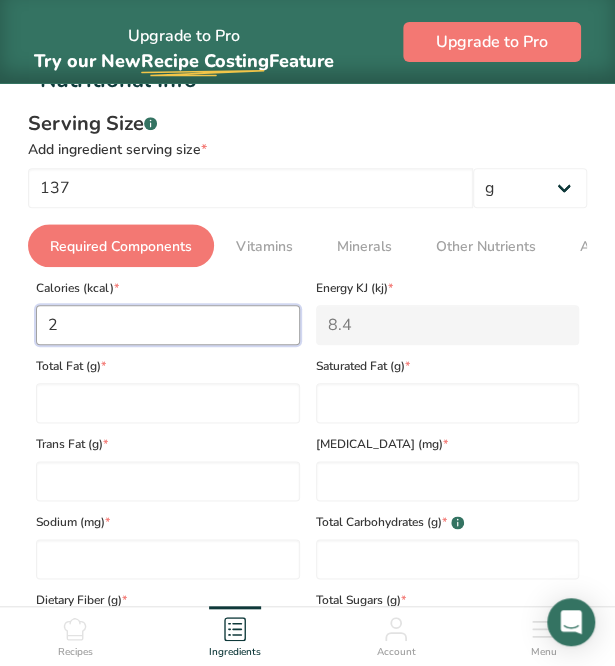 type on "29" 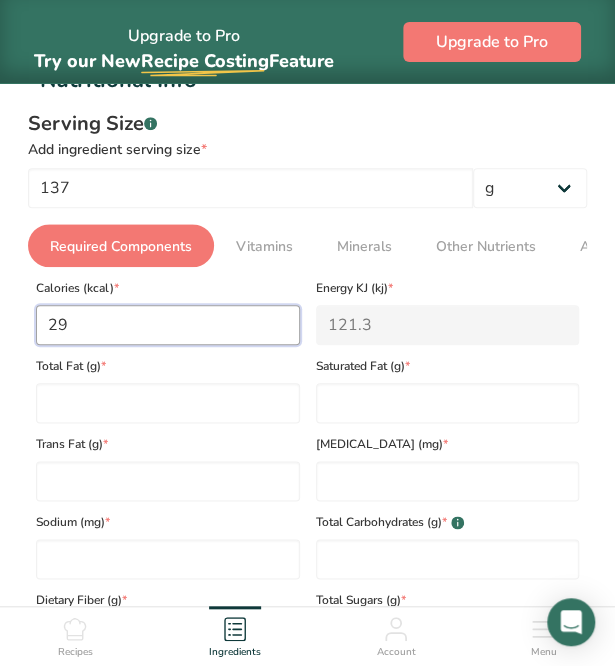type on "290" 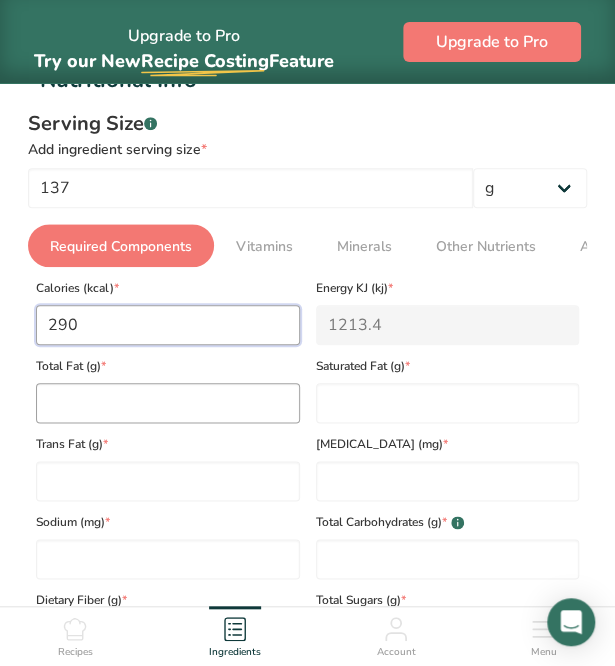 type on "290" 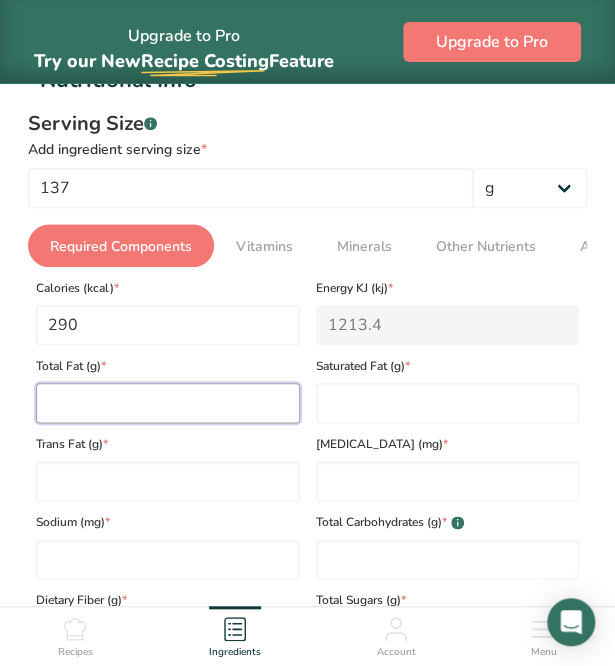 click at bounding box center [168, 403] 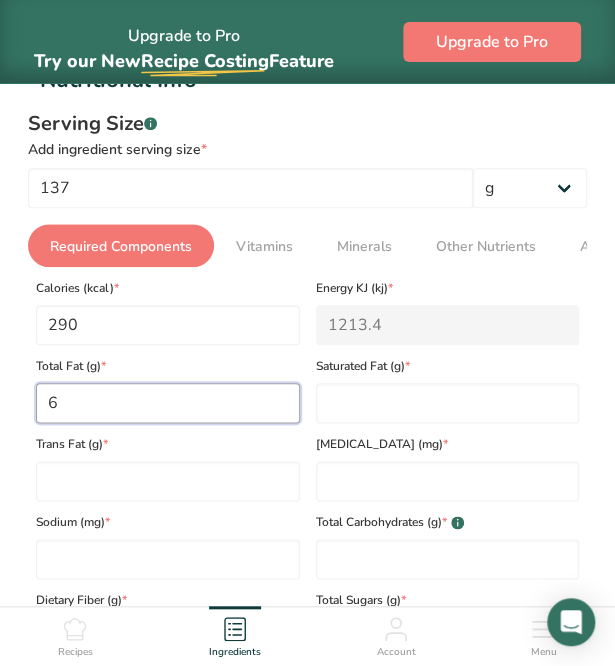 type on "0" 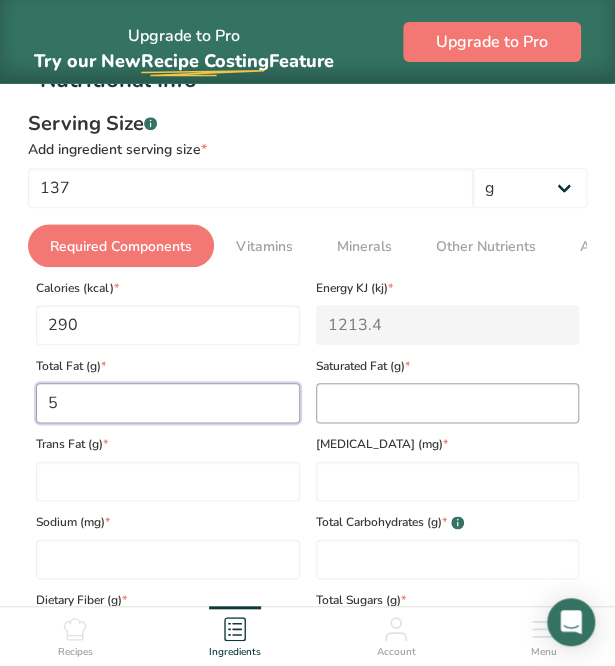 type on "5" 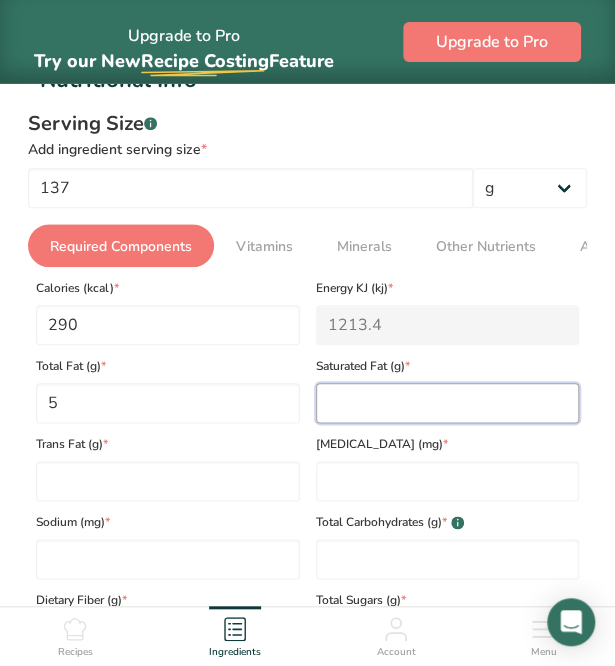 click at bounding box center [448, 403] 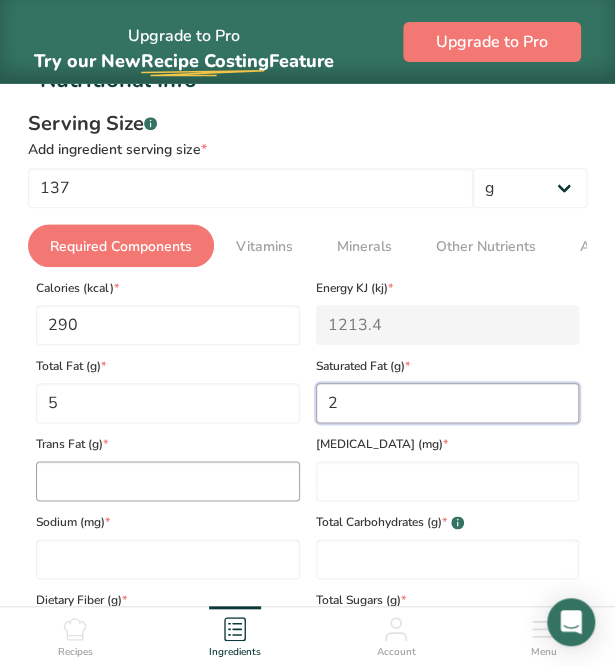 type on "2" 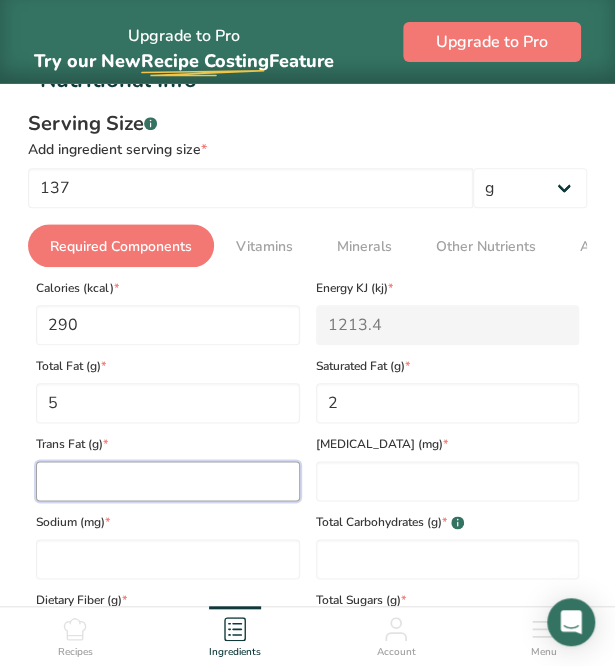 click at bounding box center (168, 481) 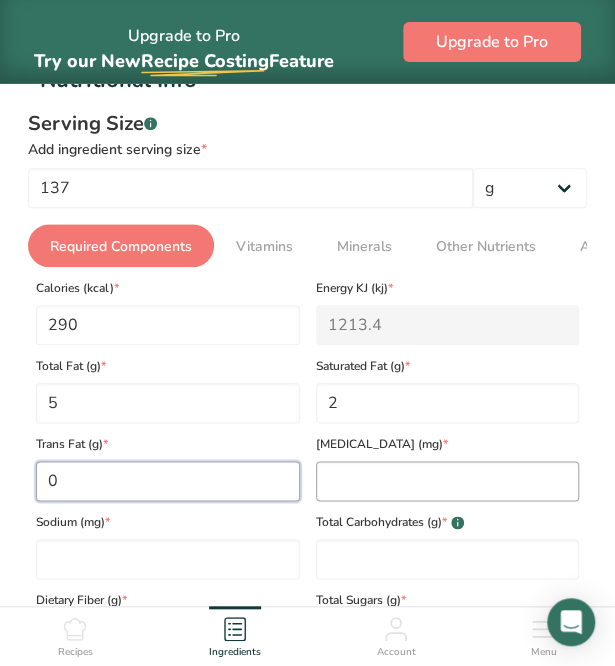 type on "0" 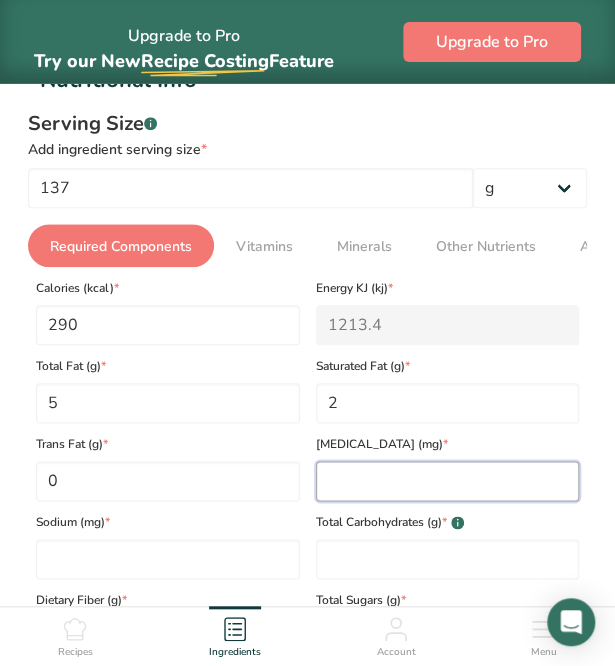 click at bounding box center (448, 481) 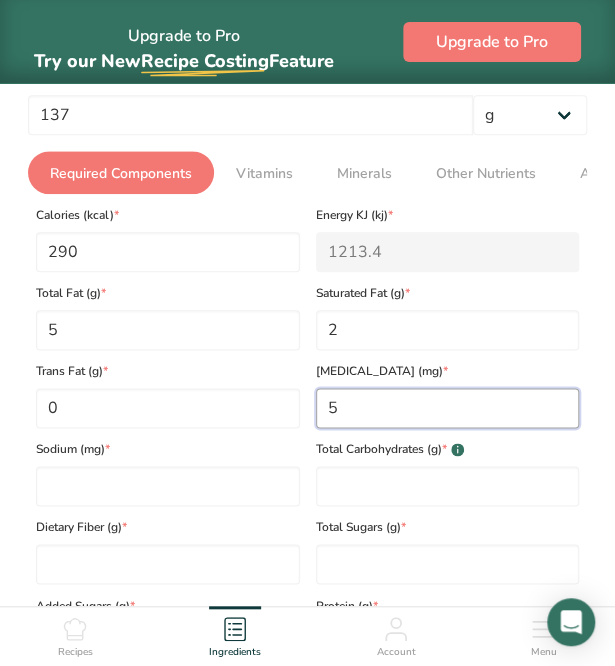 scroll, scrollTop: 353, scrollLeft: 0, axis: vertical 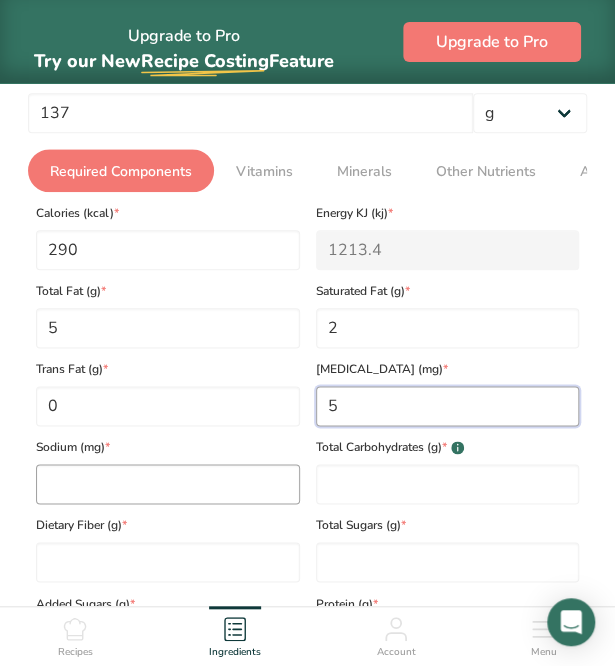 type on "5" 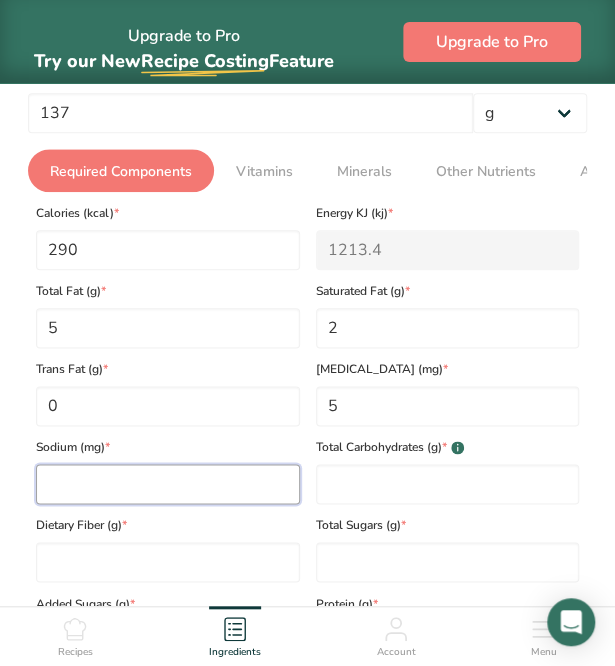 click at bounding box center [168, 484] 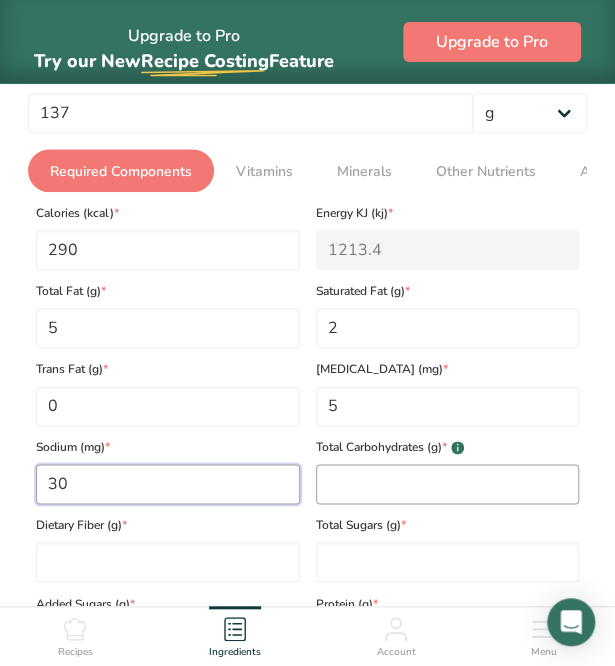 type on "30" 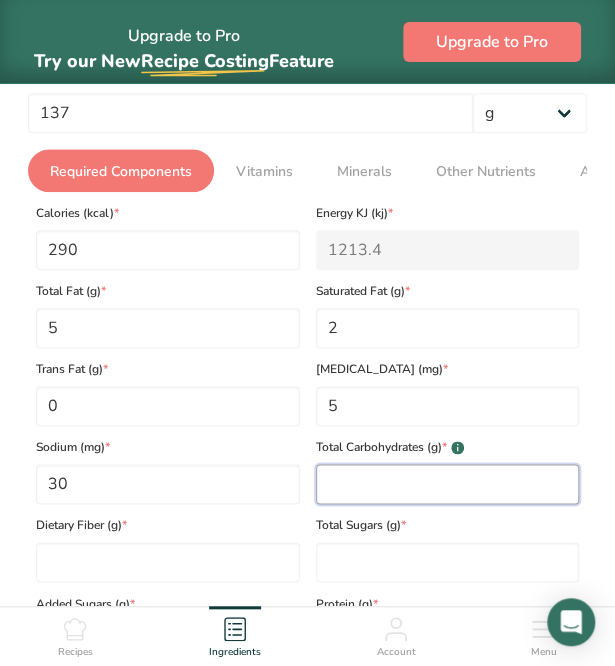 click at bounding box center [448, 484] 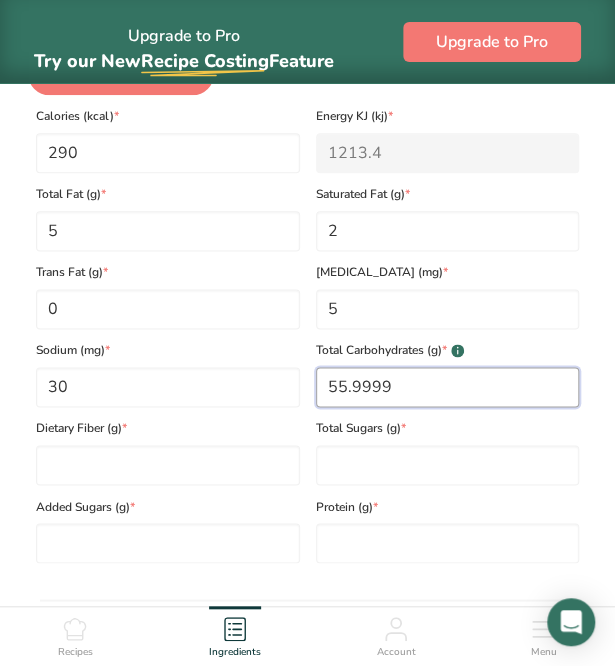 scroll, scrollTop: 457, scrollLeft: 0, axis: vertical 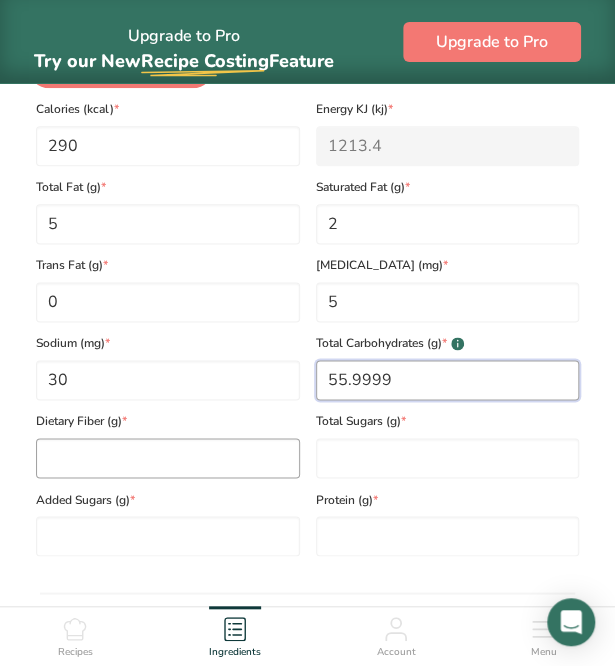 type on "55.9999" 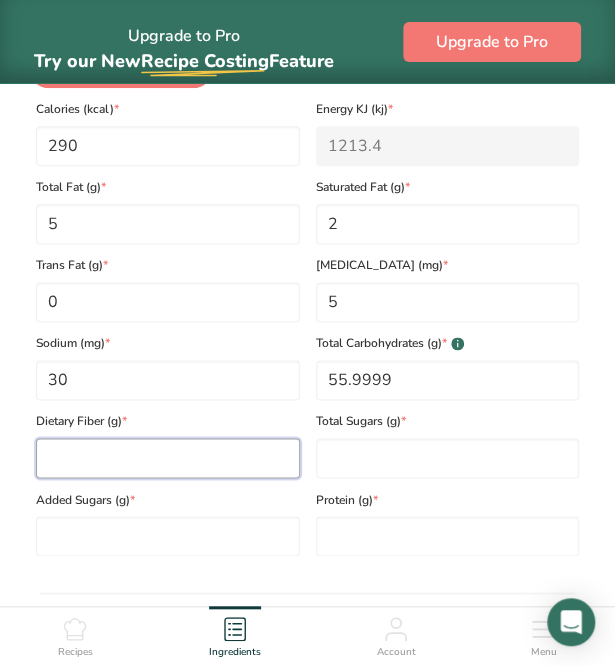 click at bounding box center (168, 458) 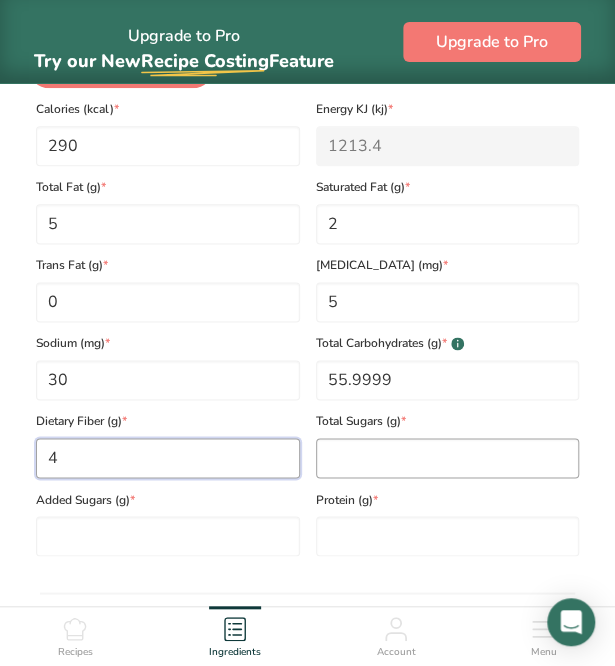 type on "4" 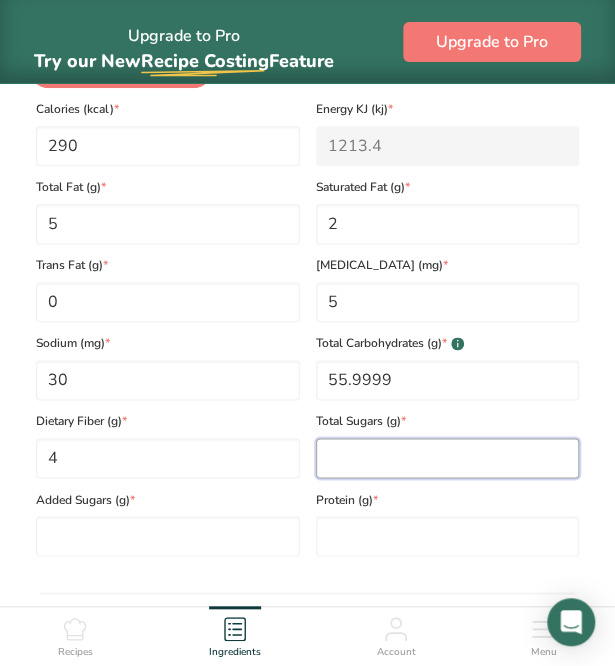 click at bounding box center (448, 458) 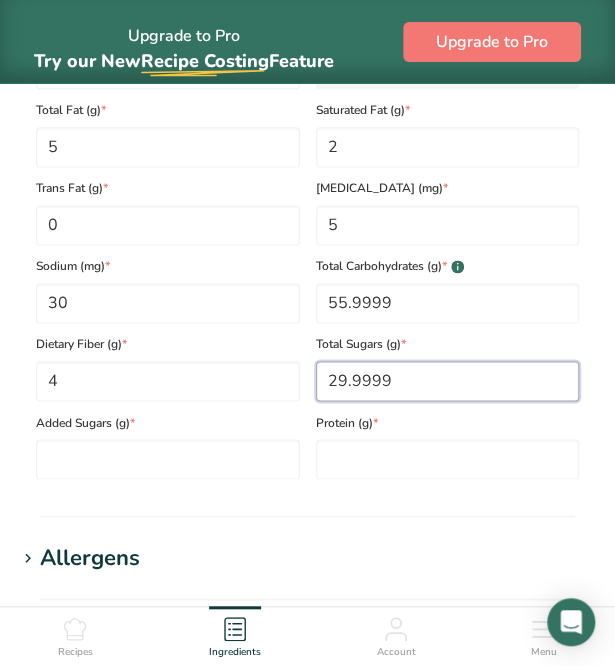 scroll, scrollTop: 535, scrollLeft: 0, axis: vertical 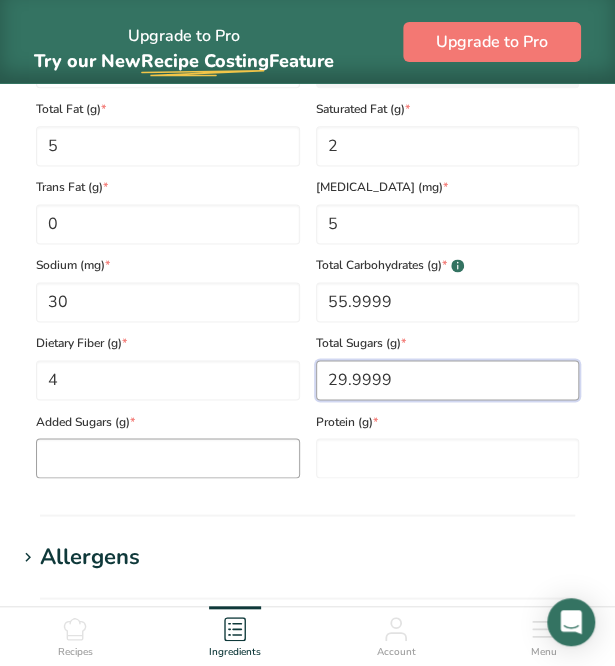 type on "29.9999" 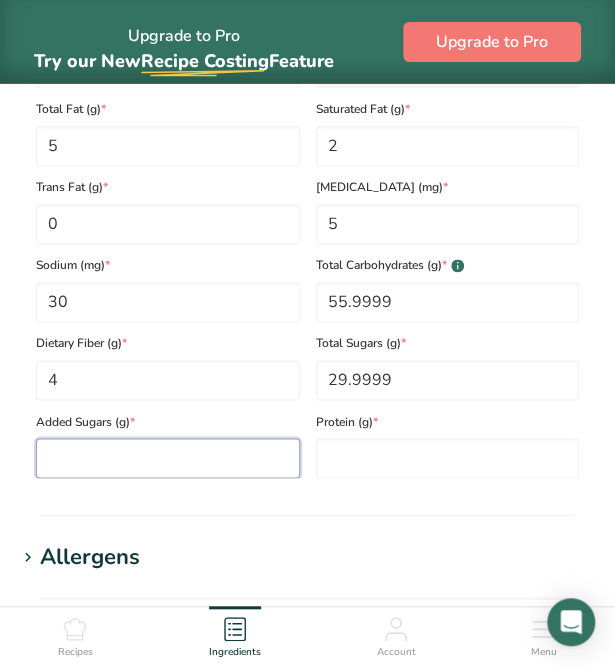 click at bounding box center (168, 458) 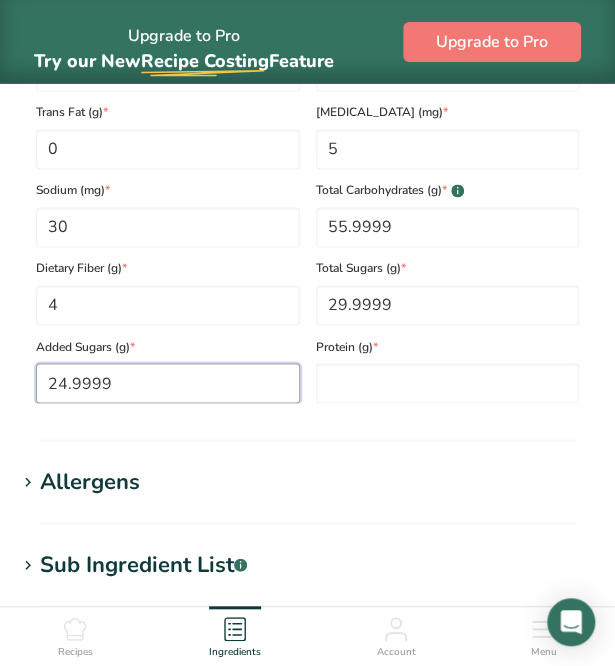 scroll, scrollTop: 611, scrollLeft: 0, axis: vertical 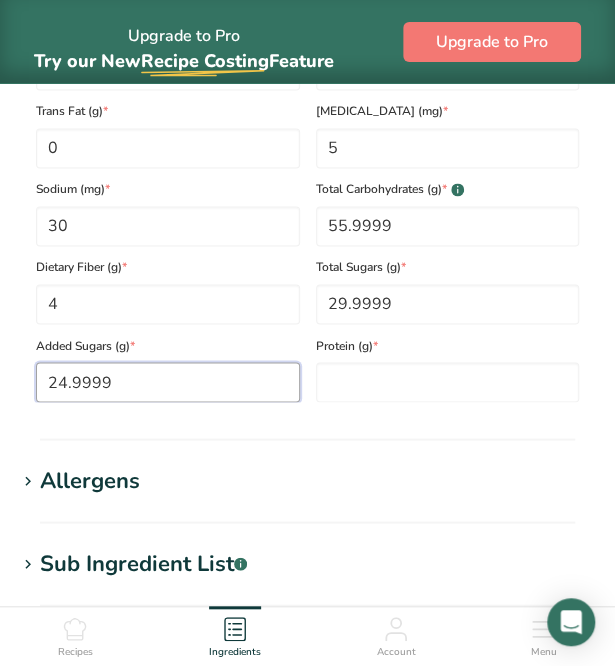 type on "24.9999" 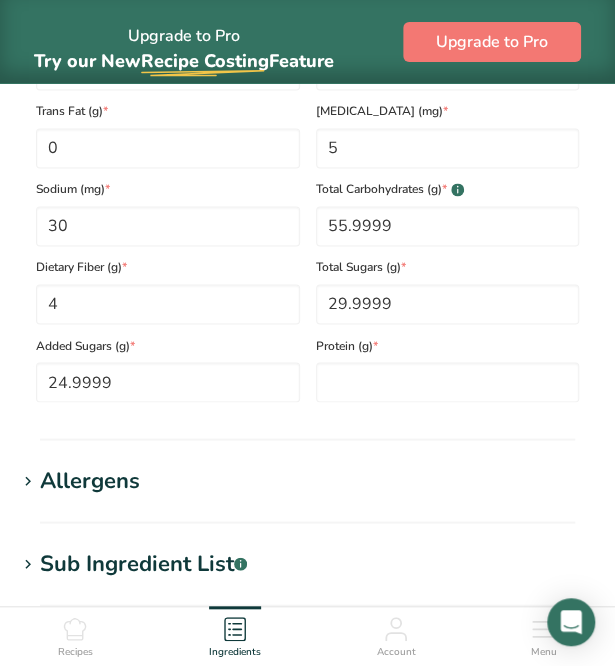 click on "Nutritional Info
Serving Size
.a-a{fill:#347362;}.b-a{fill:#fff;}
Add ingredient serving size *   137
g
kg
mg
mcg
lb
oz
l
mL
fl oz
tbsp
tsp
cup
qt
gallon
Required Components Vitamins Minerals Other Nutrients Amino Acid Profile
Calories
(kcal) *     290
Energy KJ
(kj) *     1213.4
Total Fat
(g) *     5 *     2 *     0 *" at bounding box center [307, 85] 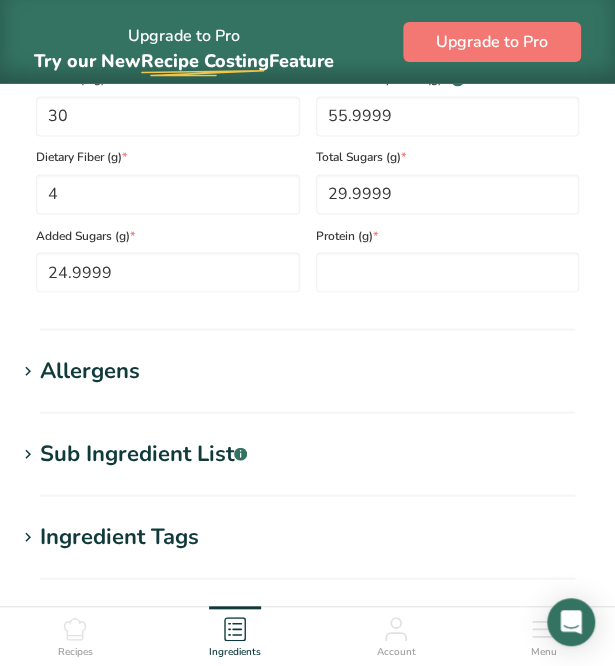 scroll, scrollTop: 733, scrollLeft: 0, axis: vertical 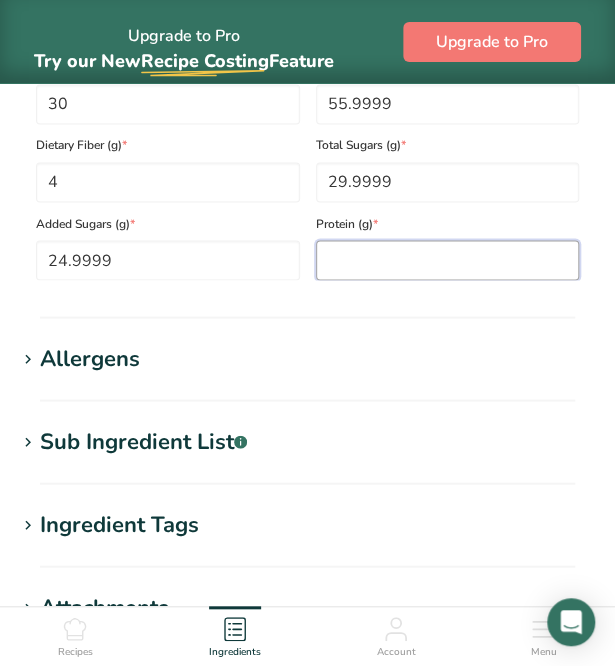 click at bounding box center (448, 260) 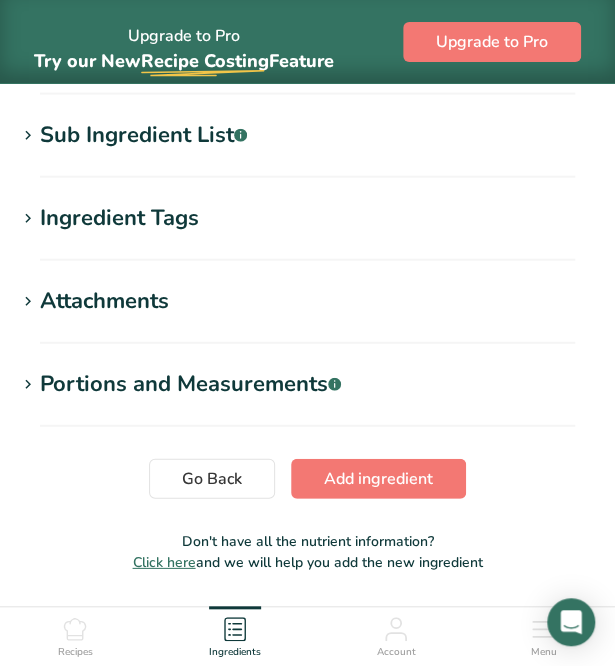 scroll, scrollTop: 1041, scrollLeft: 0, axis: vertical 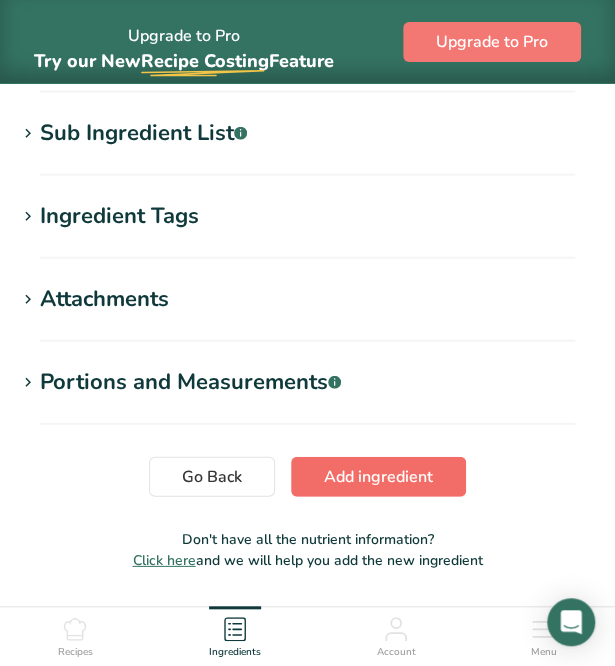 type on "7" 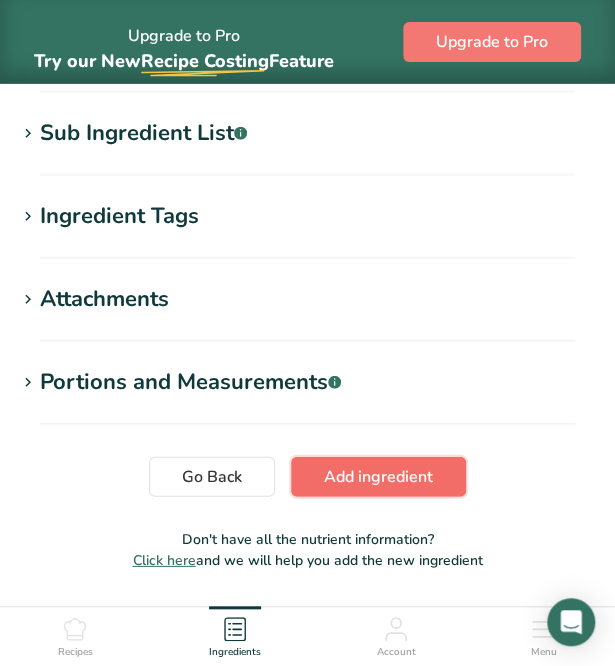 click on "Add ingredient" at bounding box center [378, 477] 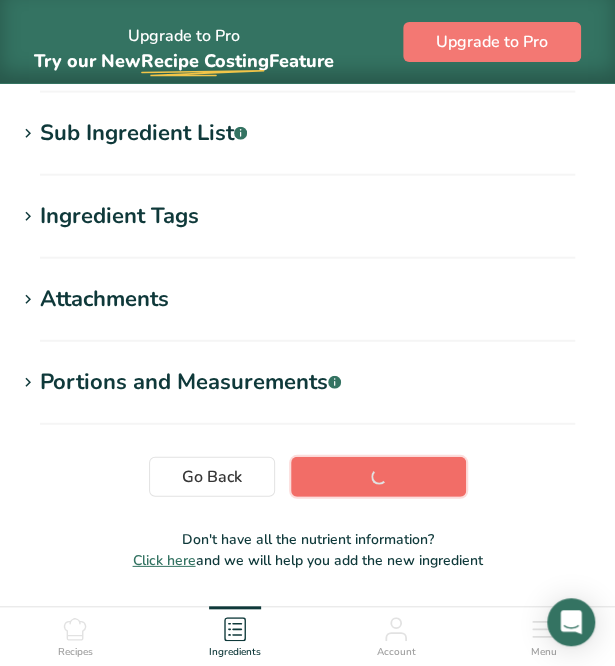 scroll, scrollTop: 386, scrollLeft: 0, axis: vertical 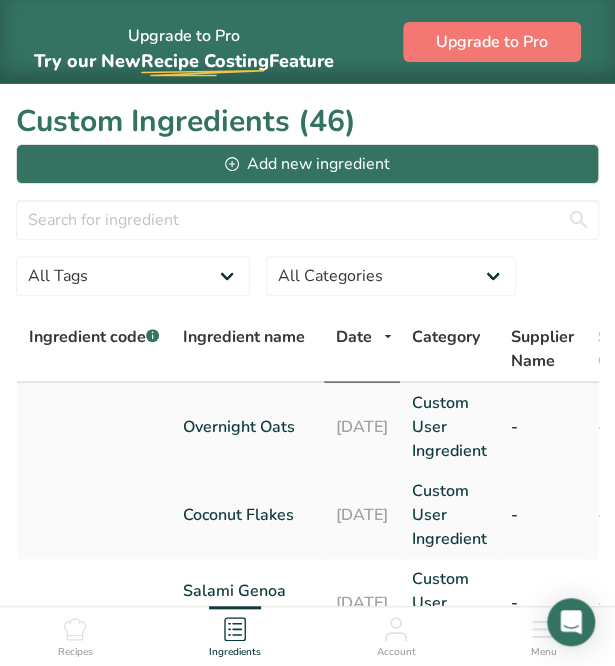 click on "Overnight Oats" at bounding box center [247, 427] 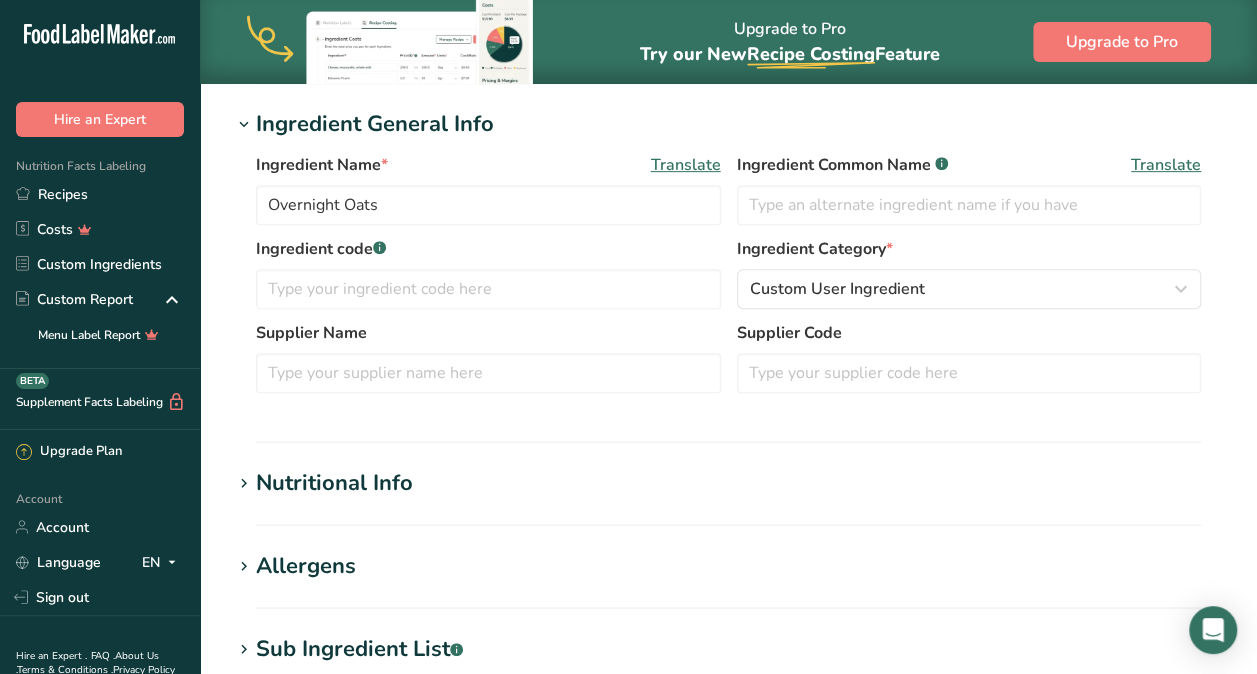 scroll, scrollTop: 348, scrollLeft: 0, axis: vertical 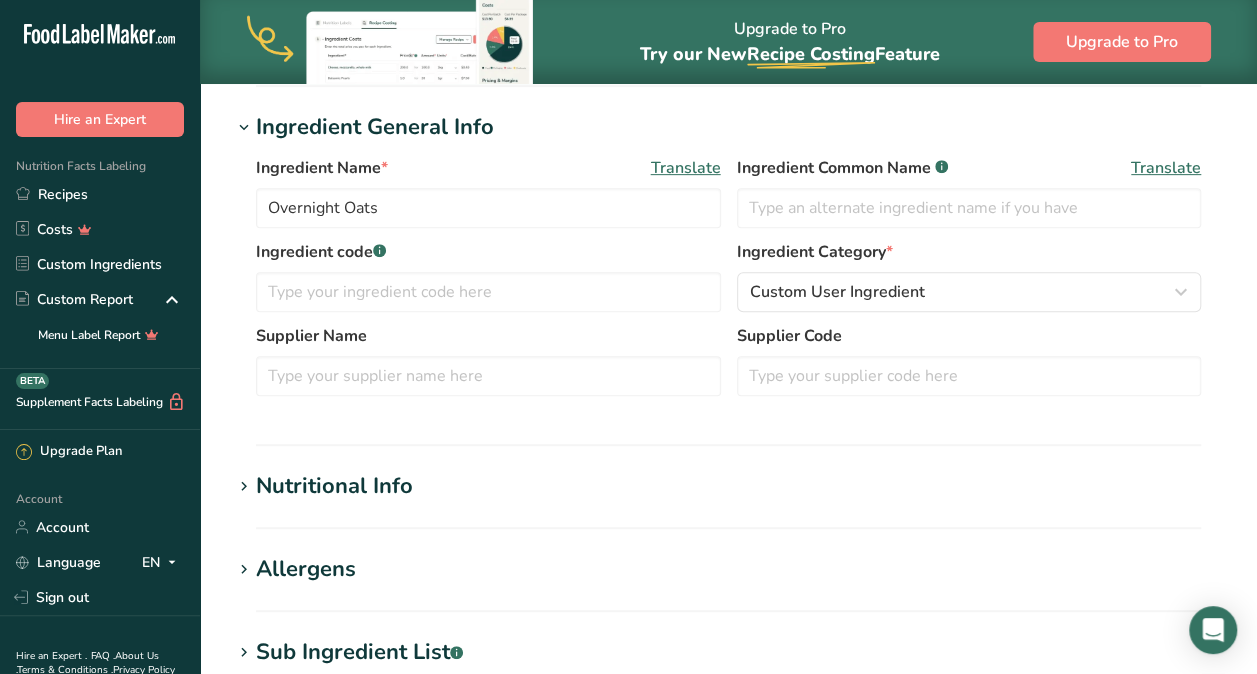 click on "Nutritional Info" at bounding box center (334, 486) 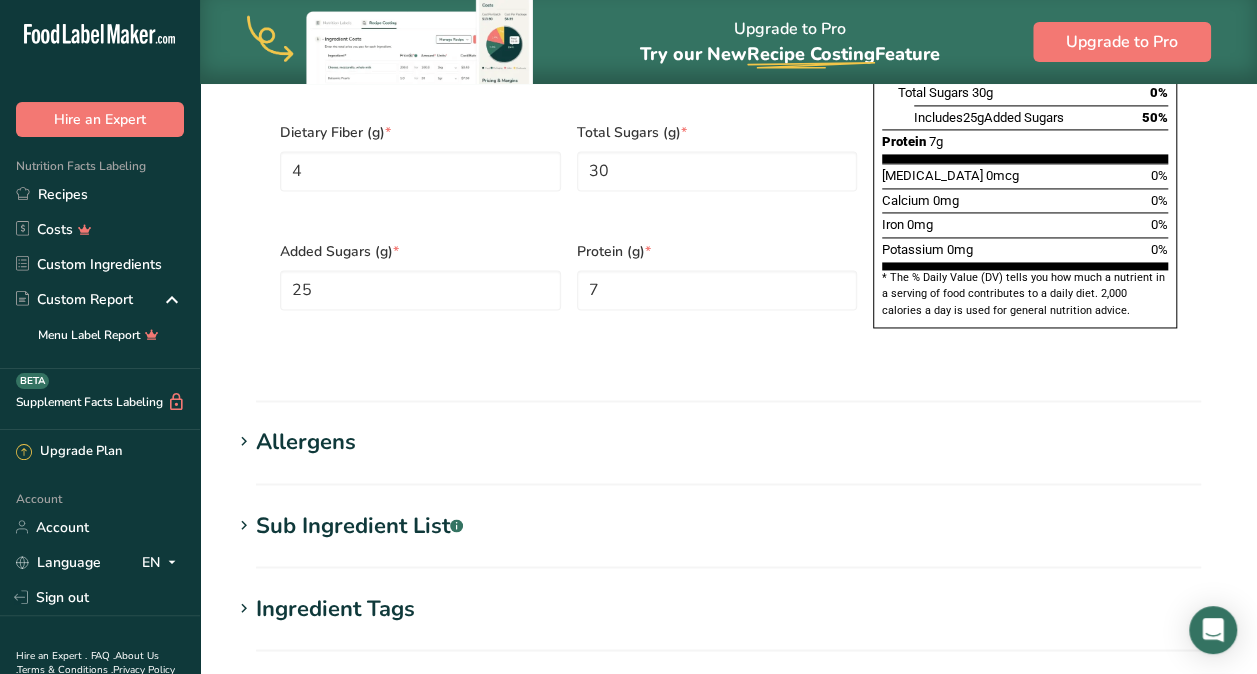 scroll, scrollTop: 1409, scrollLeft: 0, axis: vertical 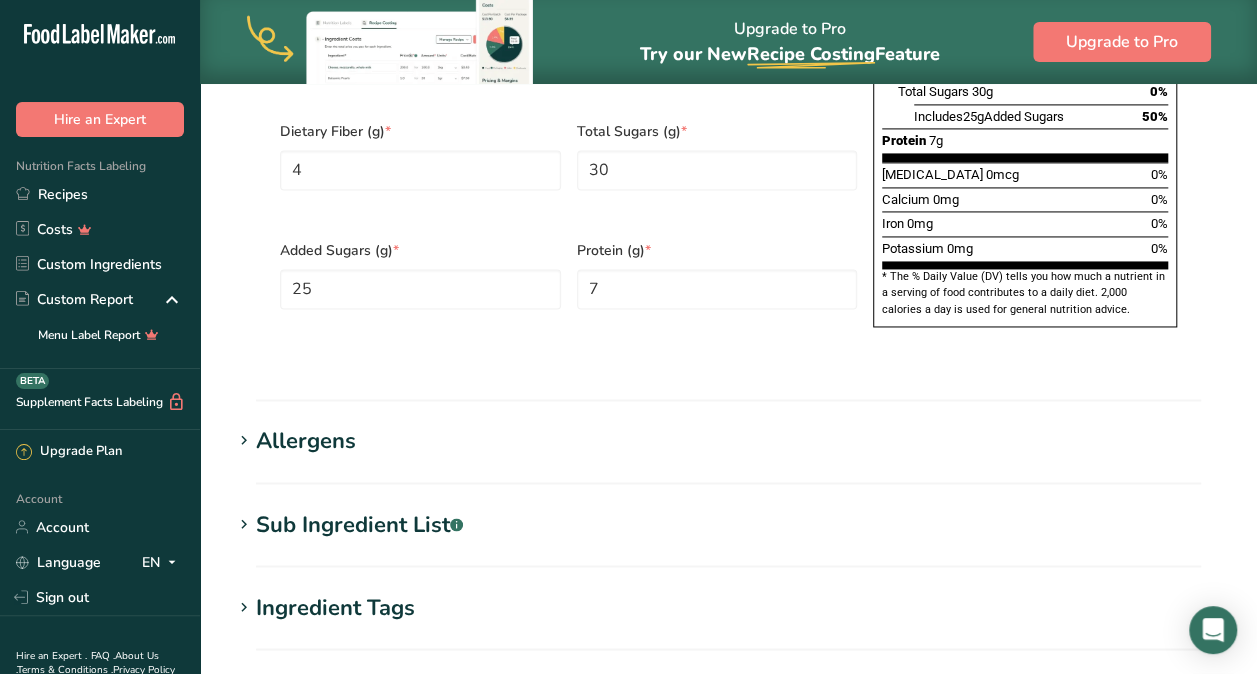 click on "Sub Ingredient List
.a-a{fill:#347362;}.b-a{fill:#fff;}" at bounding box center (359, 524) 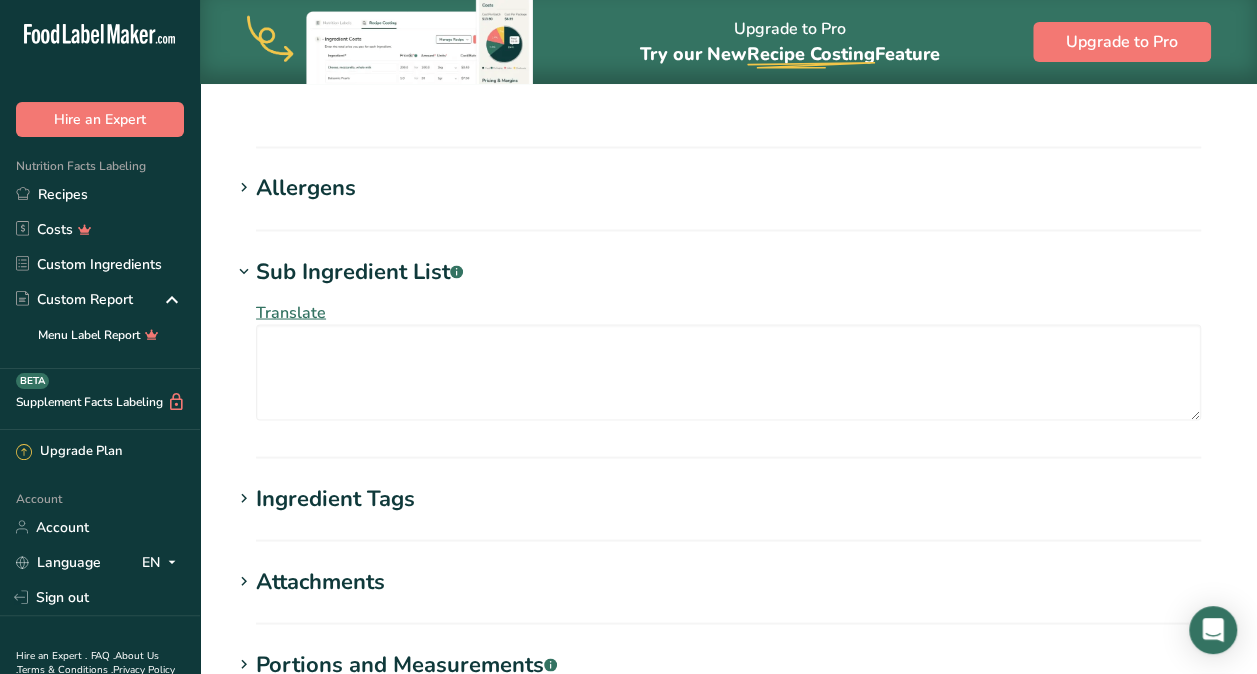 scroll, scrollTop: 1663, scrollLeft: 0, axis: vertical 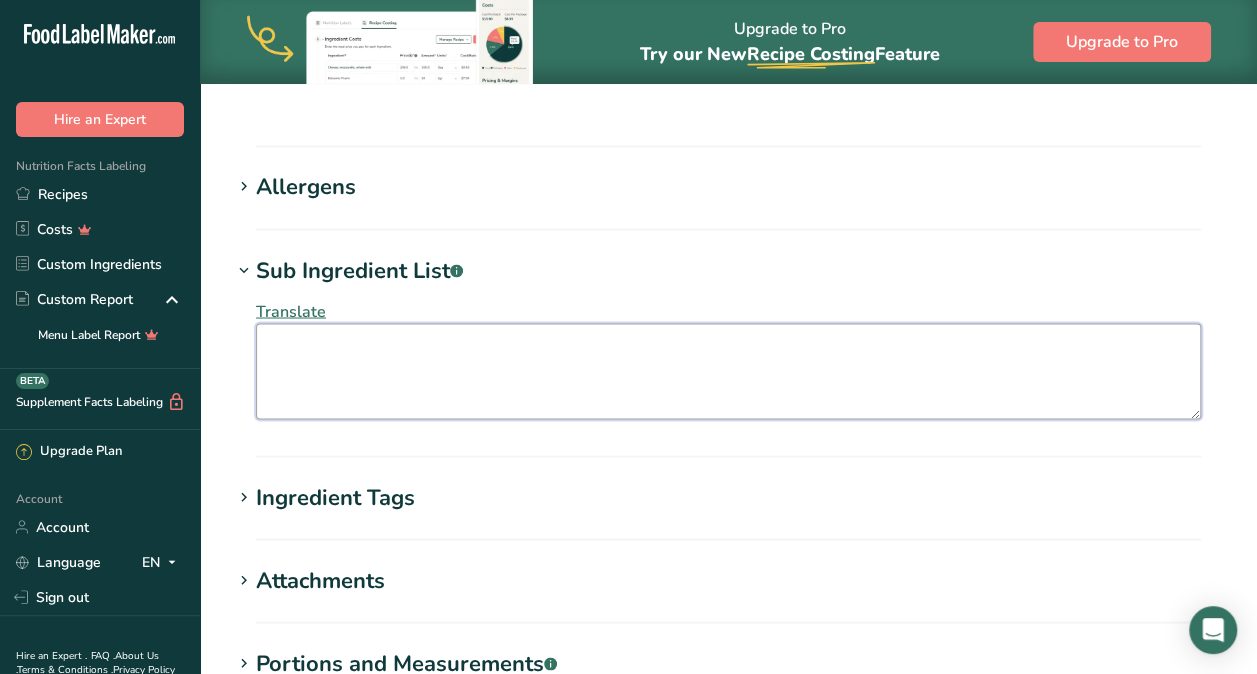 click at bounding box center [728, 371] 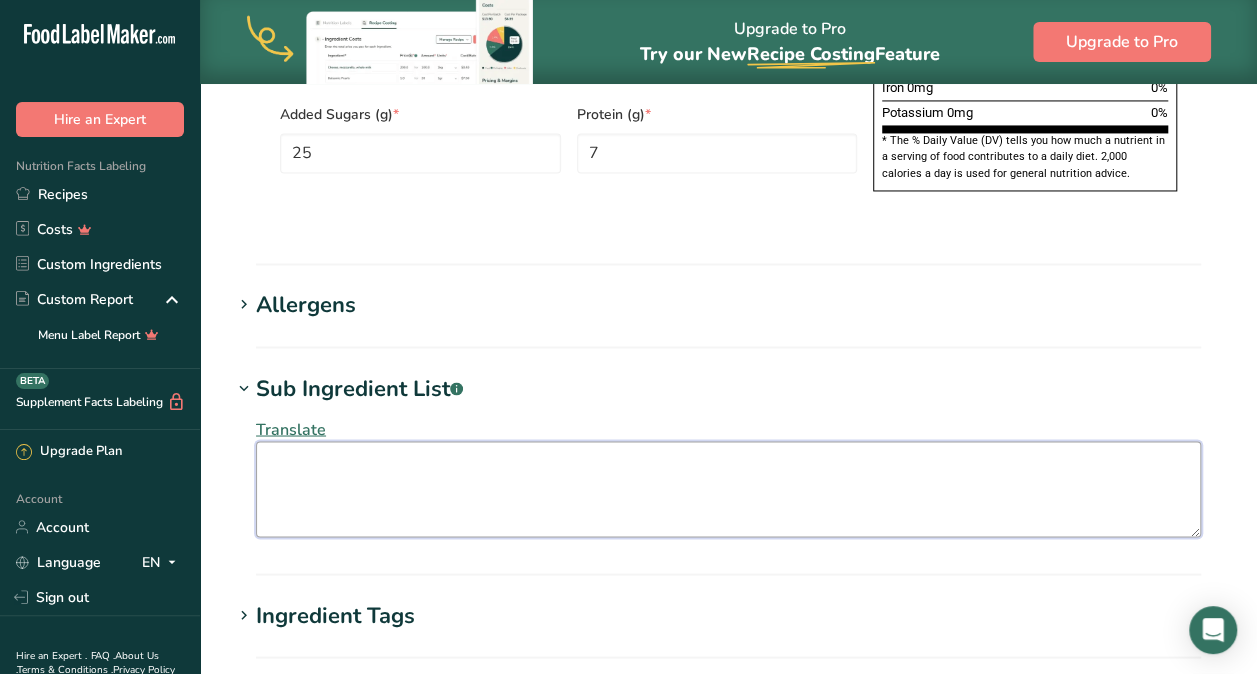 scroll, scrollTop: 1573, scrollLeft: 0, axis: vertical 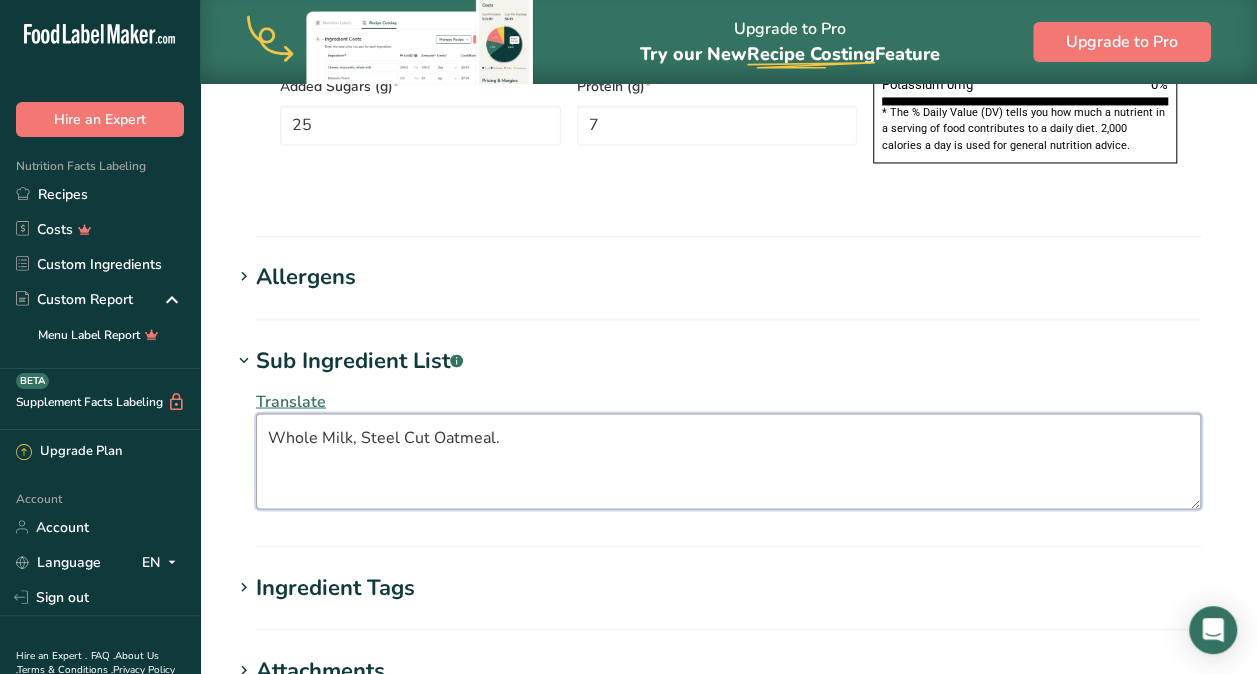click on "Whole Milk, Steel Cut Oatmeal." at bounding box center [728, 461] 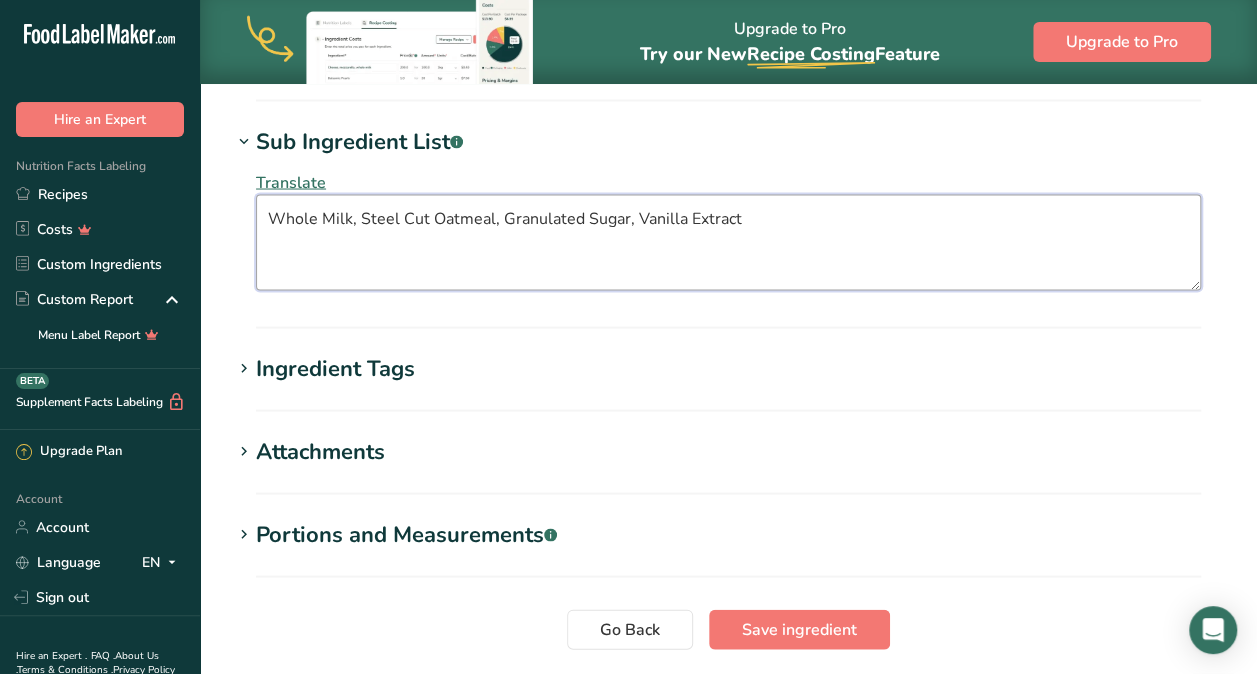 scroll, scrollTop: 1802, scrollLeft: 0, axis: vertical 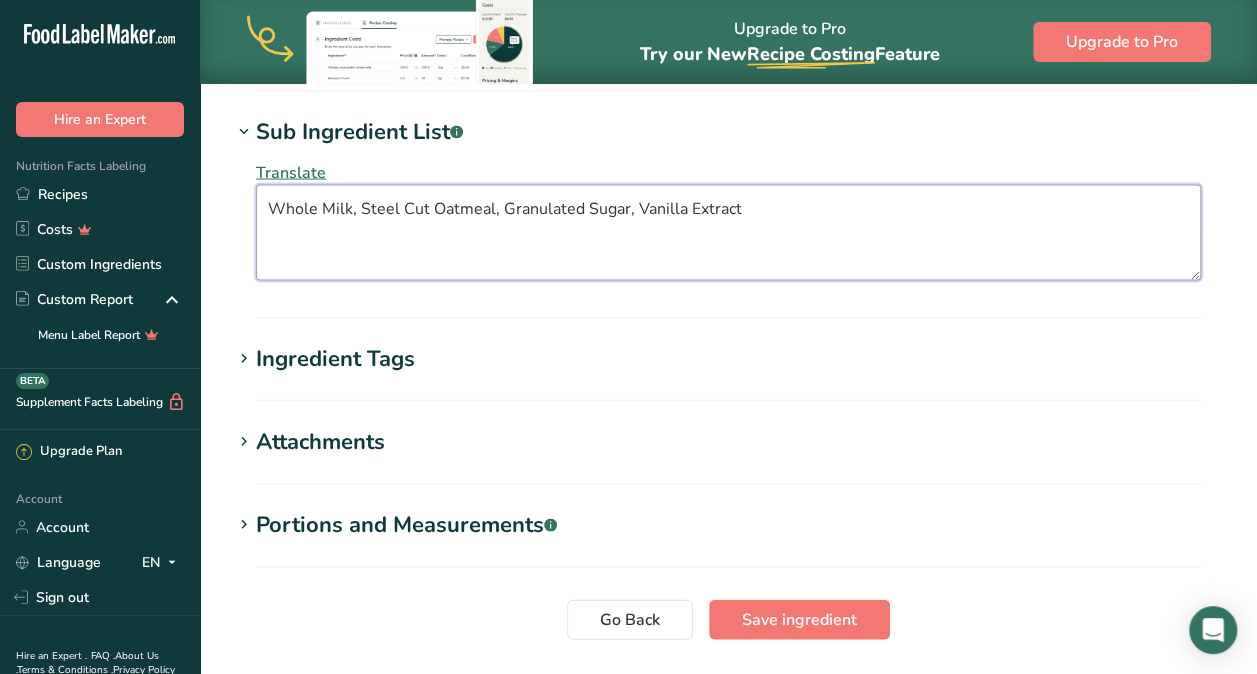 type on "Whole Milk, Steel Cut Oatmeal, Granulated Sugar, Vanilla Extract" 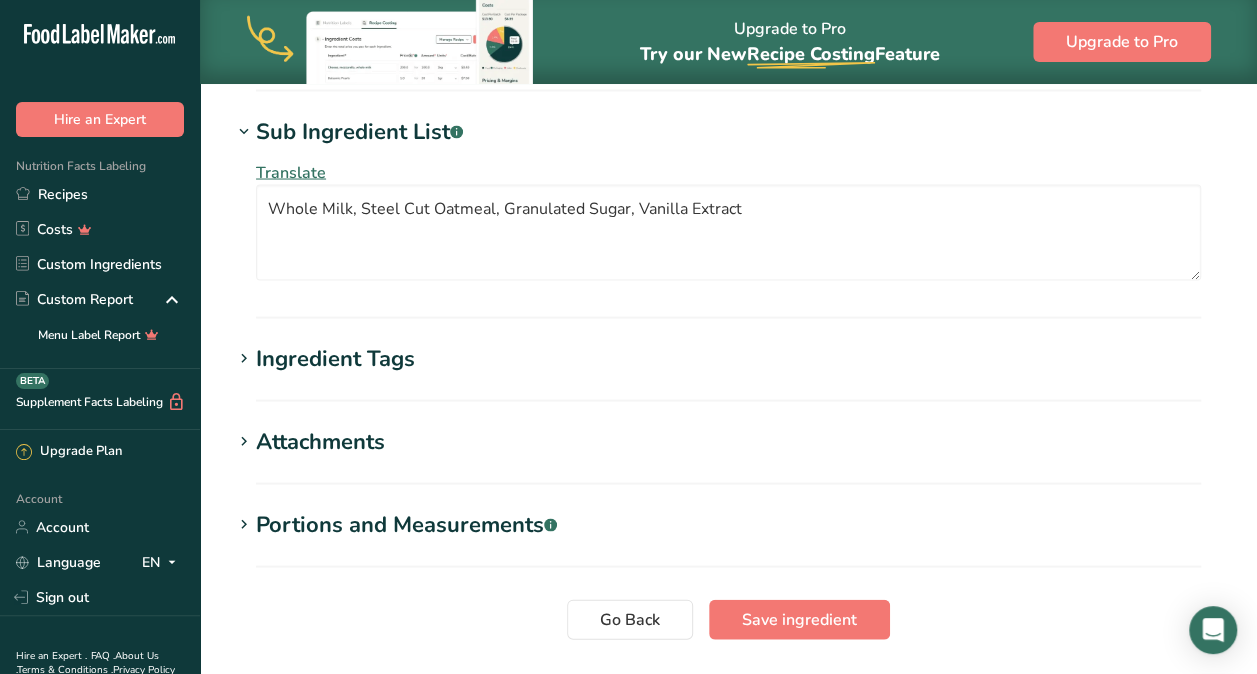 click on "Ingredient Tags
Add tags         Standard Tags Custom Tags
Source of Antioxidants
[MEDICAL_DATA] Effect
Source of Omega 3
Plant-based Protein
Dairy free
Gluten free
Vegan
Vegetarian
Soy free
Source of Healthy Fats
Source of B-Vitamins
Organic
Organic Certified
Non-GMO
Kosher Pareve
Kosher Dairy
Halal
No Synthetic Additives
Clean Label
Bio-Engineered
Keto Friendly" at bounding box center (728, 371) 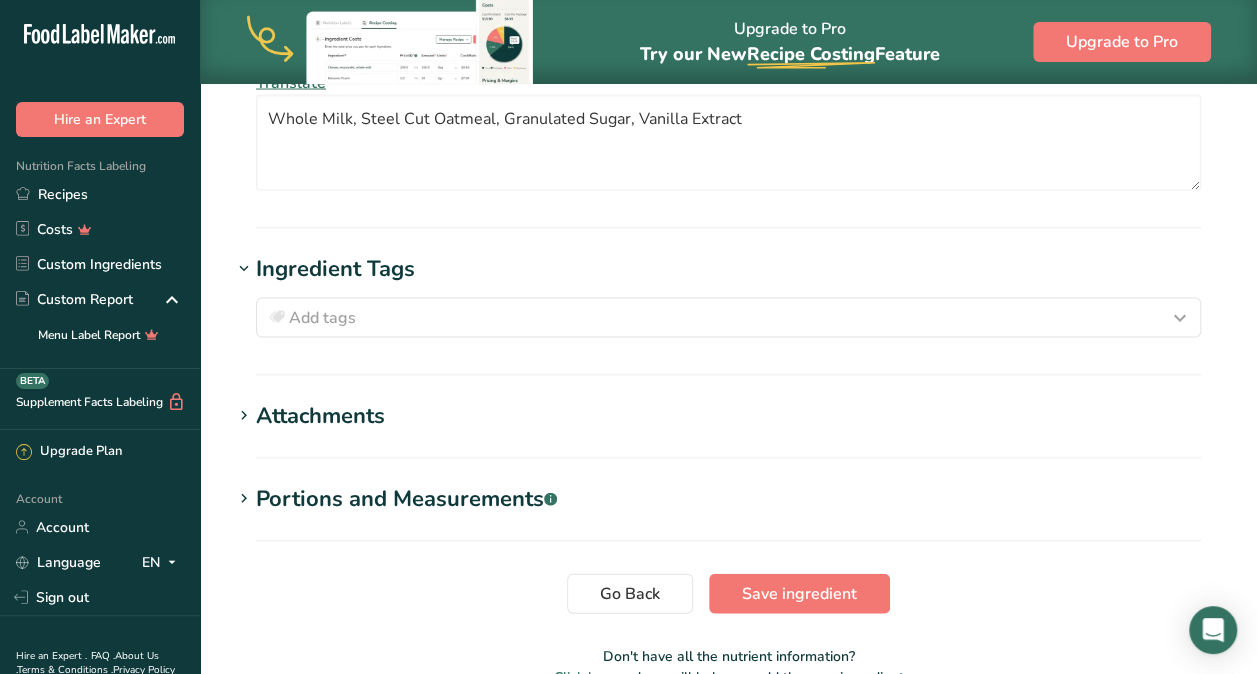 scroll, scrollTop: 1894, scrollLeft: 0, axis: vertical 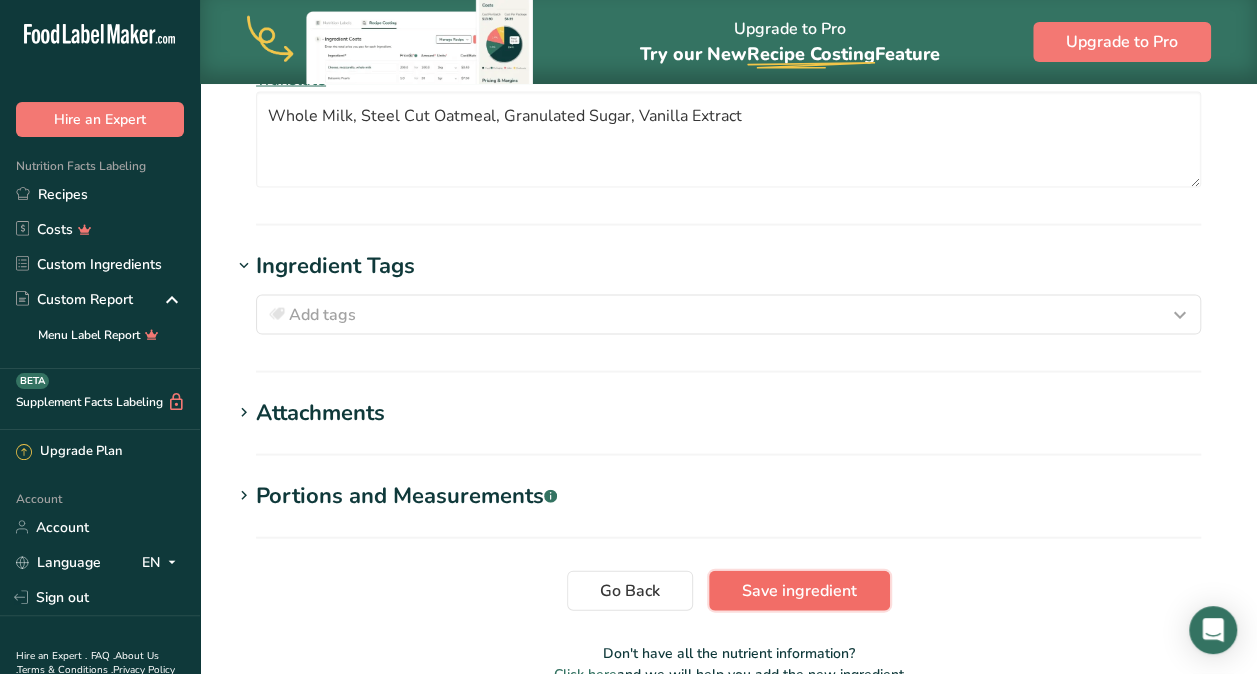 click on "Save ingredient" at bounding box center [799, 591] 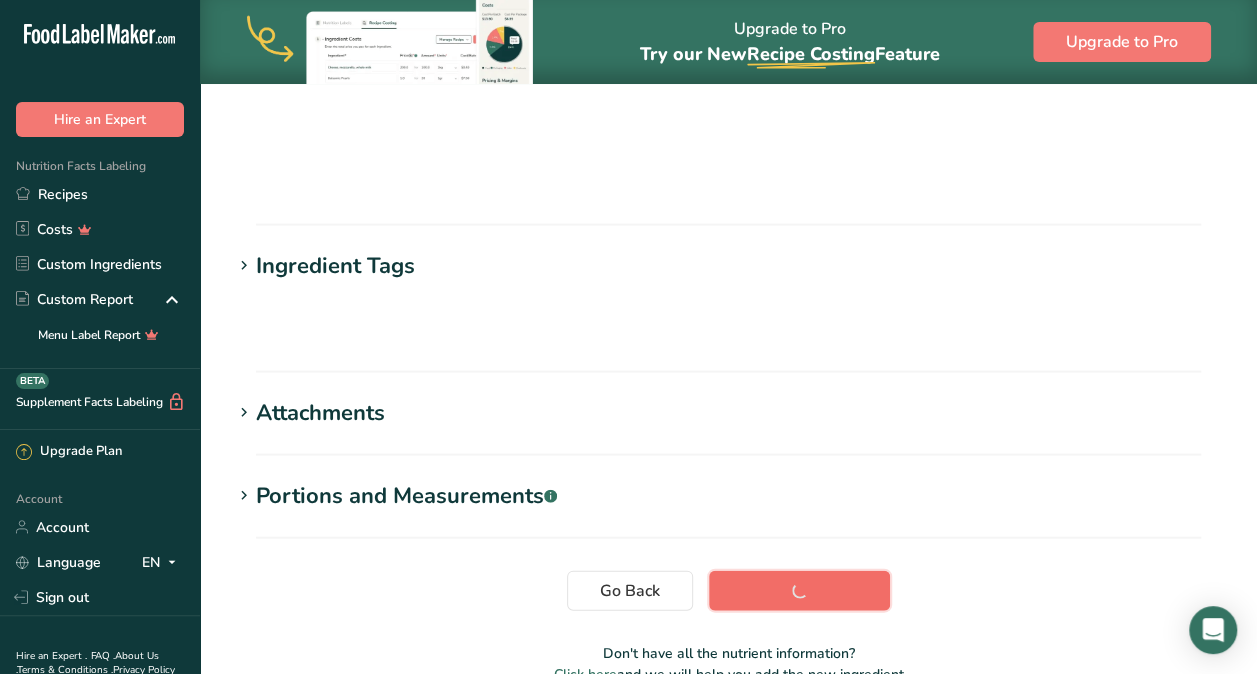 scroll, scrollTop: 385, scrollLeft: 0, axis: vertical 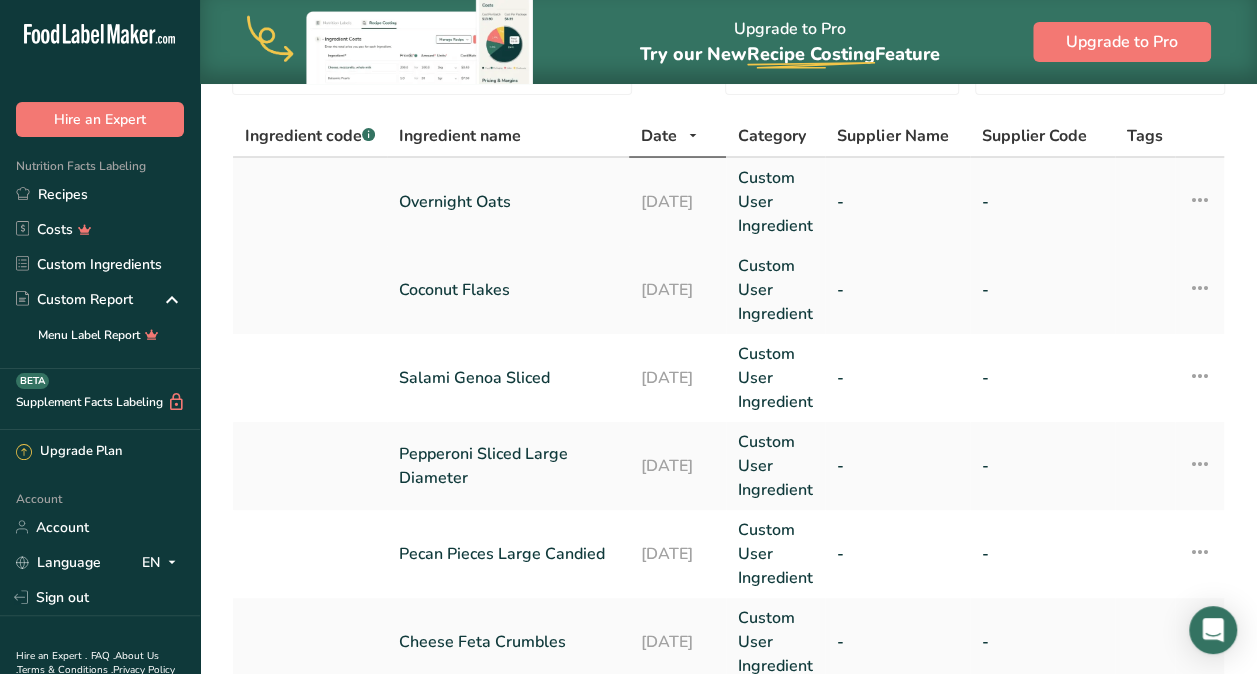 click on "Overnight Oats" at bounding box center (508, 202) 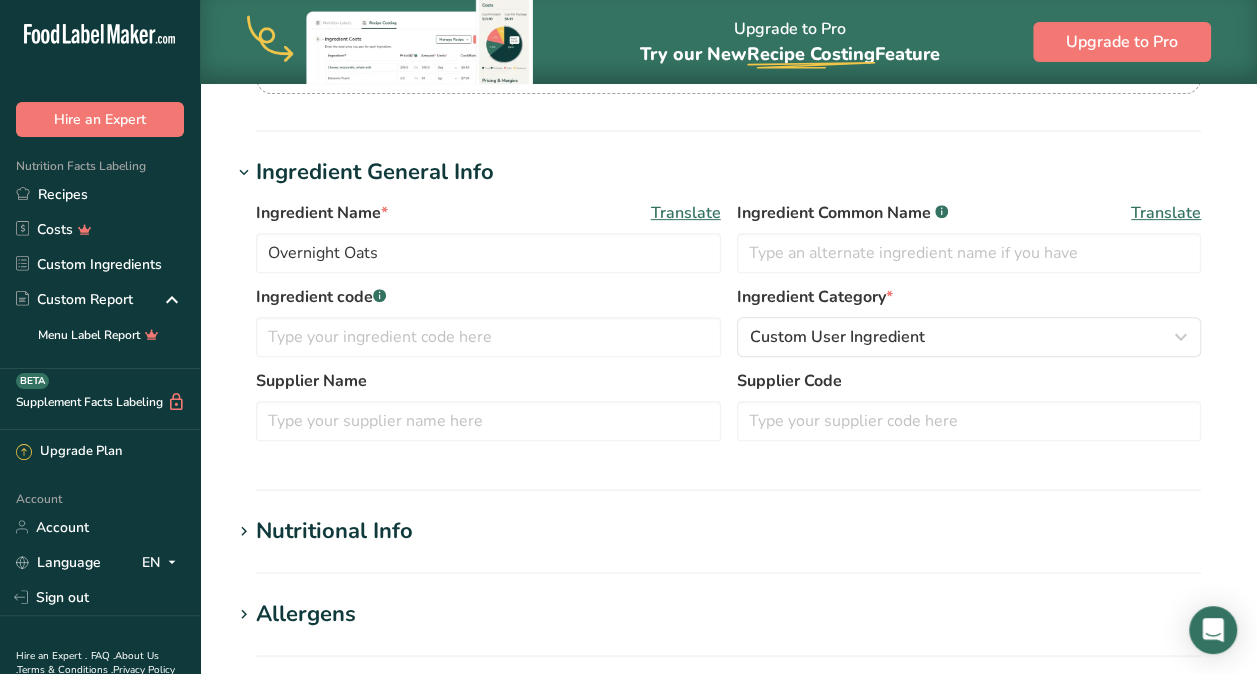 scroll, scrollTop: 0, scrollLeft: 0, axis: both 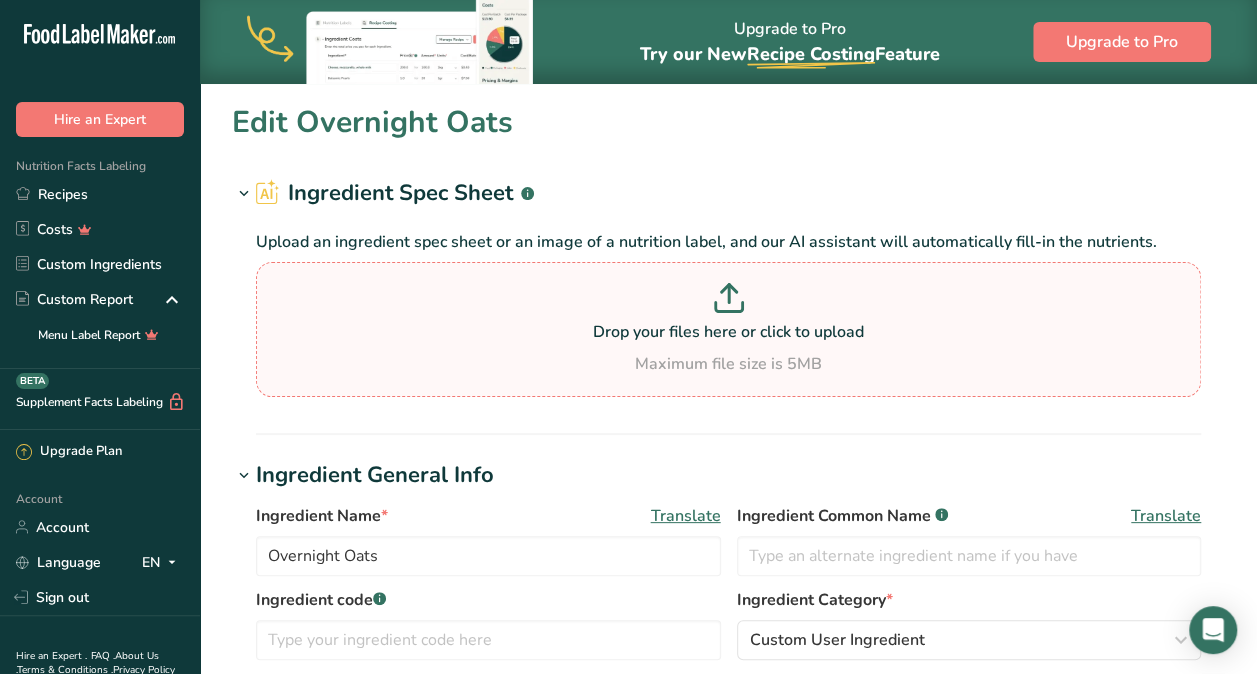 click on "Drop your files here or click to upload" at bounding box center (728, 332) 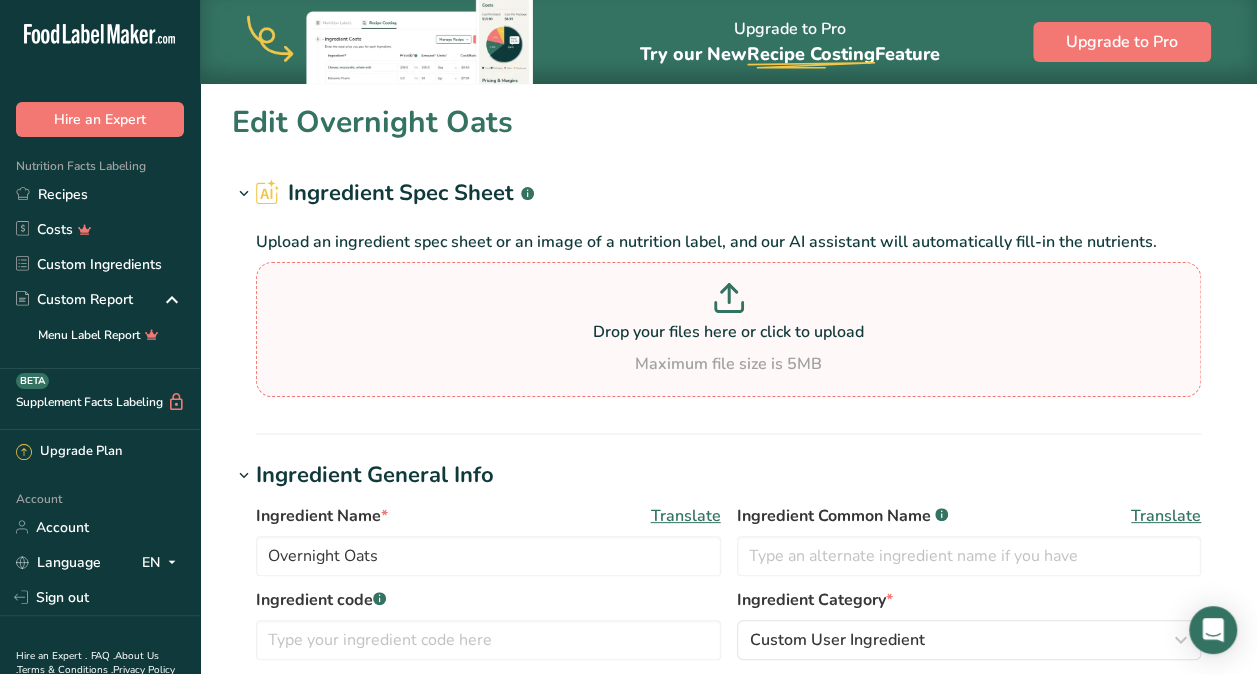 type on "C:\fakepath\Recipes-Builds [DATE].pdf" 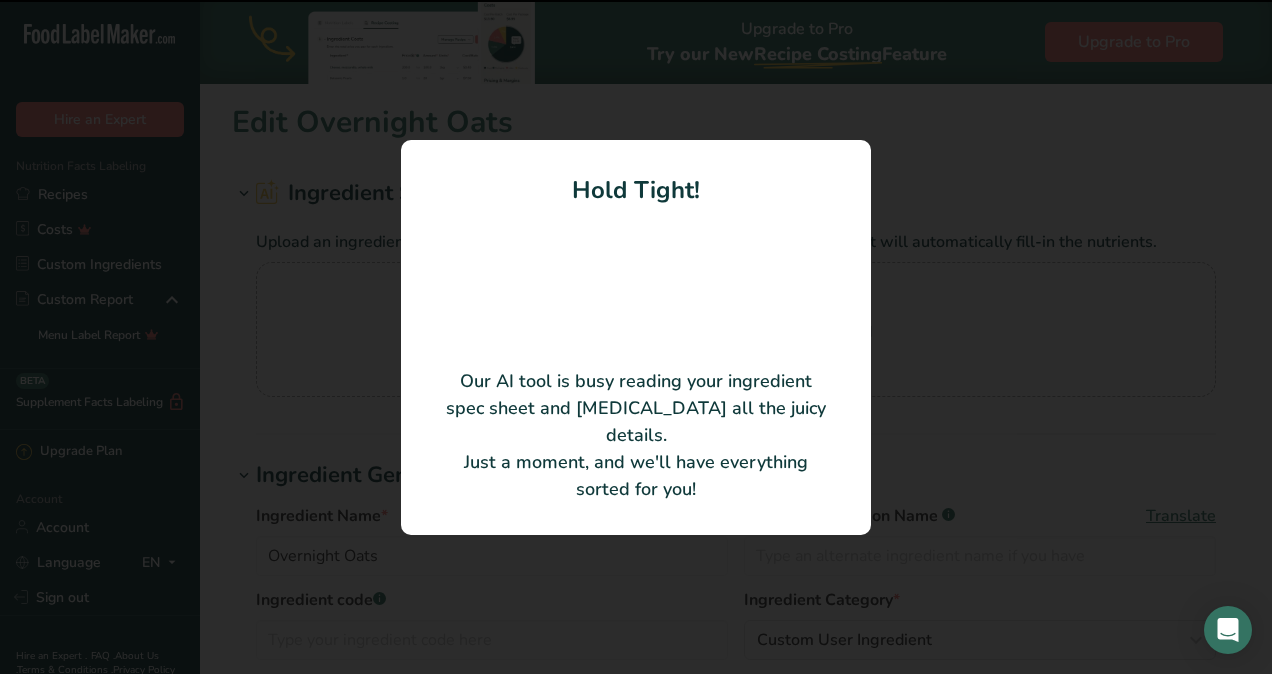 type on "Rolled Oats" 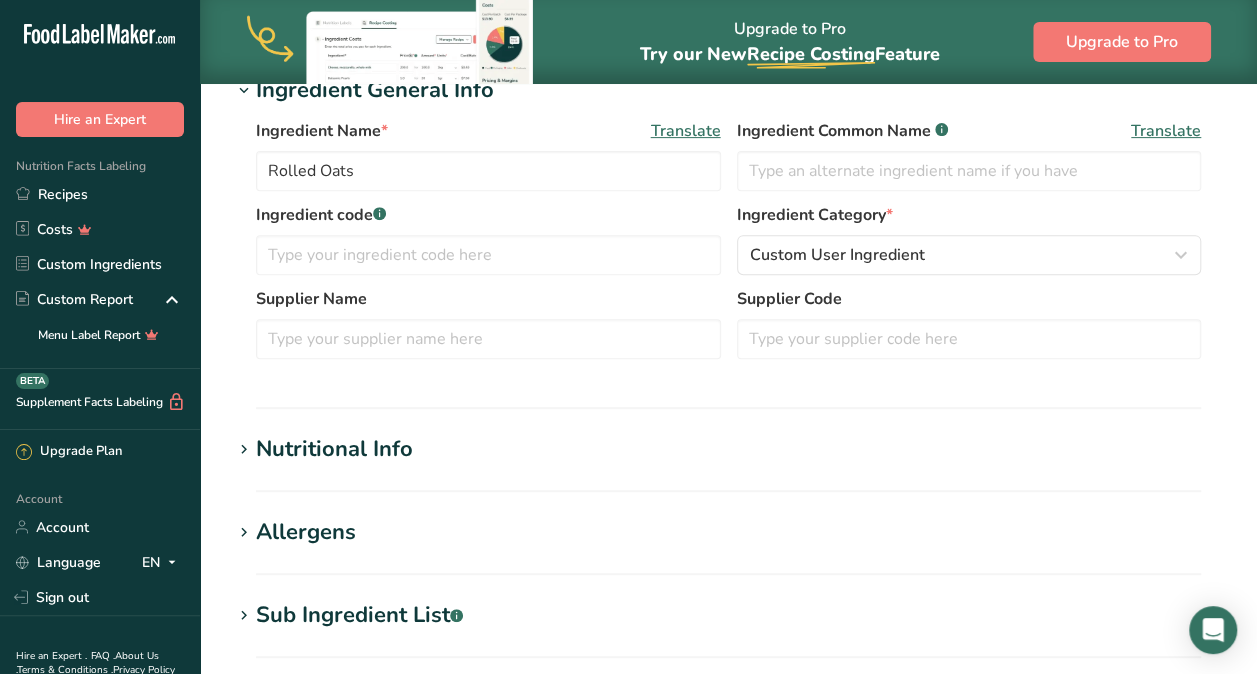 scroll, scrollTop: 289, scrollLeft: 0, axis: vertical 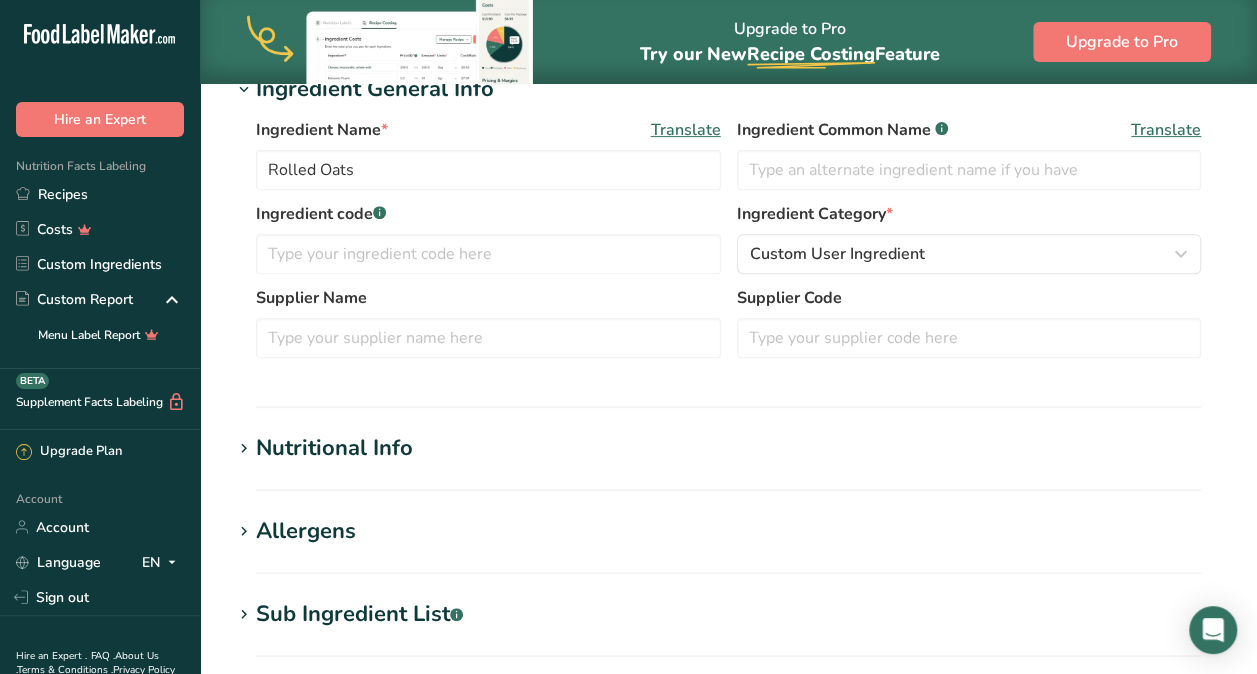 click on "Nutritional Info" at bounding box center (334, 448) 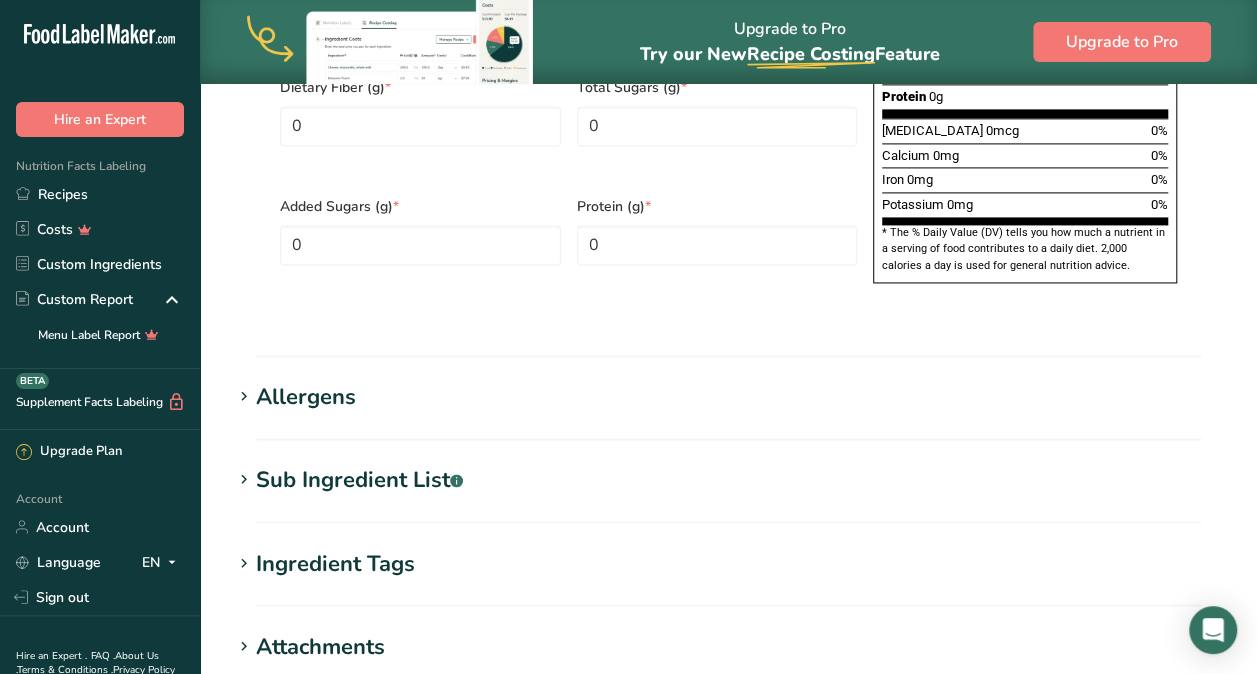 scroll, scrollTop: 1401, scrollLeft: 0, axis: vertical 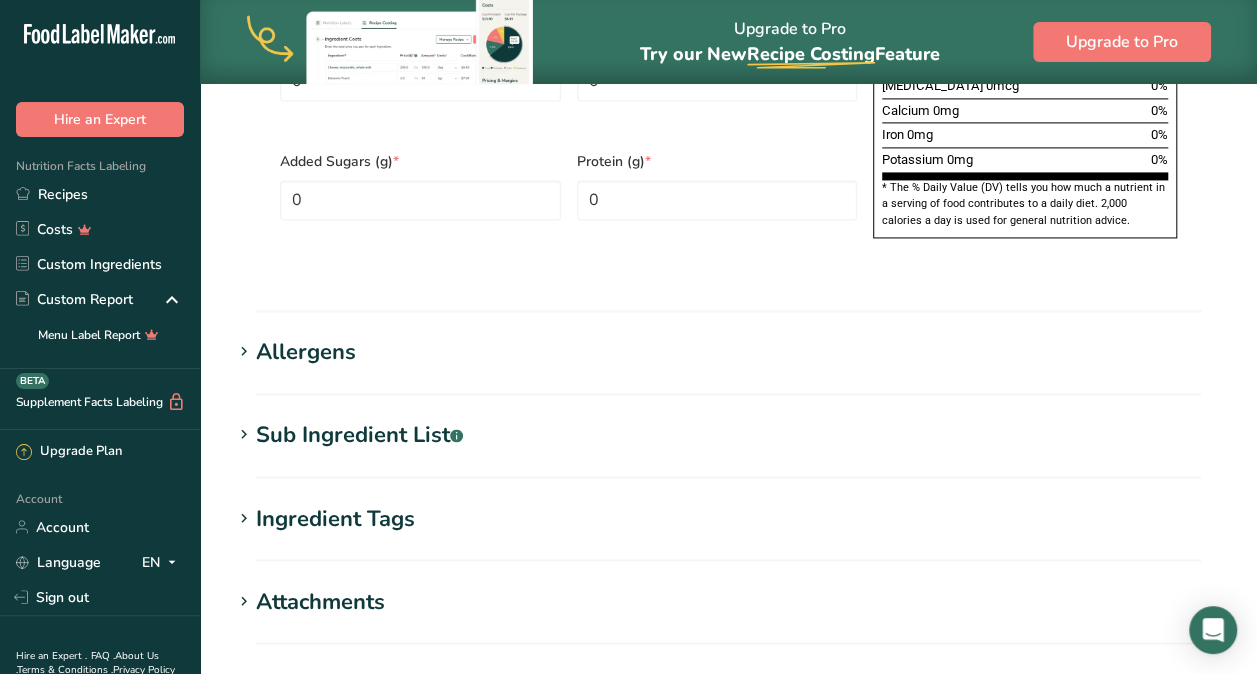 click on "Allergens" at bounding box center [306, 352] 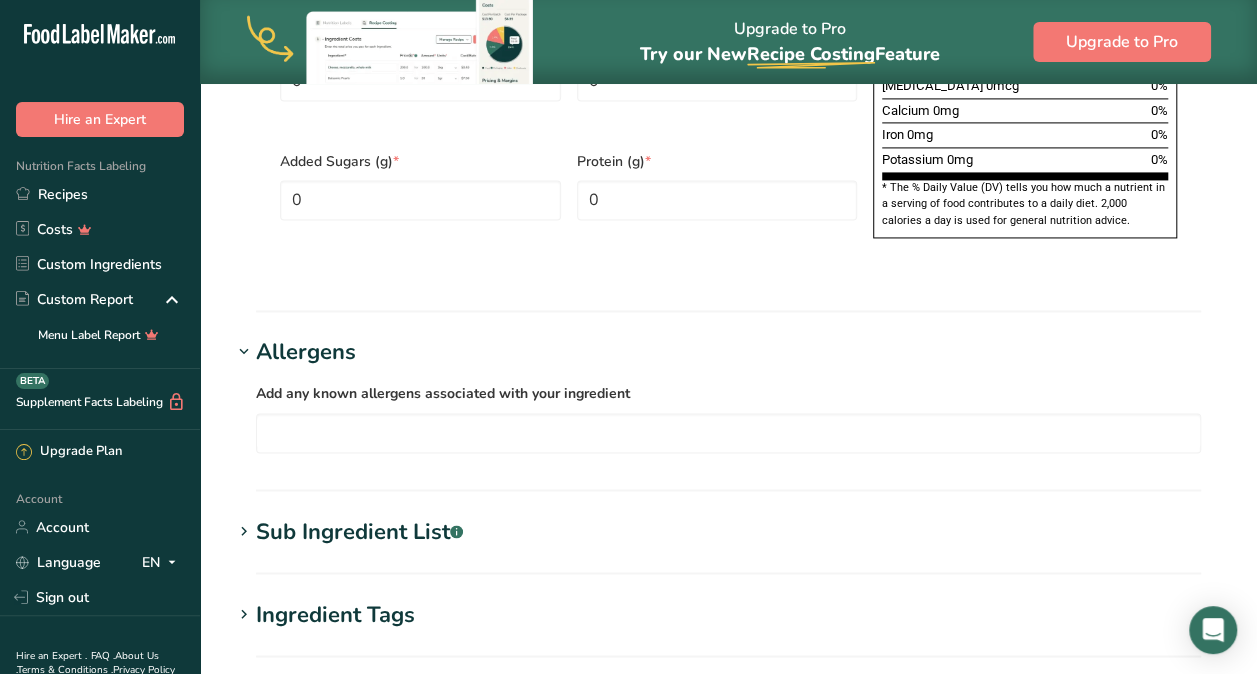 click on "Sub Ingredient List
.a-a{fill:#347362;}.b-a{fill:#fff;}" at bounding box center (359, 531) 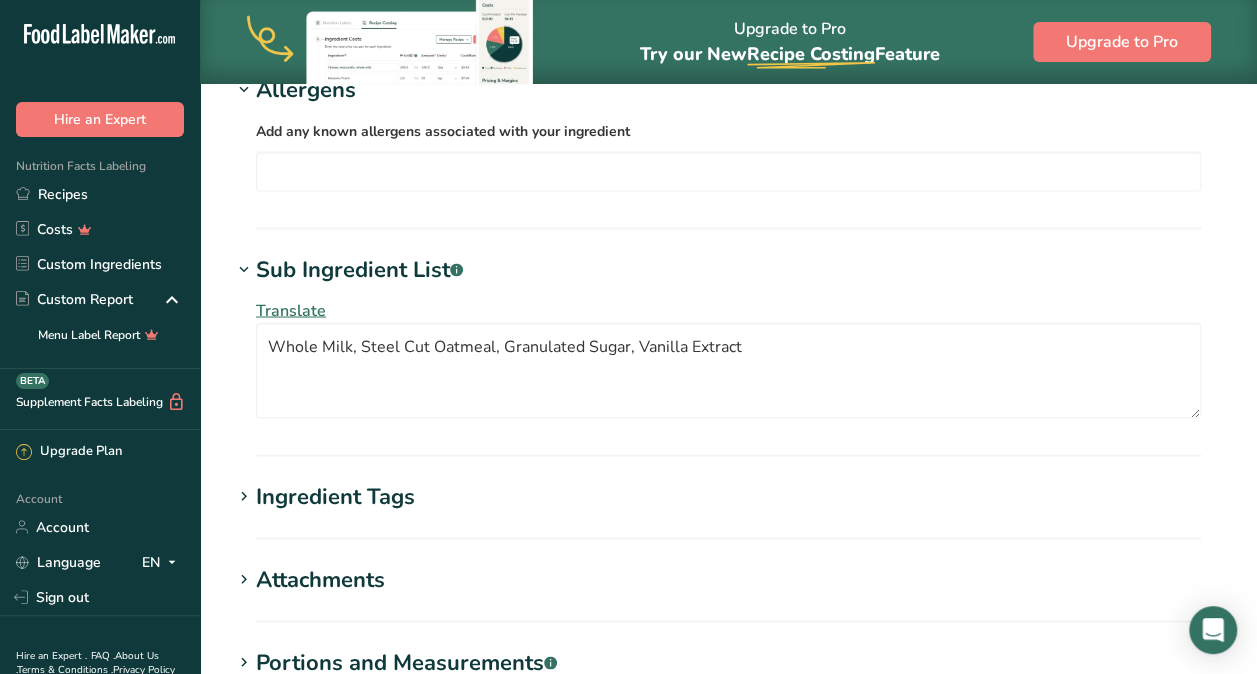 scroll, scrollTop: 1665, scrollLeft: 0, axis: vertical 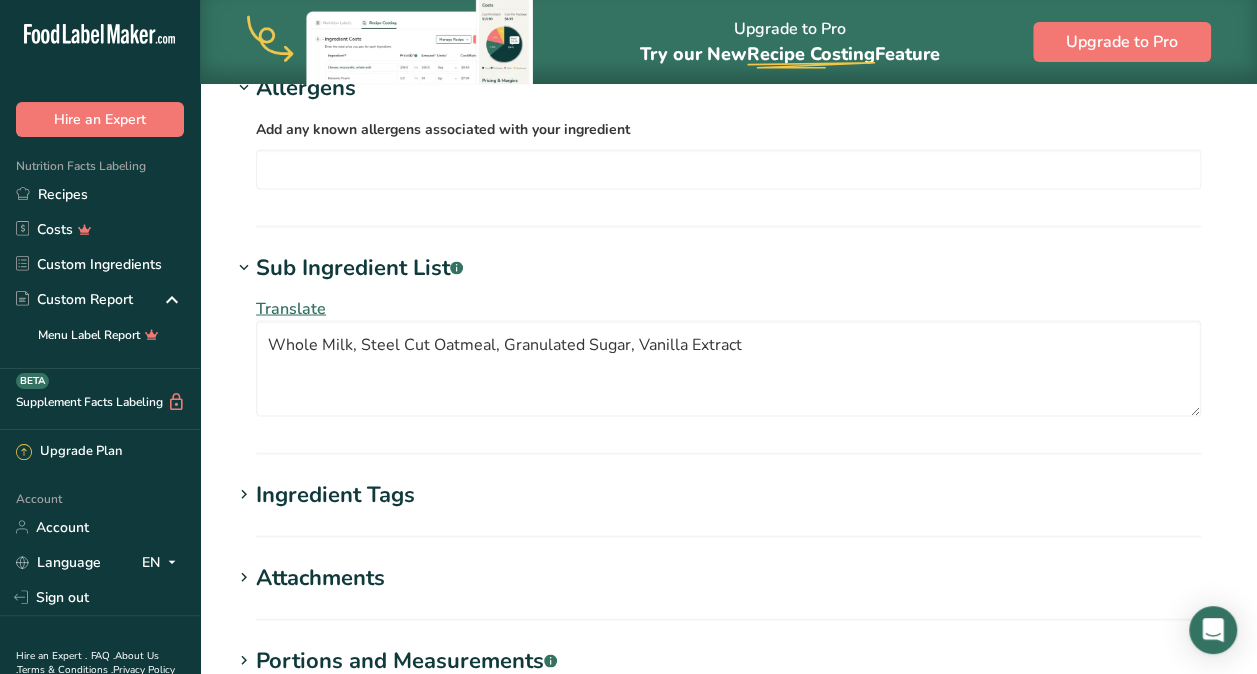 click on "Ingredient Tags" at bounding box center [335, 494] 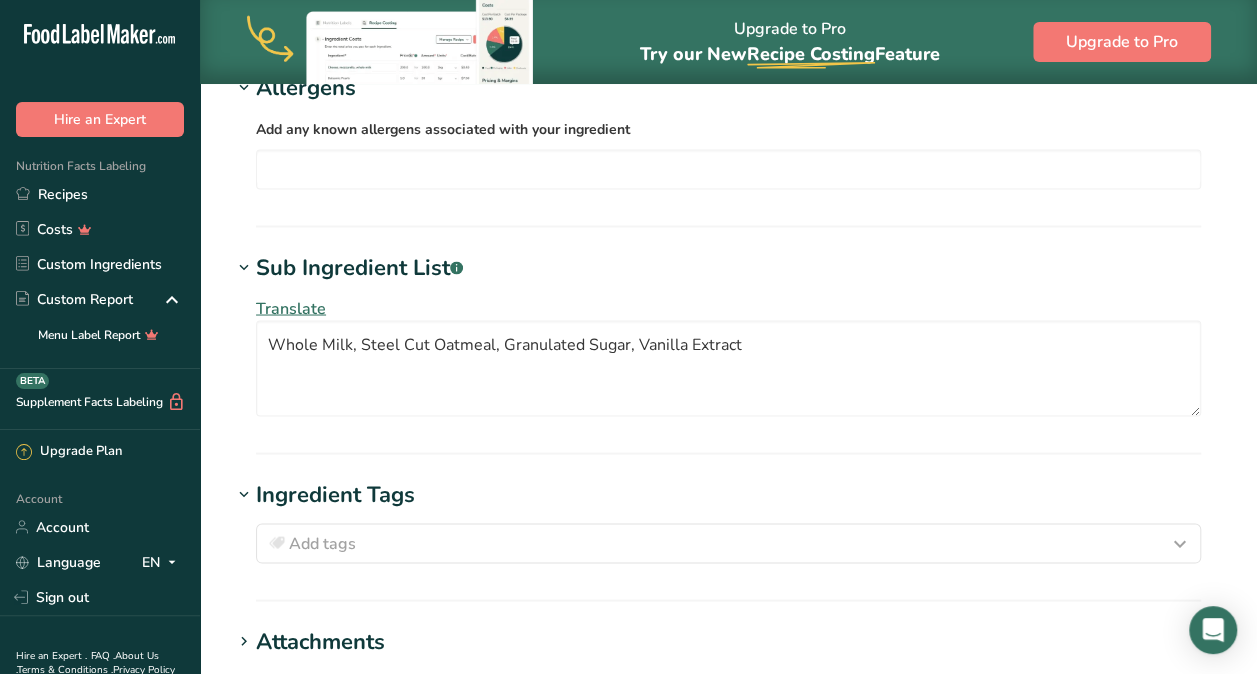click on "Attachments" at bounding box center [320, 641] 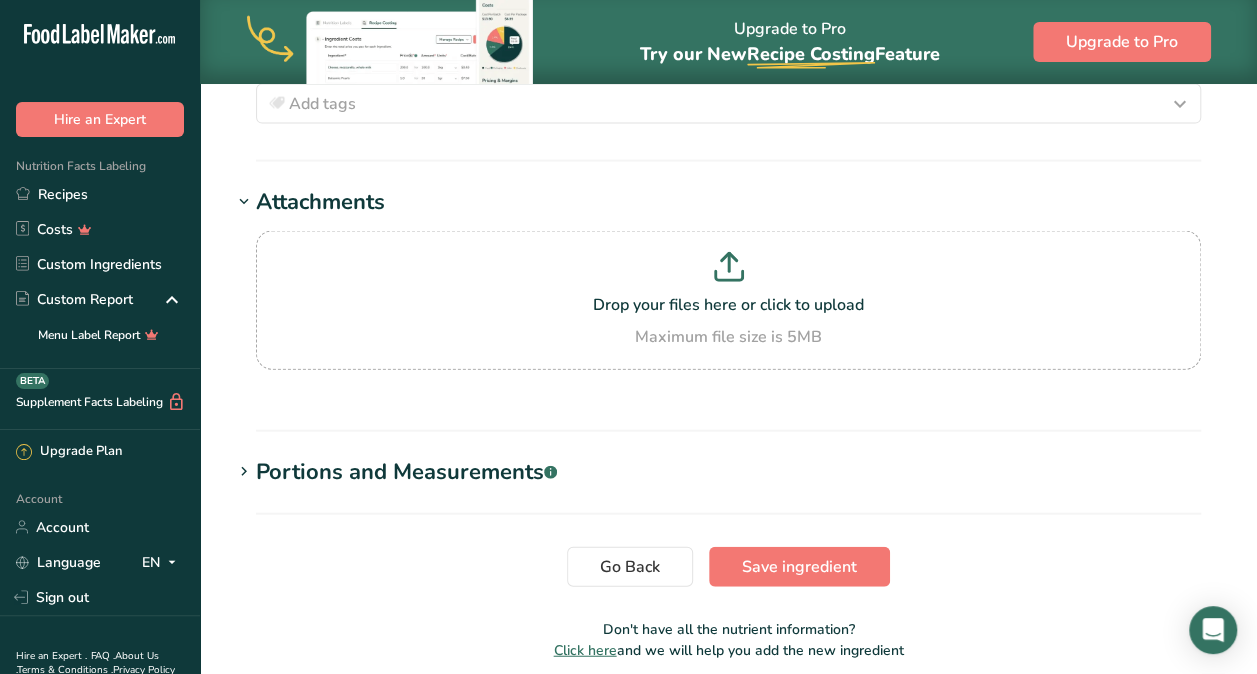 scroll, scrollTop: 2141, scrollLeft: 0, axis: vertical 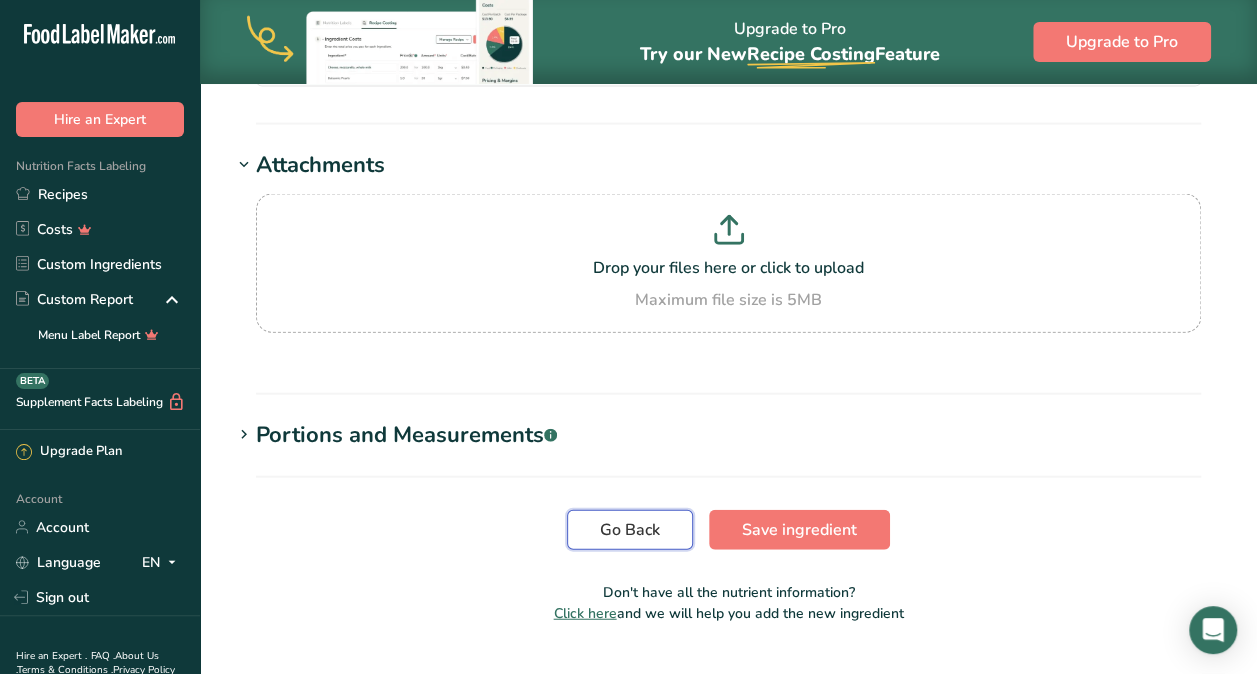 click on "Go Back" at bounding box center (630, 530) 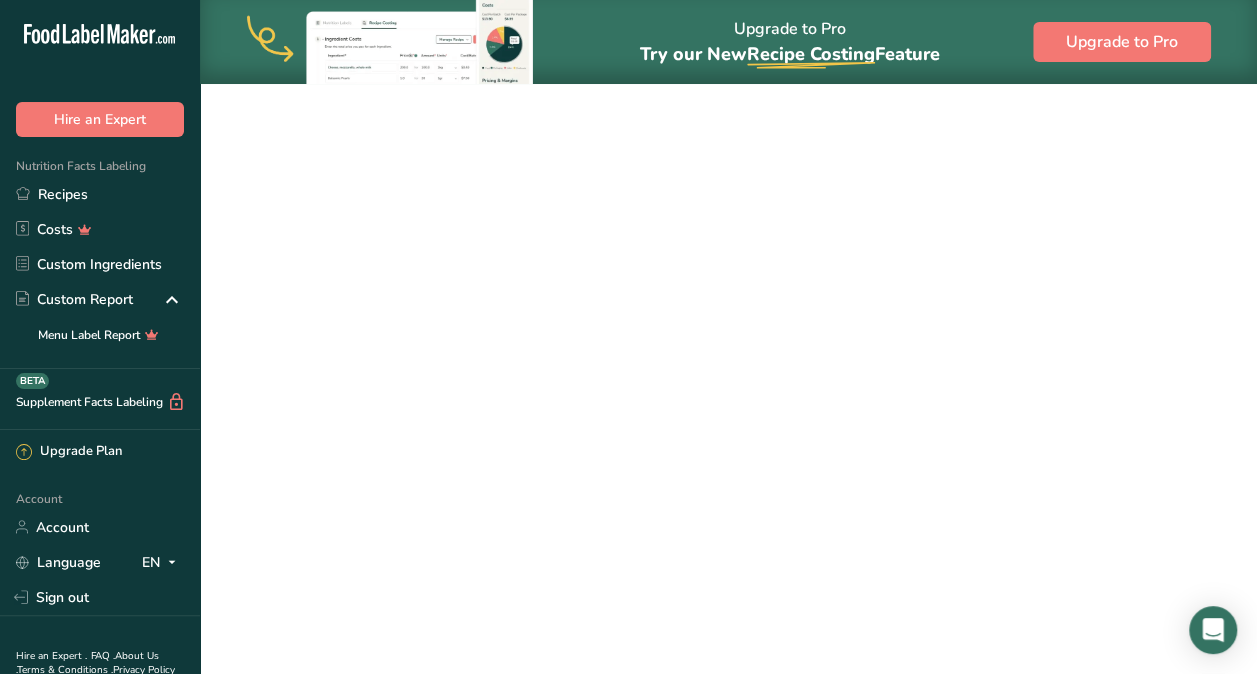 scroll, scrollTop: 0, scrollLeft: 0, axis: both 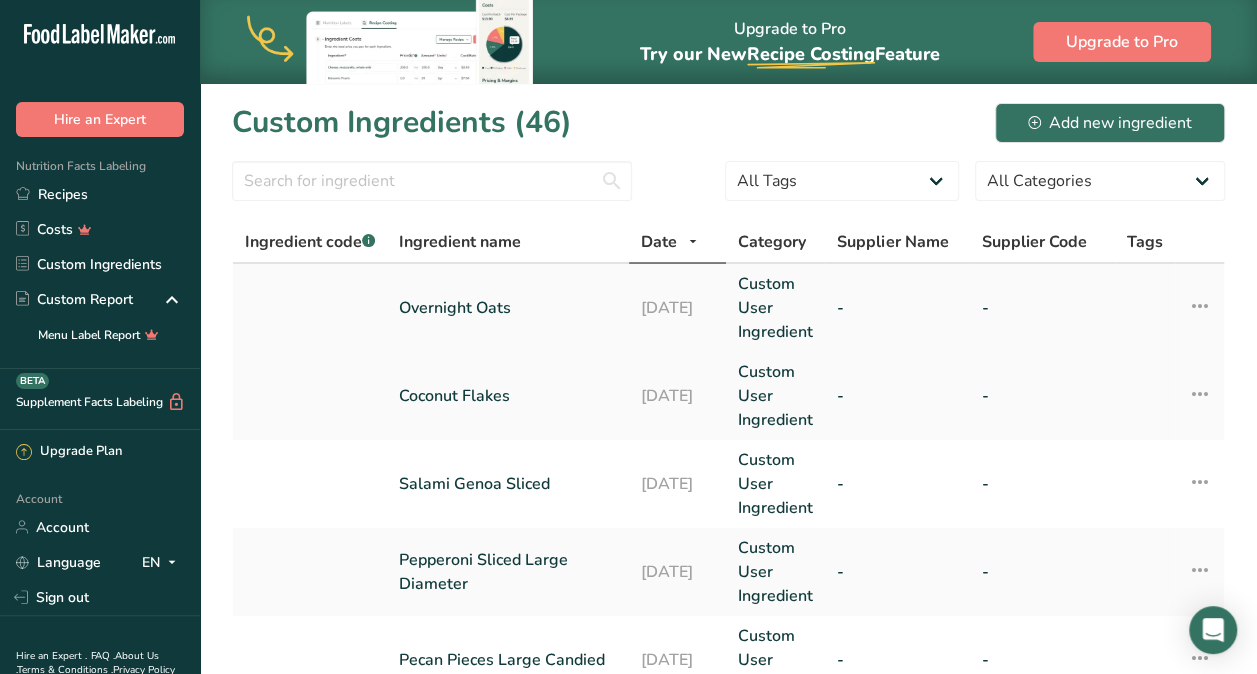 click on "Overnight Oats" at bounding box center [508, 308] 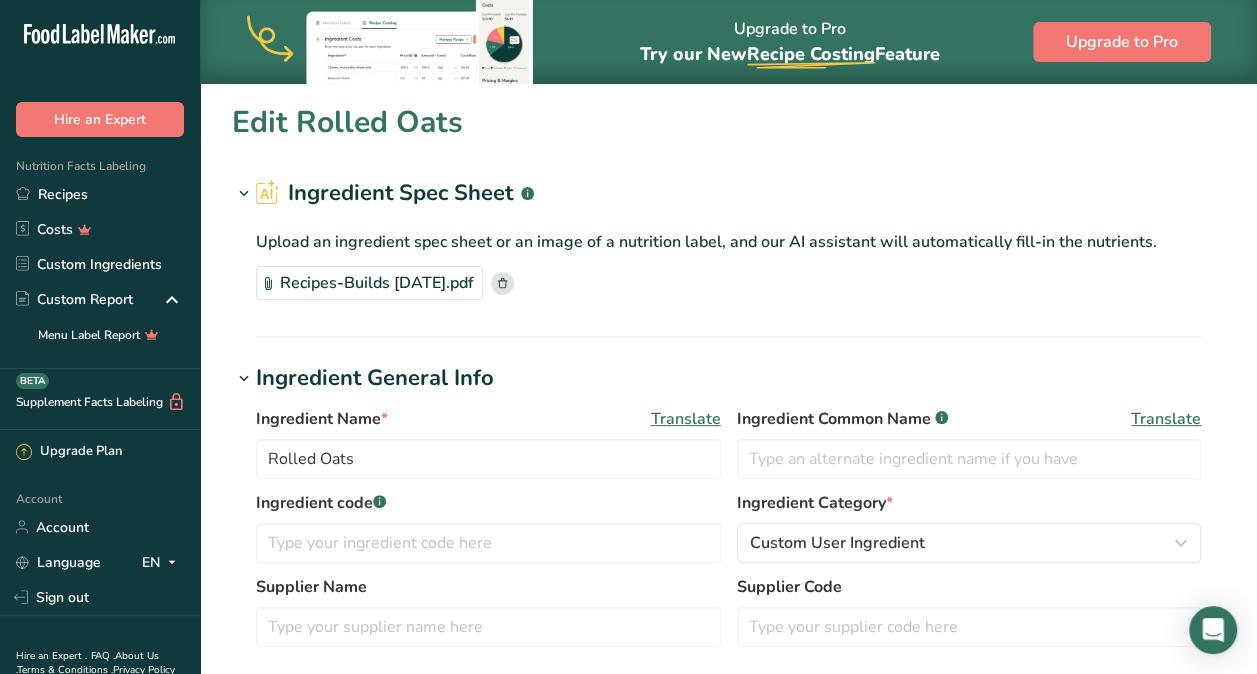 type on "Overnight Oats" 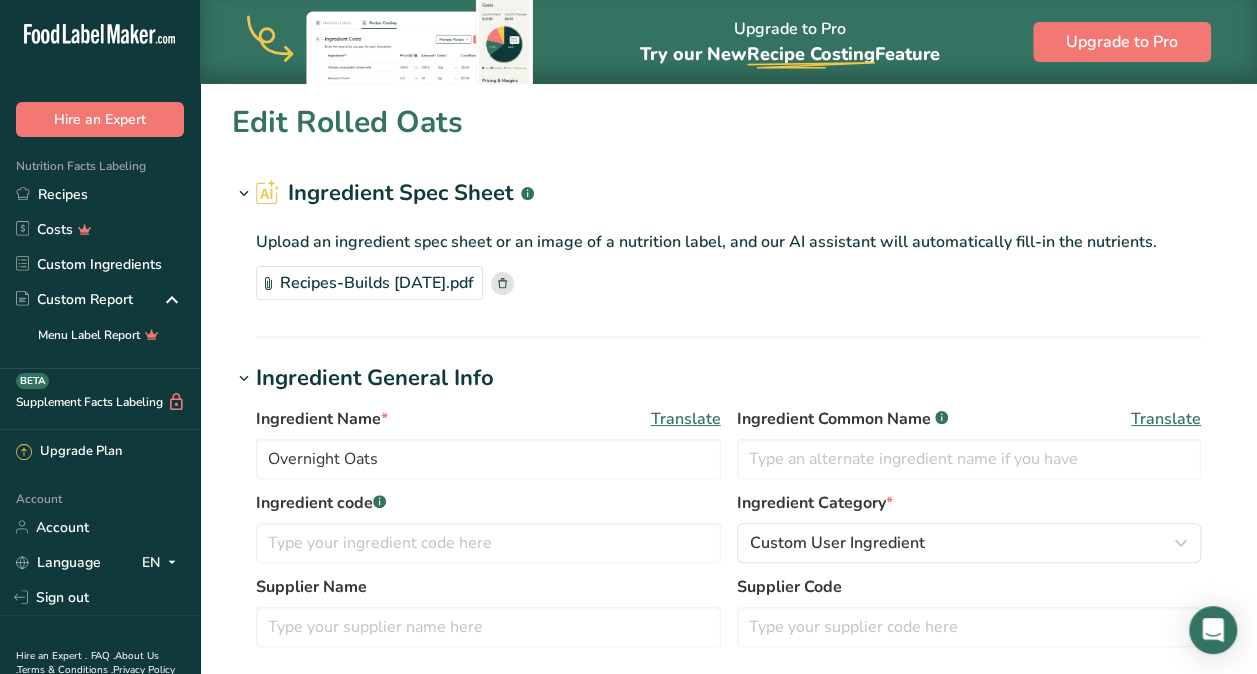 type on "290" 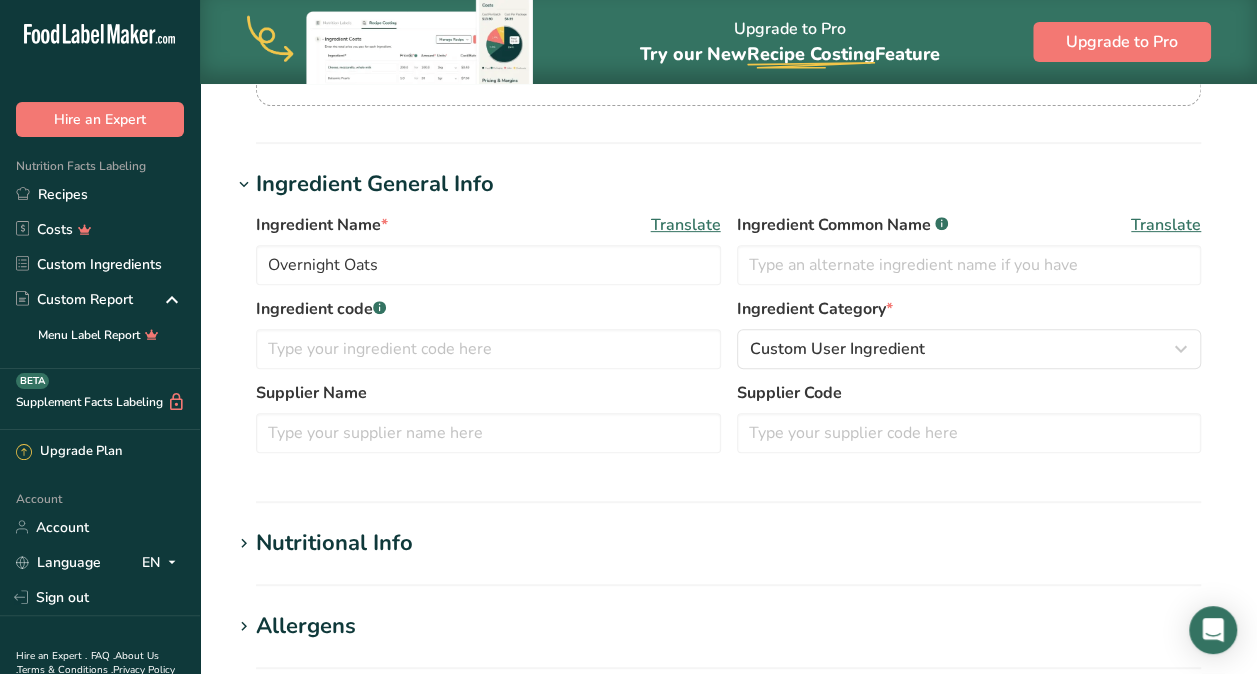scroll, scrollTop: 292, scrollLeft: 0, axis: vertical 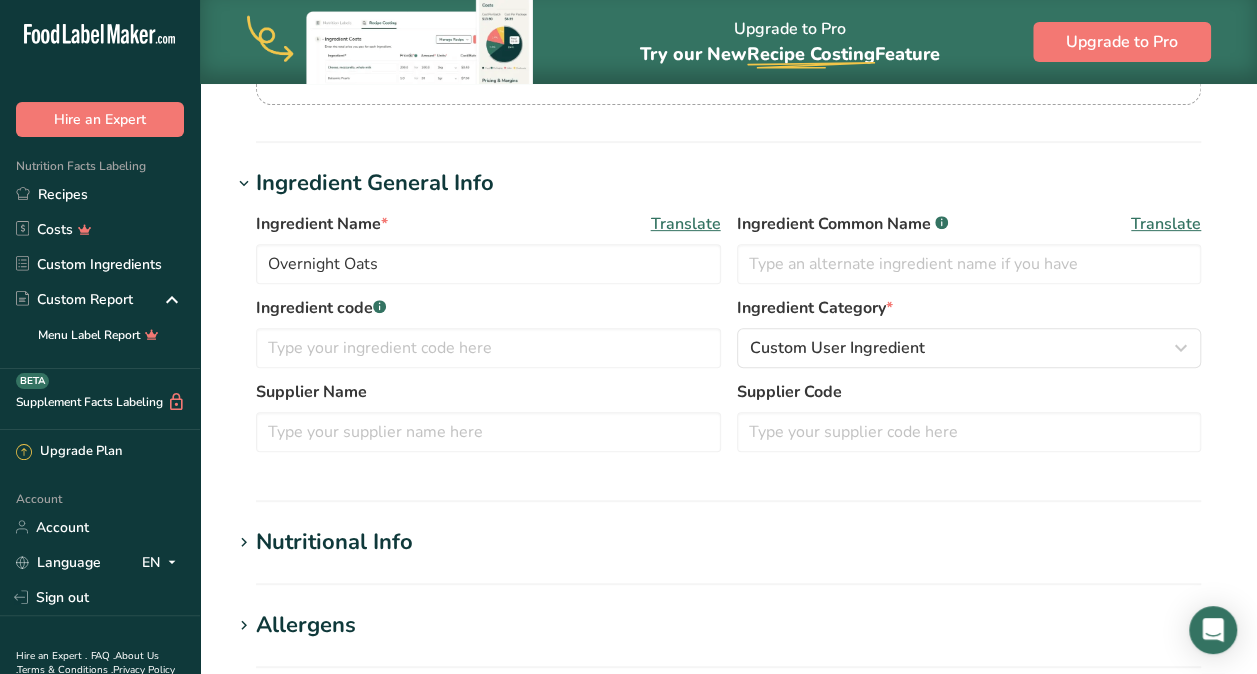 click on "Nutritional Info" at bounding box center [334, 542] 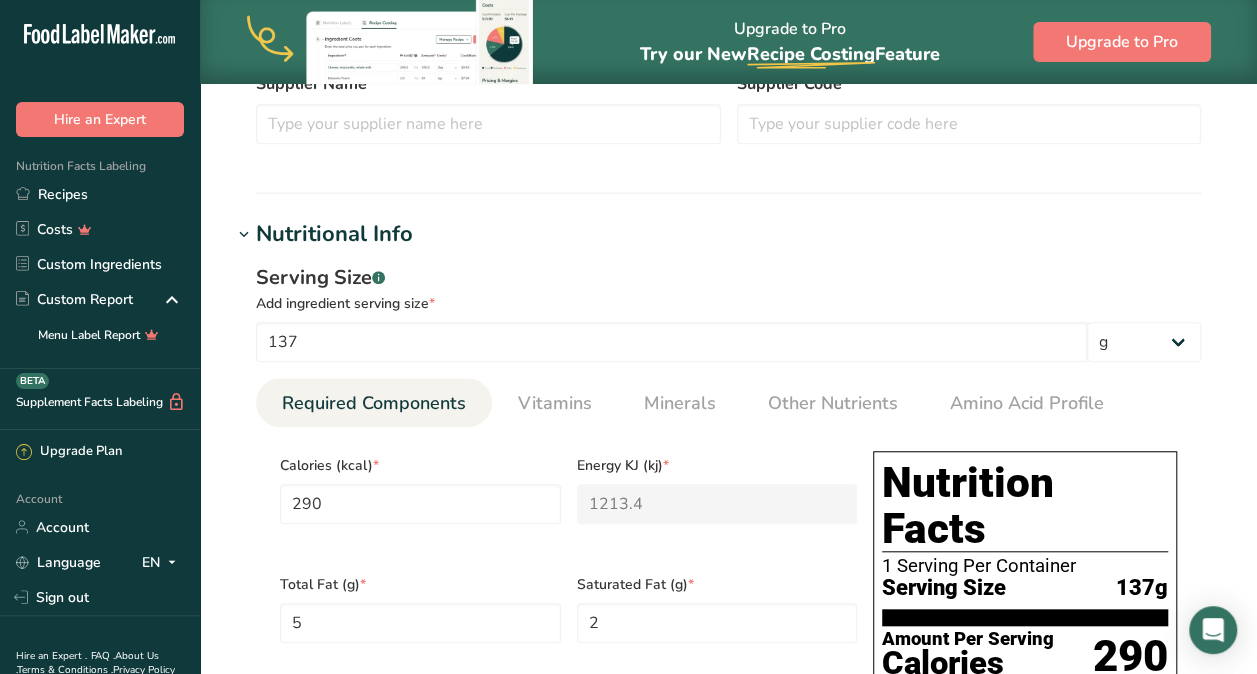 scroll, scrollTop: 591, scrollLeft: 0, axis: vertical 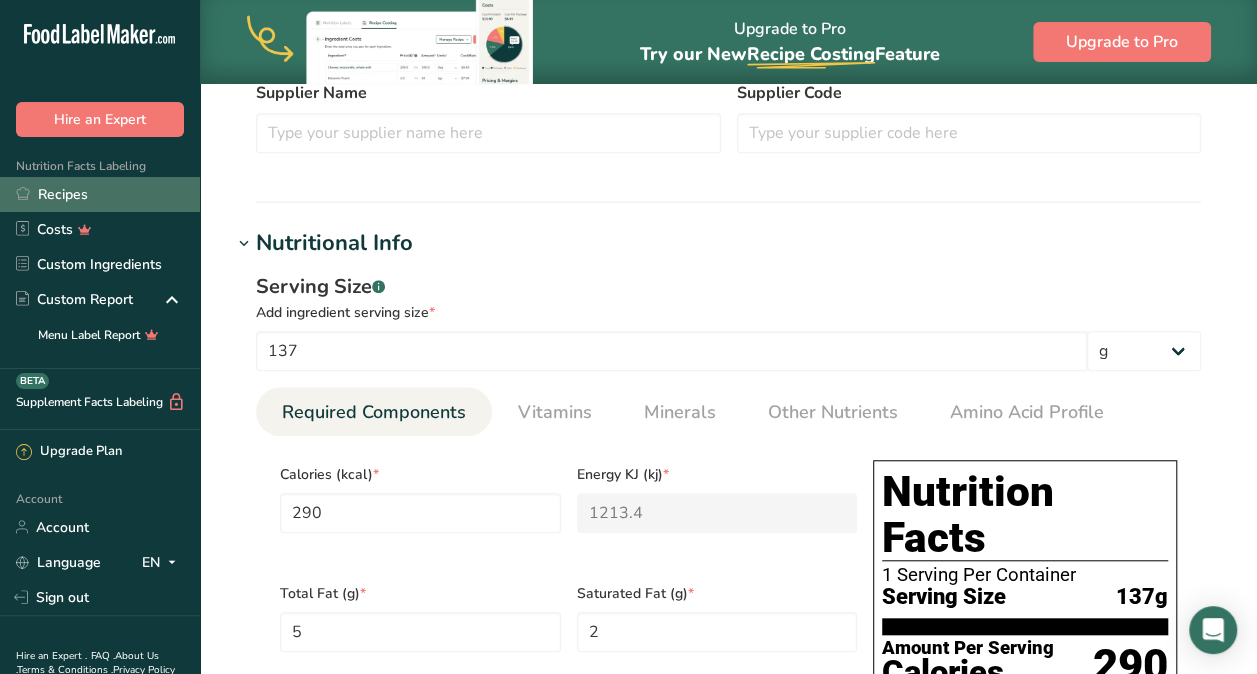 click on "Recipes" at bounding box center [100, 194] 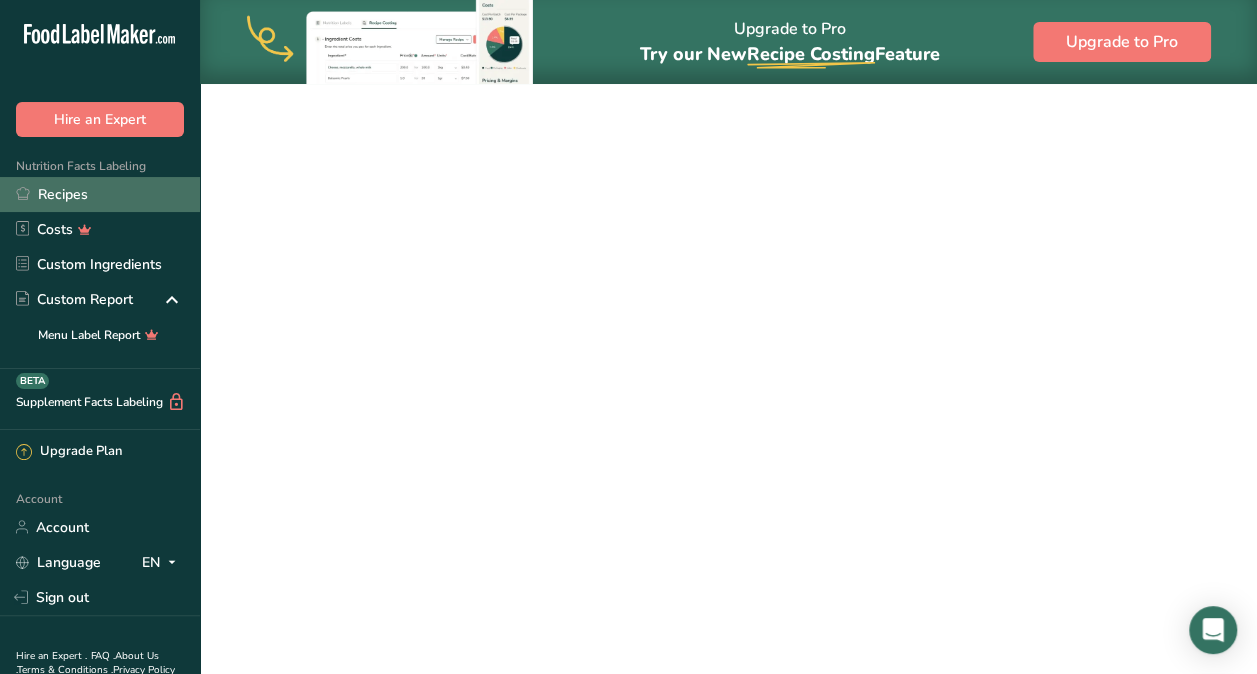 scroll, scrollTop: 0, scrollLeft: 0, axis: both 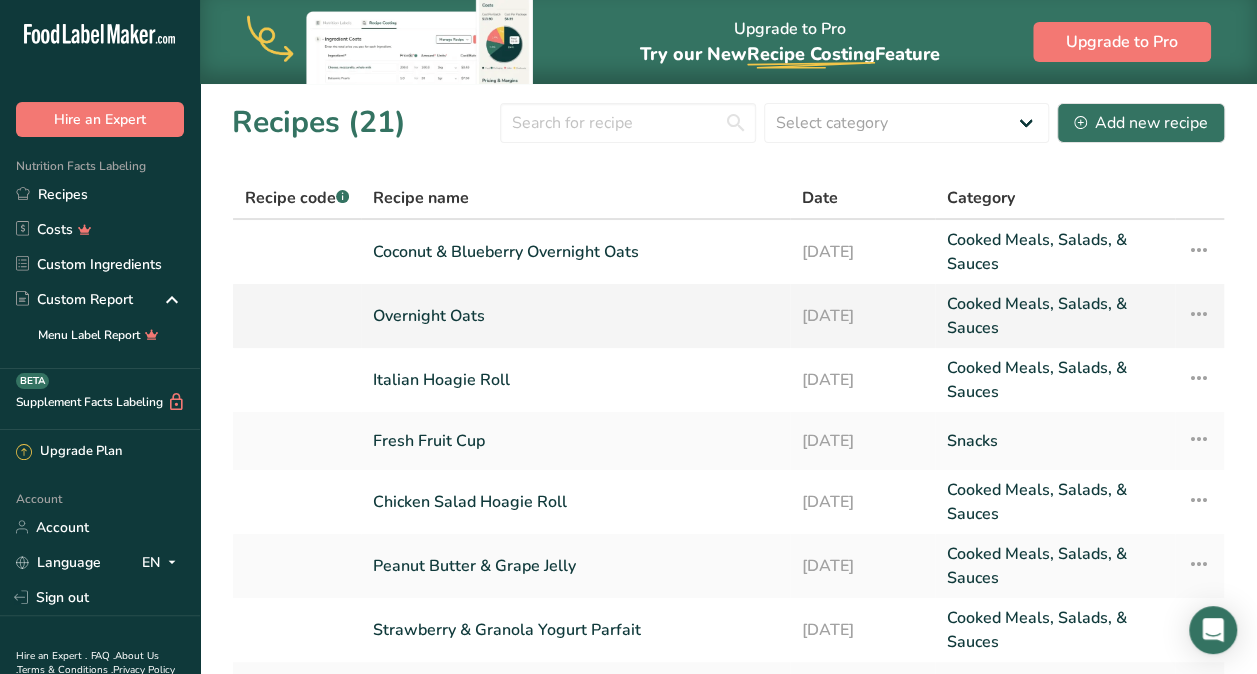 click on "Overnight Oats" at bounding box center (575, 316) 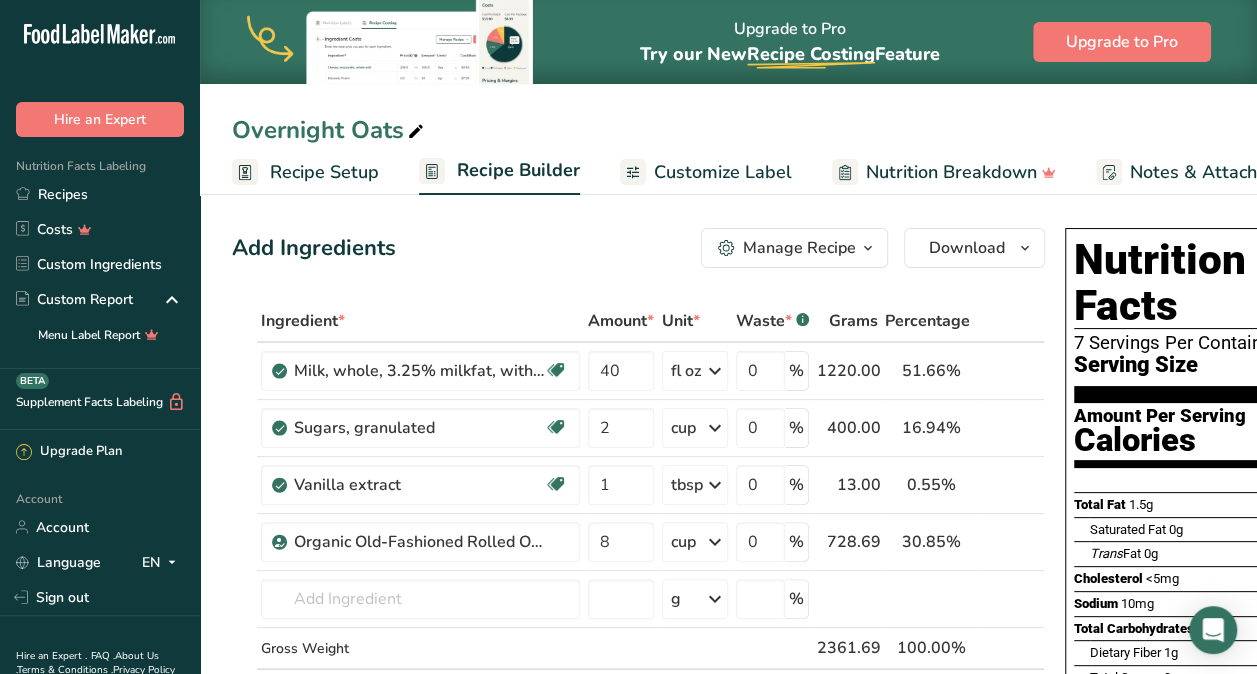 scroll, scrollTop: 82, scrollLeft: 0, axis: vertical 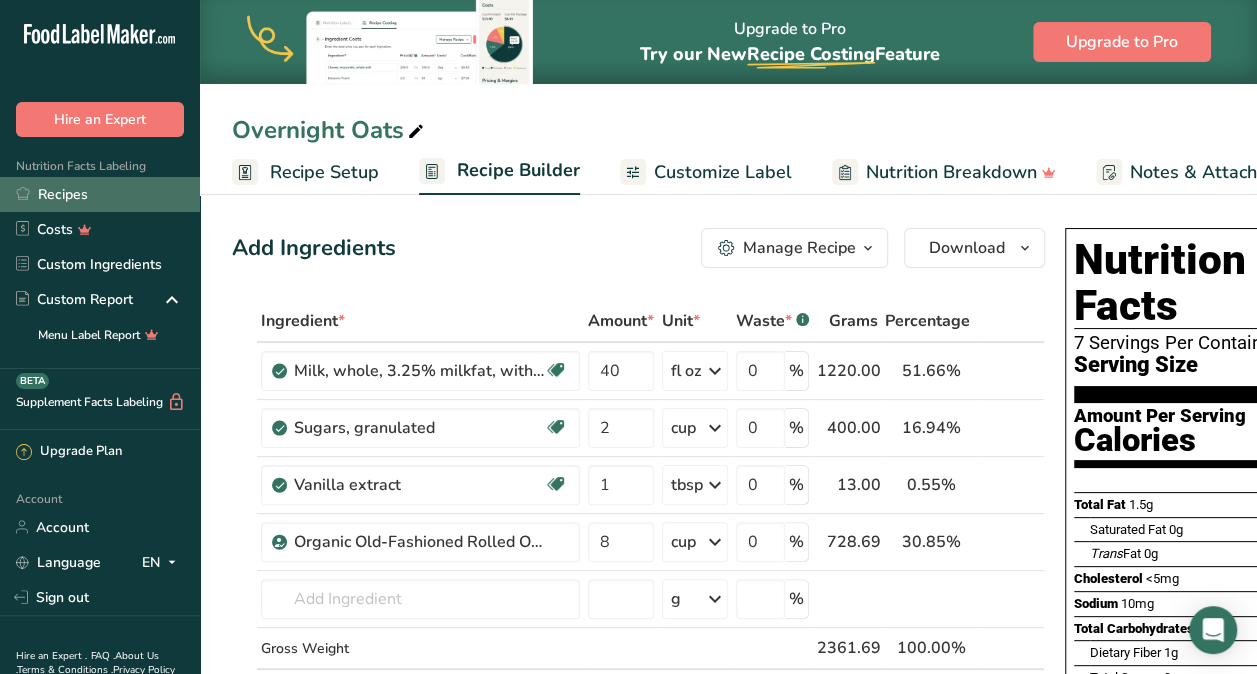 click on "Recipes" at bounding box center (100, 194) 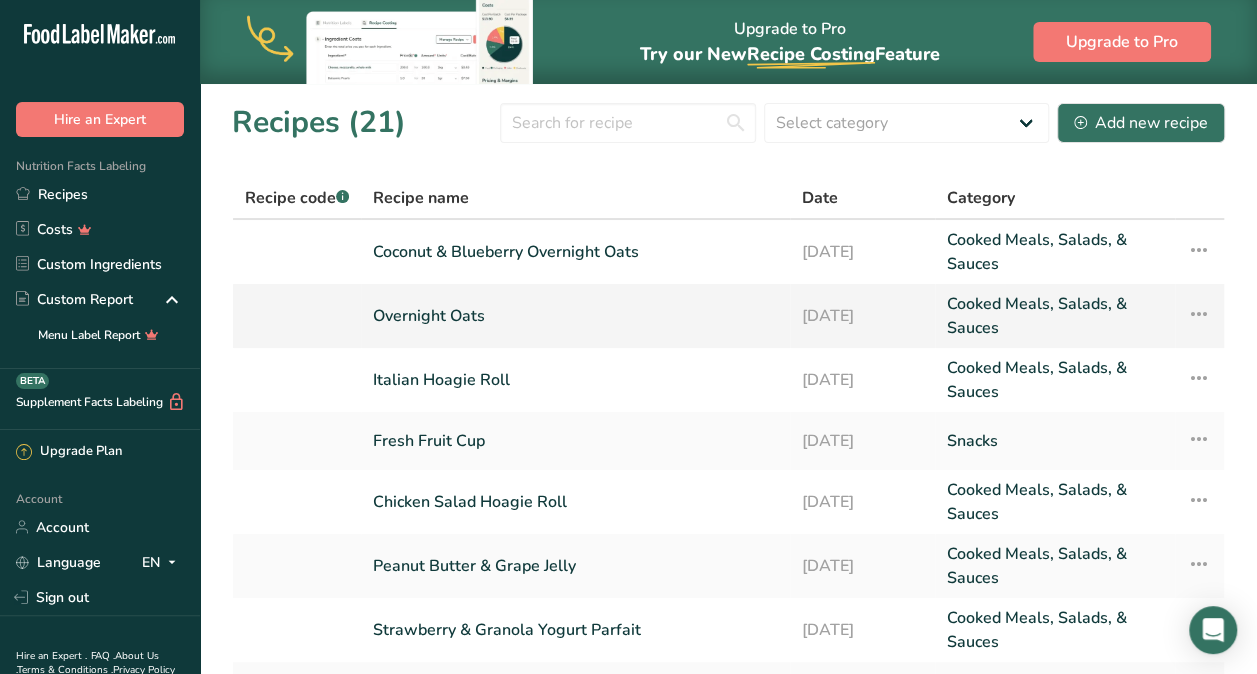 click at bounding box center [1199, 314] 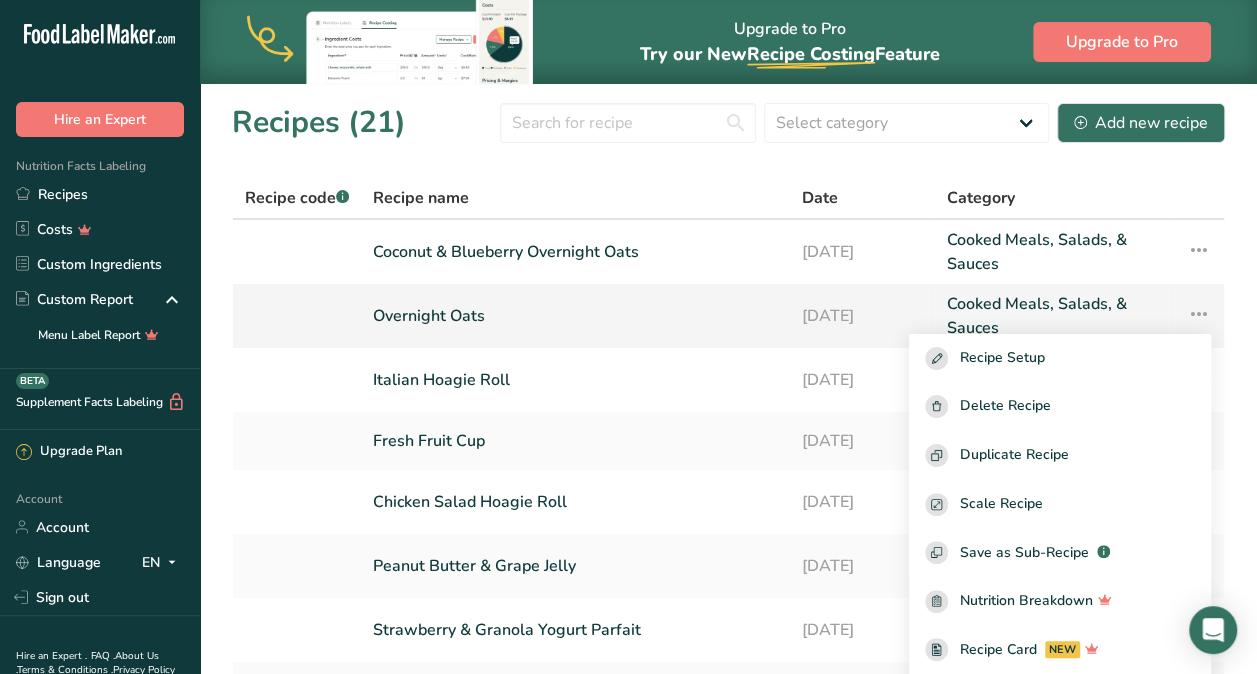 click at bounding box center [1199, 314] 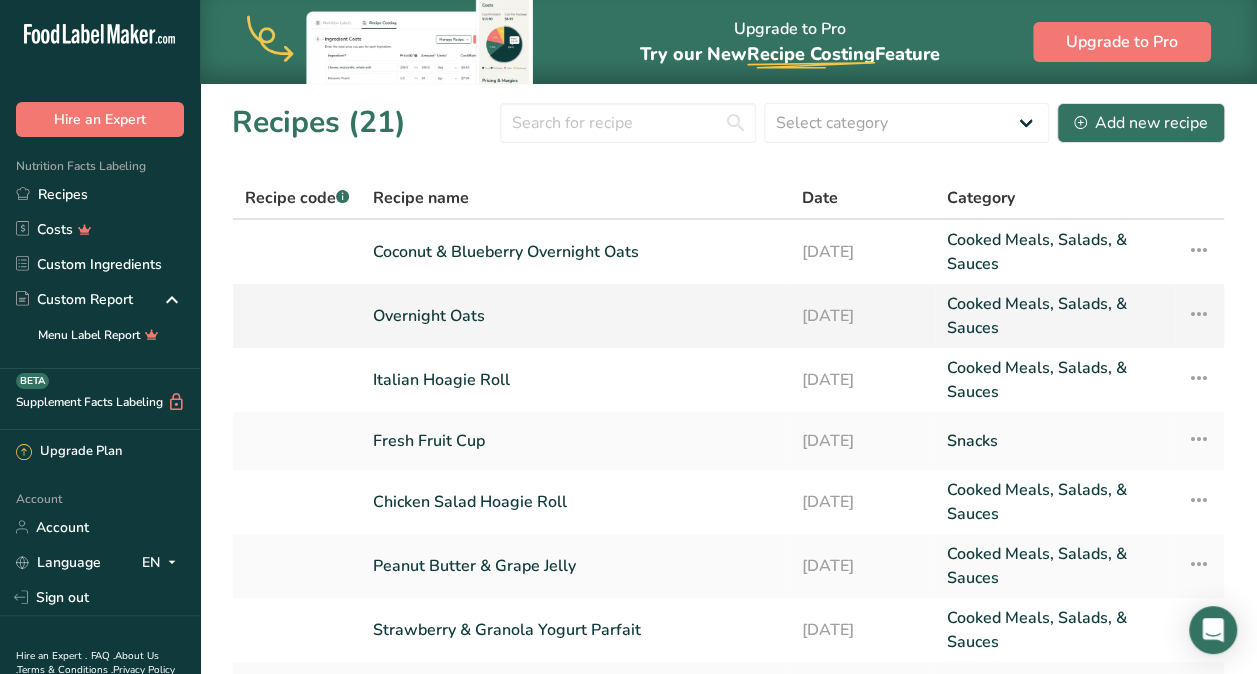 click at bounding box center [1199, 314] 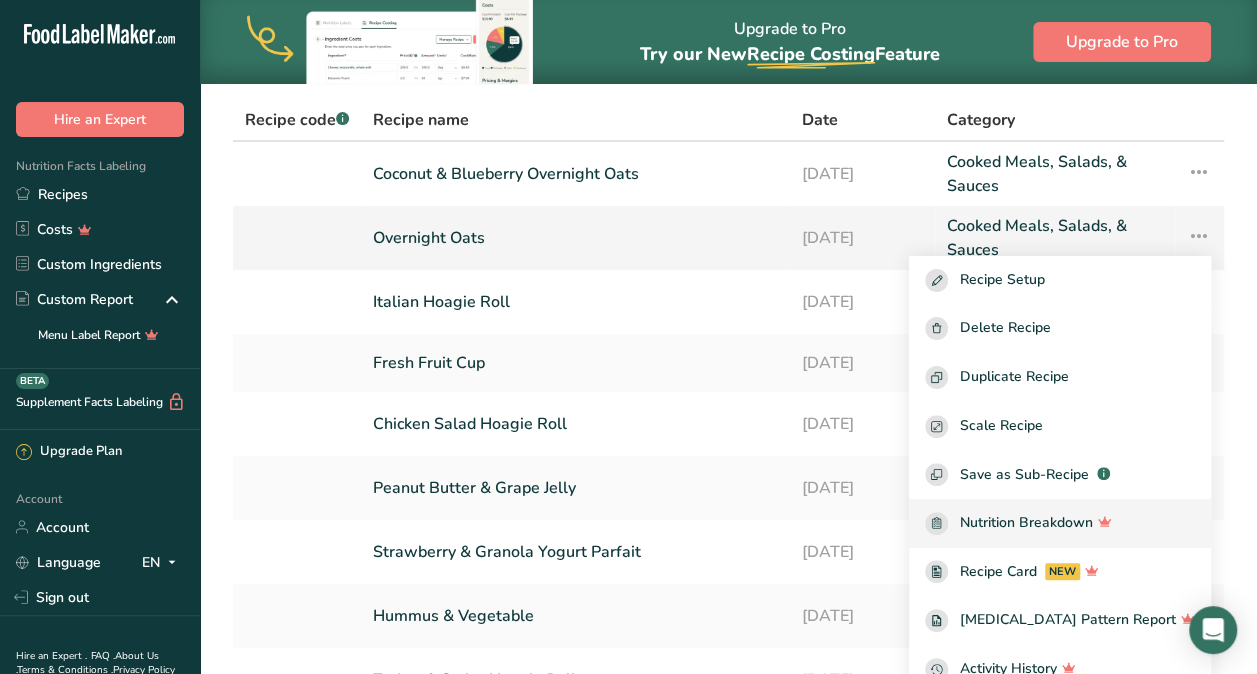 scroll, scrollTop: 73, scrollLeft: 0, axis: vertical 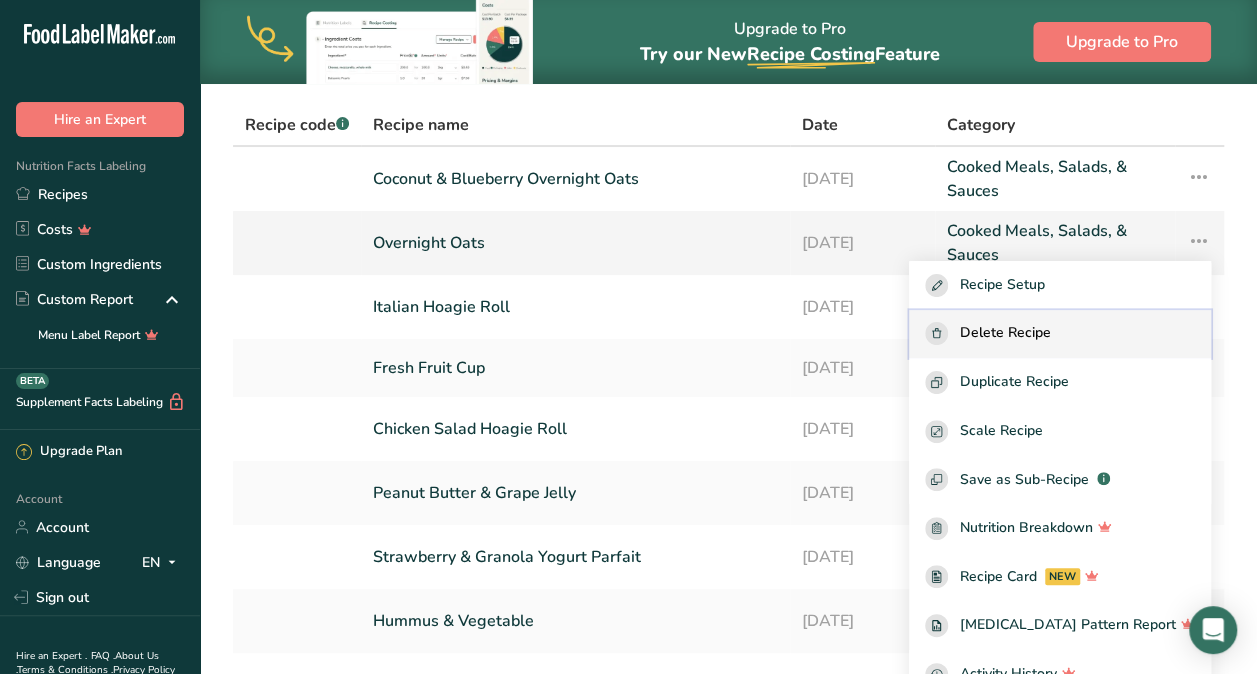 click on "Delete Recipe" at bounding box center [1005, 333] 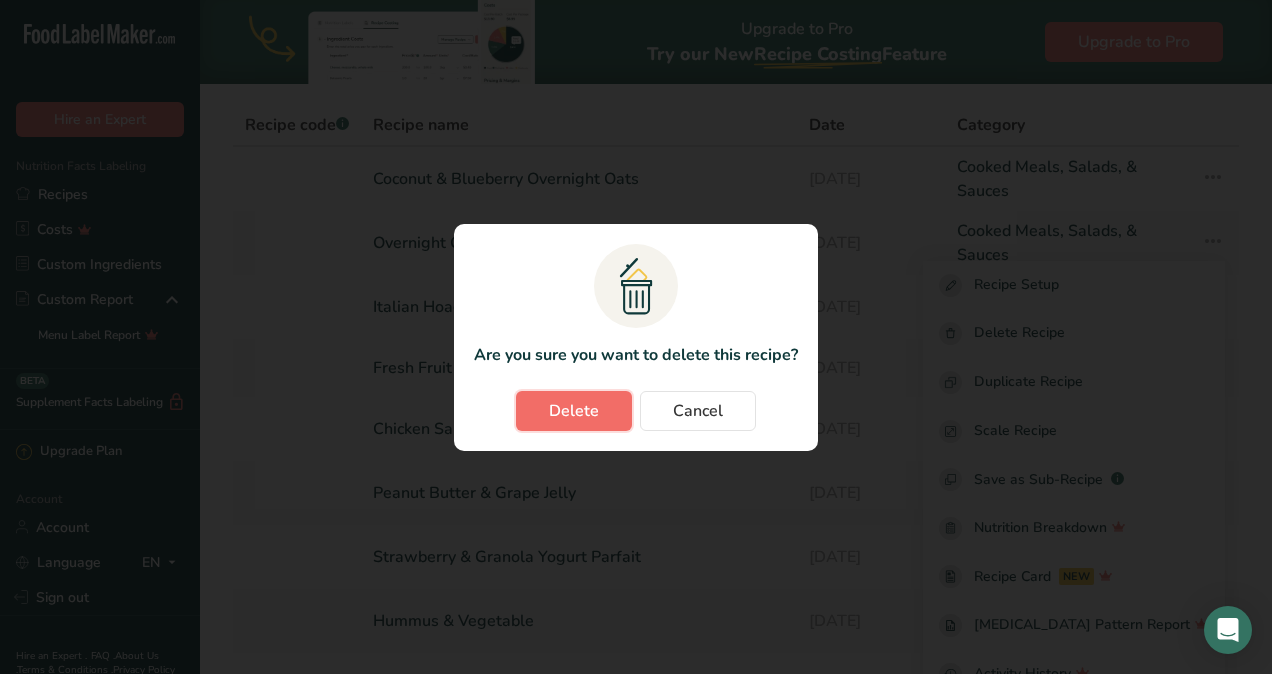 click on "Delete" at bounding box center [574, 411] 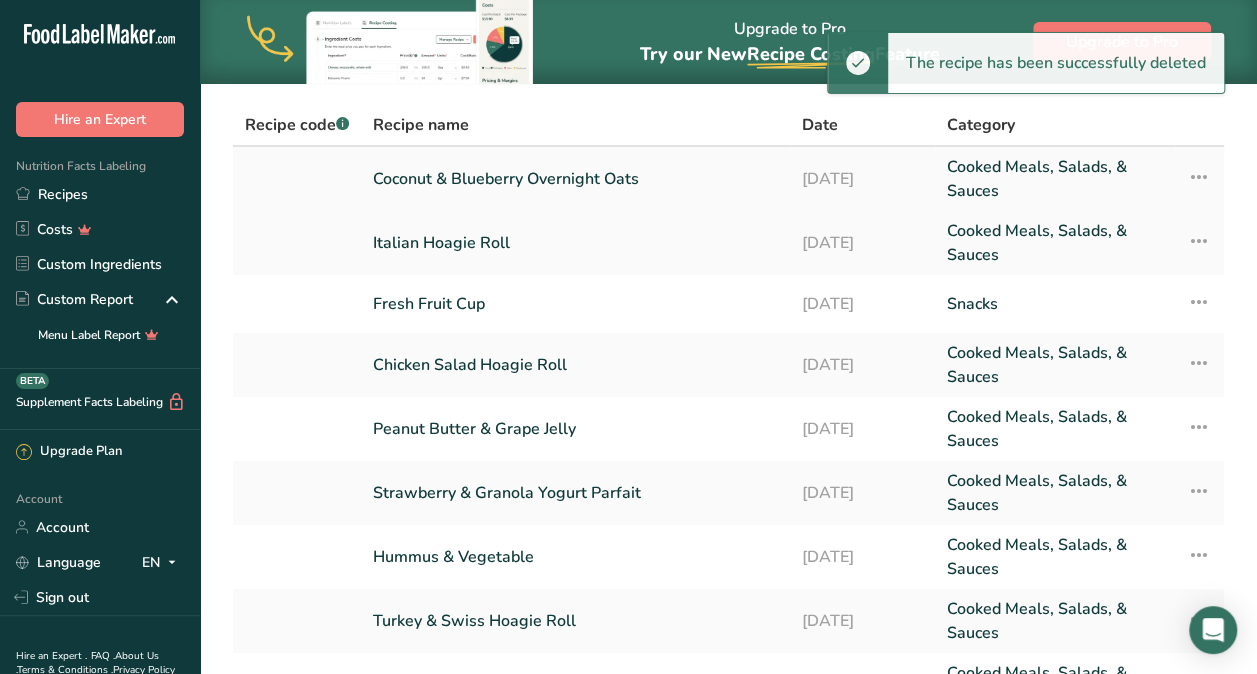 click on "Coconut & Blueberry Overnight Oats" at bounding box center (575, 179) 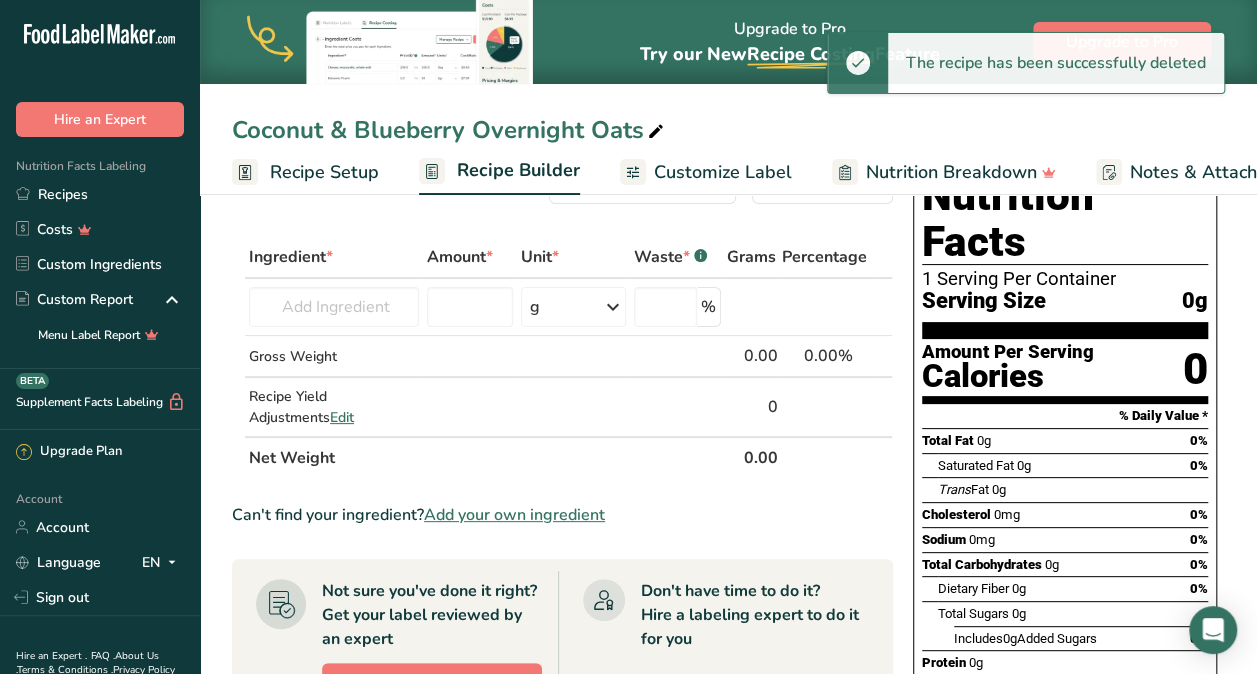 scroll, scrollTop: 66, scrollLeft: 0, axis: vertical 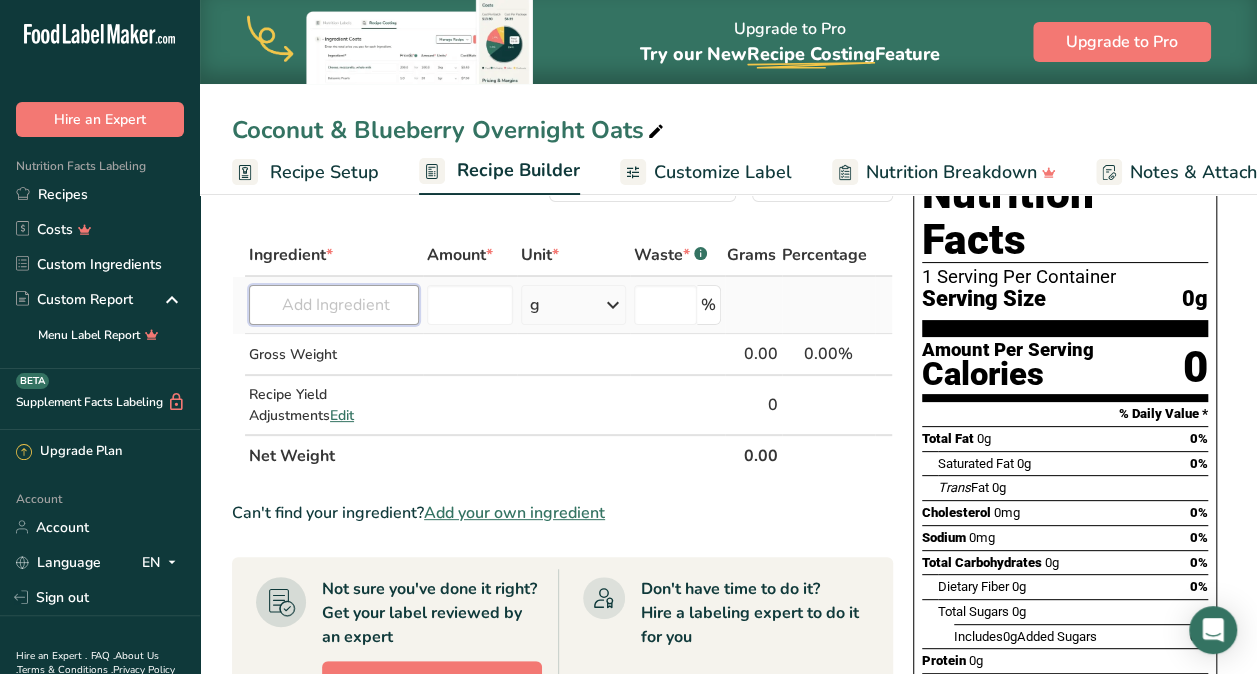 click at bounding box center [334, 305] 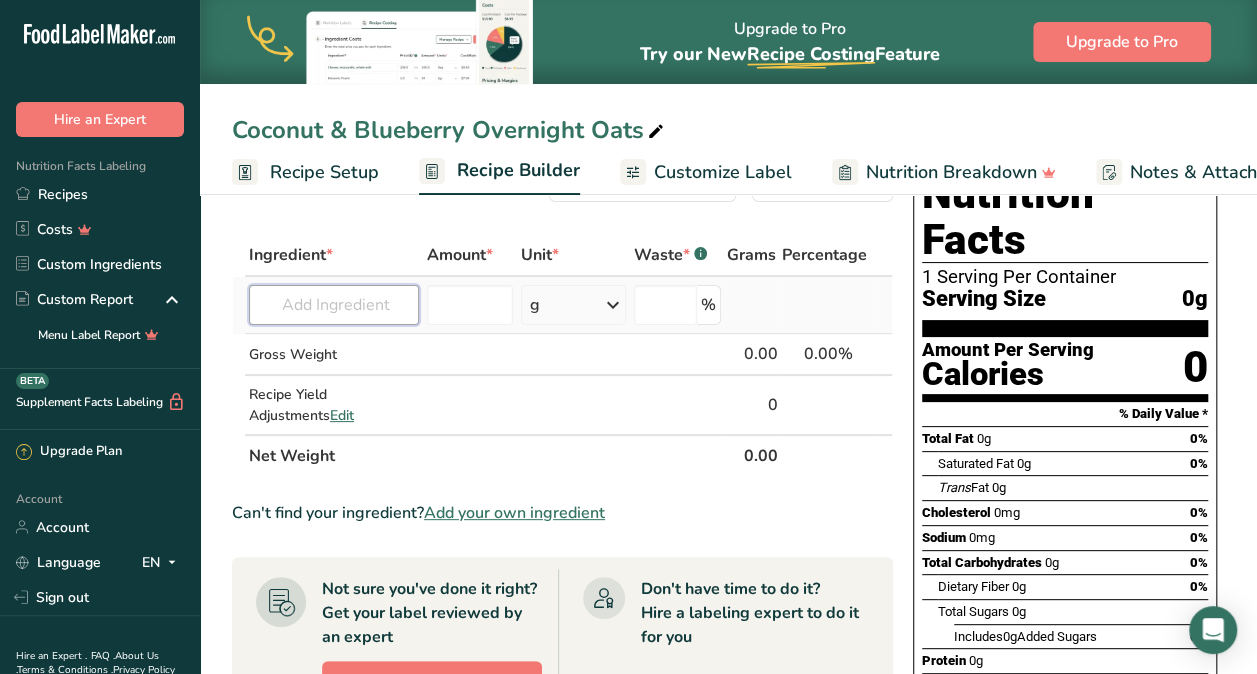 type on "o" 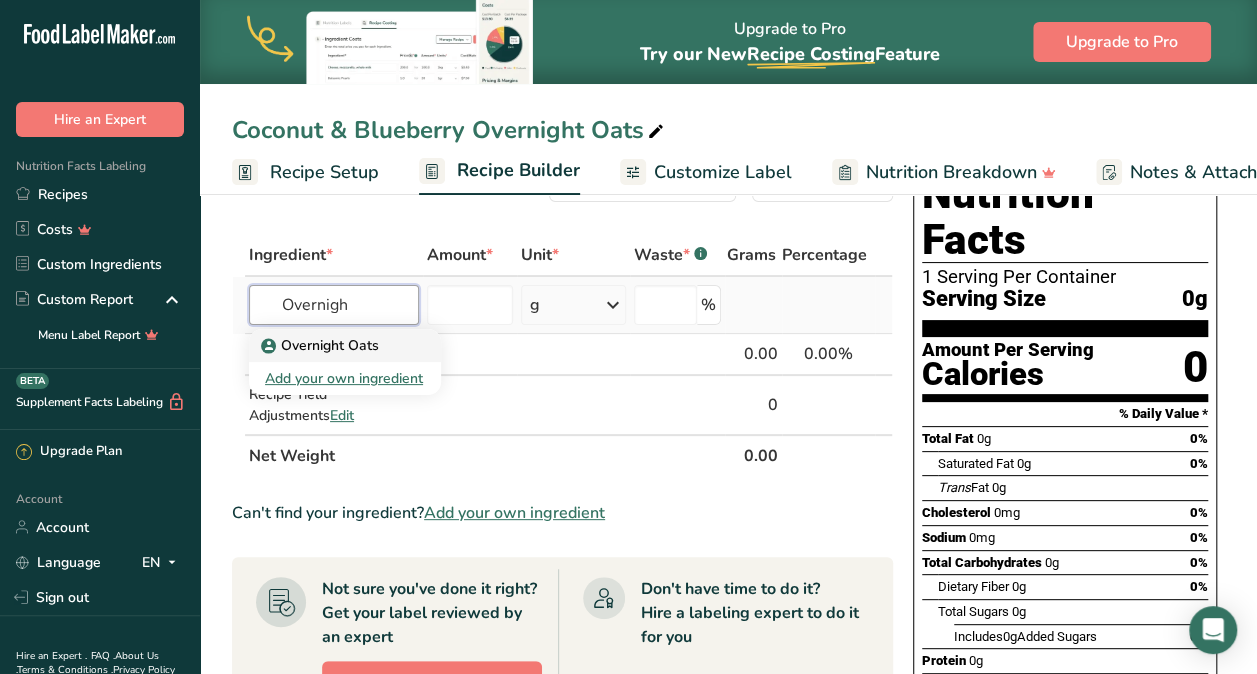 type on "Overnigh" 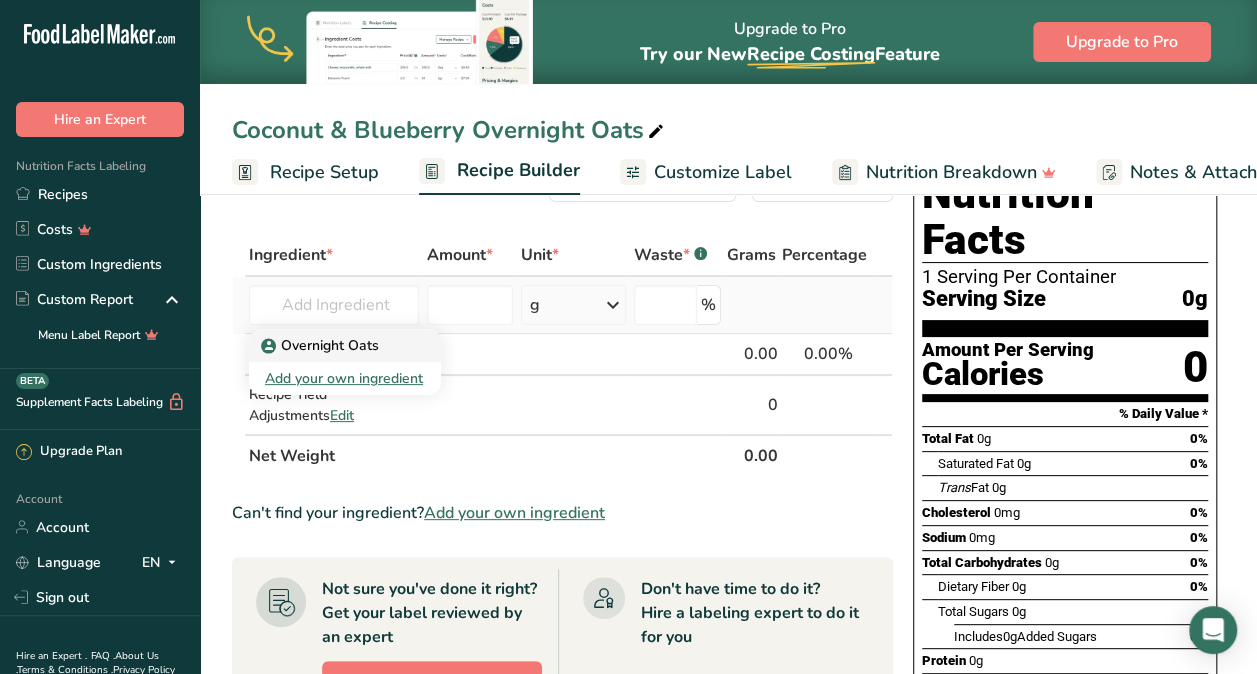 click on "Overnight Oats" at bounding box center [322, 345] 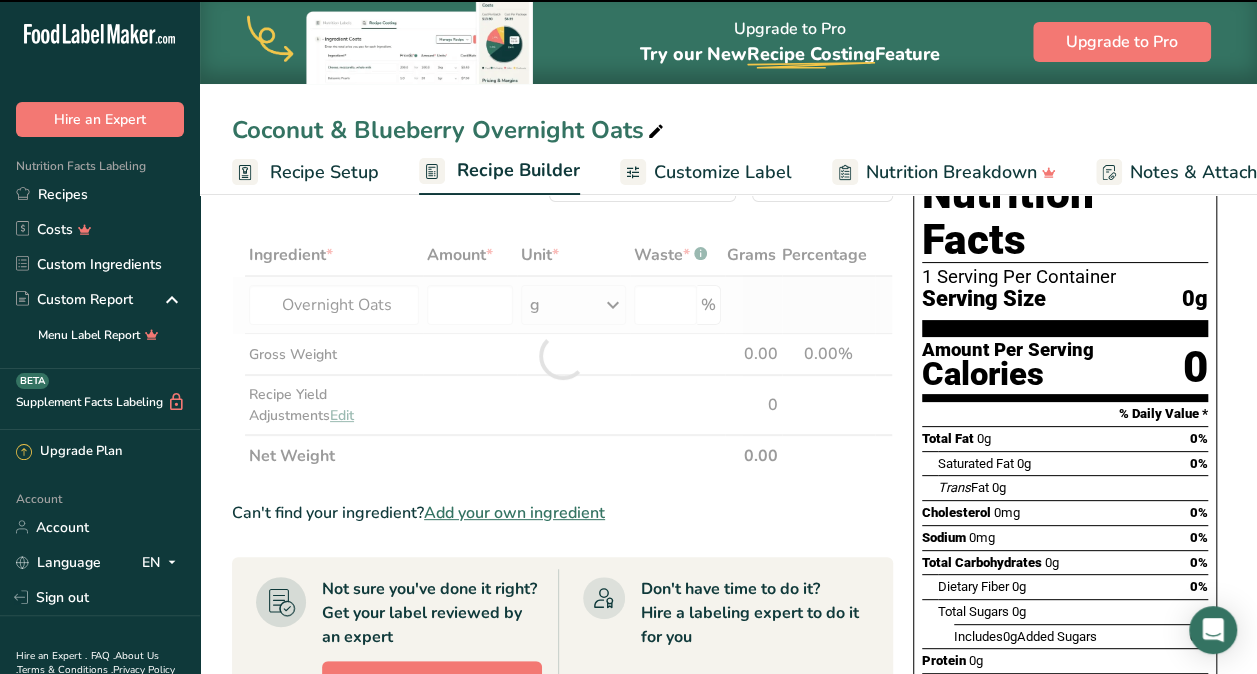 type on "0" 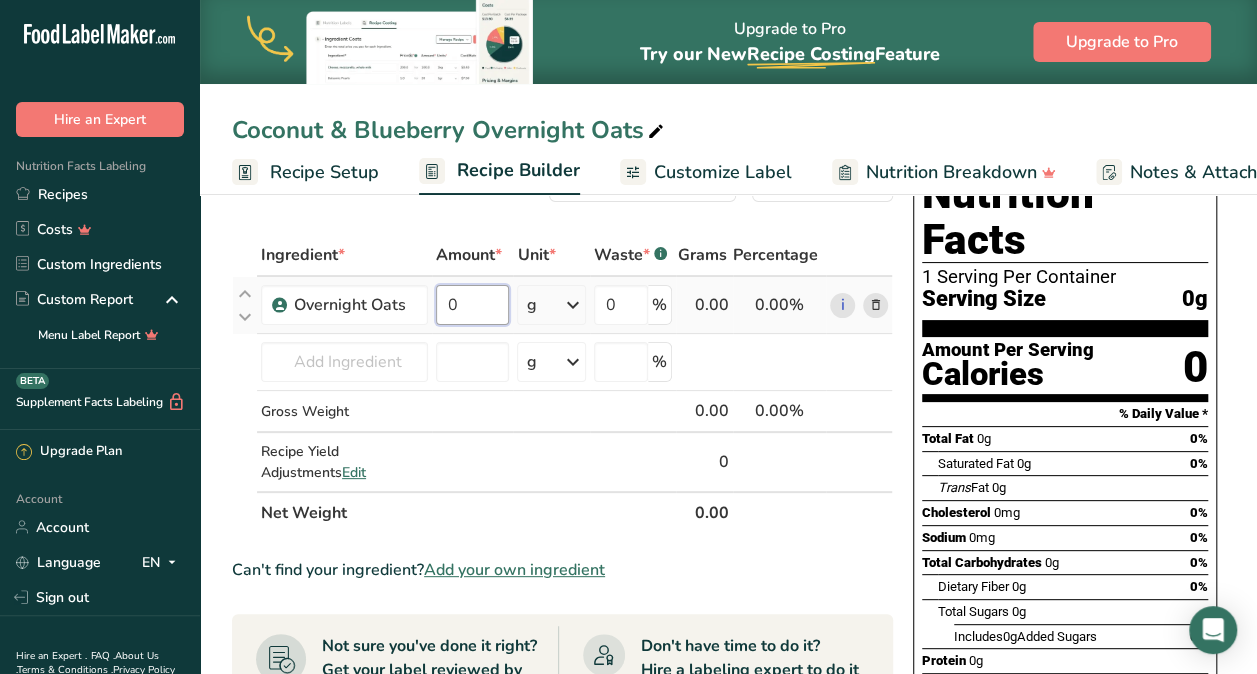 click on "0" at bounding box center (473, 305) 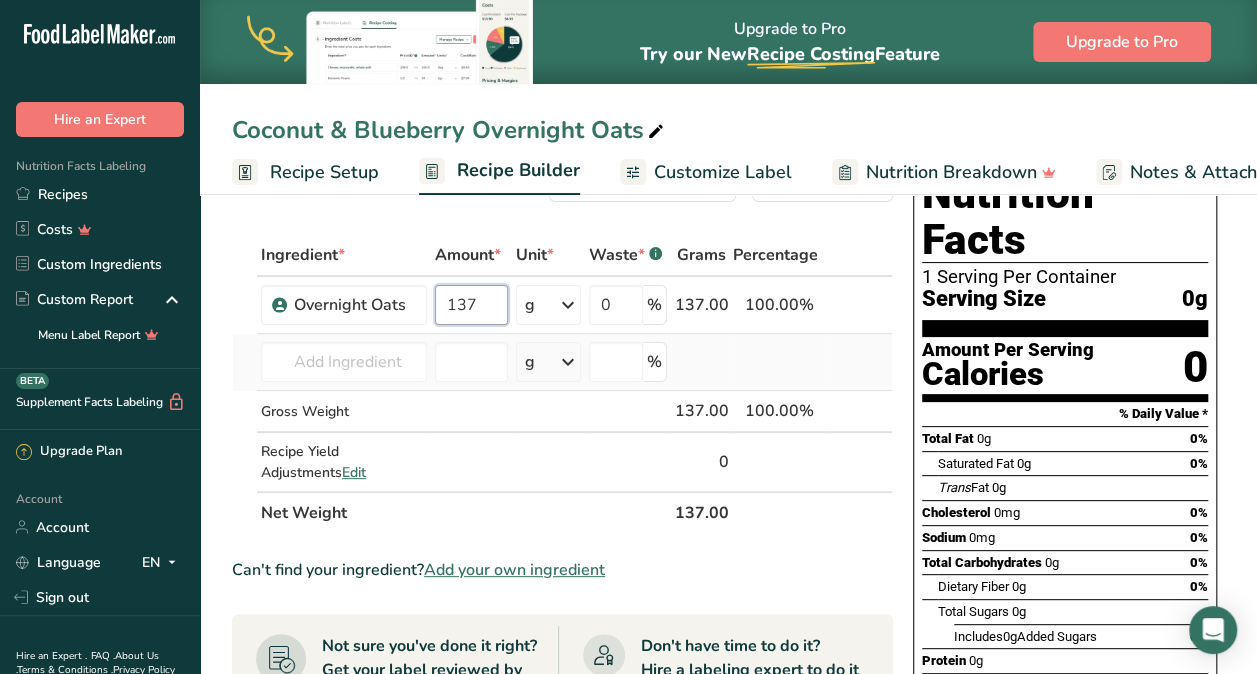 type on "137" 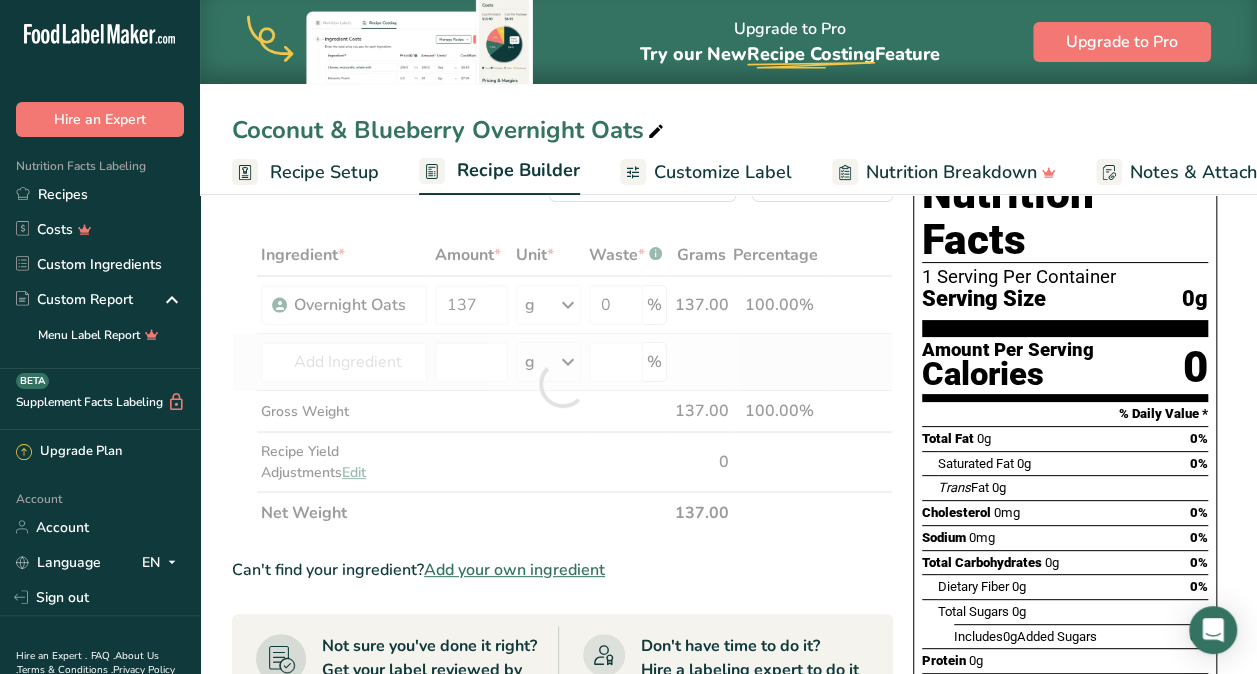 click on "Ingredient *
Amount *
Unit *
Waste *   .a-a{fill:#347362;}.b-a{fill:#fff;}          Grams
Percentage
Overnight Oats
137
g
Weight Units
g
kg
mg
See more
Volume Units
l
mL
fl oz
See more
0
%
137.00
100.00%
i
Overnight Oats
Add your own ingredient
g
Weight Units
g
kg
mg
See more
Volume Units
l
mL
fl oz
See more
%
Gross Weight
137.00" at bounding box center [562, 384] 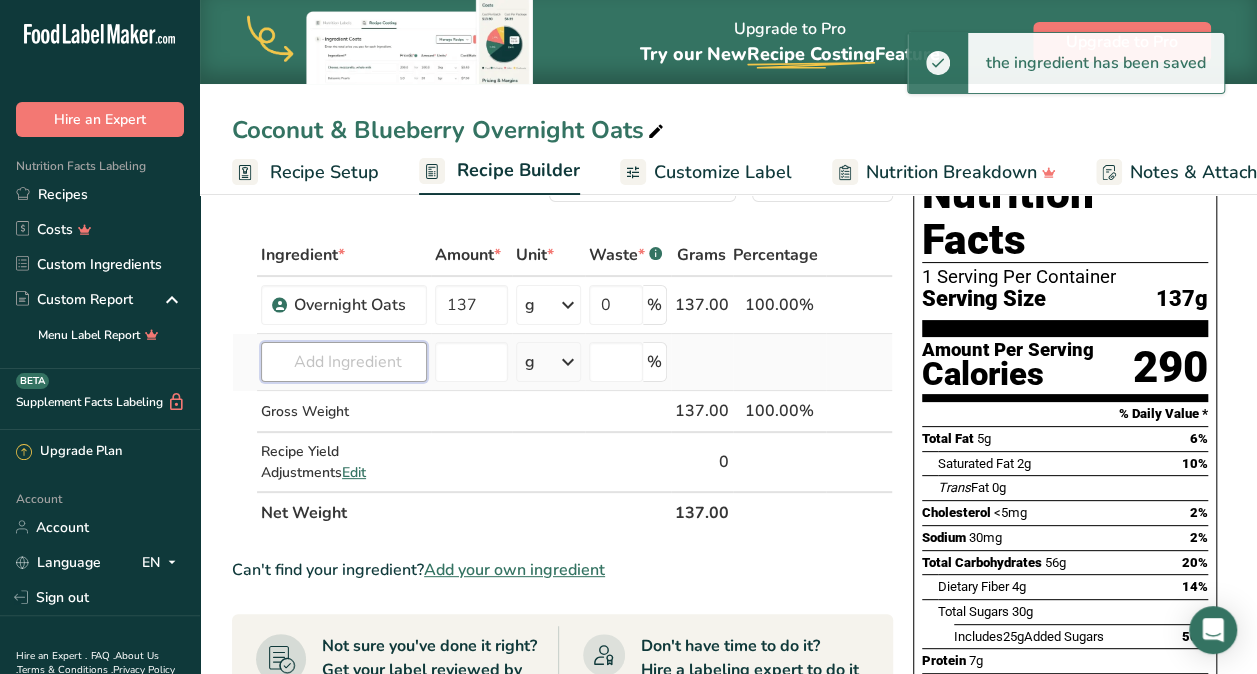 click at bounding box center (344, 362) 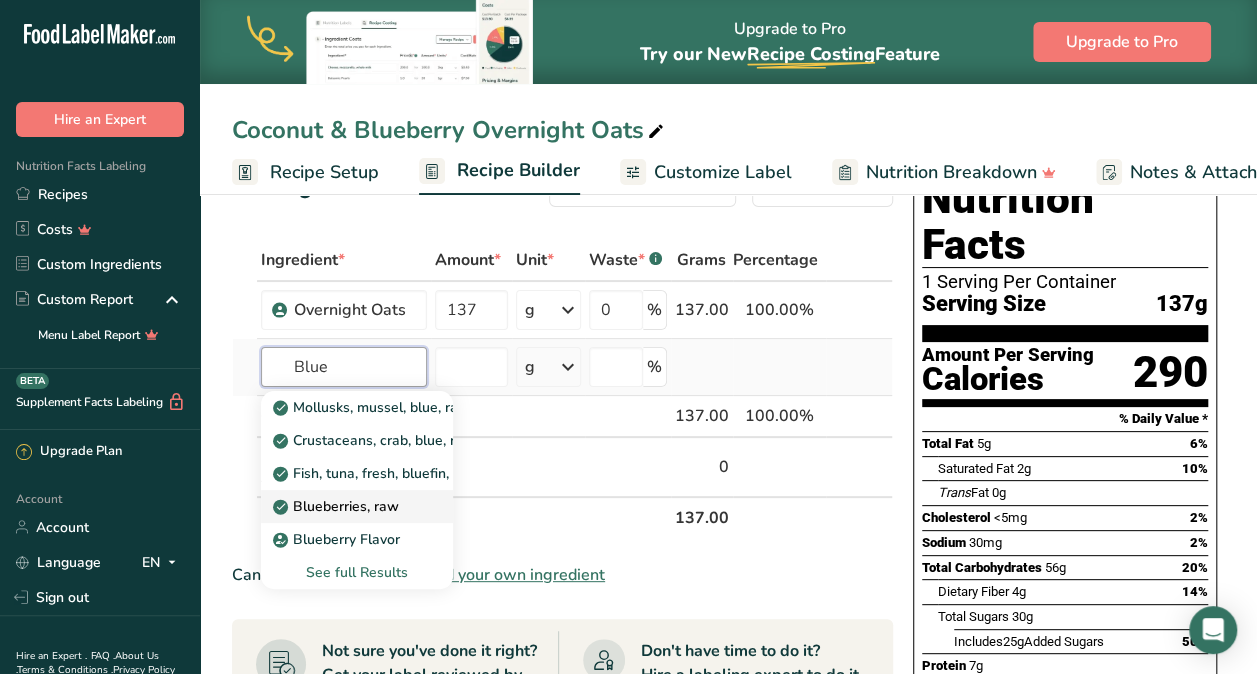 scroll, scrollTop: 57, scrollLeft: 0, axis: vertical 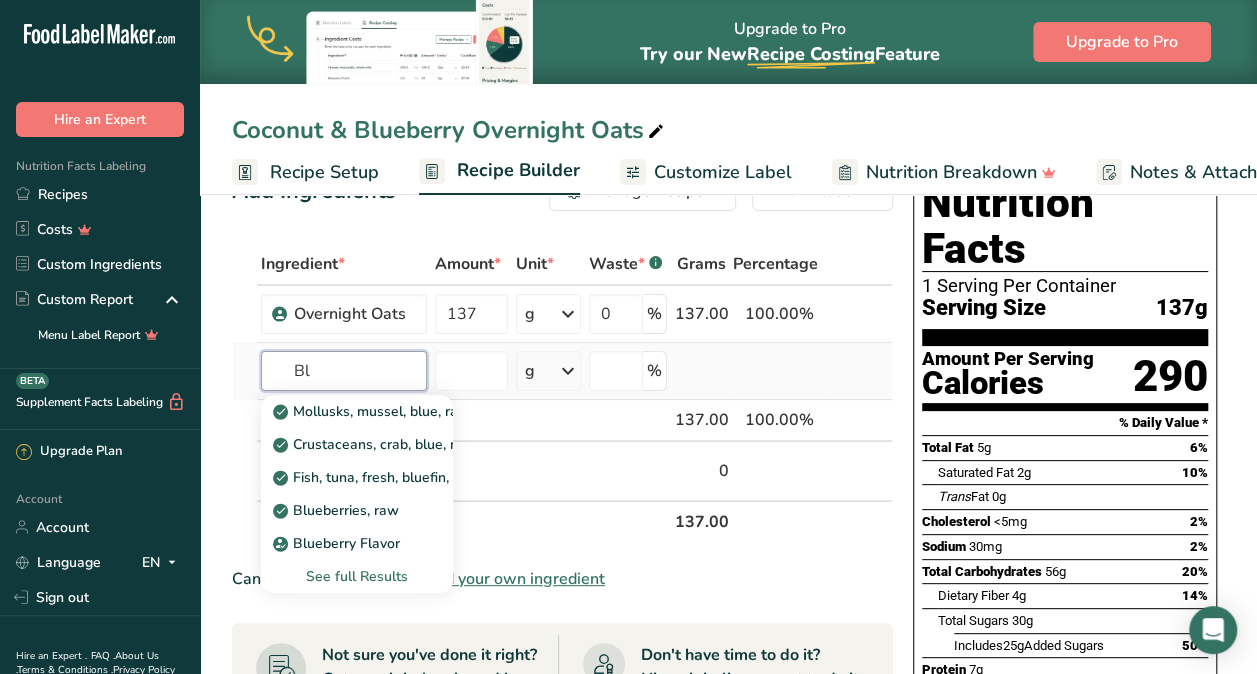 type on "B" 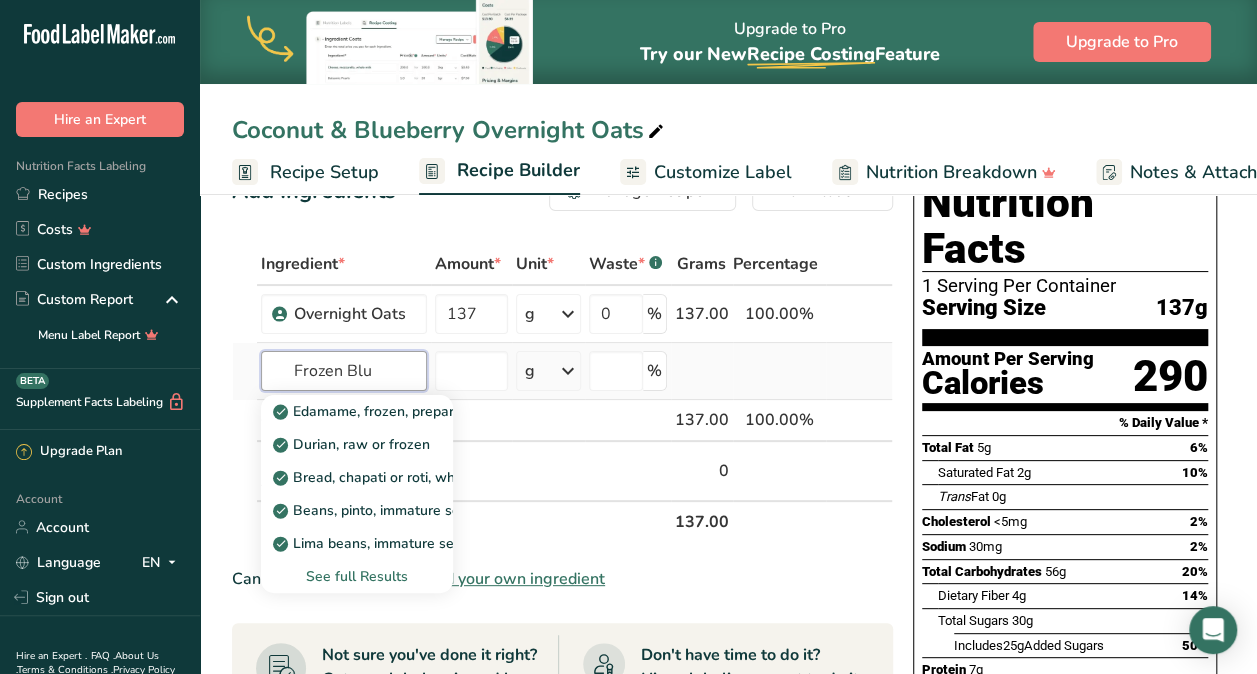 type on "Frozen Blue" 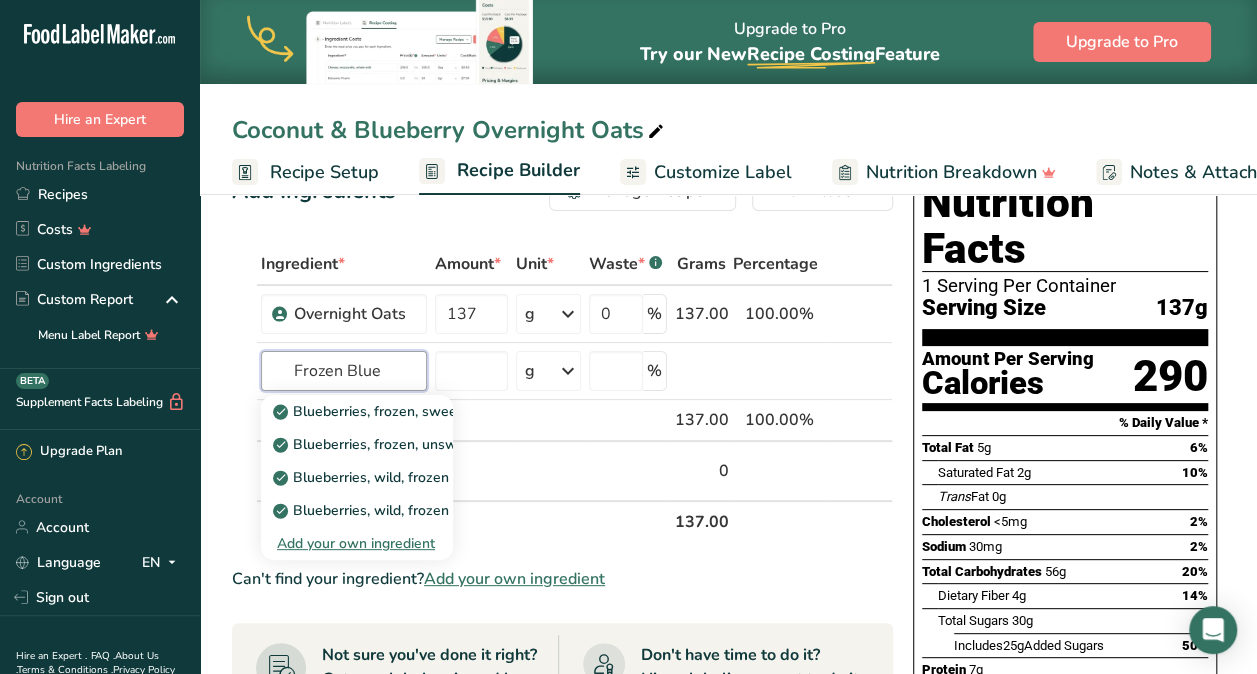drag, startPoint x: 402, startPoint y: 370, endPoint x: 218, endPoint y: 376, distance: 184.0978 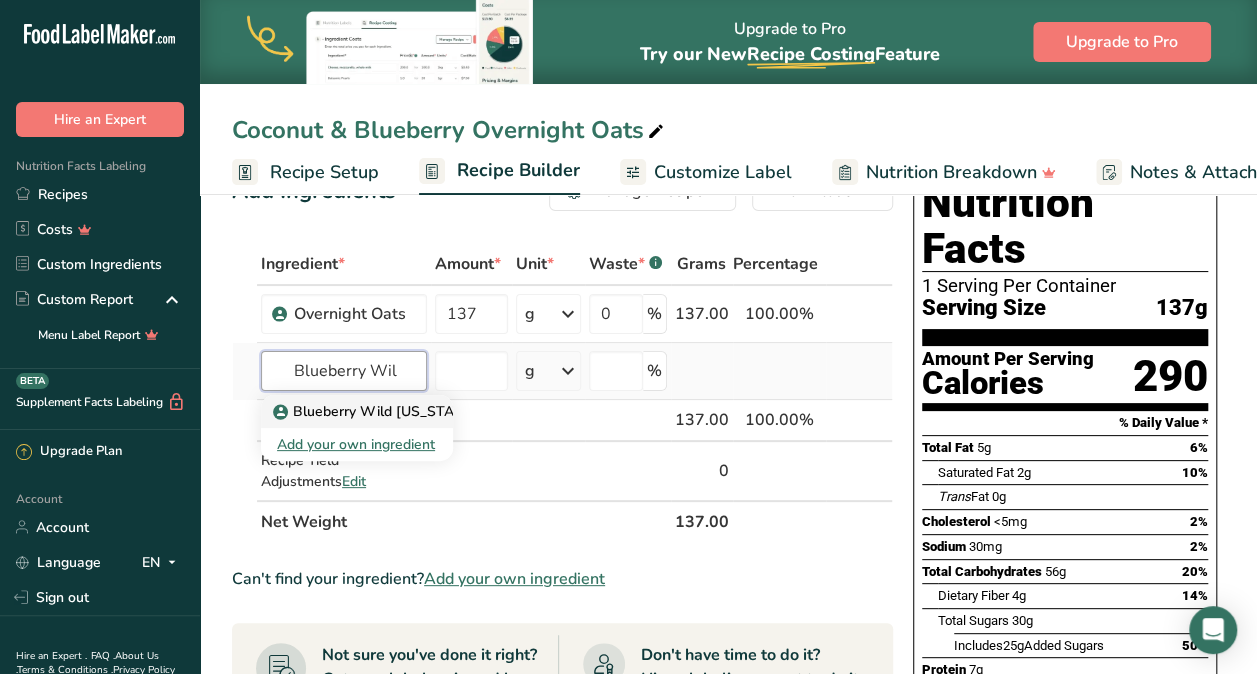 type on "Blueberry Wil" 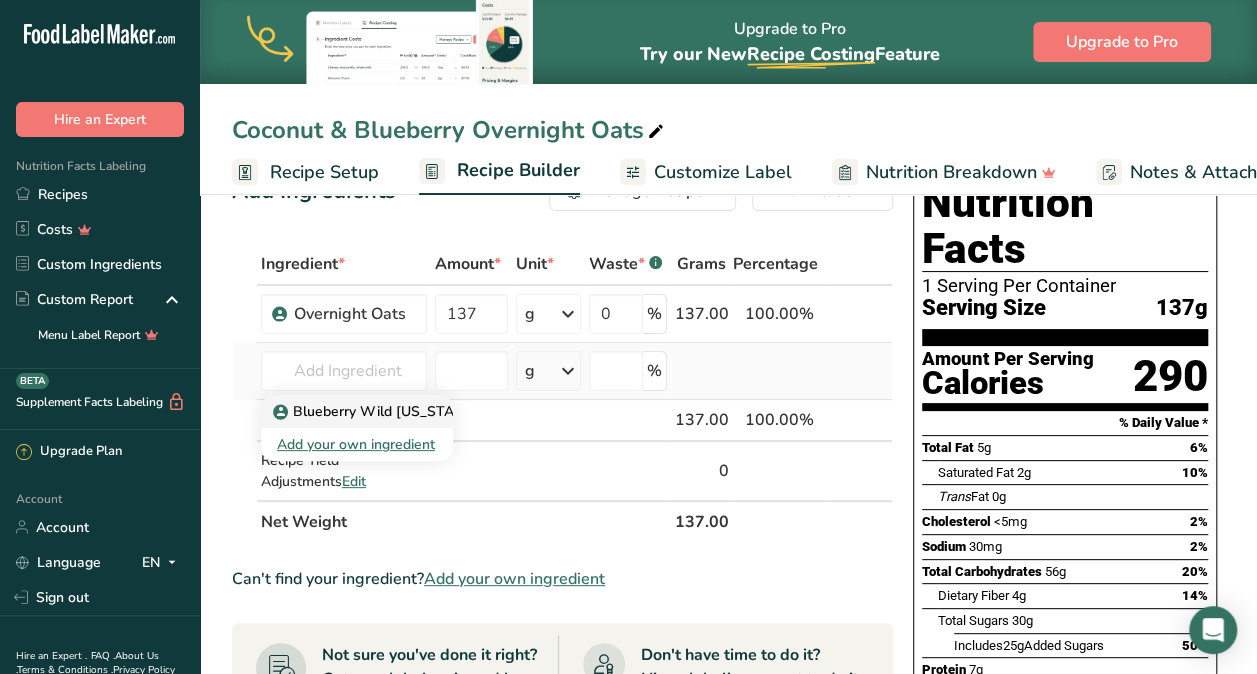 click on "Blueberry Wild [US_STATE] Iqf" at bounding box center [357, 411] 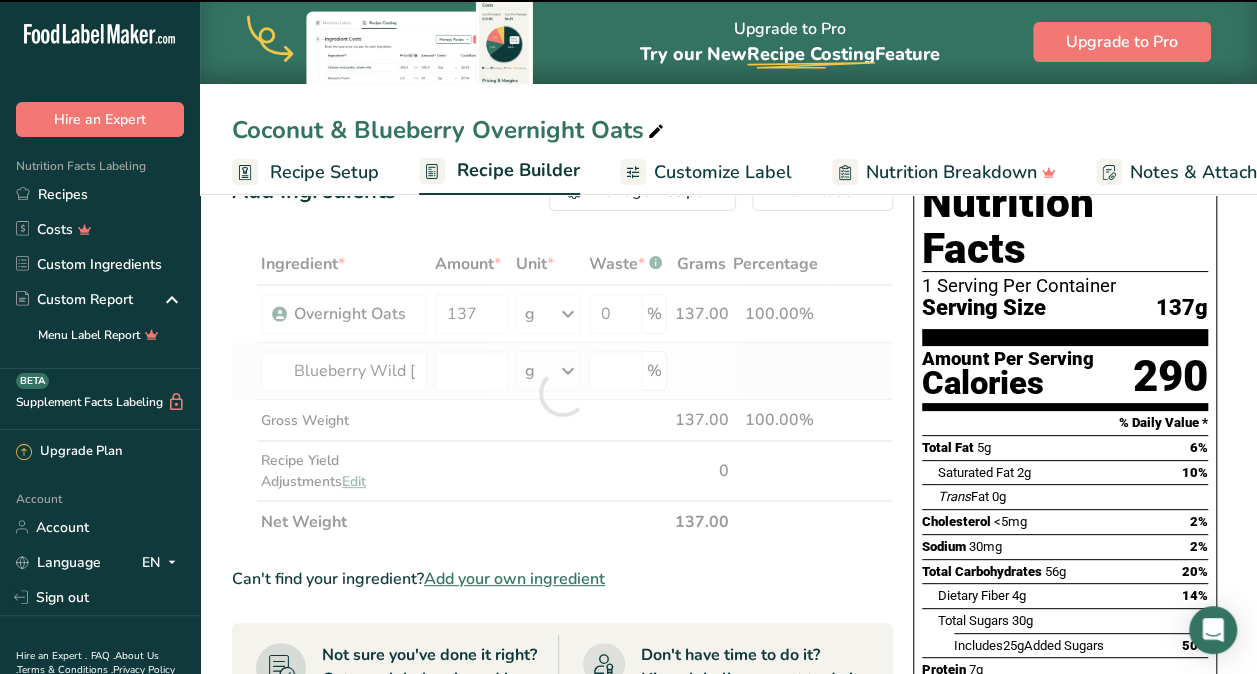type on "0" 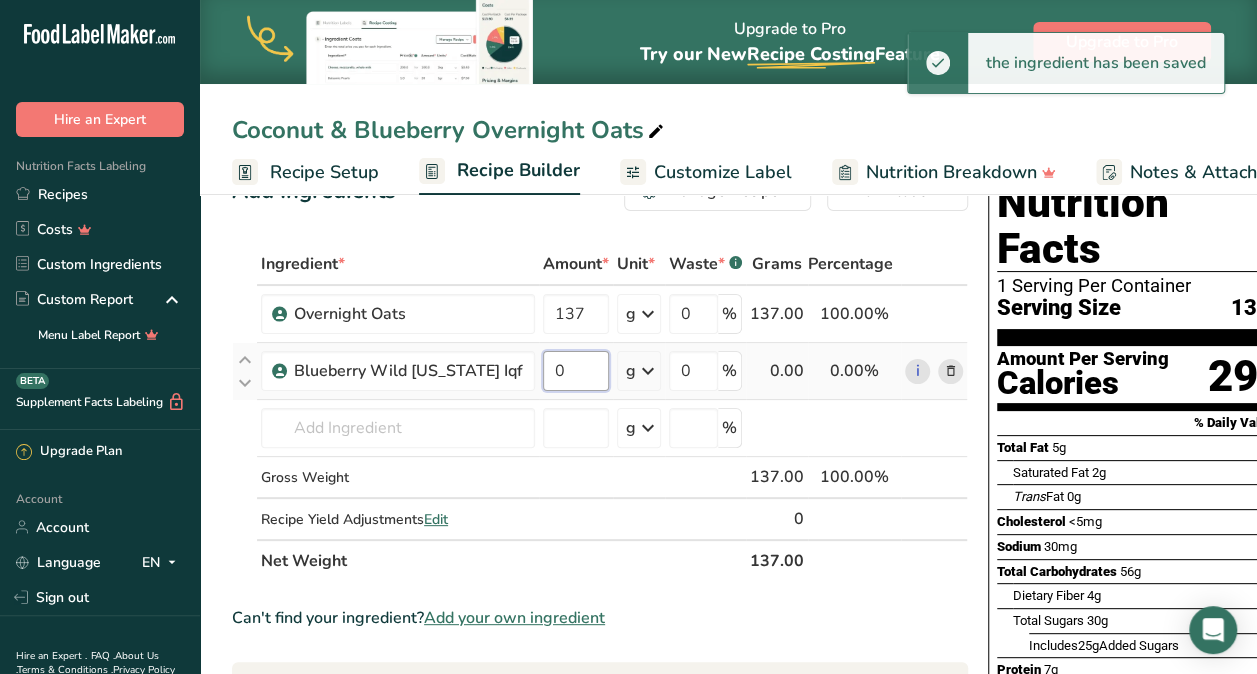 click on "0" at bounding box center (576, 371) 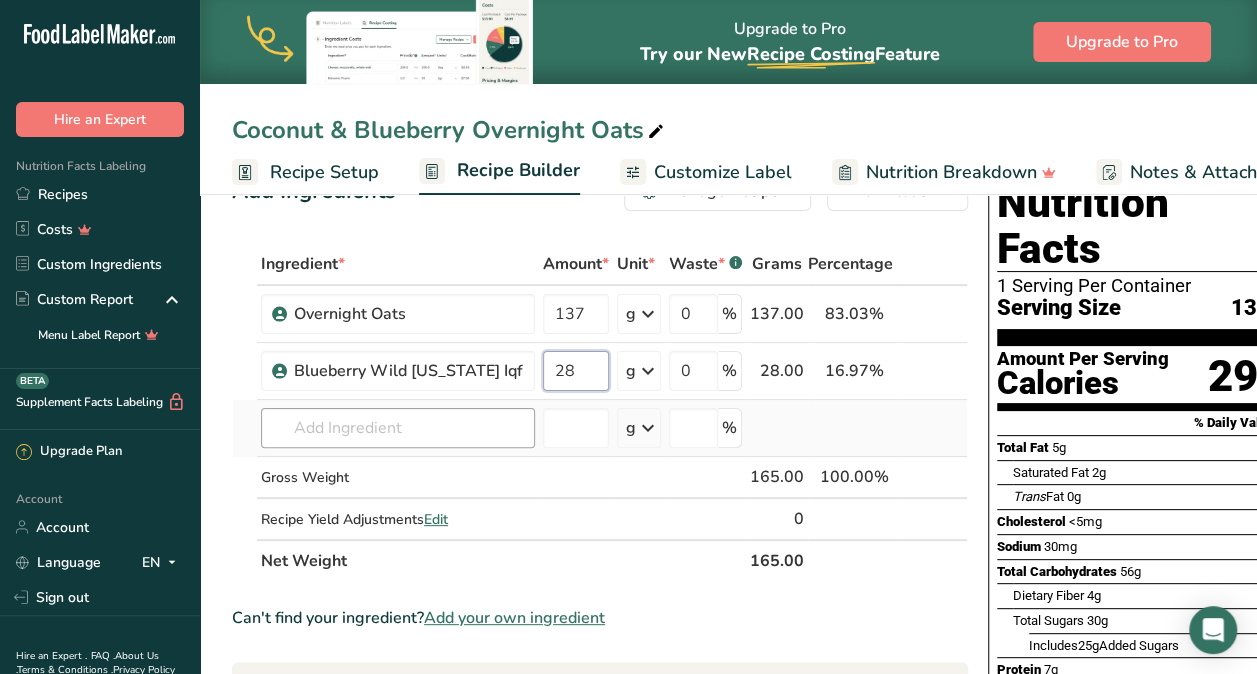 type on "28" 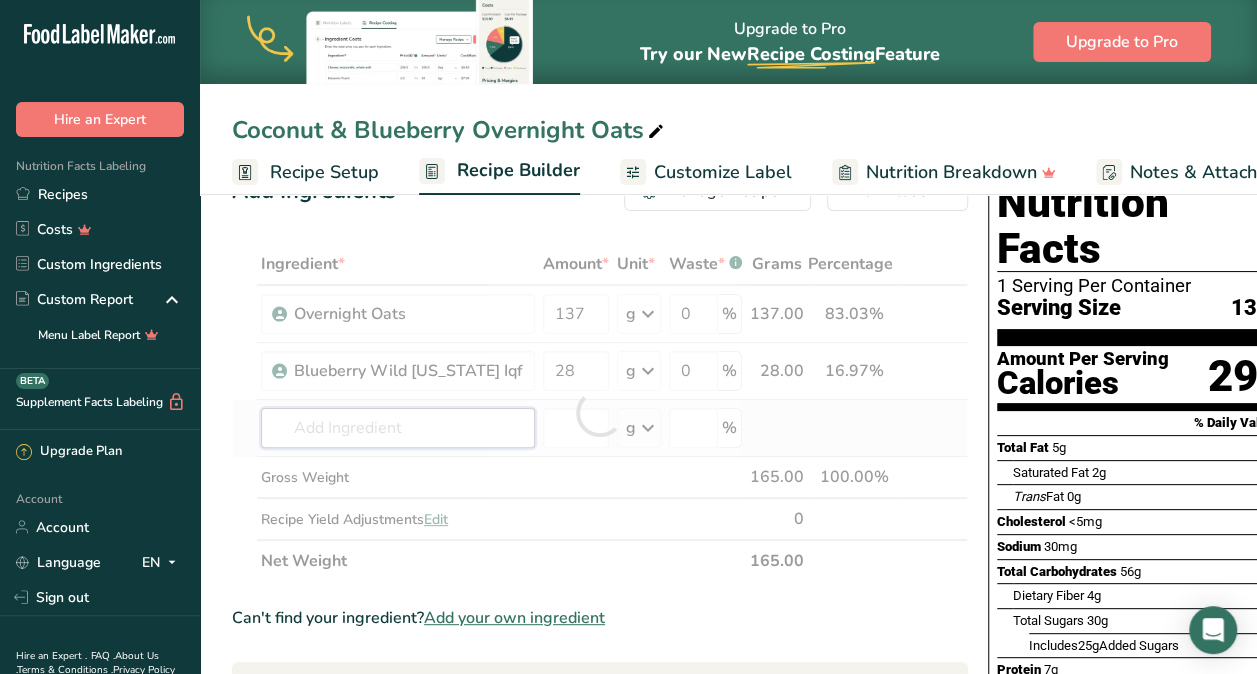 click on "Ingredient *
Amount *
Unit *
Waste *   .a-a{fill:#347362;}.b-a{fill:#fff;}          Grams
Percentage
Overnight Oats
137
g
Weight Units
g
kg
mg
See more
Volume Units
l
mL
fl oz
See more
0
%
137.00
83.03%
i
Blueberry Wild [US_STATE] Iqf
28
g
Weight Units
g
kg
mg
See more
Volume Units
l
mL
fl oz
See more
0
%
28.00
16.97%
i" at bounding box center [600, 412] 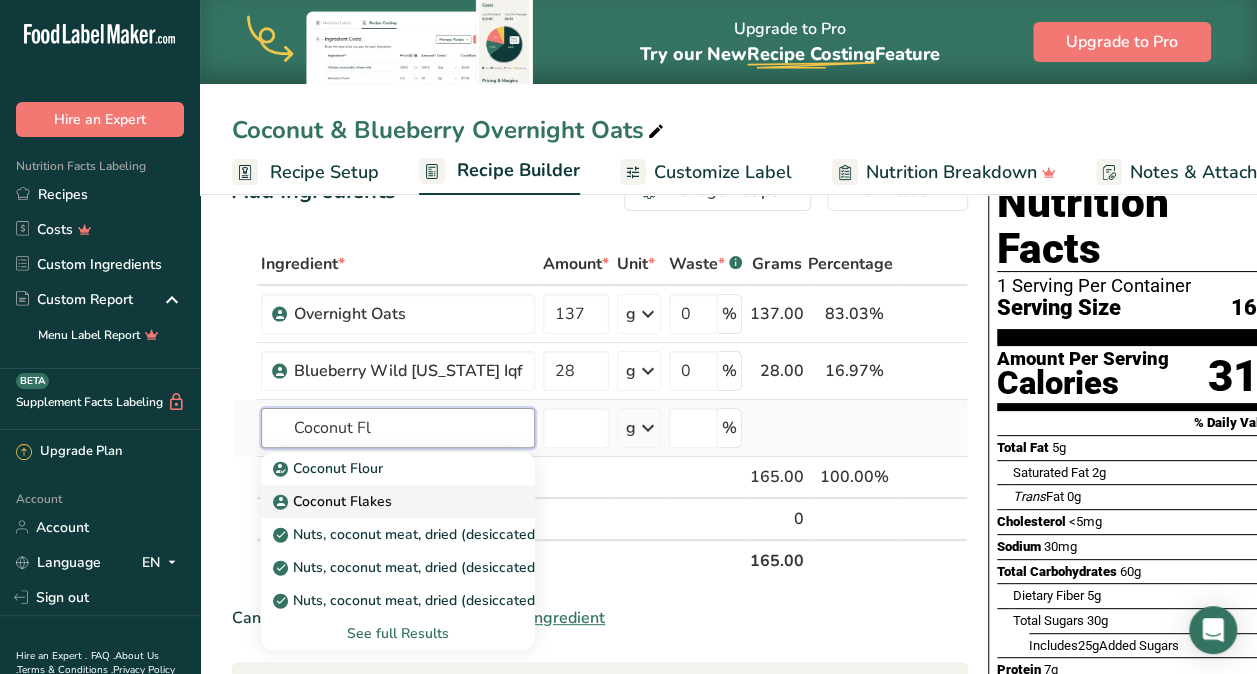 type on "Coconut Fl" 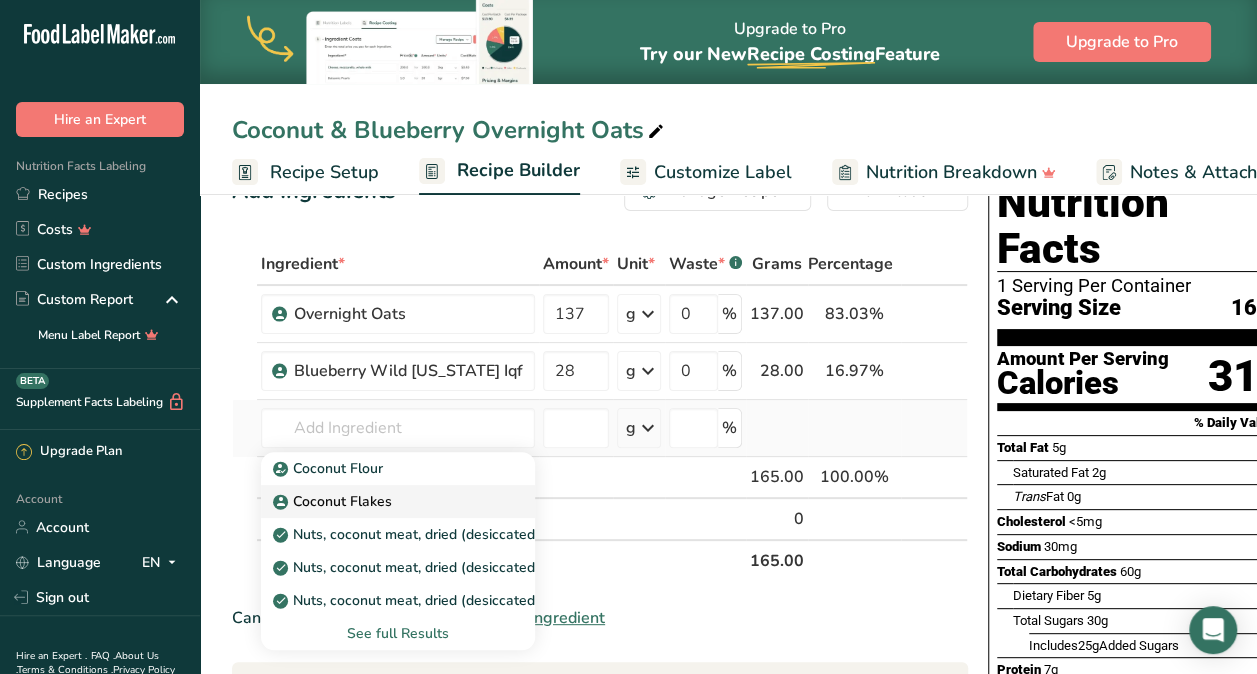 click on "Coconut Flakes" at bounding box center (334, 501) 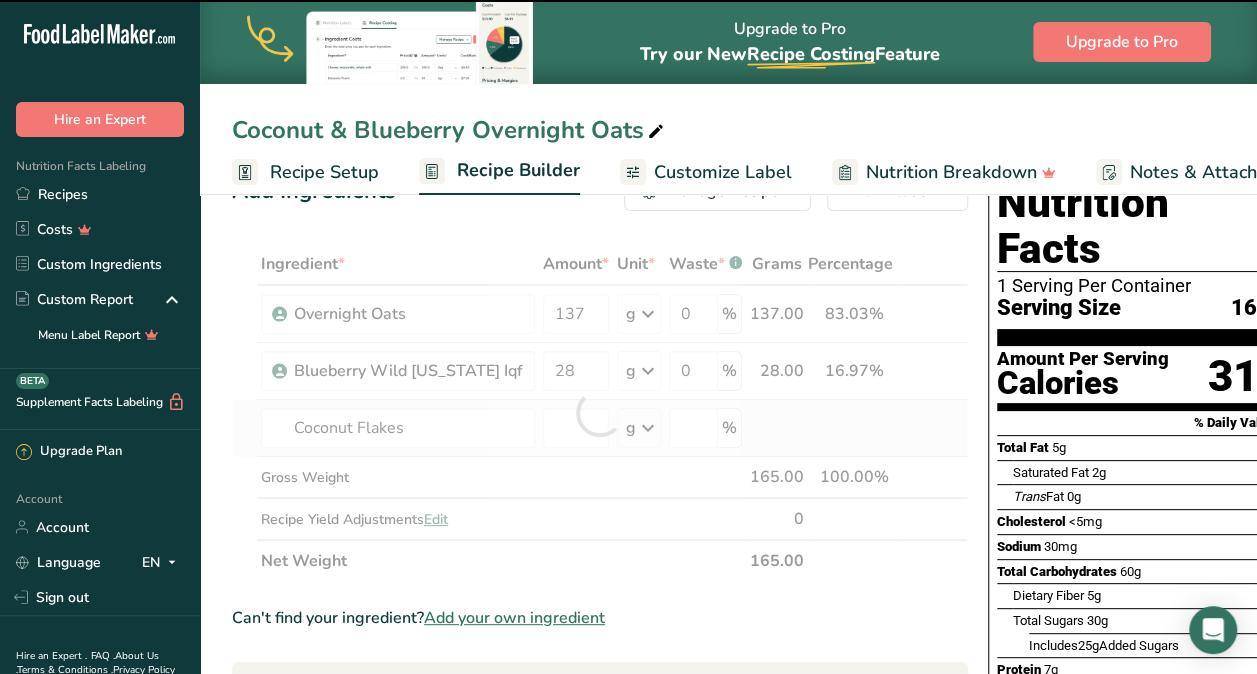 type on "0" 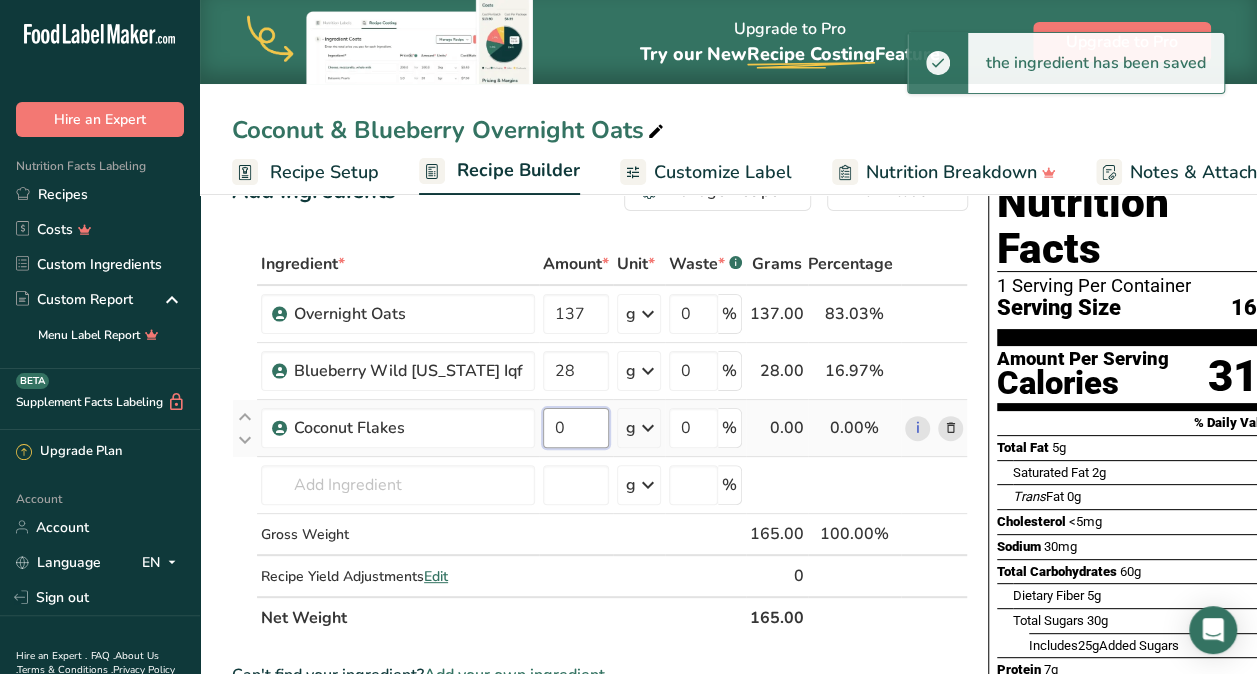 drag, startPoint x: 535, startPoint y: 426, endPoint x: 500, endPoint y: 425, distance: 35.014282 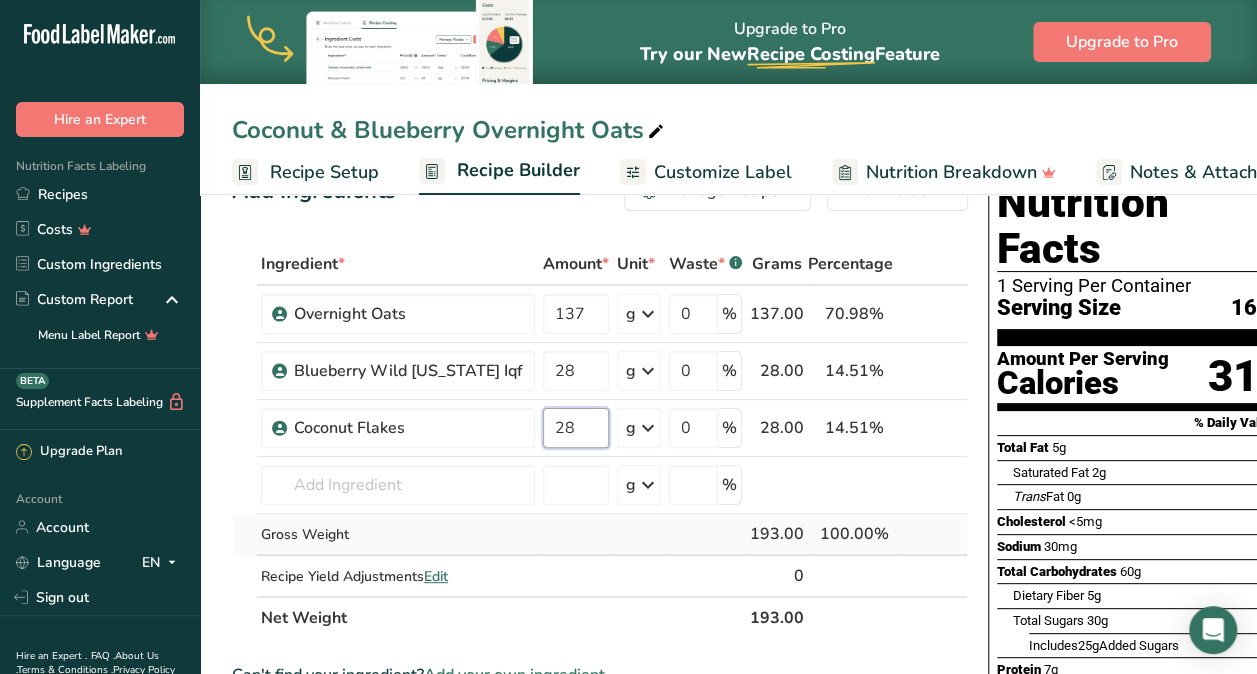 type on "28" 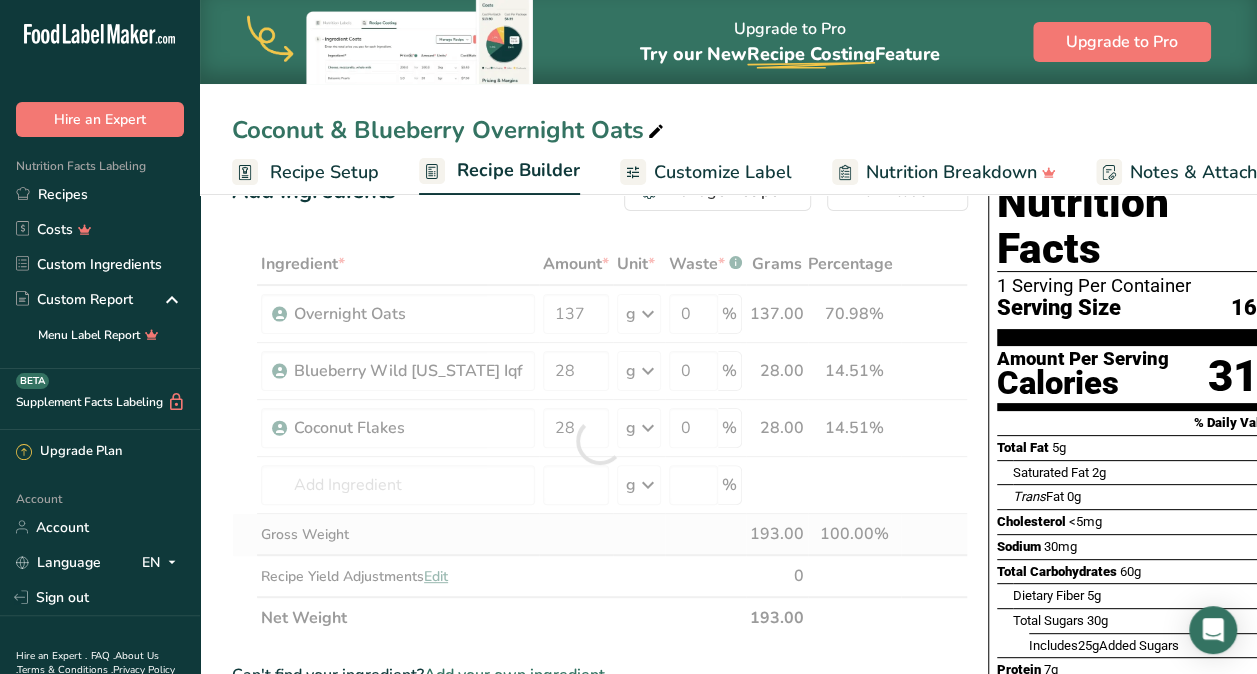 click on "Ingredient *
Amount *
Unit *
Waste *   .a-a{fill:#347362;}.b-a{fill:#fff;}          Grams
Percentage
Overnight Oats
137
g
Weight Units
g
kg
mg
See more
Volume Units
l
mL
fl oz
See more
0
%
137.00
70.98%
i
Blueberry Wild [US_STATE] Iqf
28
g
Weight Units
g
kg
mg
See more
Volume Units
l
mL
fl oz
See more
0
%
28.00
14.51%
i
28" at bounding box center (600, 441) 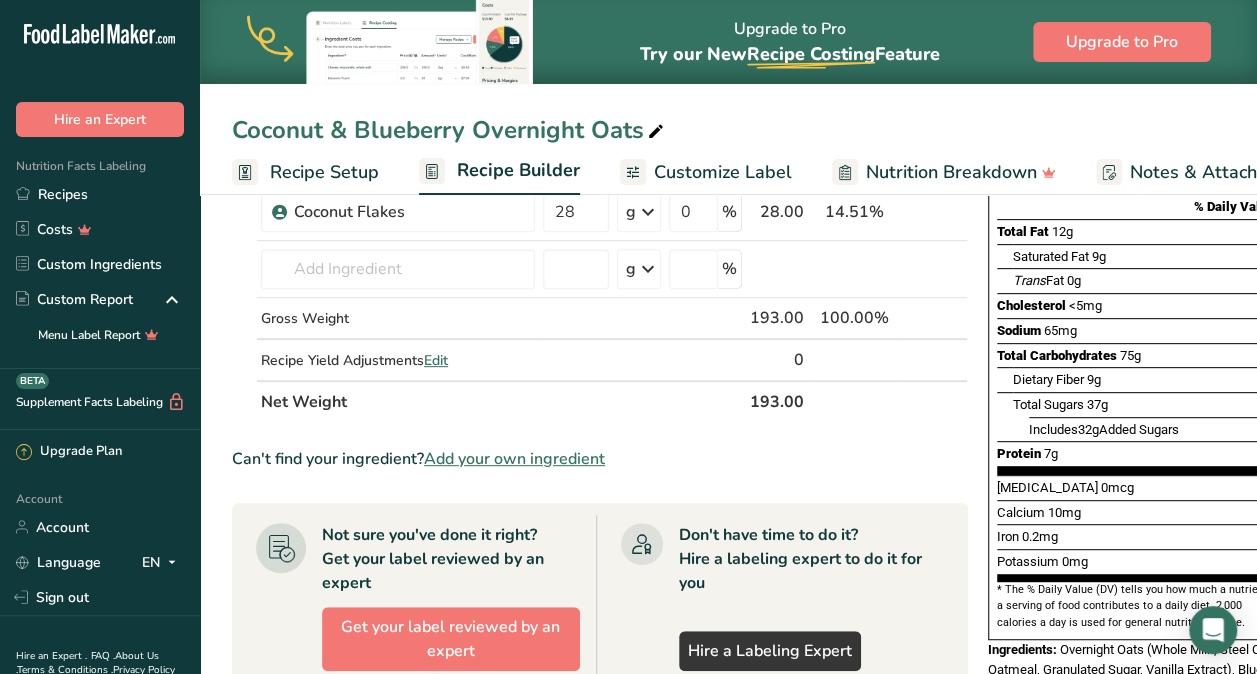 scroll, scrollTop: 0, scrollLeft: 0, axis: both 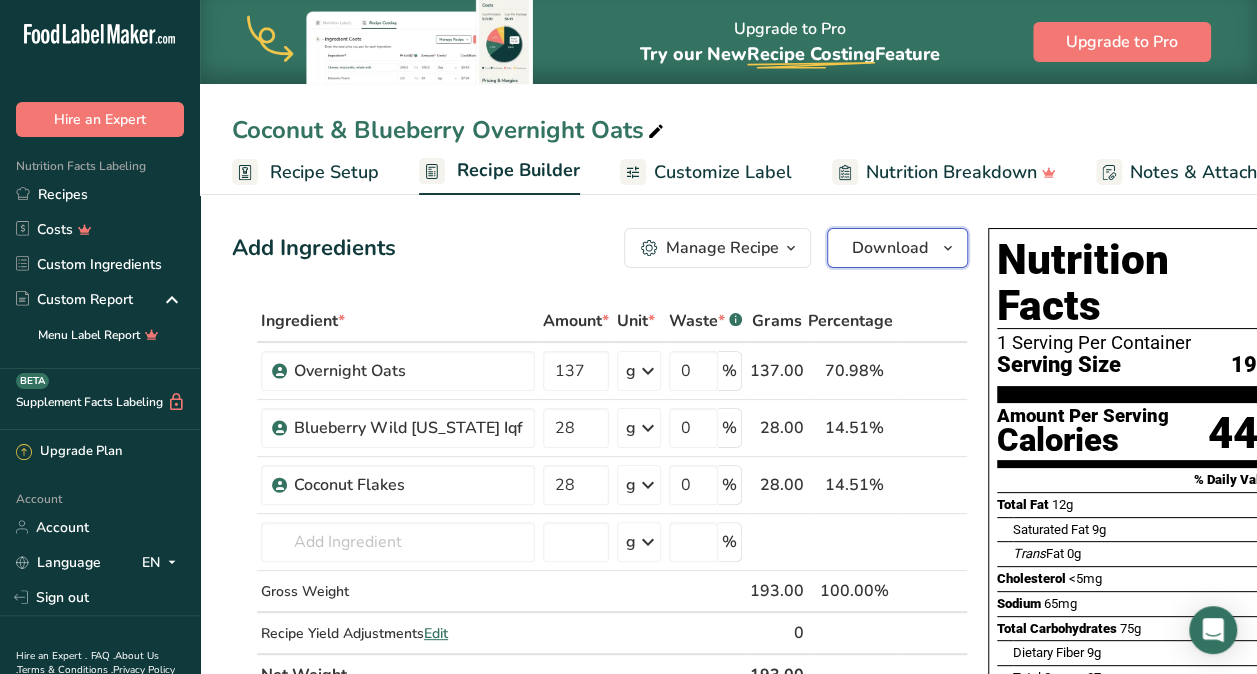 click on "Download" at bounding box center [897, 248] 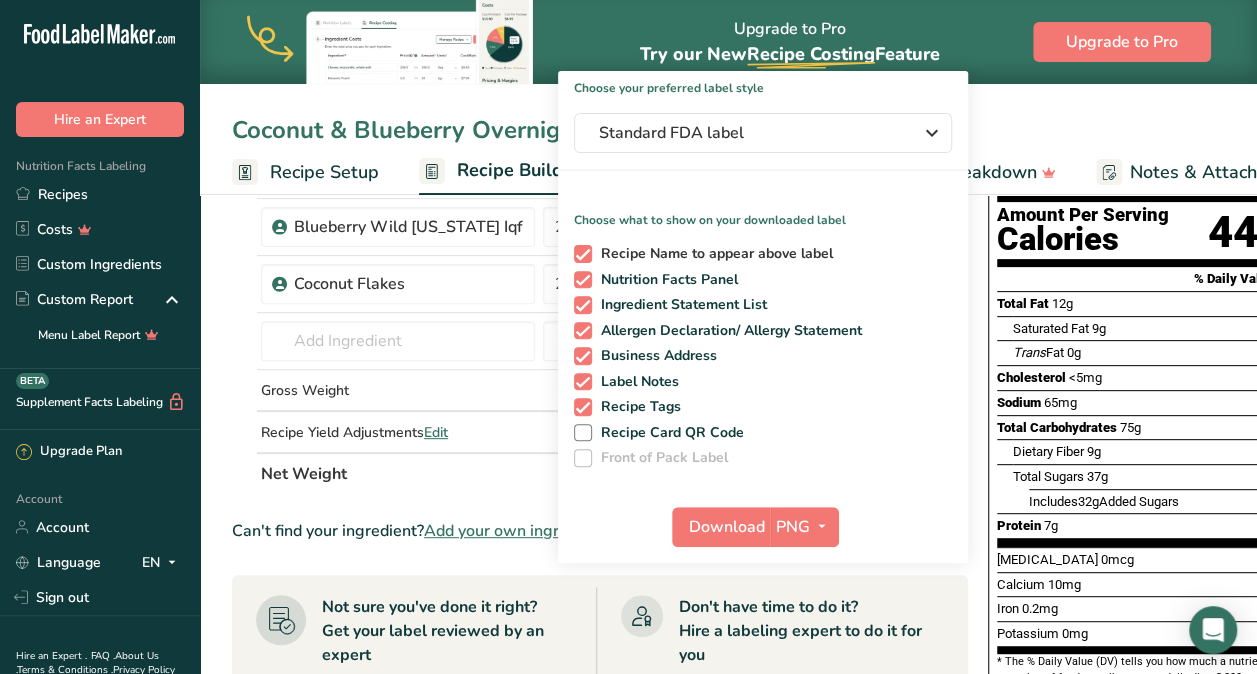 scroll, scrollTop: 192, scrollLeft: 0, axis: vertical 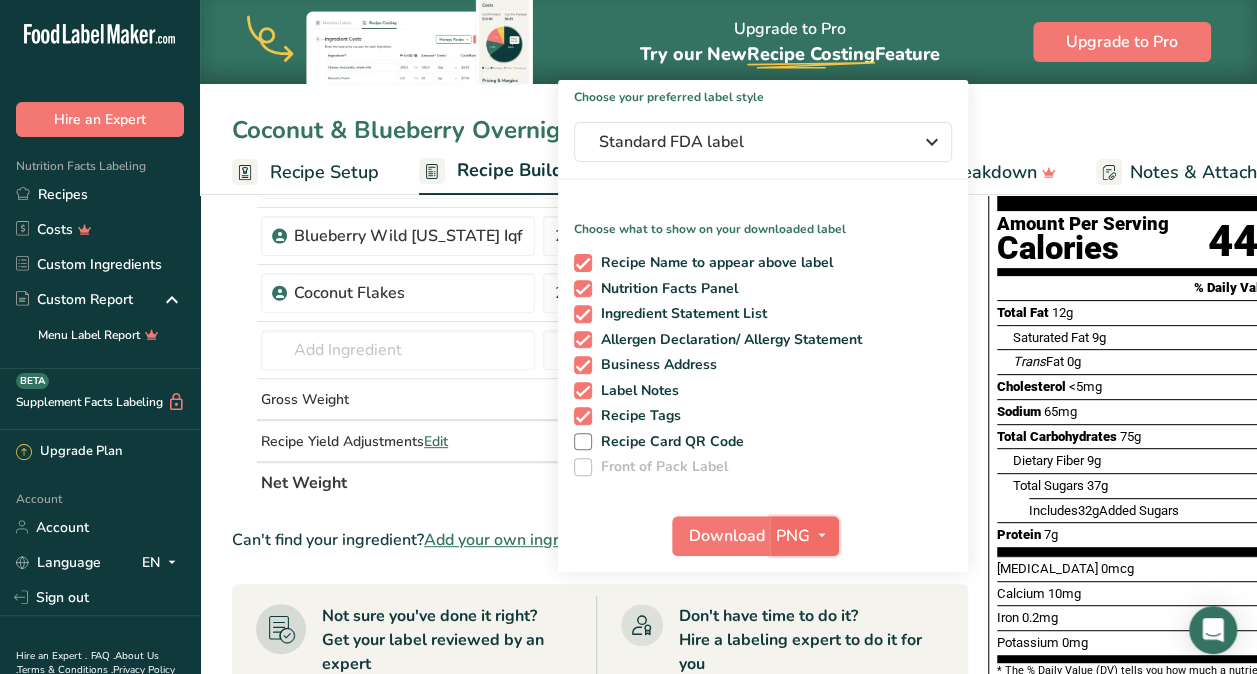 click at bounding box center (822, 535) 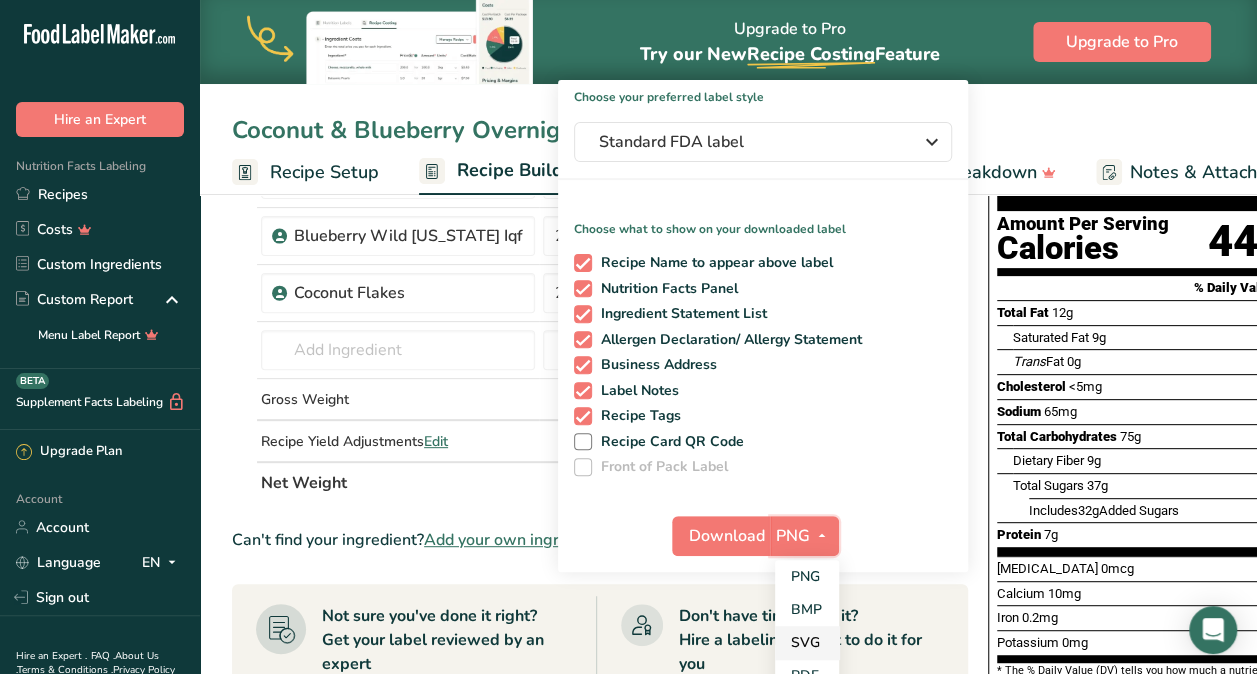scroll, scrollTop: 308, scrollLeft: 0, axis: vertical 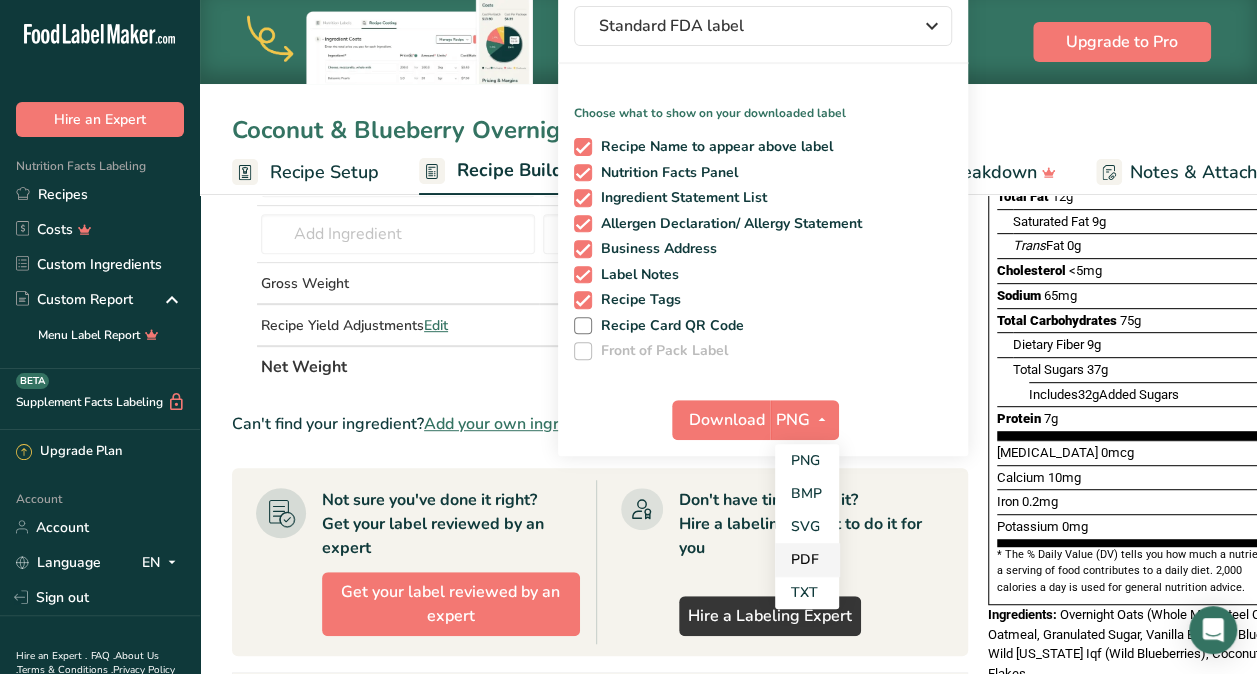 click on "PDF" at bounding box center (807, 559) 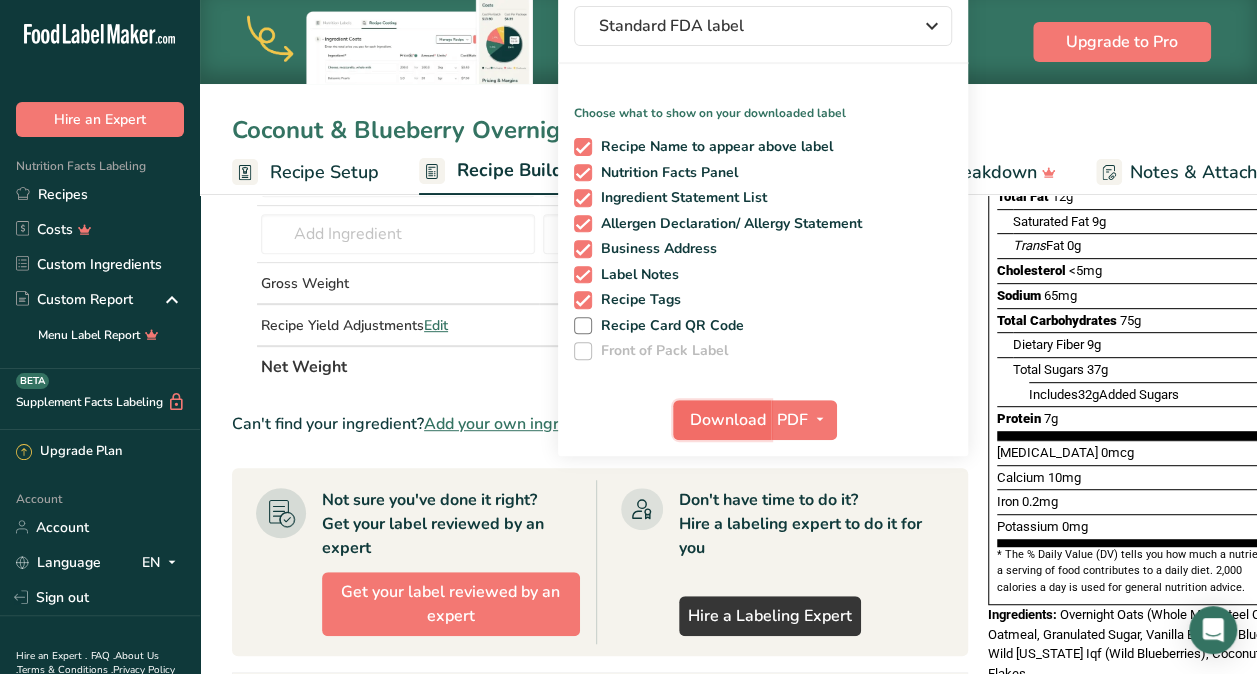 click on "Download" at bounding box center [728, 420] 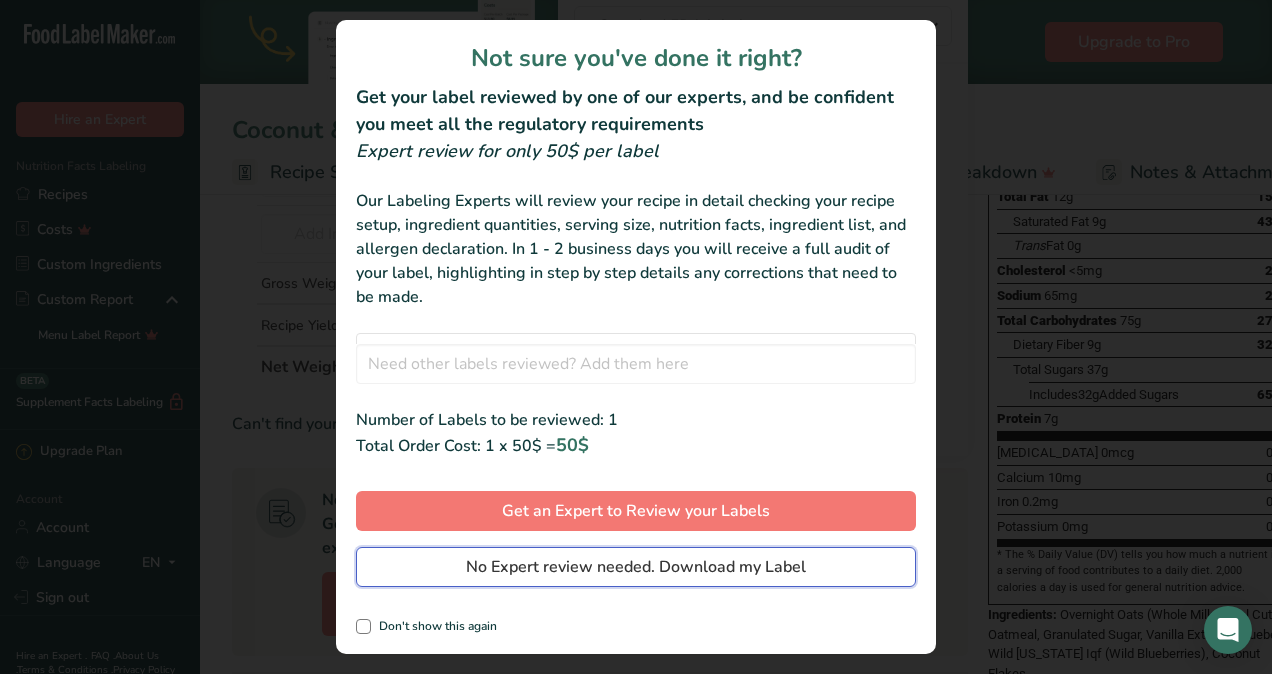 click on "No Expert review needed. Download my Label" at bounding box center [636, 567] 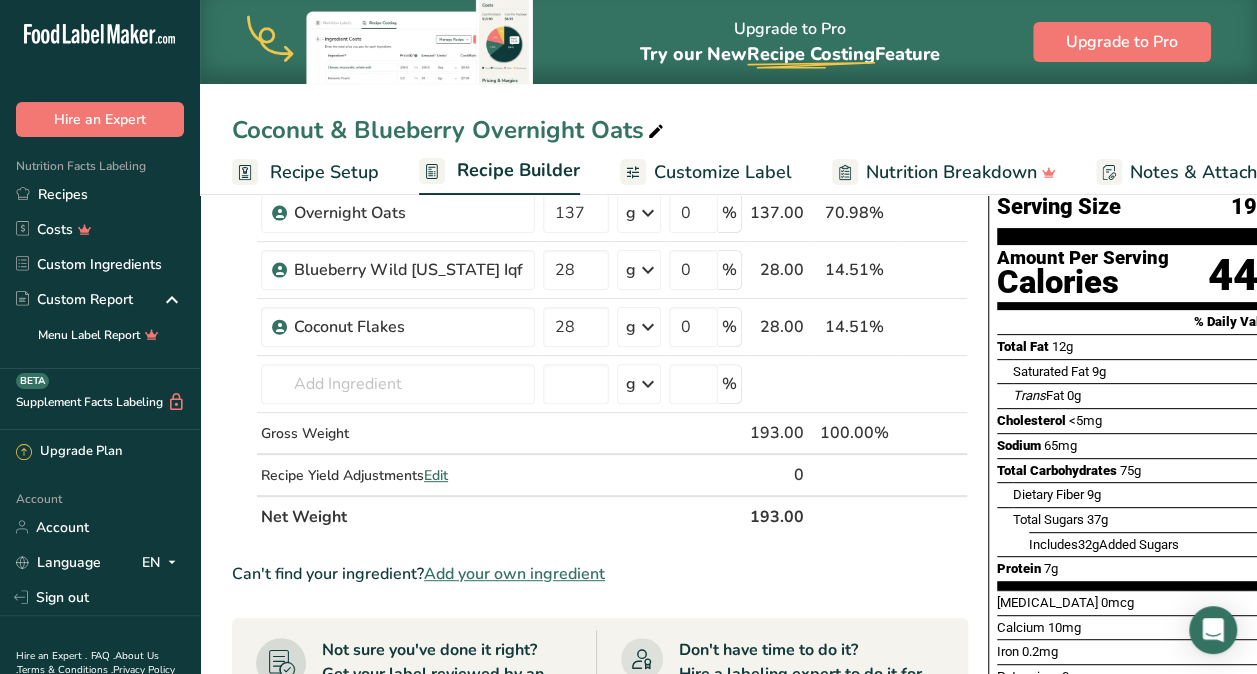scroll, scrollTop: 0, scrollLeft: 0, axis: both 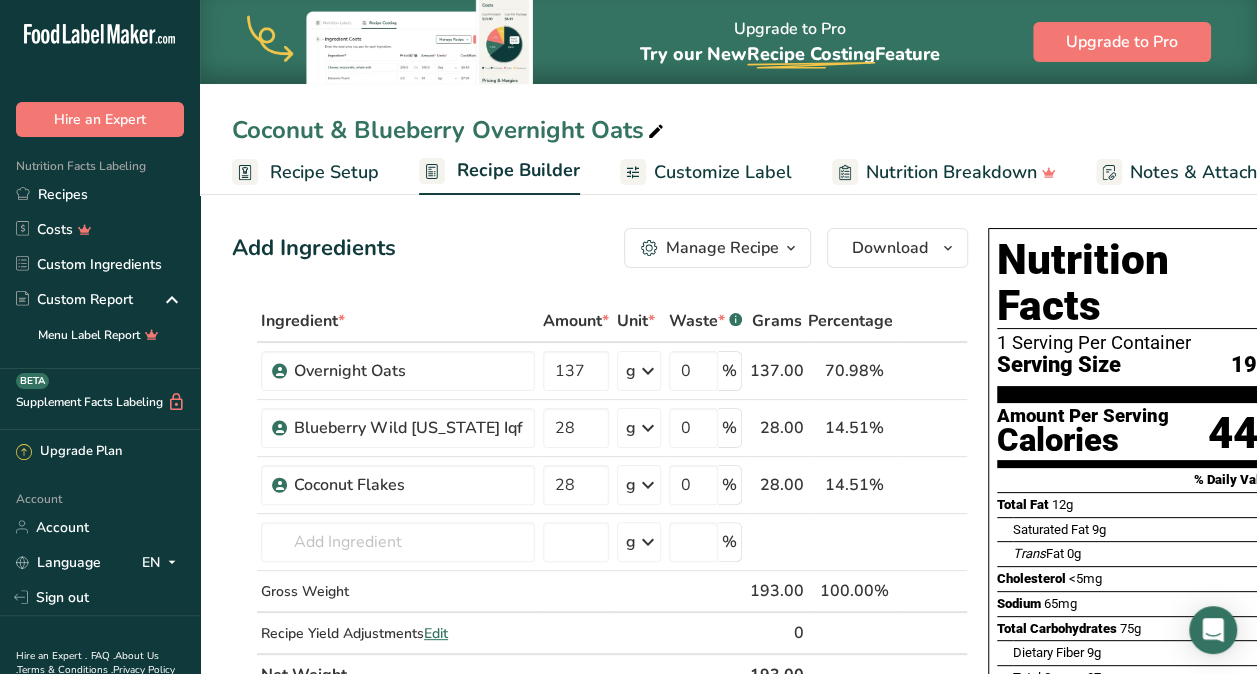 click on "Customize Label" at bounding box center (723, 172) 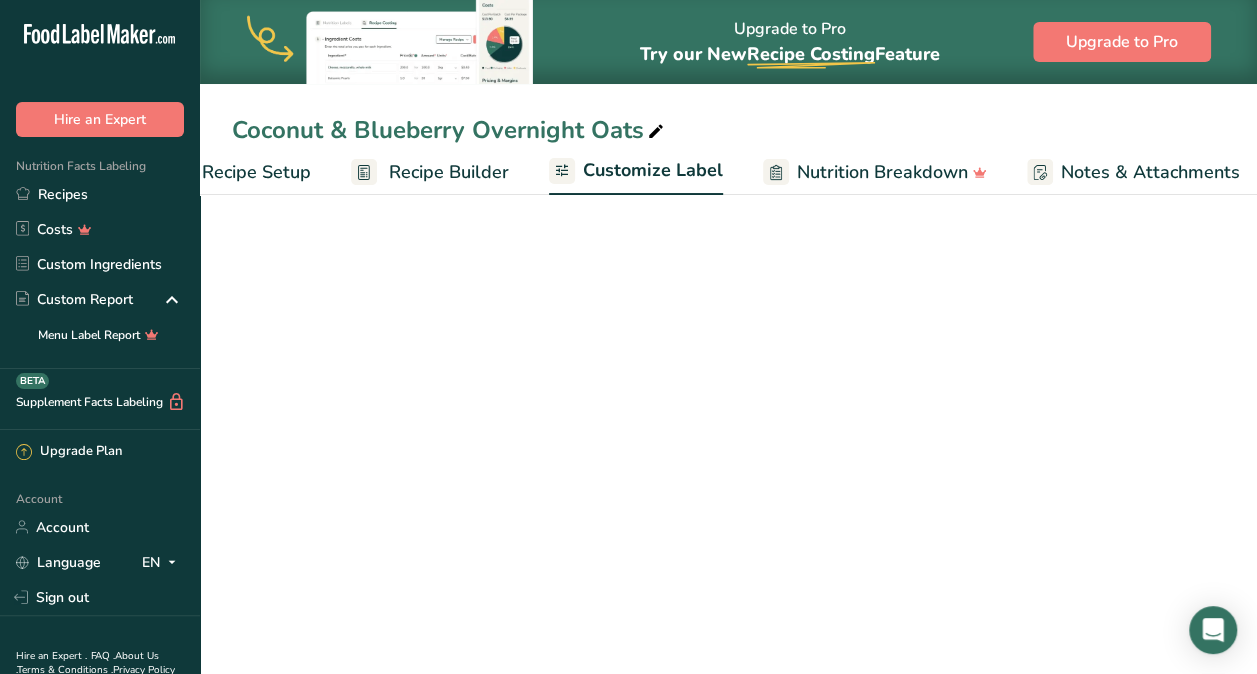 scroll, scrollTop: 0, scrollLeft: 302, axis: horizontal 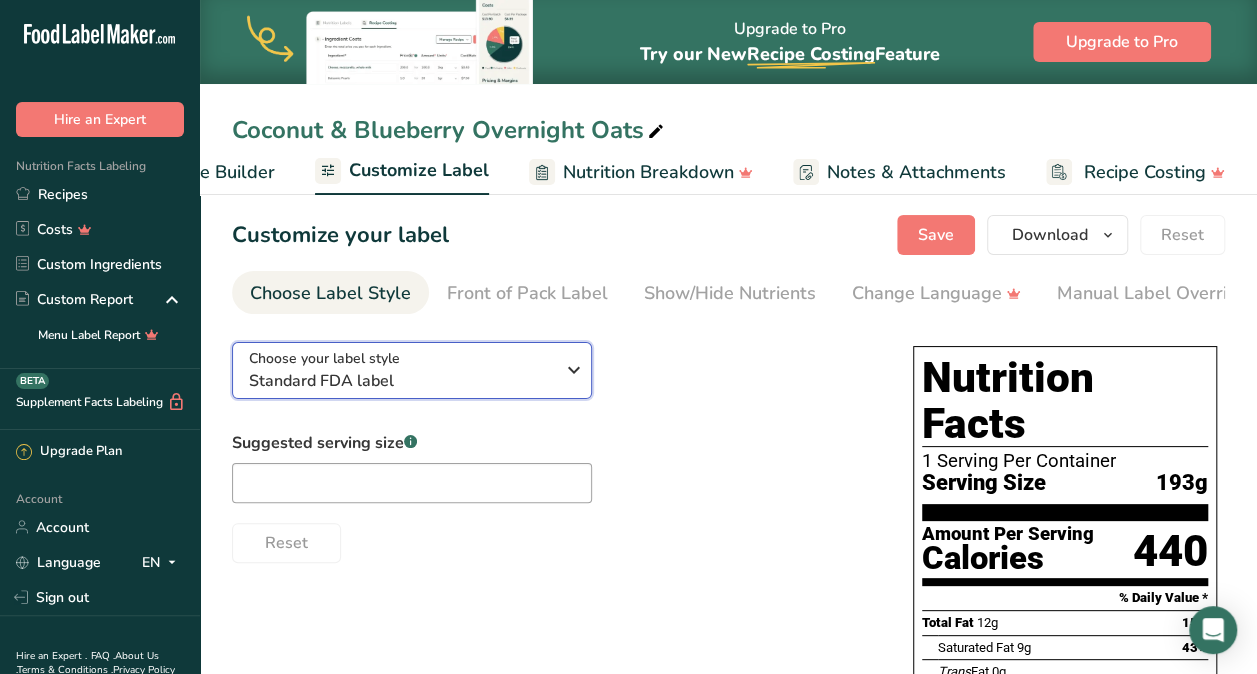 click at bounding box center (574, 370) 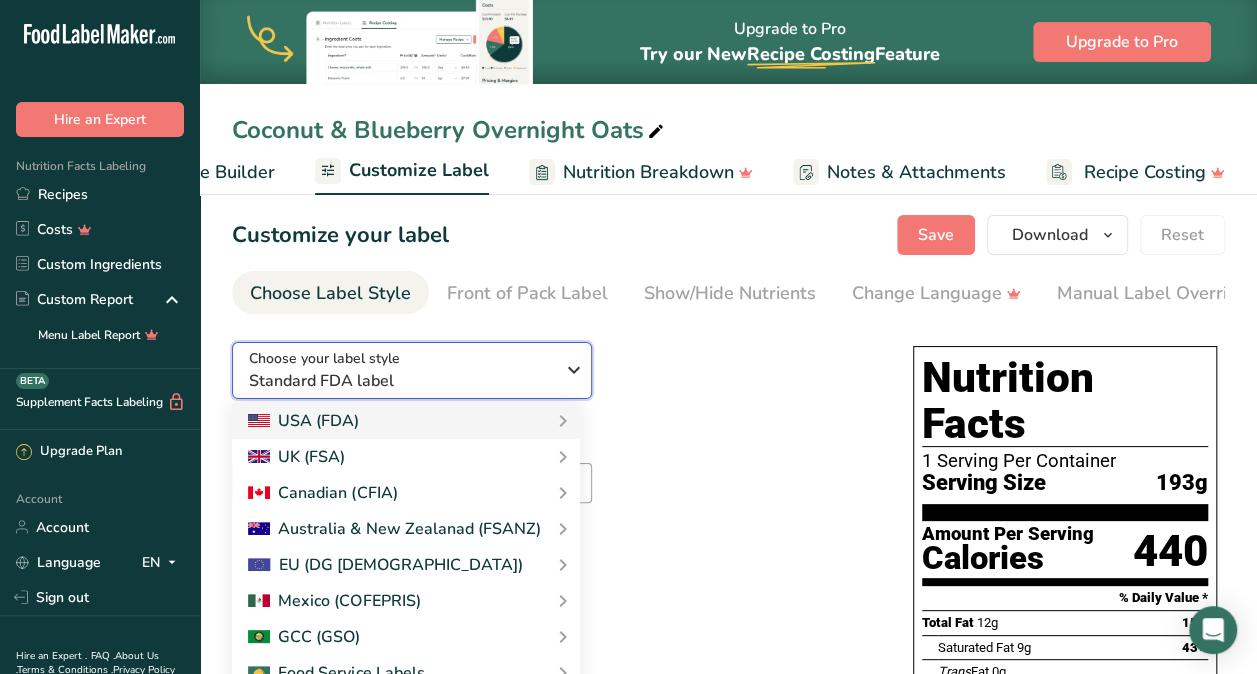 click at bounding box center [574, 370] 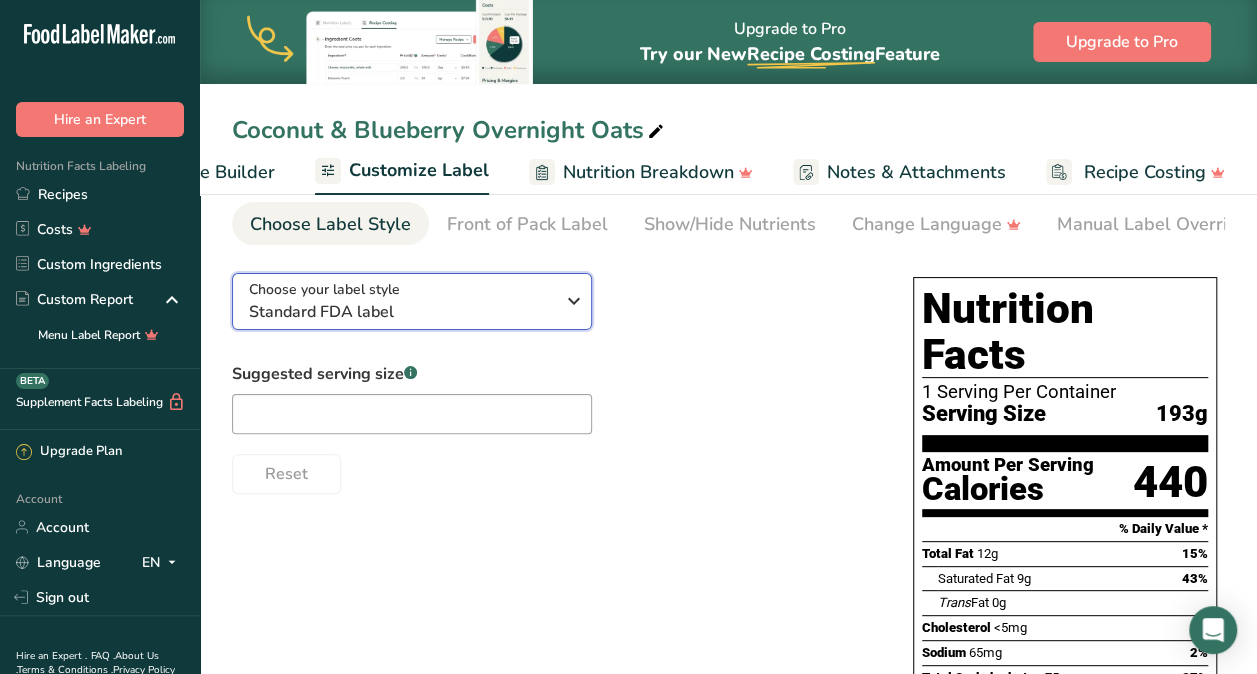 scroll, scrollTop: 76, scrollLeft: 0, axis: vertical 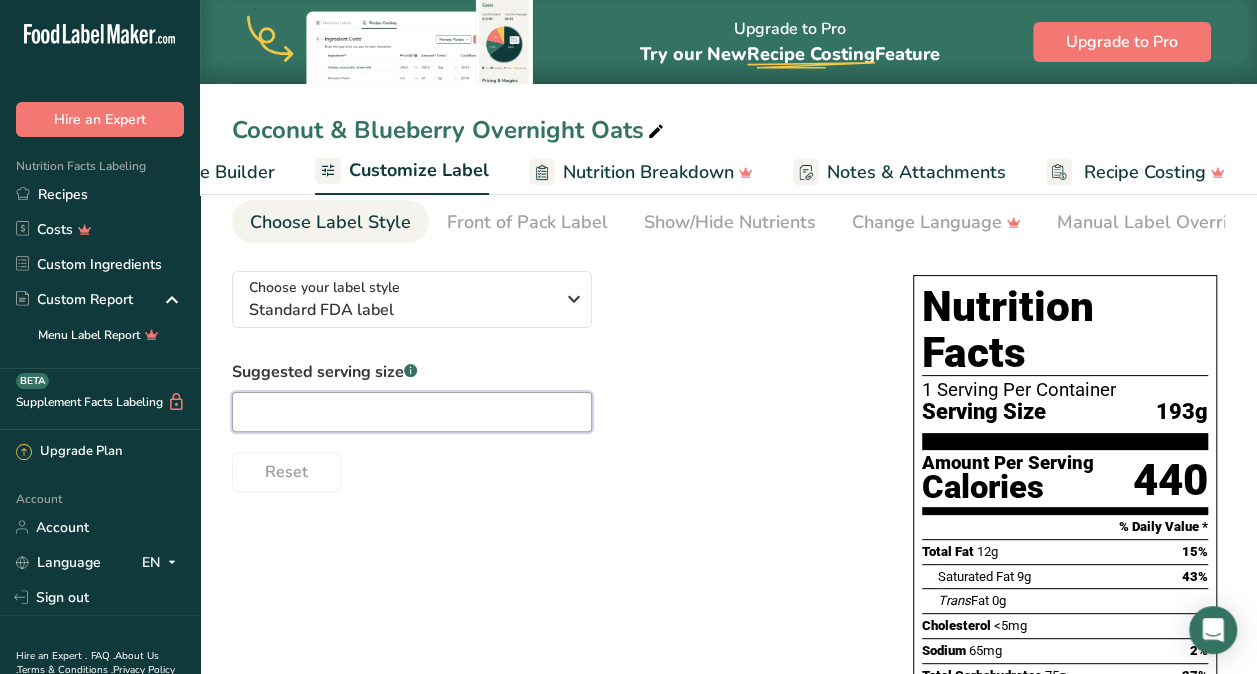 click at bounding box center (412, 412) 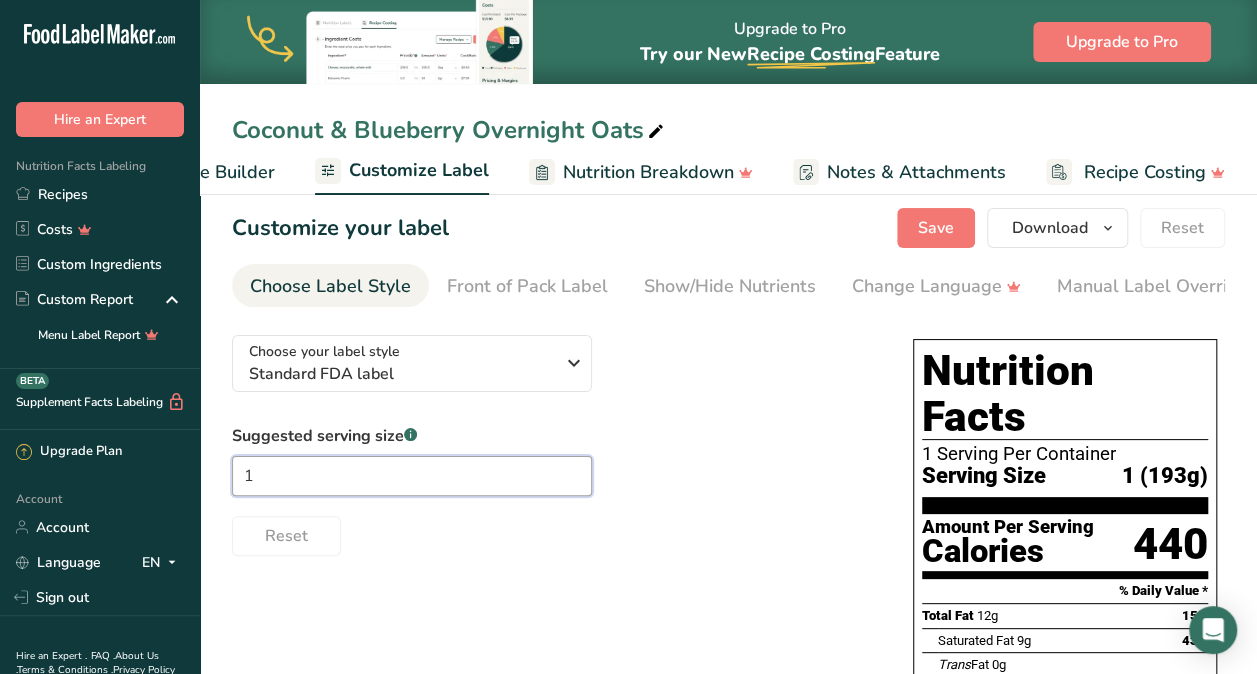 scroll, scrollTop: 0, scrollLeft: 0, axis: both 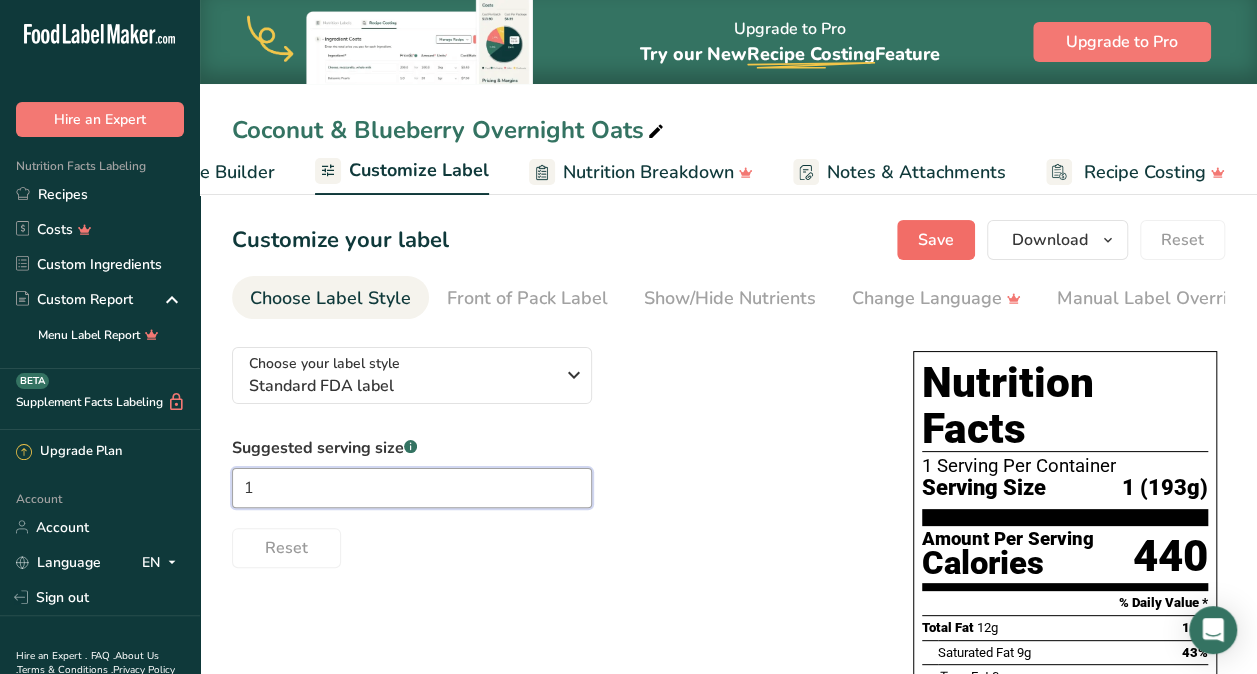 type on "1" 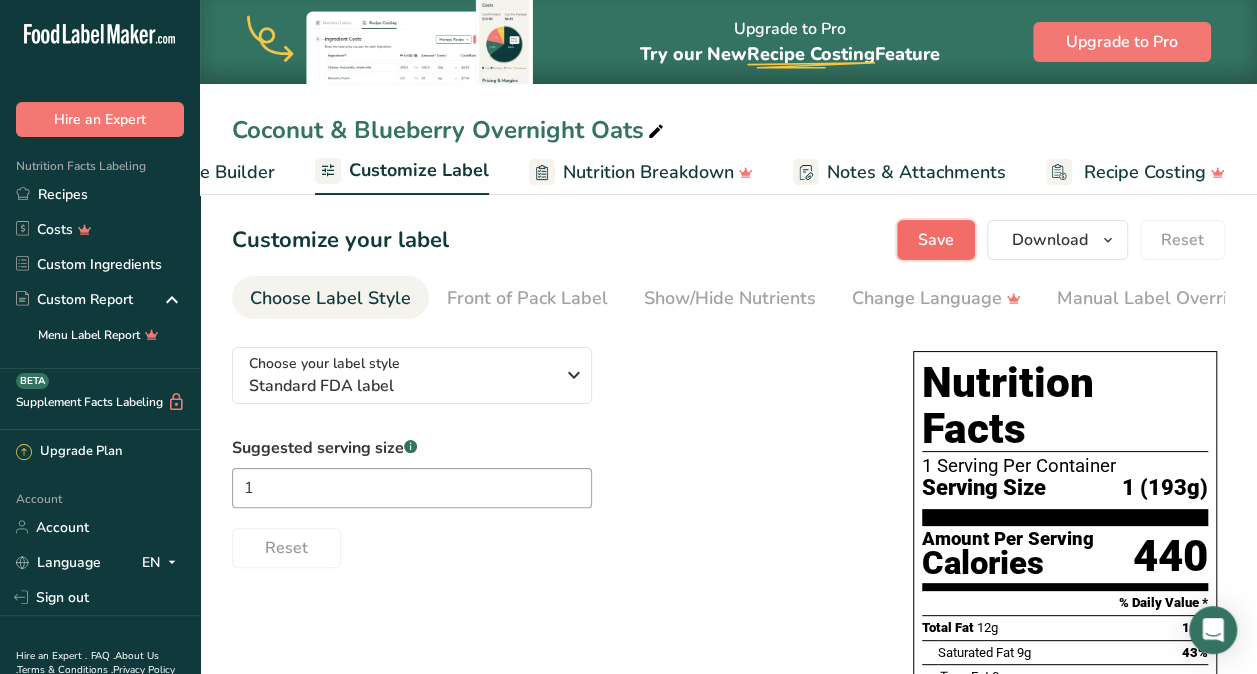 click on "Save" at bounding box center (936, 240) 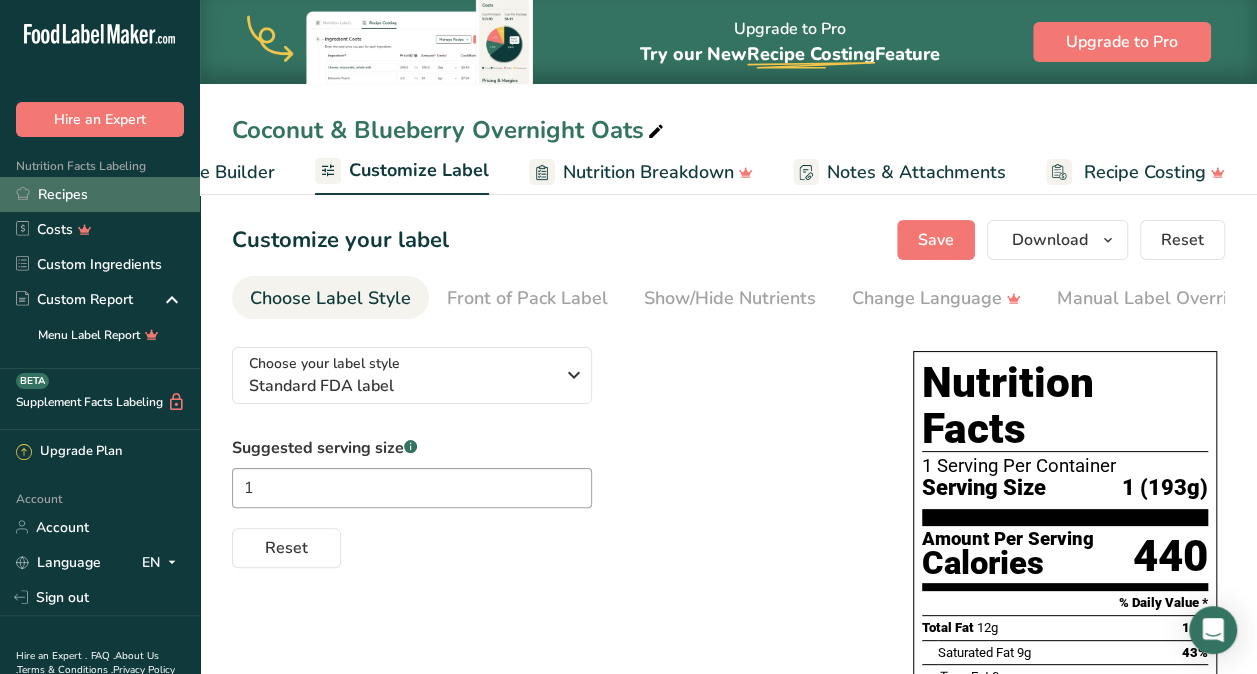 click on "Recipes" at bounding box center [100, 194] 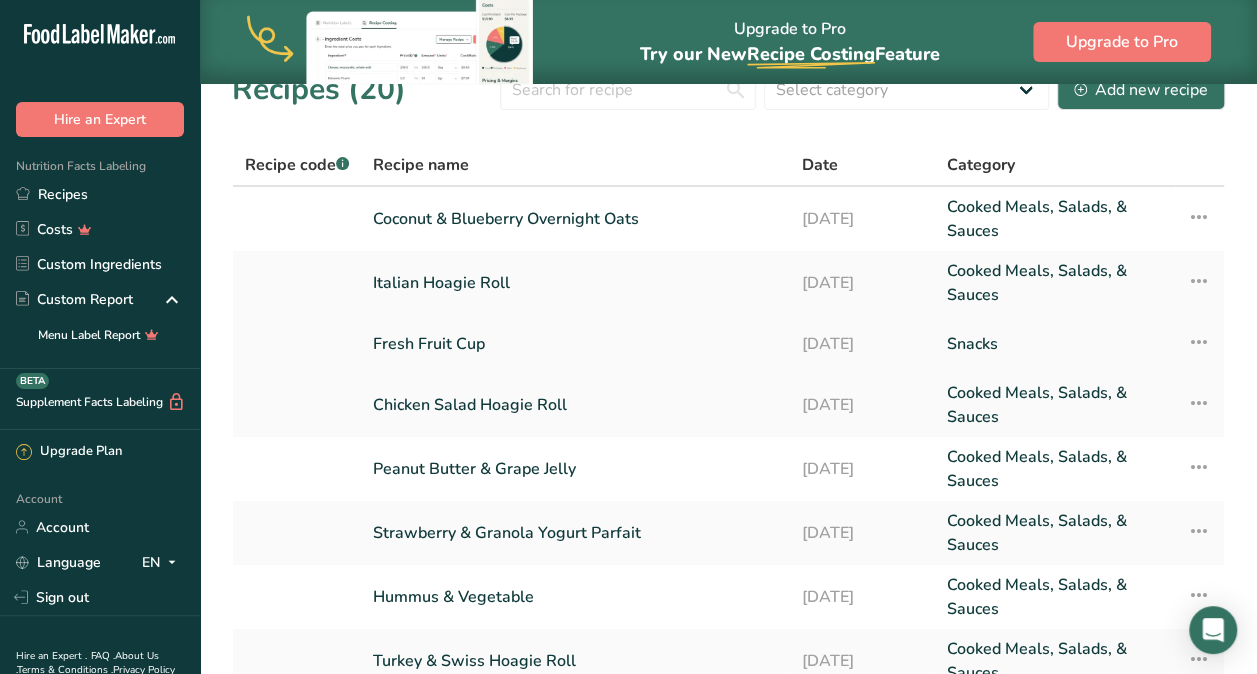 scroll, scrollTop: 0, scrollLeft: 0, axis: both 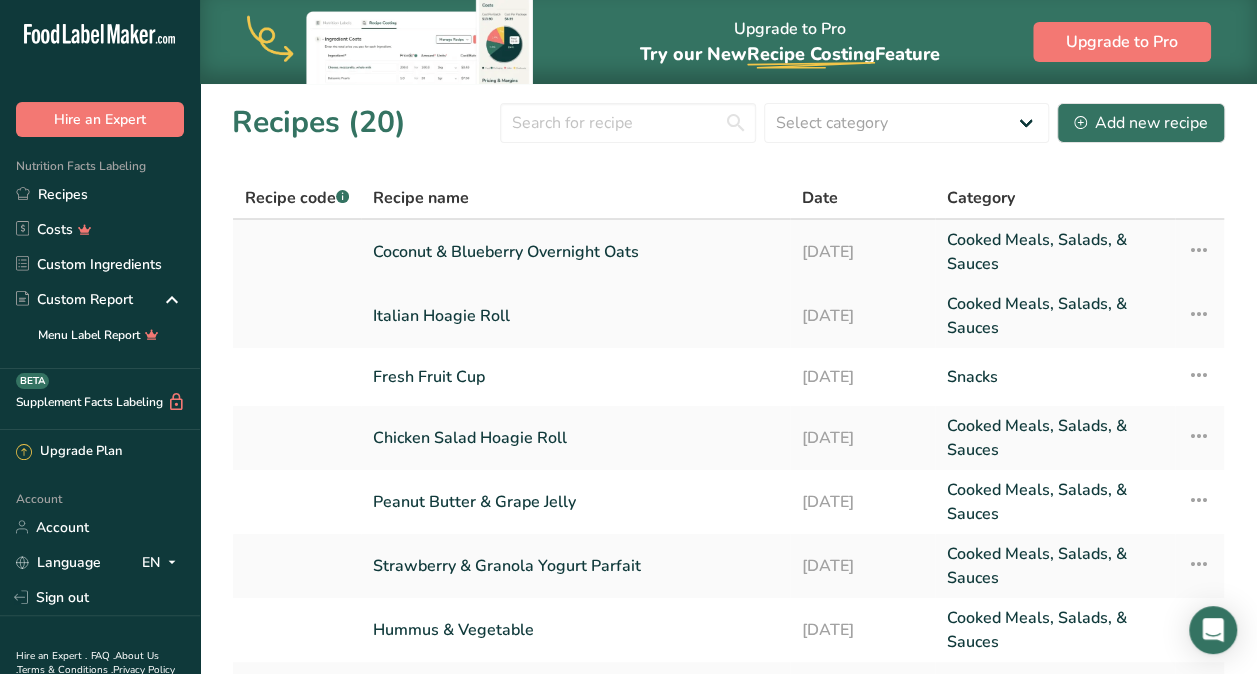 click on "Recipe Setup       Delete Recipe           Duplicate Recipe             Scale Recipe             Save as Sub-Recipe   .a-a{fill:#347362;}.b-a{fill:#fff;}                               Nutrition Breakdown                   Recipe Card
NEW
[MEDICAL_DATA] Pattern Report             Activity History" at bounding box center (1199, 252) 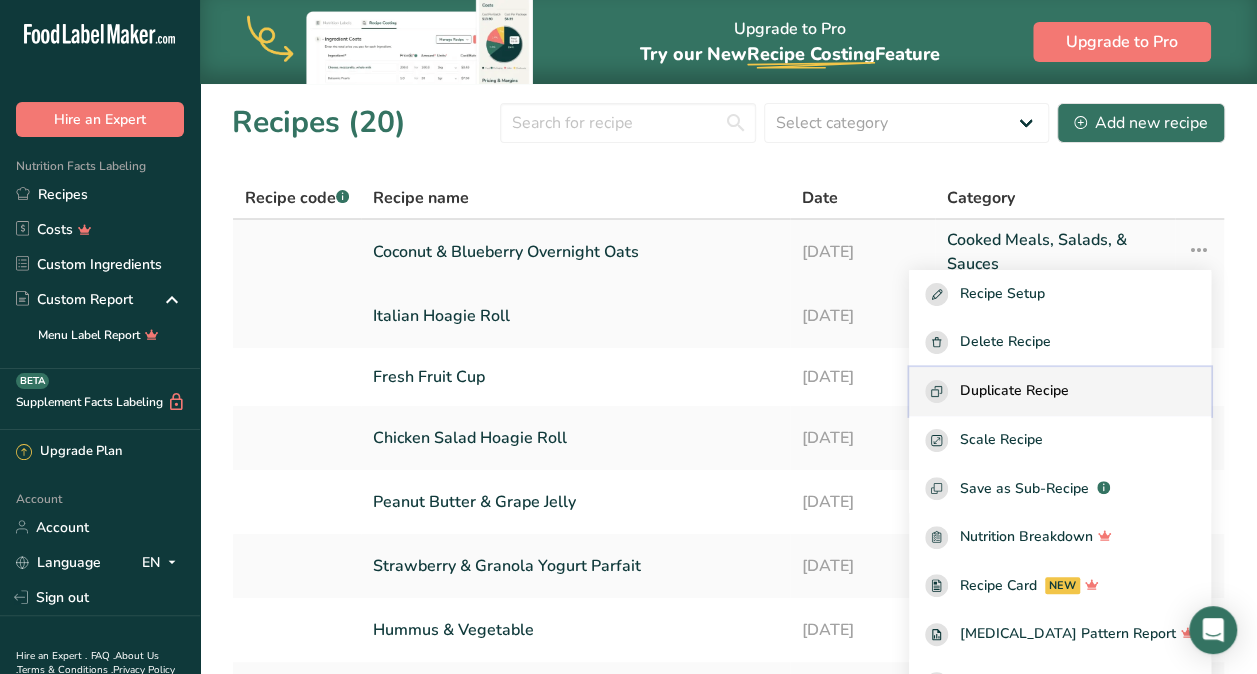 click on "Duplicate Recipe" at bounding box center [1014, 391] 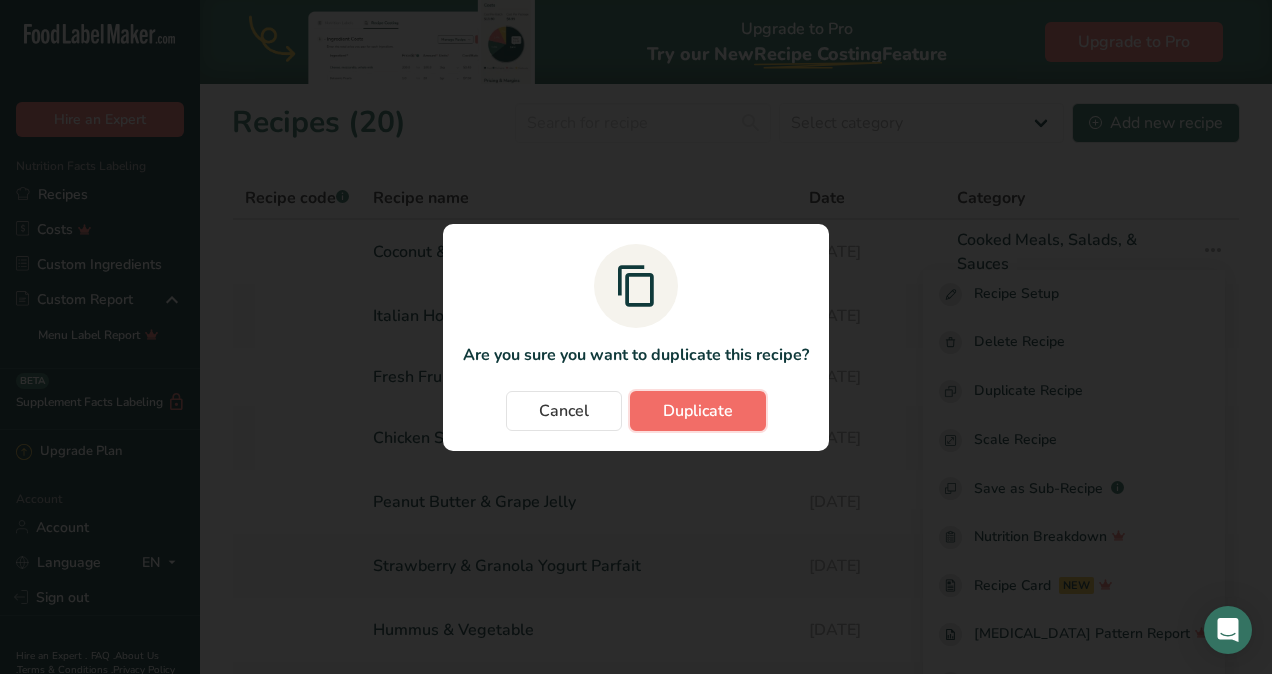 click on "Duplicate" at bounding box center [698, 411] 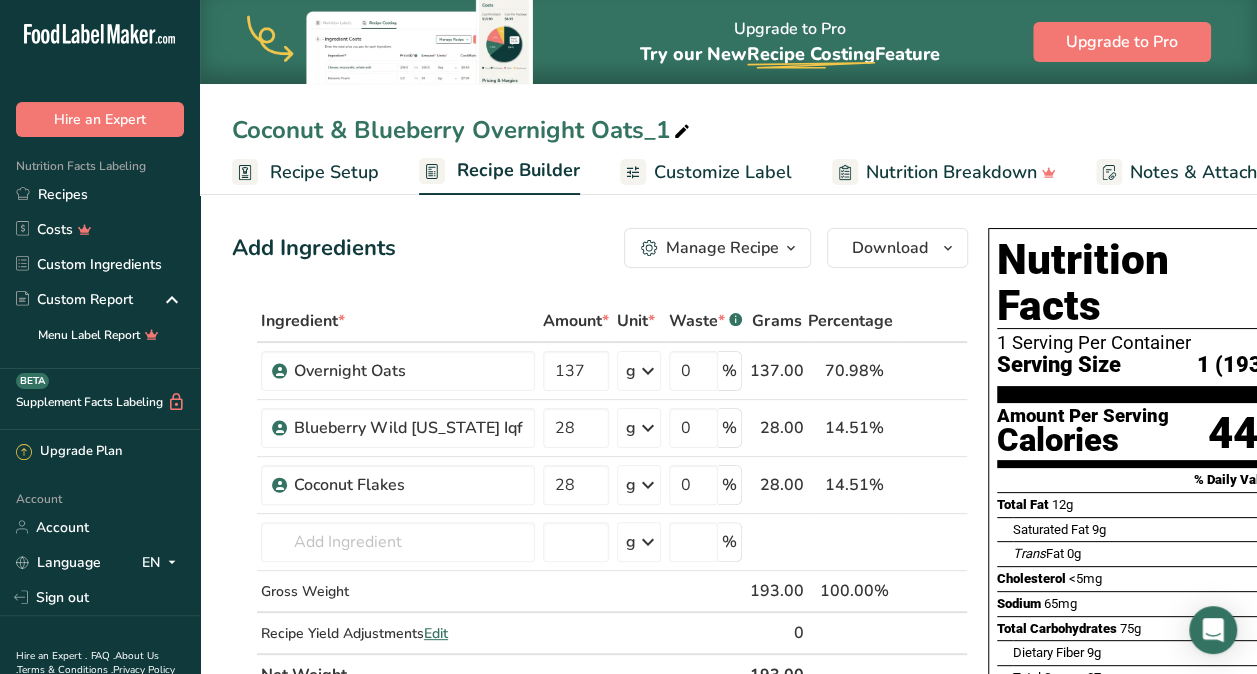 click at bounding box center (682, 132) 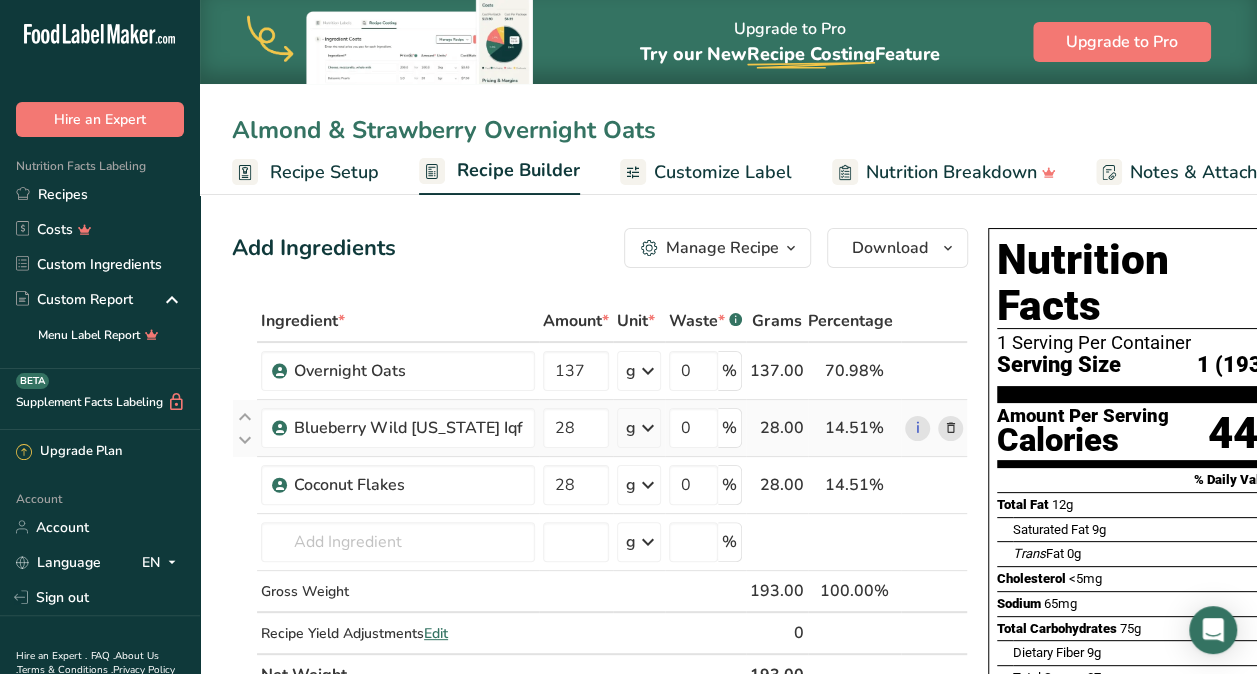 type on "Almond & Strawberry Overnight Oats" 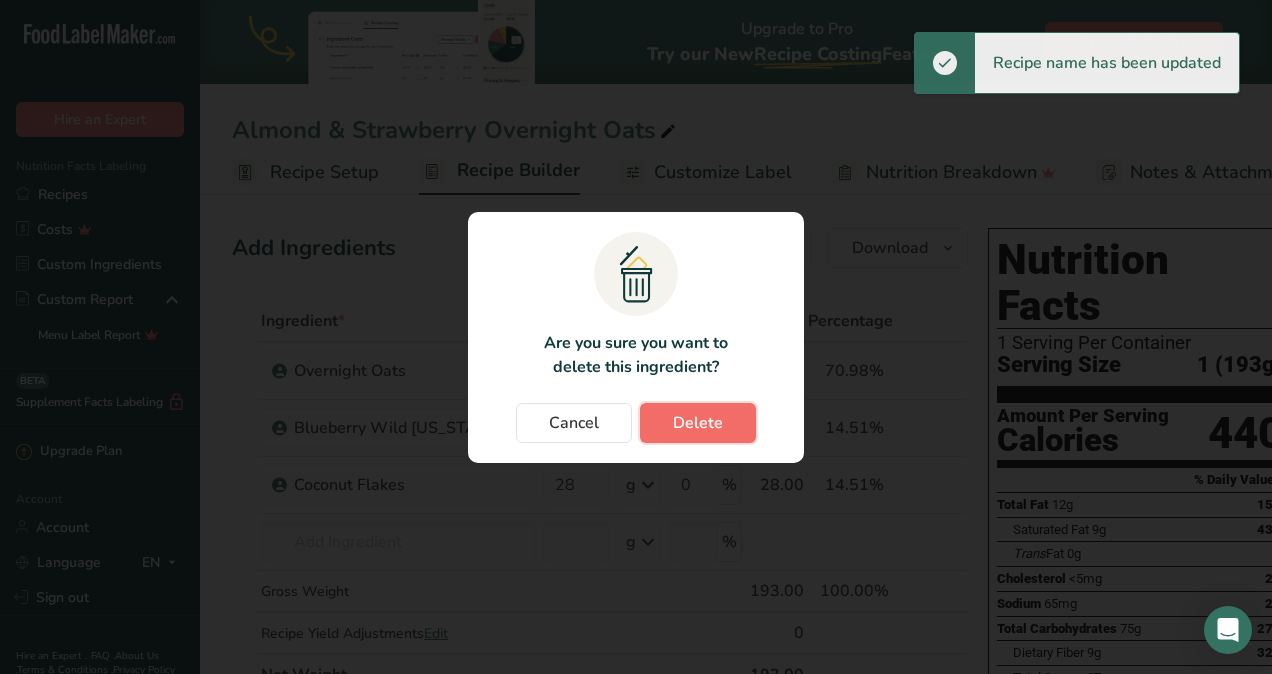 click on "Delete" at bounding box center (698, 423) 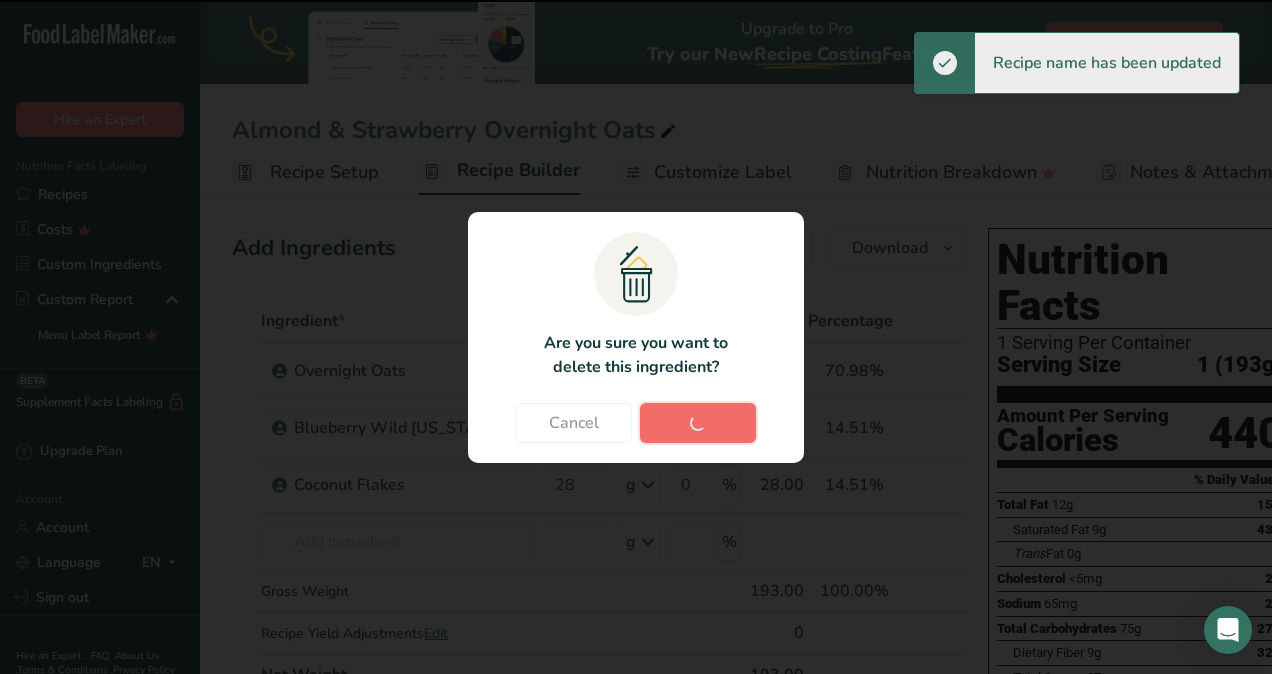 type 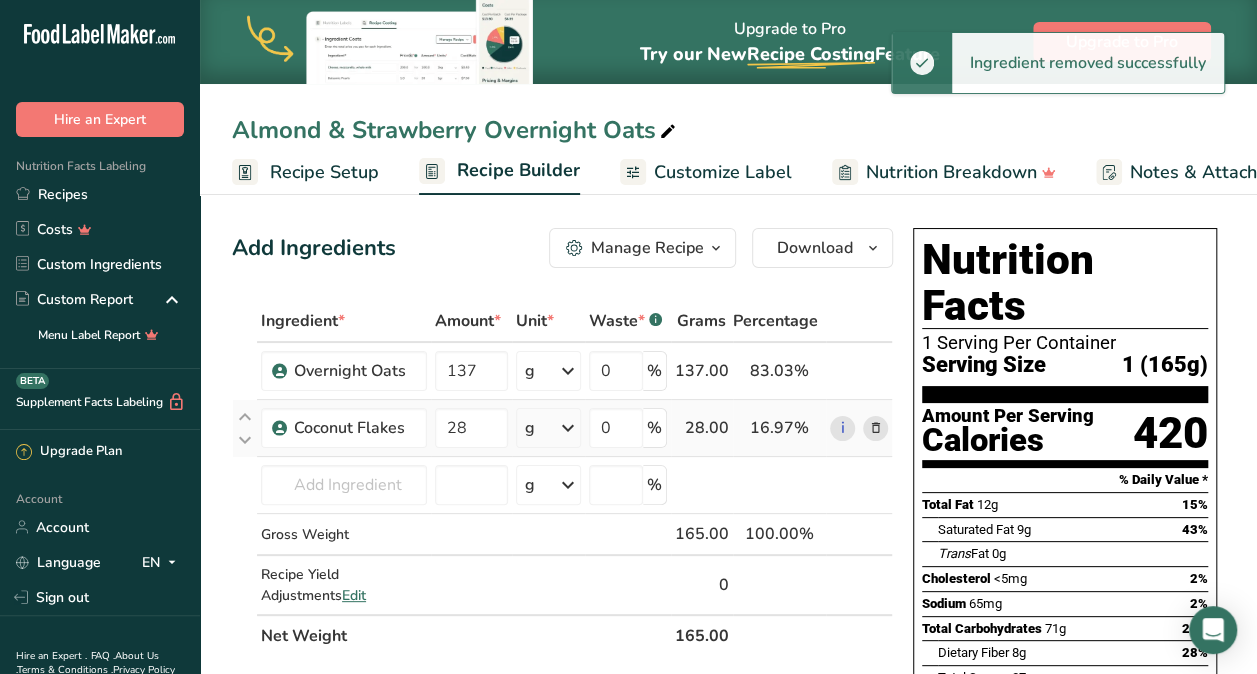 click at bounding box center (875, 428) 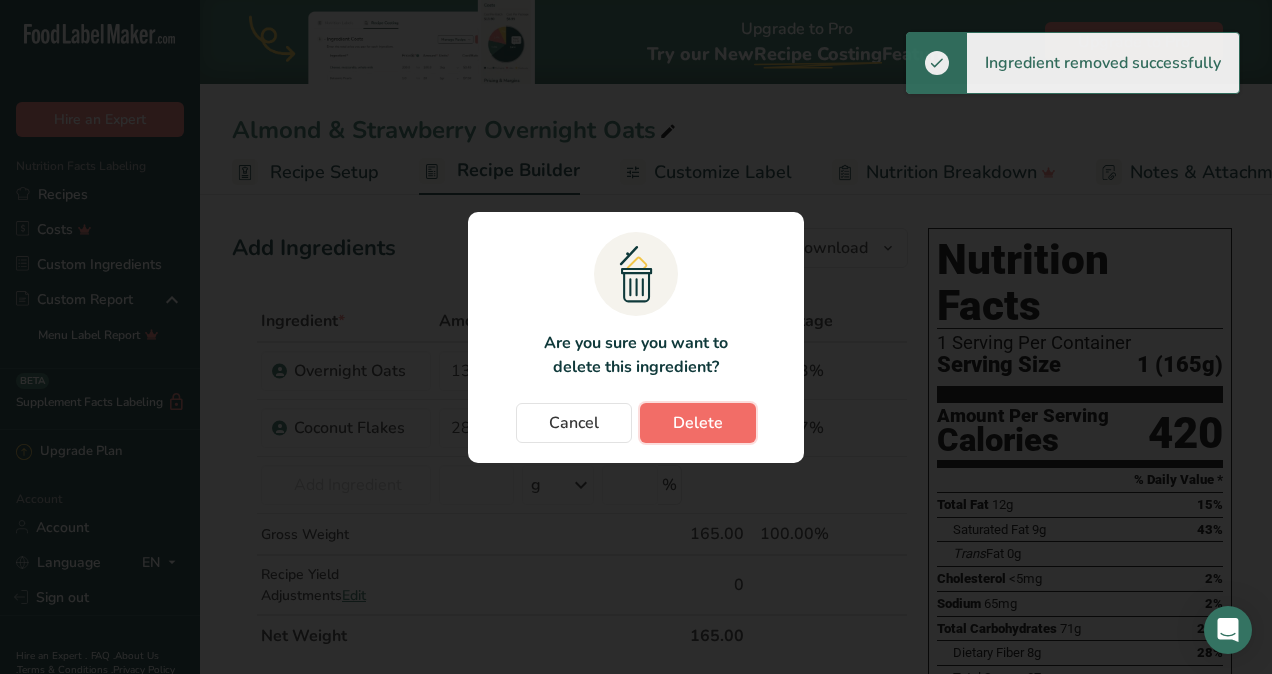 click on "Delete" at bounding box center [698, 423] 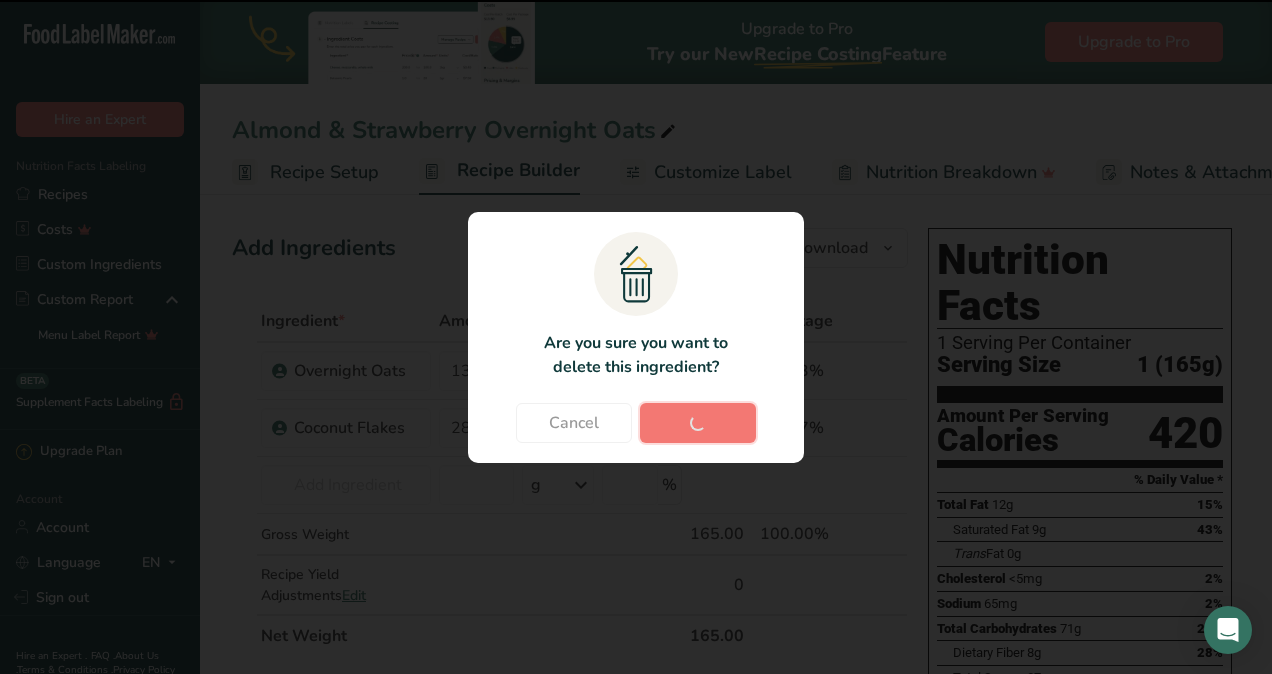 type 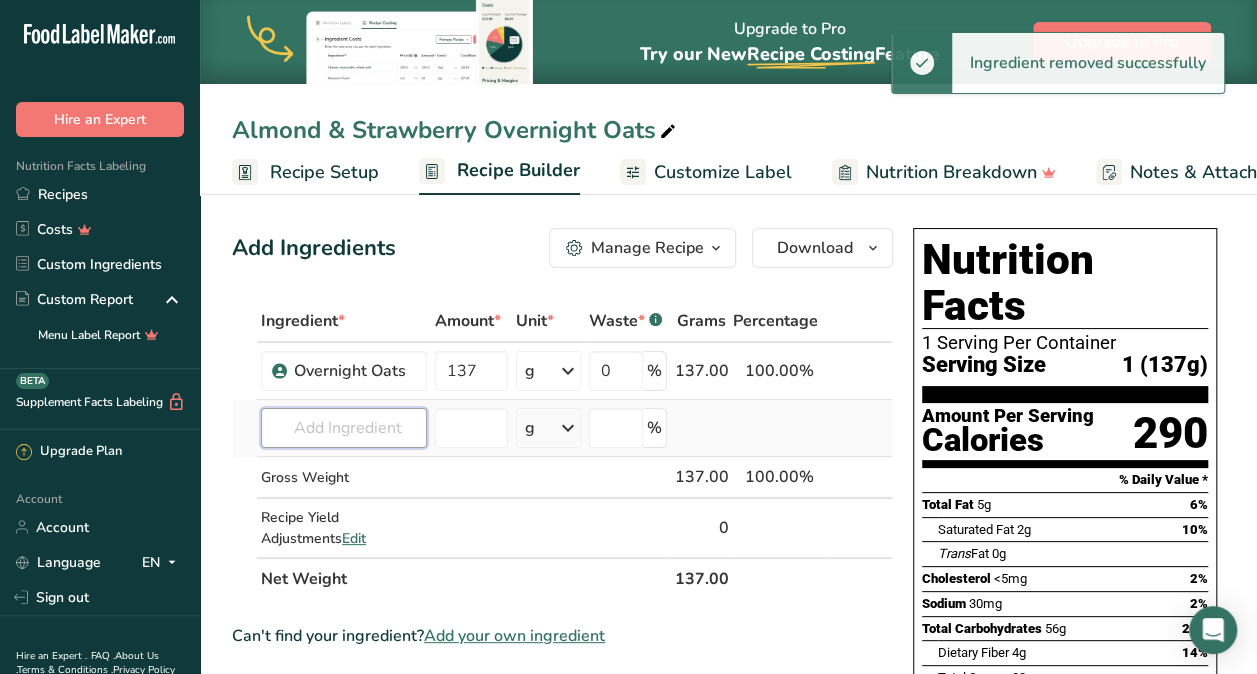 click at bounding box center (344, 428) 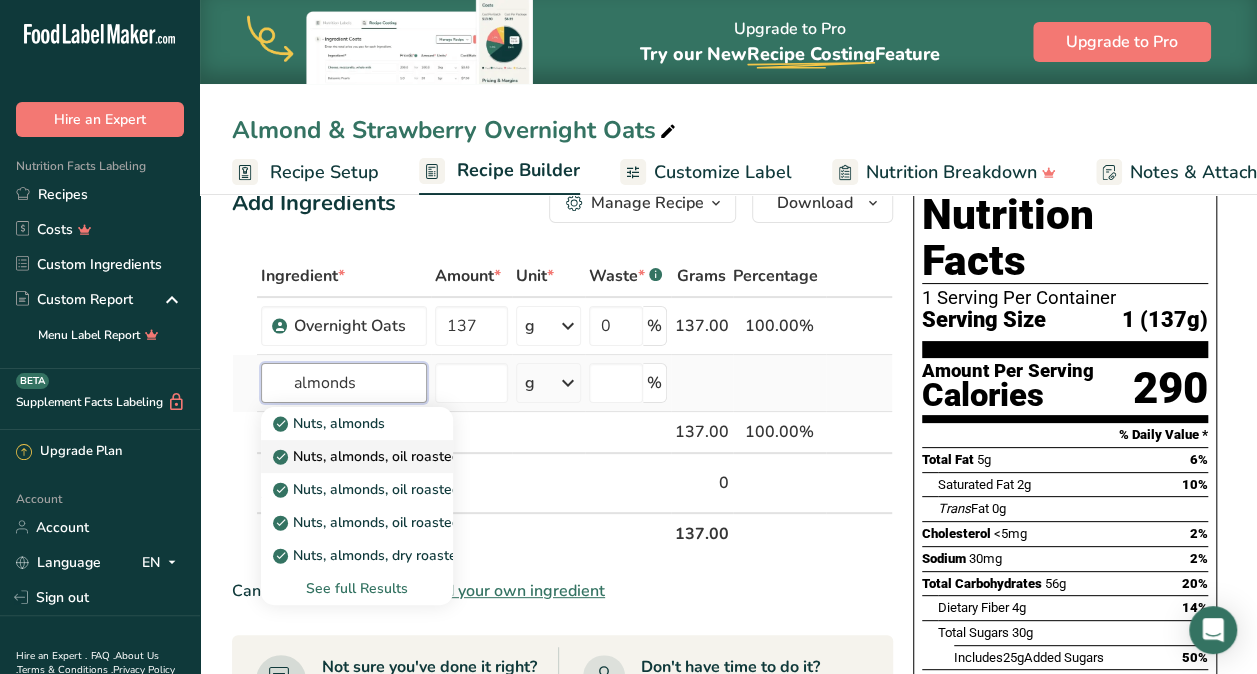 scroll, scrollTop: 47, scrollLeft: 0, axis: vertical 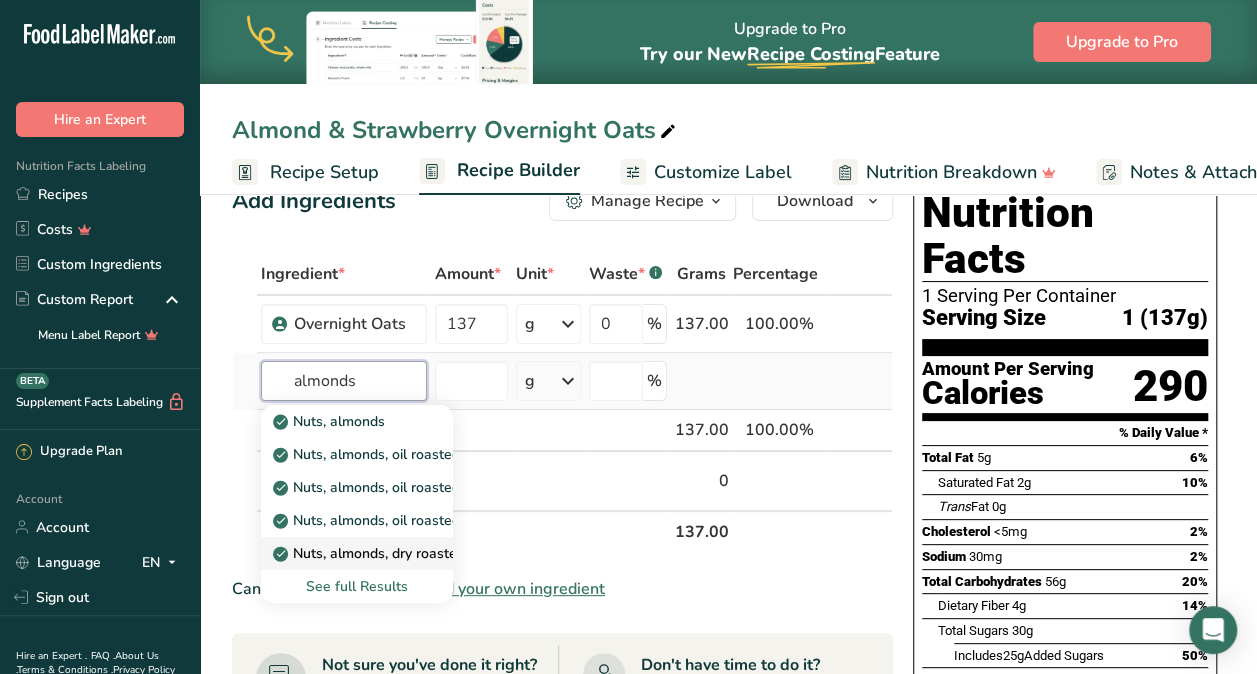 type on "almonds" 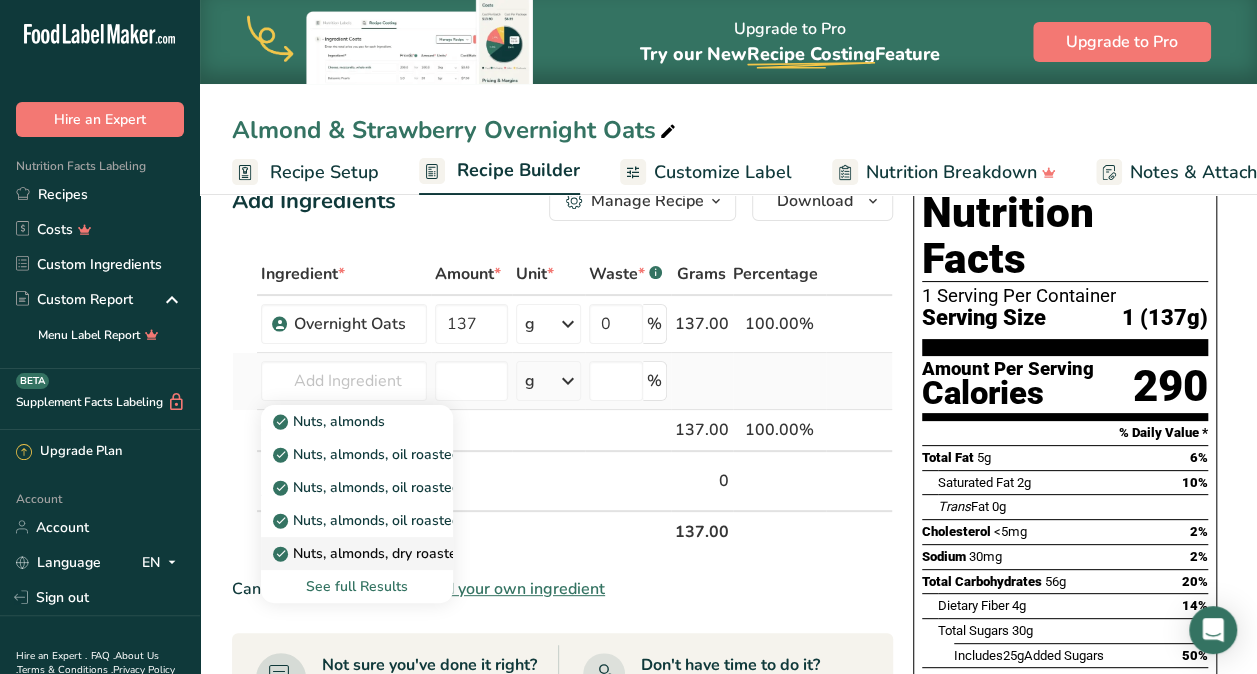 click on "Nuts, almonds, dry roasted, with salt added" at bounding box center (424, 553) 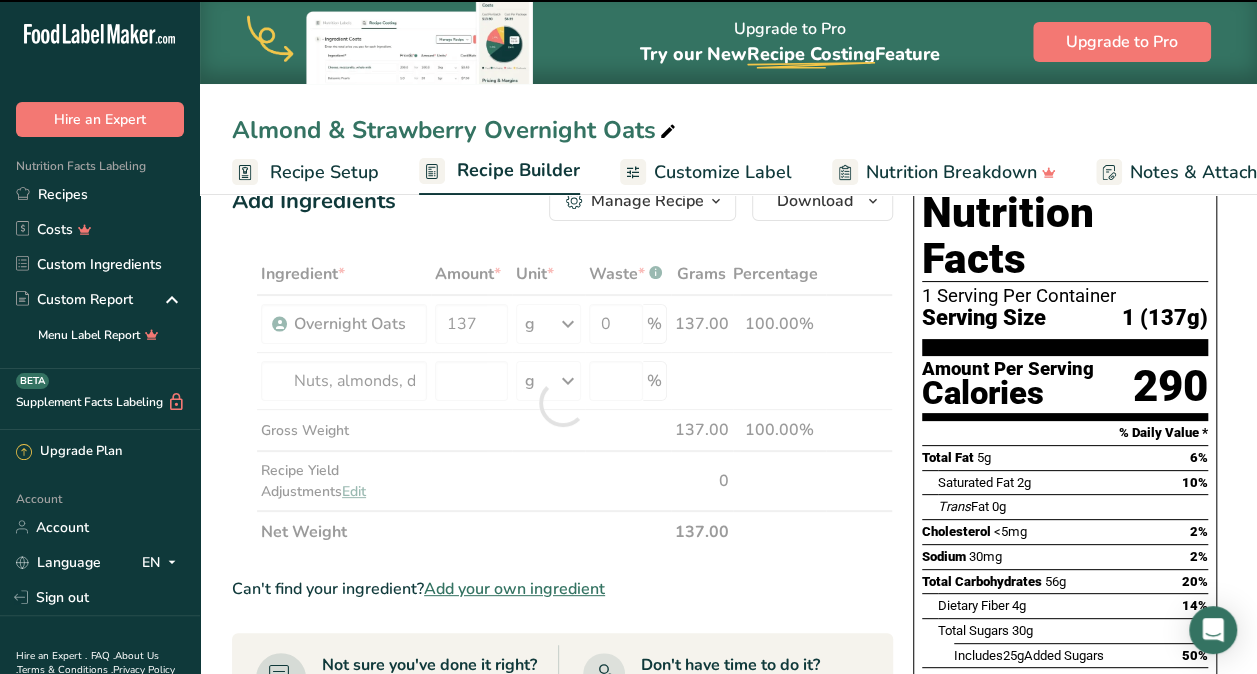 type on "0" 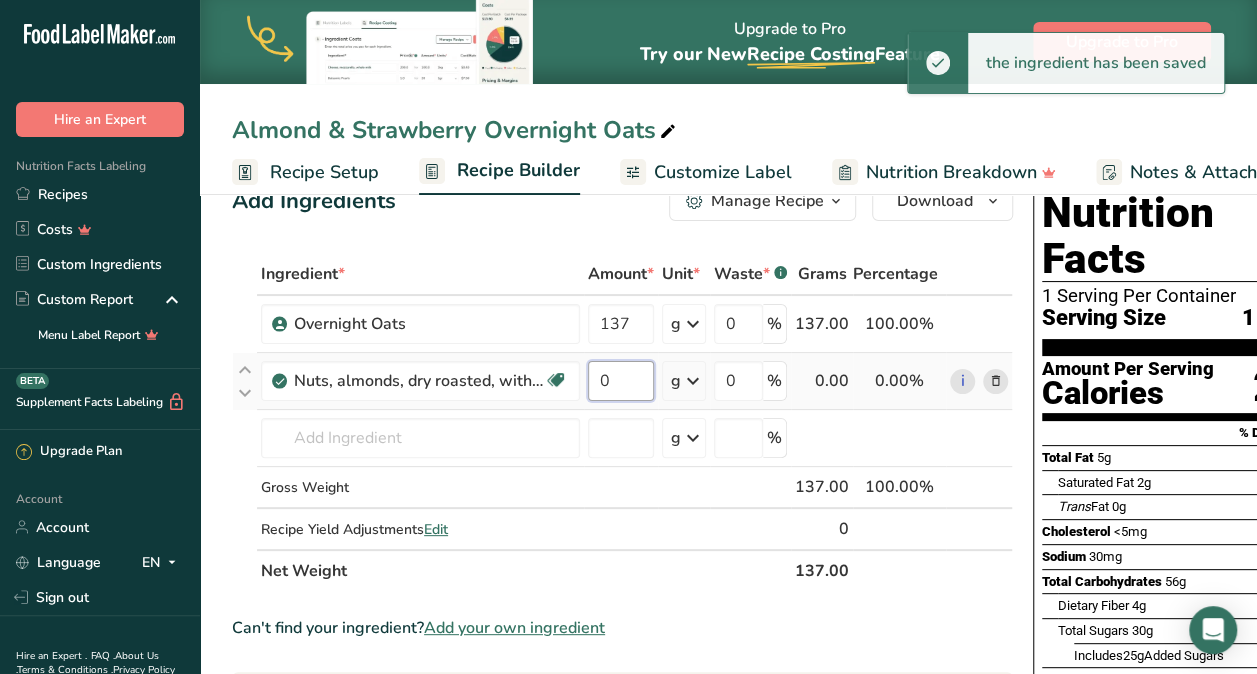 click on "0" at bounding box center [621, 381] 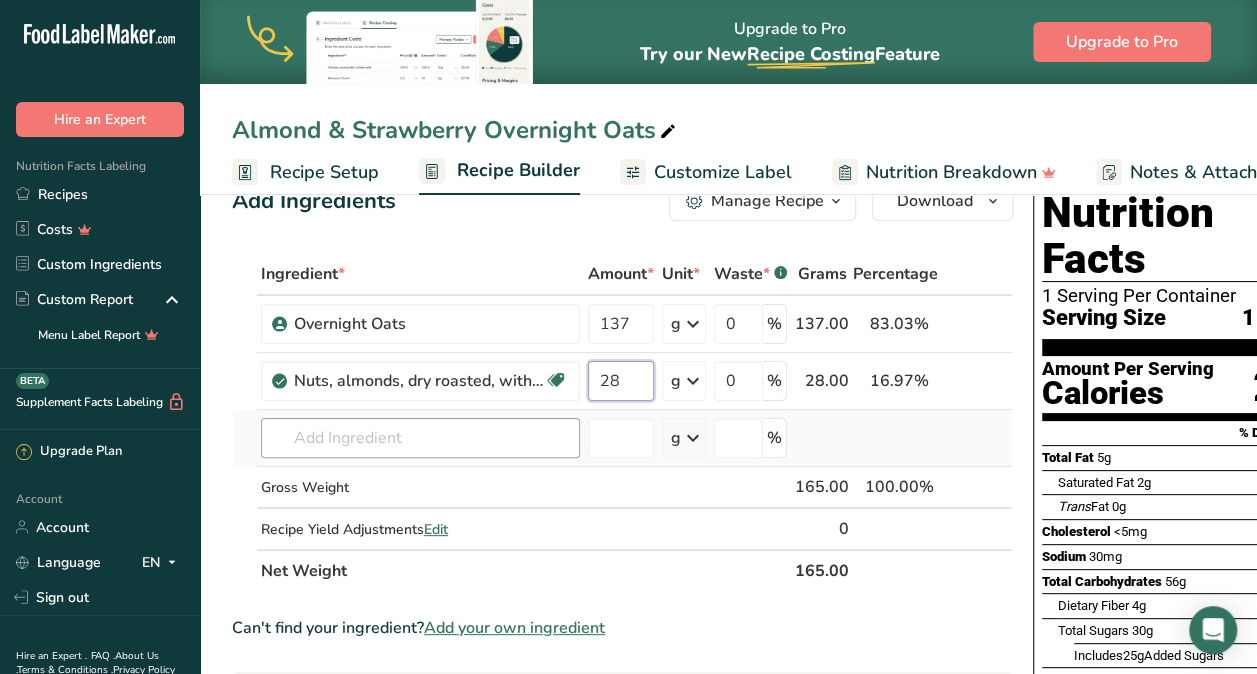 type on "28" 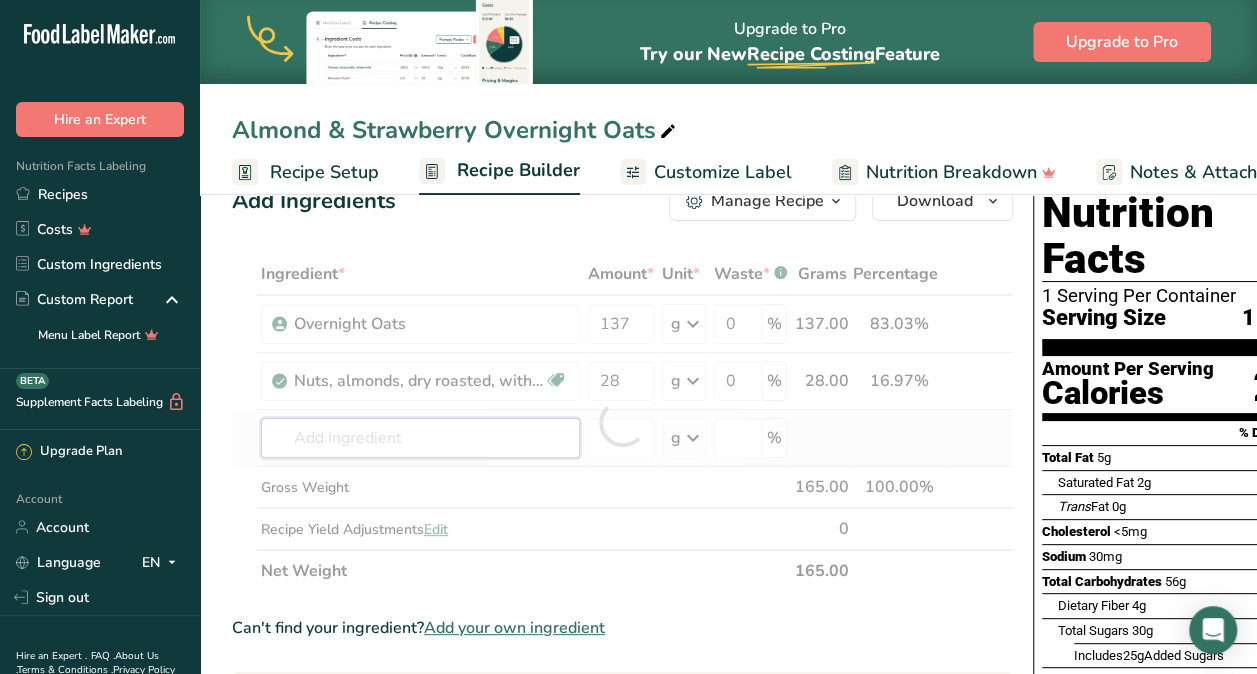 click on "Ingredient *
Amount *
Unit *
Waste *   .a-a{fill:#347362;}.b-a{fill:#fff;}          Grams
Percentage
Overnight Oats
137
g
Weight Units
g
kg
mg
See more
Volume Units
l
mL
fl oz
See more
0
%
137.00
83.03%
i
Nuts, almonds, dry roasted, with salt added
Dairy free
Gluten free
Vegan
Vegetarian
Soy free
28
g
Portions
1 cup whole kernels
1 oz (22 whole kernels)
Weight Units
g
kg
mg
See more" at bounding box center [622, 422] 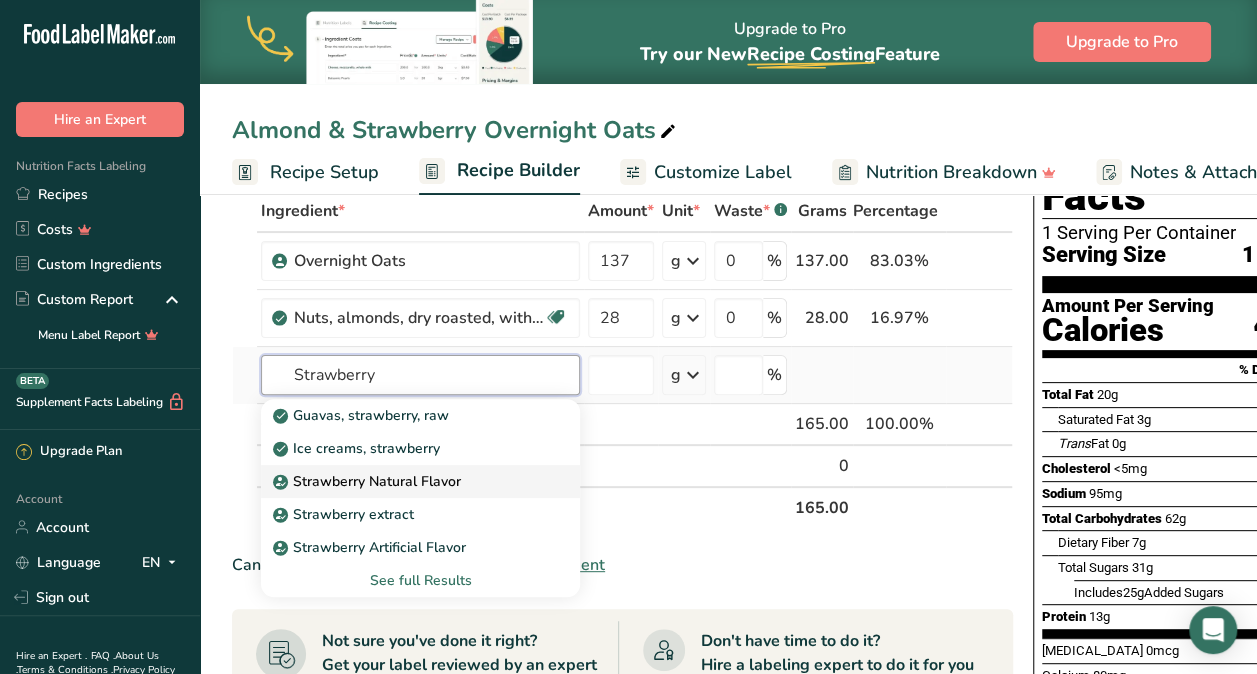 scroll, scrollTop: 133, scrollLeft: 0, axis: vertical 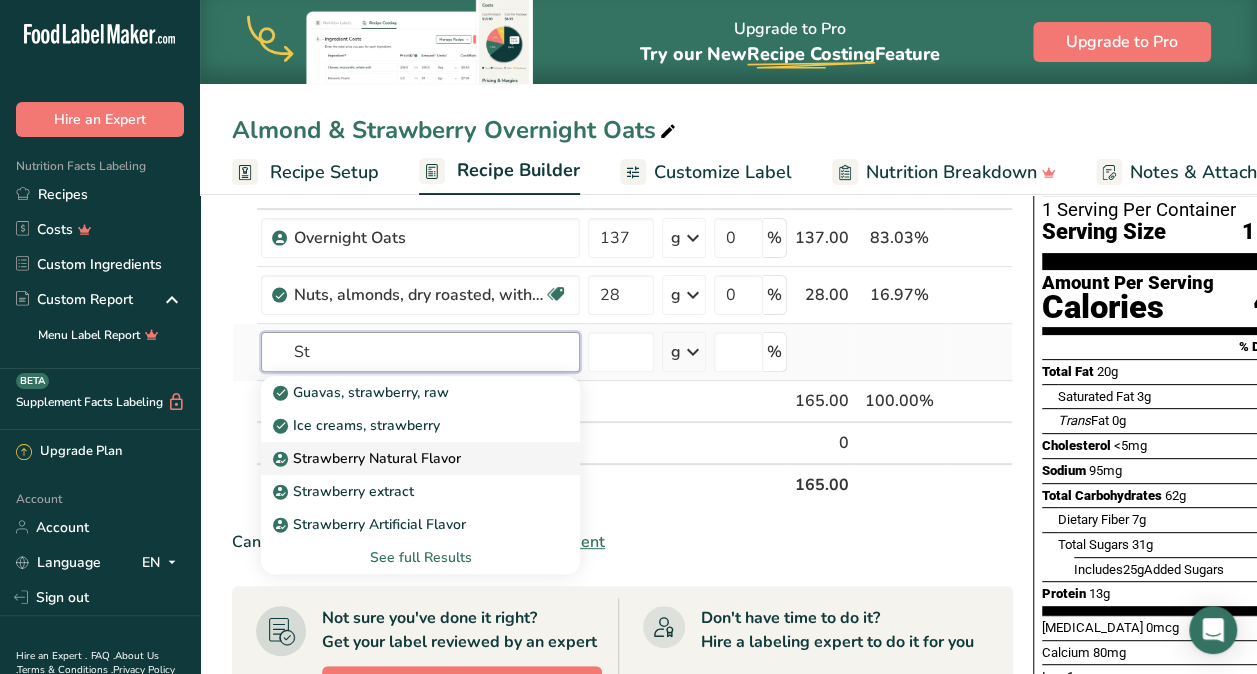 type on "S" 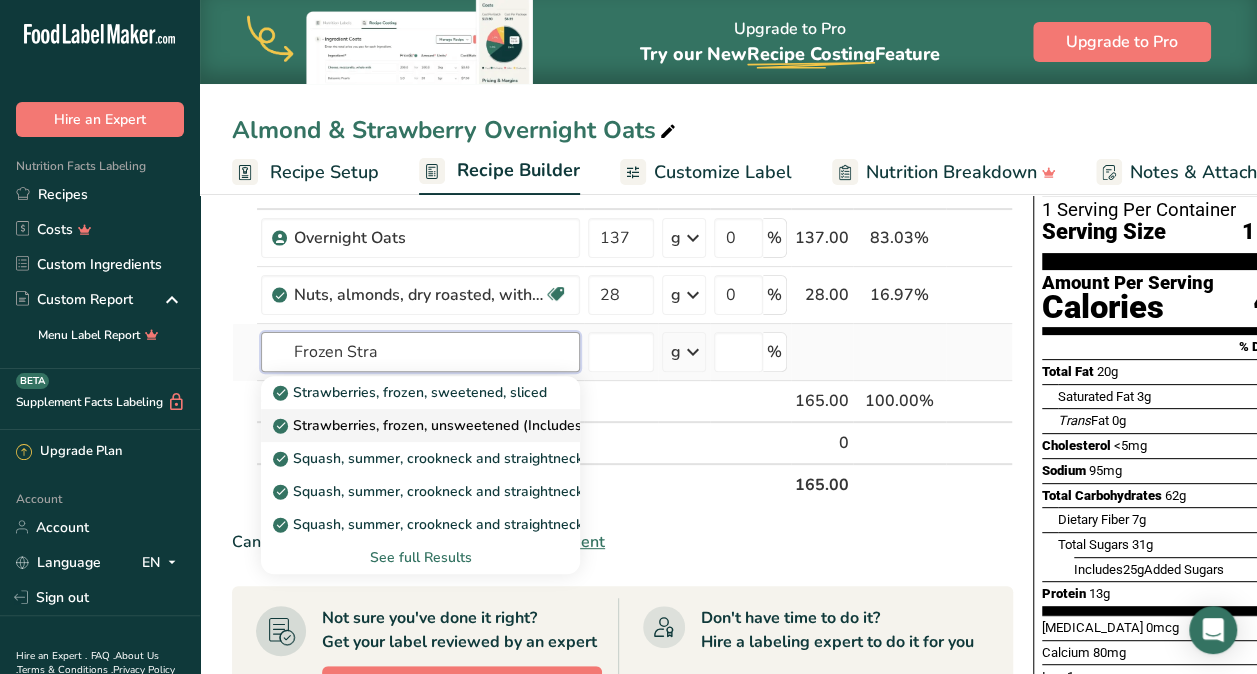 type on "Frozen Stra" 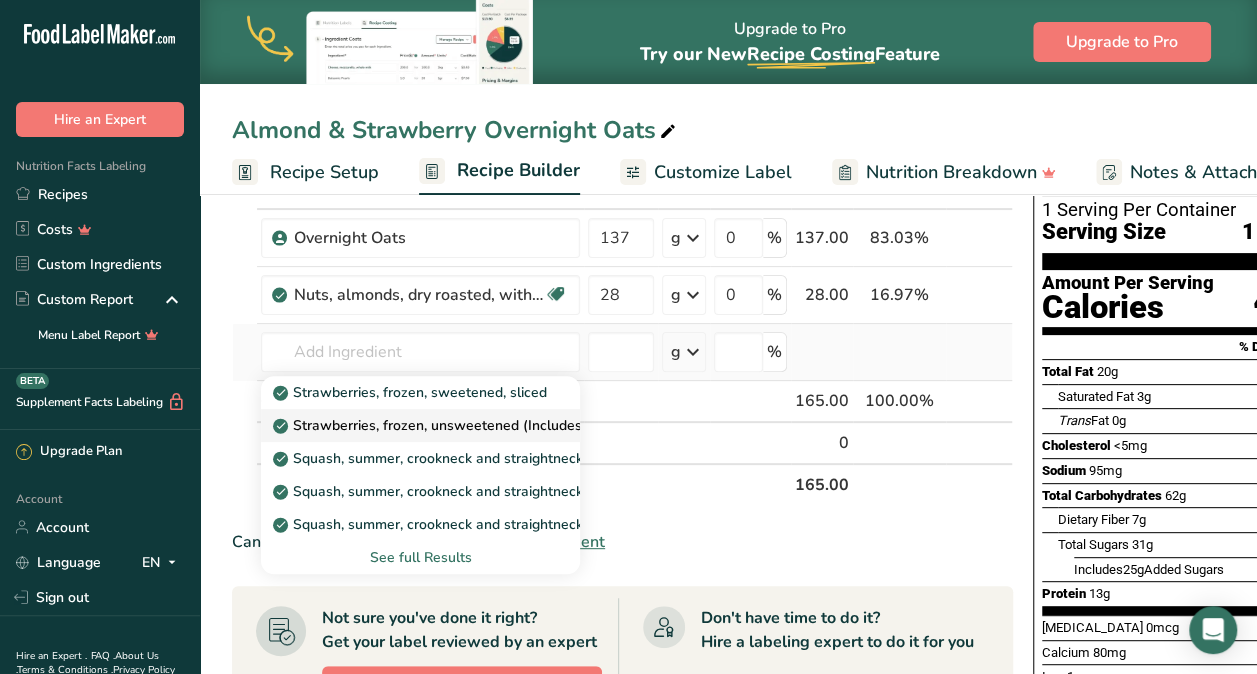 click on "Strawberries, frozen, unsweetened (Includes foods for USDA's Food Distribution Program)" at bounding box center [576, 425] 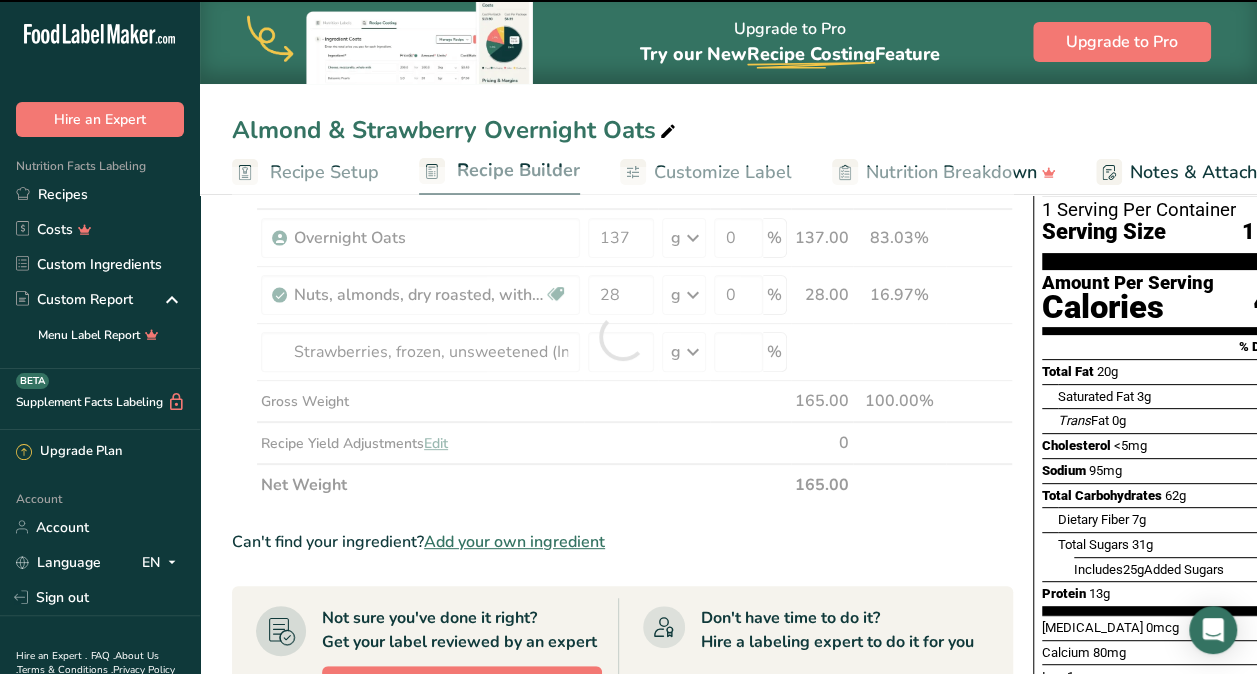 type on "0" 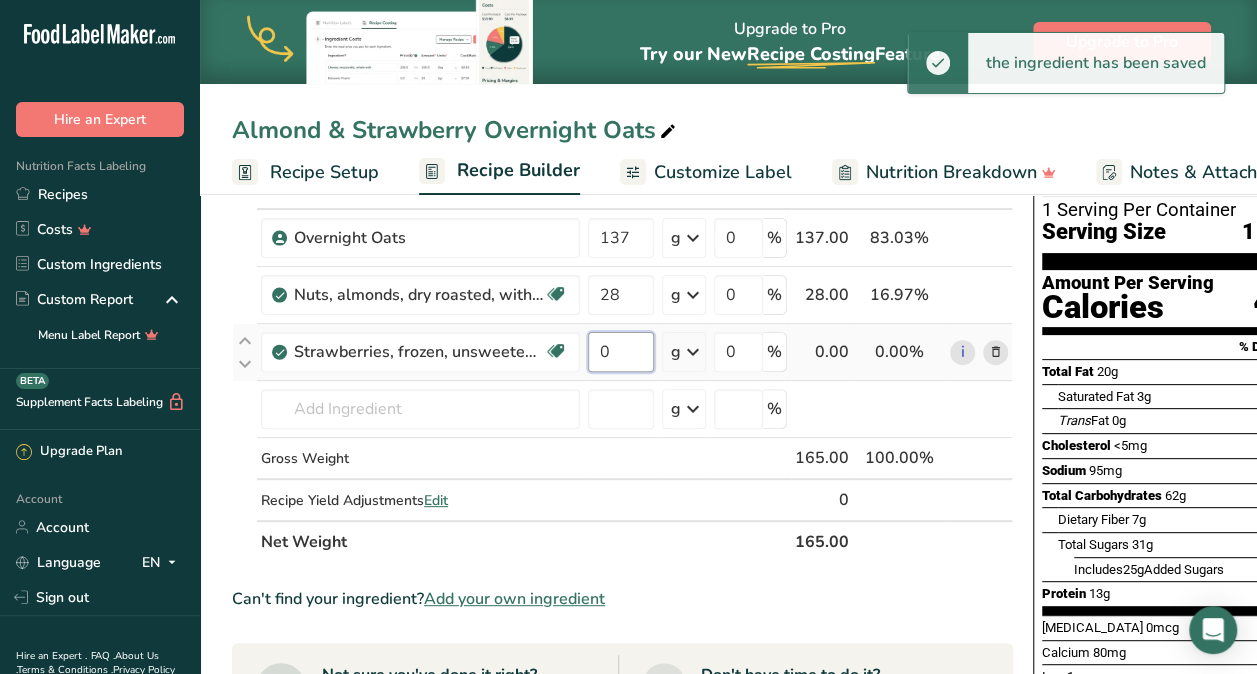 drag, startPoint x: 646, startPoint y: 354, endPoint x: 585, endPoint y: 358, distance: 61.13101 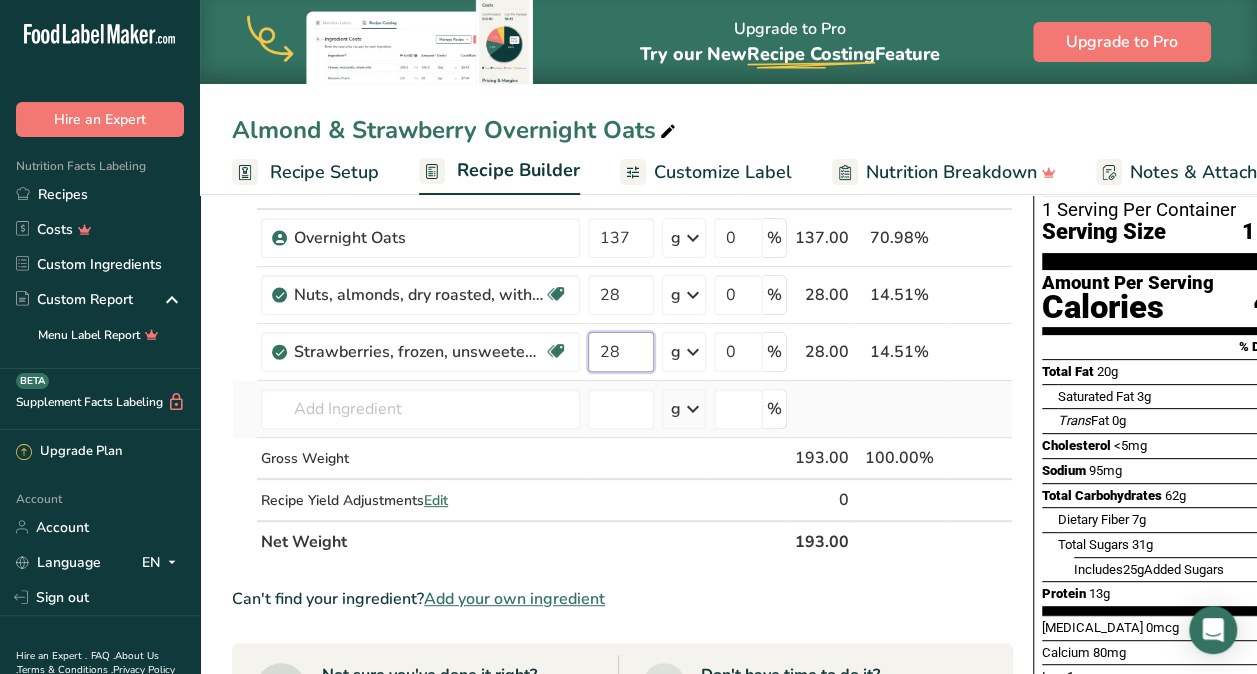 type on "28" 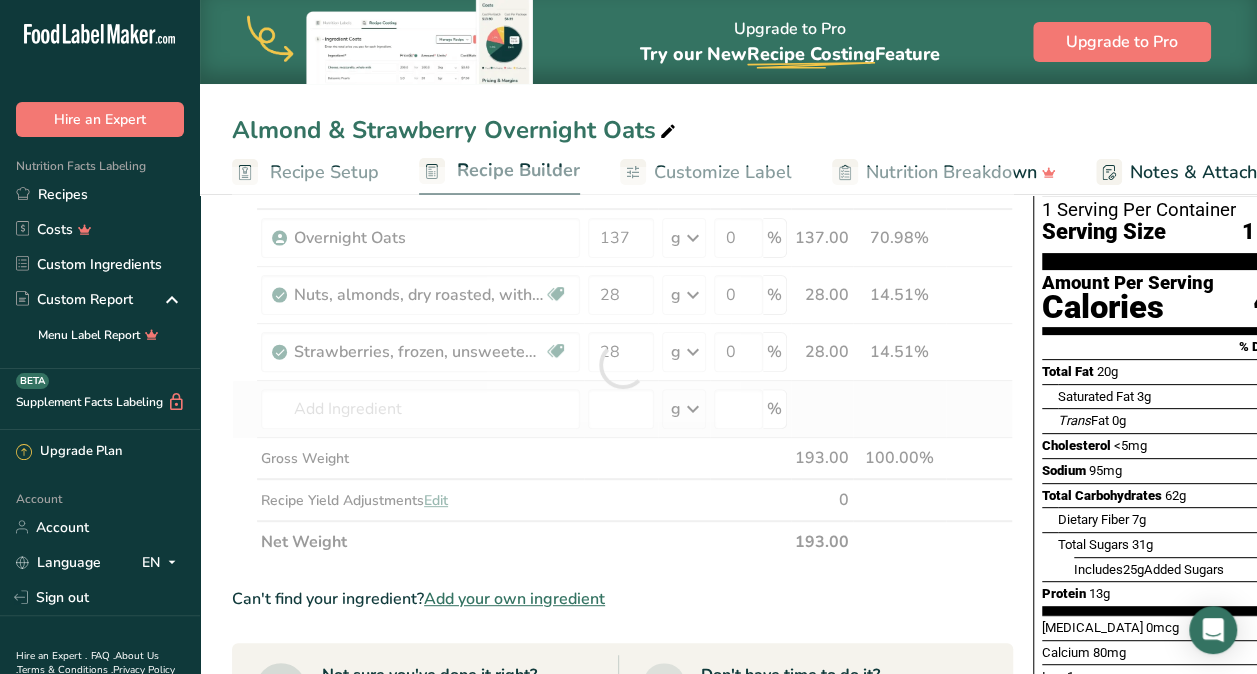 click on "Ingredient *
Amount *
Unit *
Waste *   .a-a{fill:#347362;}.b-a{fill:#fff;}          Grams
Percentage
Overnight Oats
137
g
Weight Units
g
kg
mg
See more
Volume Units
l
mL
fl oz
See more
0
%
137.00
70.98%
i
Nuts, almonds, dry roasted, with salt added
Dairy free
Gluten free
Vegan
Vegetarian
Soy free
28
g
Portions
1 cup whole kernels
1 oz (22 whole kernels)
Weight Units
g
kg
mg
See more" at bounding box center (622, 365) 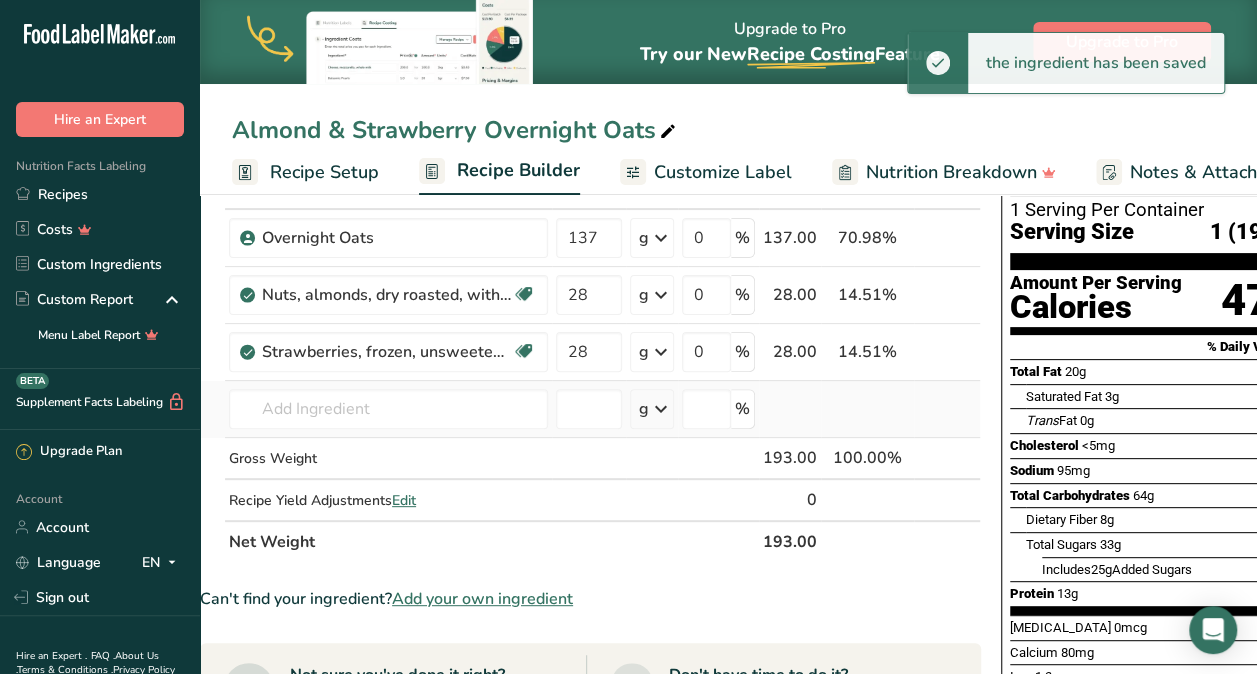 scroll, scrollTop: 0, scrollLeft: 83, axis: horizontal 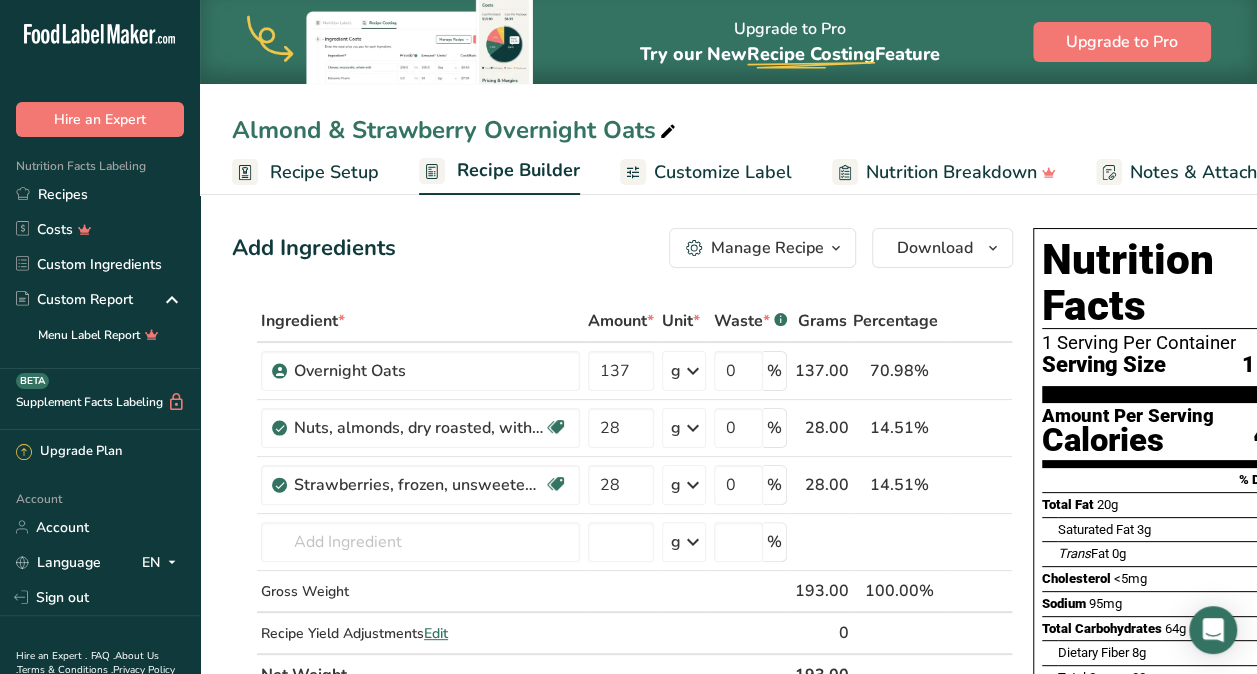 click on "Customize Label" at bounding box center [723, 172] 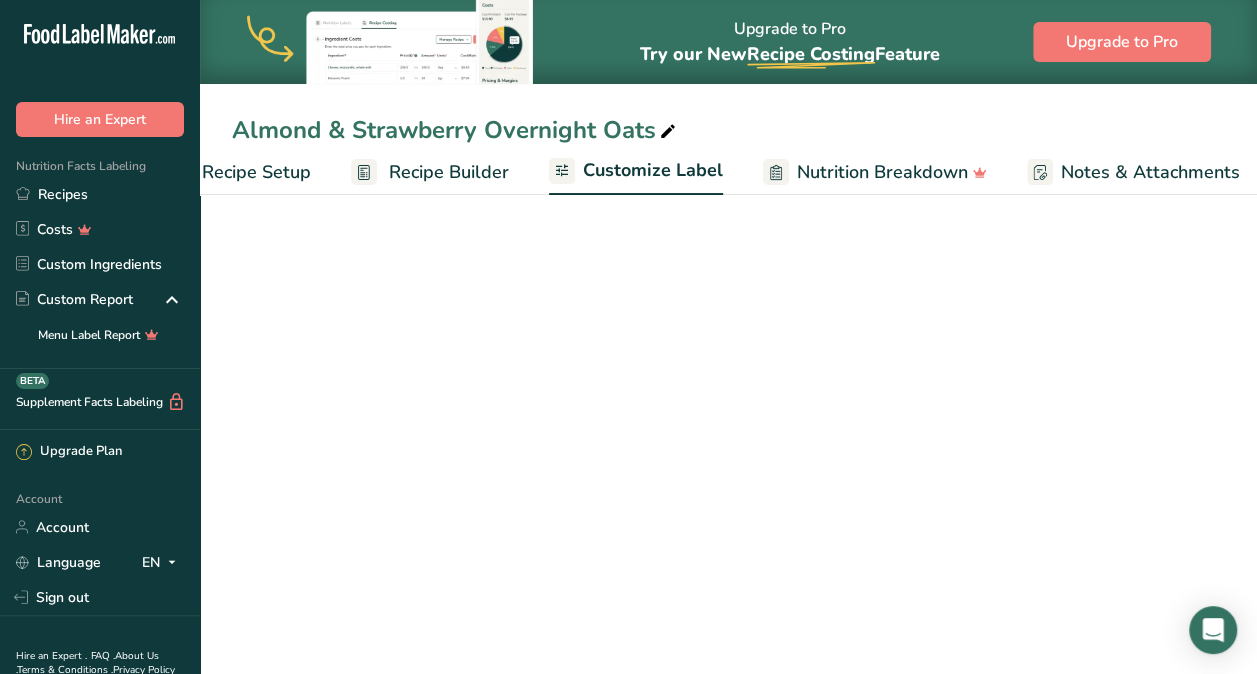 scroll, scrollTop: 0, scrollLeft: 302, axis: horizontal 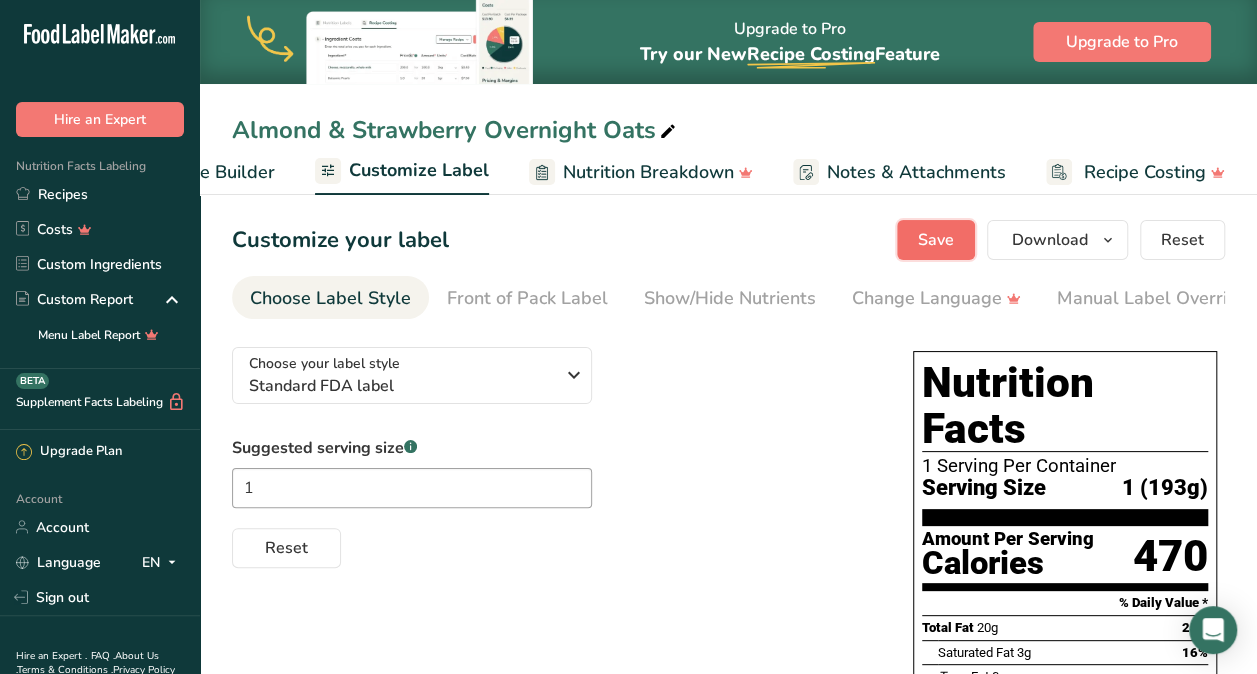 click on "Save" at bounding box center (936, 240) 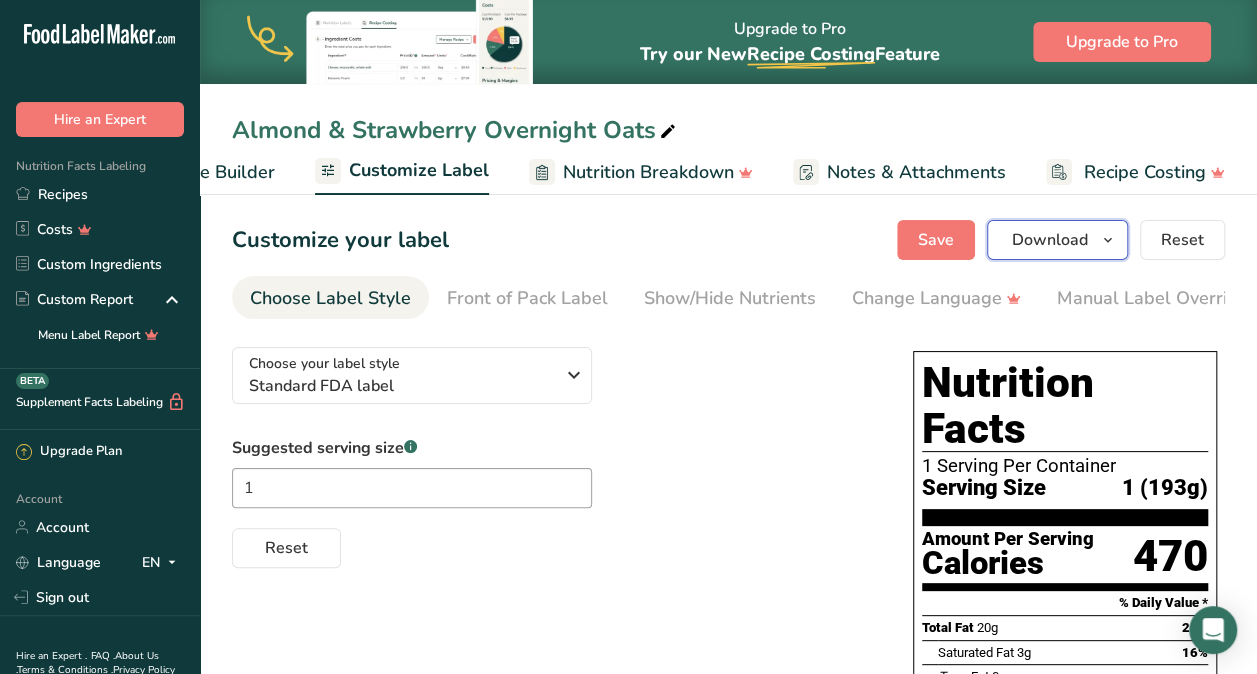 click at bounding box center (1108, 240) 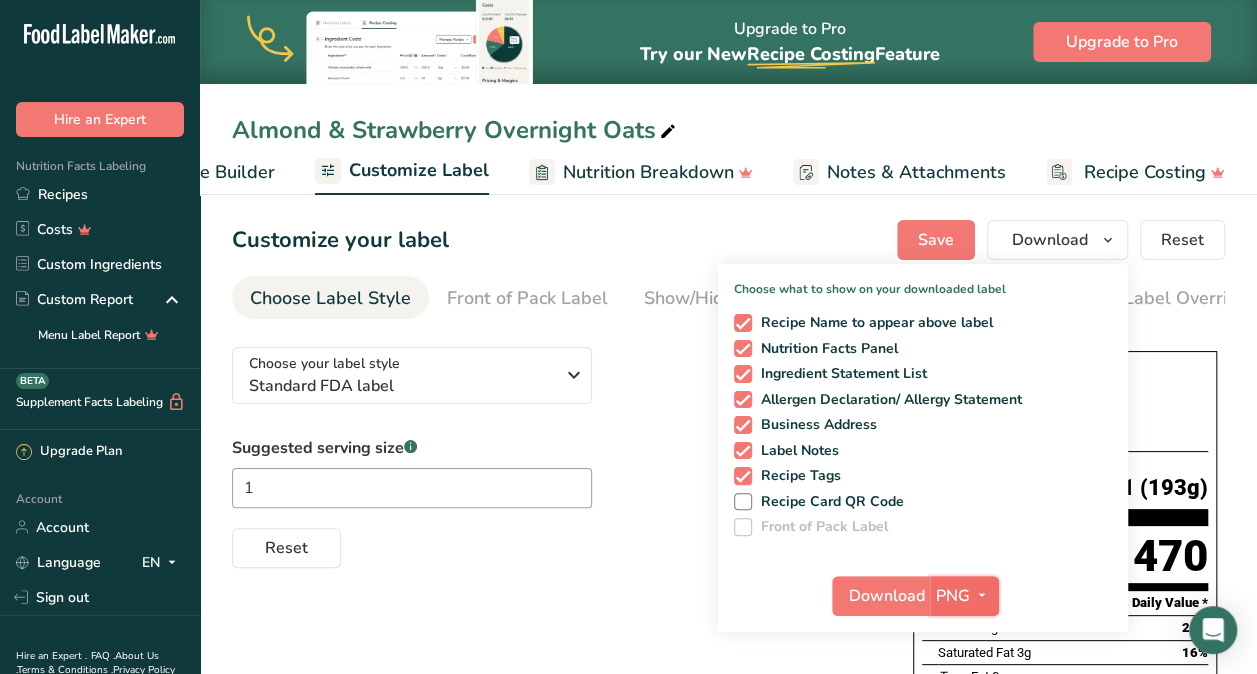 click at bounding box center (982, 595) 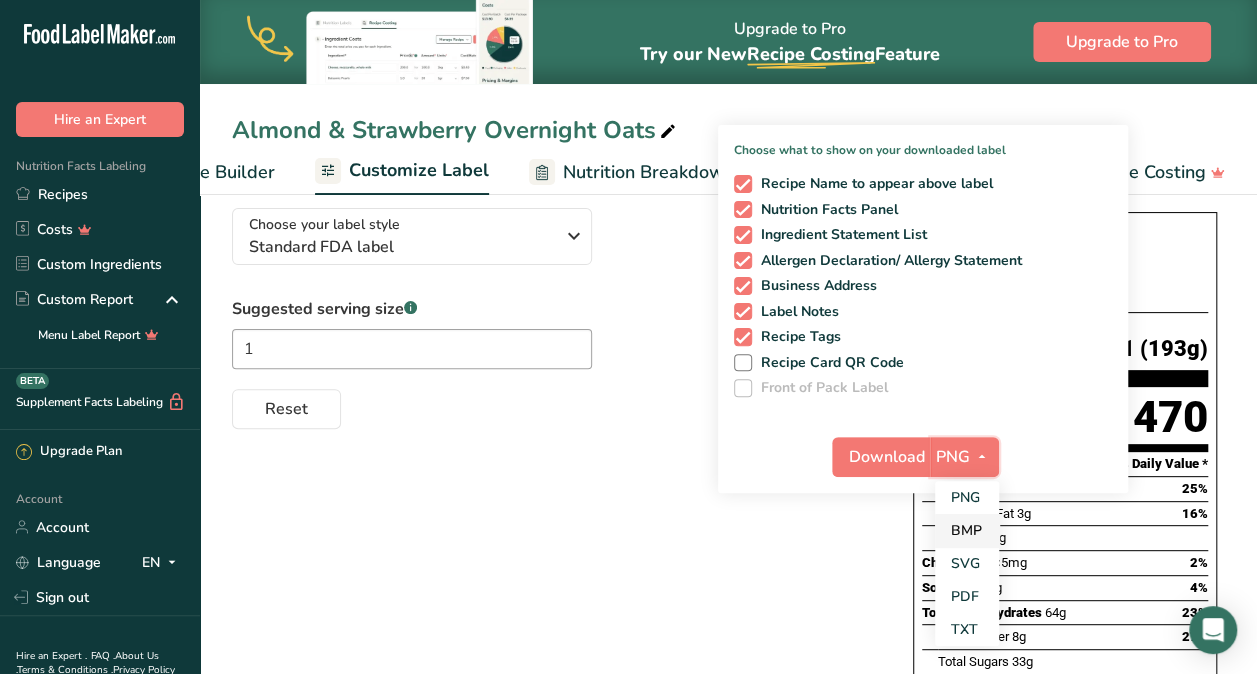 scroll, scrollTop: 182, scrollLeft: 0, axis: vertical 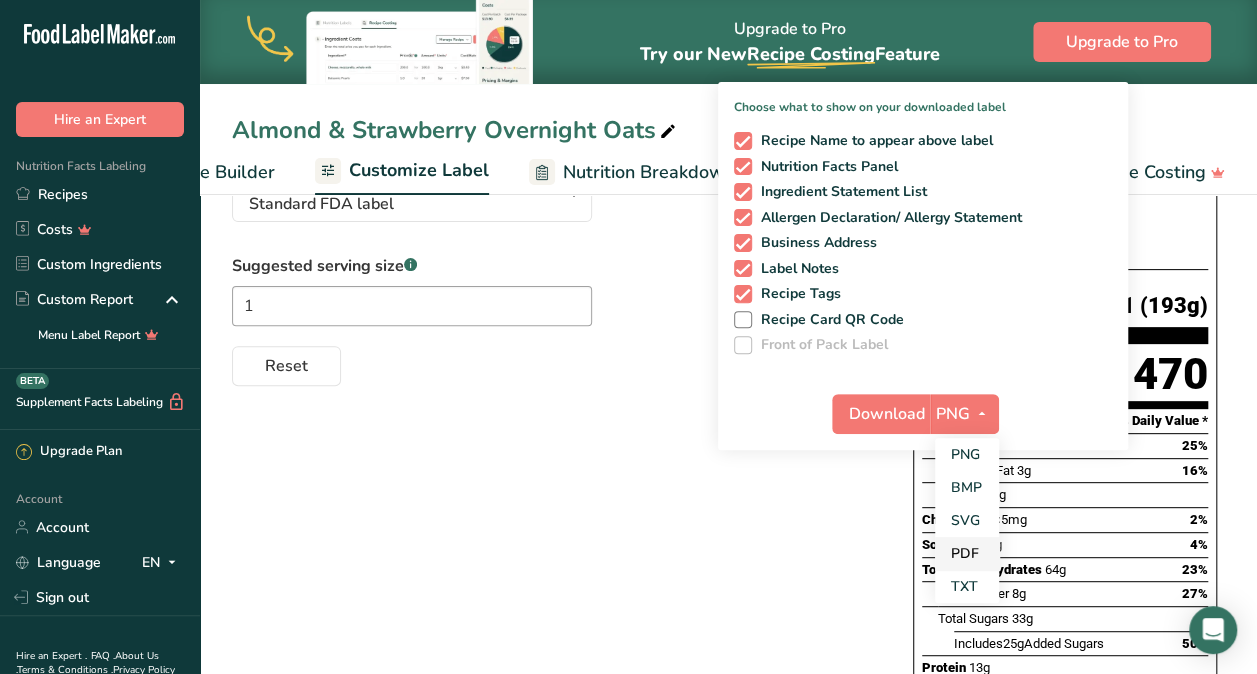 click on "PDF" at bounding box center (967, 553) 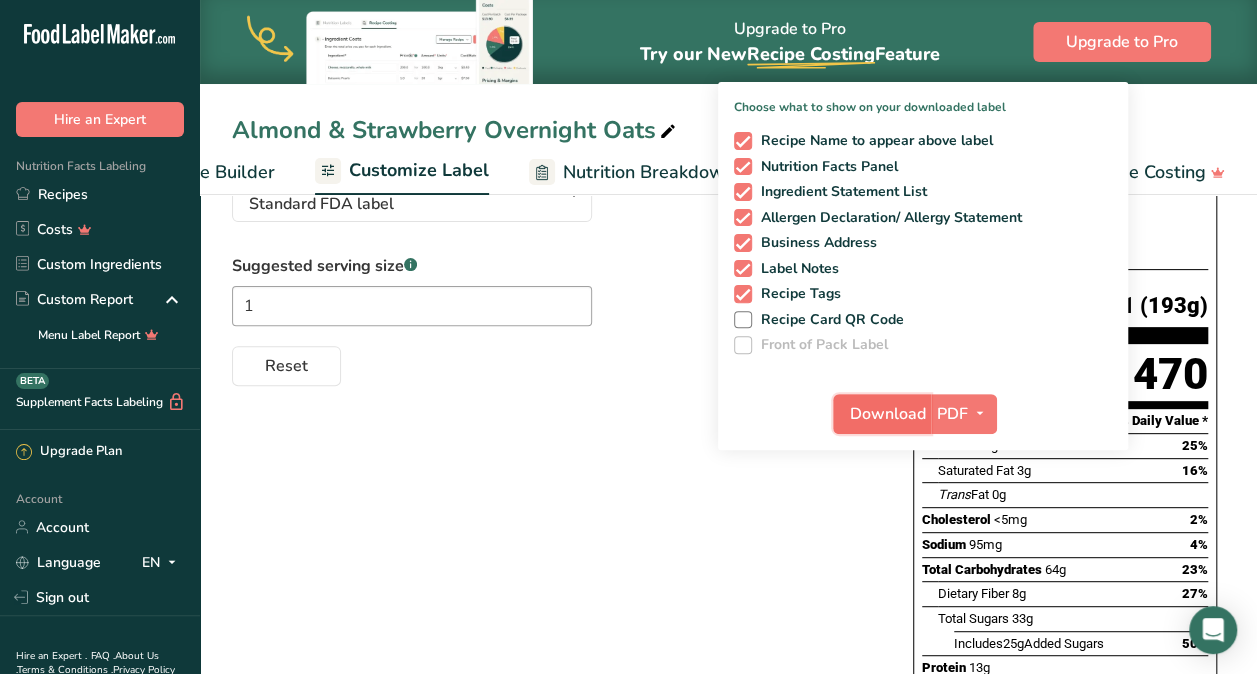 click on "Download" at bounding box center (888, 414) 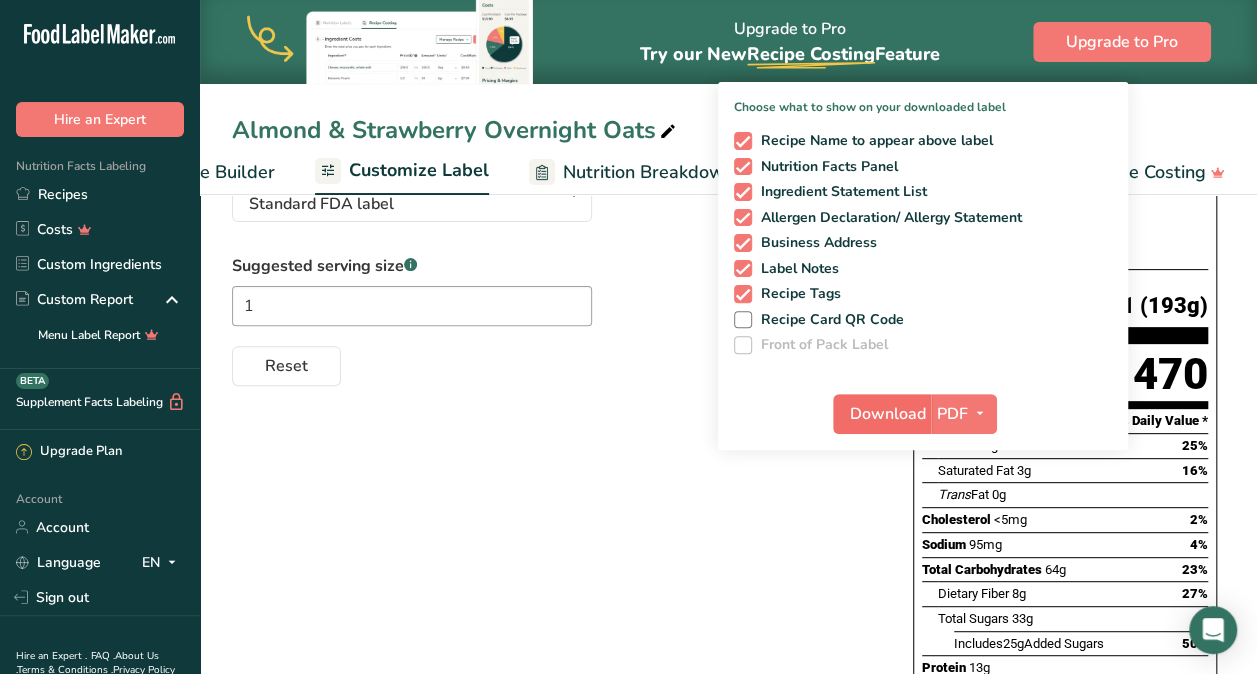 scroll, scrollTop: 0, scrollLeft: 287, axis: horizontal 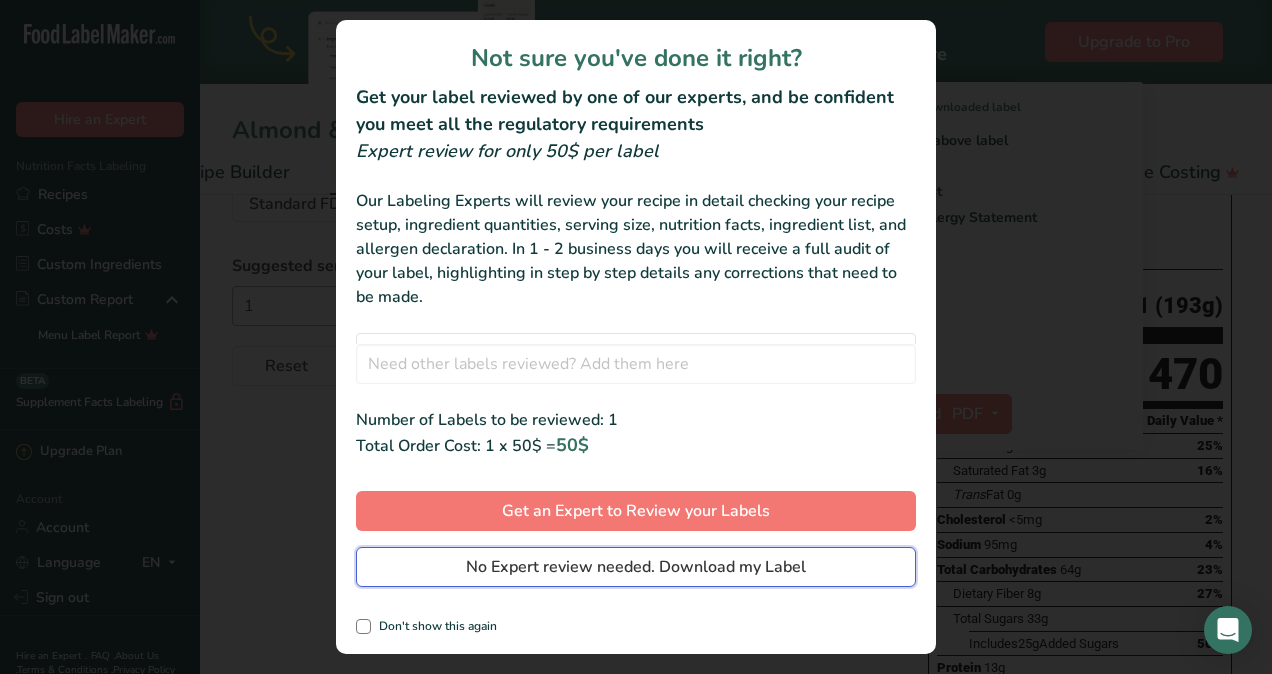 click on "No Expert review needed. Download my Label" at bounding box center (636, 567) 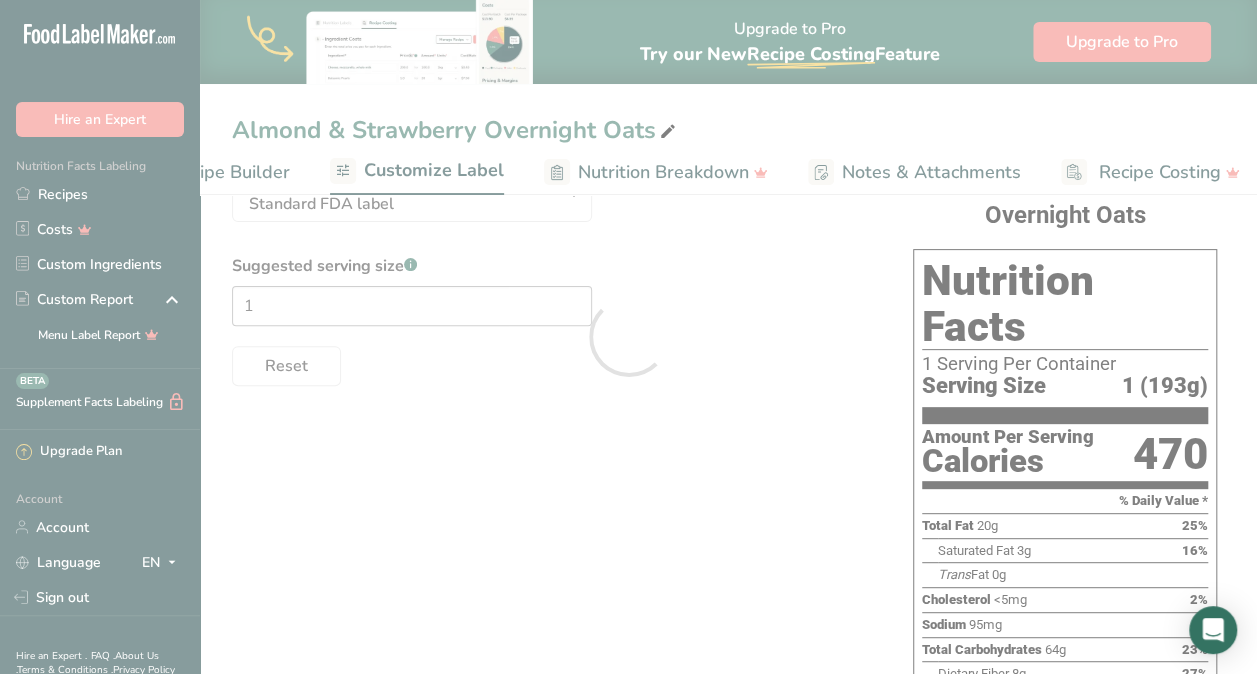 scroll, scrollTop: 0, scrollLeft: 0, axis: both 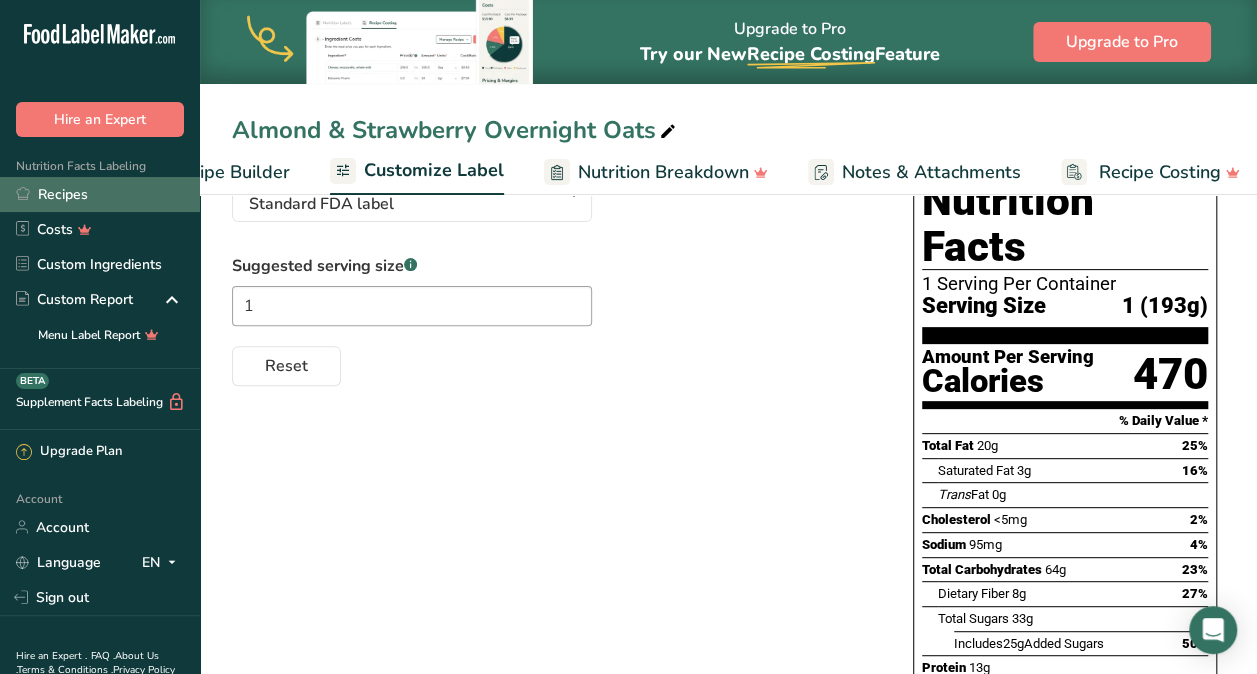 click on "Recipes" at bounding box center [100, 194] 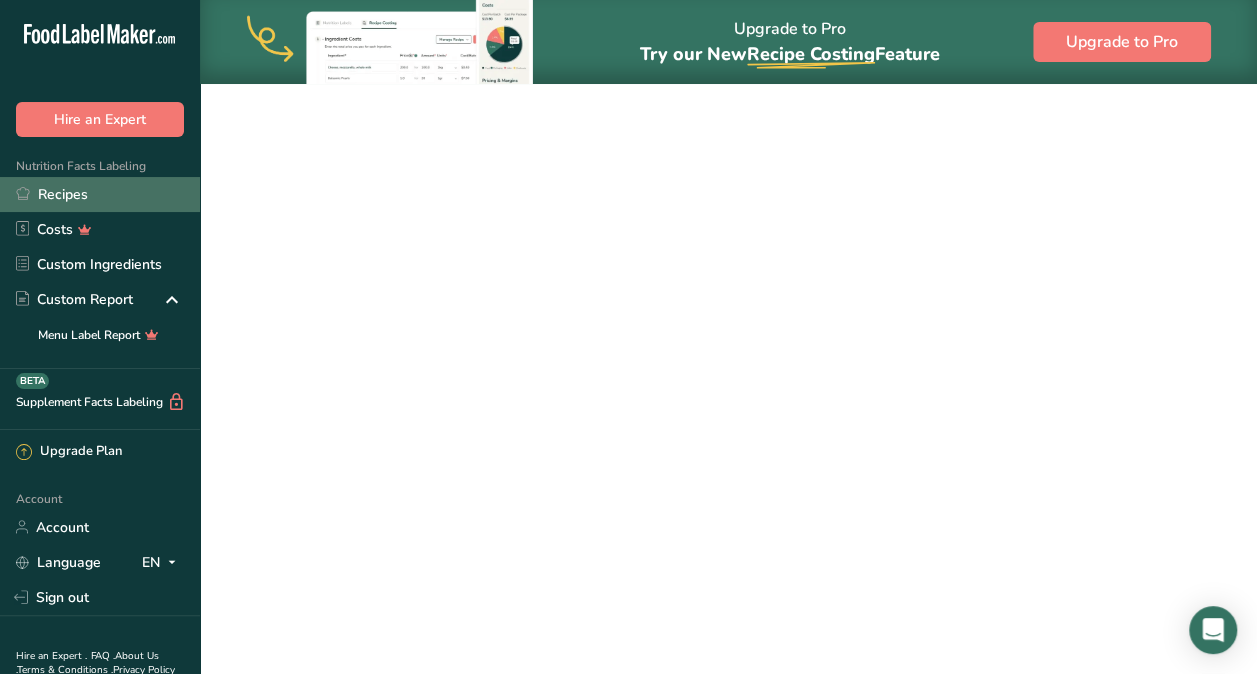 scroll, scrollTop: 0, scrollLeft: 0, axis: both 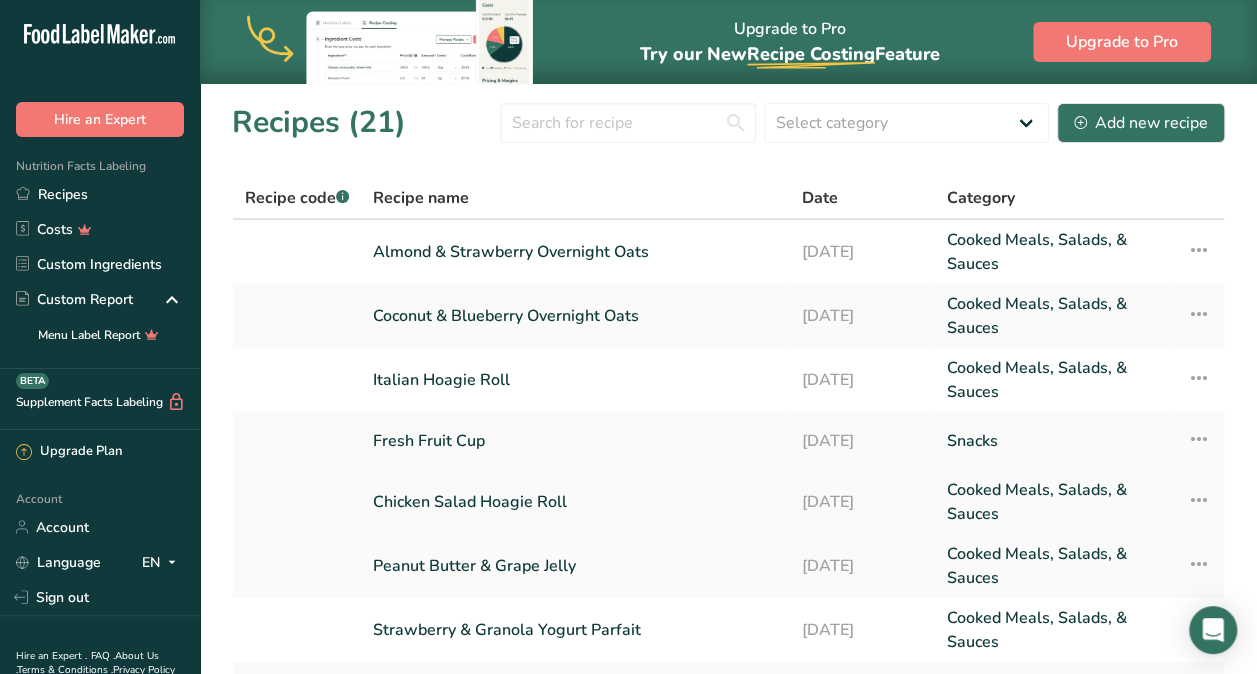 click on "Chicken Salad Hoagie Roll" at bounding box center (575, 502) 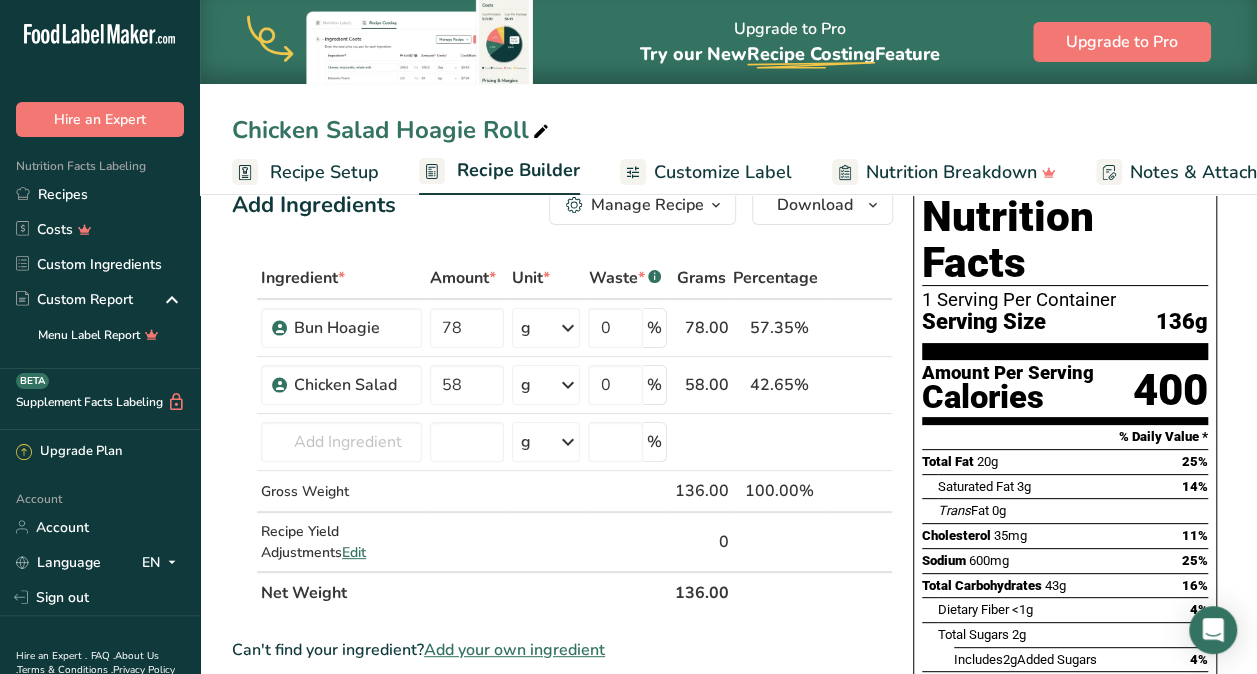 scroll, scrollTop: 33, scrollLeft: 0, axis: vertical 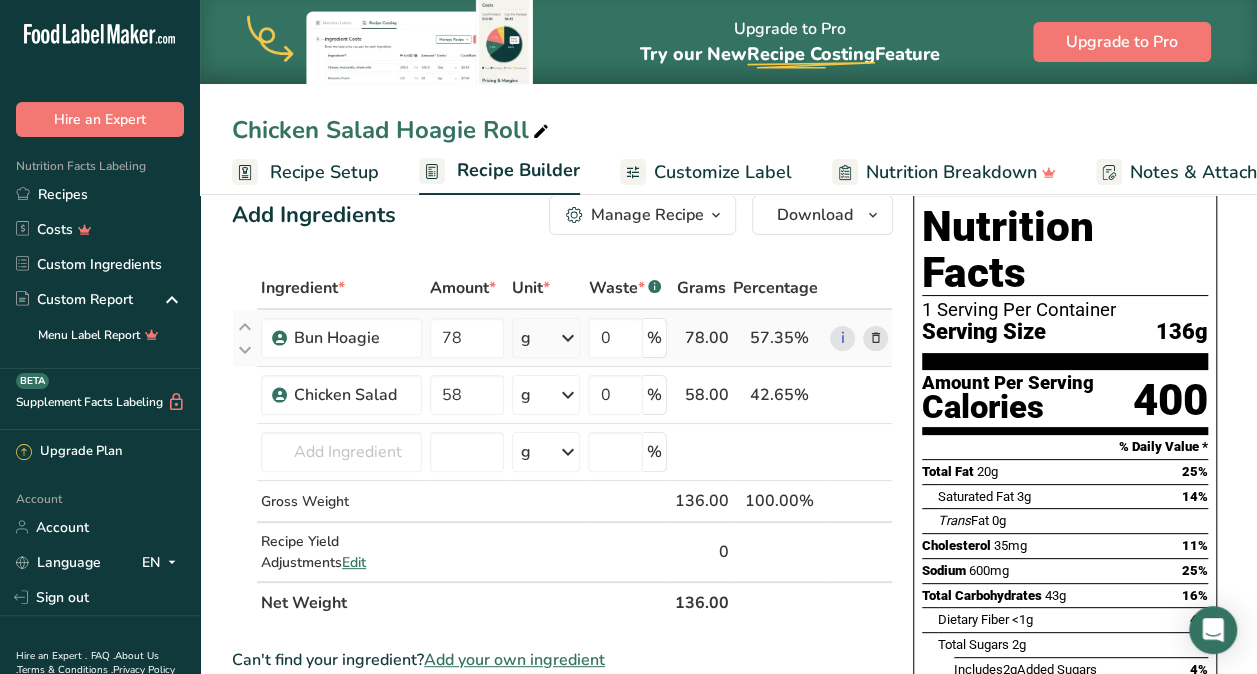 click at bounding box center [875, 338] 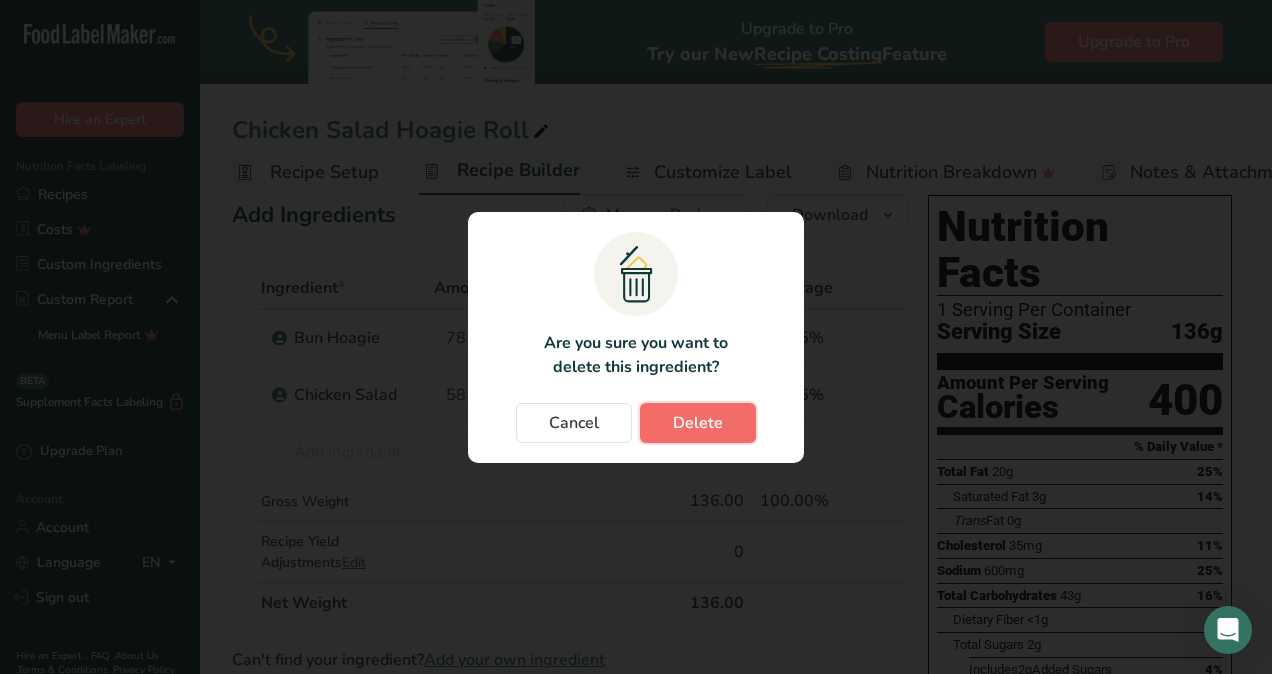 click on "Delete" at bounding box center [698, 423] 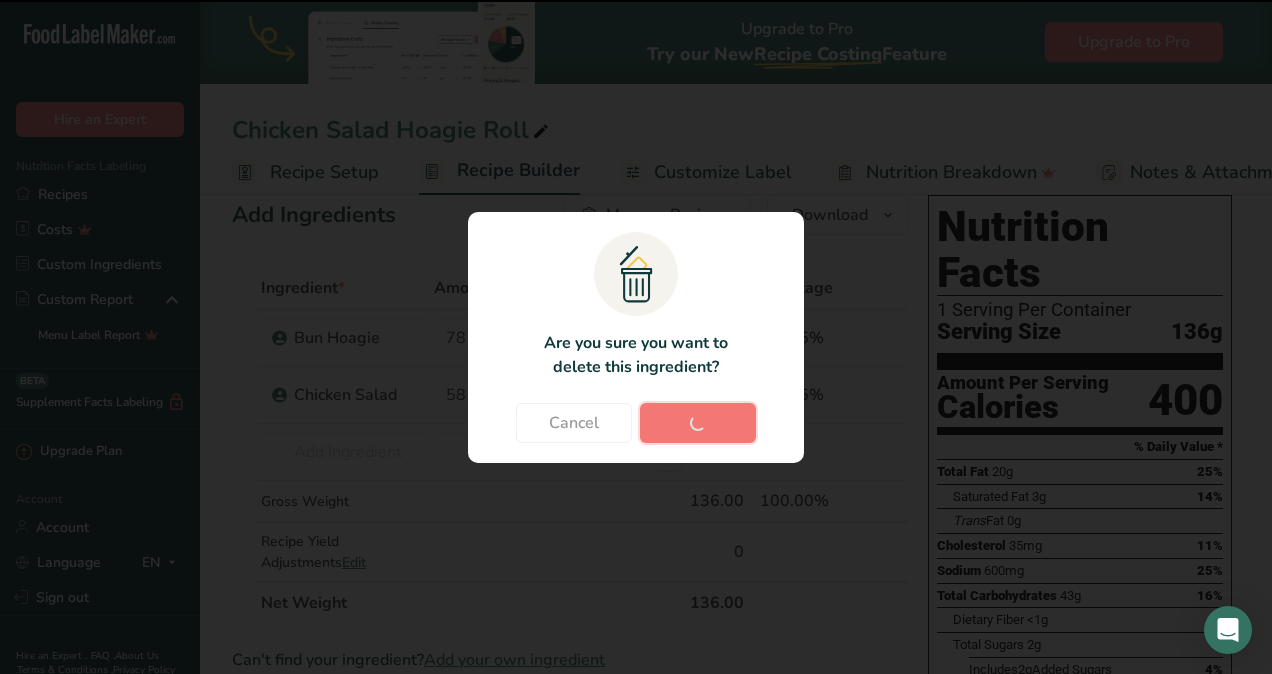 type on "58" 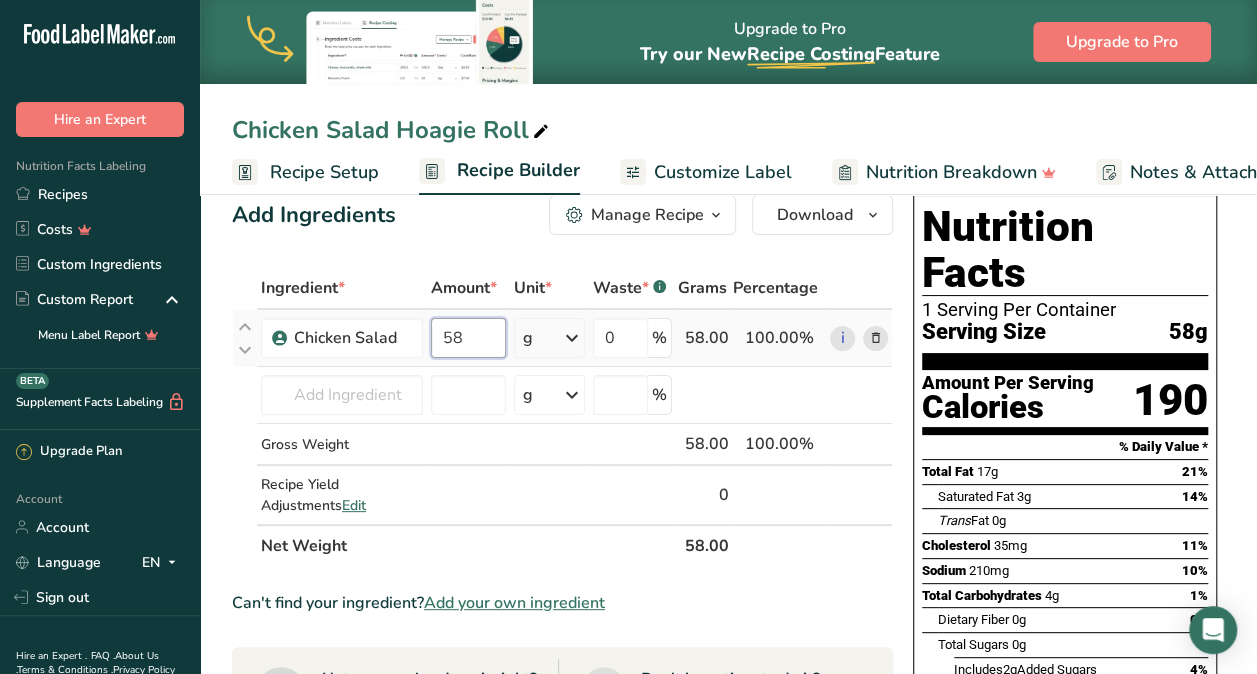 drag, startPoint x: 488, startPoint y: 342, endPoint x: 427, endPoint y: 342, distance: 61 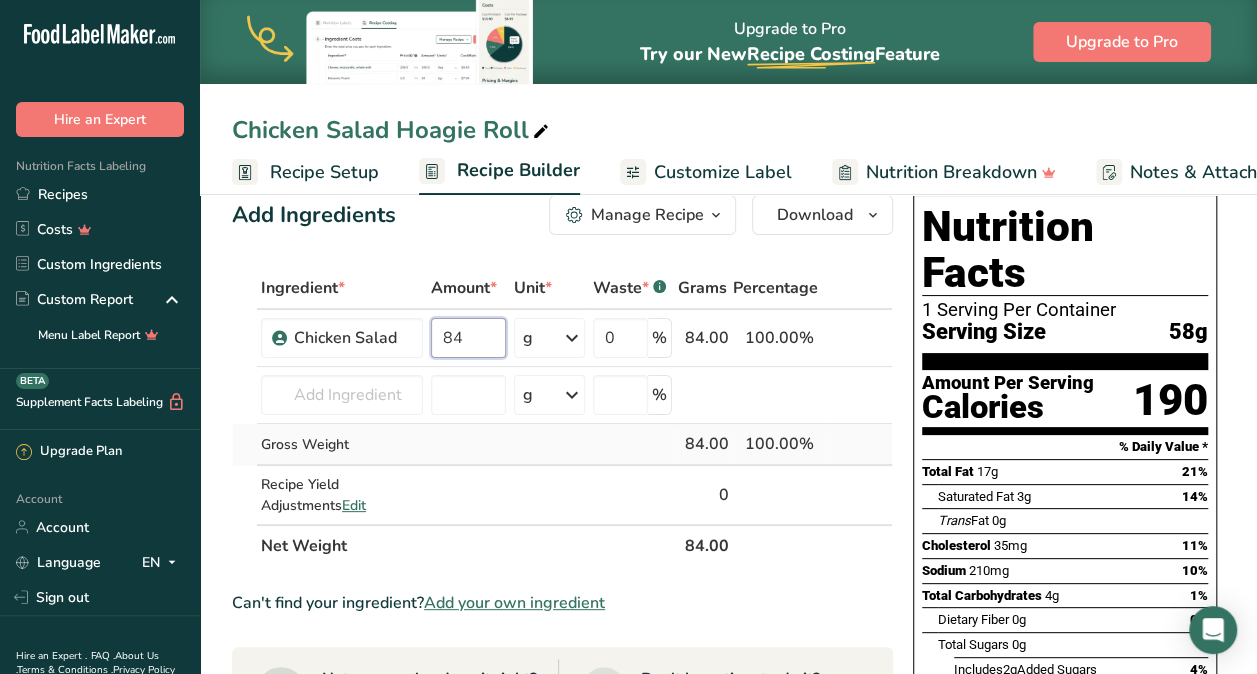 type on "84" 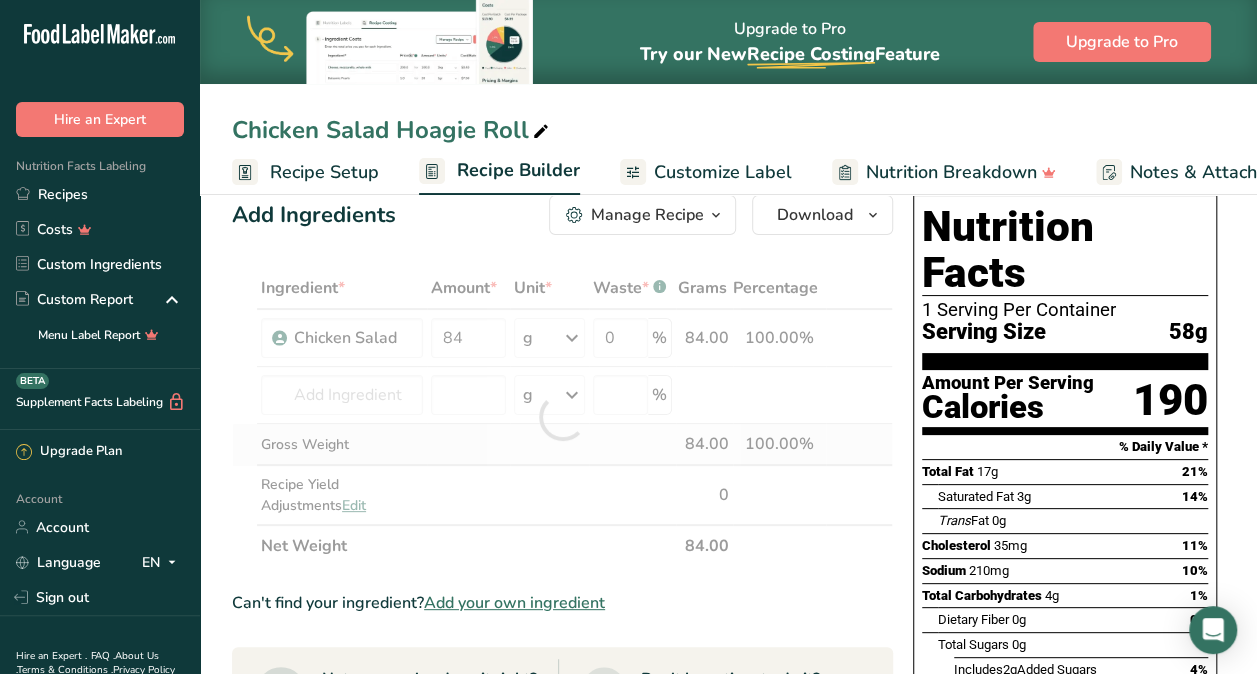 click on "Ingredient *
Amount *
Unit *
Waste *   .a-a{fill:#347362;}.b-a{fill:#fff;}          Grams
Percentage
Chicken Salad
84
g
Weight Units
g
kg
mg
See more
Volume Units
l
mL
fl oz
See more
0
%
84.00
100.00%
i
Almond flour
Milk, whole, 3.25% milkfat, without added vitamin A and vitamin D
Beef, tenderloin, steak, separable lean only, trimmed to 1/8" fat, all grades, raw
Beef, grass-fed, strip steaks, lean only, raw
See full Results
g" at bounding box center (562, 417) 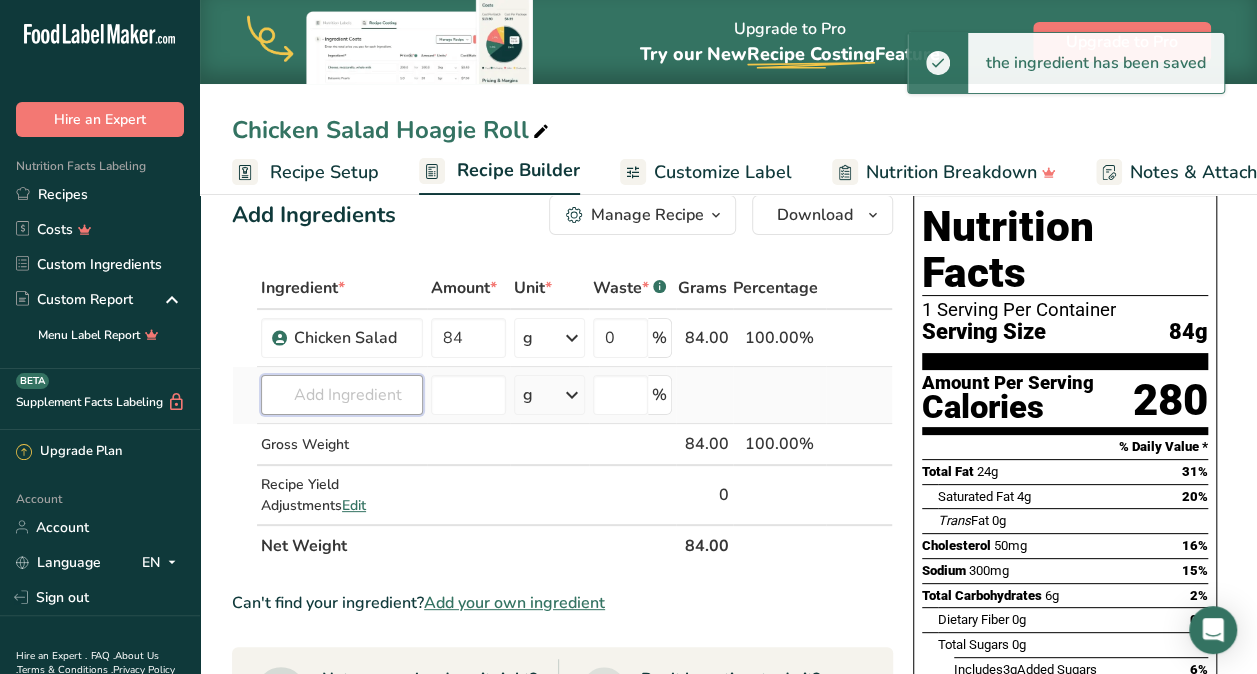 click at bounding box center [342, 395] 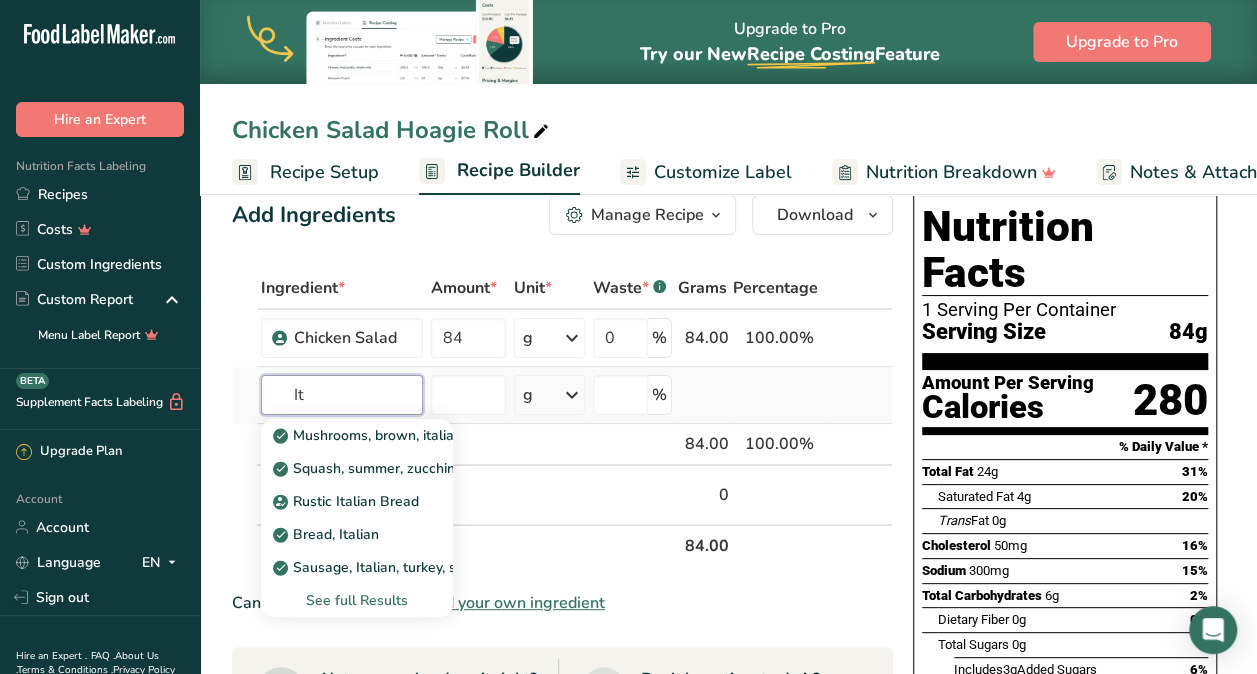 type on "I" 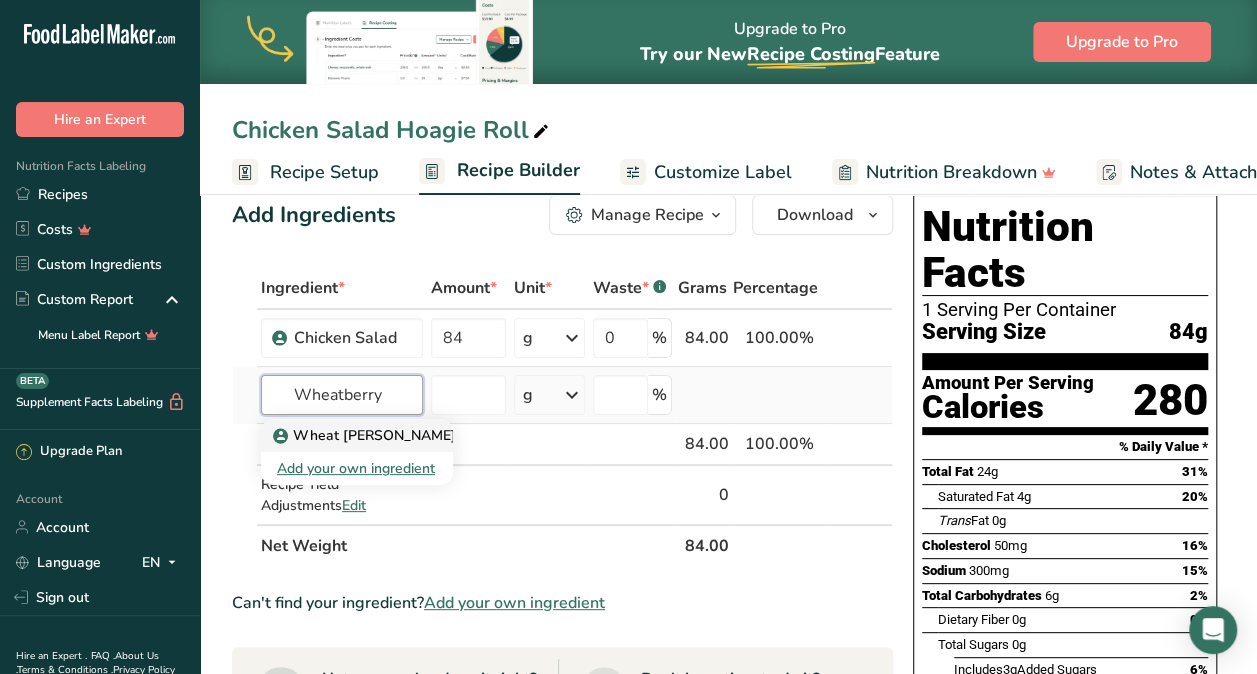 type on "Wheatberry" 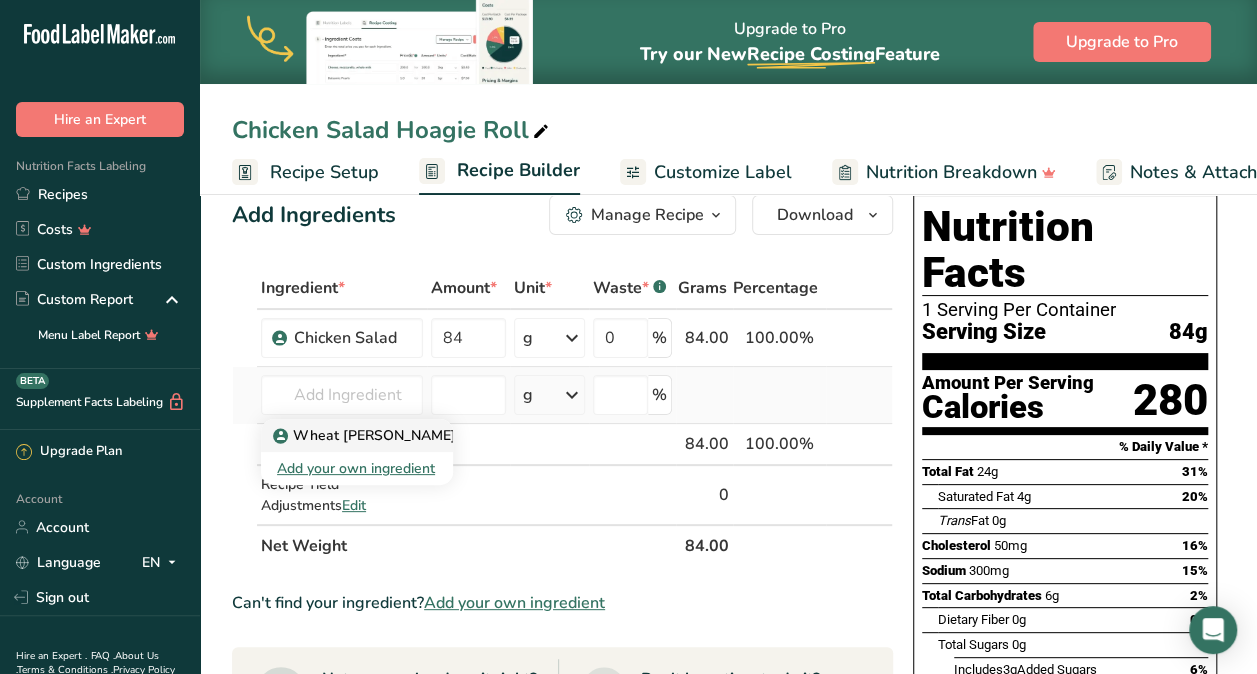 click on "Wheat Berry Bread" at bounding box center [388, 435] 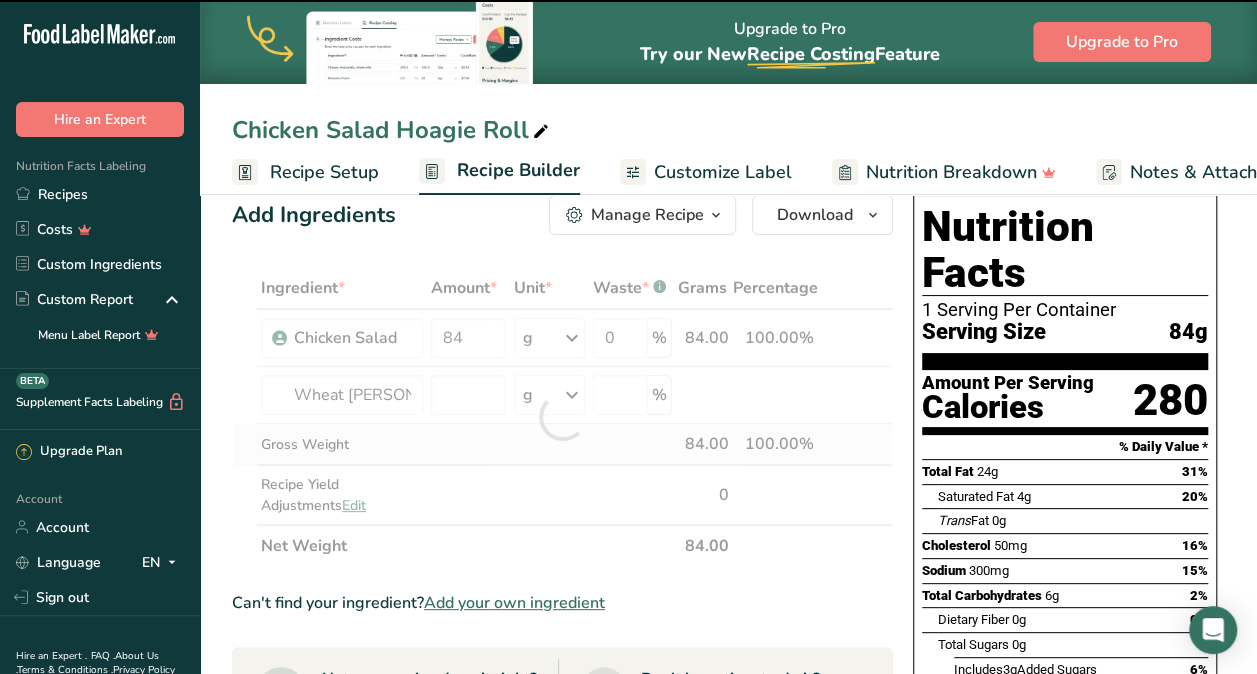 type on "0" 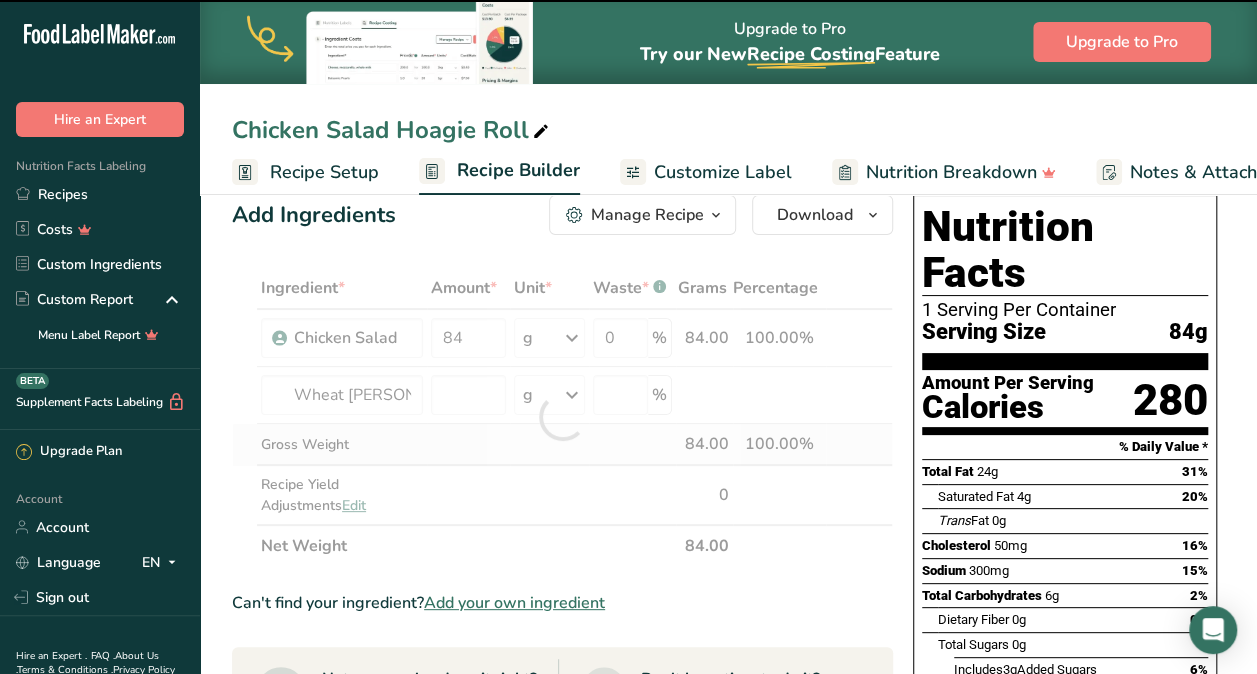 type on "0" 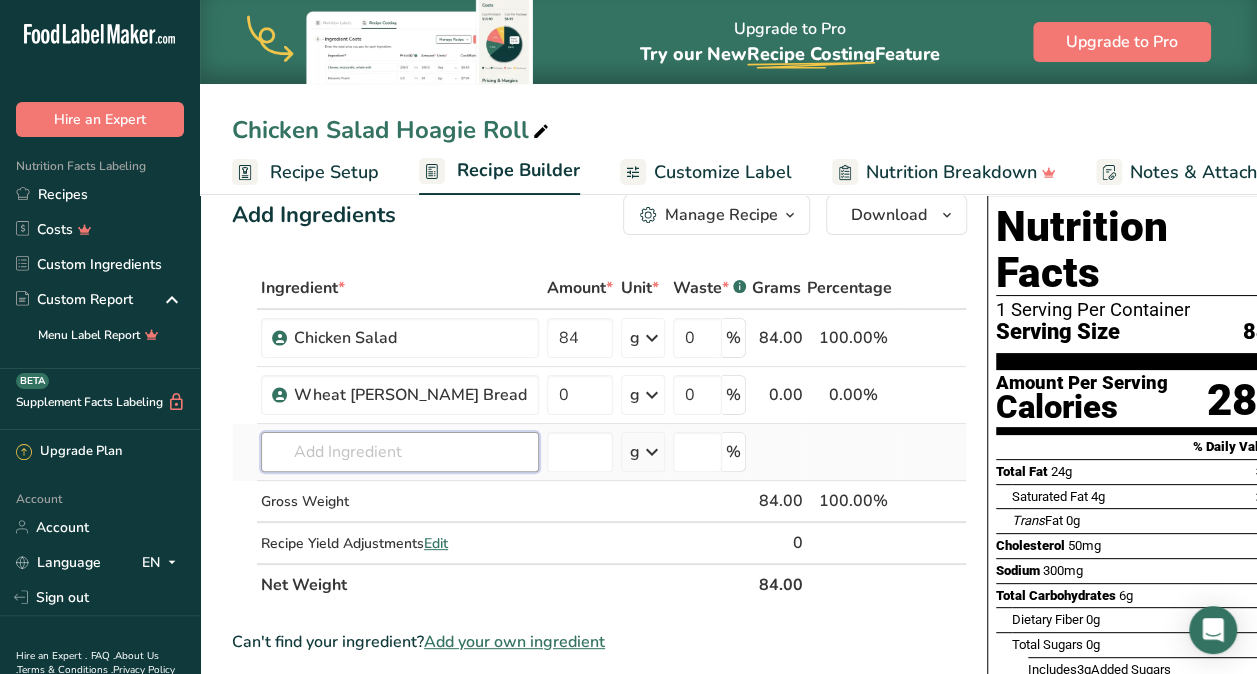 click at bounding box center (400, 452) 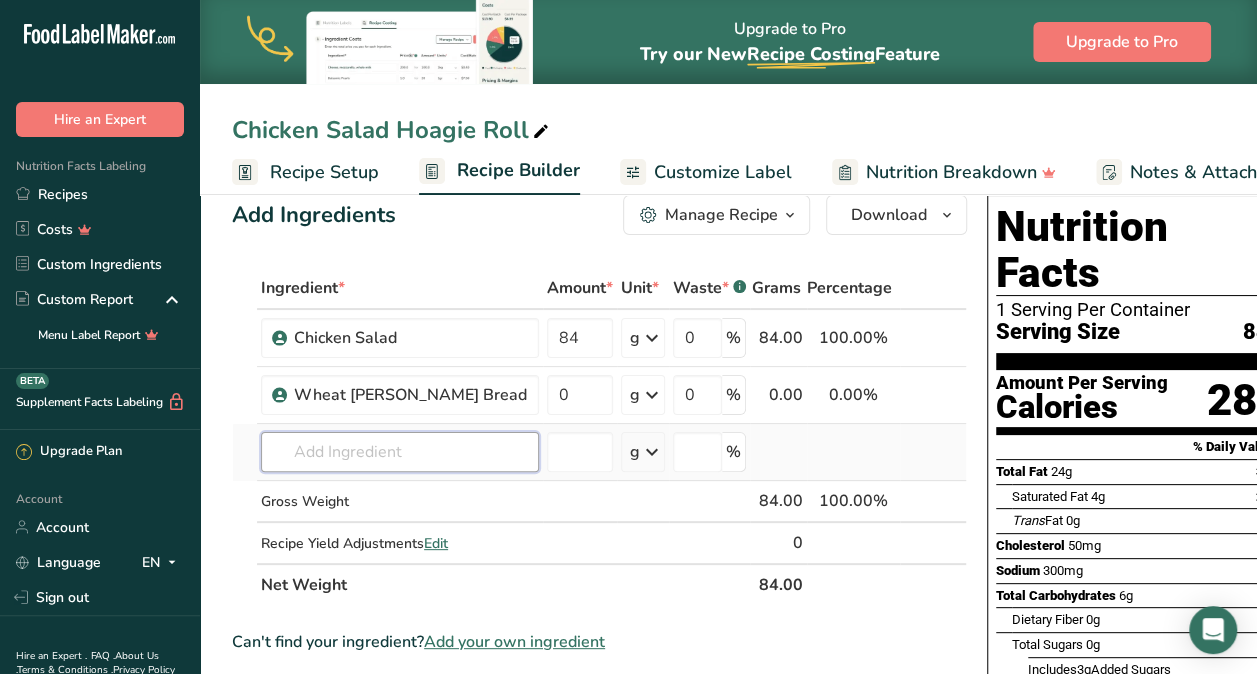 click at bounding box center (400, 452) 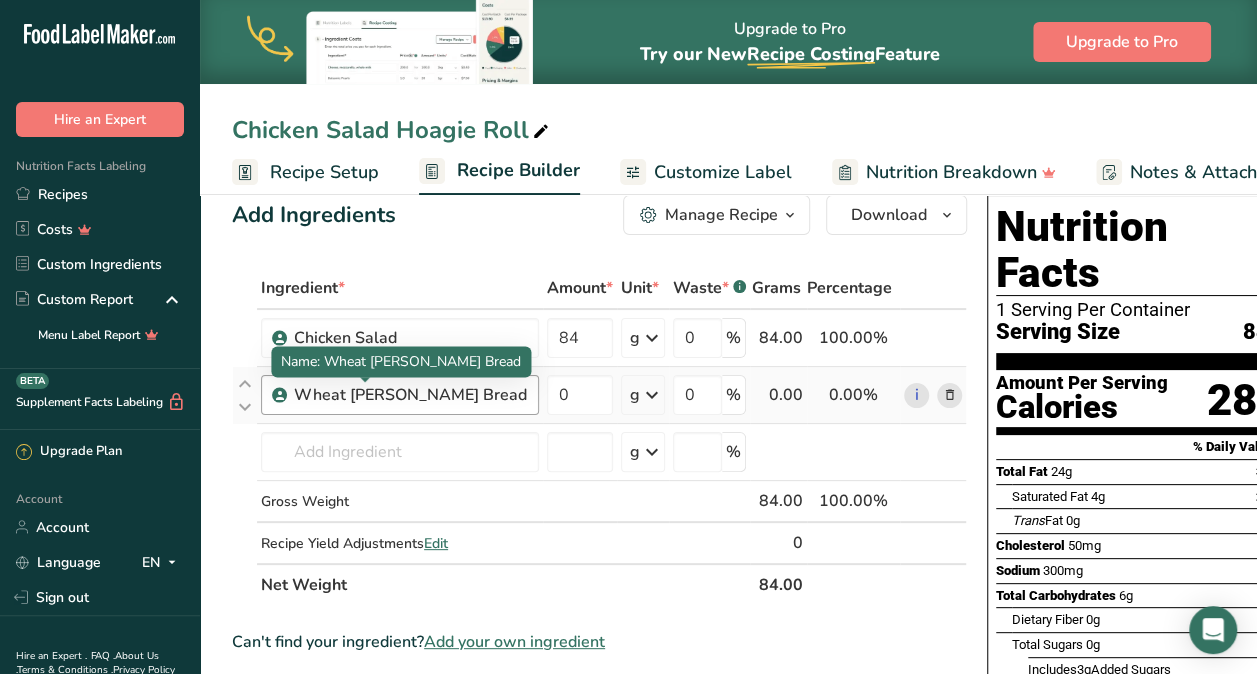 click on "Wheat Berry Bread" at bounding box center (410, 395) 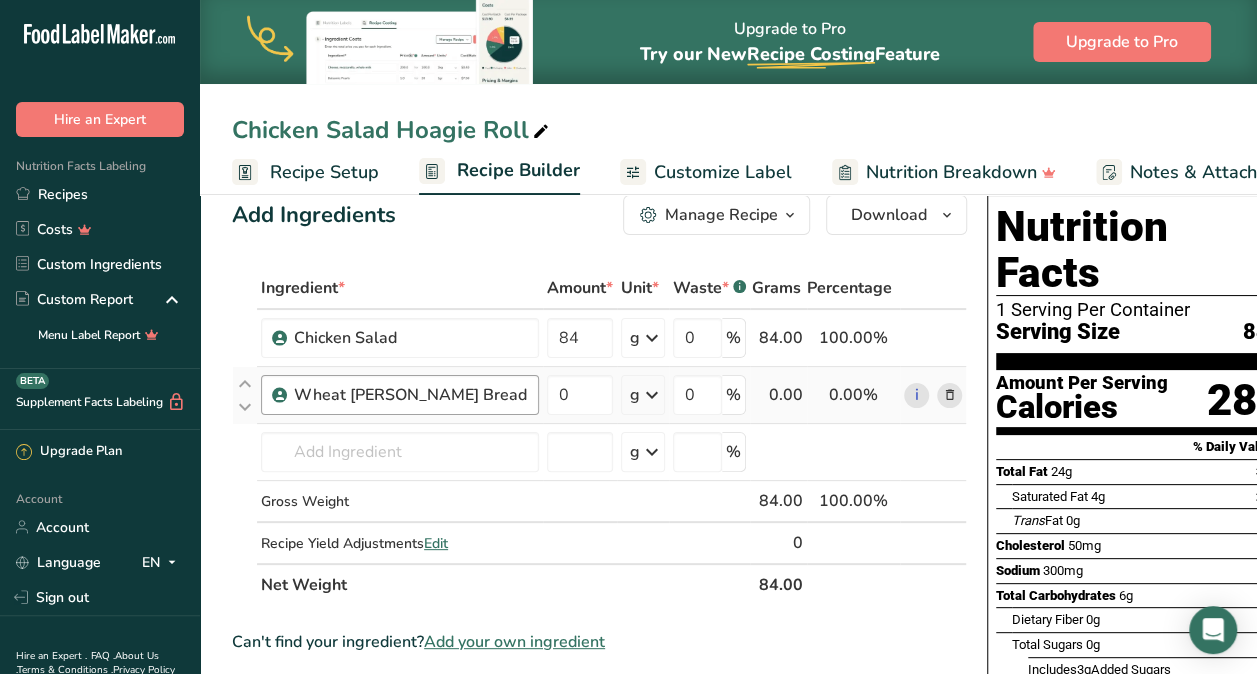 click on "Wheat Berry Bread" at bounding box center (410, 395) 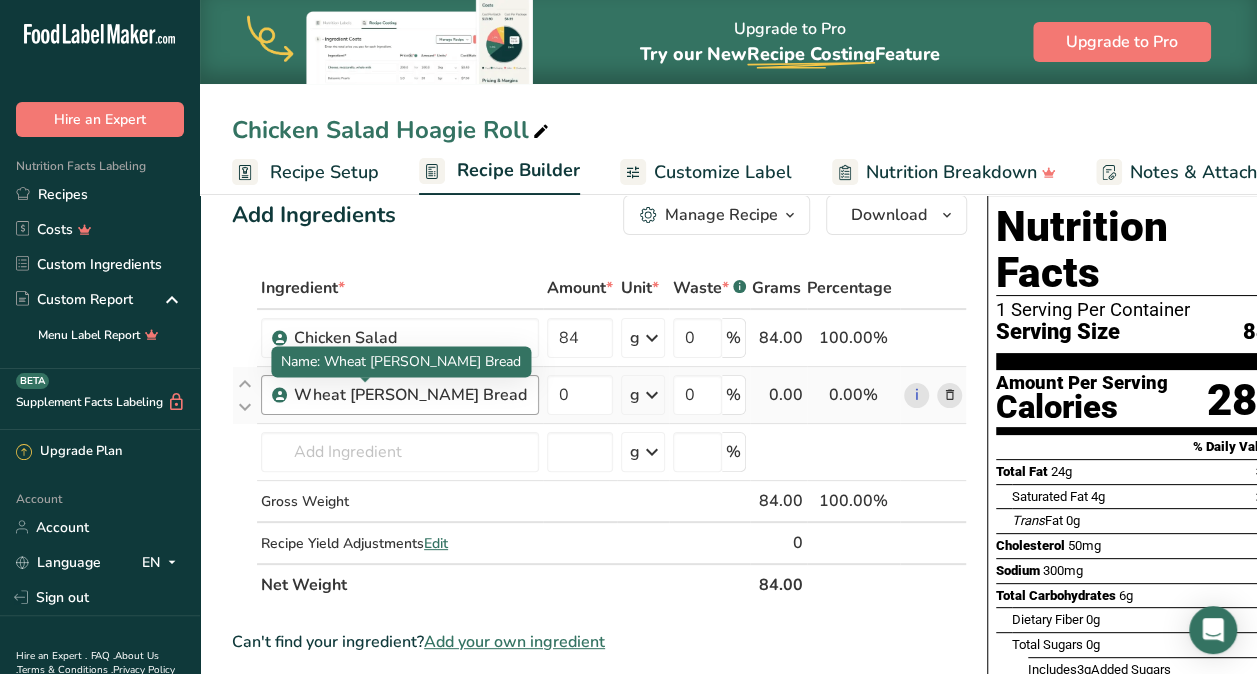 click on "Wheat Berry Bread" at bounding box center (410, 395) 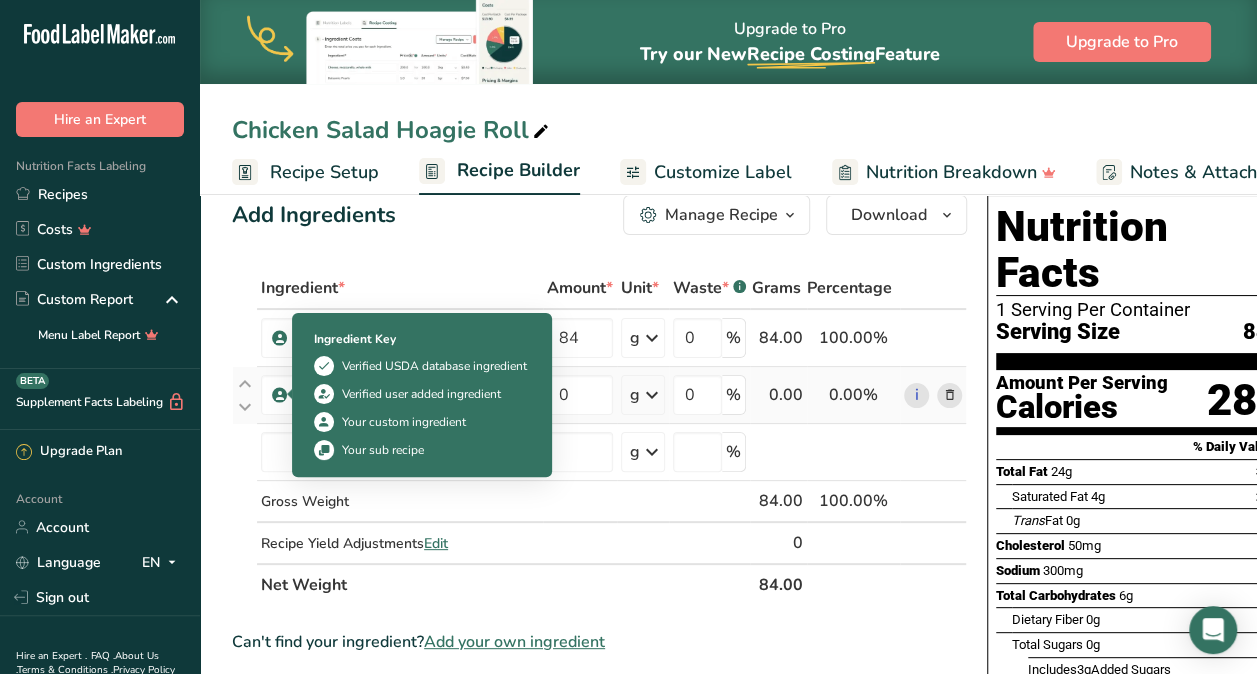 drag, startPoint x: 359, startPoint y: 398, endPoint x: 278, endPoint y: 393, distance: 81.154175 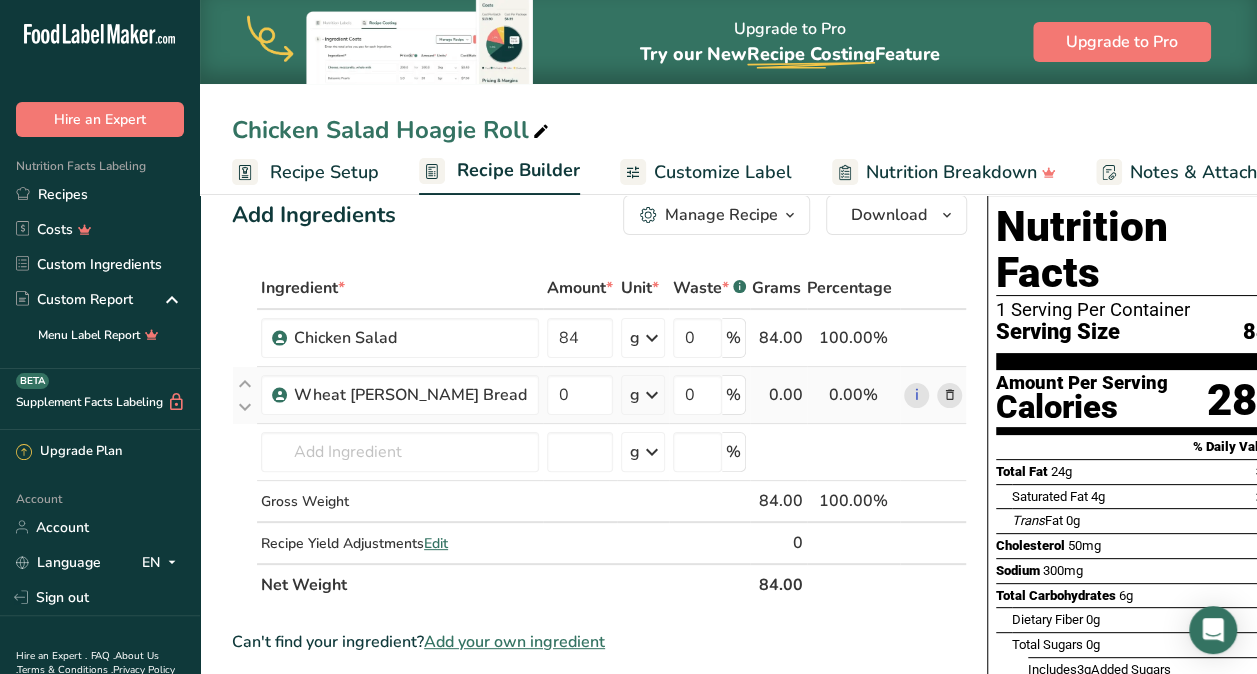 click at bounding box center (280, 395) 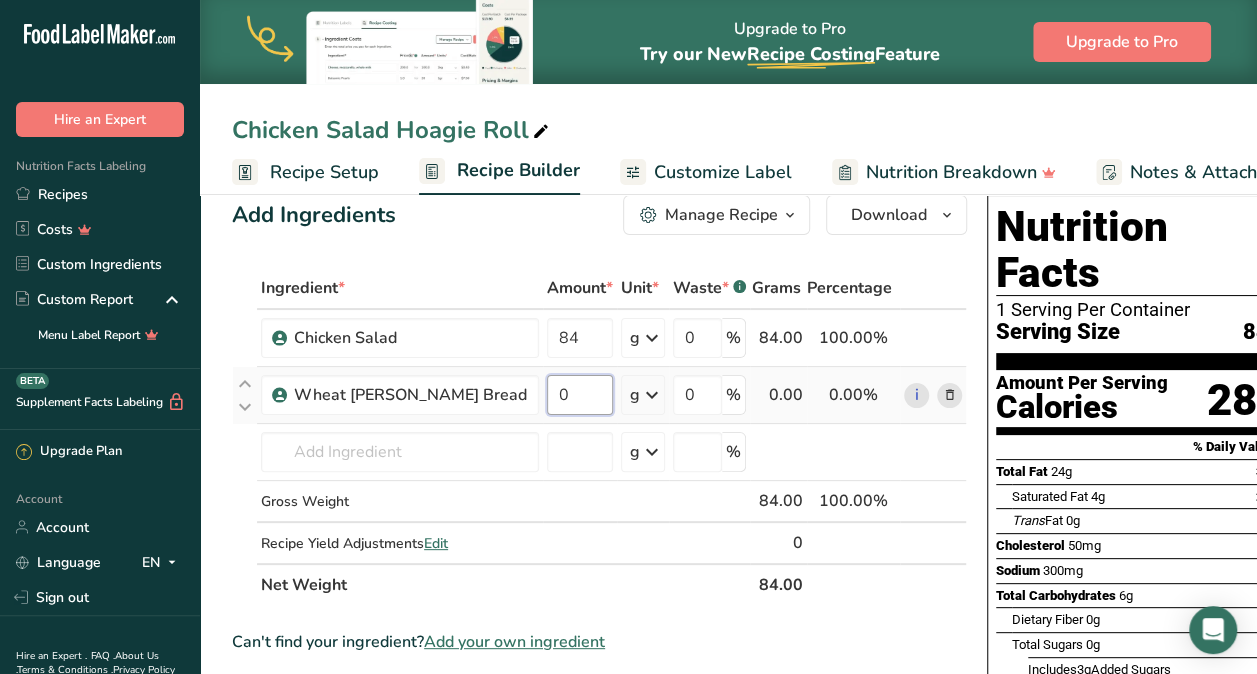 click on "0" at bounding box center [580, 395] 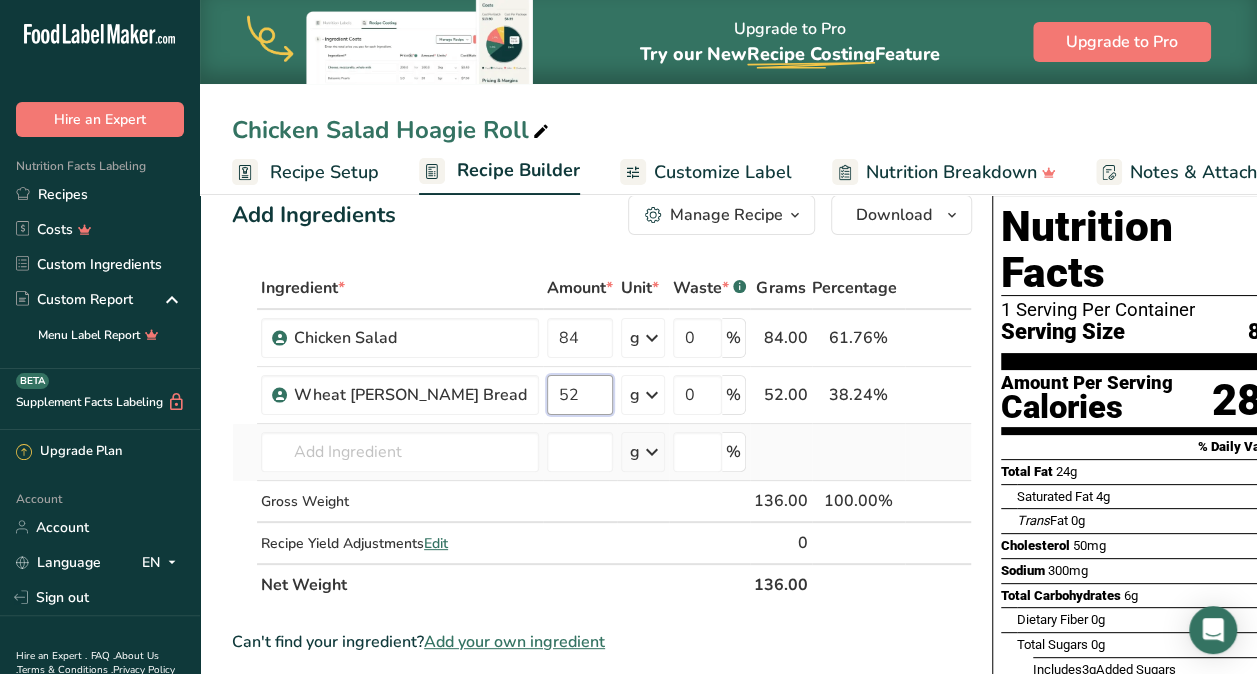 type on "52" 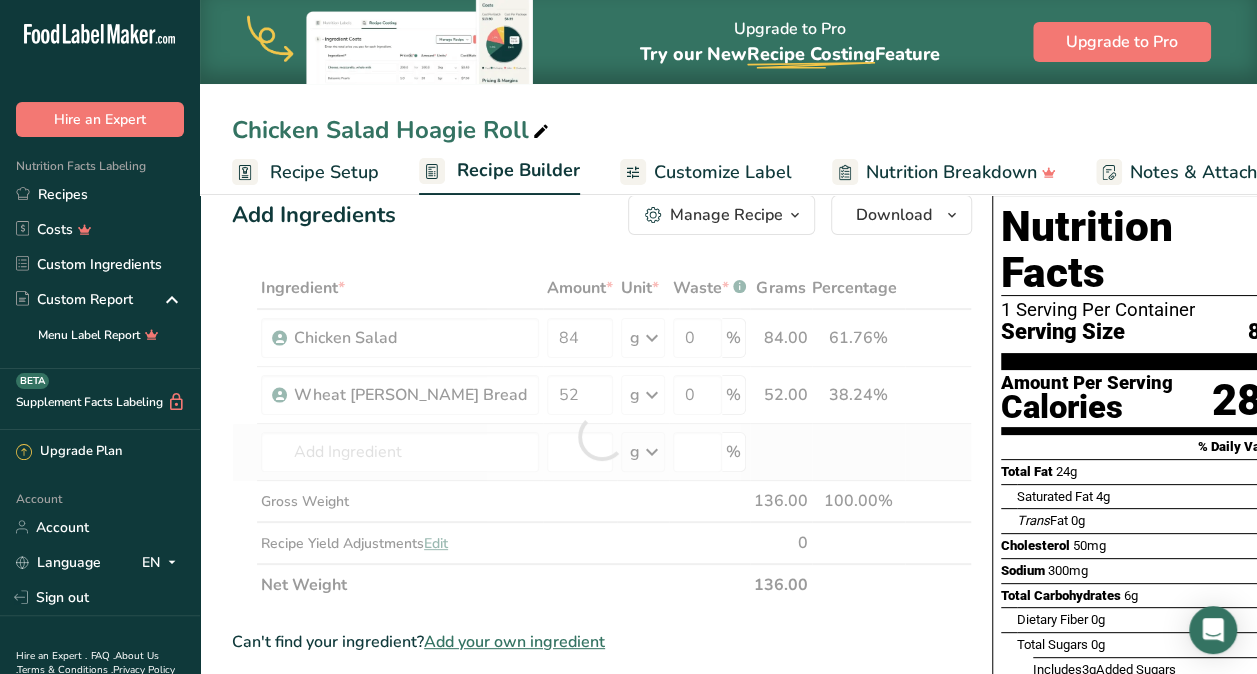 click on "Ingredient *
Amount *
Unit *
Waste *   .a-a{fill:#347362;}.b-a{fill:#fff;}          Grams
Percentage
Chicken Salad
84
g
Weight Units
g
kg
mg
See more
Volume Units
l
mL
fl oz
See more
0
%
84.00
61.76%
i
Wheat Berry Bread
52
g
Weight Units
g
kg
mg
See more
Volume Units
l
mL
fl oz
See more
0
%
52.00
38.24%
i
g" at bounding box center (602, 436) 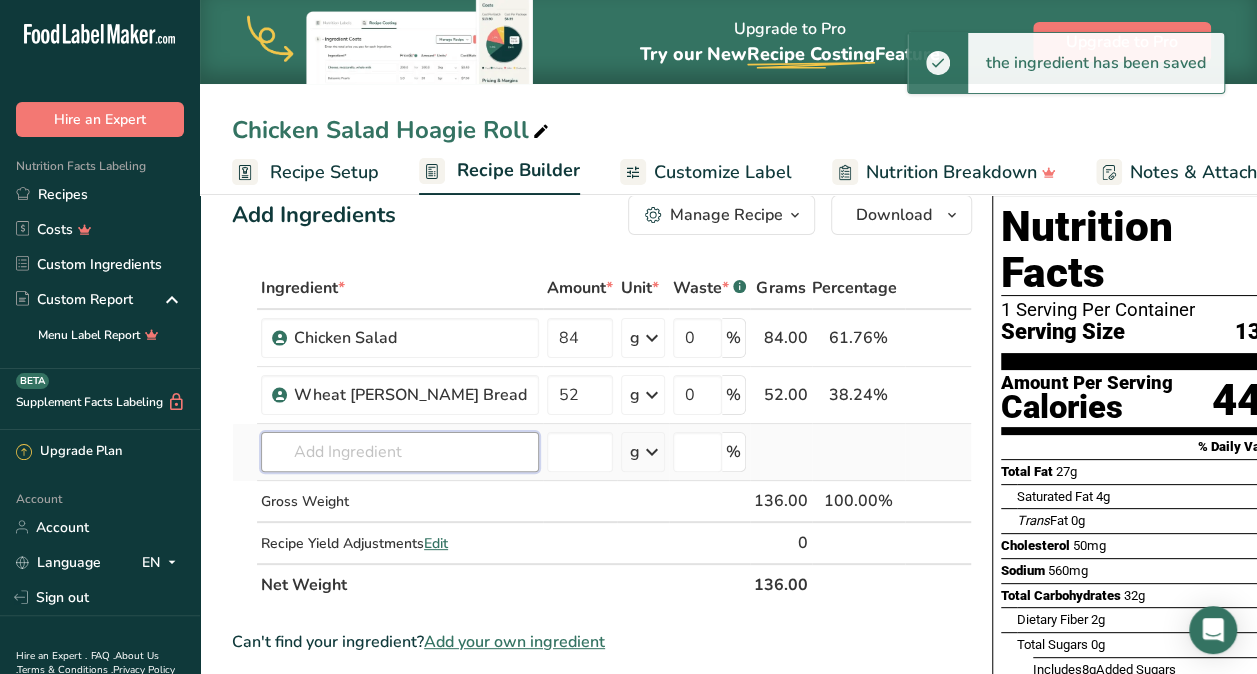 click at bounding box center (400, 452) 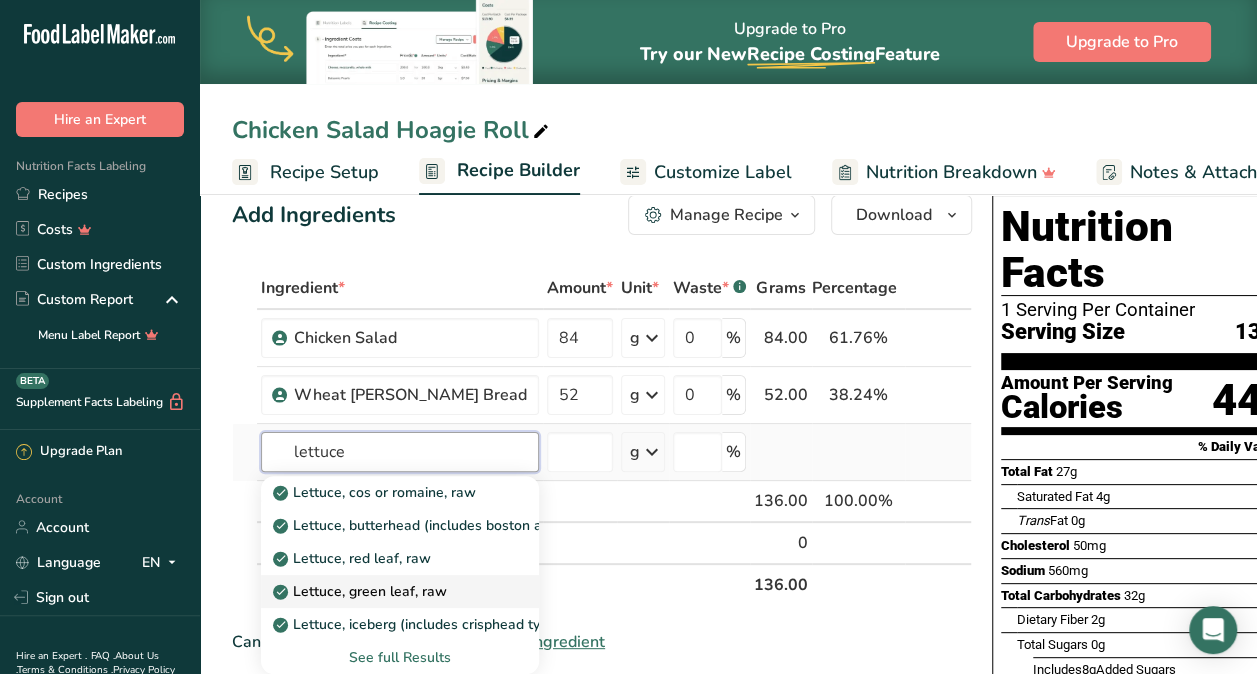 type on "lettuce" 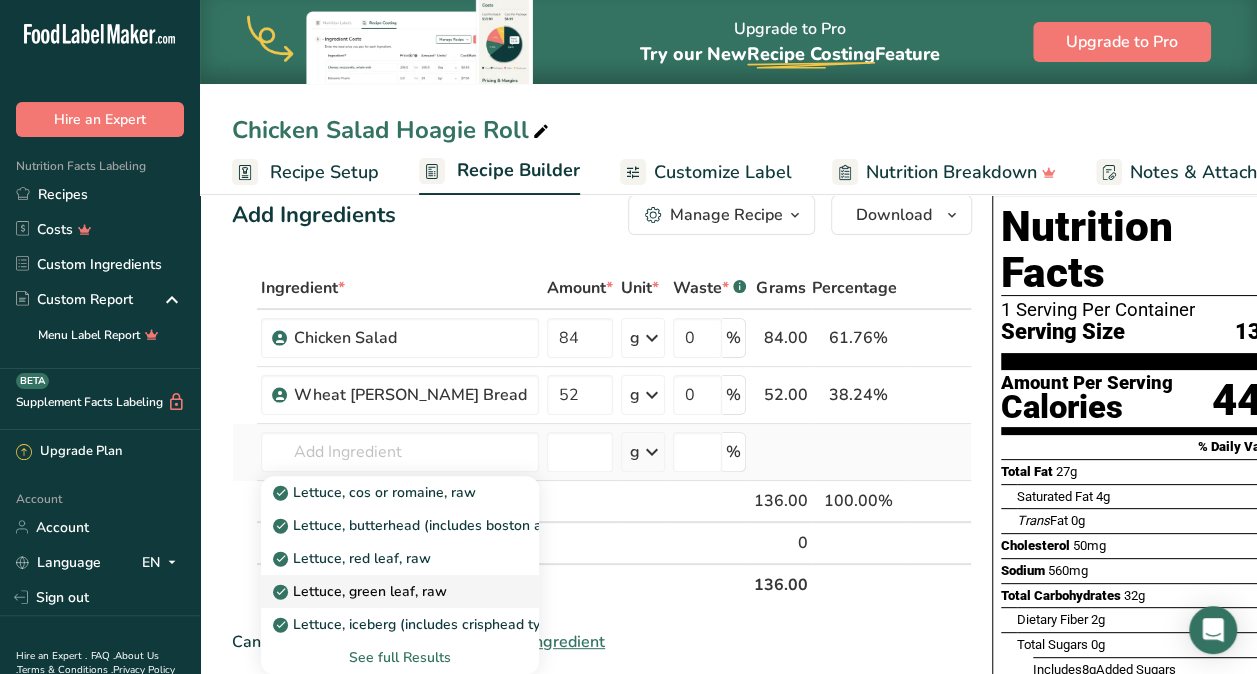 click on "Lettuce, green leaf, raw" at bounding box center (362, 591) 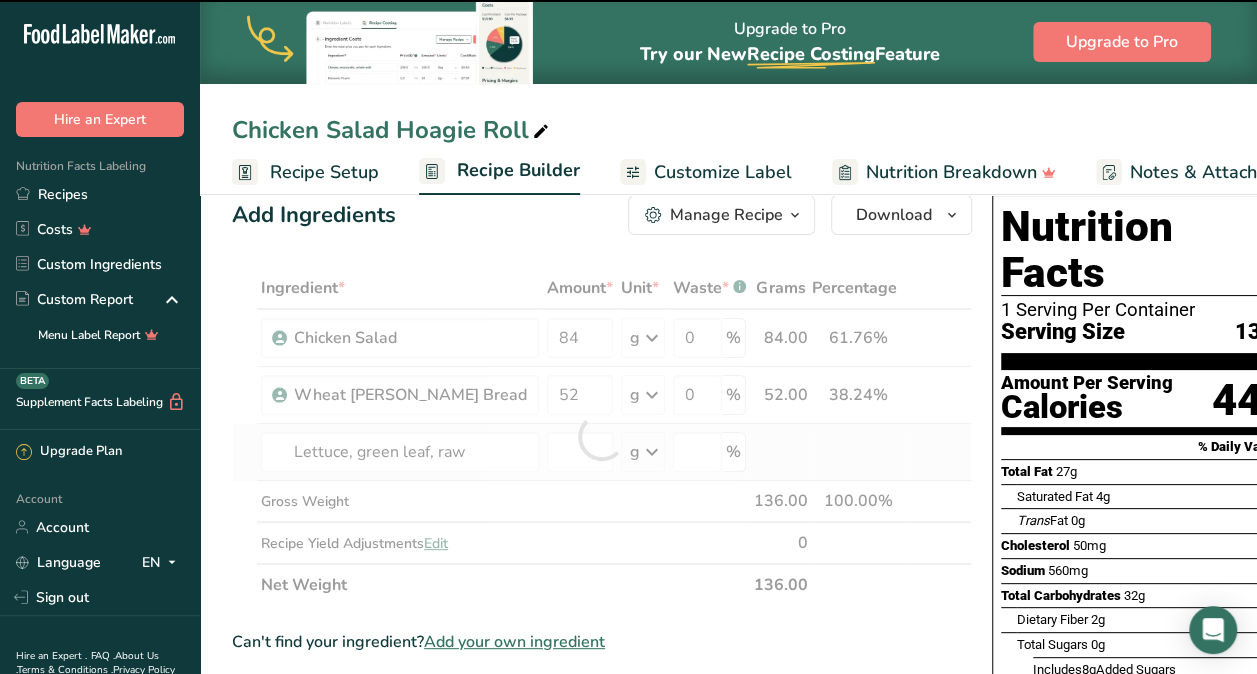 type on "0" 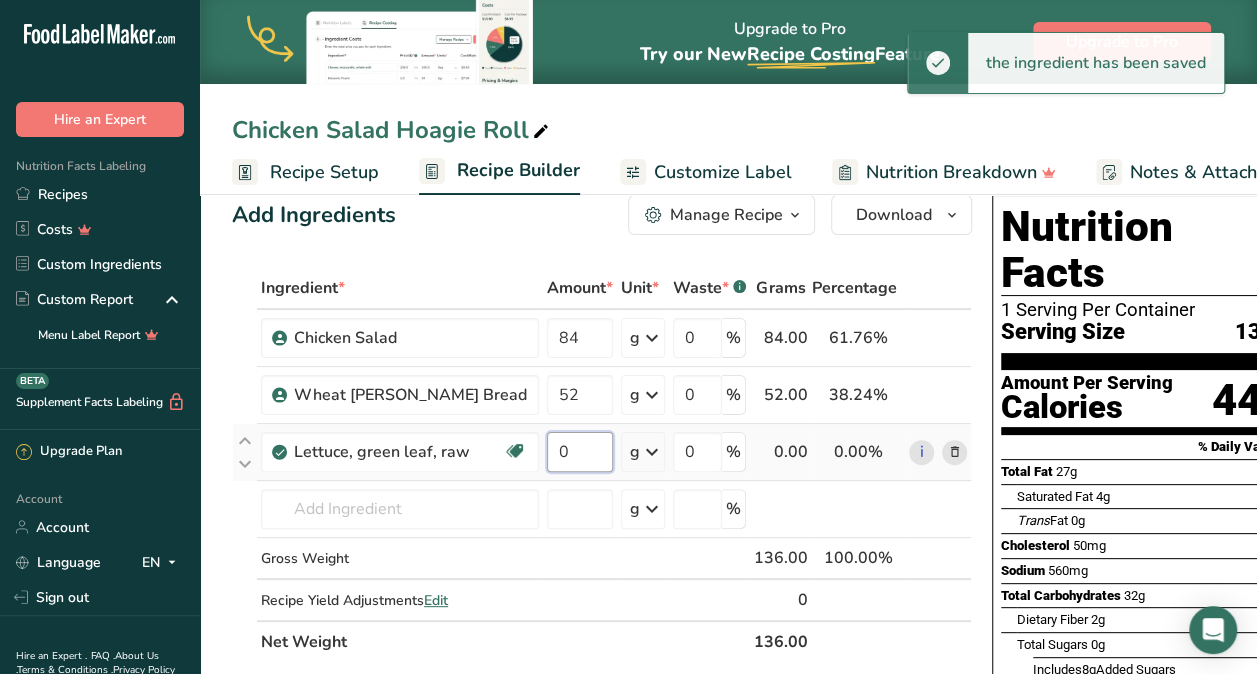 click on "0" at bounding box center (580, 452) 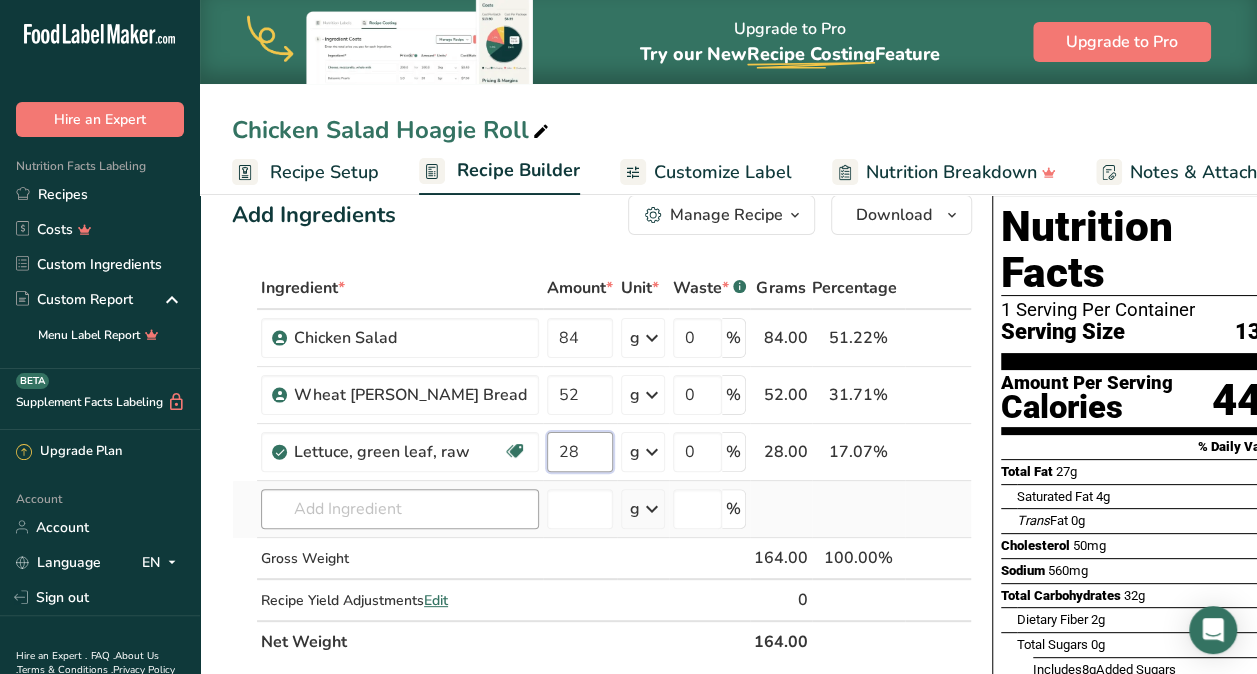 type on "28" 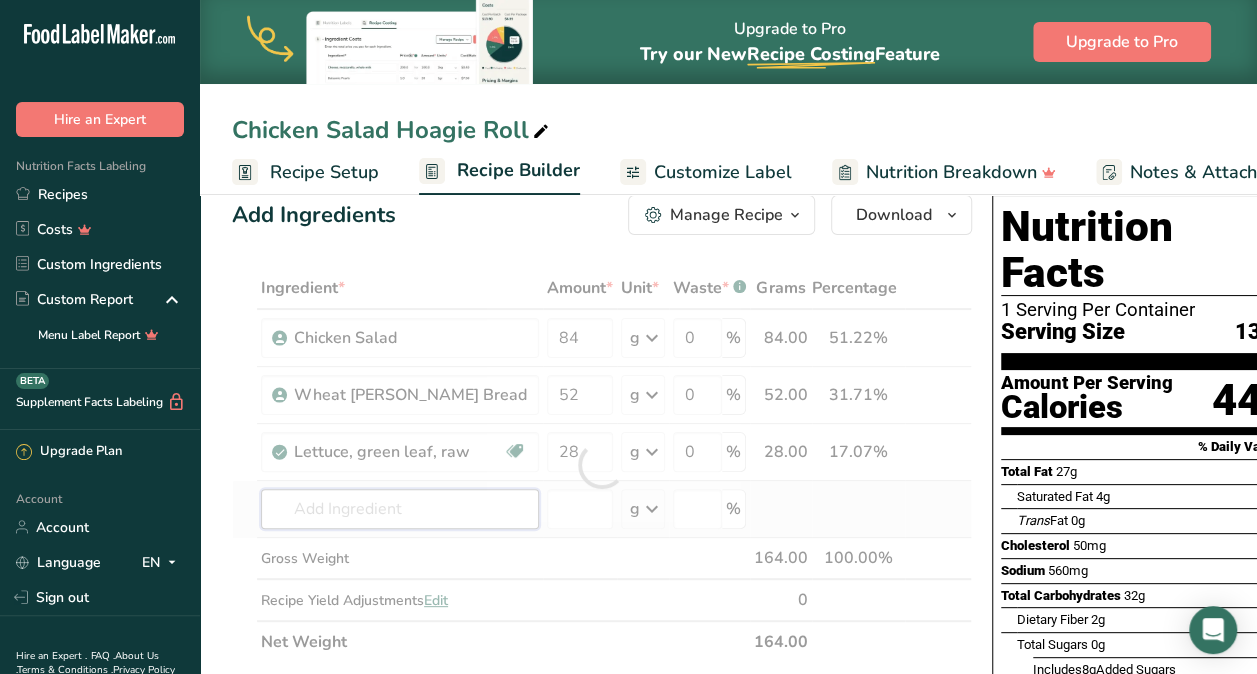 click on "Ingredient *
Amount *
Unit *
Waste *   .a-a{fill:#347362;}.b-a{fill:#fff;}          Grams
Percentage
Chicken Salad
84
g
Weight Units
g
kg
mg
See more
Volume Units
l
mL
fl oz
See more
0
%
84.00
51.22%
i
Wheat Berry Bread
52
g
Weight Units
g
kg
mg
See more
Volume Units
l
mL
fl oz
See more
0
%
52.00
31.71%
i" at bounding box center [602, 465] 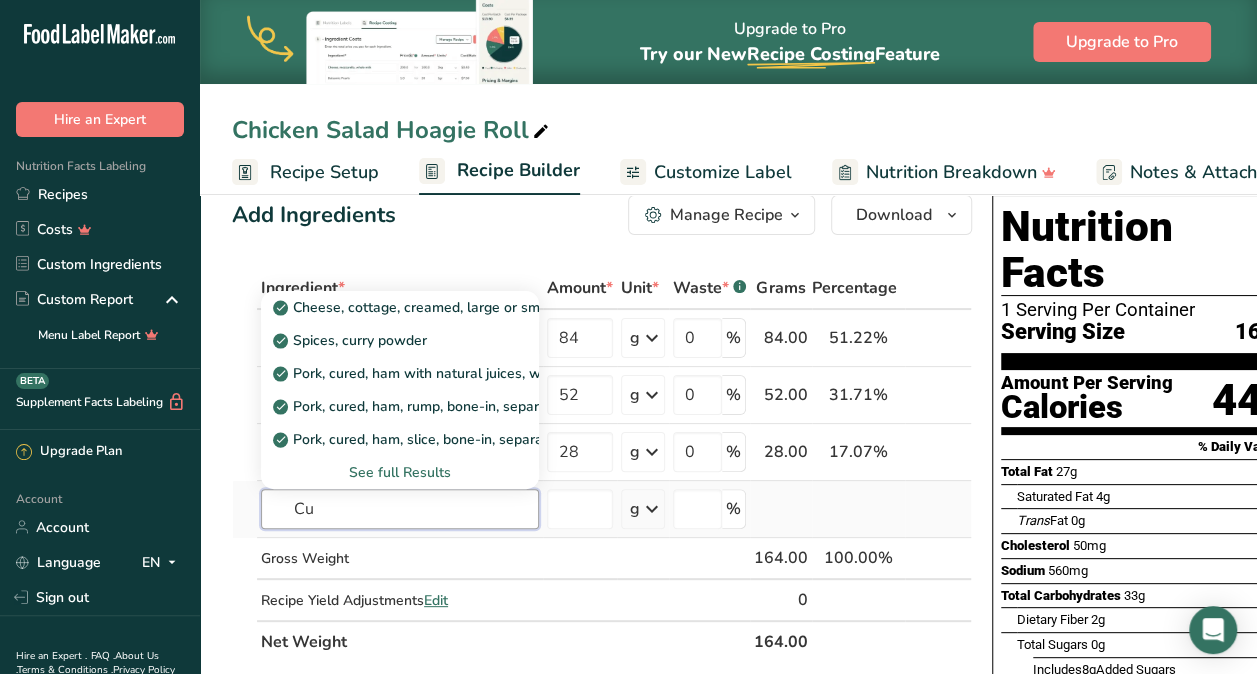 type on "C" 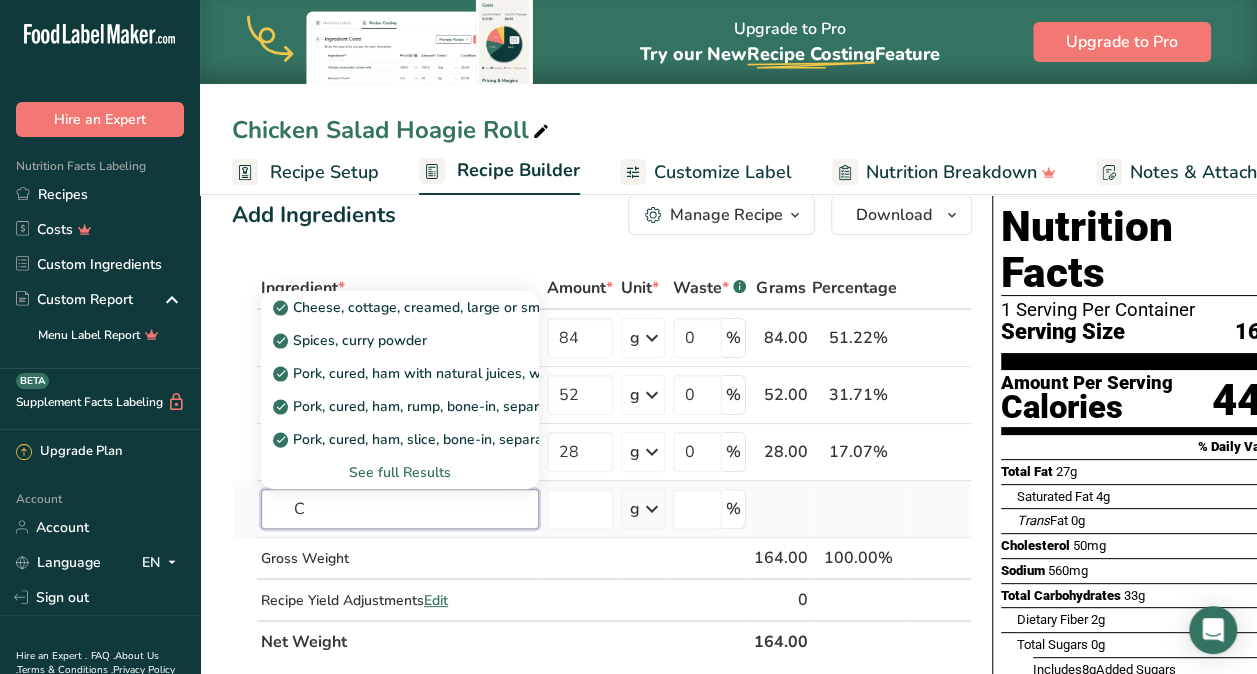type 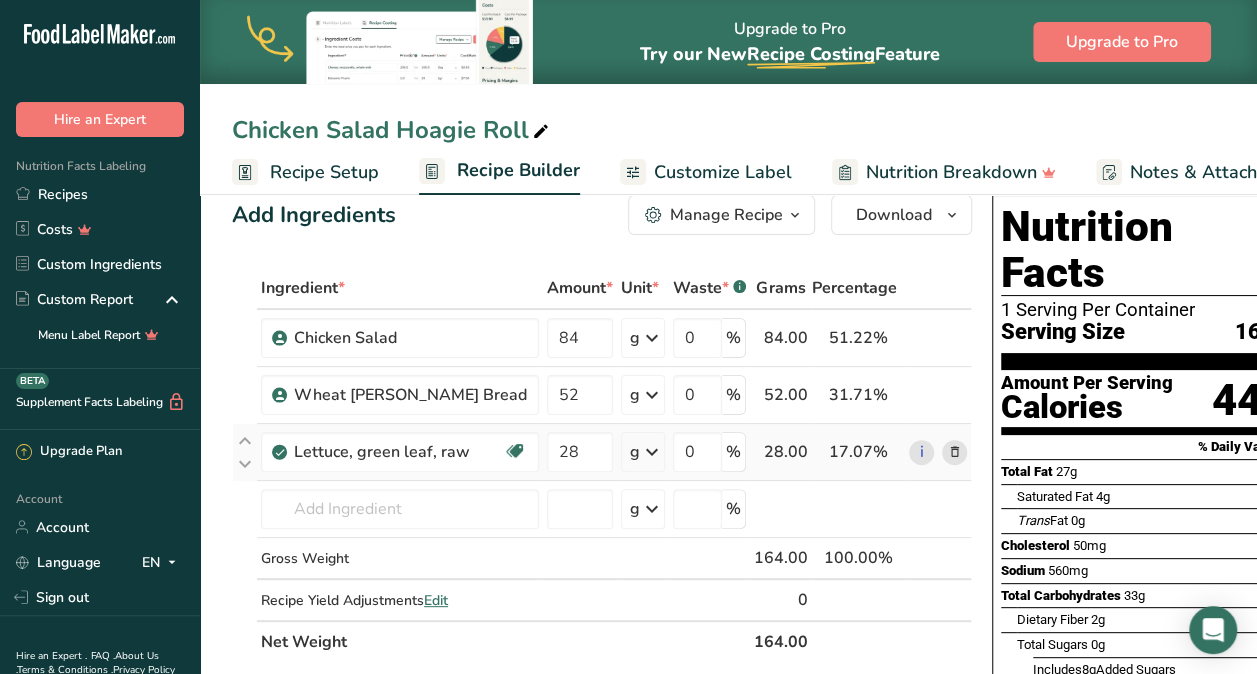 click at bounding box center (955, 452) 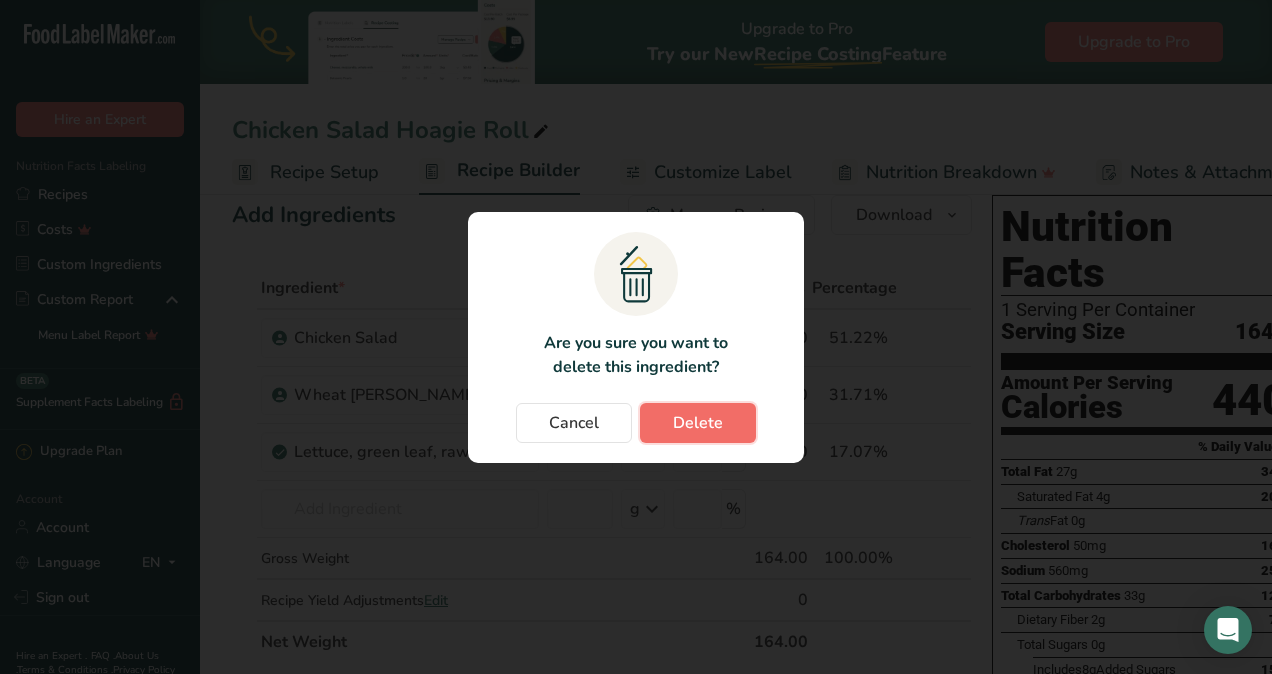 click on "Delete" at bounding box center [698, 423] 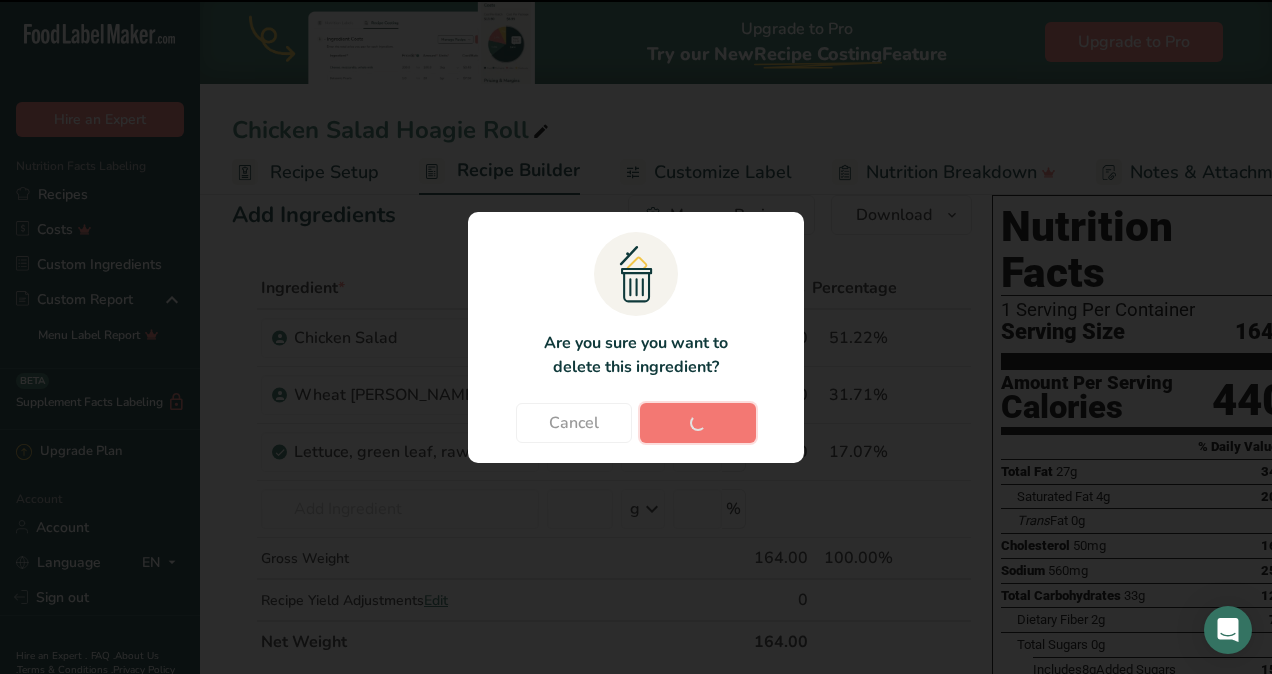 type 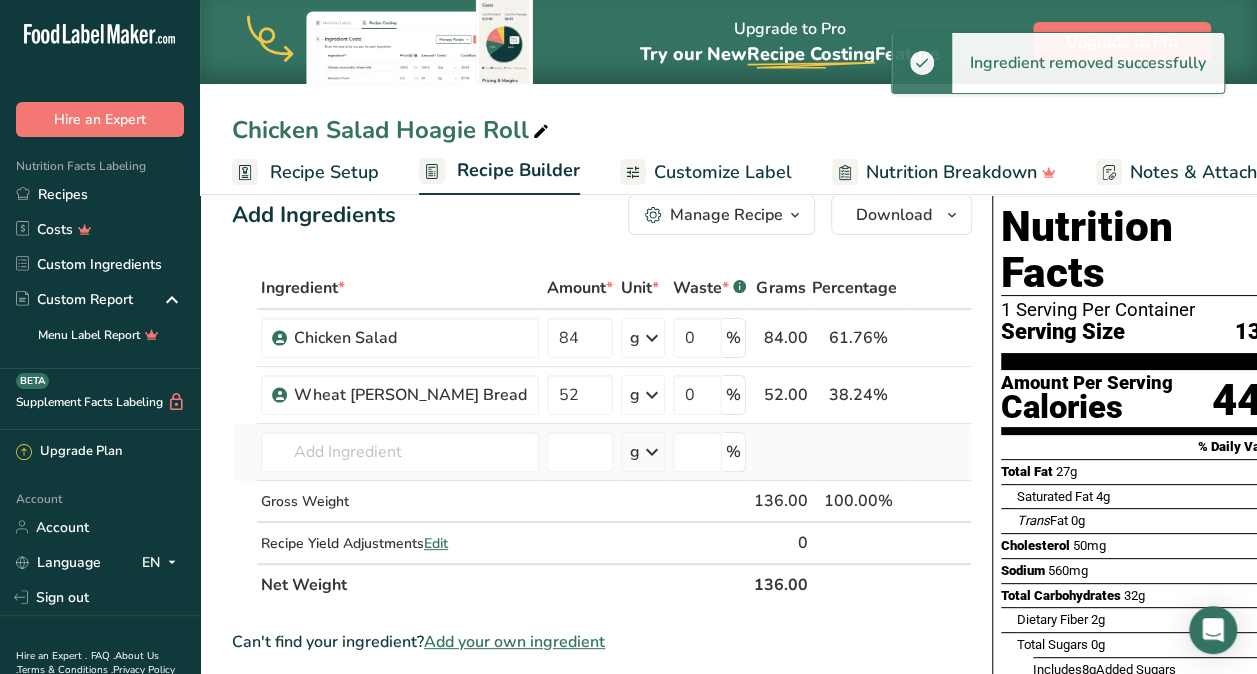 click on "Almond flour
Milk, whole, 3.25% milkfat, without added vitamin A and vitamin D
Beef, tenderloin, steak, separable lean only, trimmed to 1/8" fat, all grades, raw
Beef, grass-fed, strip steaks, lean only, raw
Beef, ground, 70% lean meat / 30% fat, raw
See full Results" at bounding box center (400, 452) 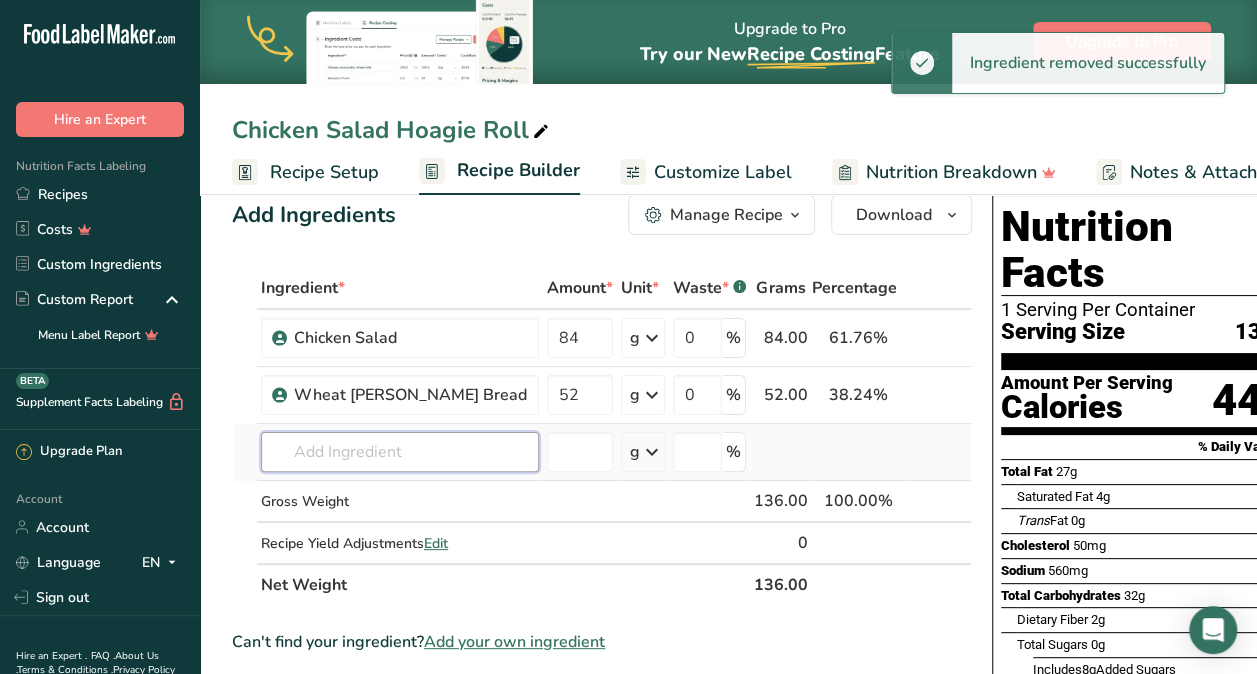 click at bounding box center (400, 452) 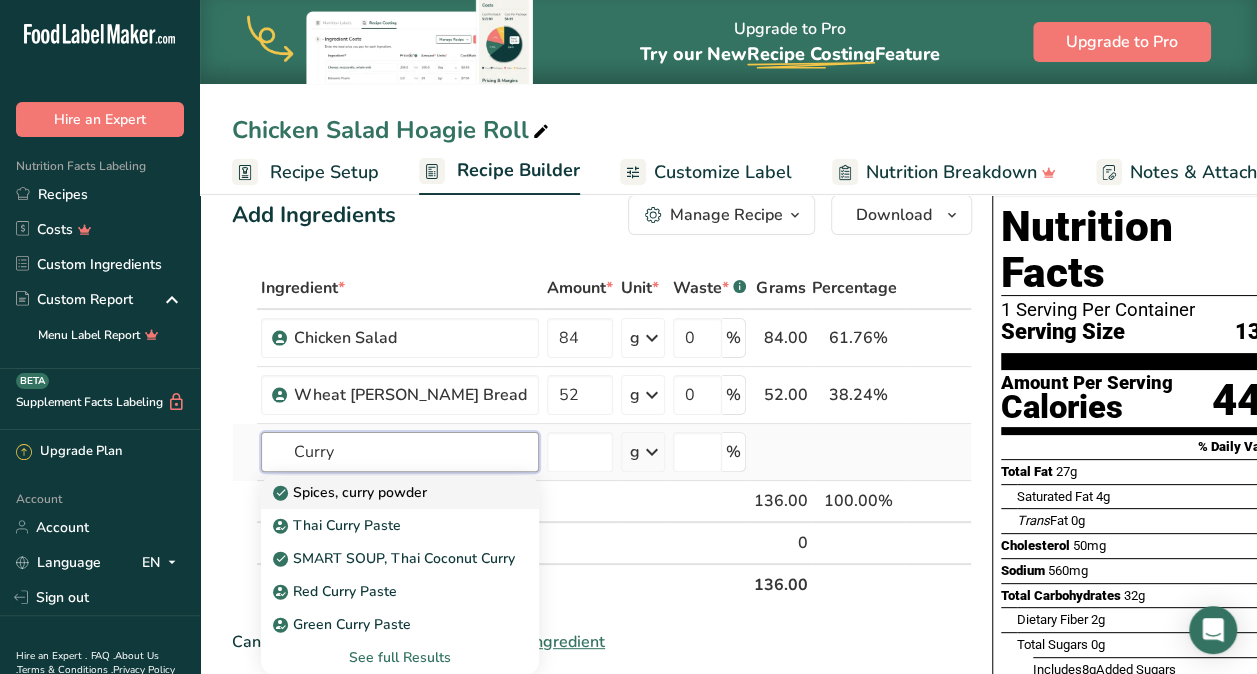 type on "Curry" 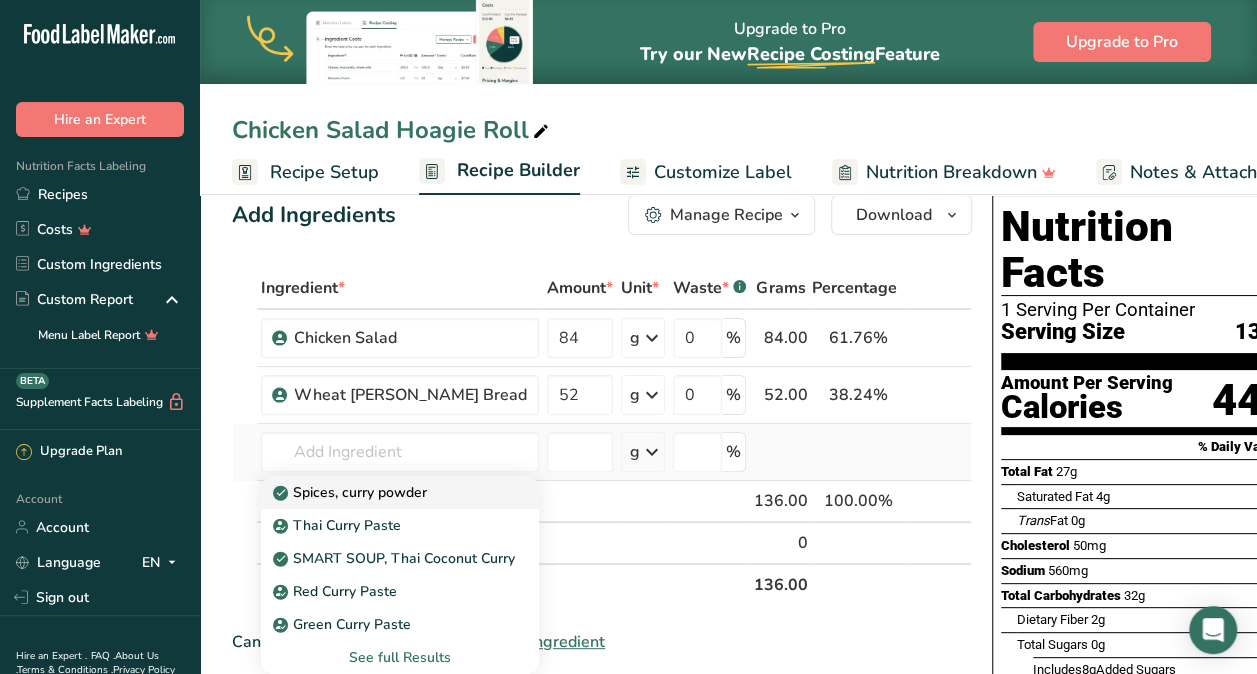 click on "Spices, curry powder" at bounding box center (352, 492) 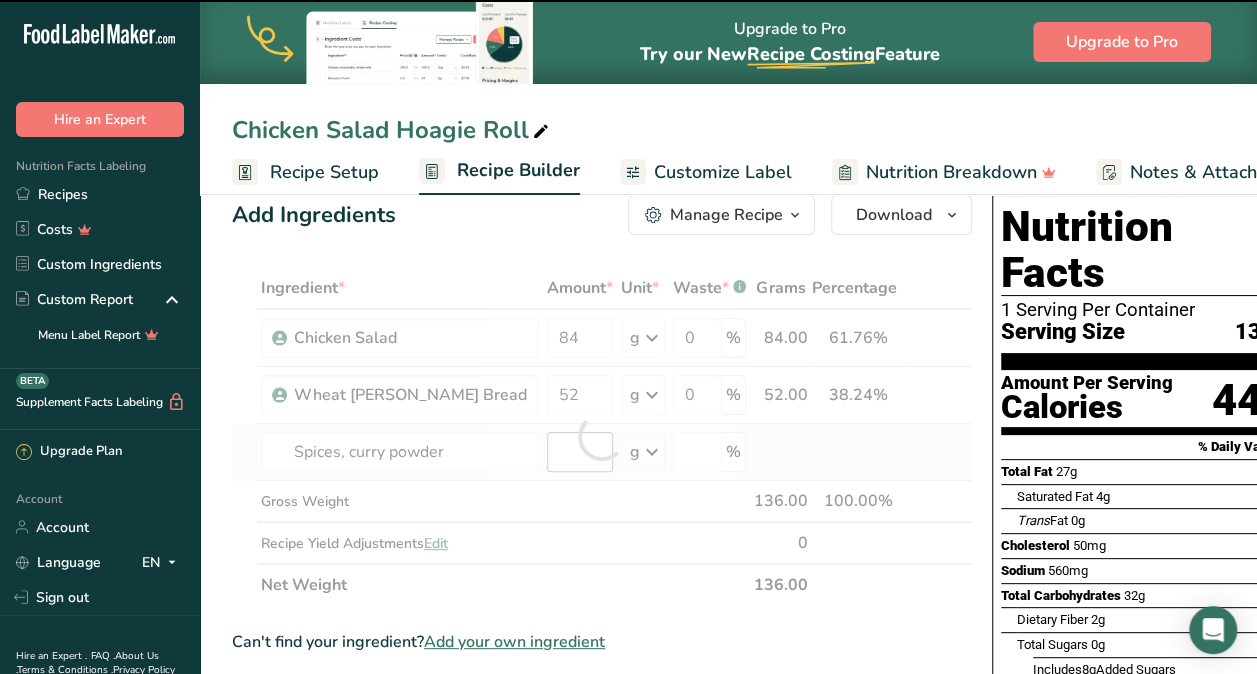 type on "0" 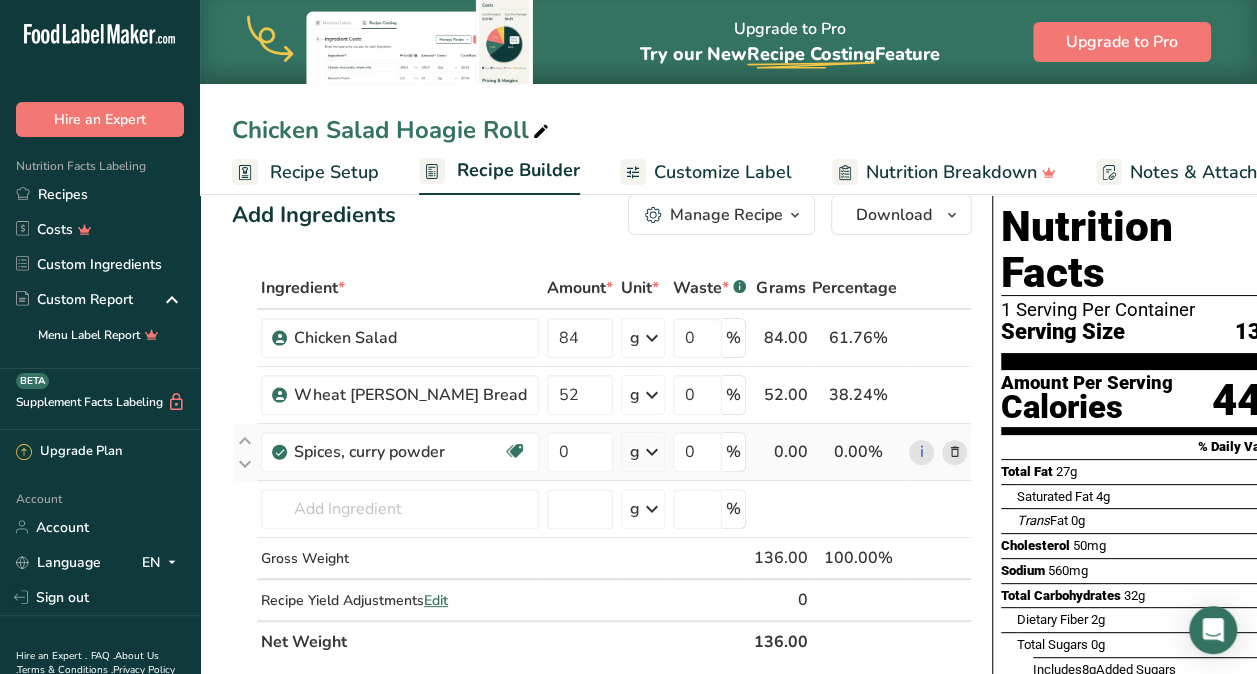 click on "g" at bounding box center [635, 452] 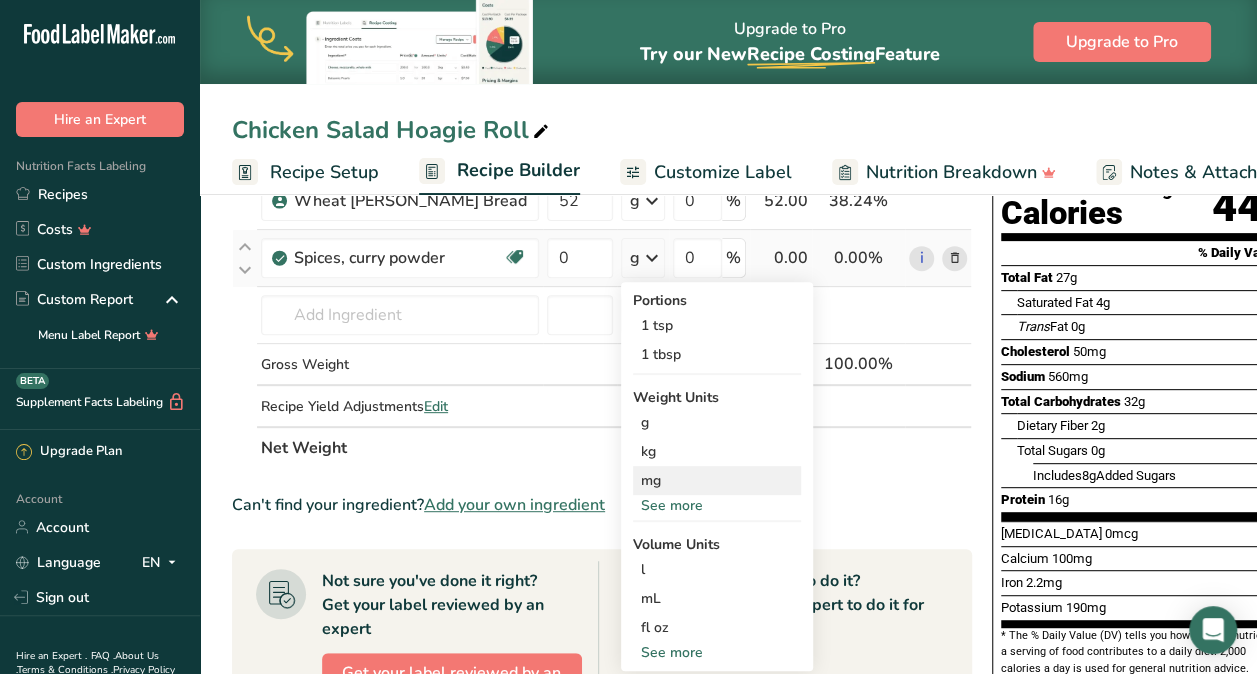scroll, scrollTop: 224, scrollLeft: 0, axis: vertical 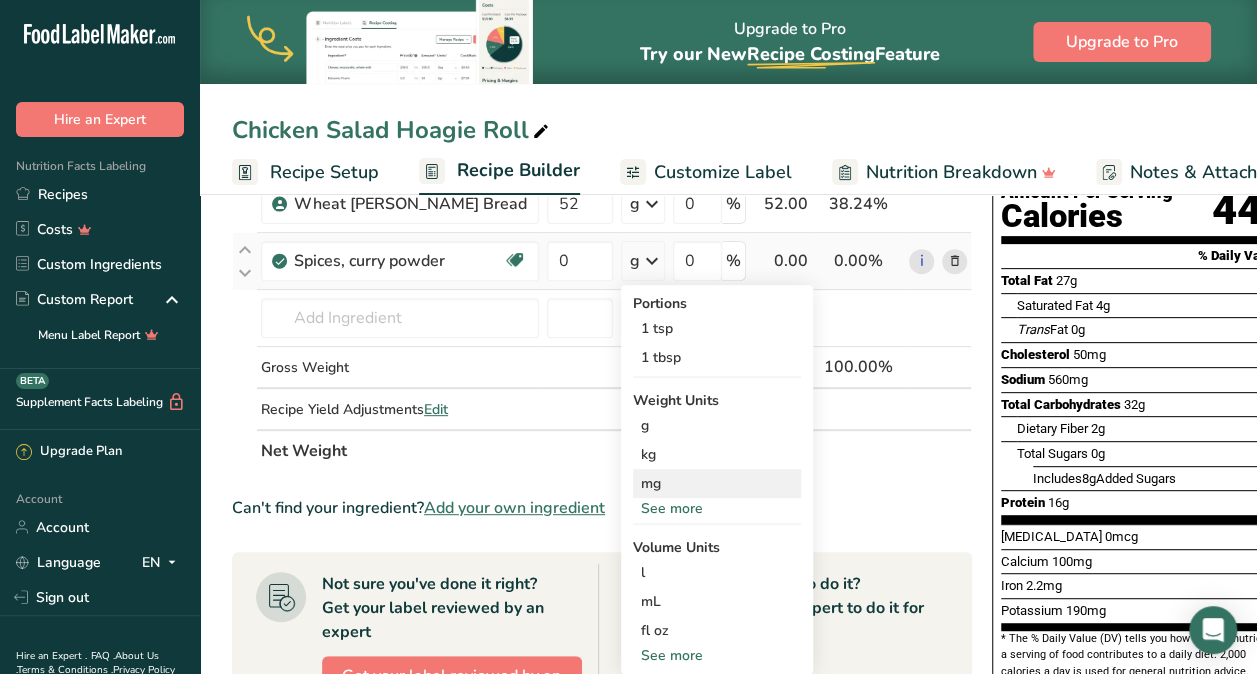click on "mg" at bounding box center [717, 483] 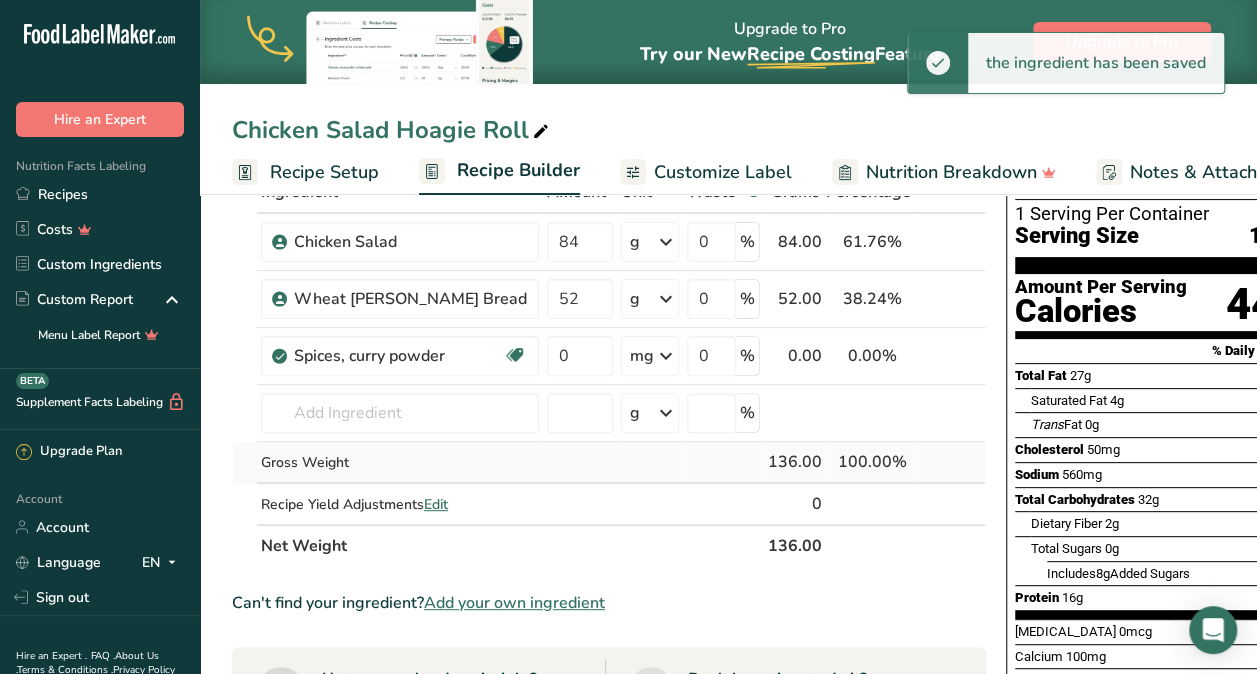 scroll, scrollTop: 128, scrollLeft: 0, axis: vertical 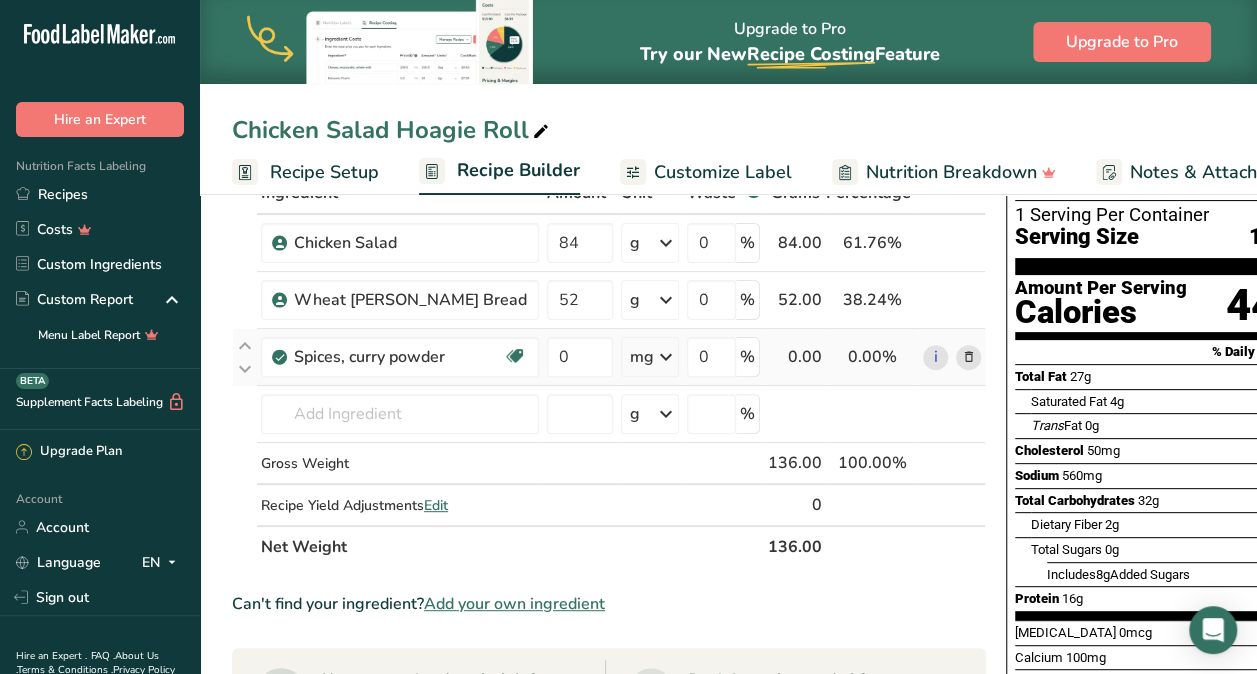 click at bounding box center (666, 357) 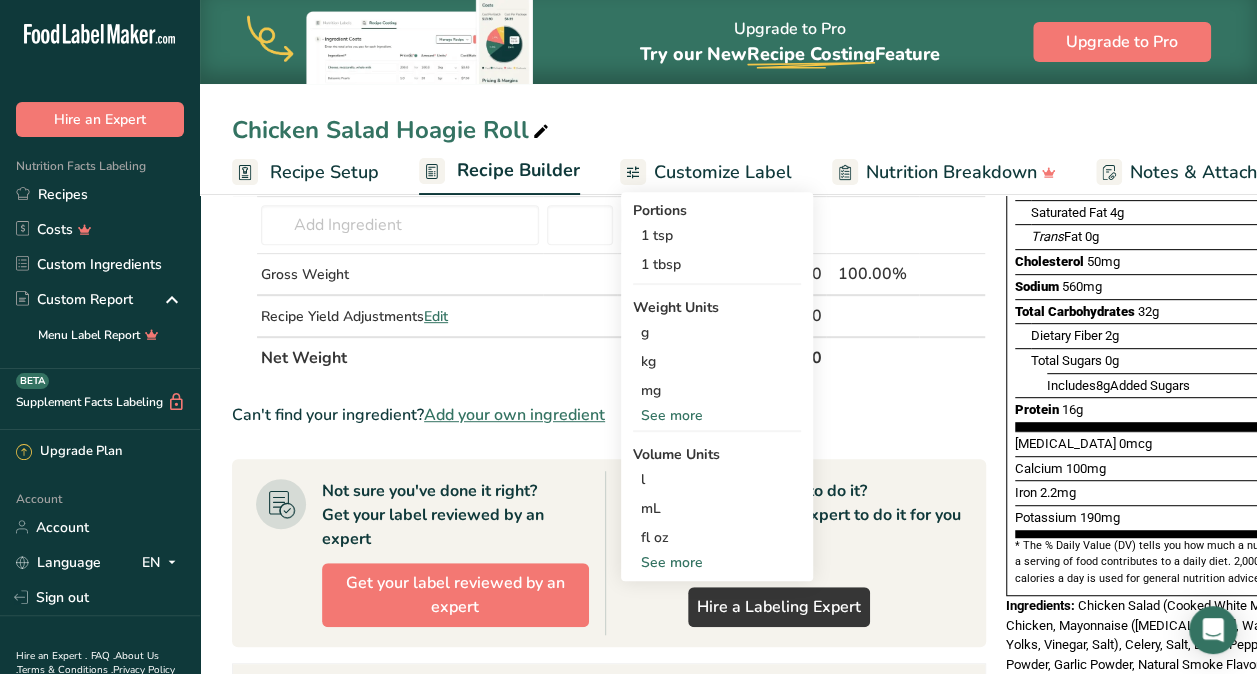 scroll, scrollTop: 318, scrollLeft: 0, axis: vertical 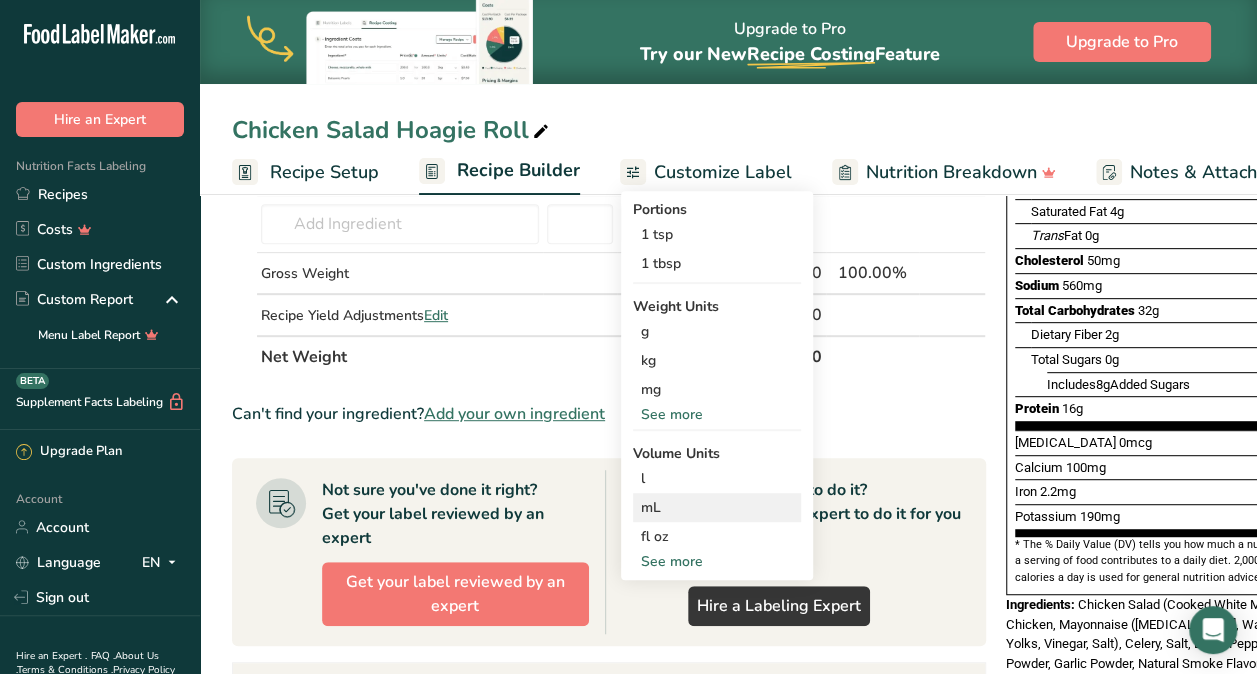 click on "mL" at bounding box center [717, 507] 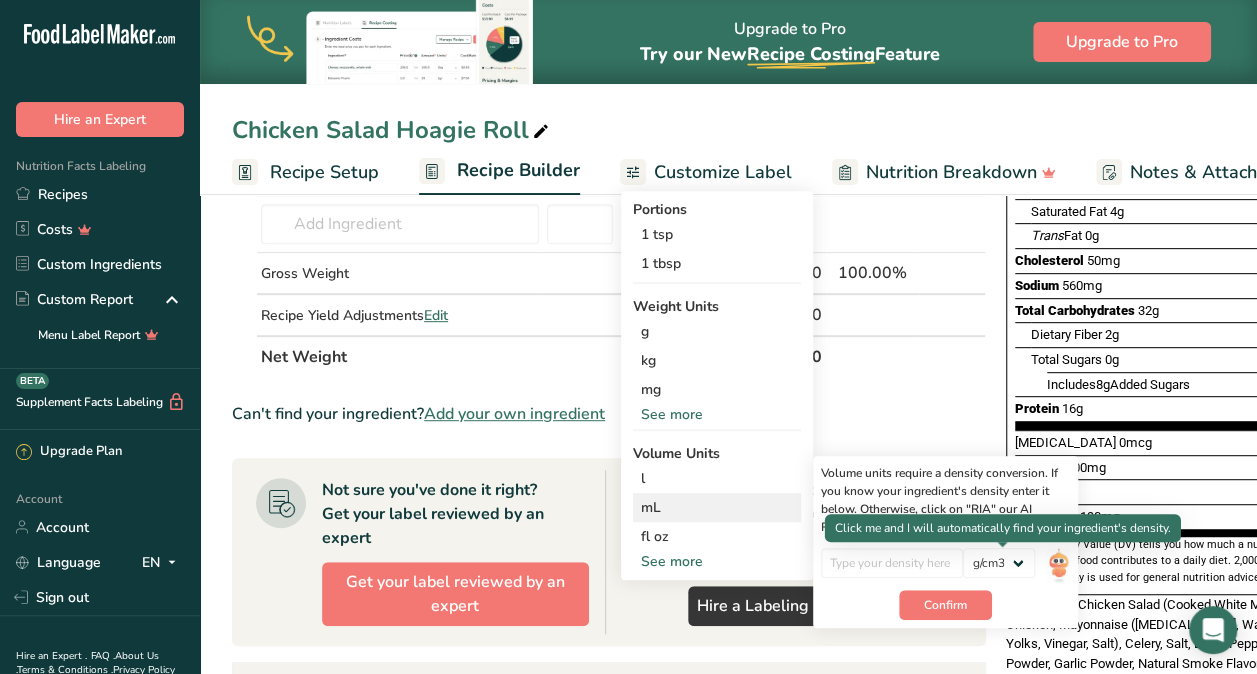 click at bounding box center (1058, 565) 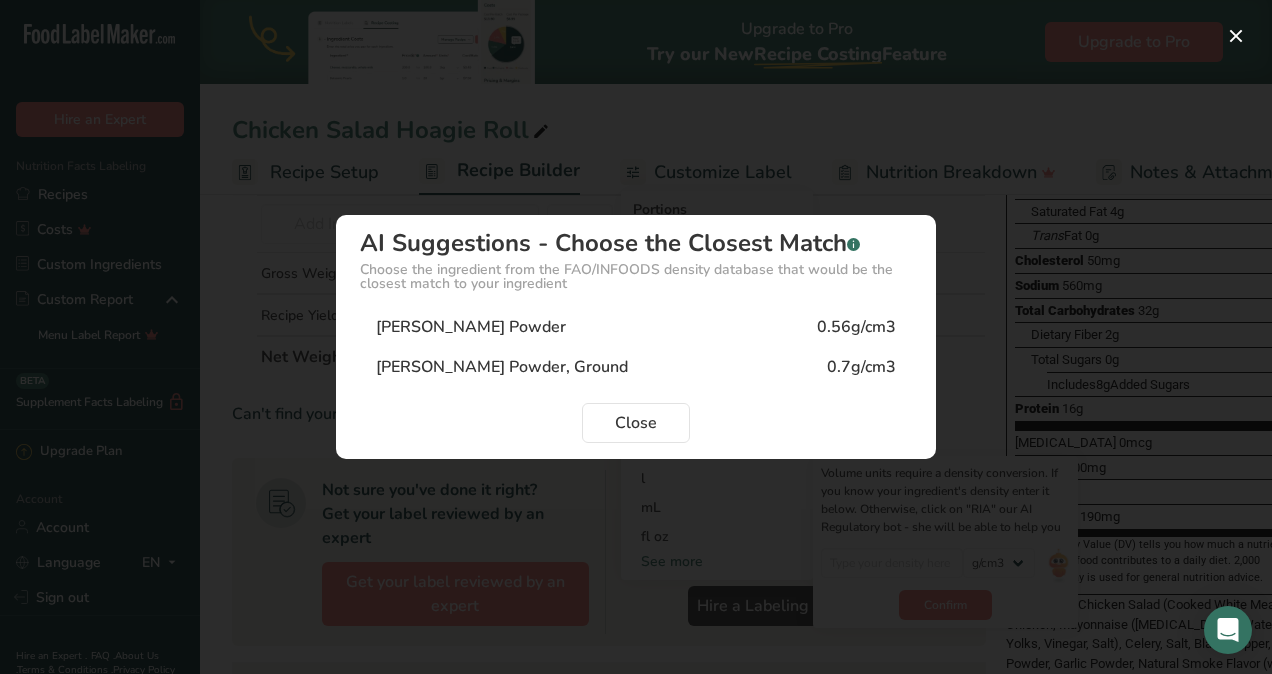 click on "Curry Powder" at bounding box center [471, 327] 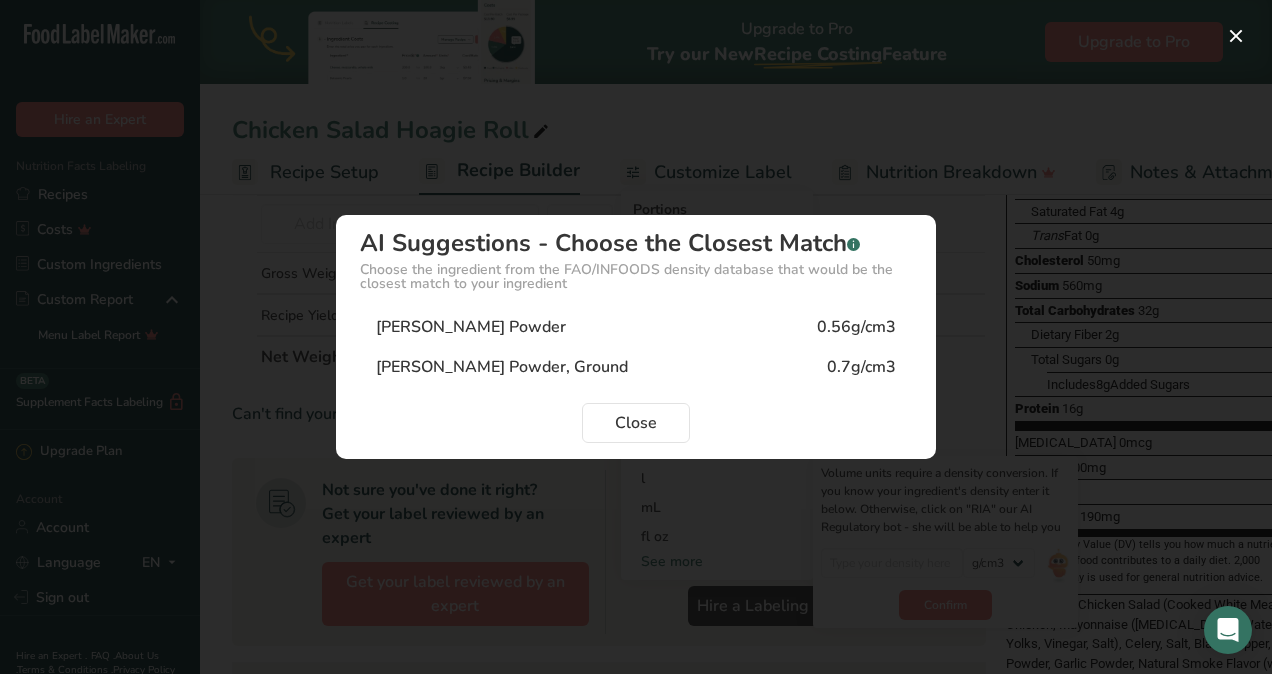 type on "0.56" 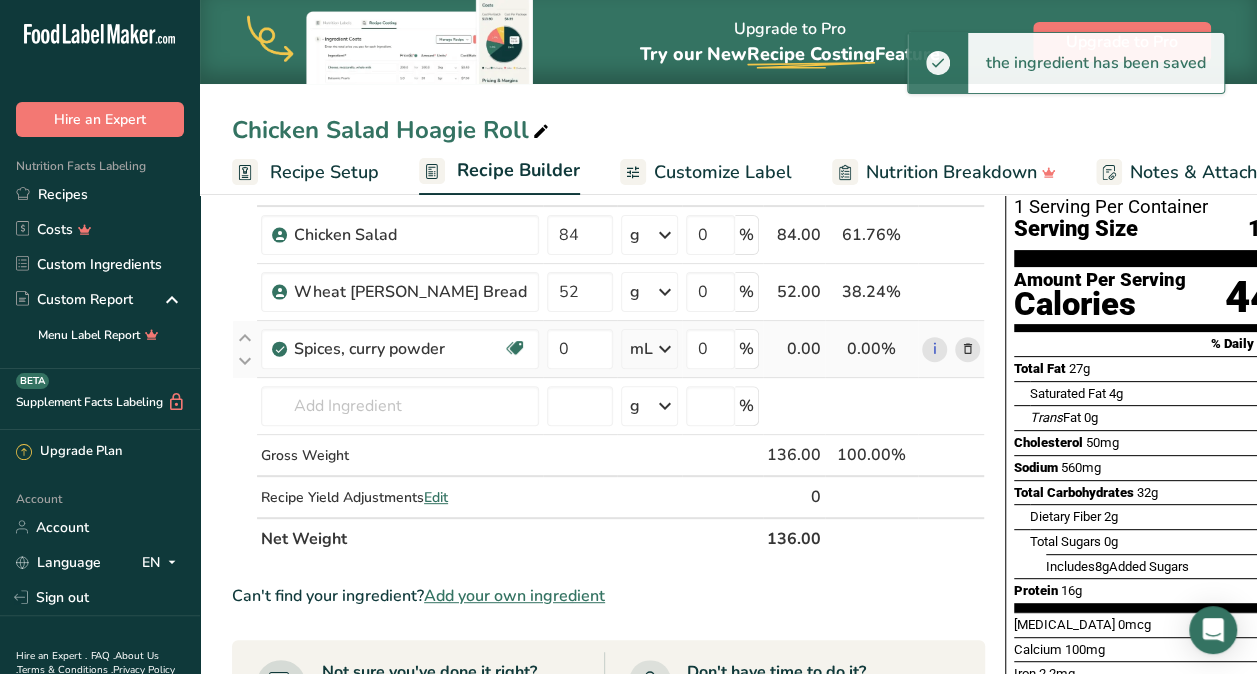 scroll, scrollTop: 132, scrollLeft: 0, axis: vertical 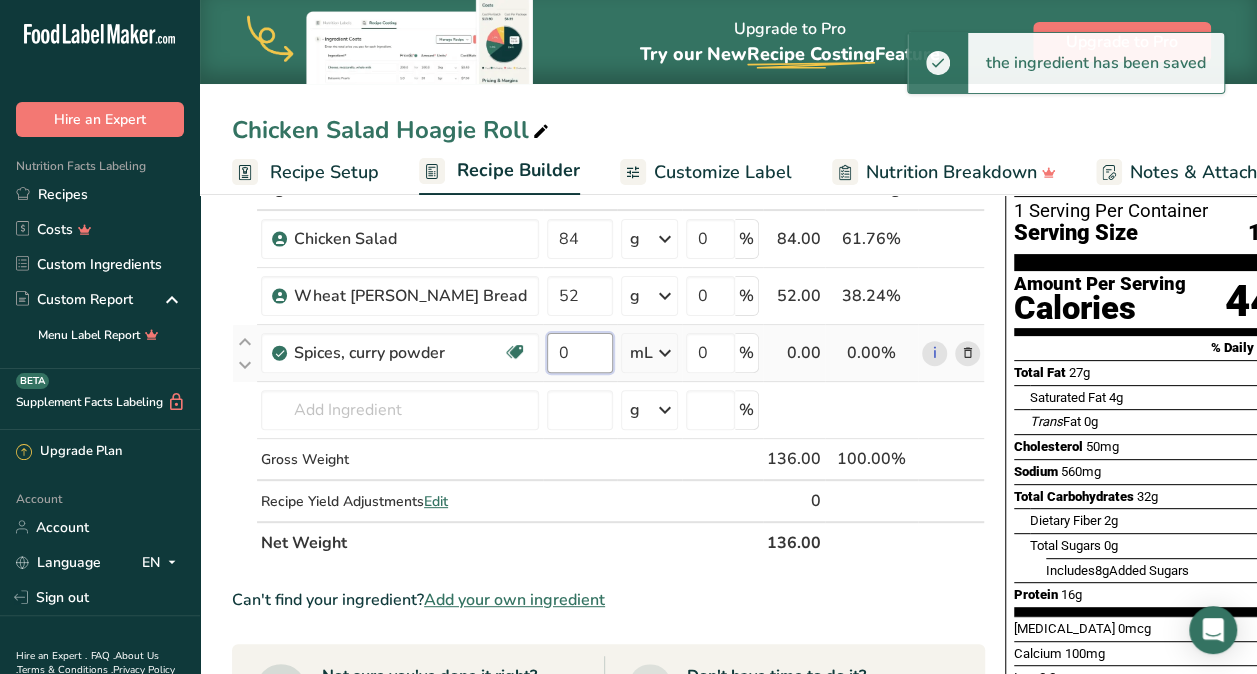 click on "0" at bounding box center (580, 353) 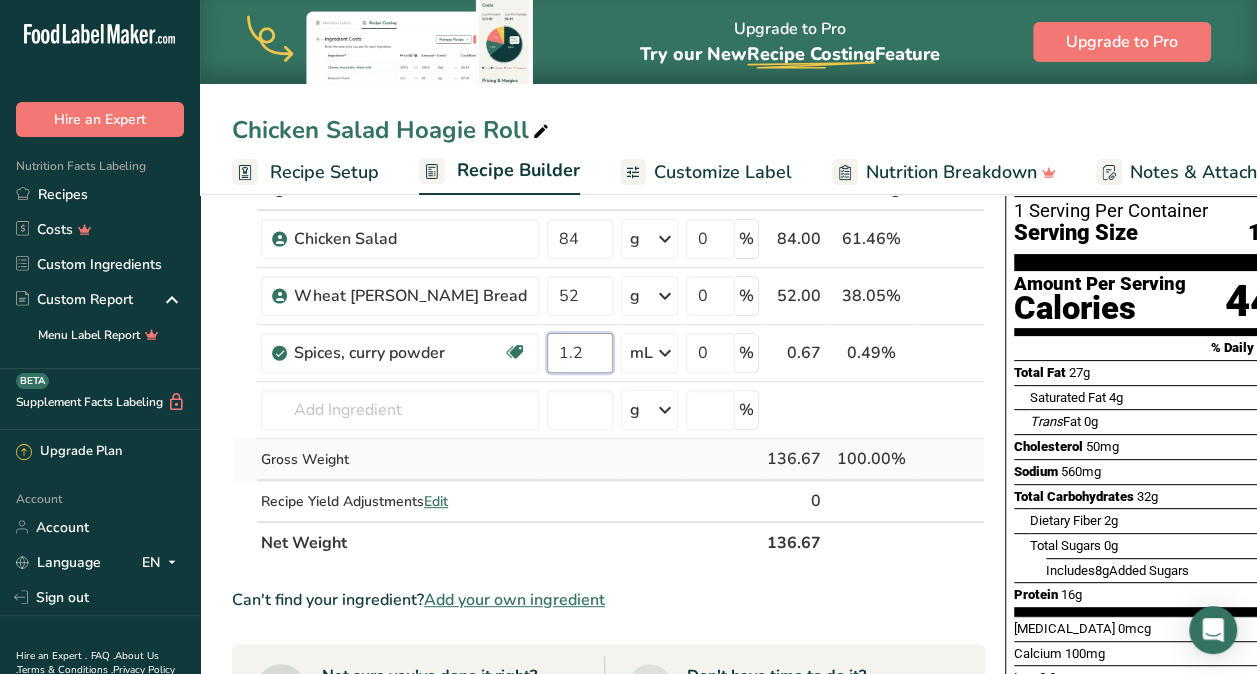 type on "1.2" 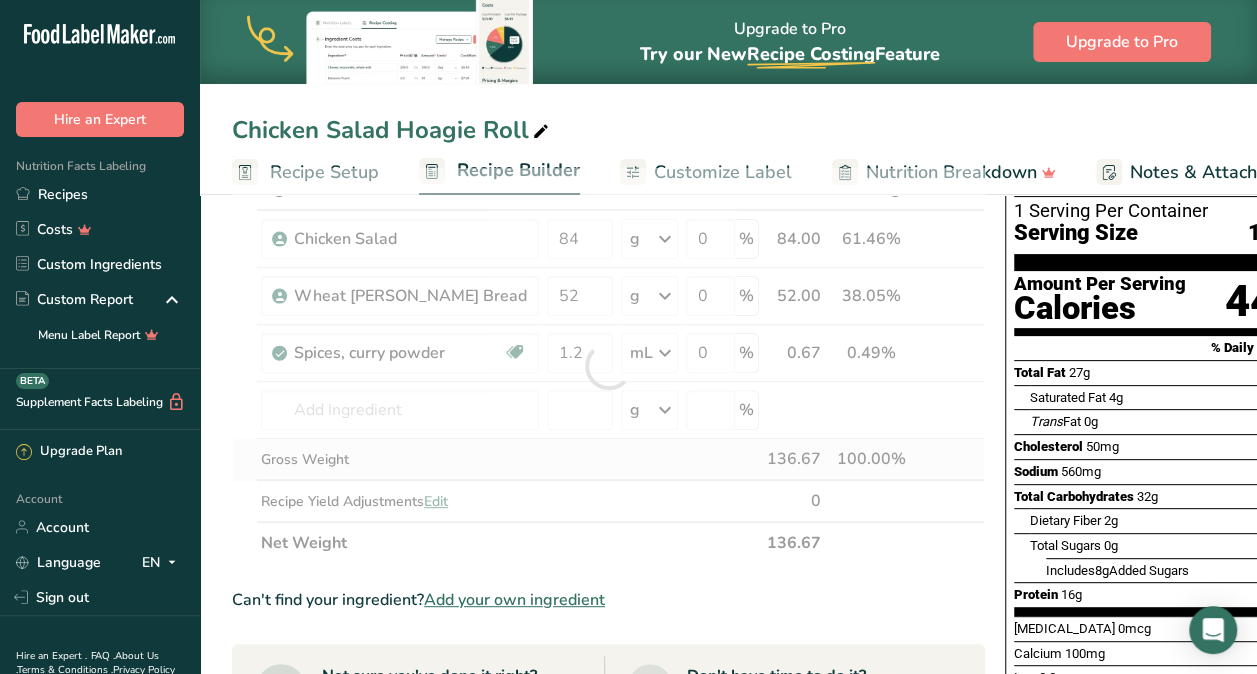 click on "Ingredient *
Amount *
Unit *
Waste *   .a-a{fill:#347362;}.b-a{fill:#fff;}          Grams
Percentage
Chicken Salad
84
g
Weight Units
g
kg
mg
See more
Volume Units
l
mL
fl oz
See more
0
%
84.00
61.46%
i
Wheat Berry Bread
52
g
Weight Units
g
kg
mg
See more
Volume Units
l
mL
fl oz
See more
0
%
52.00
38.05%
i" at bounding box center (608, 366) 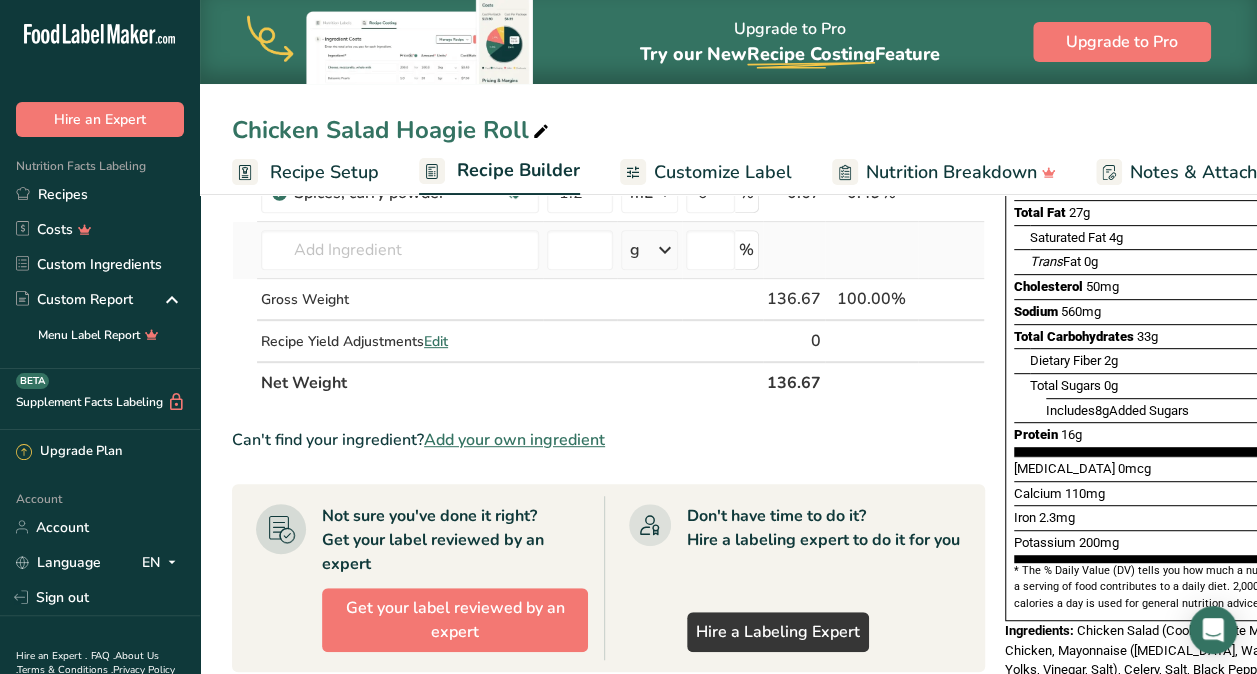 scroll, scrollTop: 276, scrollLeft: 0, axis: vertical 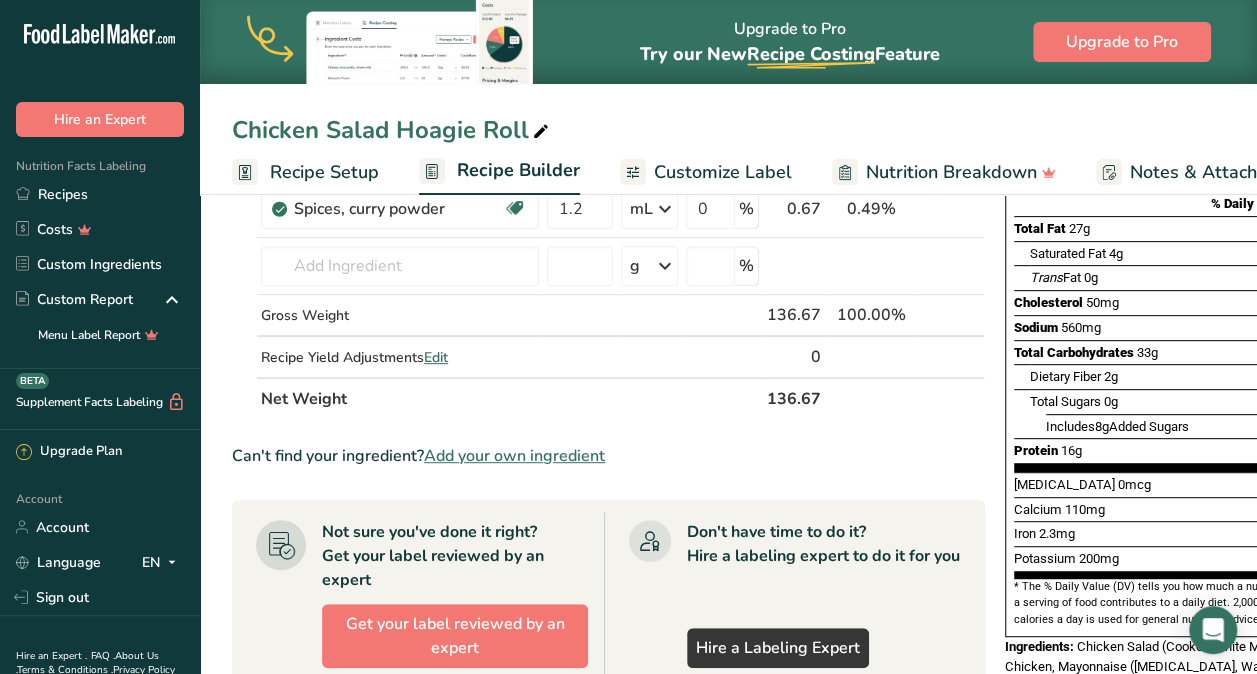 click on "Customize Label" at bounding box center [723, 172] 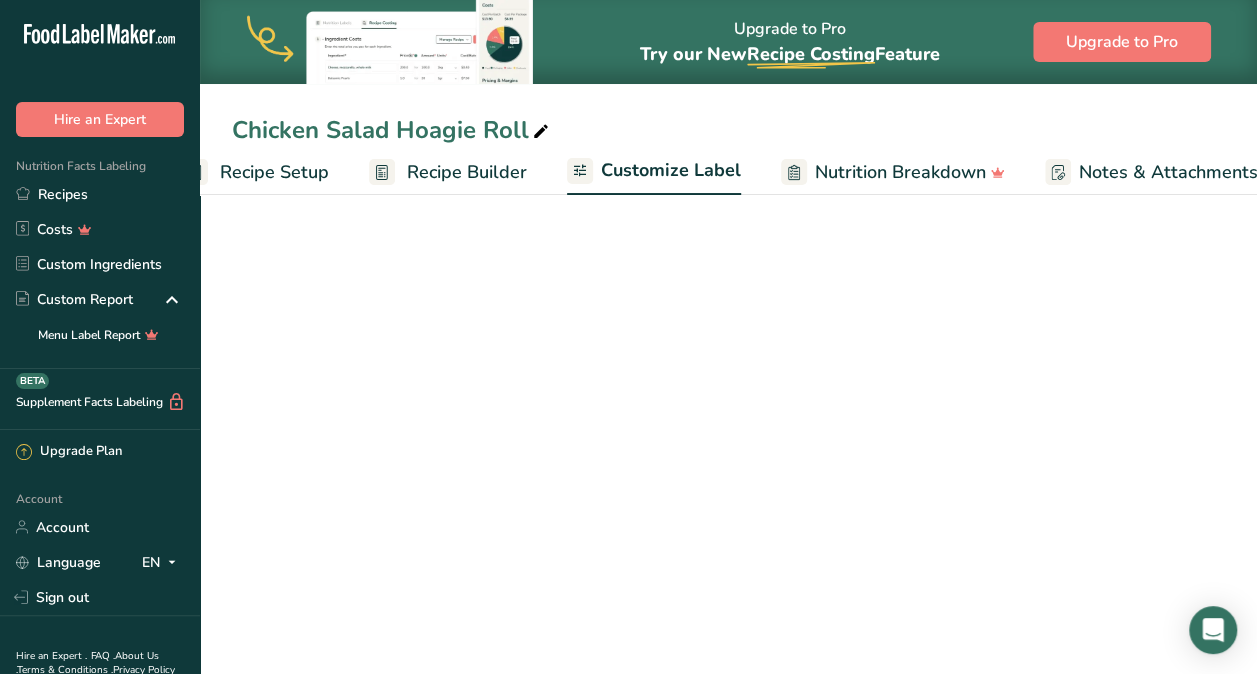 scroll, scrollTop: 0, scrollLeft: 302, axis: horizontal 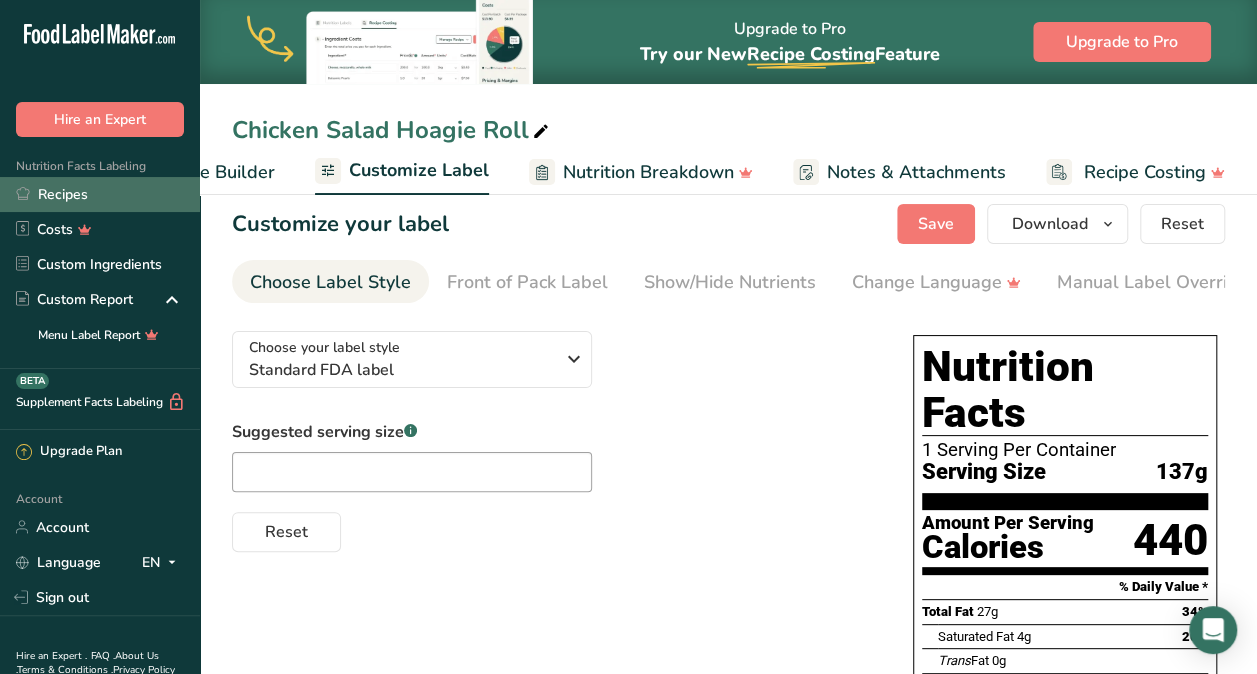 click on "Recipes" at bounding box center (100, 194) 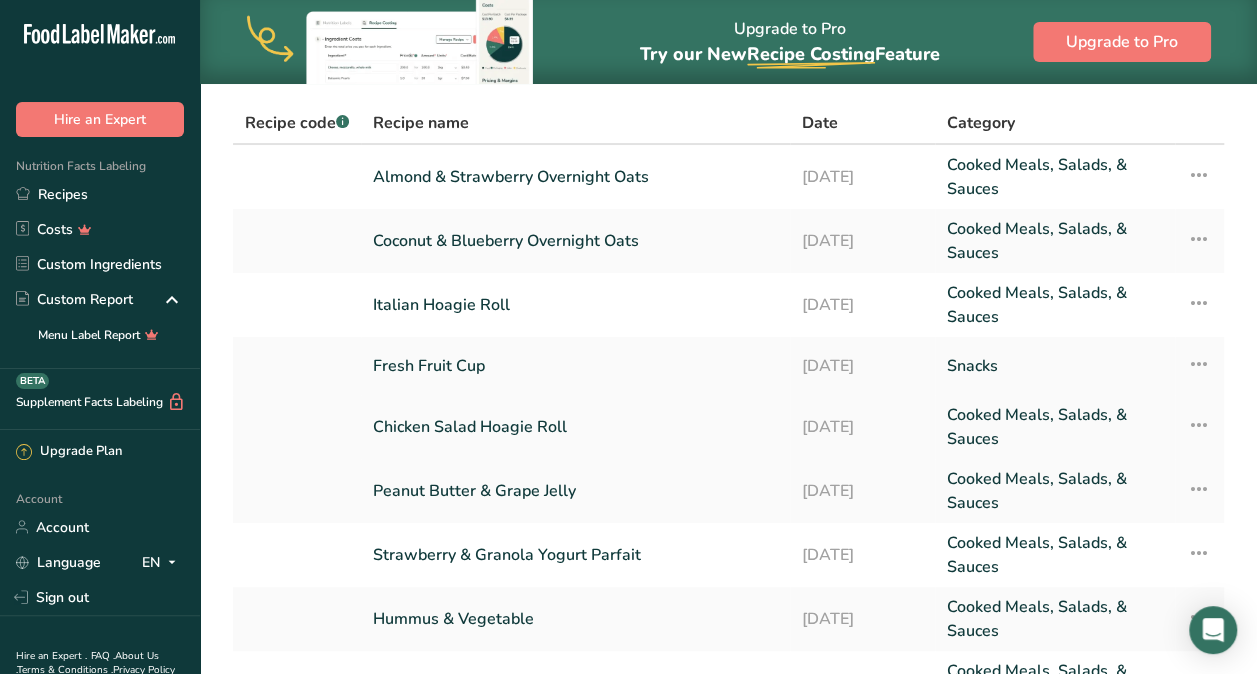 scroll, scrollTop: 76, scrollLeft: 0, axis: vertical 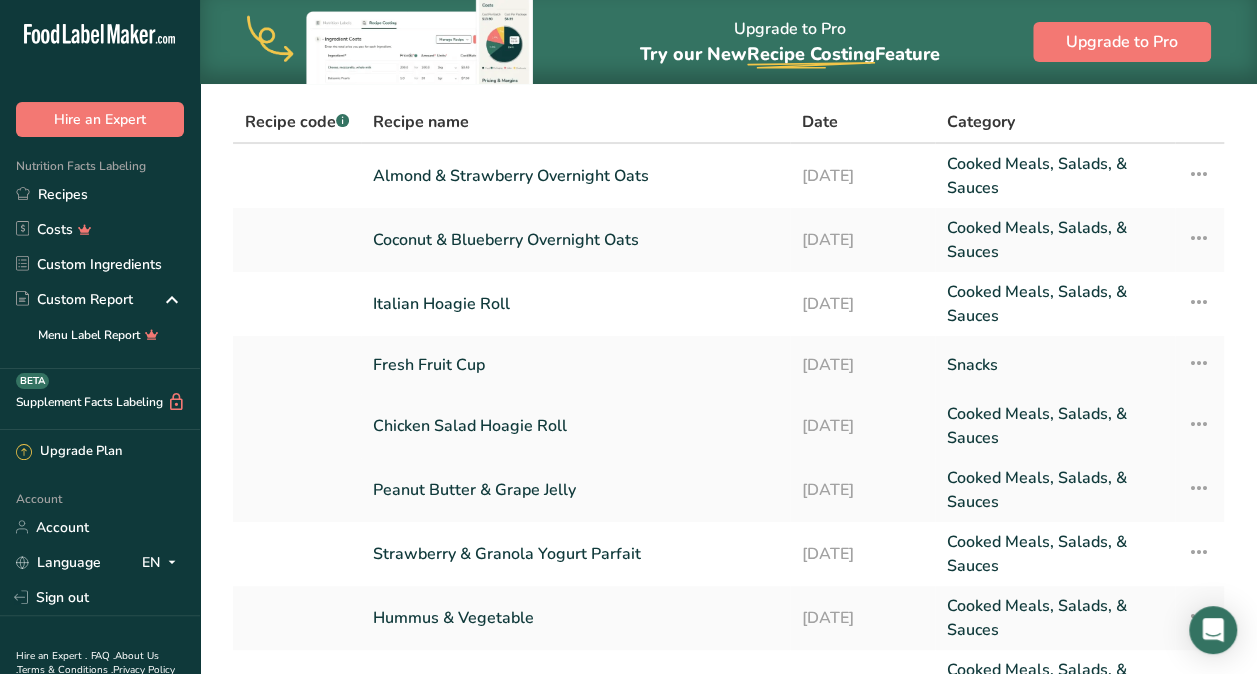 click on "Chicken Salad Hoagie Roll" at bounding box center [575, 426] 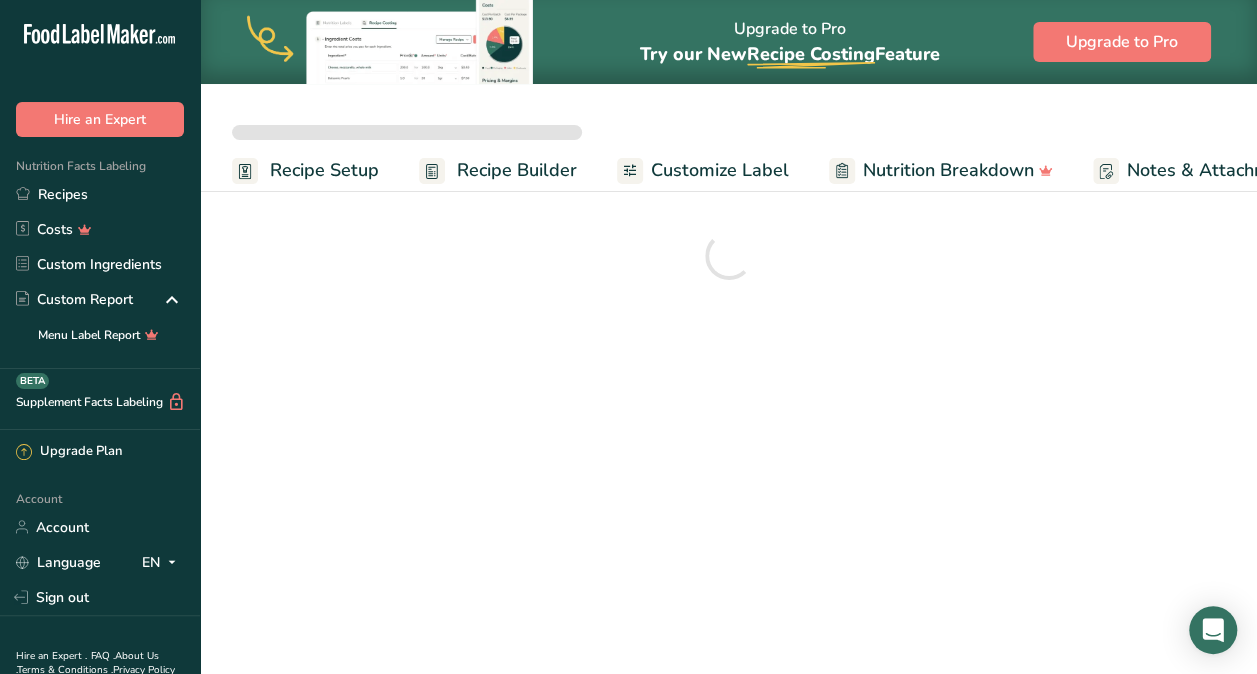 scroll, scrollTop: 0, scrollLeft: 0, axis: both 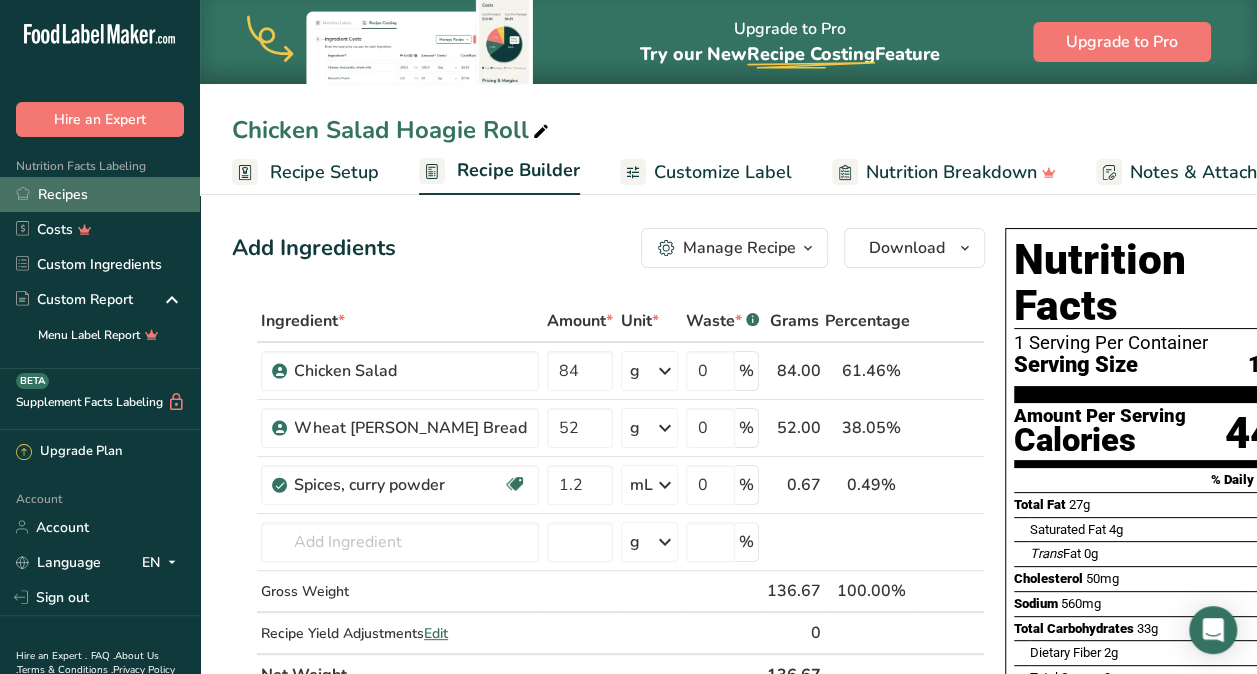 click on "Recipes" at bounding box center [100, 194] 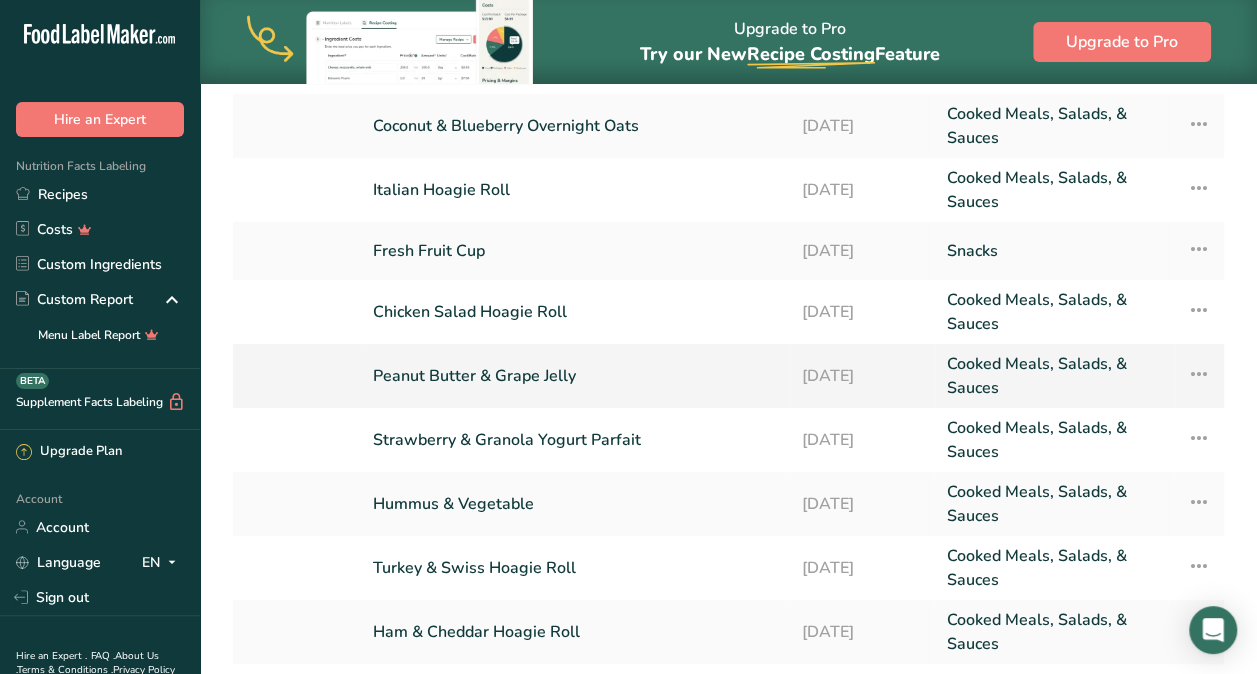scroll, scrollTop: 181, scrollLeft: 0, axis: vertical 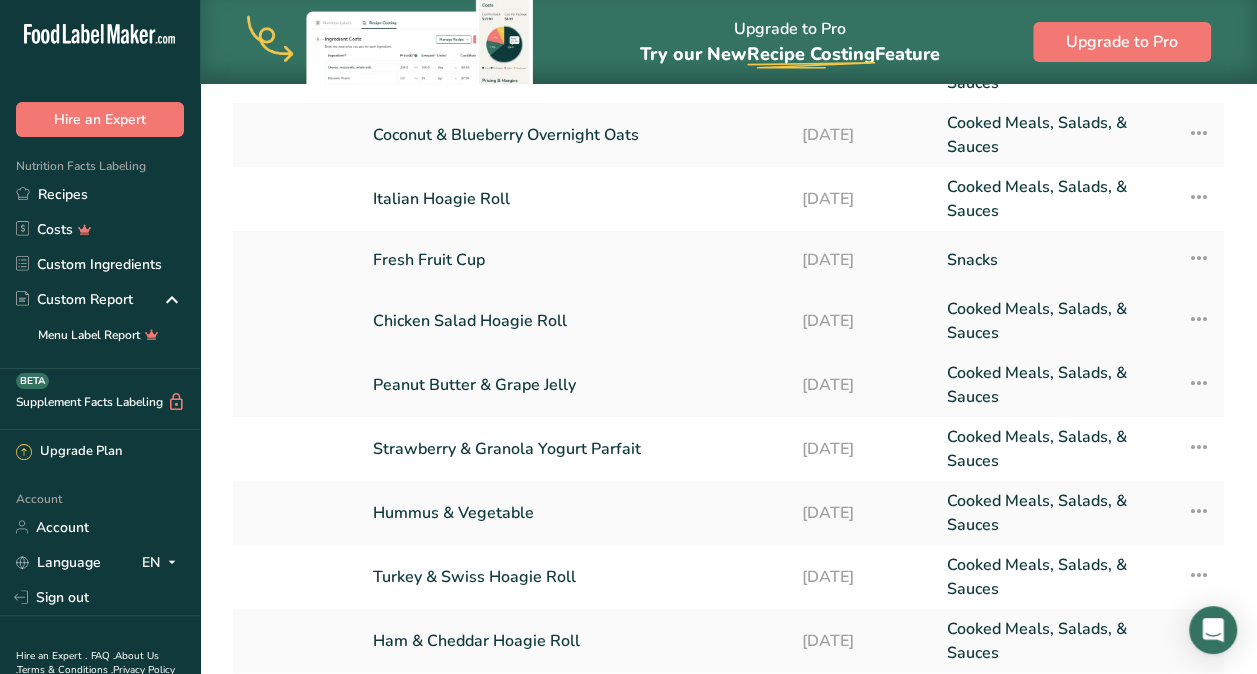 click on "Chicken Salad Hoagie Roll" at bounding box center (575, 321) 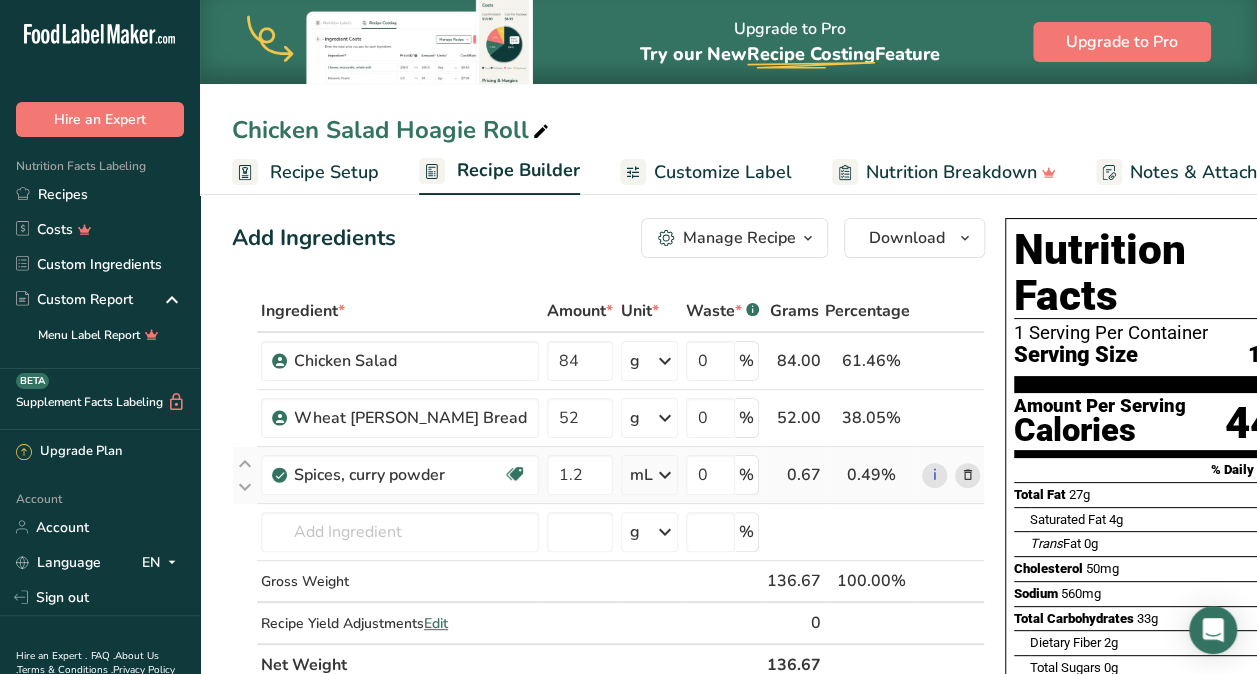 scroll, scrollTop: 9, scrollLeft: 0, axis: vertical 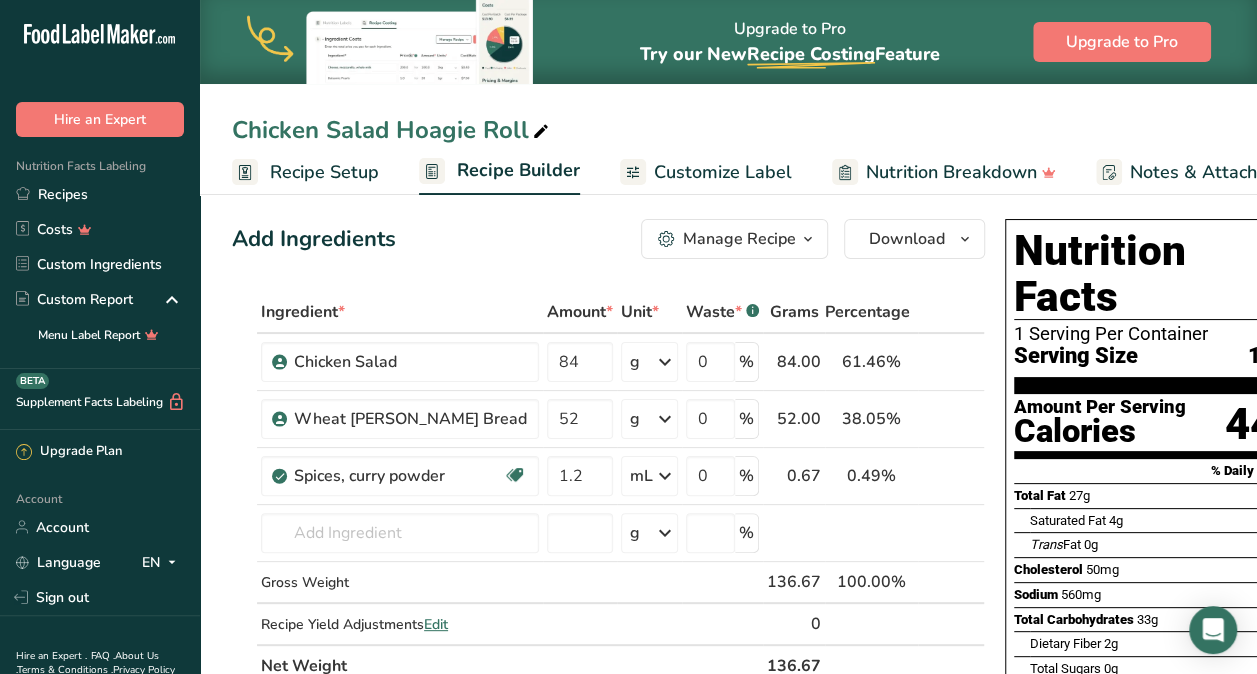 click at bounding box center [541, 132] 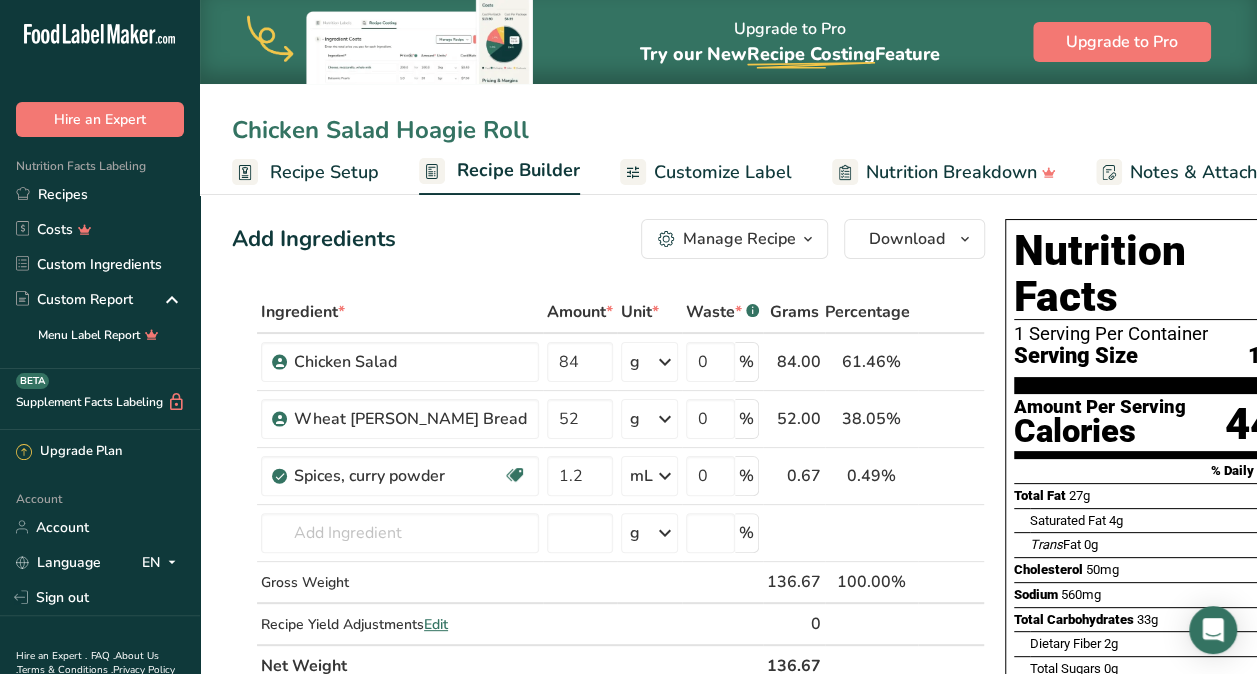 click on "Chicken Salad Hoagie Roll" at bounding box center (728, 130) 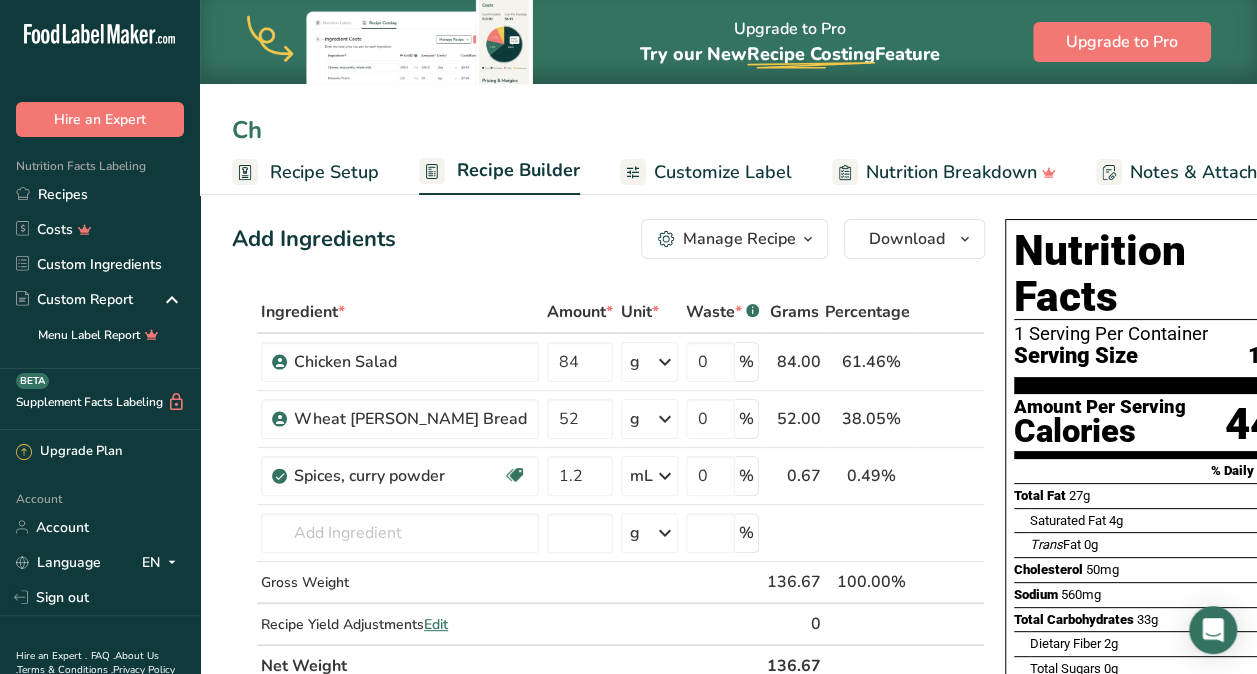 type on "C" 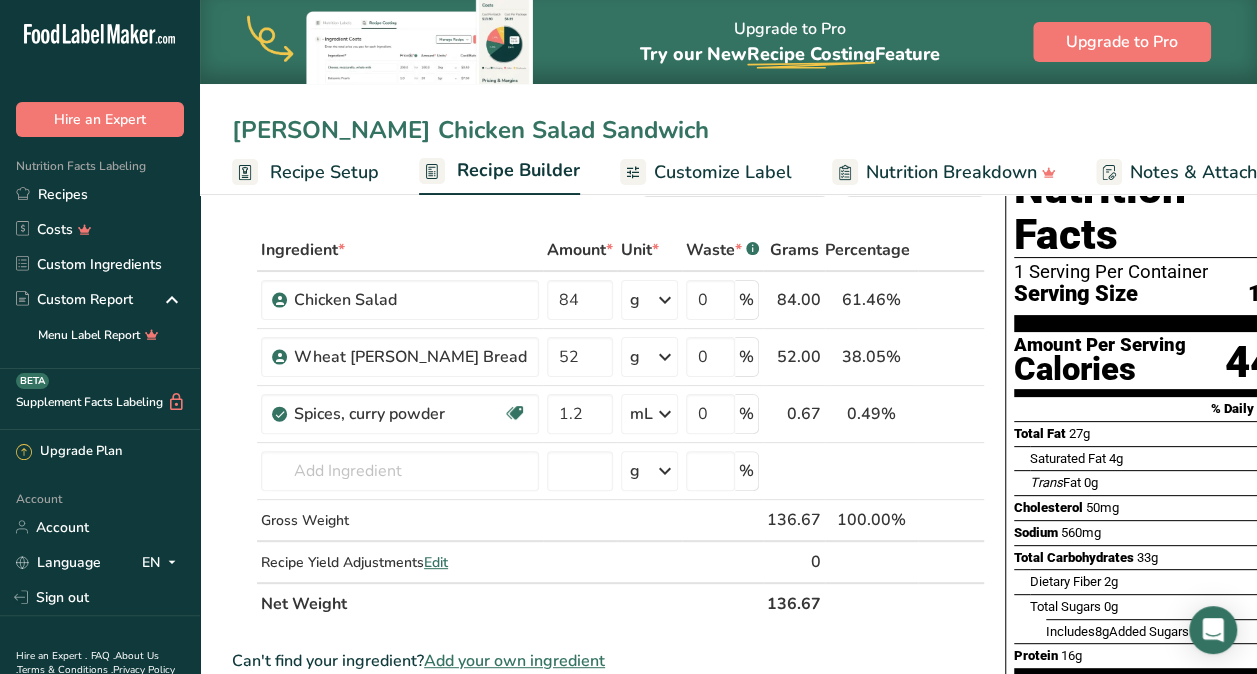scroll, scrollTop: 68, scrollLeft: 0, axis: vertical 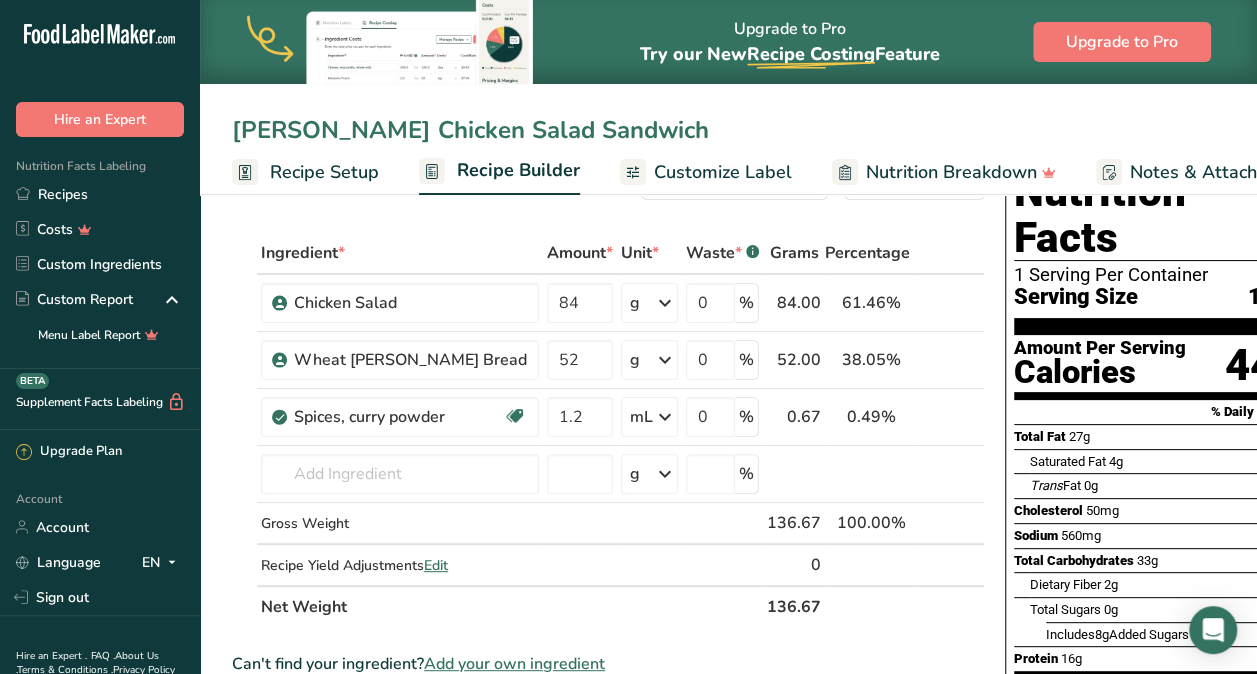 type on "Curry Chicken Salad Sandwich" 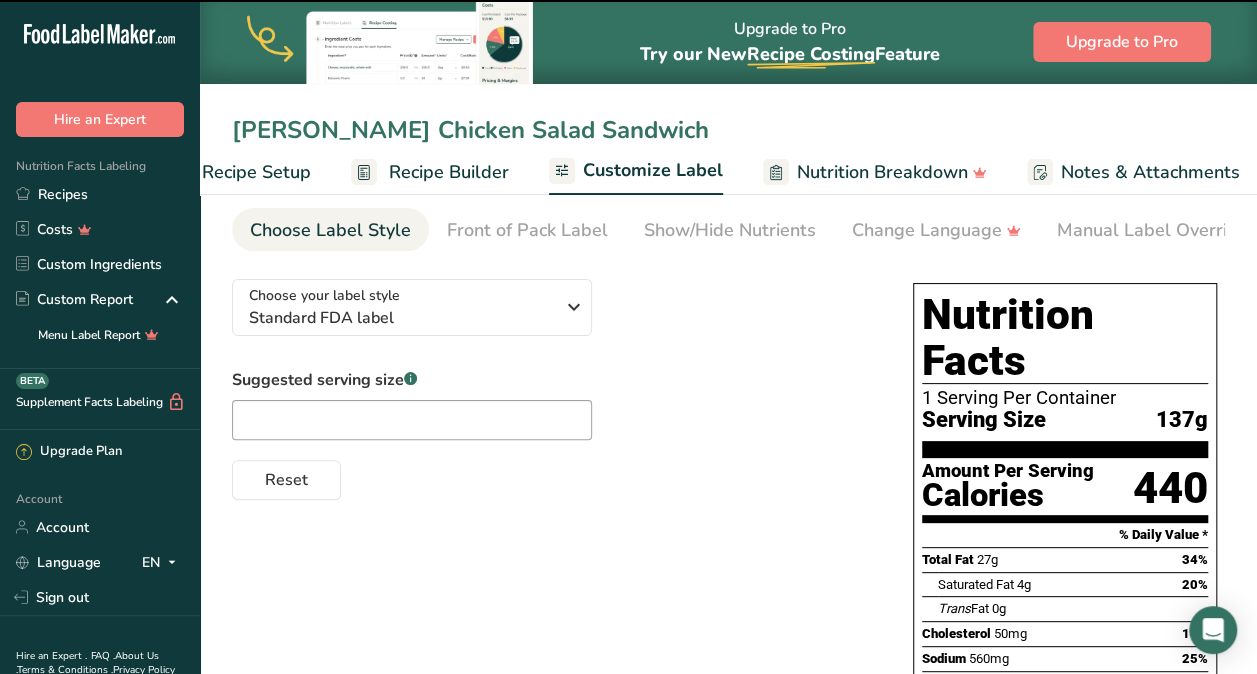 scroll, scrollTop: 0, scrollLeft: 302, axis: horizontal 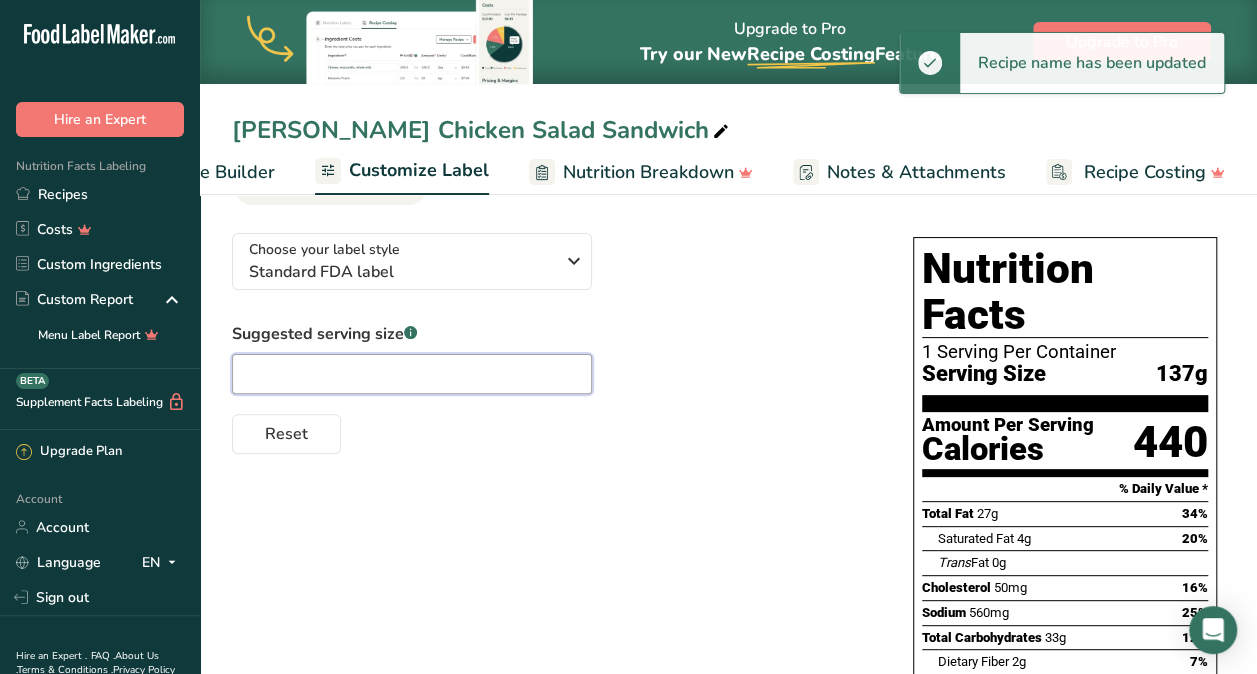 click at bounding box center [412, 374] 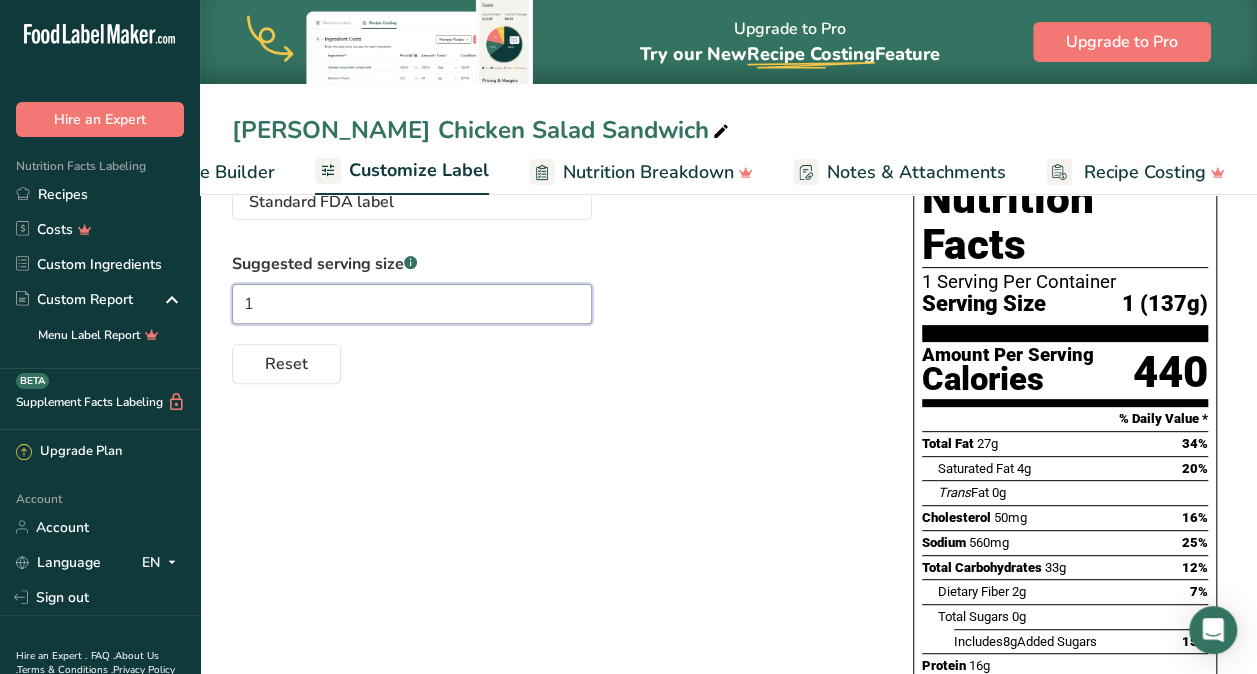 scroll, scrollTop: 0, scrollLeft: 0, axis: both 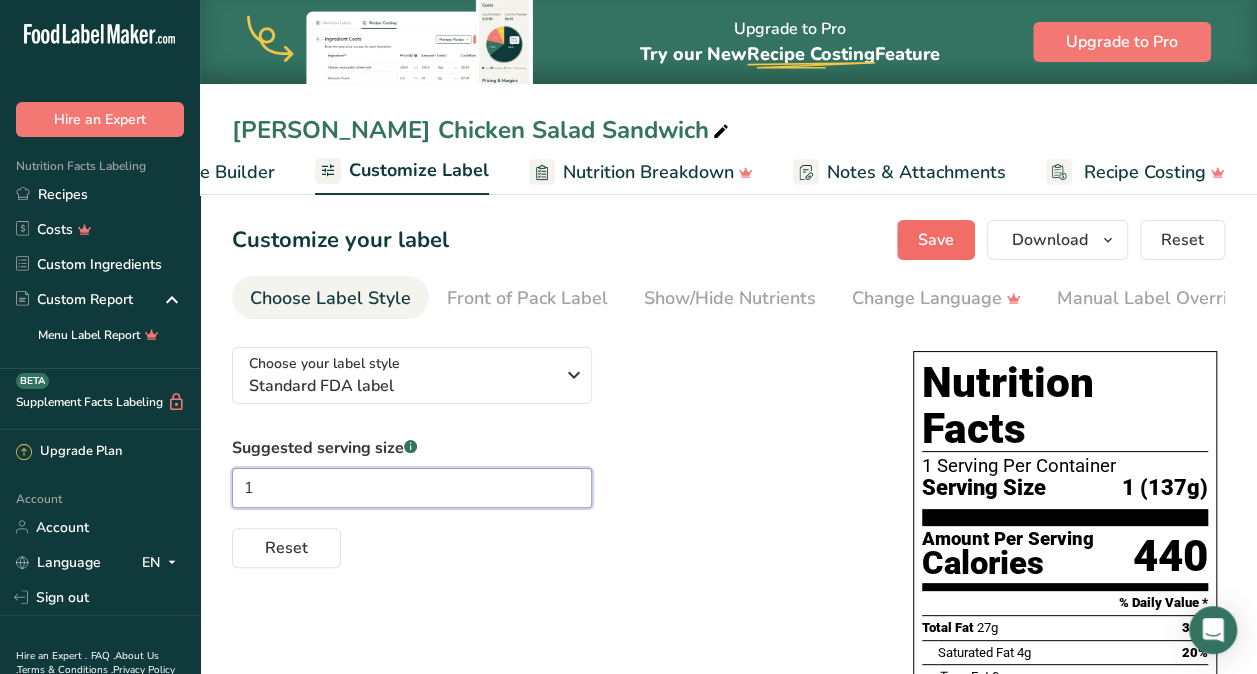 type on "1" 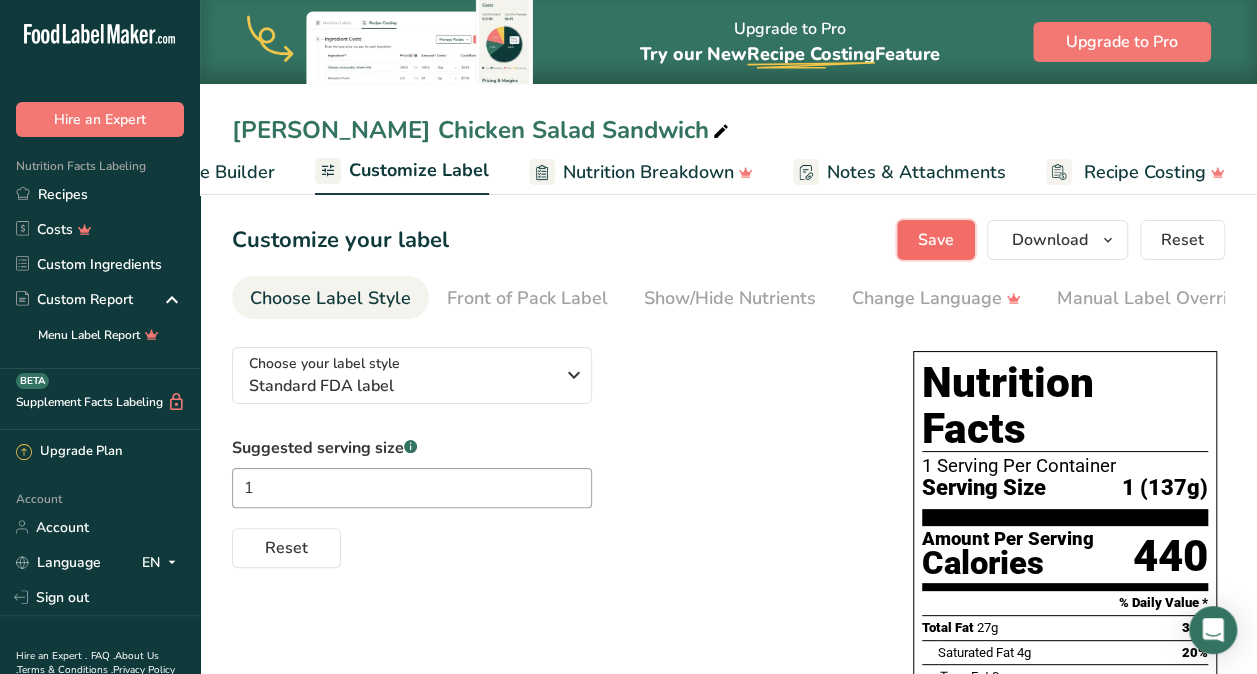 click on "Save" at bounding box center (936, 240) 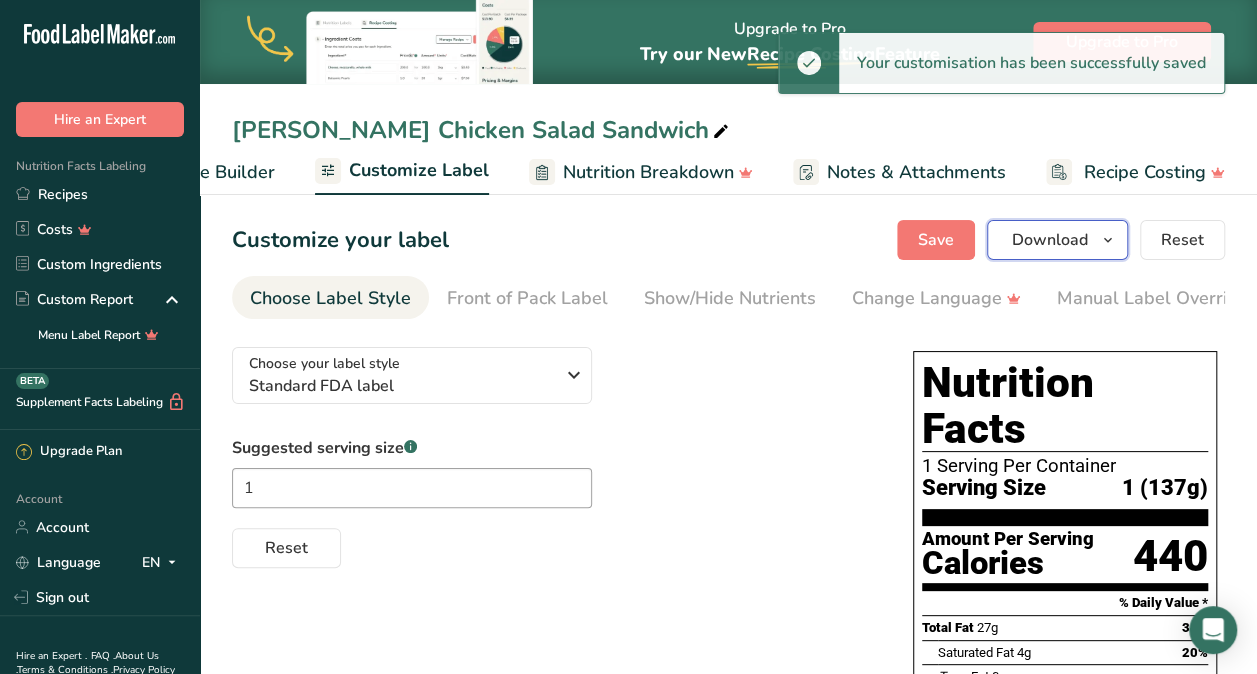 click at bounding box center [1108, 240] 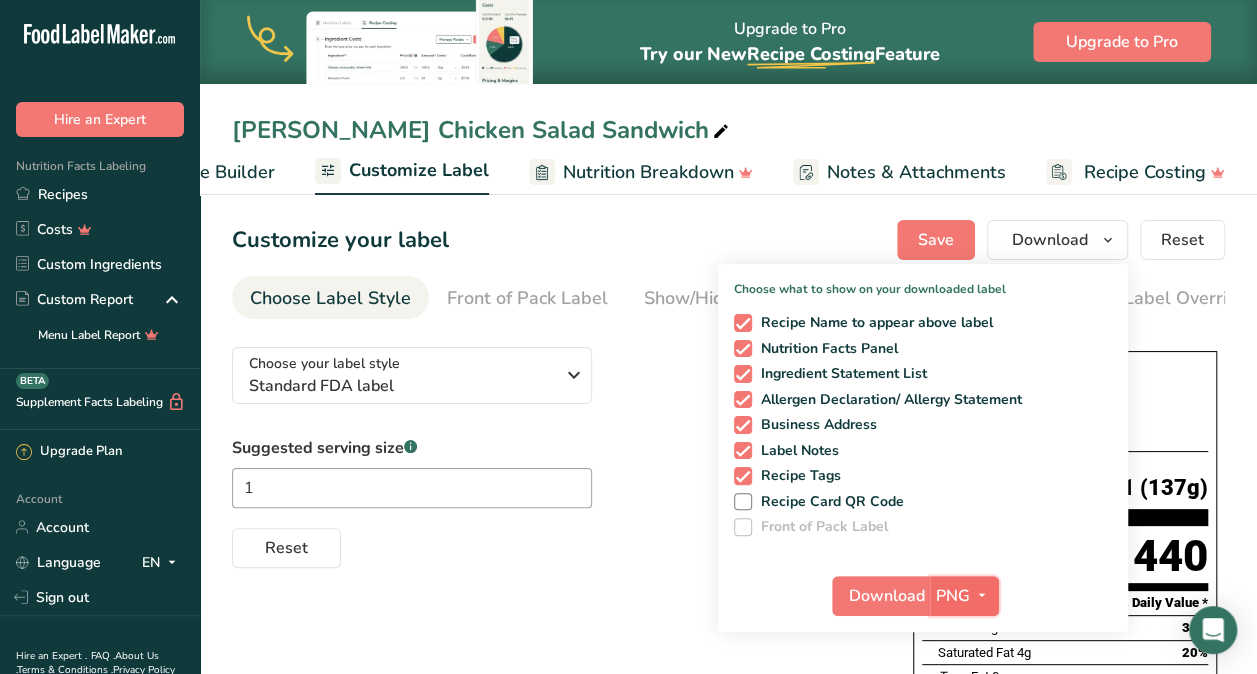 click at bounding box center (982, 595) 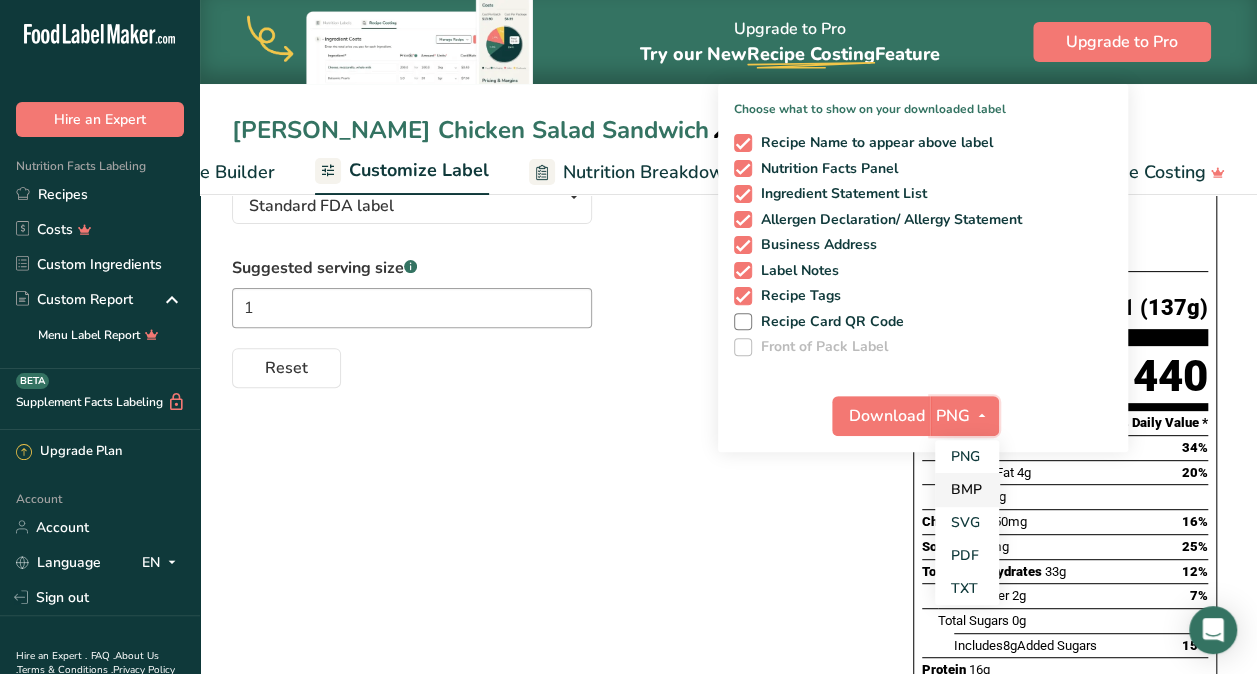 scroll, scrollTop: 183, scrollLeft: 0, axis: vertical 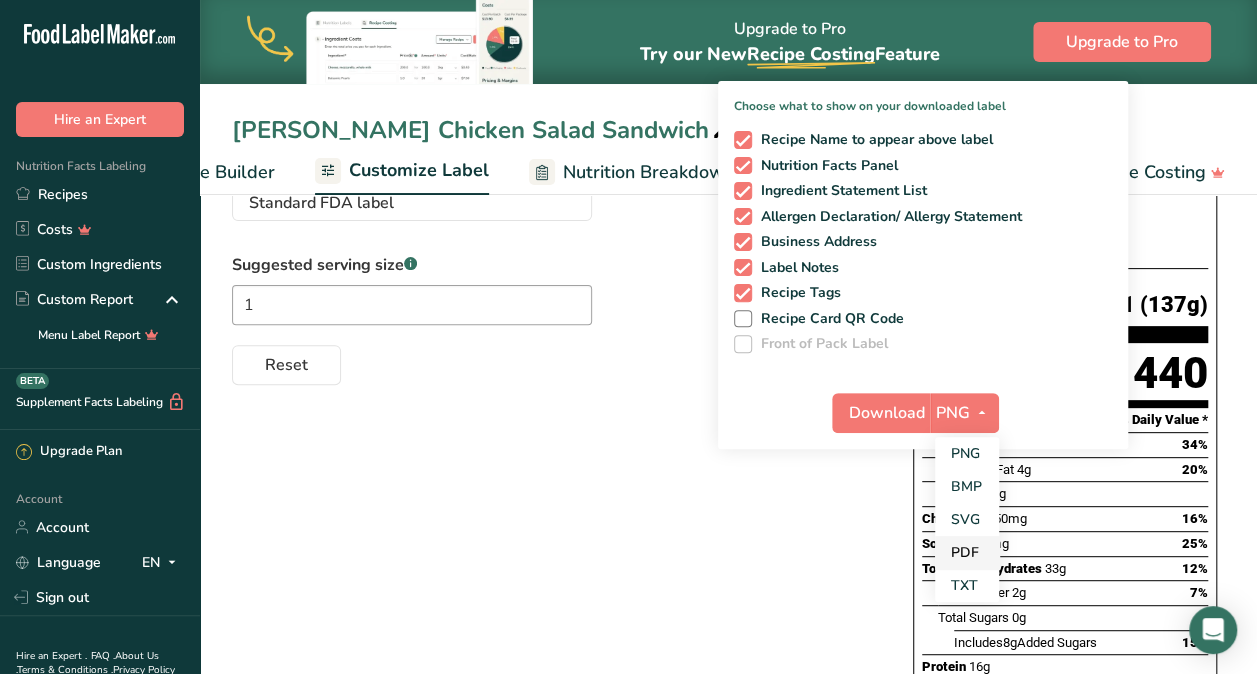 click on "PDF" at bounding box center [967, 552] 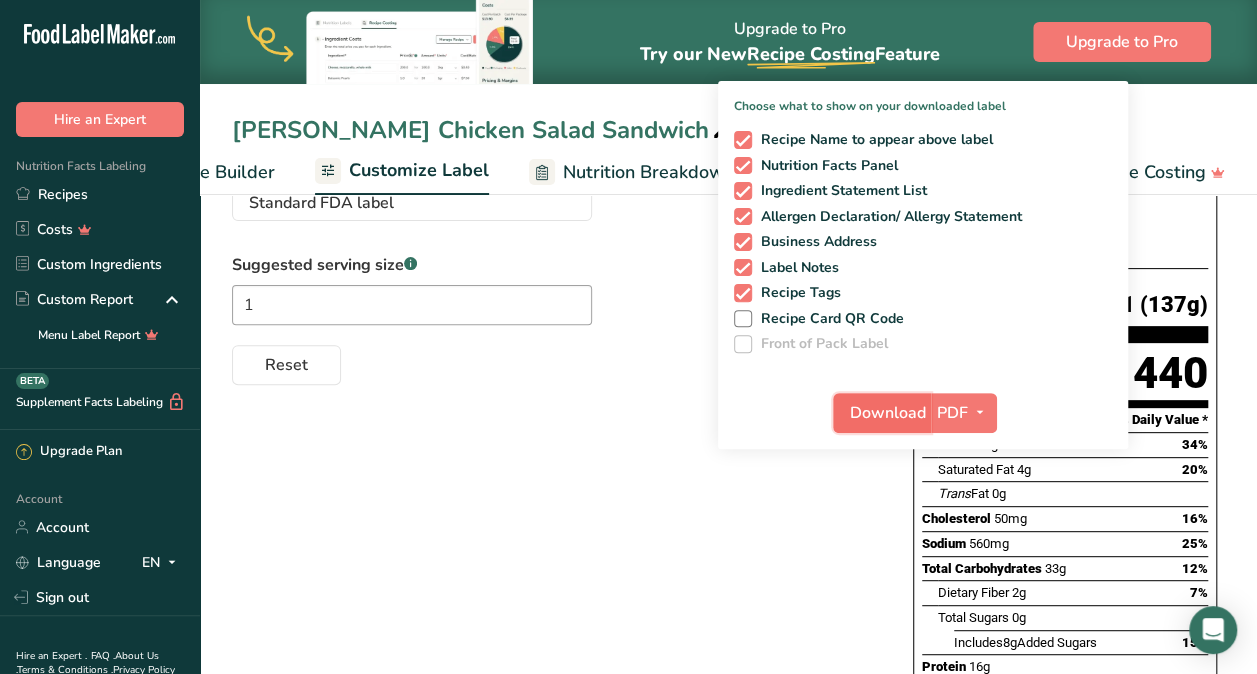 click on "Download" at bounding box center [888, 413] 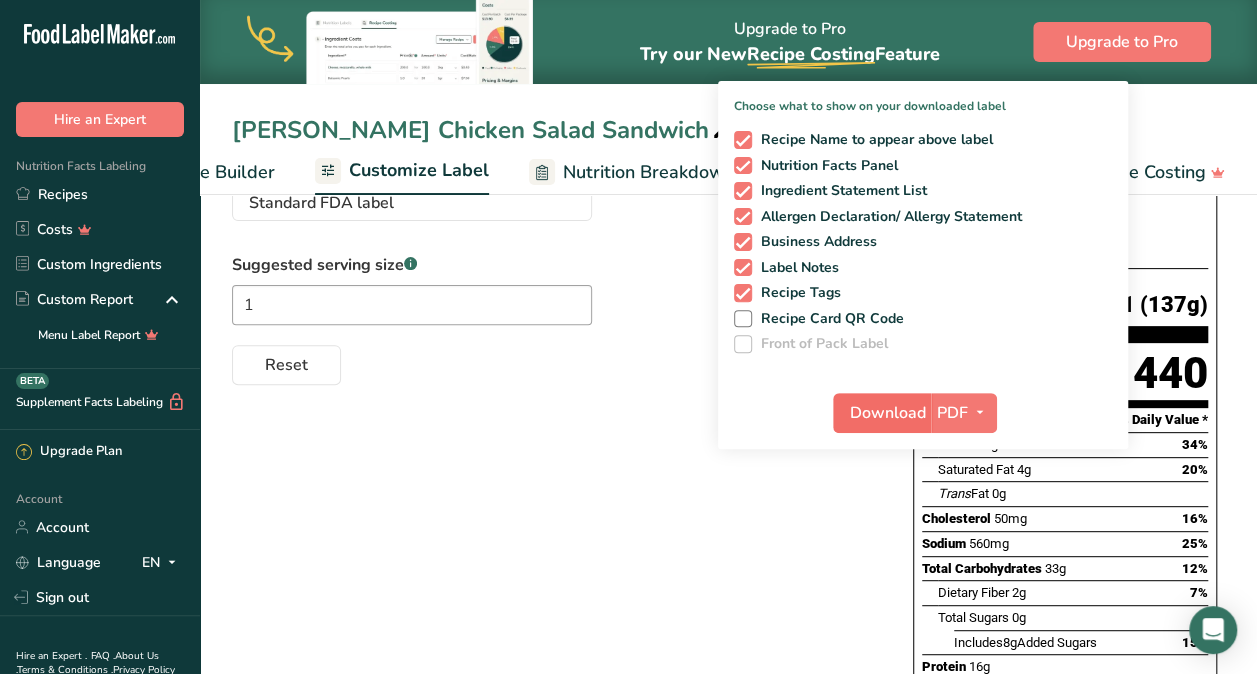 scroll, scrollTop: 0, scrollLeft: 287, axis: horizontal 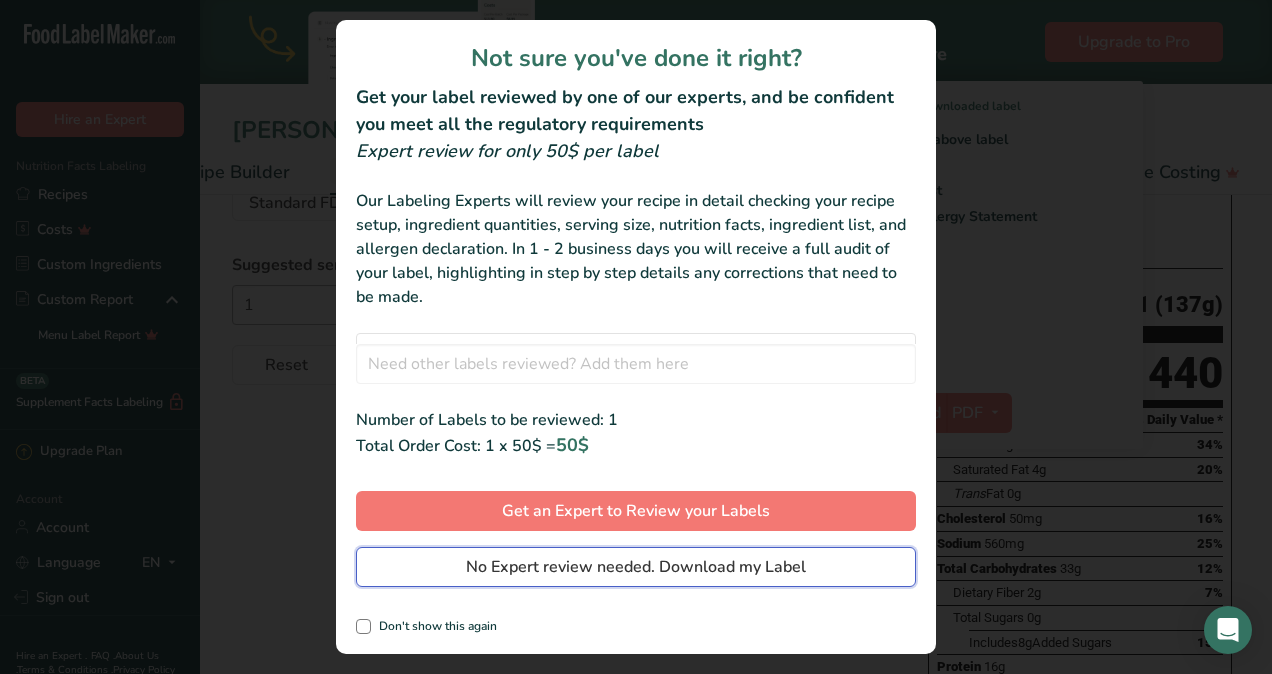 click on "No Expert review needed. Download my Label" at bounding box center [636, 567] 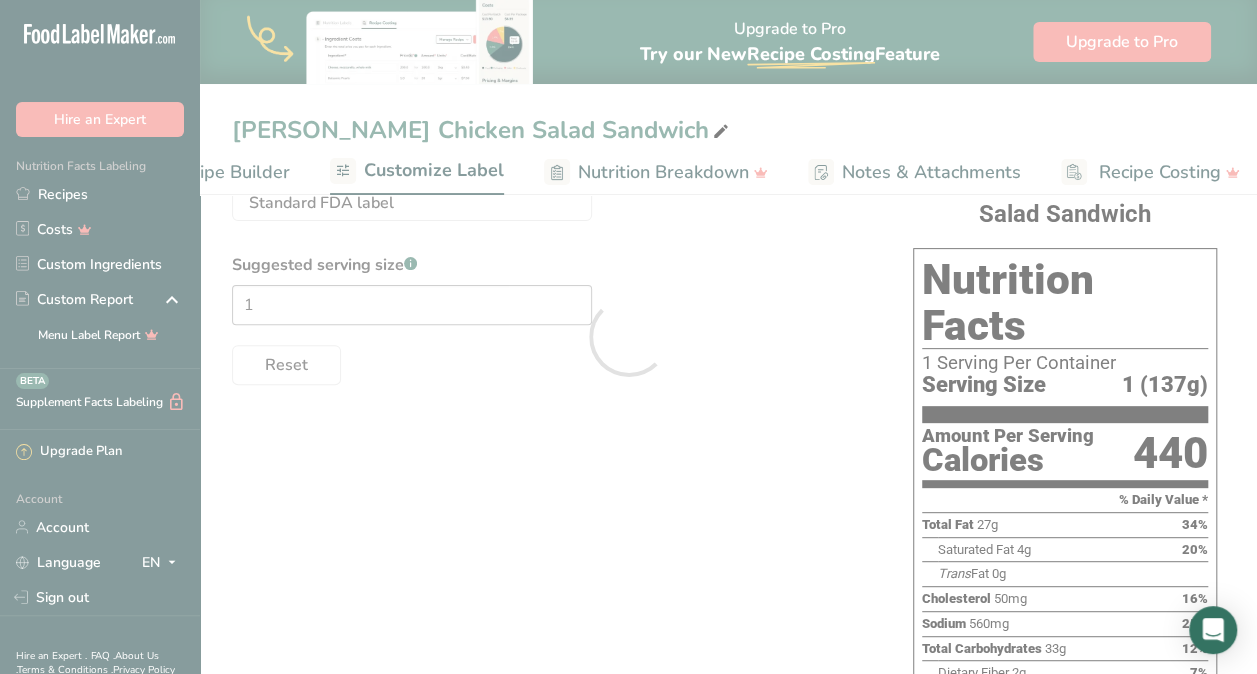 scroll, scrollTop: 0, scrollLeft: 0, axis: both 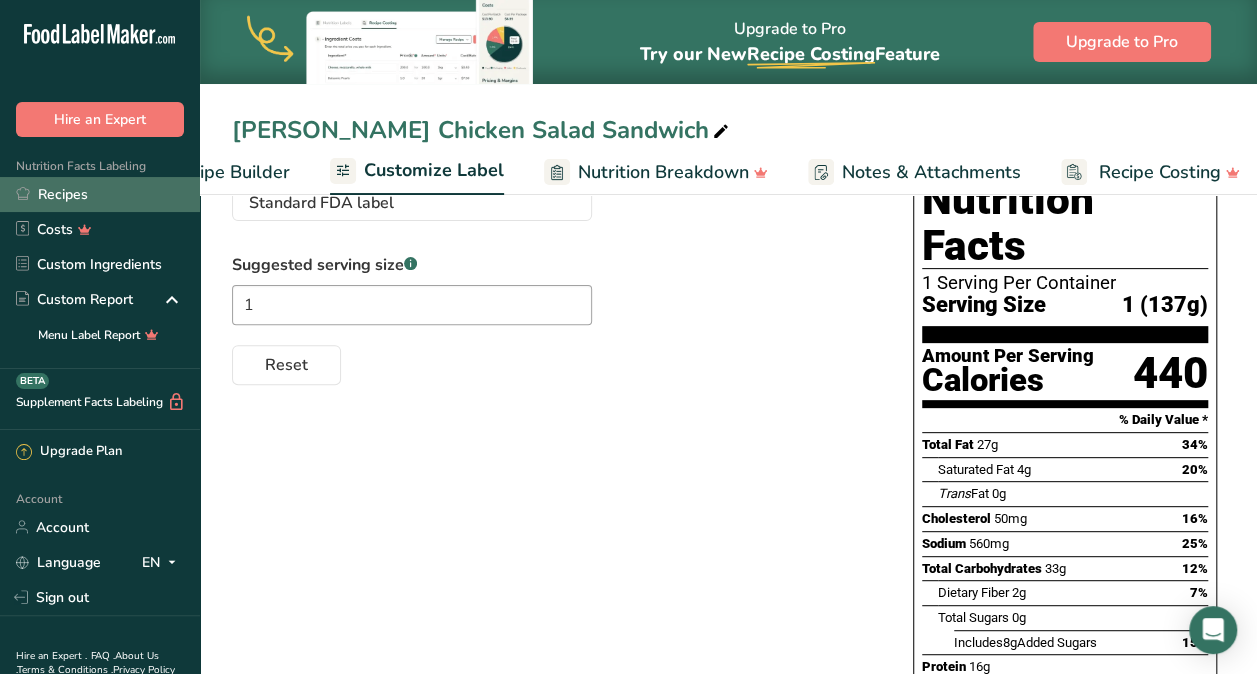 click on "Recipes" at bounding box center (100, 194) 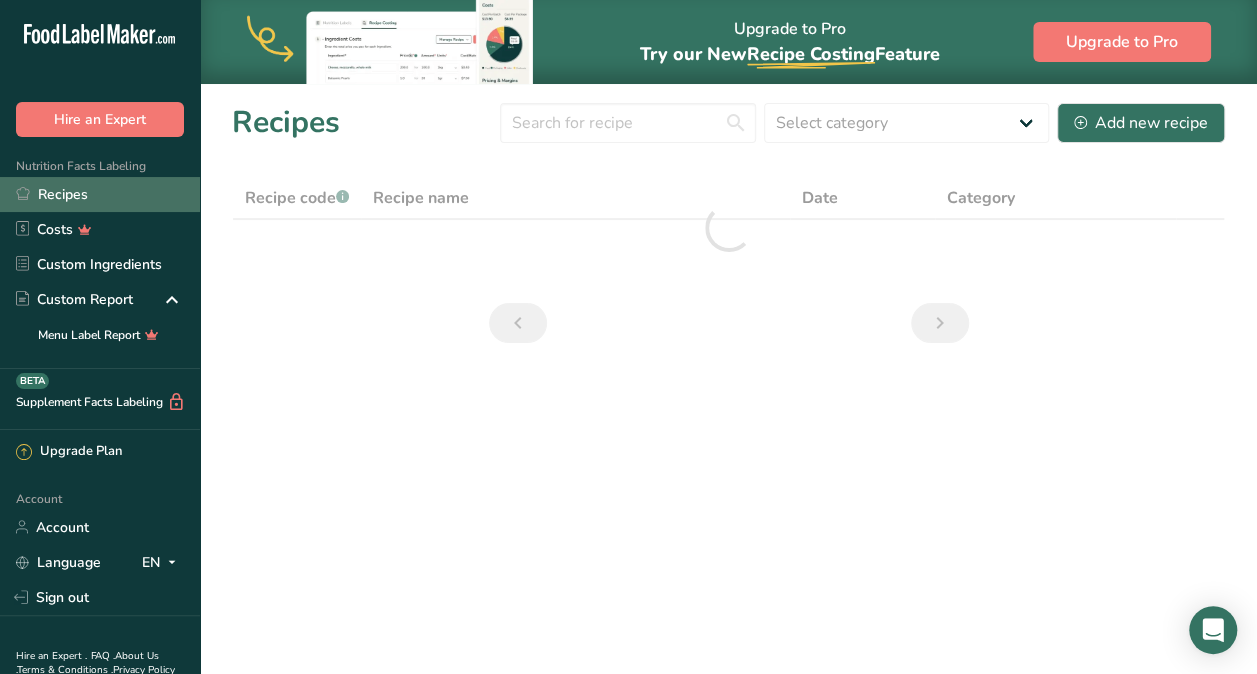 scroll, scrollTop: 0, scrollLeft: 0, axis: both 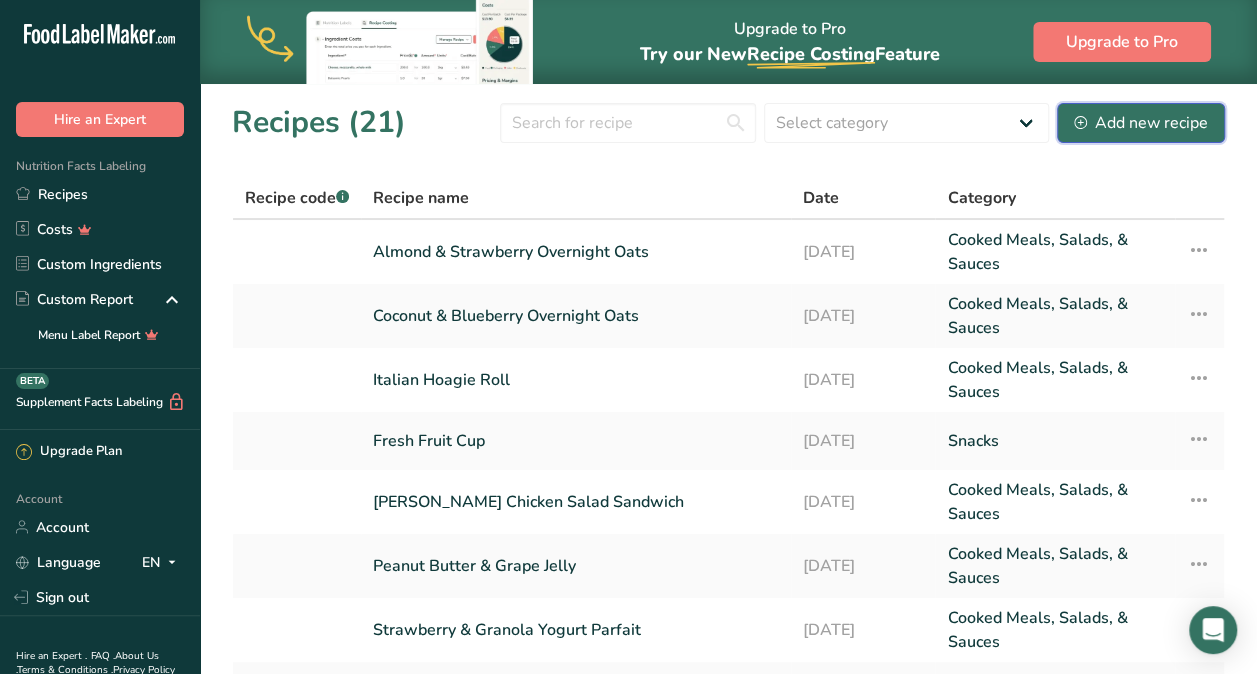 click on "Add new recipe" at bounding box center (1141, 123) 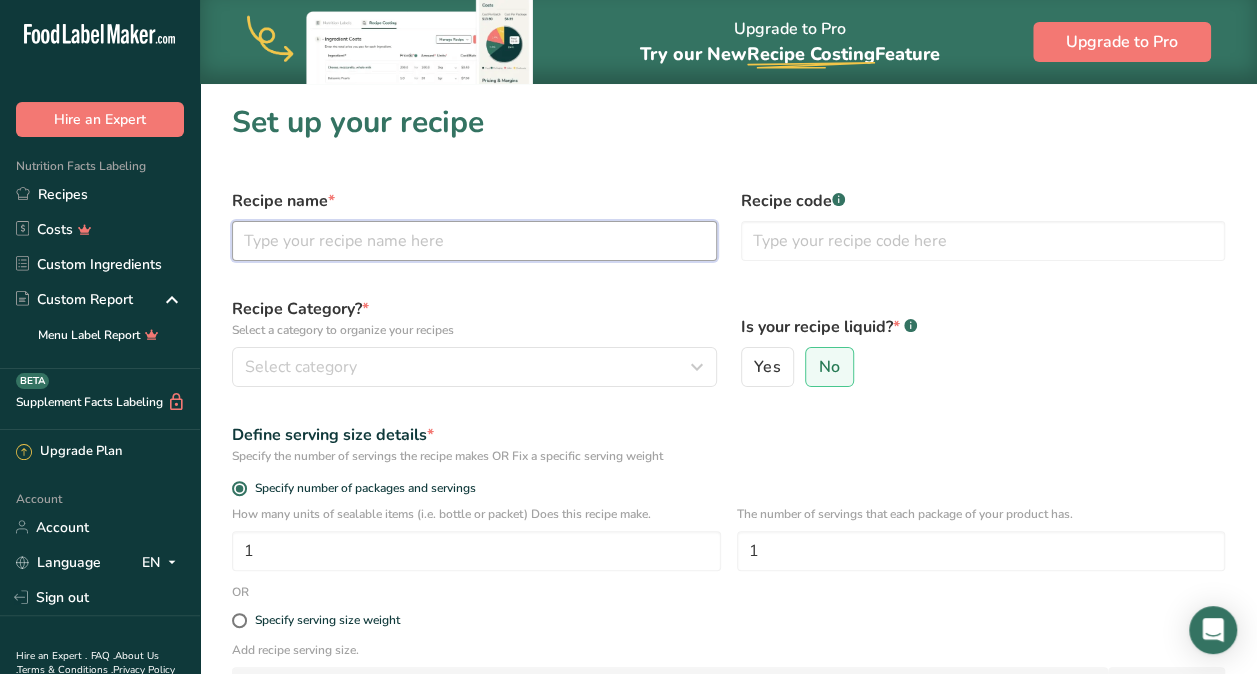 click at bounding box center [474, 241] 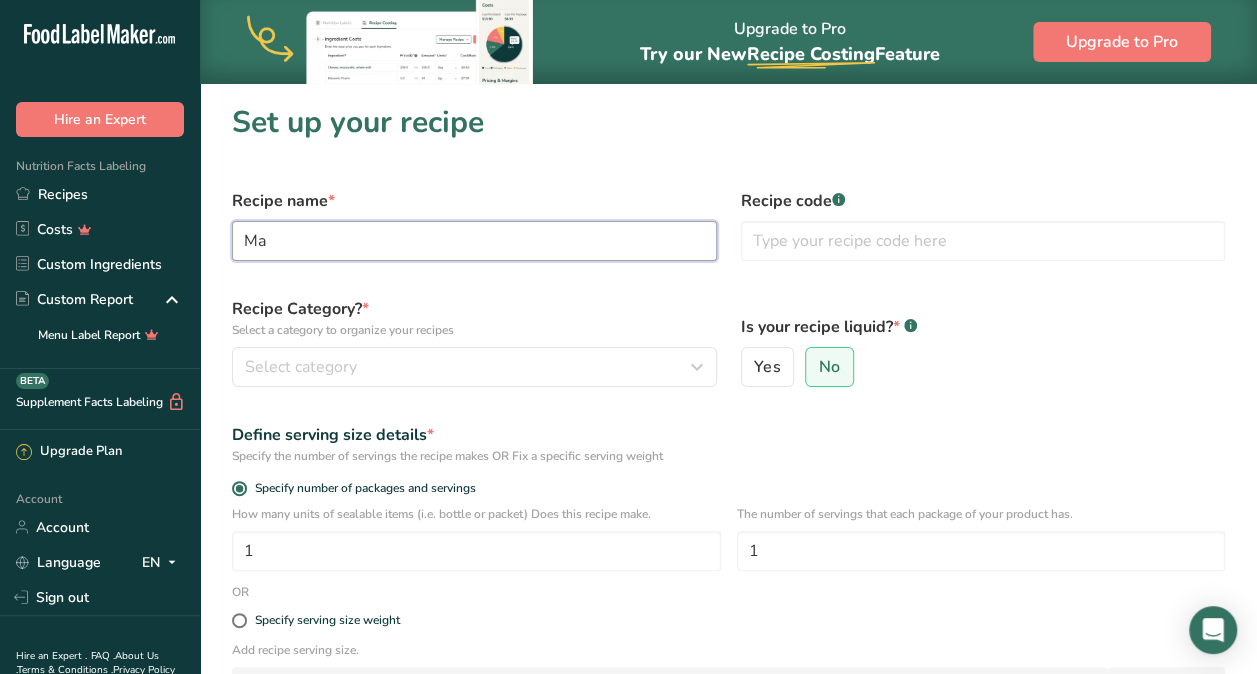 type on "M" 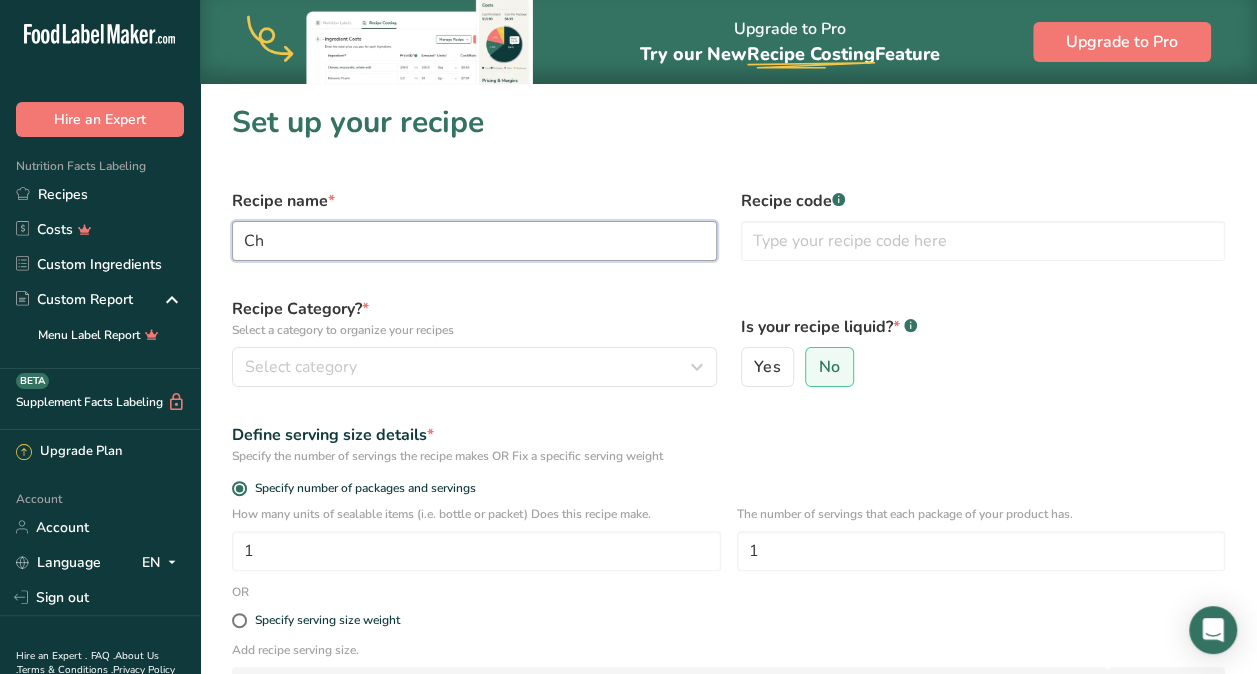 type on "C" 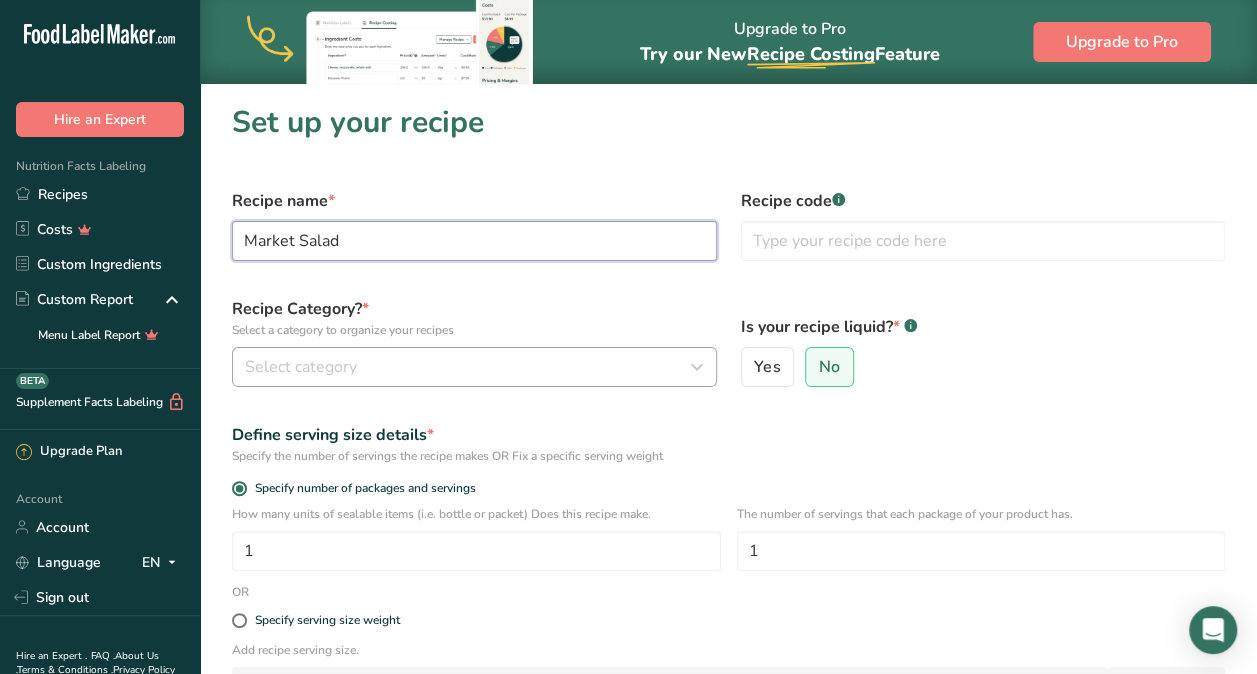 type on "Market Salad" 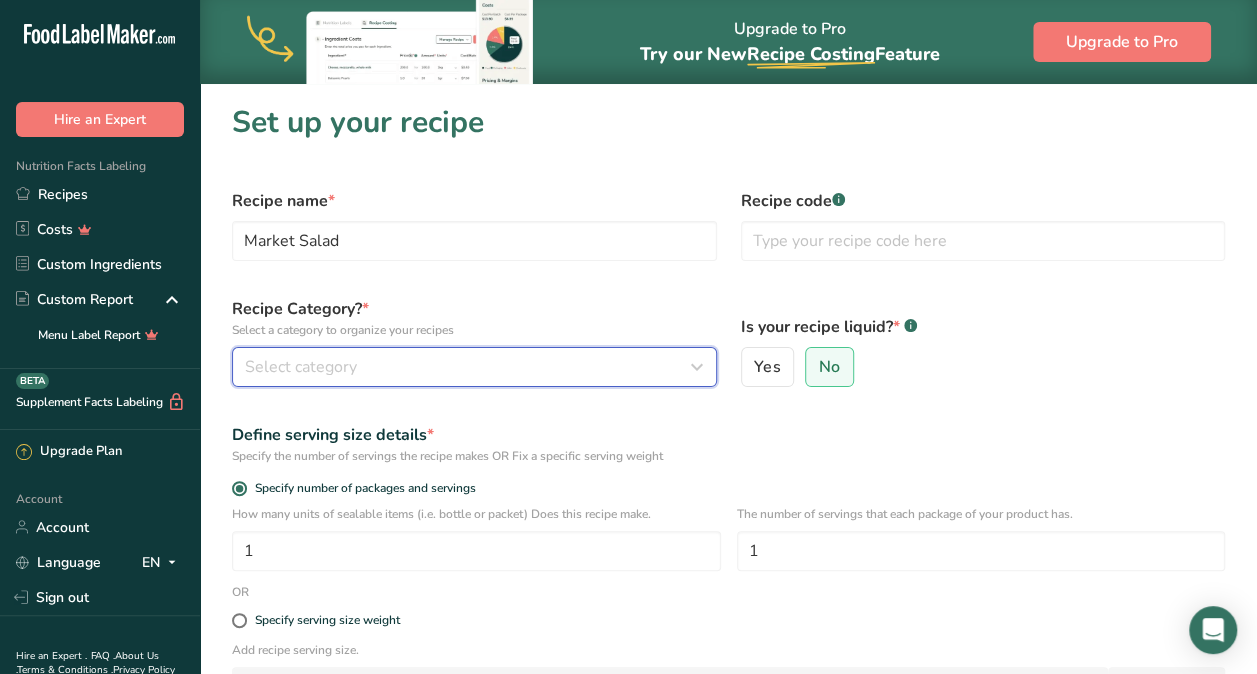 click on "Select category" at bounding box center [468, 367] 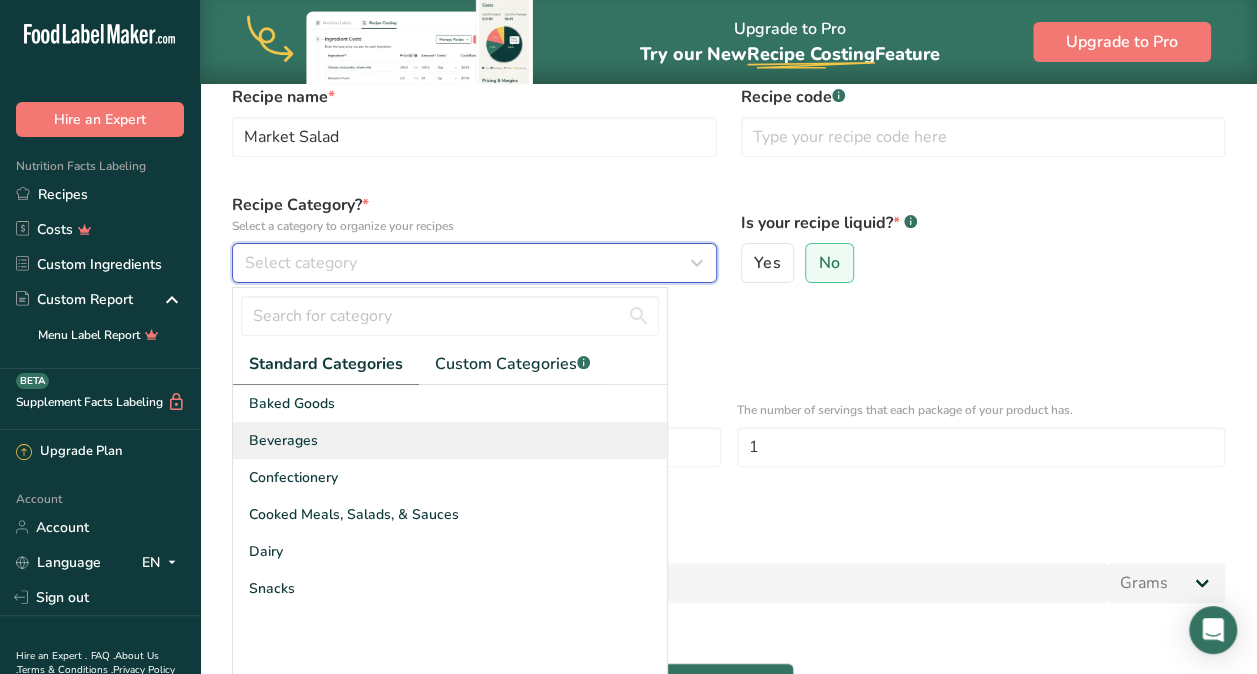 scroll, scrollTop: 106, scrollLeft: 0, axis: vertical 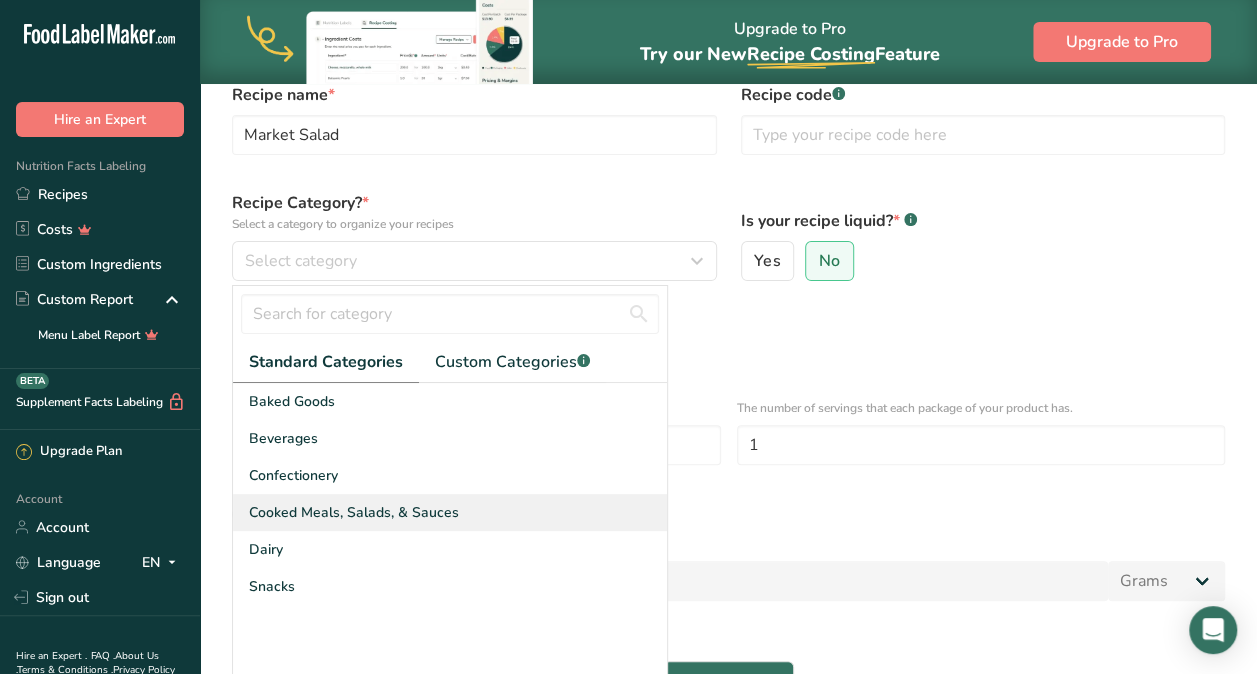 click on "Cooked Meals, Salads, & Sauces" at bounding box center (354, 512) 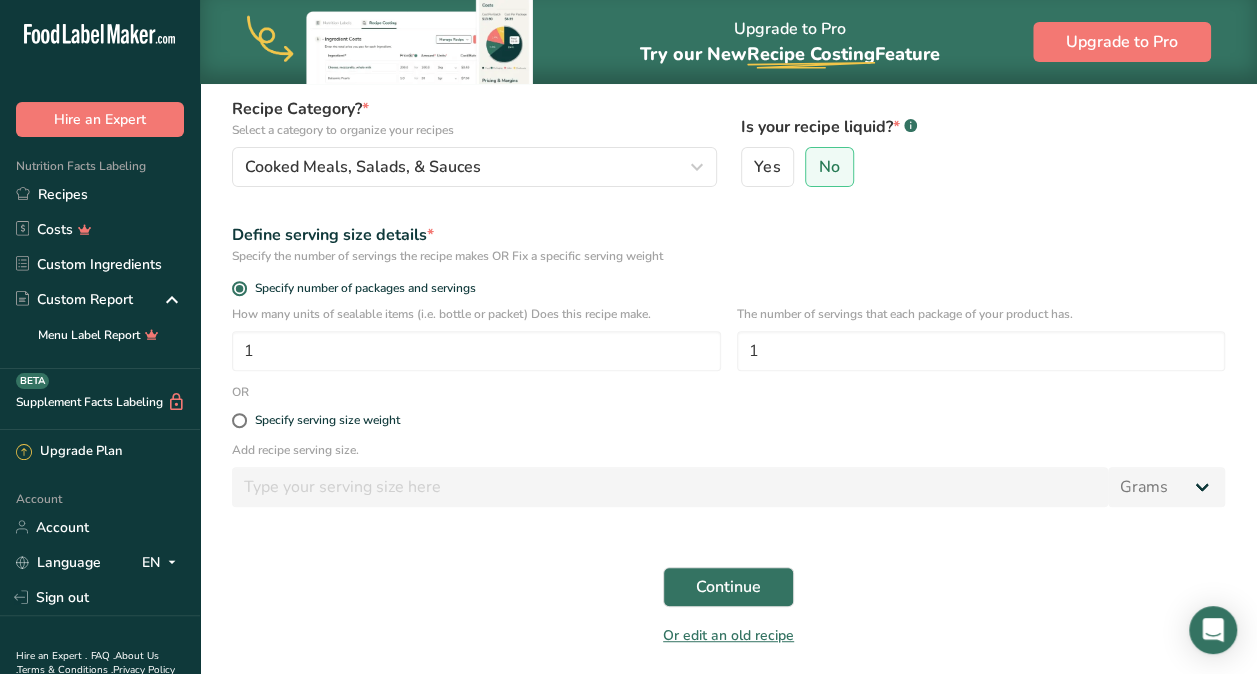 scroll, scrollTop: 270, scrollLeft: 0, axis: vertical 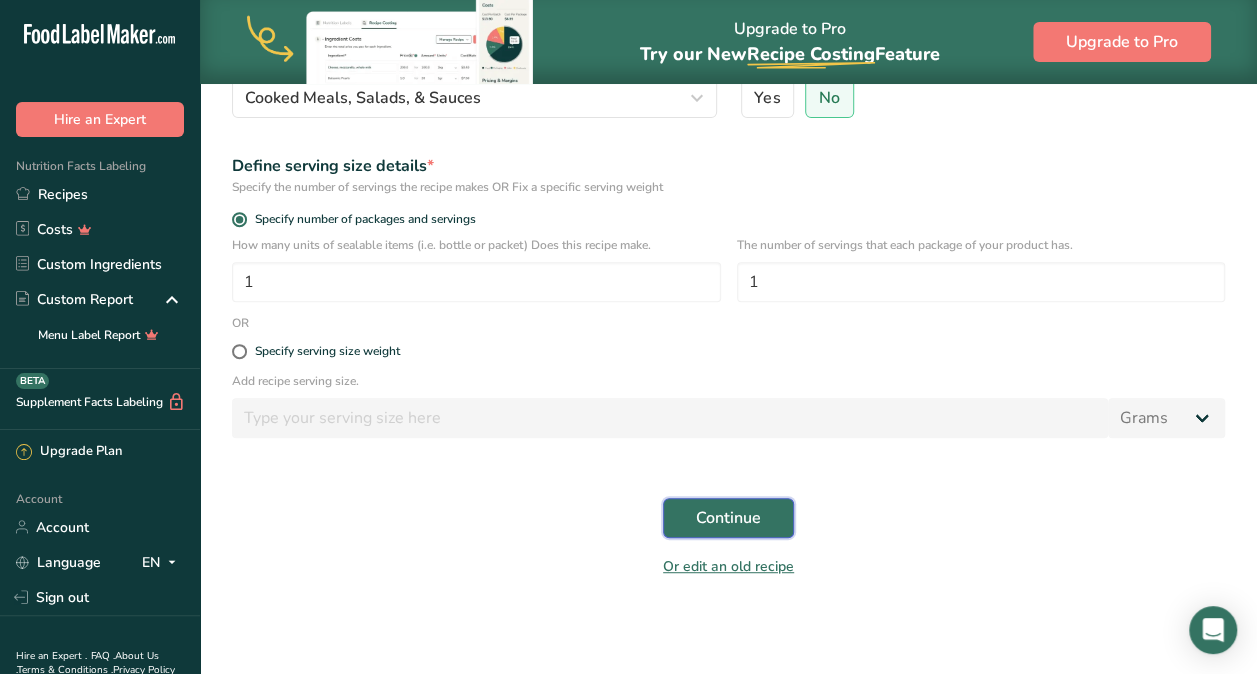 click on "Continue" at bounding box center [728, 518] 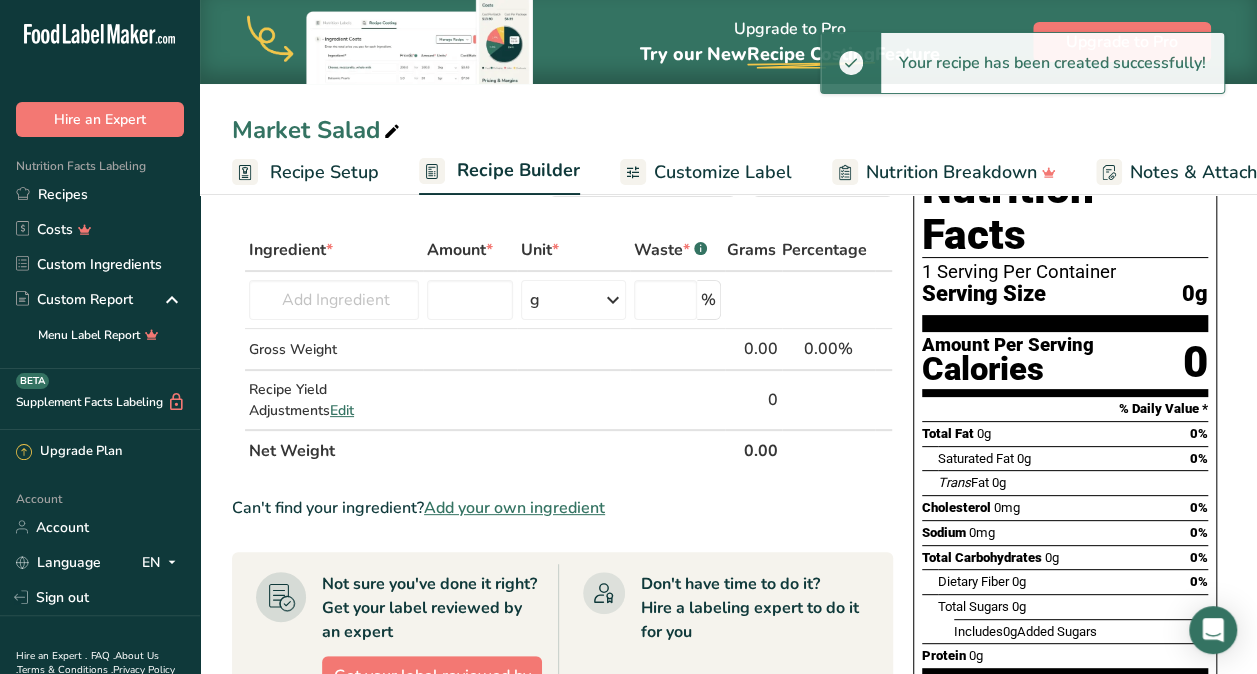 scroll, scrollTop: 72, scrollLeft: 0, axis: vertical 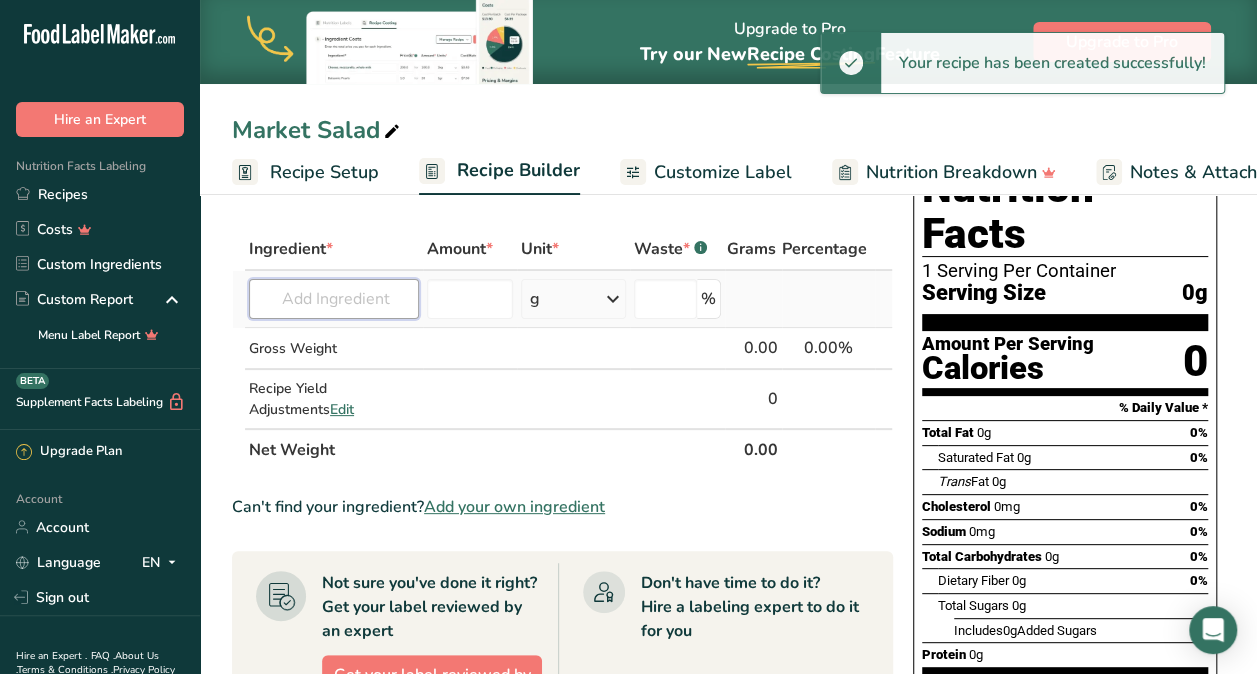 click at bounding box center (334, 299) 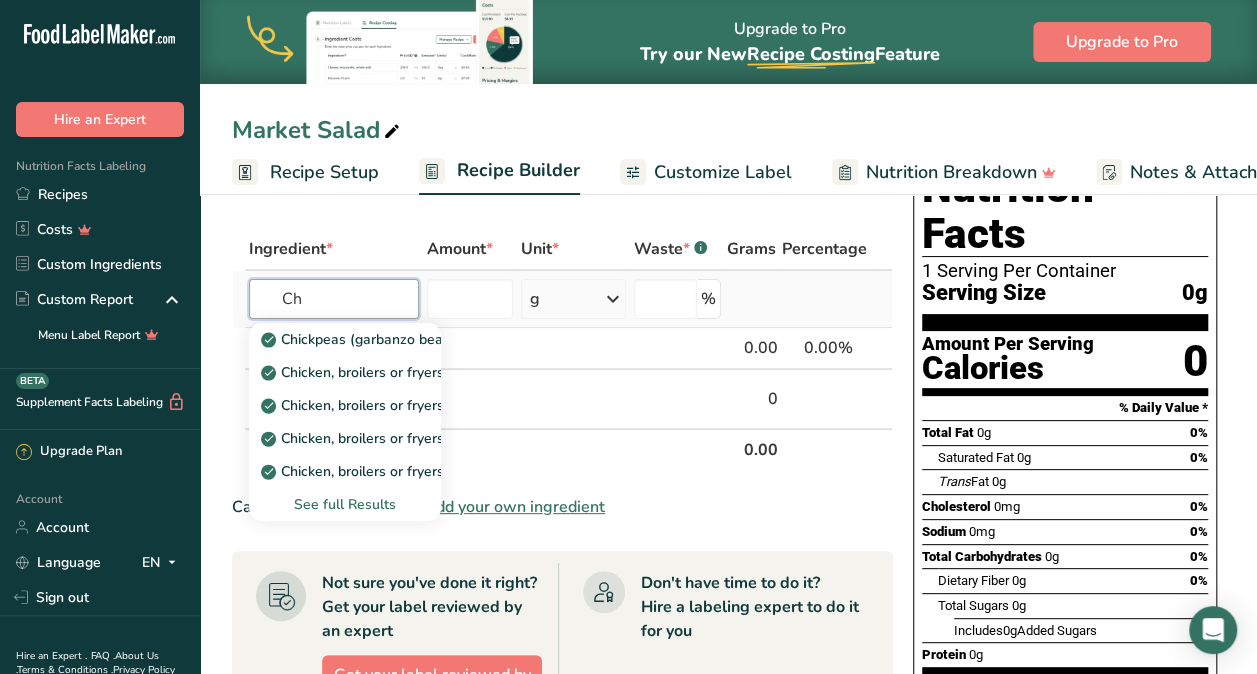 type on "C" 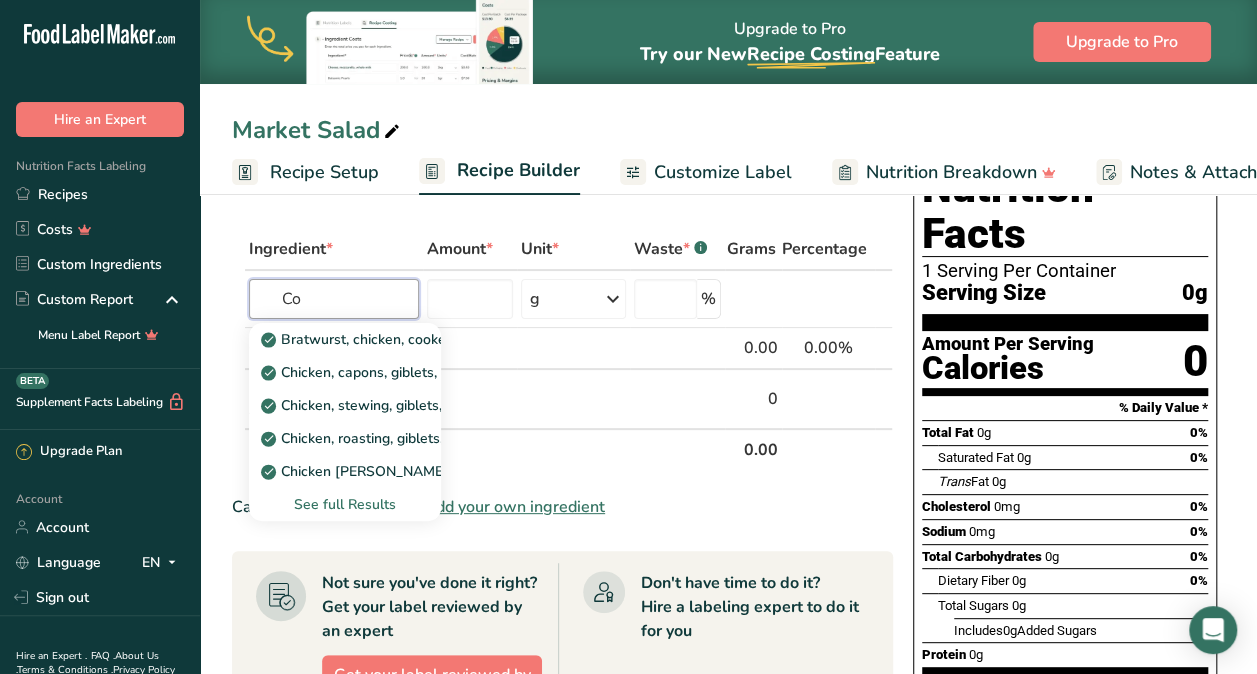 type on "C" 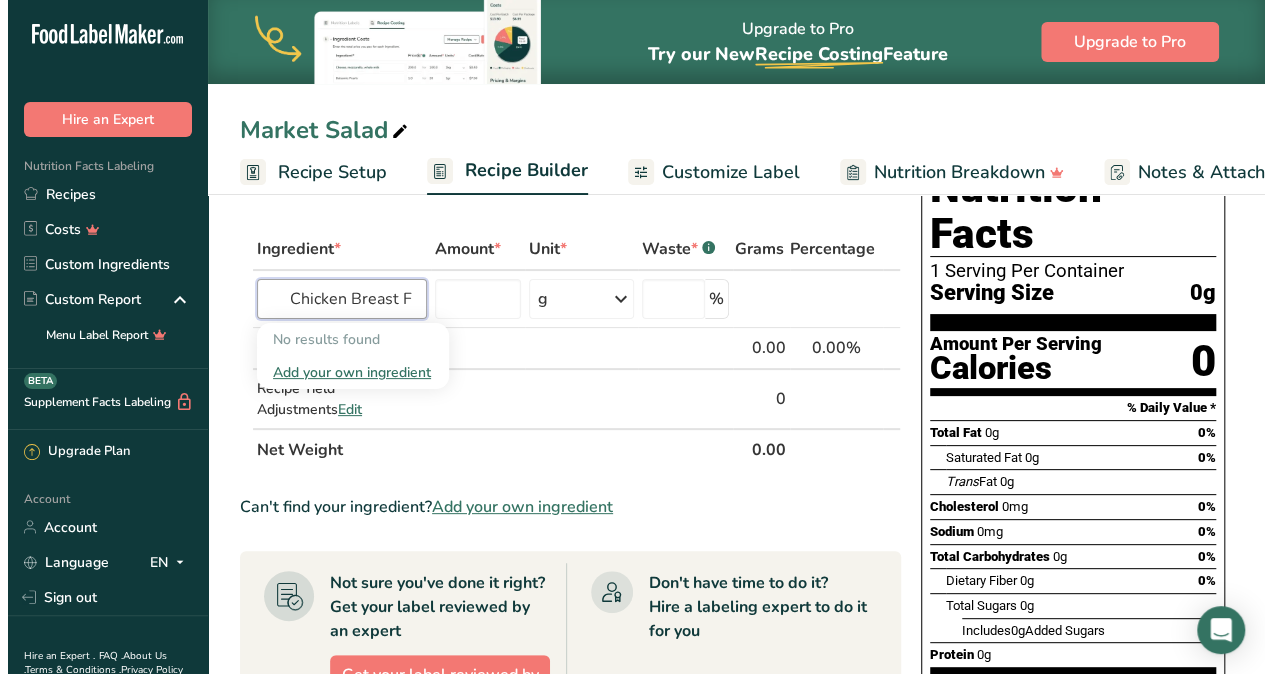 scroll, scrollTop: 0, scrollLeft: 0, axis: both 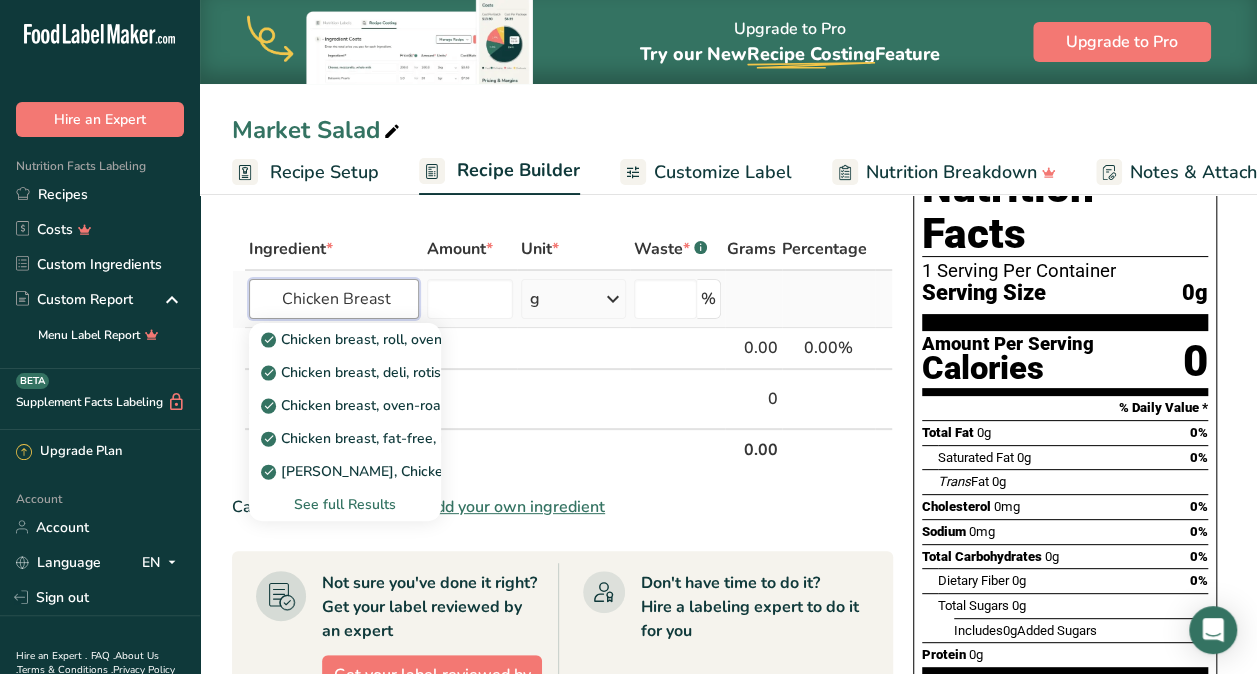 type on "Chicken Breast" 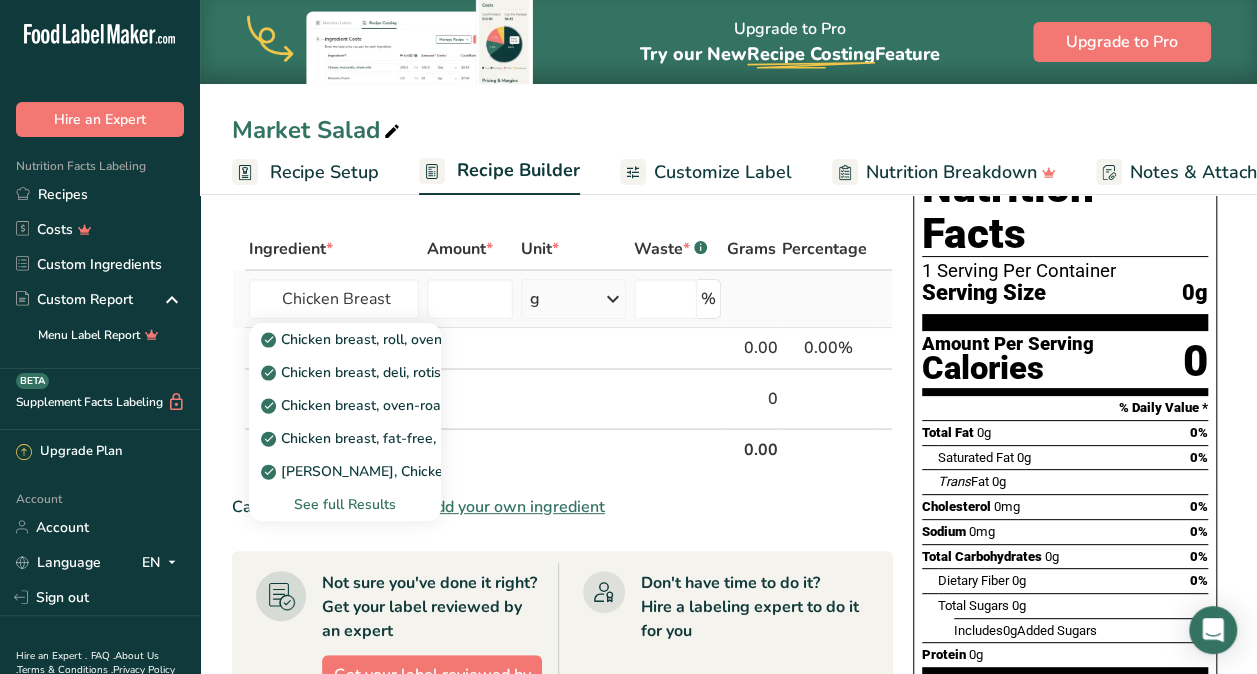 type 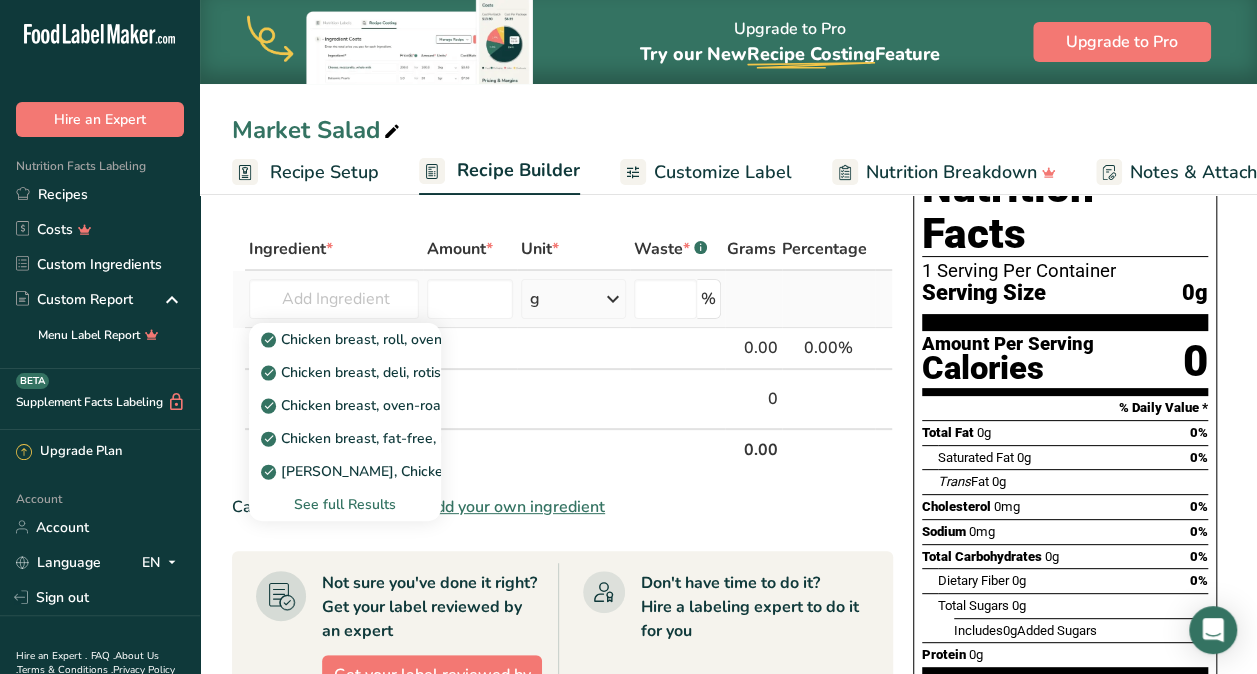 click on "See full Results" at bounding box center [345, 504] 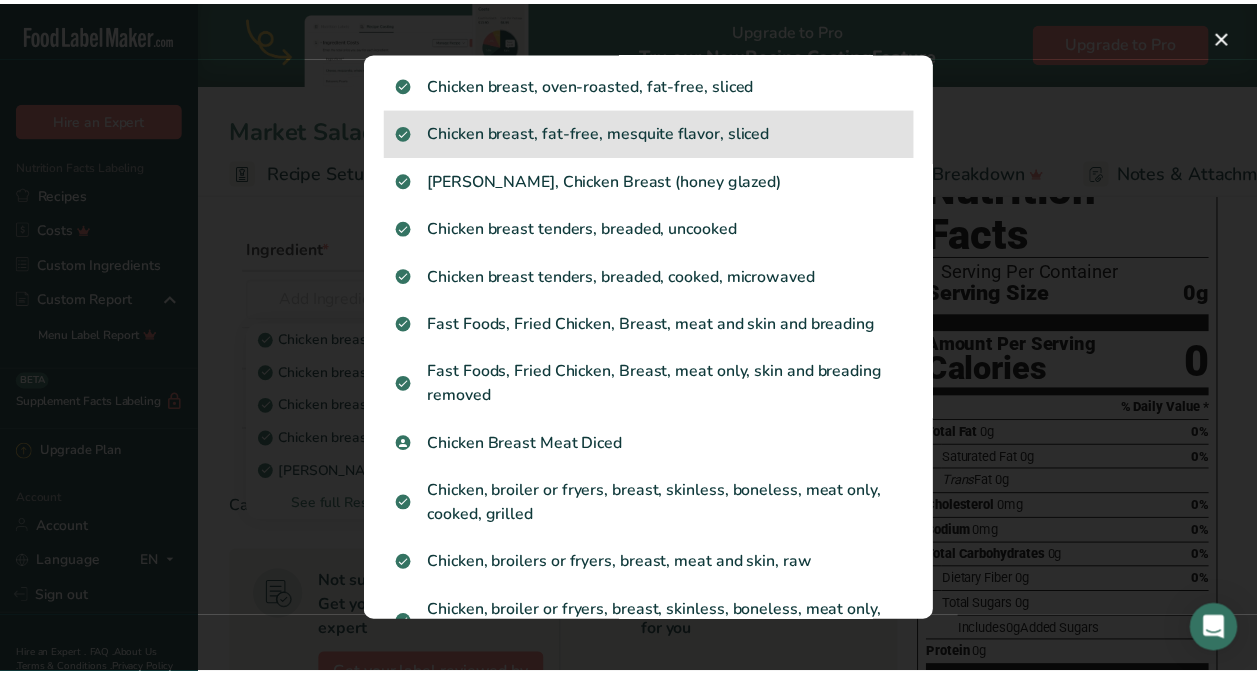 scroll, scrollTop: 149, scrollLeft: 0, axis: vertical 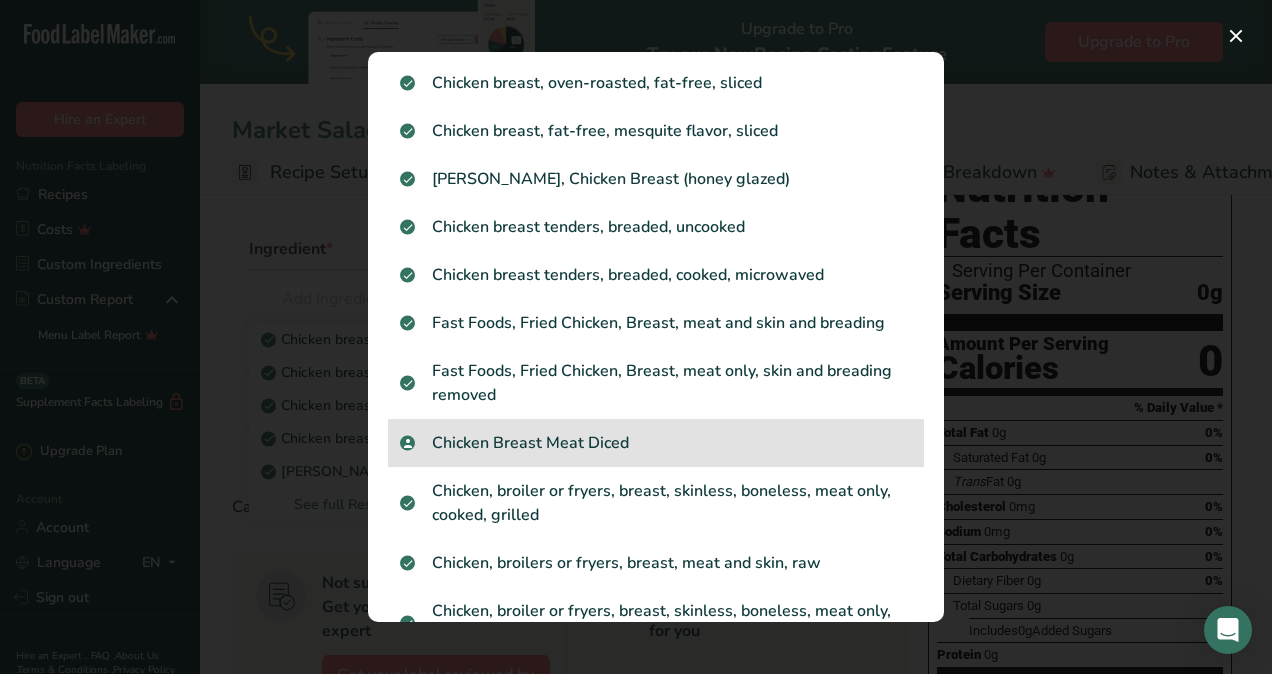 click on "Chicken Breast Meat Diced" at bounding box center [656, 443] 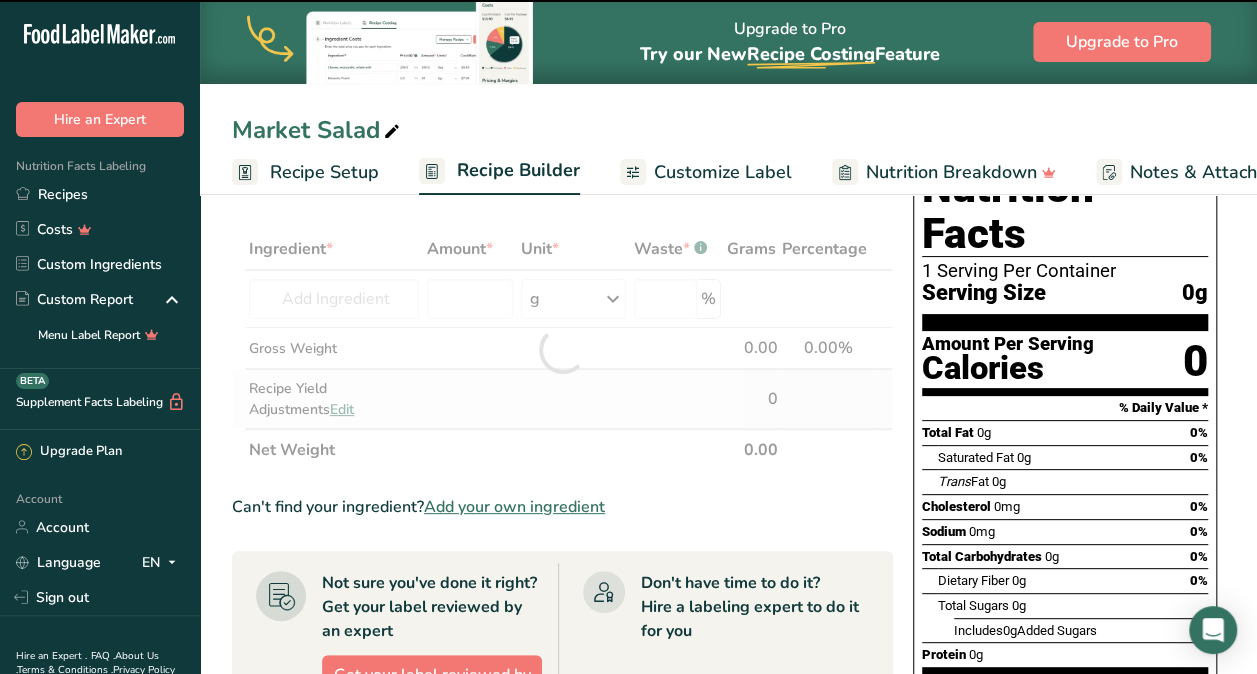 type on "0" 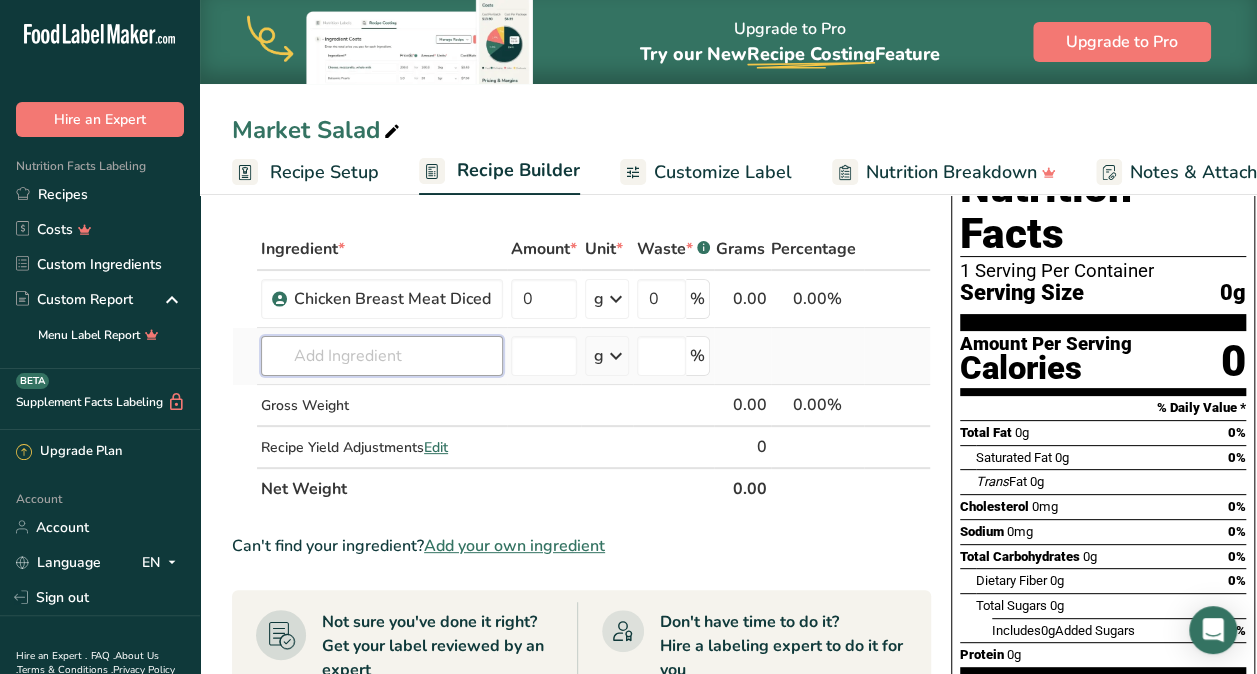 click at bounding box center (382, 356) 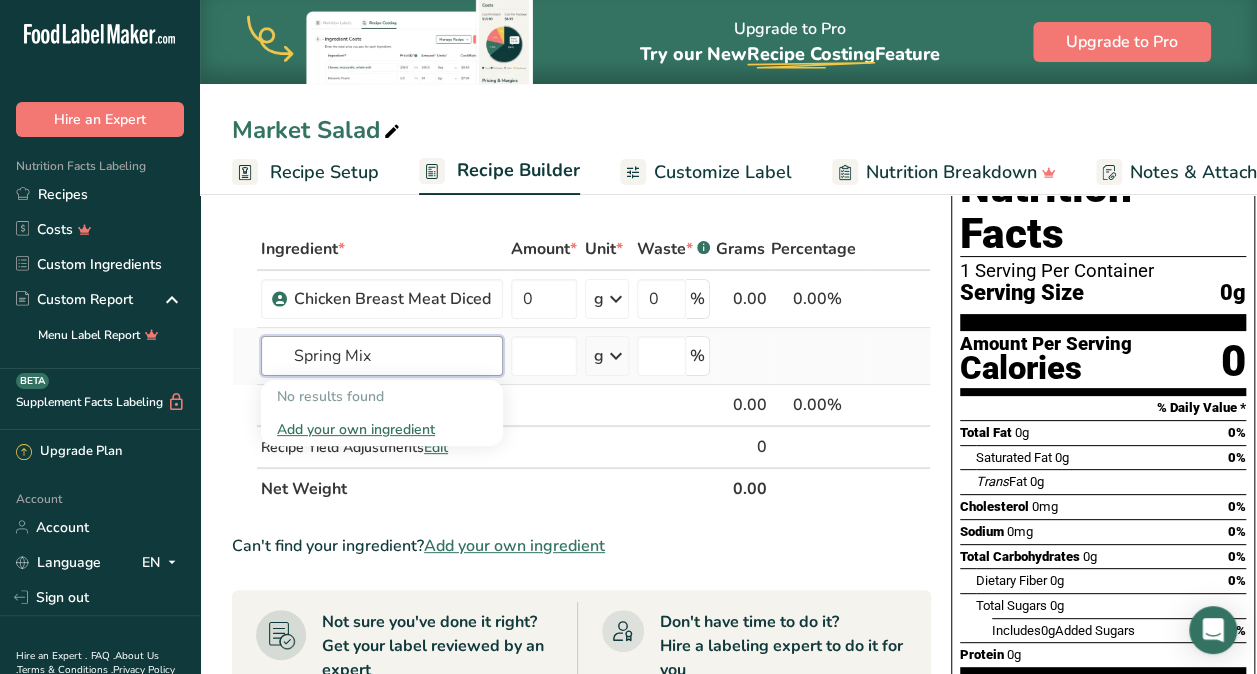 type on "Spring Mix" 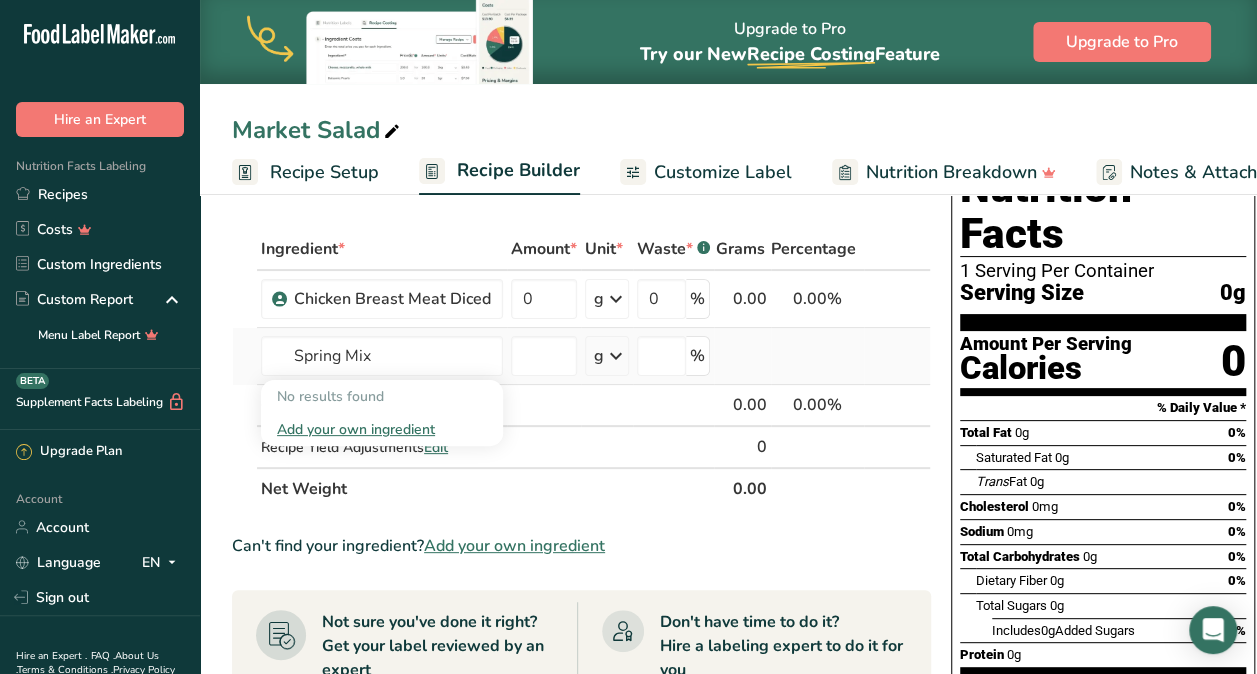 type 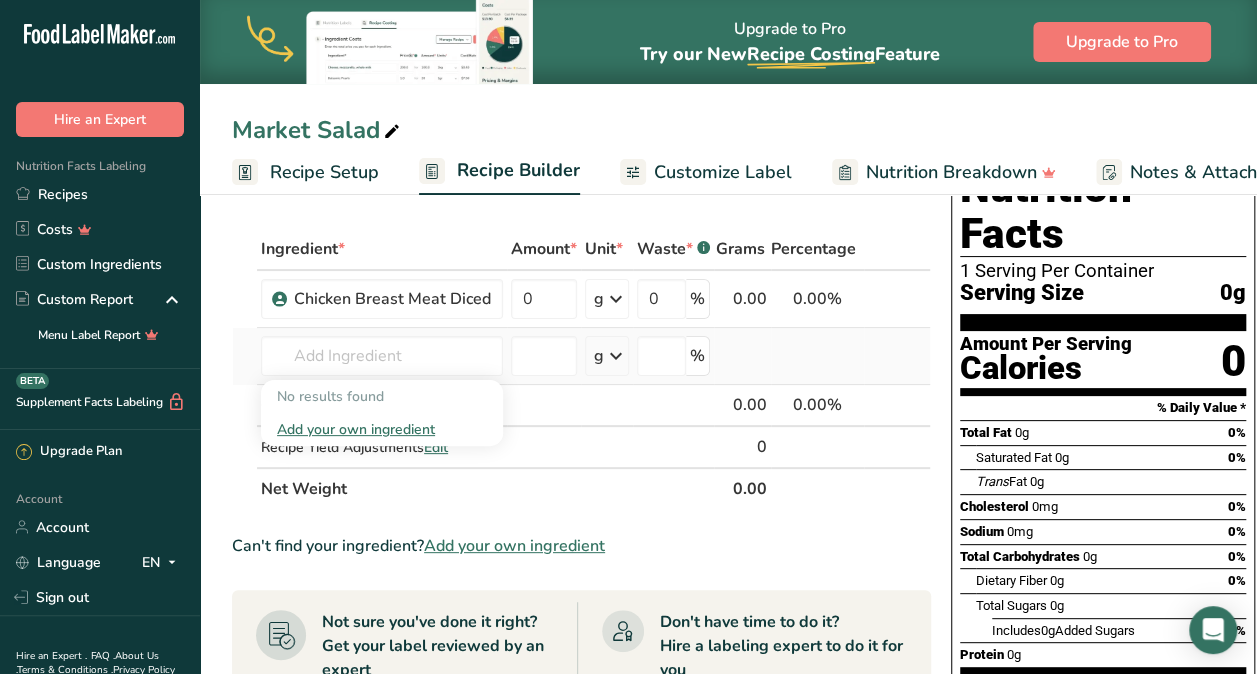 click on "Add your own ingredient" at bounding box center [382, 429] 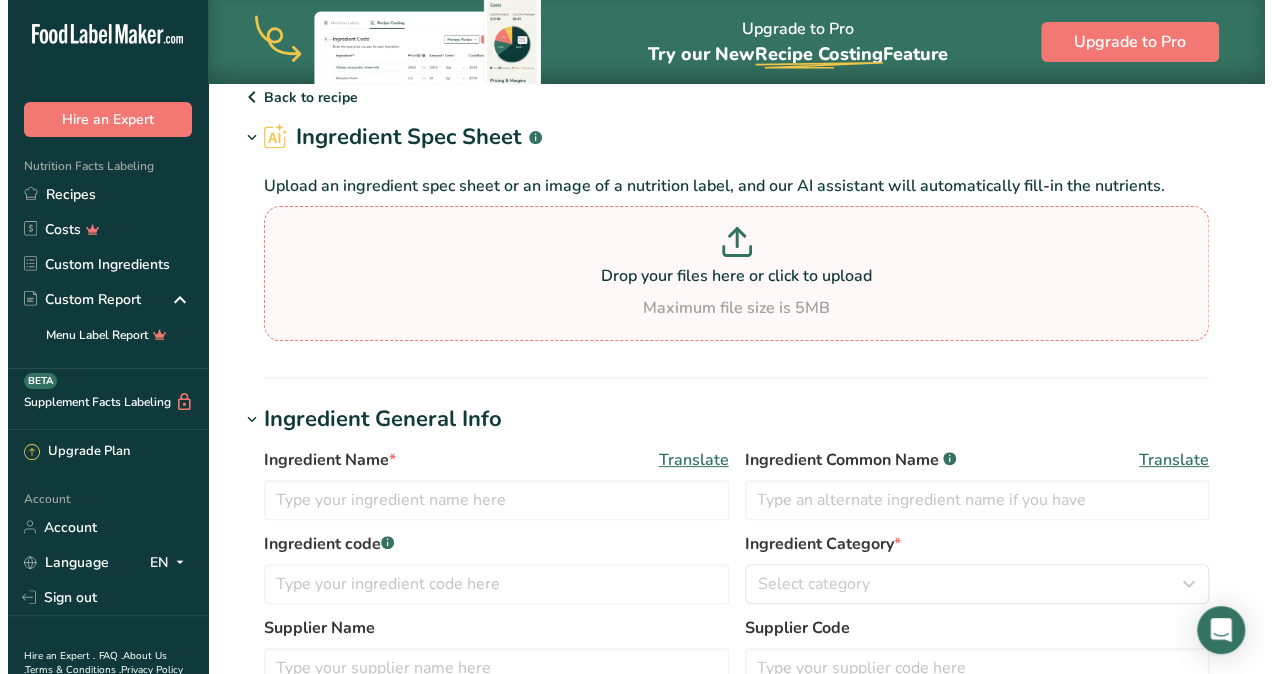scroll, scrollTop: 0, scrollLeft: 0, axis: both 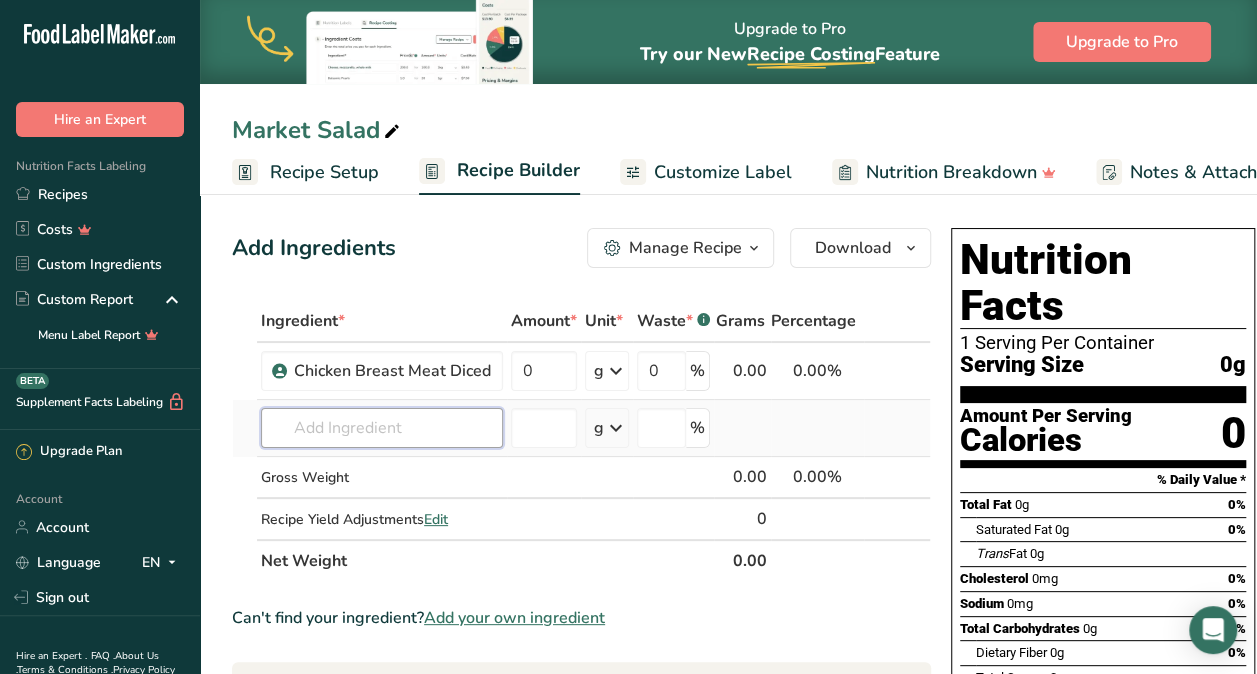 click at bounding box center (382, 428) 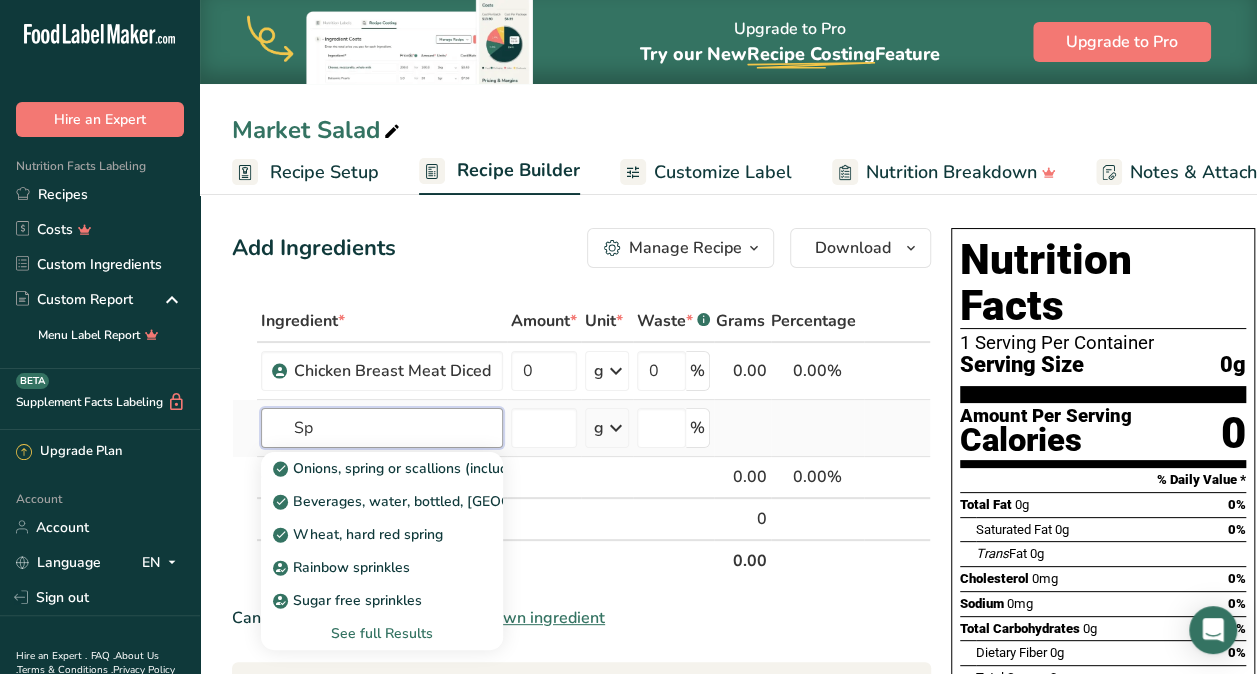 type on "S" 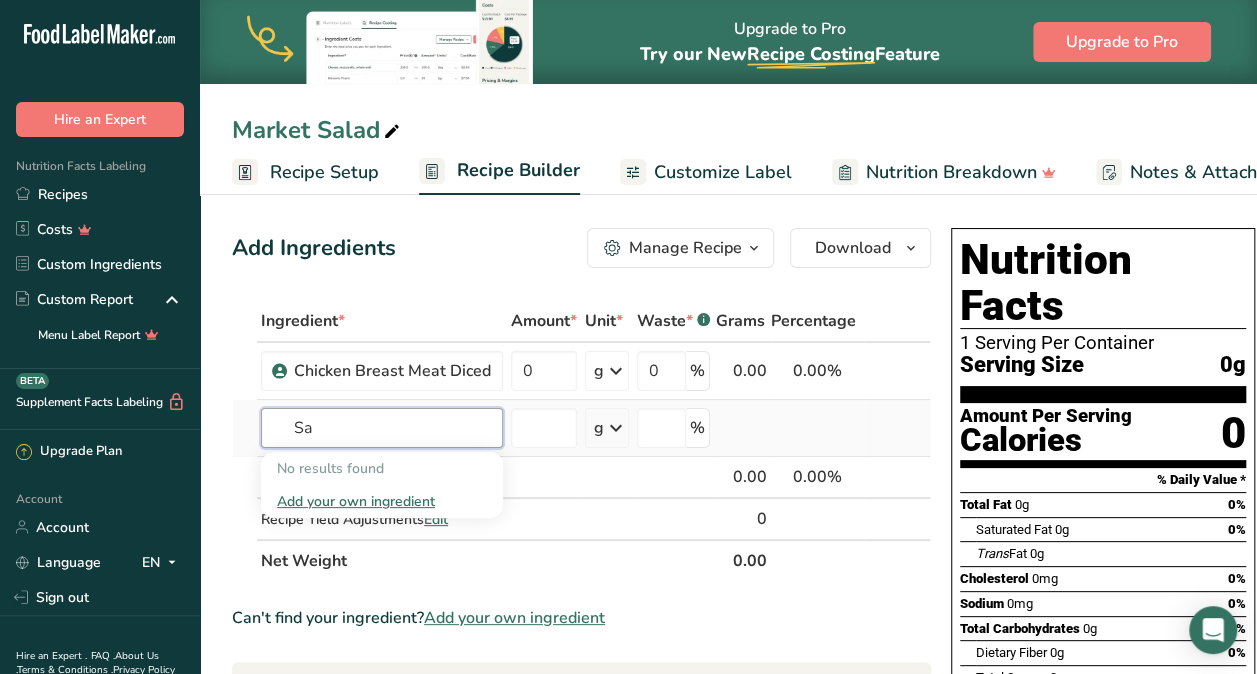 type on "S" 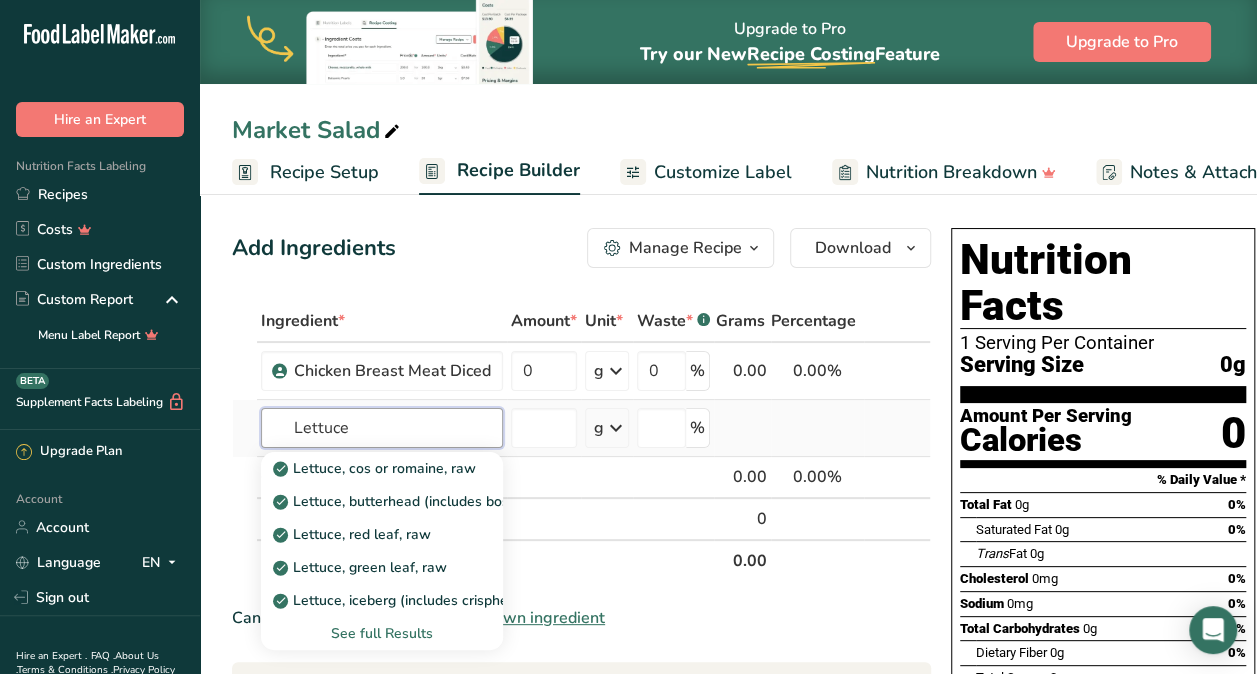 type on "Lettuce" 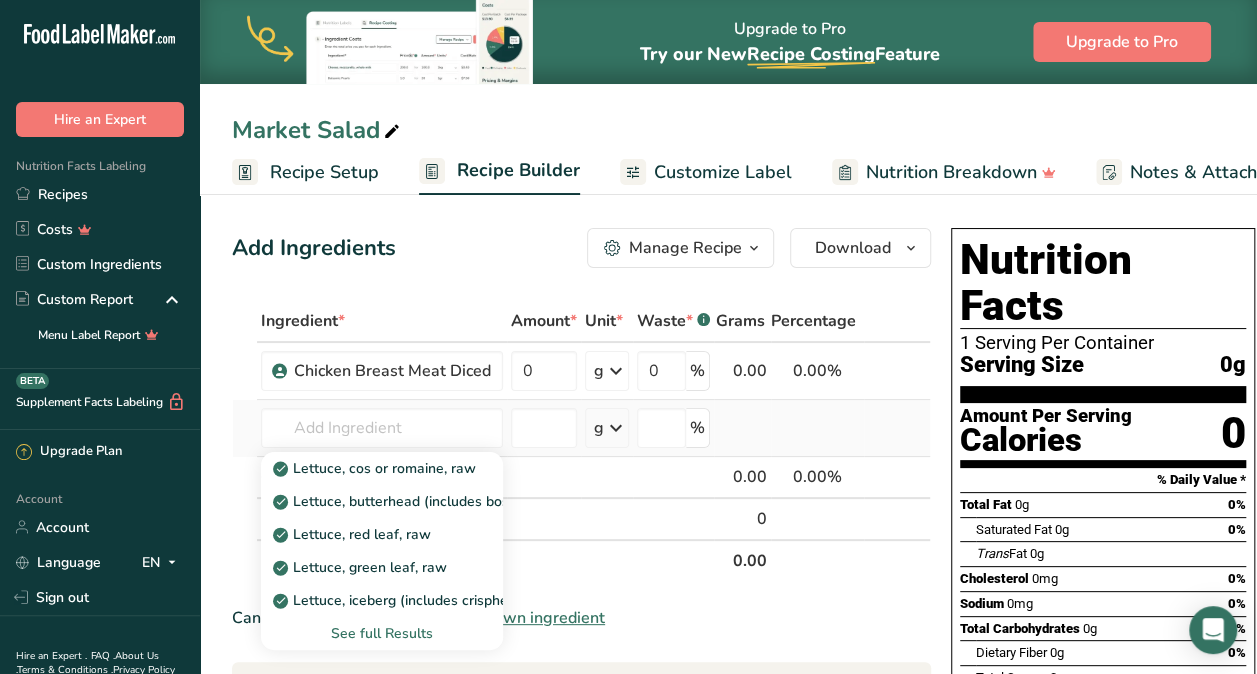 click on "See full Results" at bounding box center (382, 633) 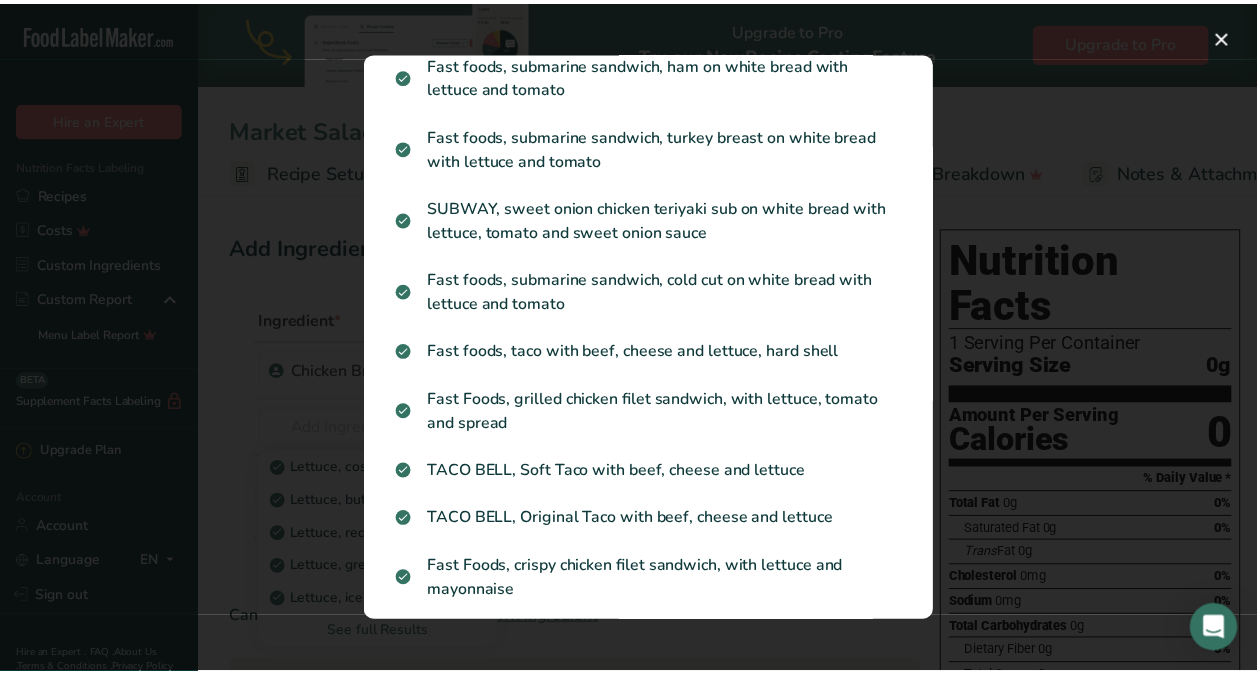 scroll, scrollTop: 959, scrollLeft: 0, axis: vertical 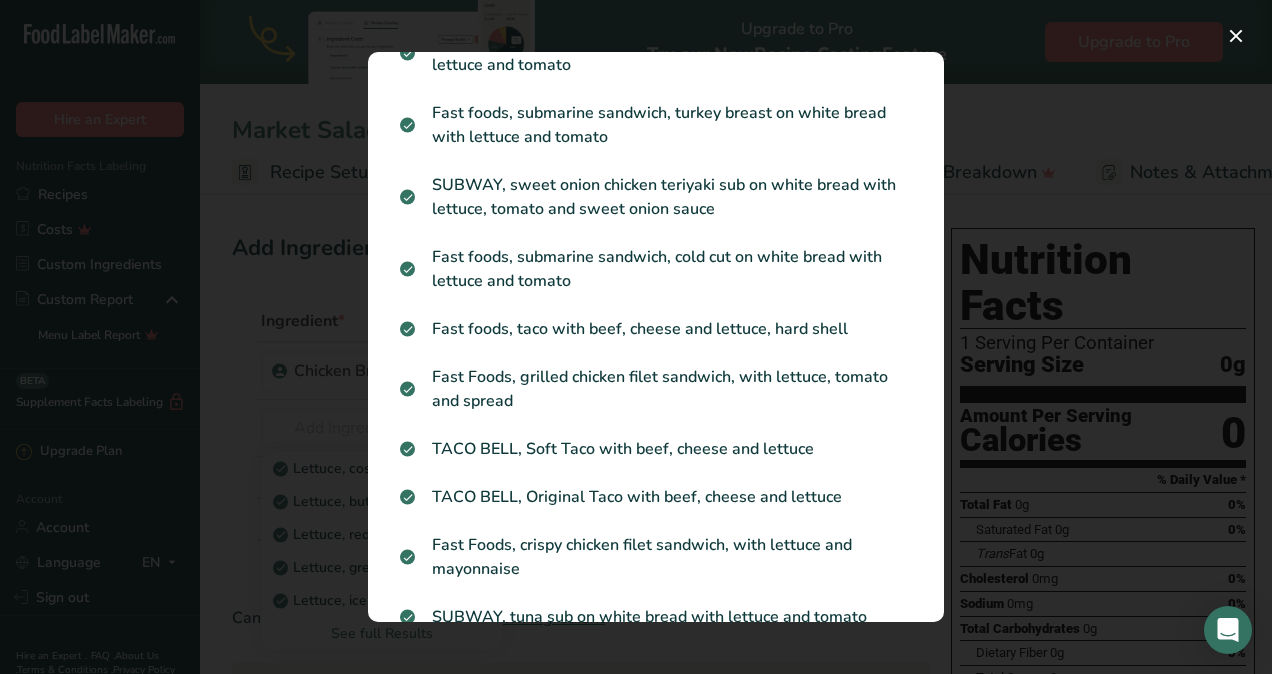 click at bounding box center (636, 337) 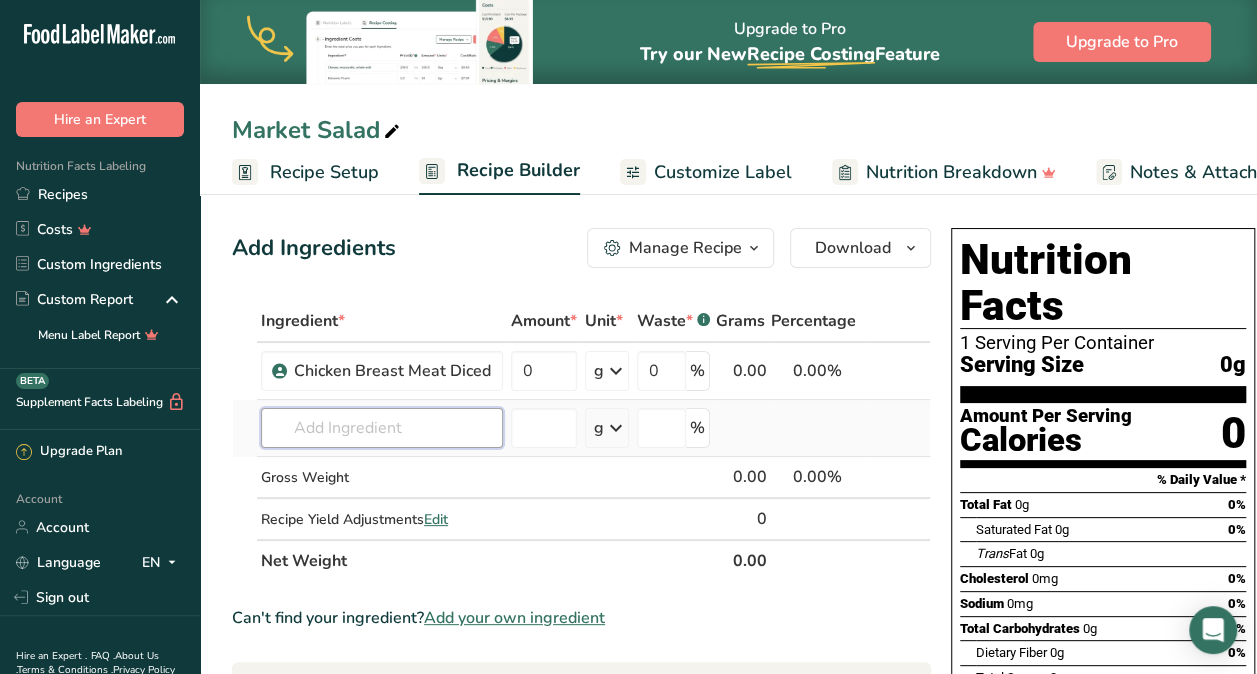 click at bounding box center (382, 428) 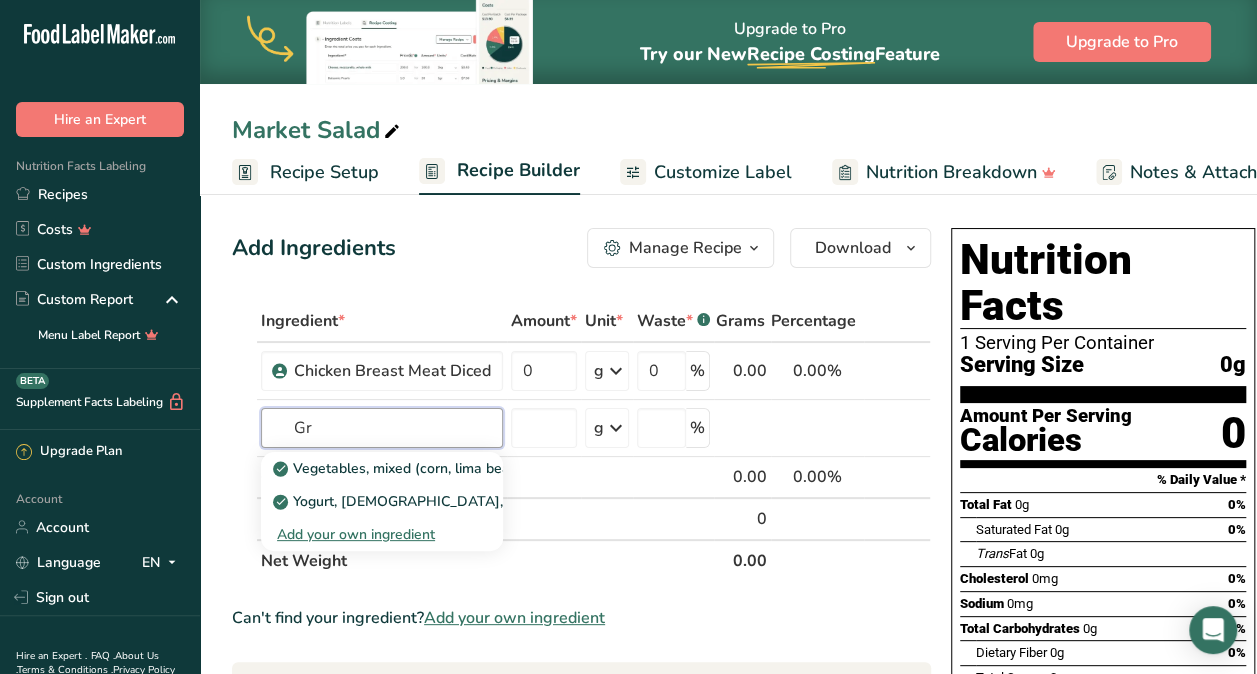 type on "G" 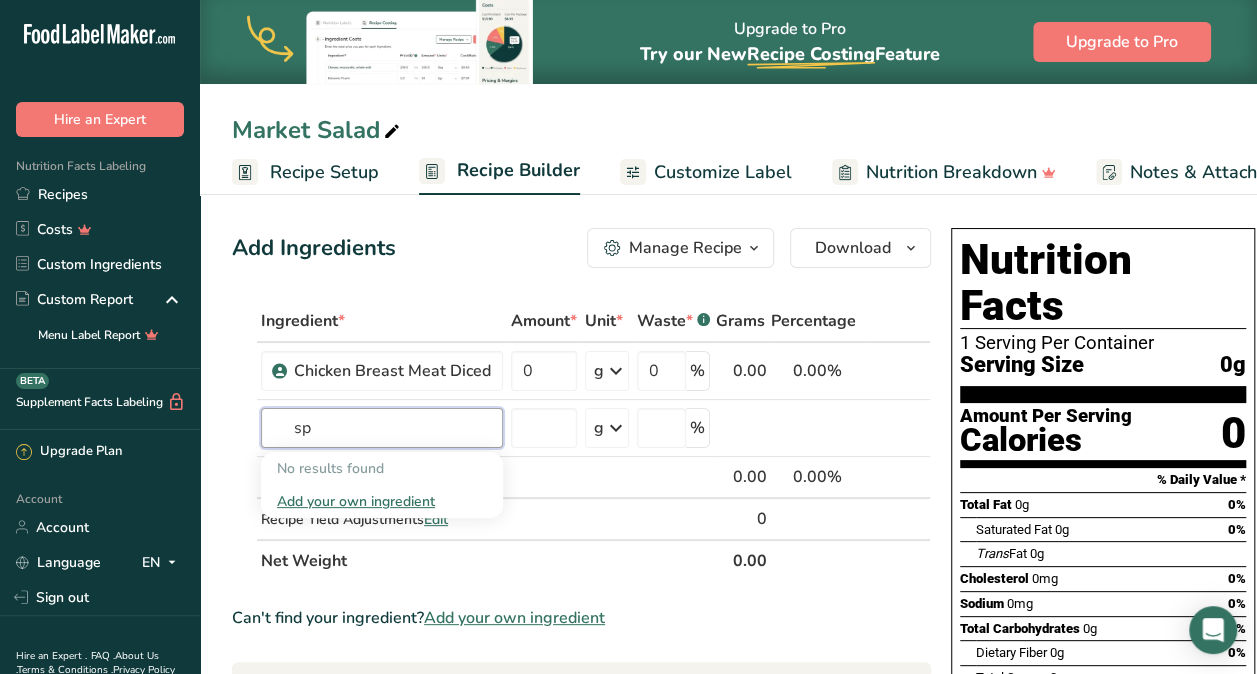 type on "s" 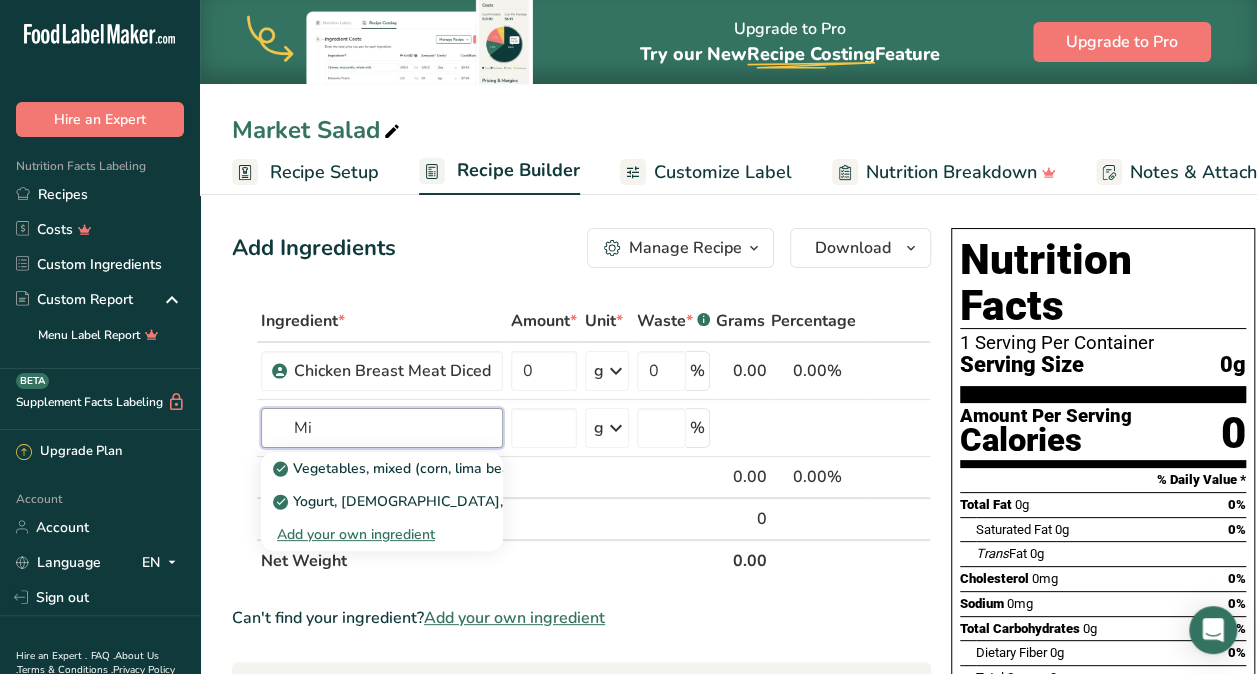 type on "M" 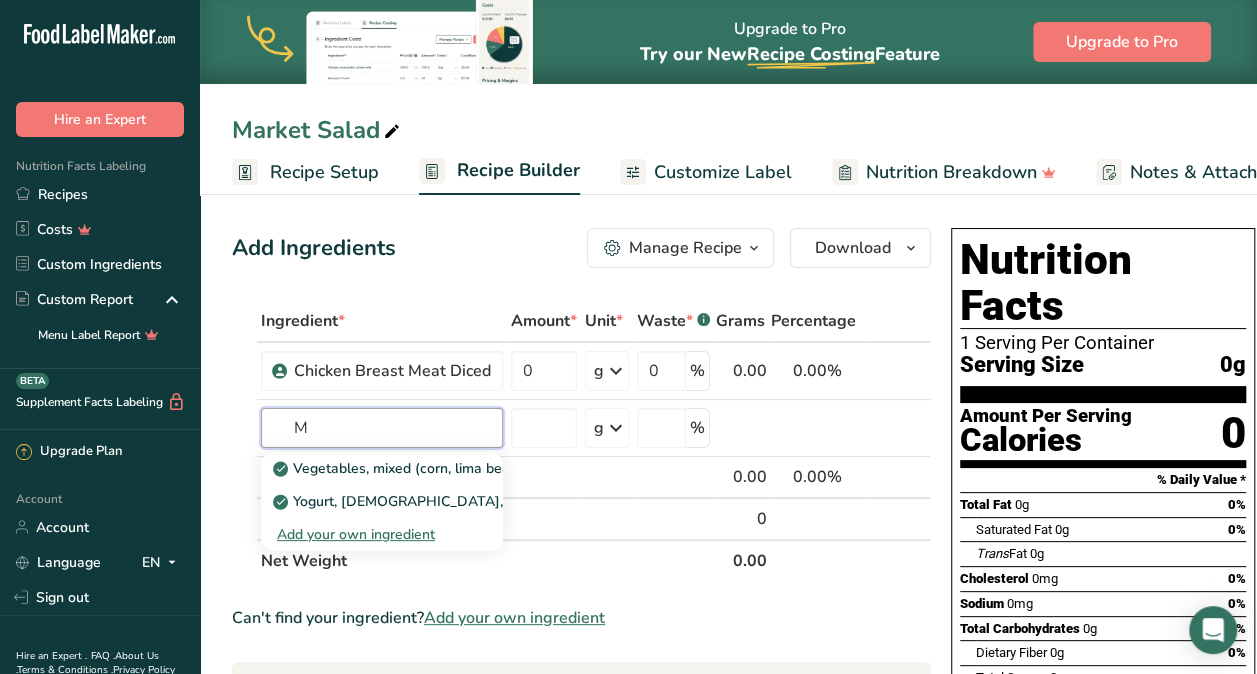 type 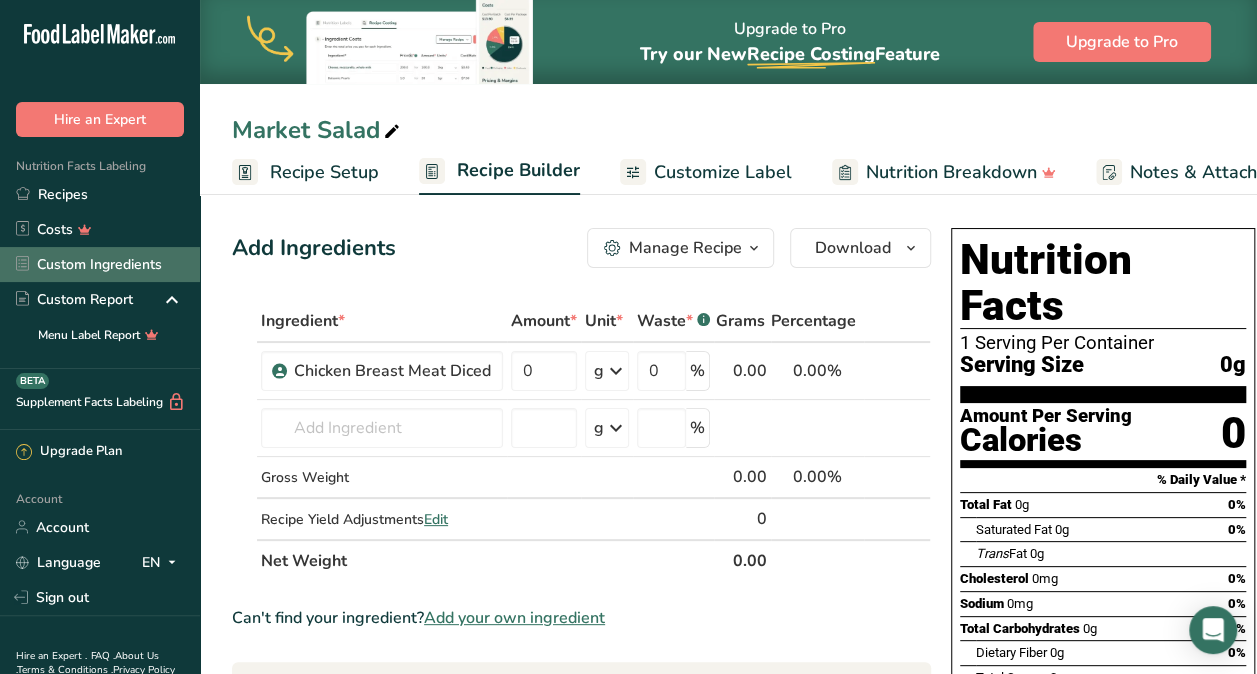 click on "Custom Ingredients" at bounding box center [100, 264] 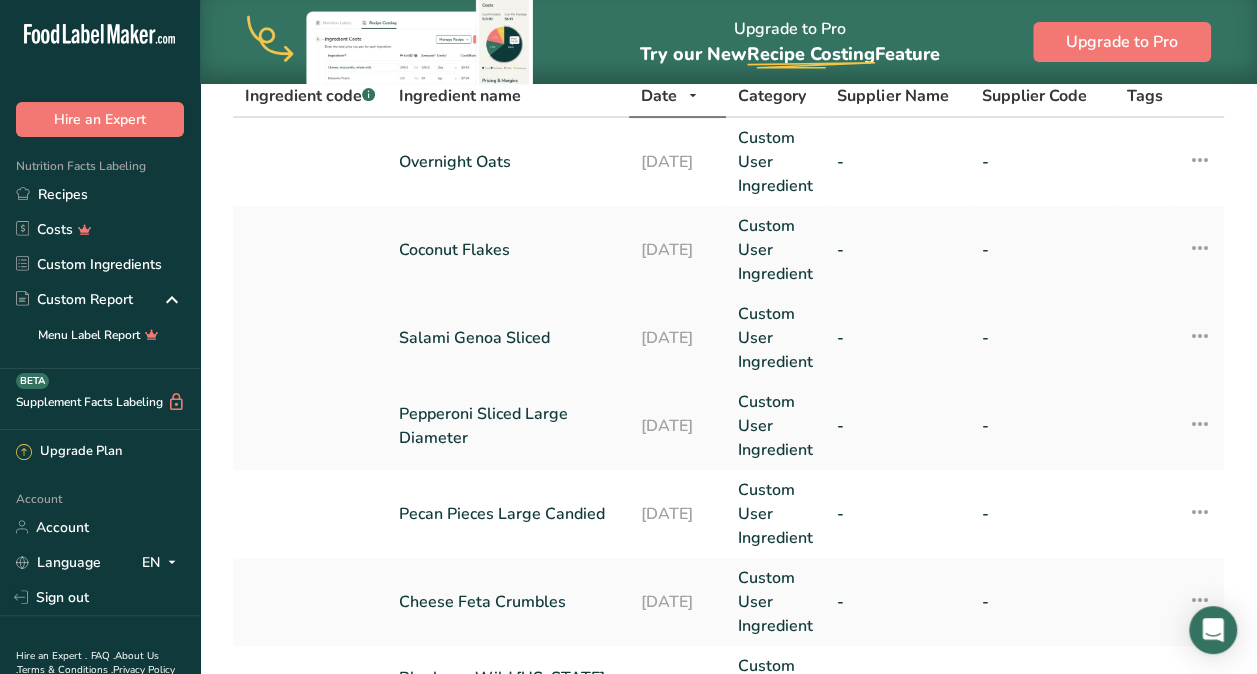 scroll, scrollTop: 0, scrollLeft: 0, axis: both 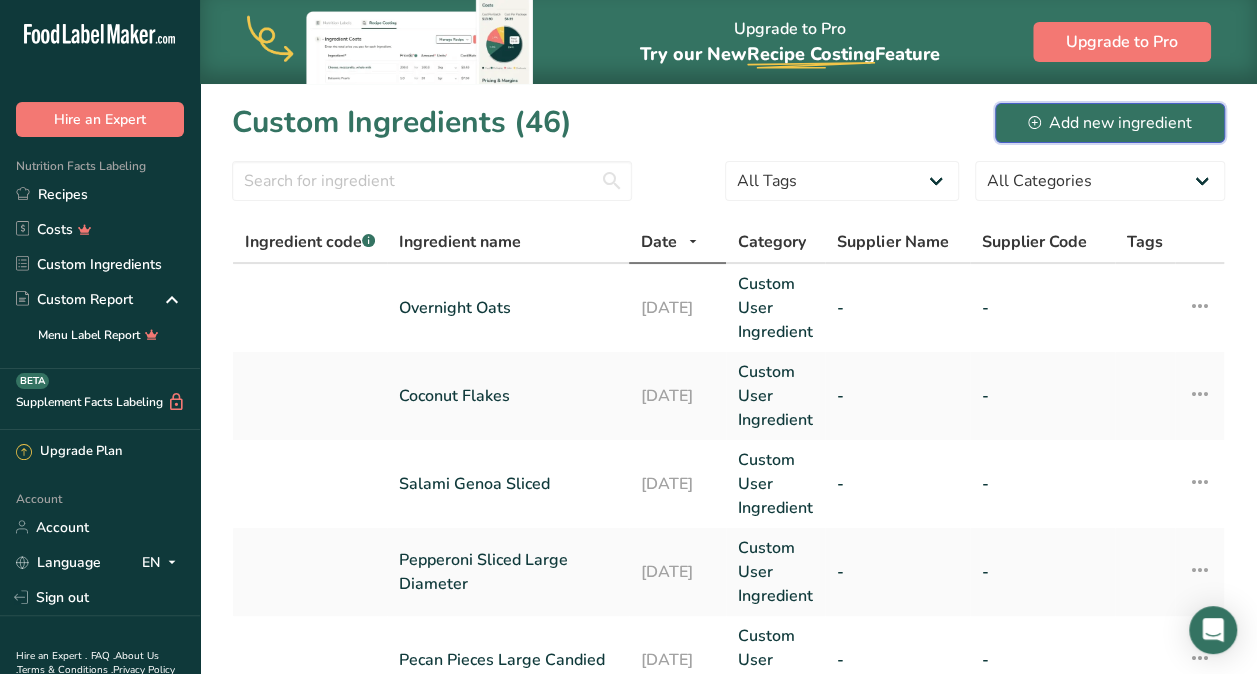 click on "Add new ingredient" at bounding box center (1110, 123) 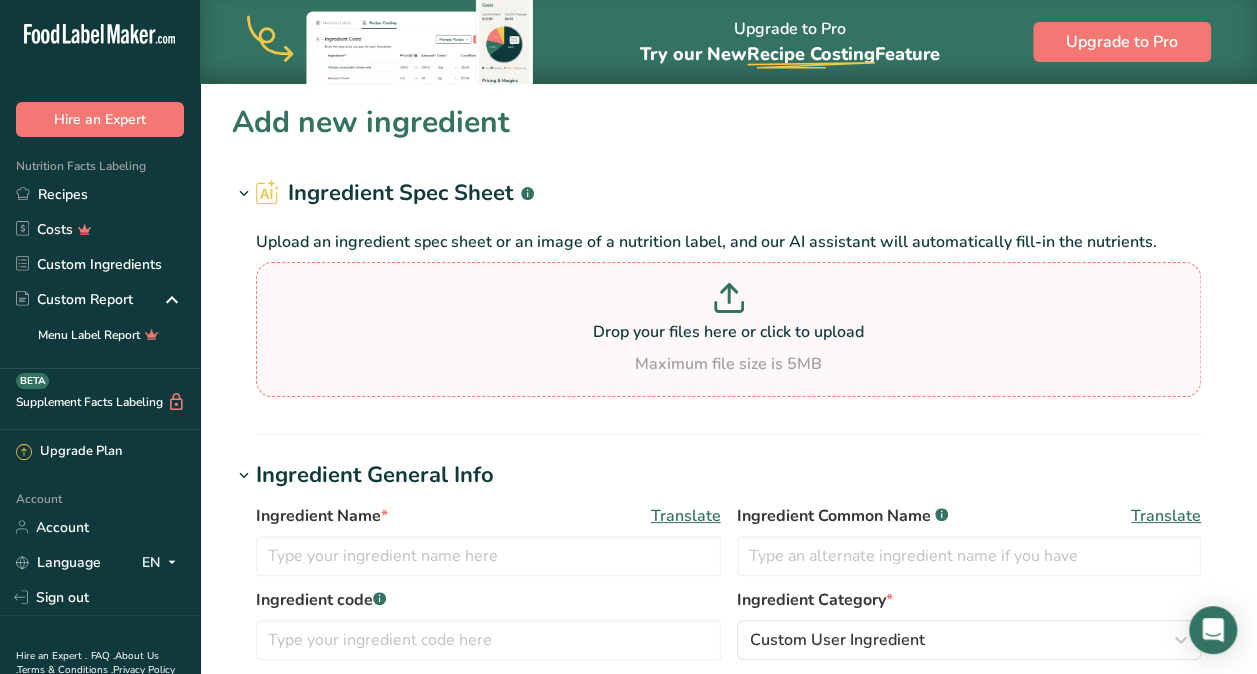 click on "Drop your files here or click to upload
Maximum file size is 5MB" at bounding box center [728, 329] 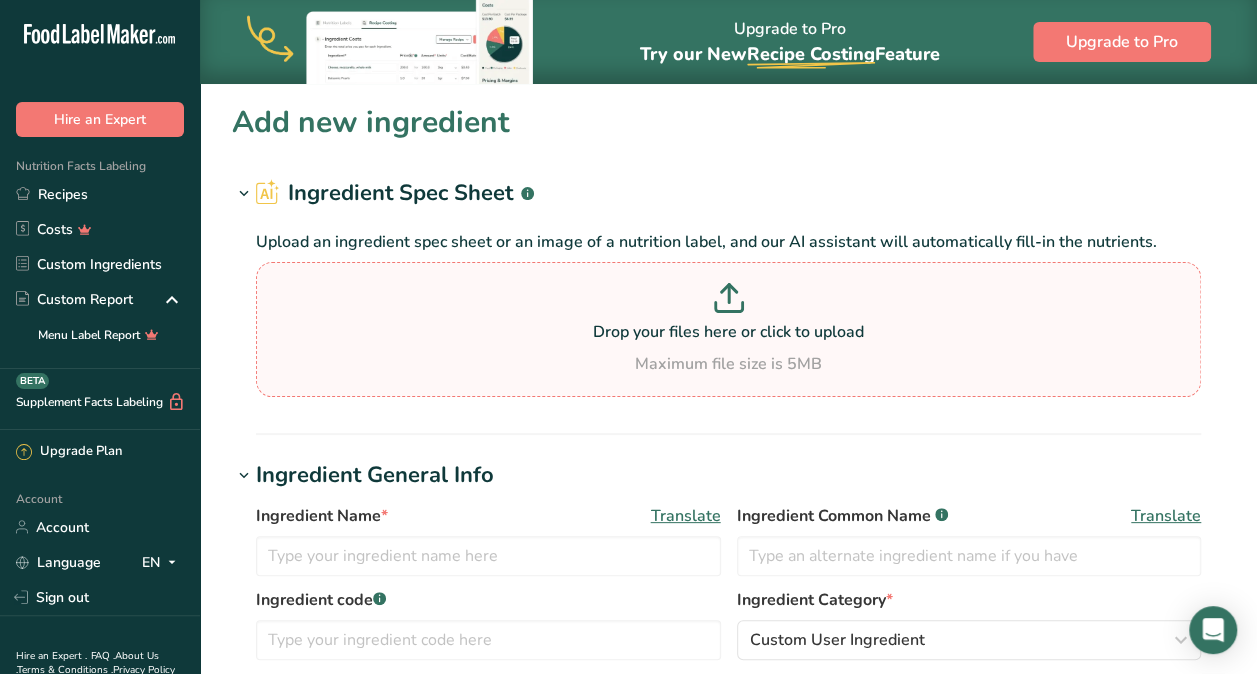 type on "C:\fakepath\Spring Mix.pdf" 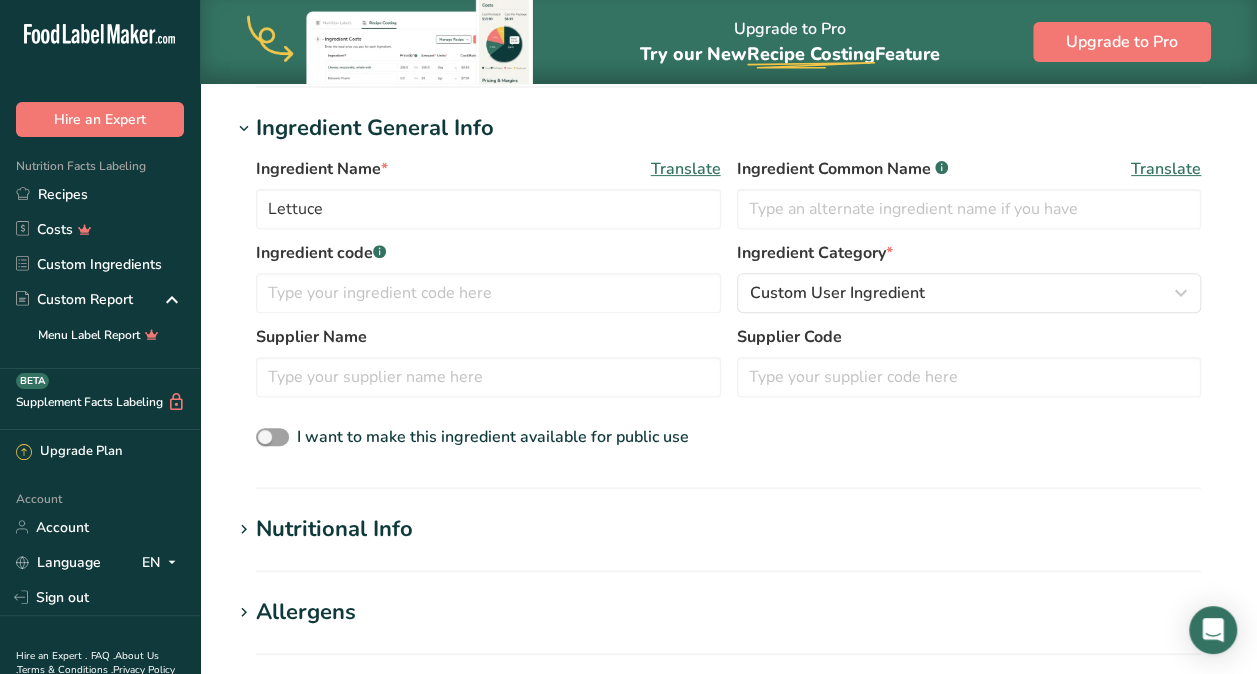scroll, scrollTop: 250, scrollLeft: 0, axis: vertical 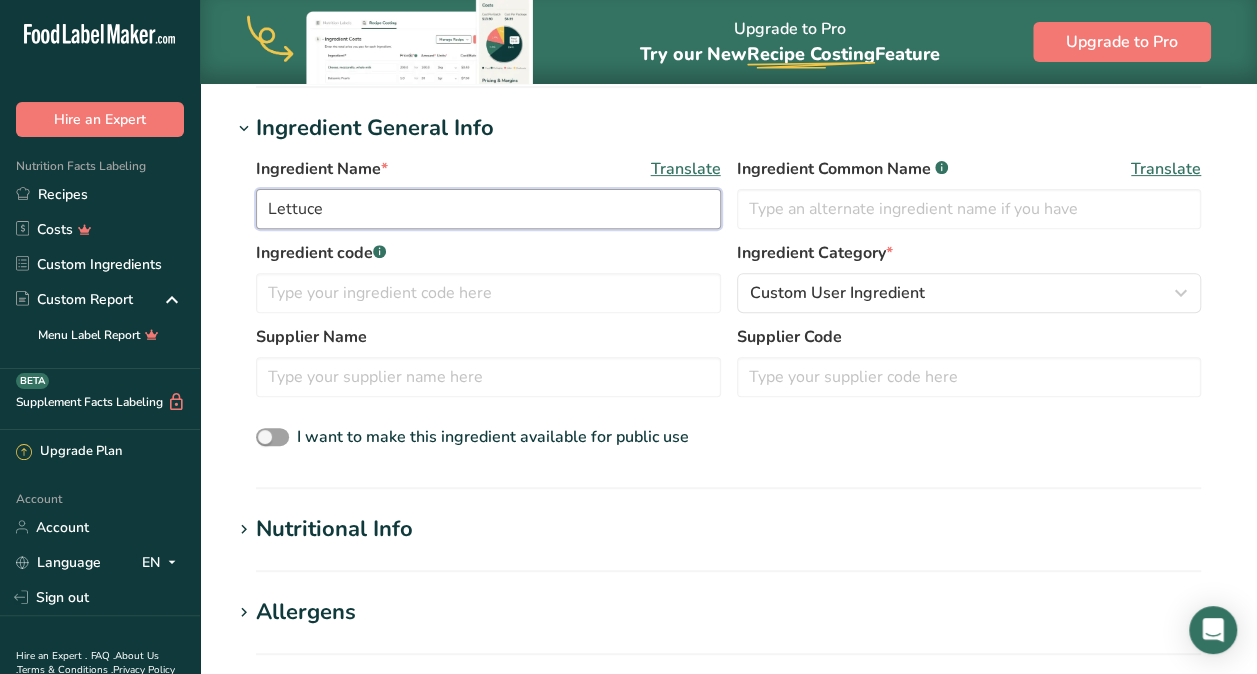 click on "Lettuce" at bounding box center [488, 209] 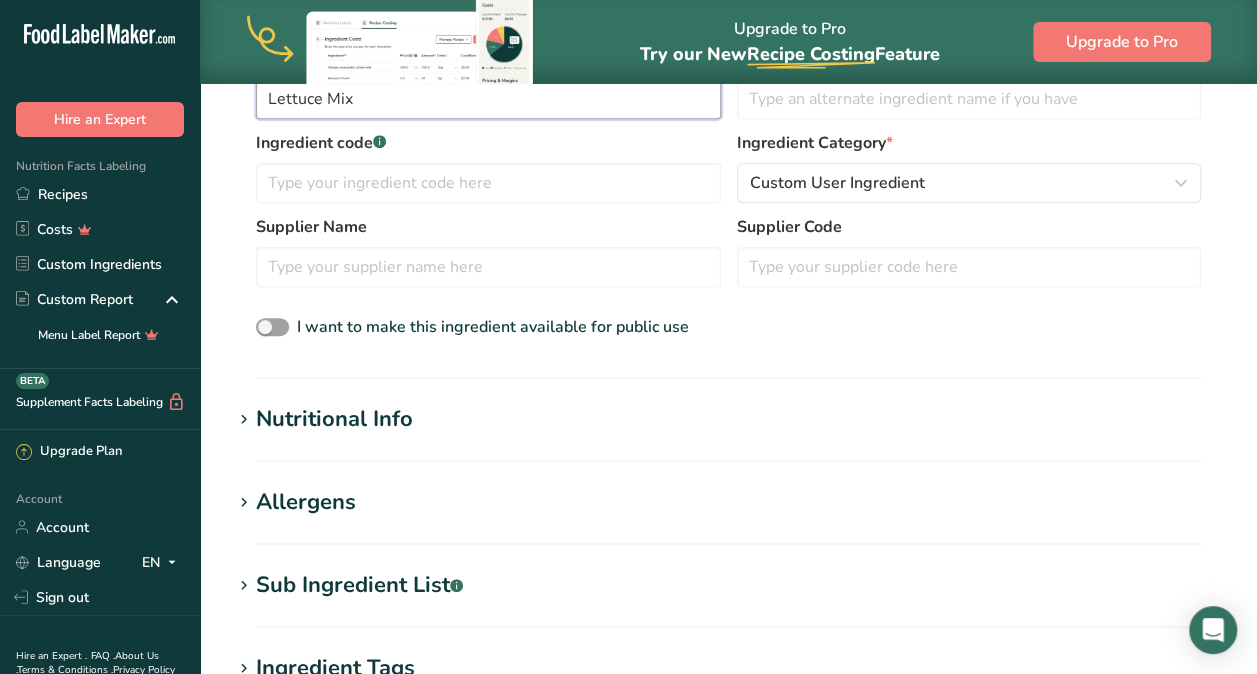 scroll, scrollTop: 554, scrollLeft: 0, axis: vertical 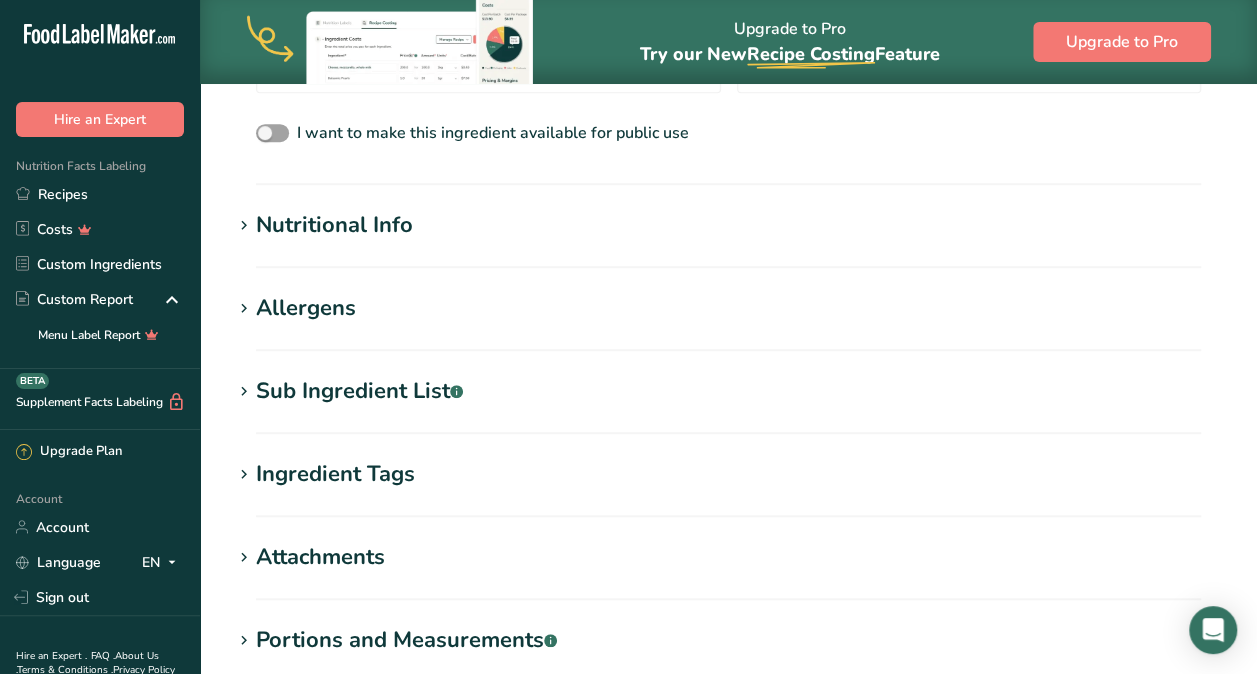 type on "Lettuce Mix" 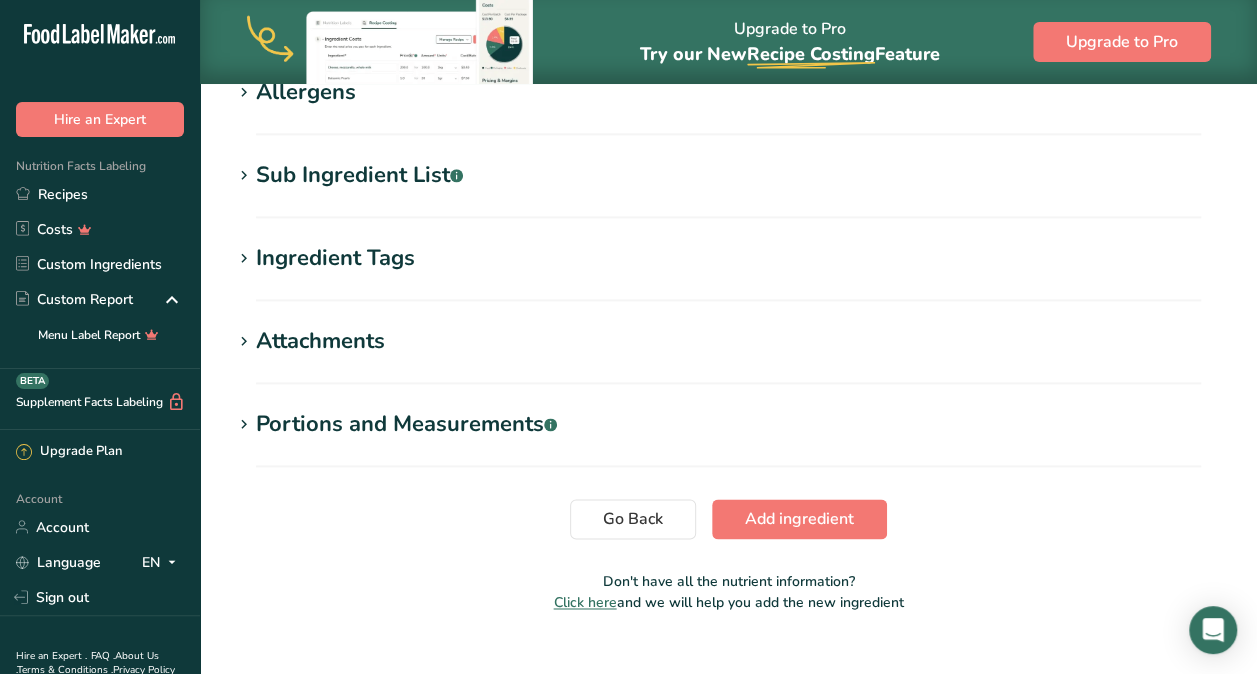 scroll, scrollTop: 1267, scrollLeft: 0, axis: vertical 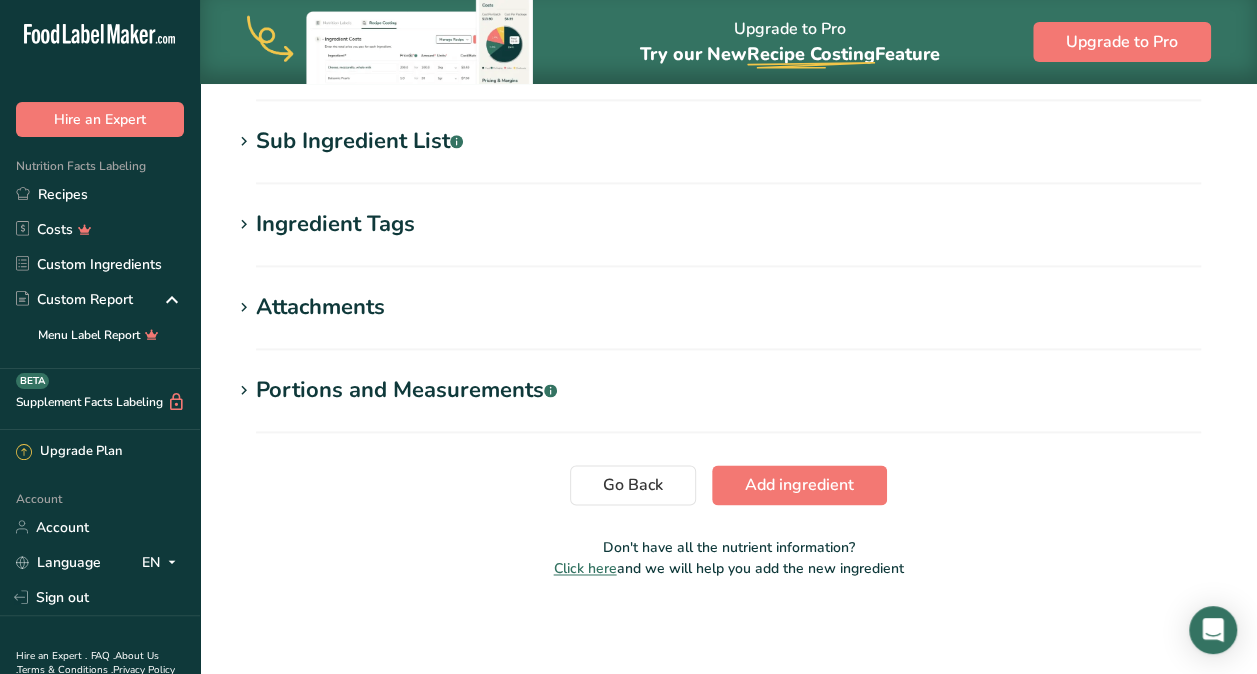 click on "Sub Ingredient List
.a-a{fill:#347362;}.b-a{fill:#fff;}" at bounding box center (359, 141) 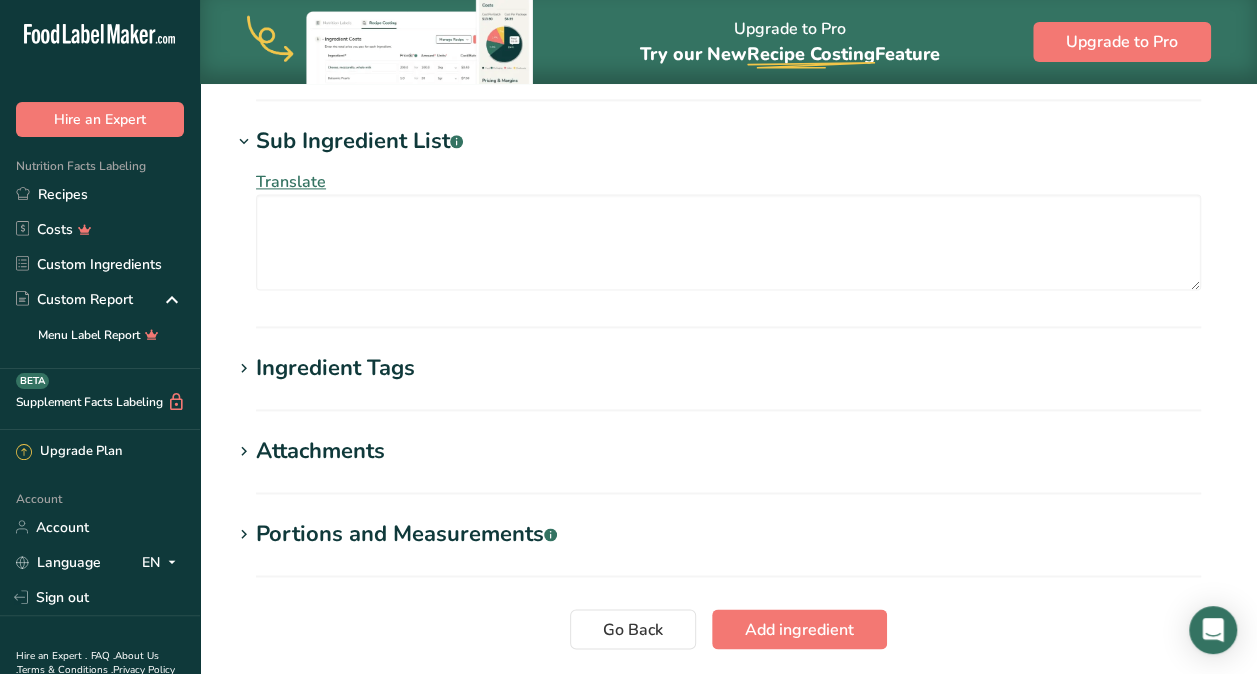 drag, startPoint x: 326, startPoint y: 372, endPoint x: 746, endPoint y: 557, distance: 458.939 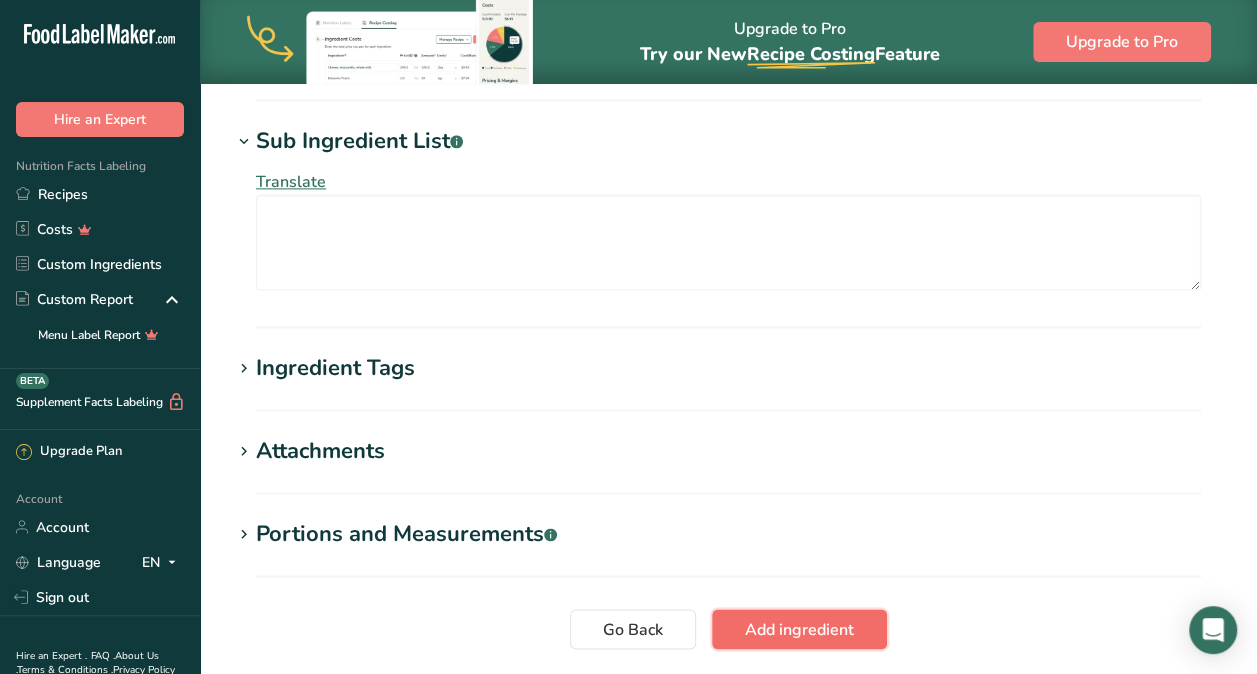 drag, startPoint x: 746, startPoint y: 557, endPoint x: 787, endPoint y: 618, distance: 73.4983 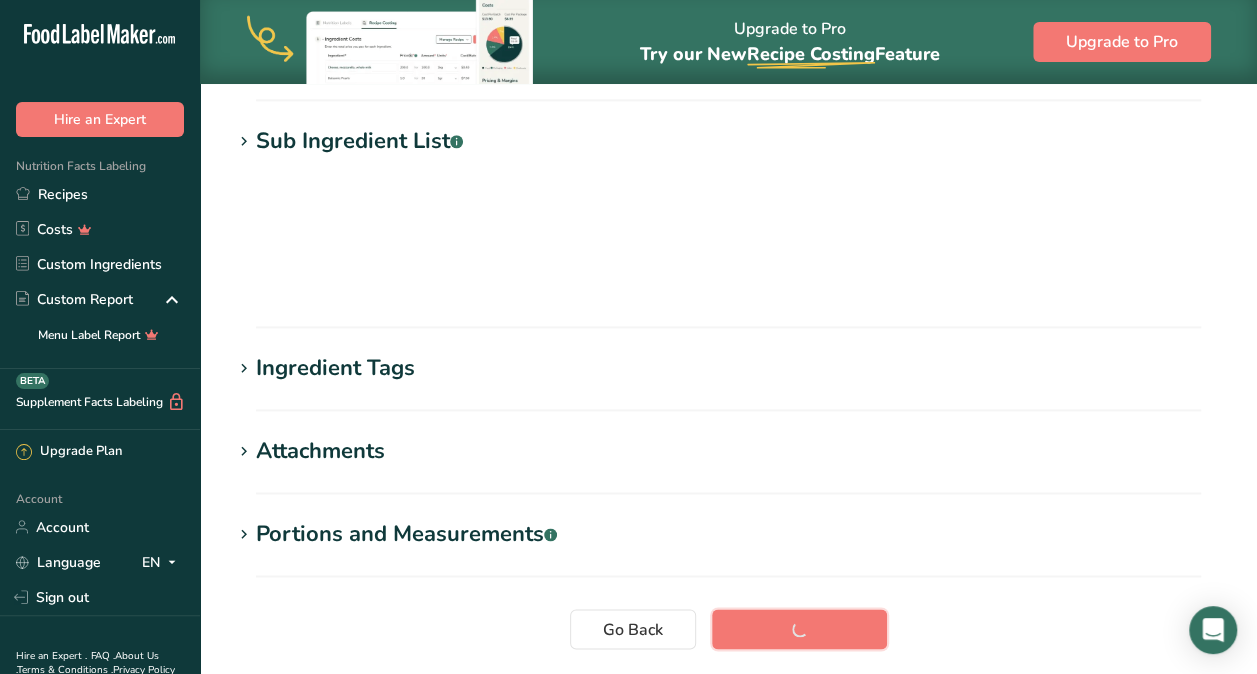 scroll, scrollTop: 385, scrollLeft: 0, axis: vertical 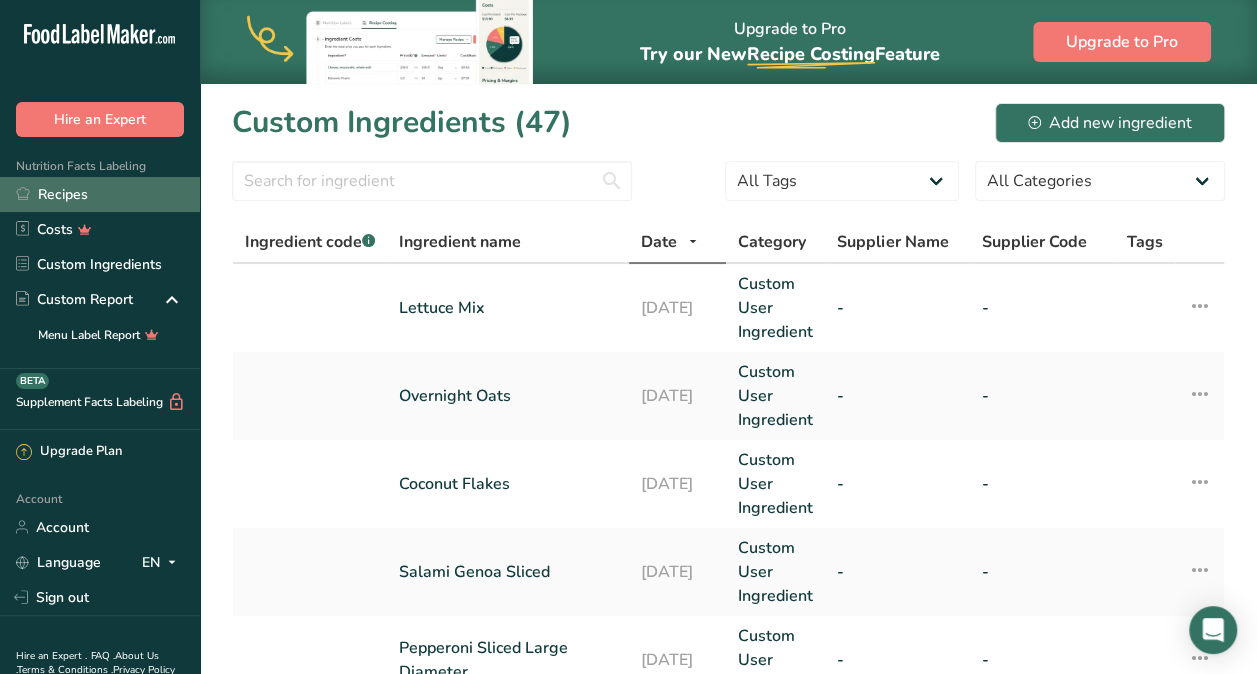 click on "Recipes" at bounding box center [100, 194] 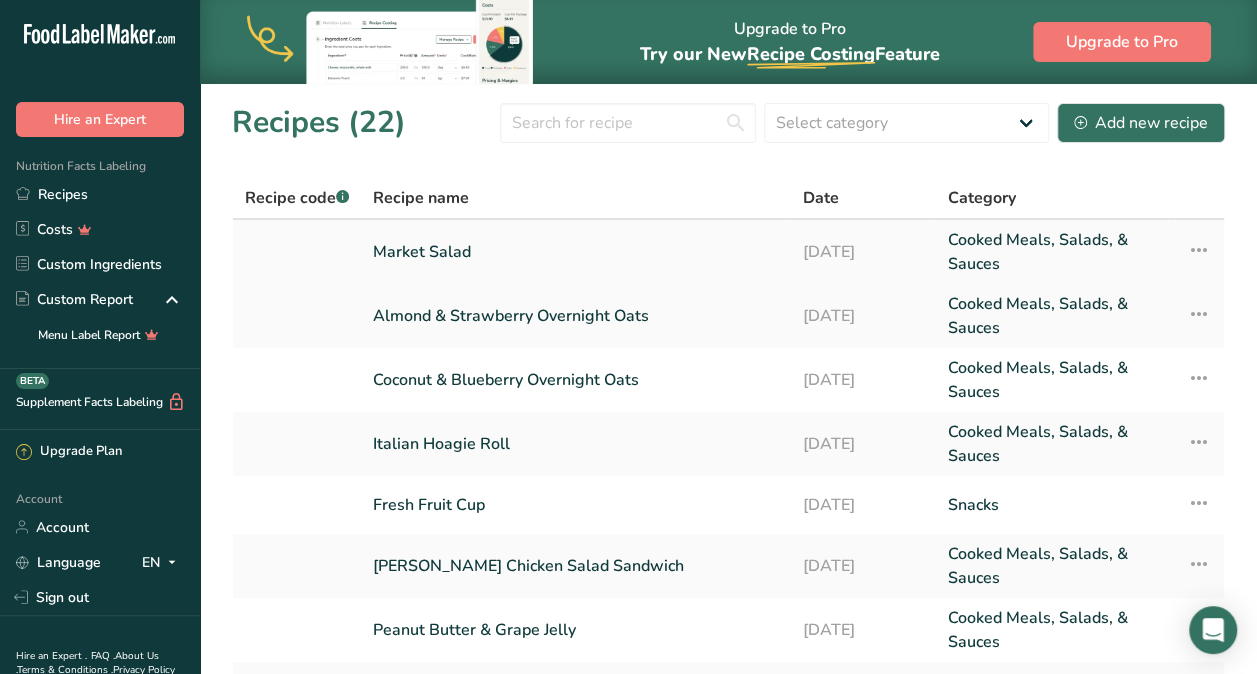 click on "Market Salad" at bounding box center (576, 252) 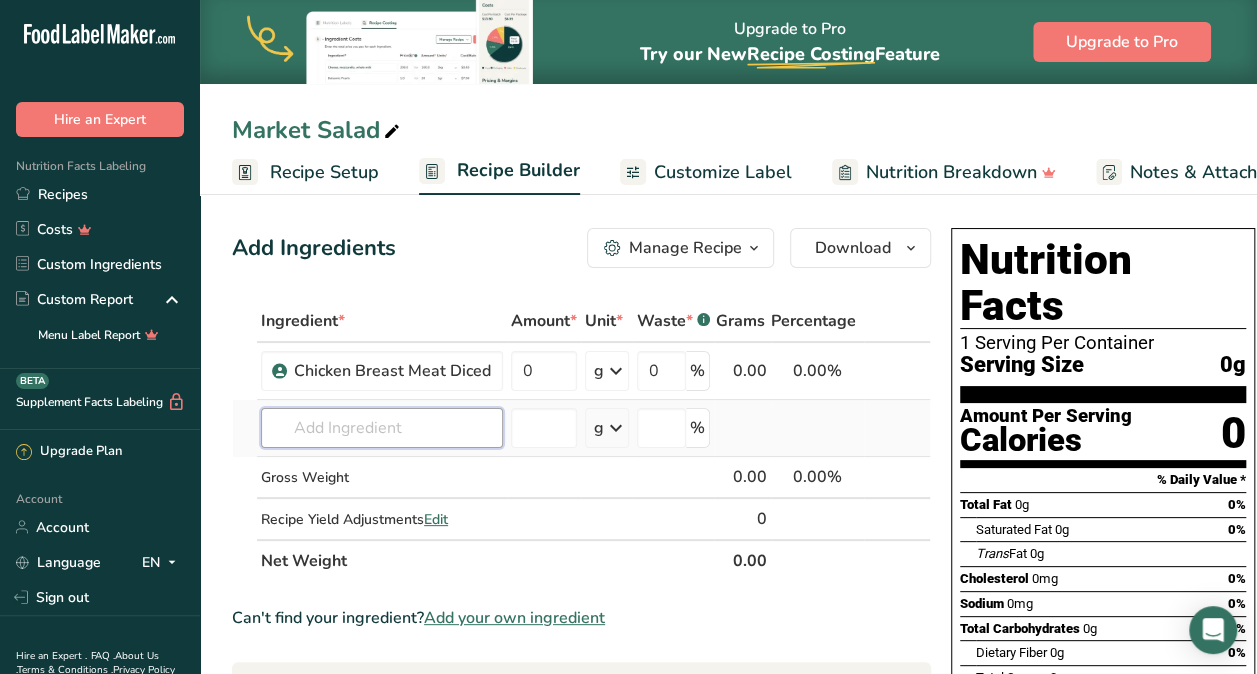 click at bounding box center (382, 428) 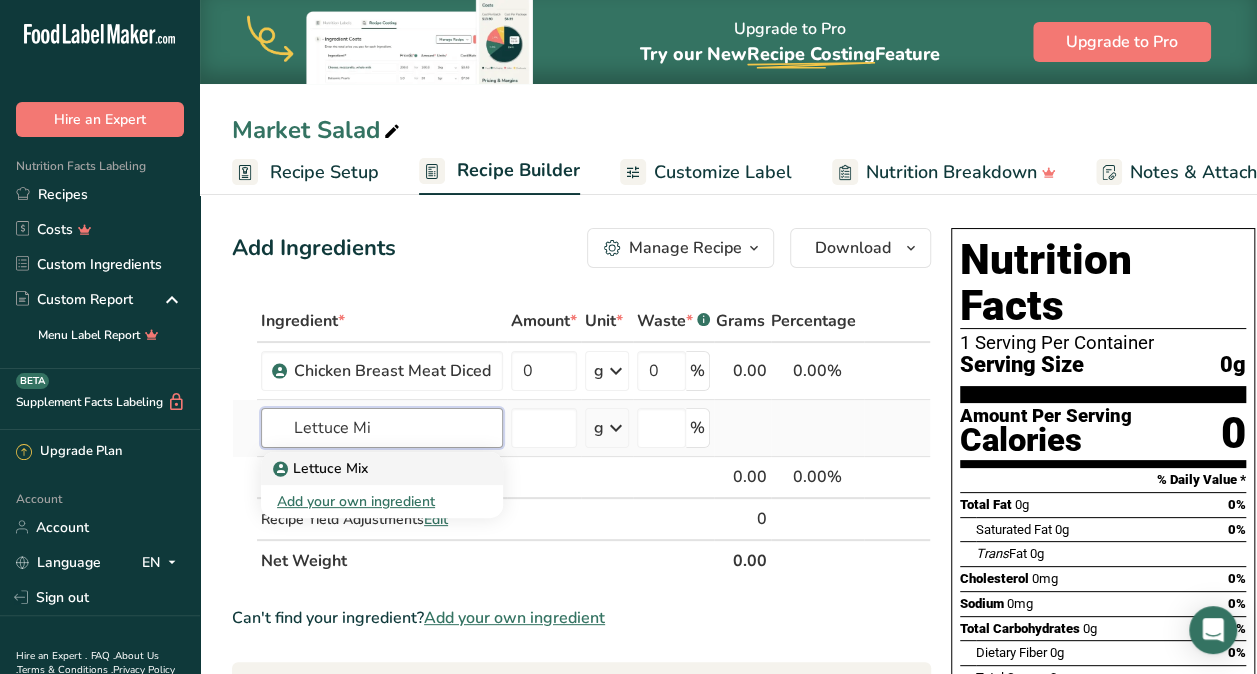 type on "Lettuce Mi" 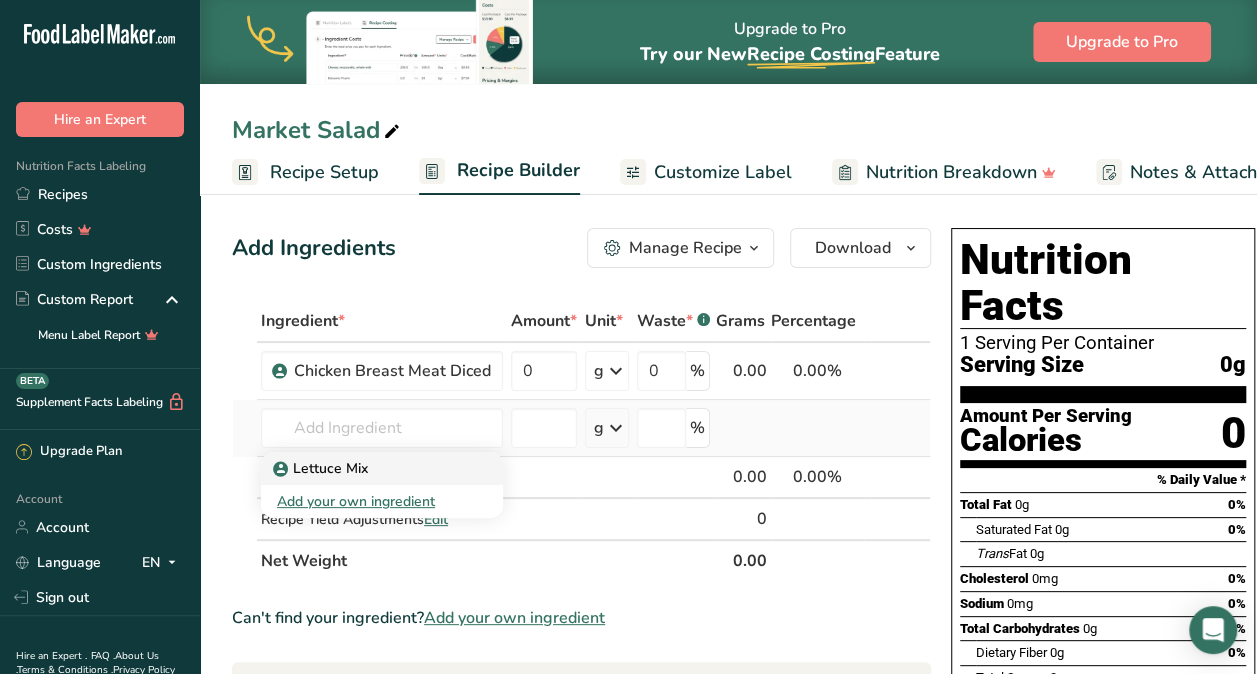 click on "Lettuce Mix" at bounding box center (322, 468) 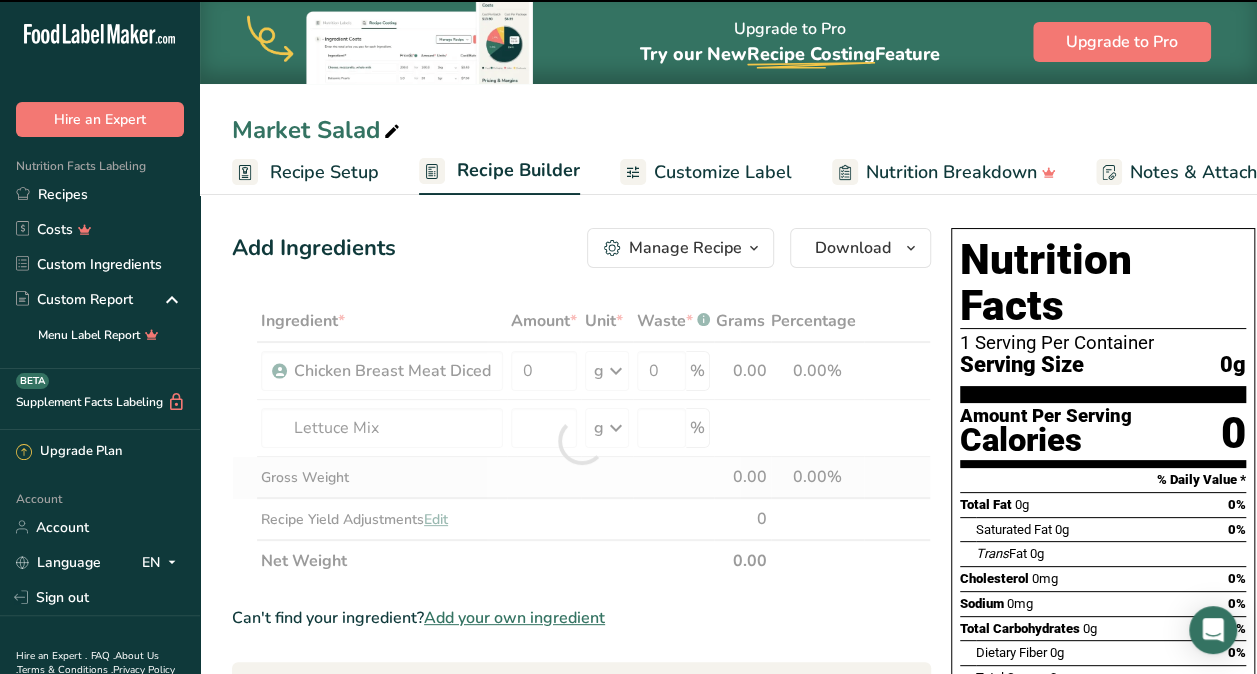 type on "0" 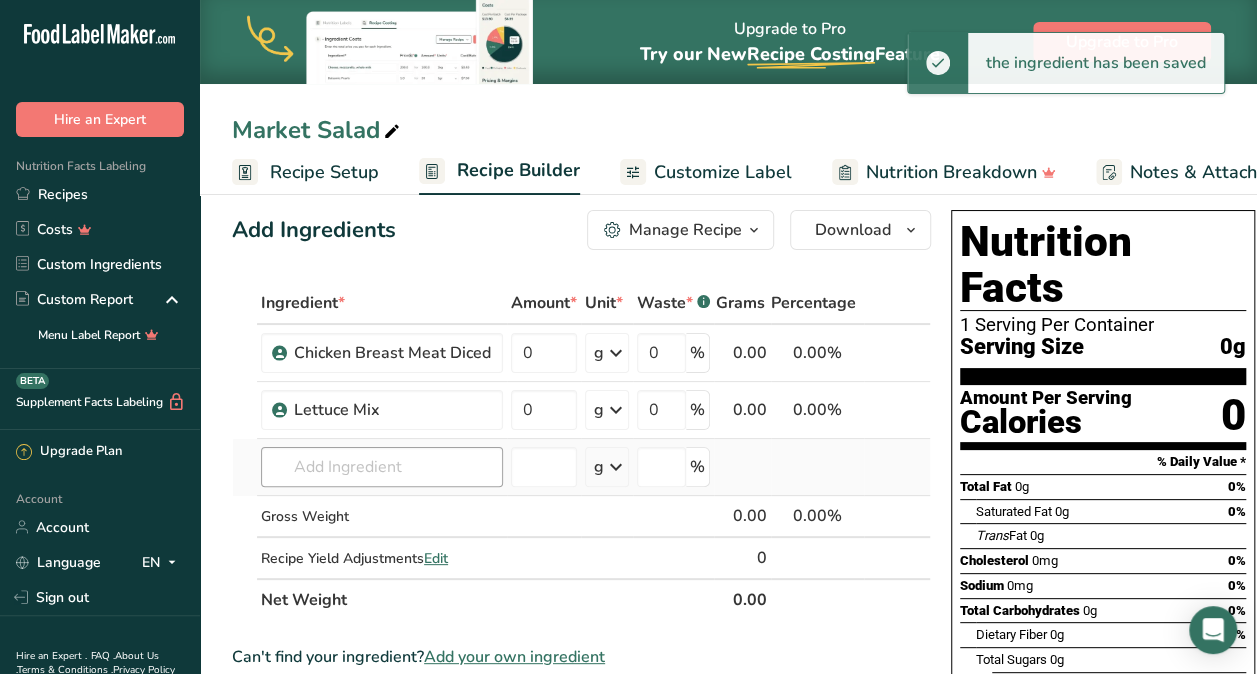 scroll, scrollTop: 22, scrollLeft: 0, axis: vertical 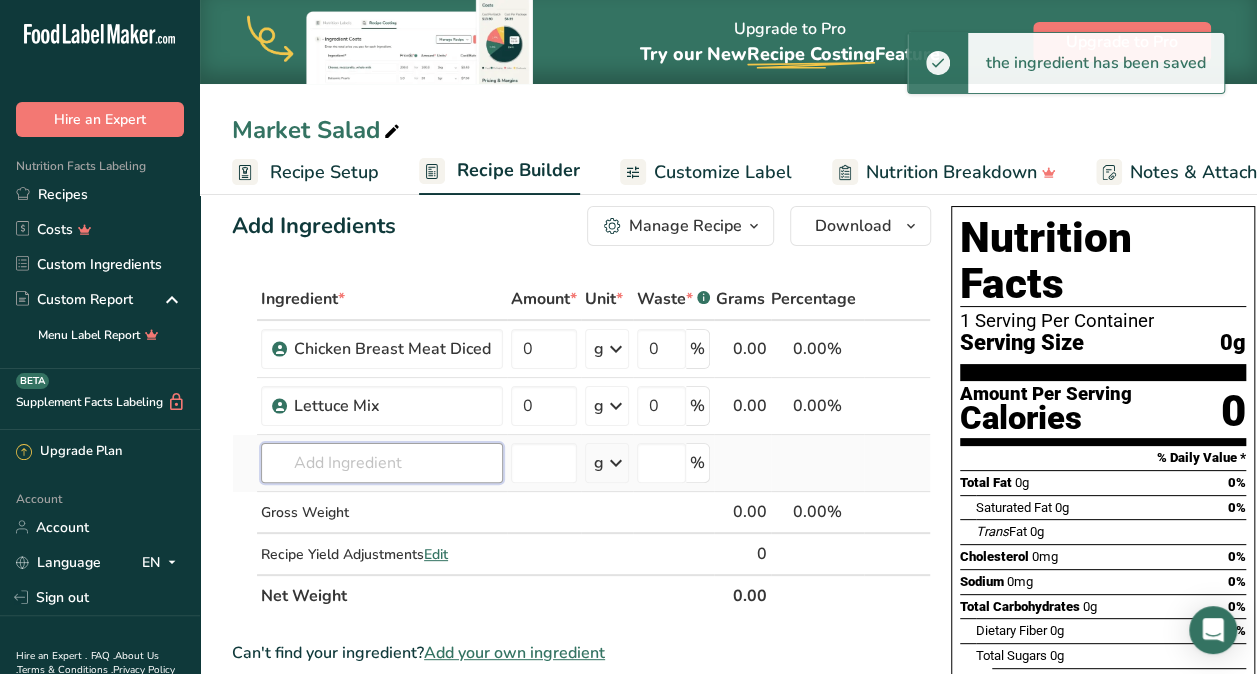 click at bounding box center (382, 463) 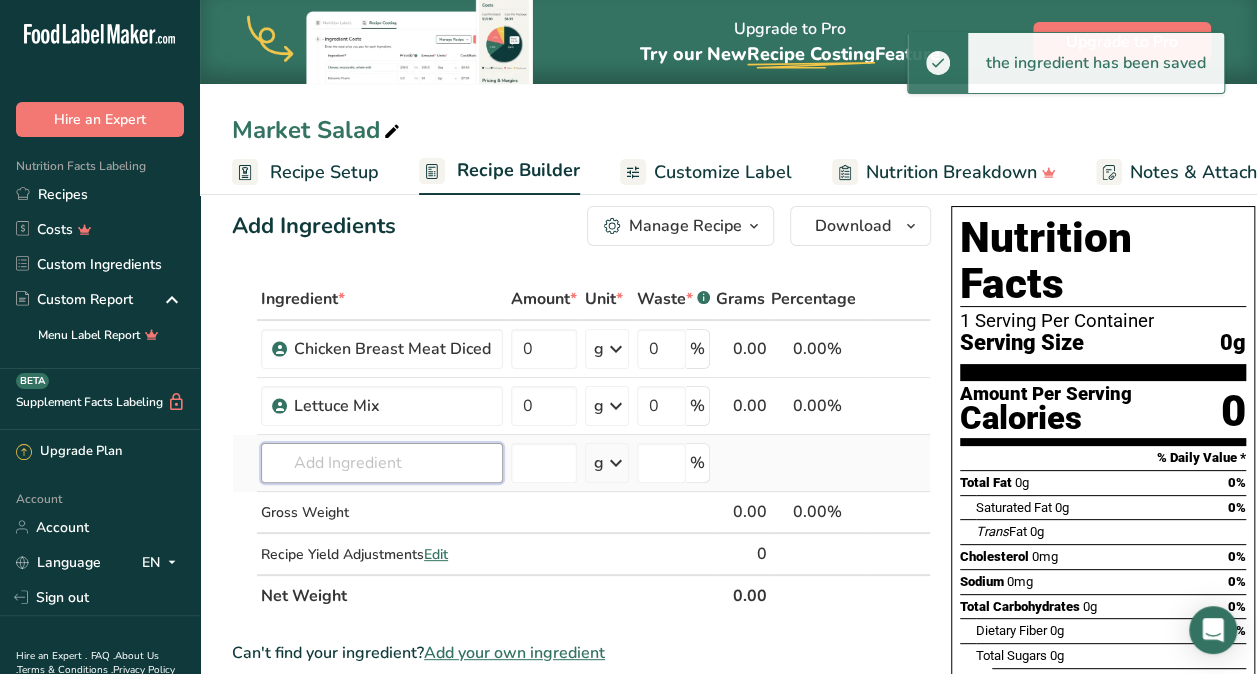 click at bounding box center (382, 463) 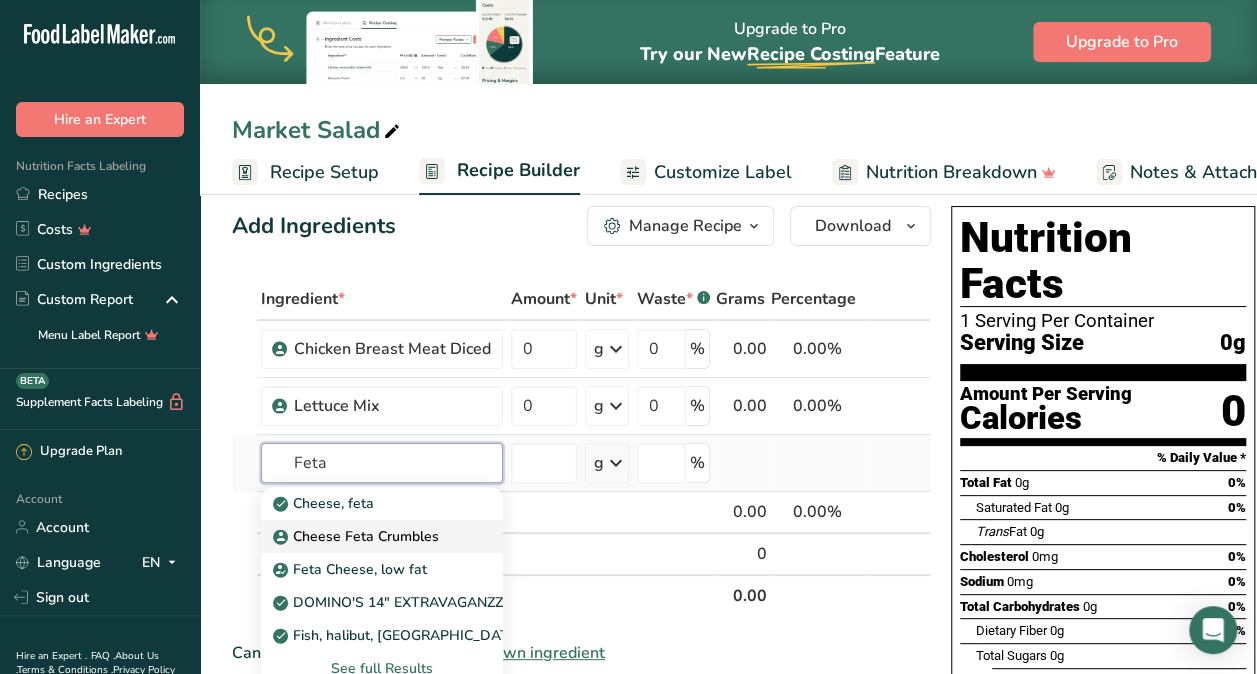 type on "Feta" 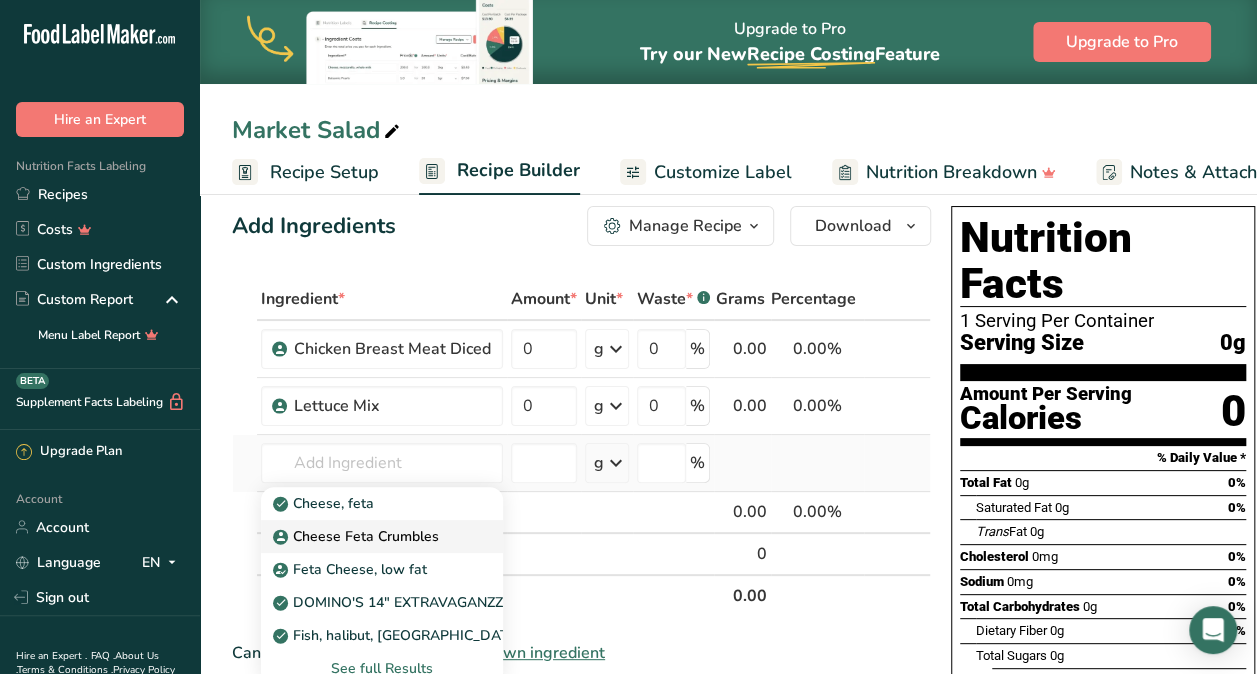 click on "Cheese Feta Crumbles" at bounding box center (358, 536) 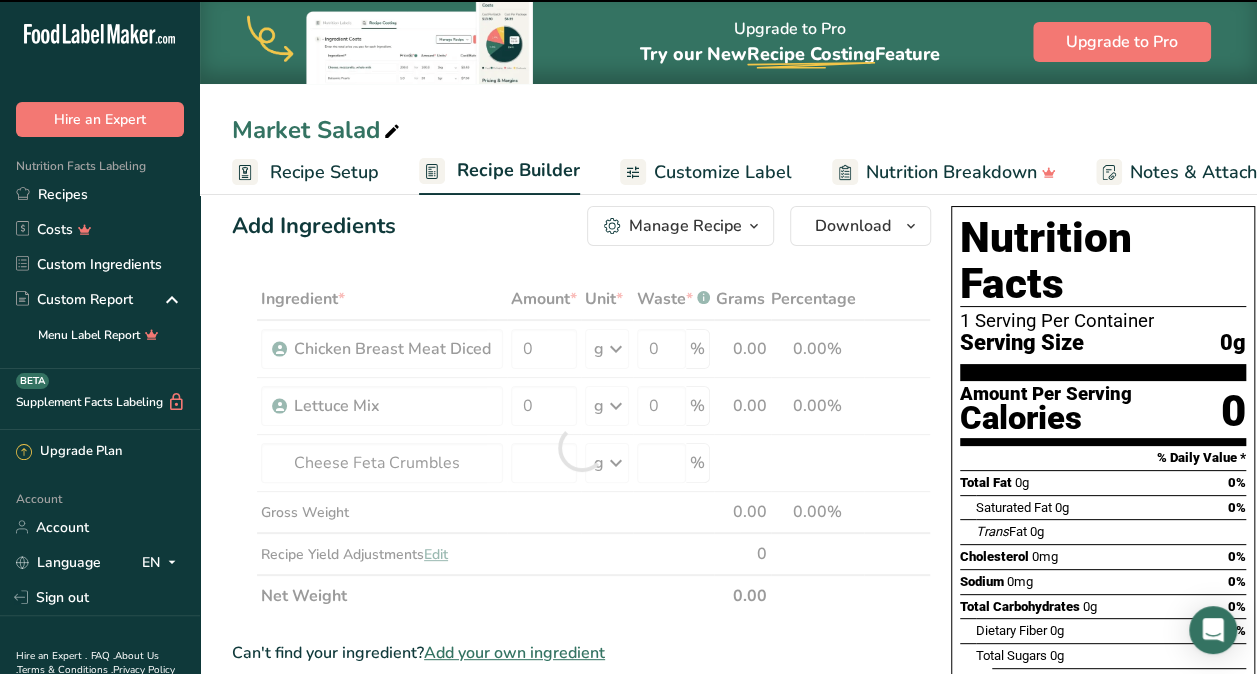 type on "0" 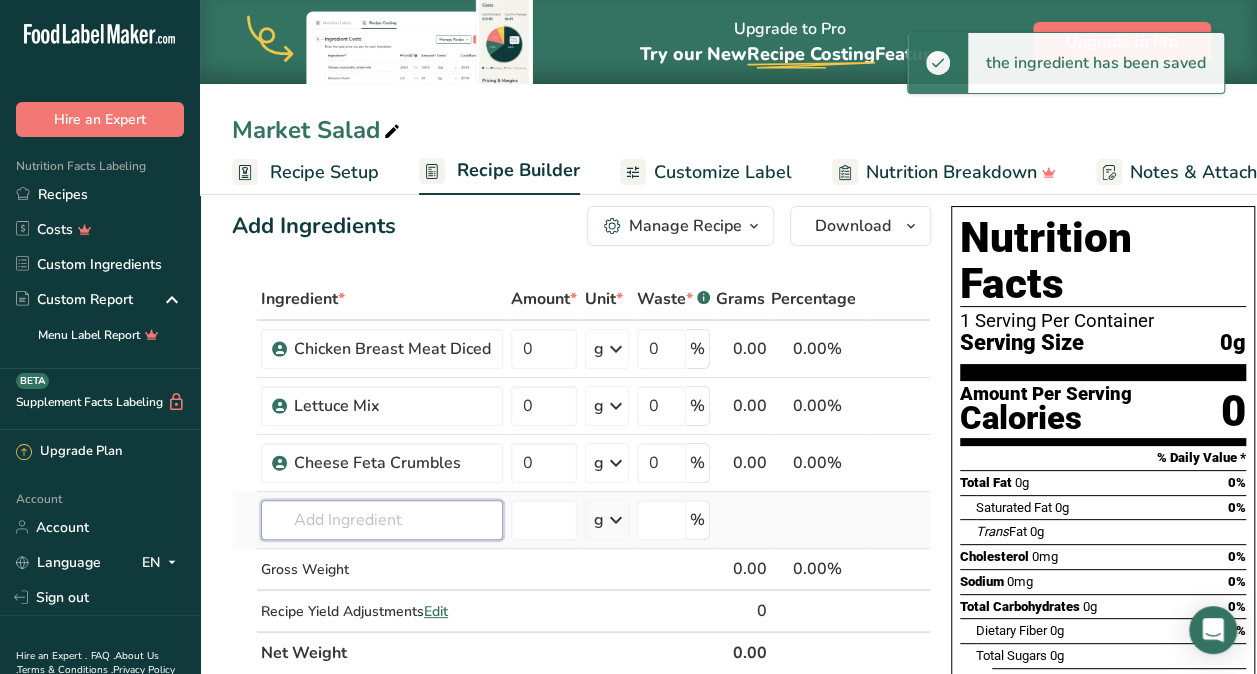 click at bounding box center (382, 520) 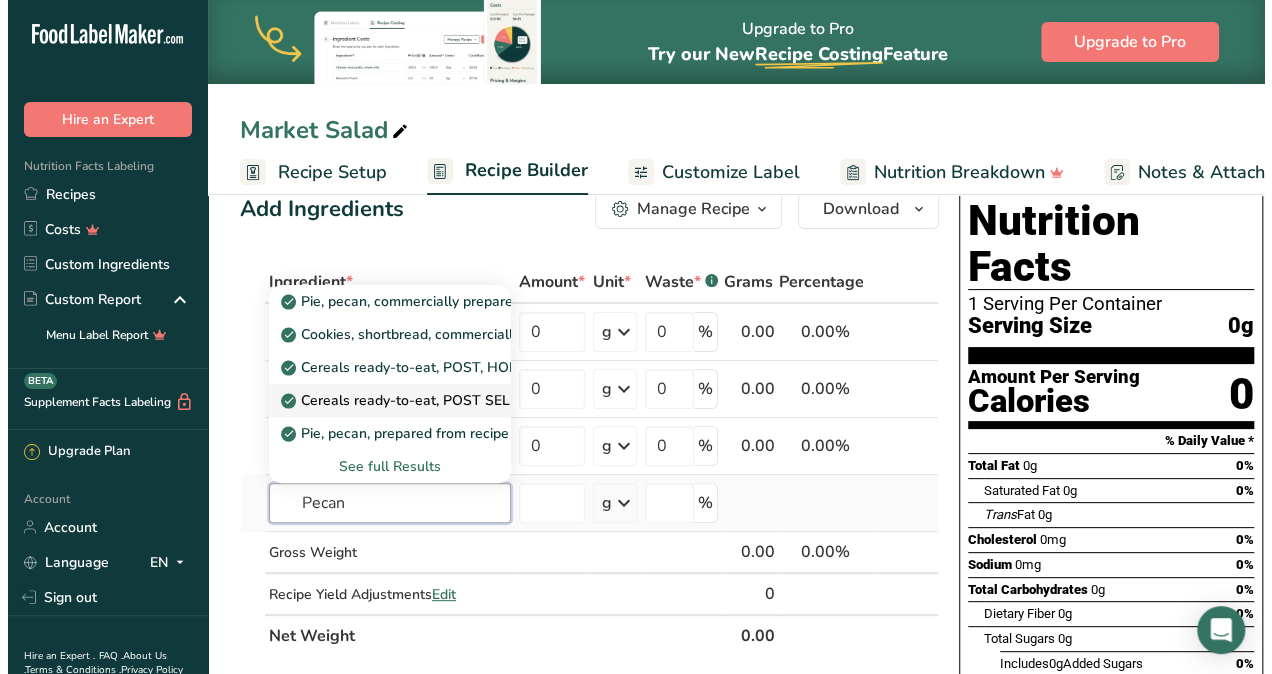 scroll, scrollTop: 69, scrollLeft: 0, axis: vertical 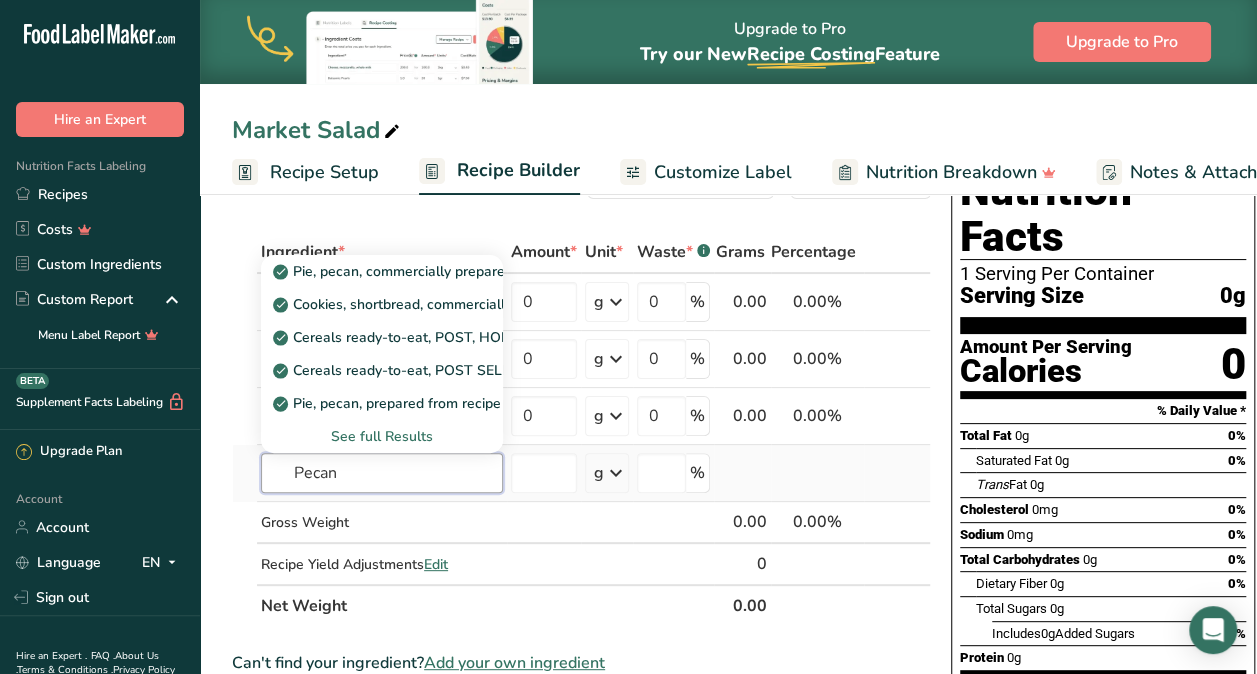 type on "Pecan" 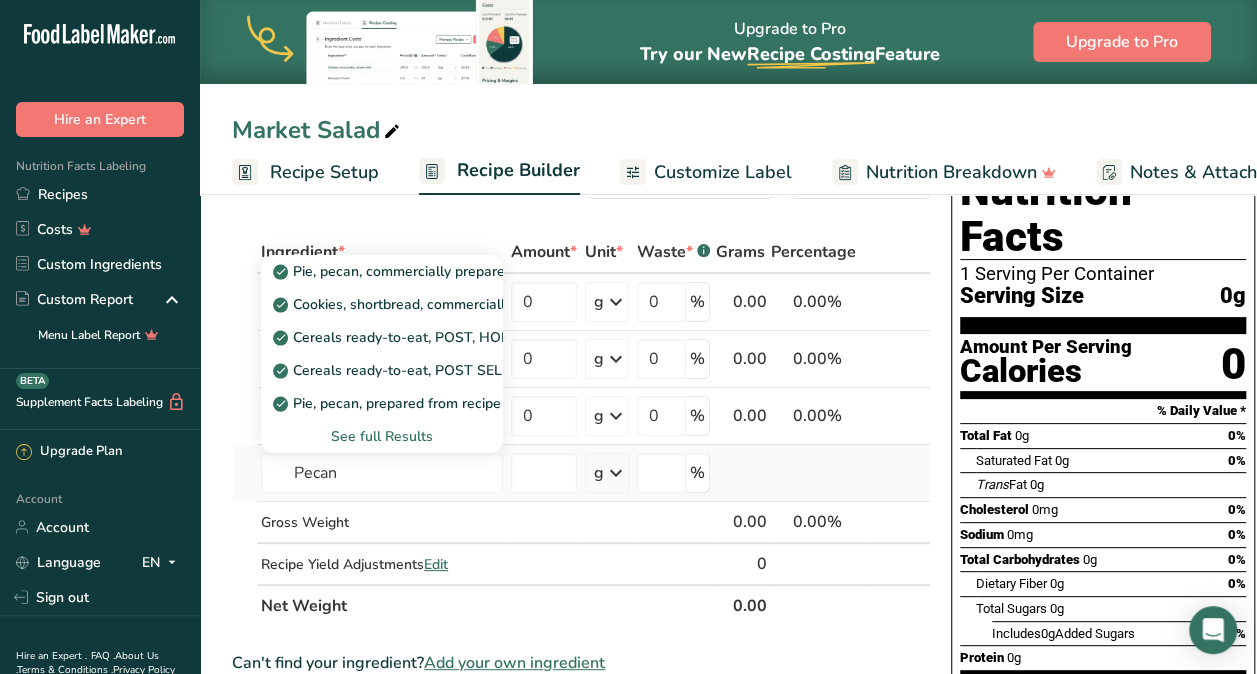 type 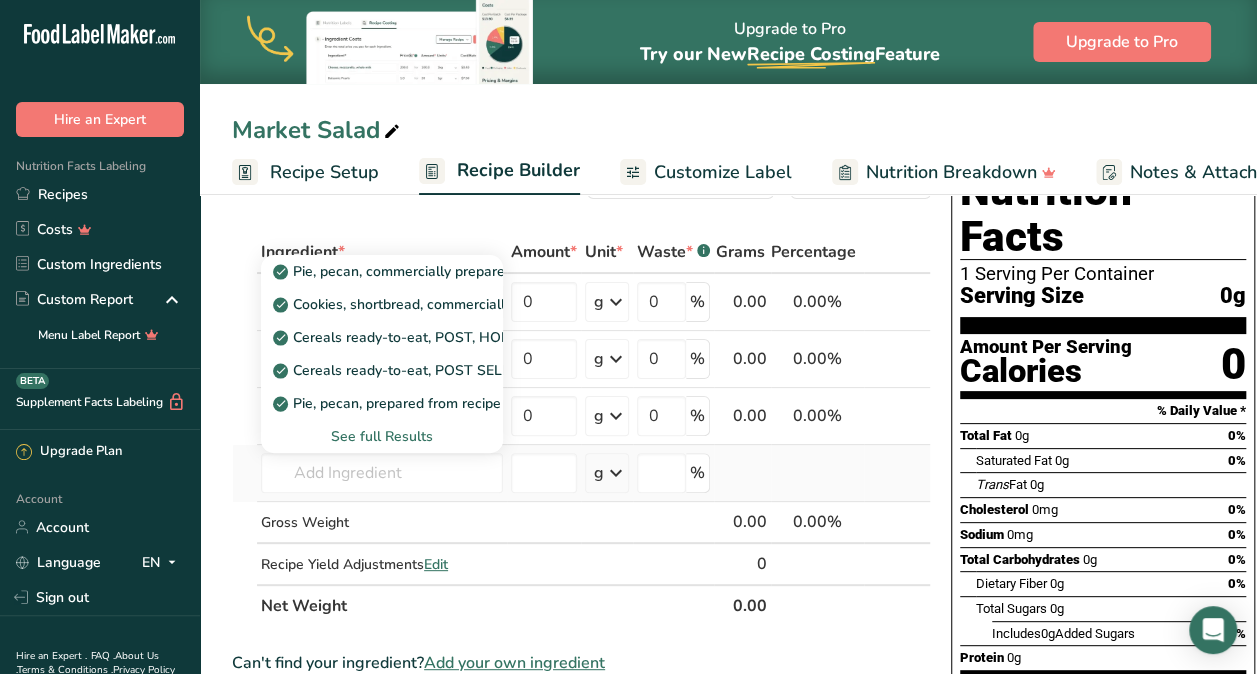 click on "See full Results" at bounding box center [382, 436] 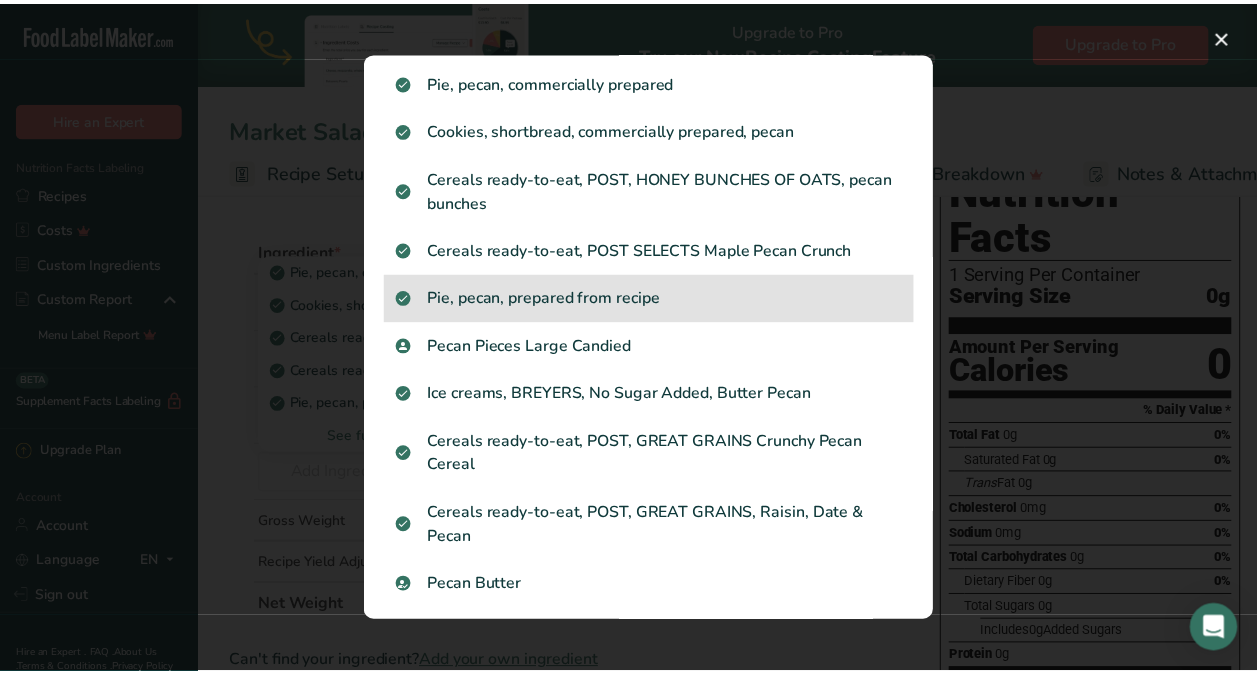 scroll, scrollTop: 52, scrollLeft: 0, axis: vertical 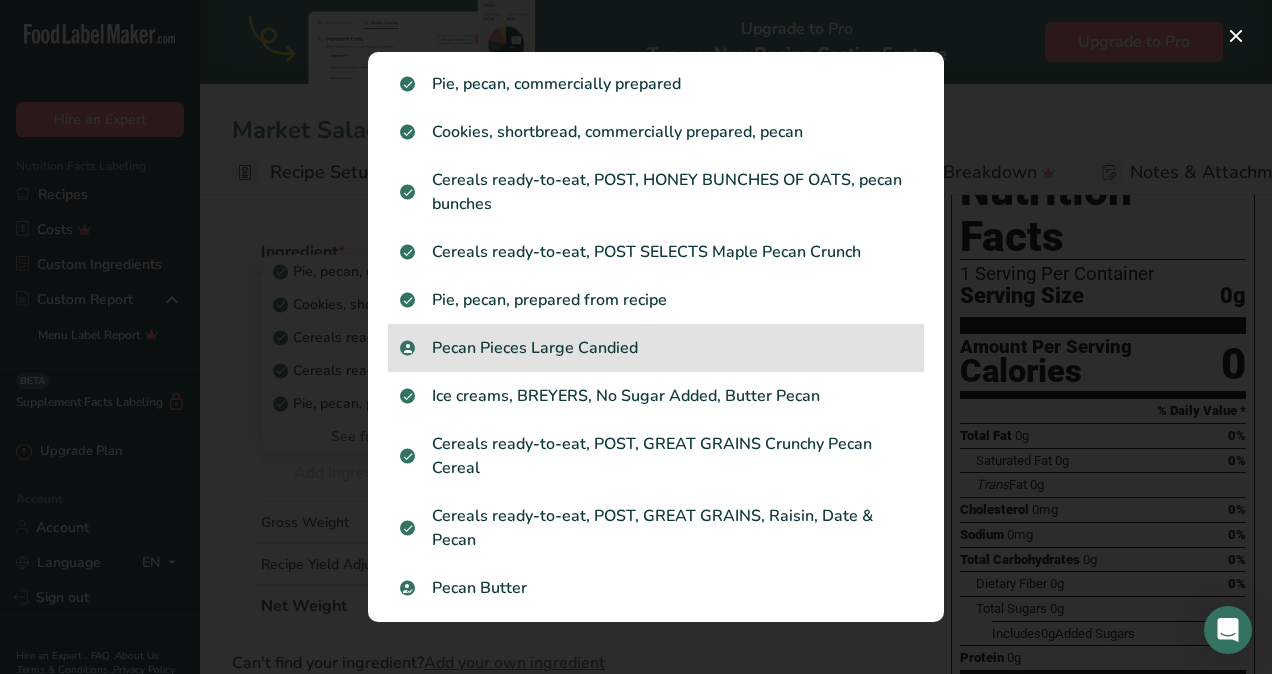 click on "Pecan Pieces Large Candied" at bounding box center [656, 348] 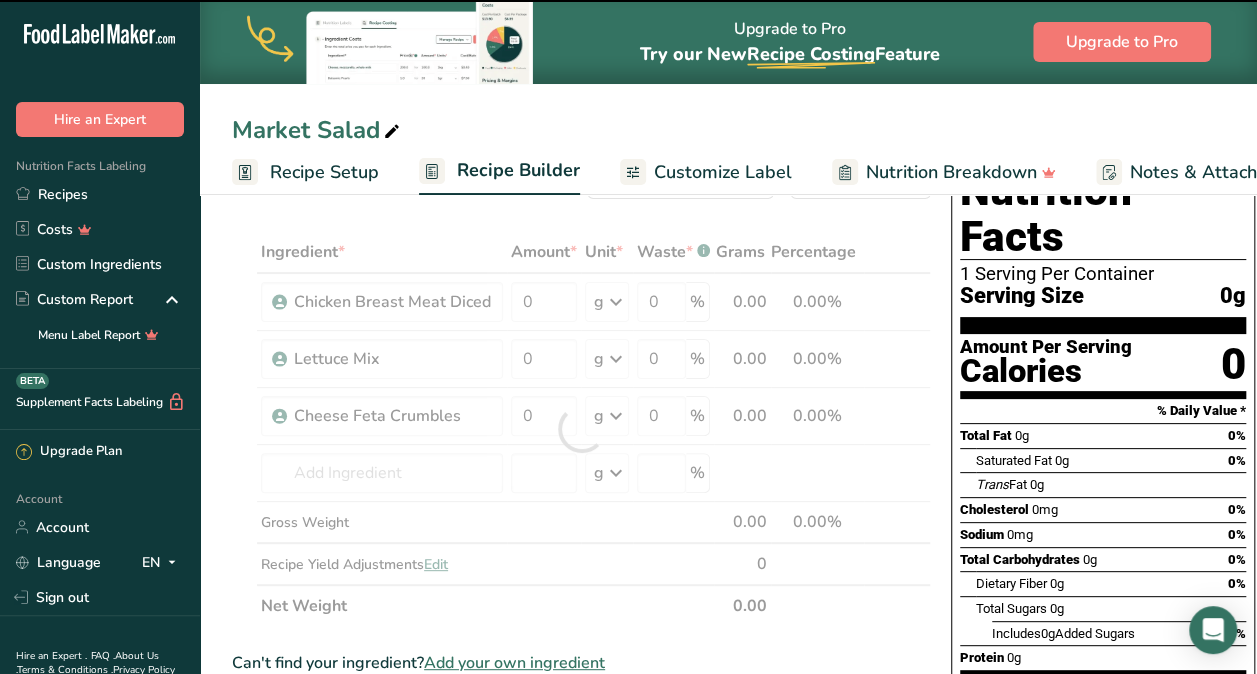type on "0" 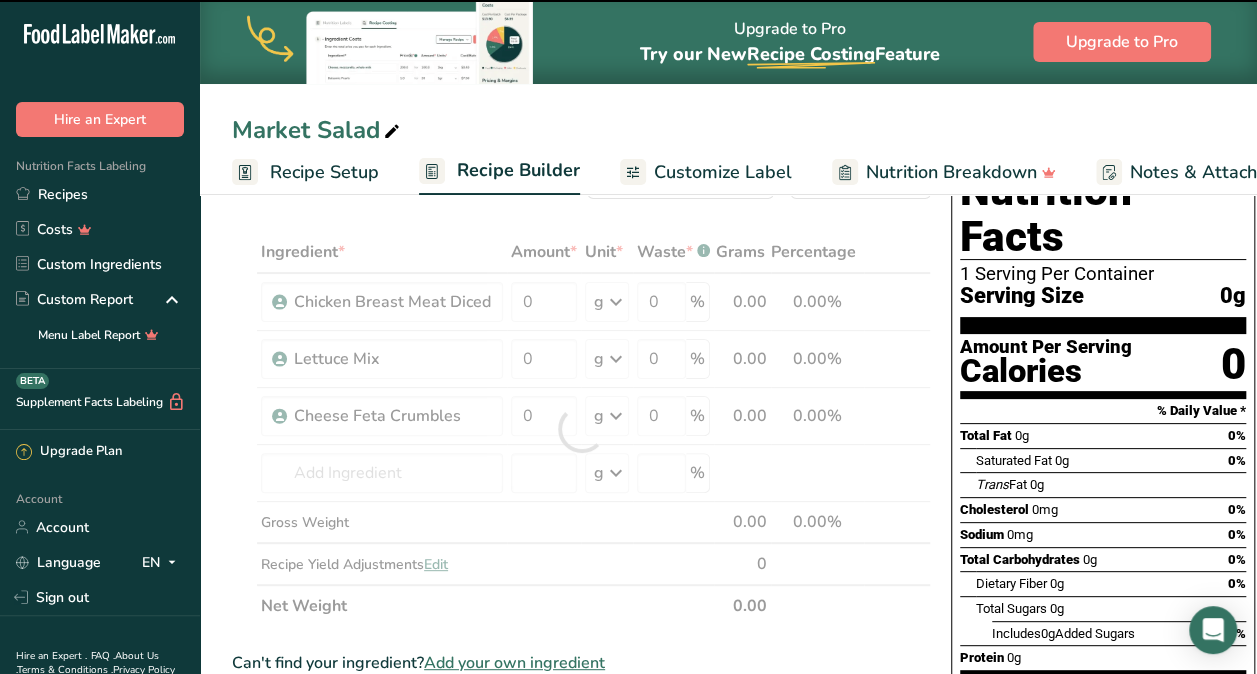 type on "0" 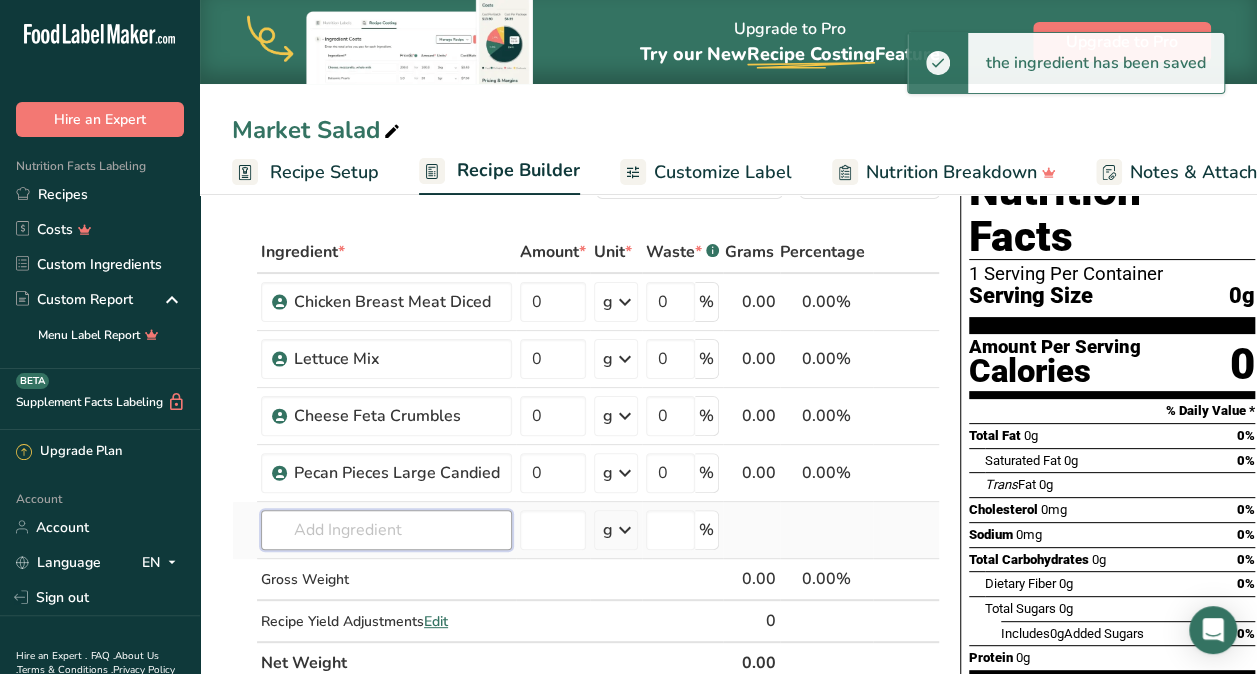 click at bounding box center [386, 530] 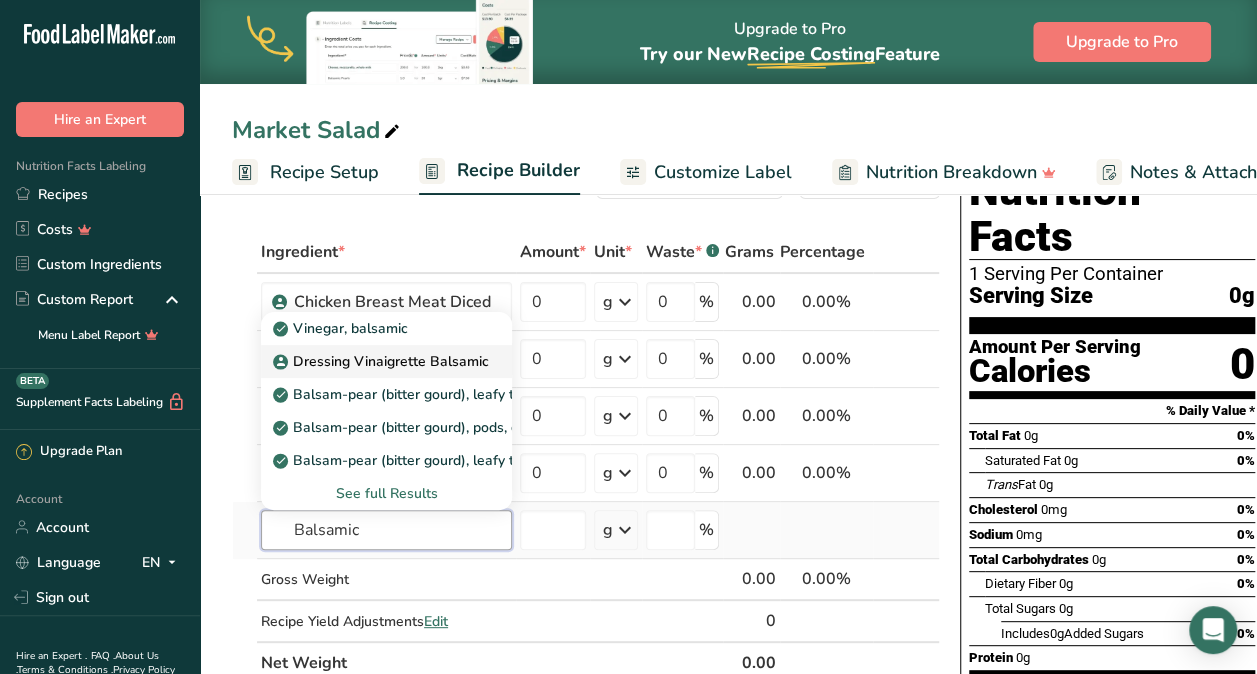 type on "Balsamic" 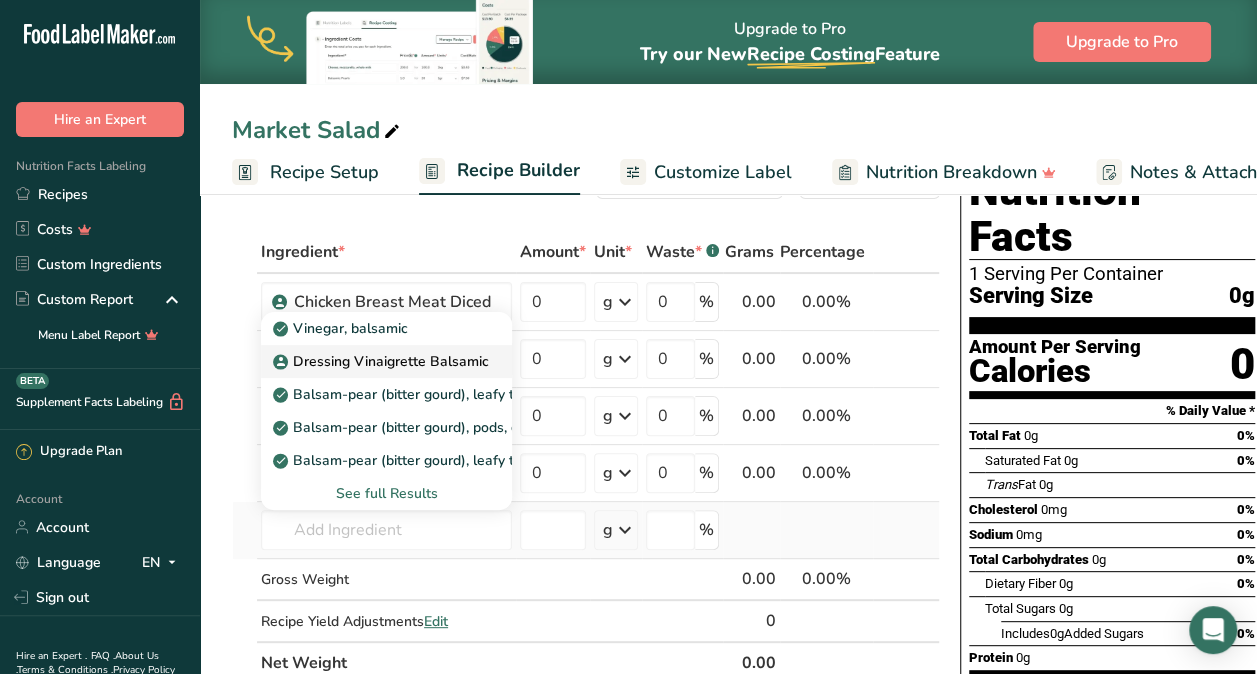 click on "Dressing Vinaigrette Balsamic" at bounding box center [383, 361] 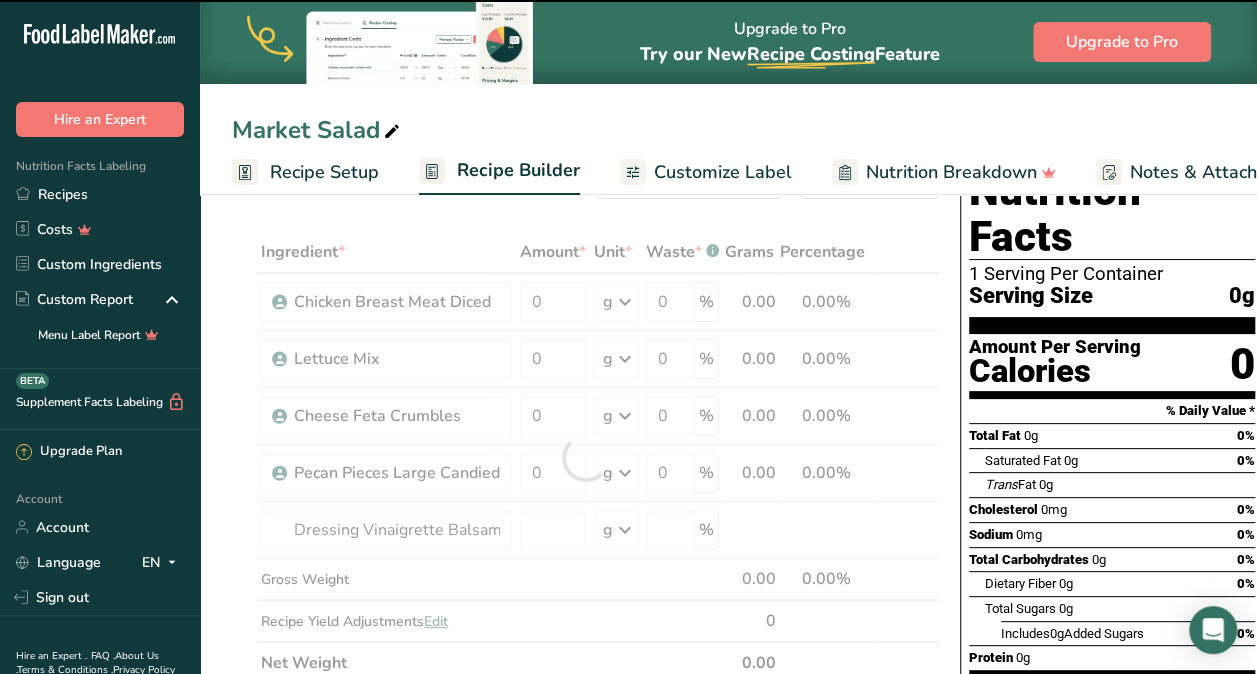type on "0" 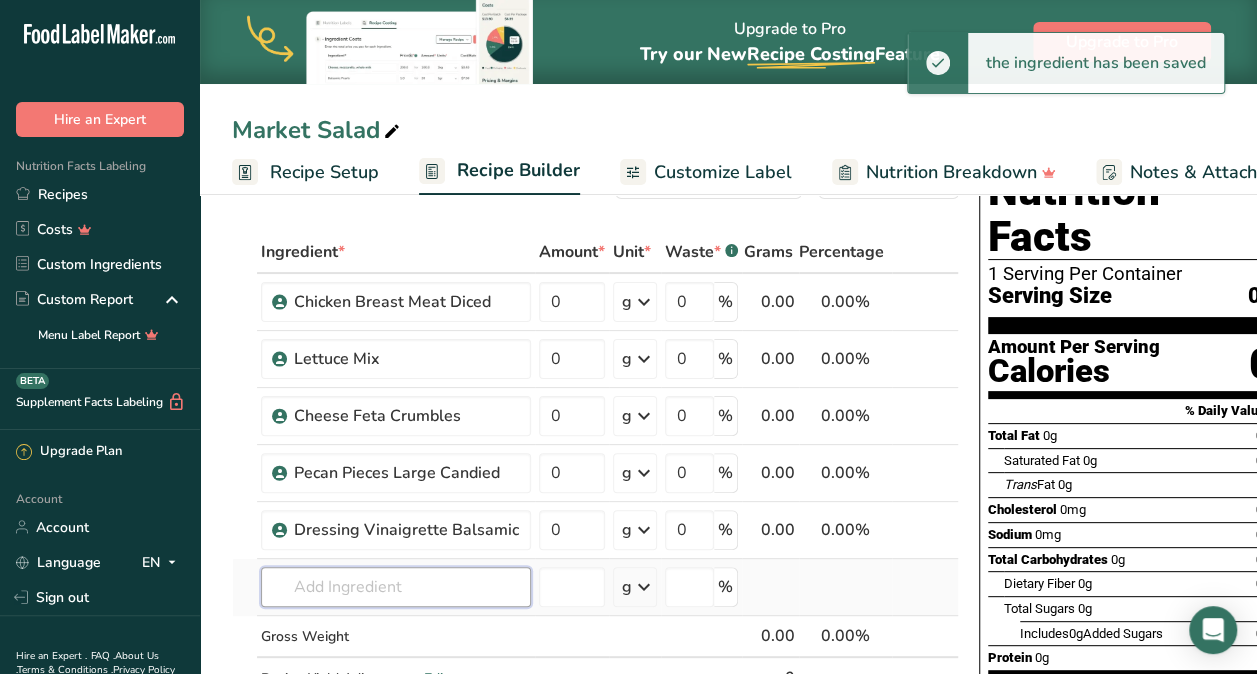 click at bounding box center [396, 587] 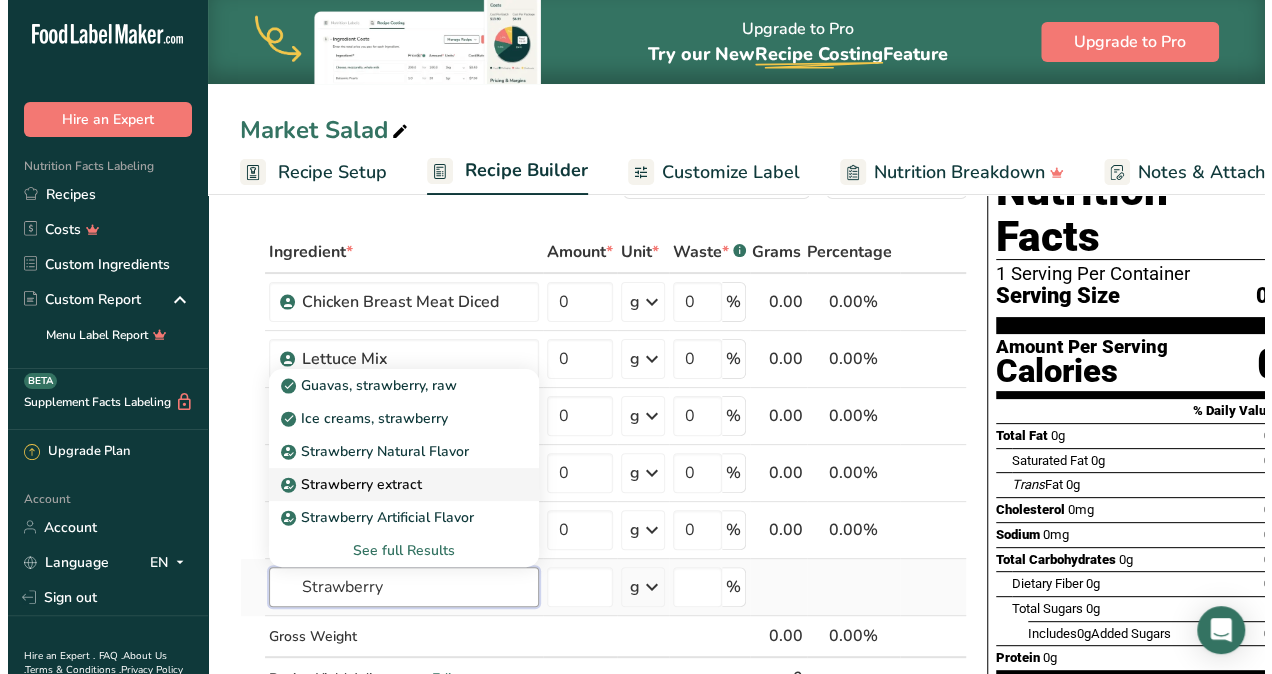 scroll, scrollTop: 103, scrollLeft: 0, axis: vertical 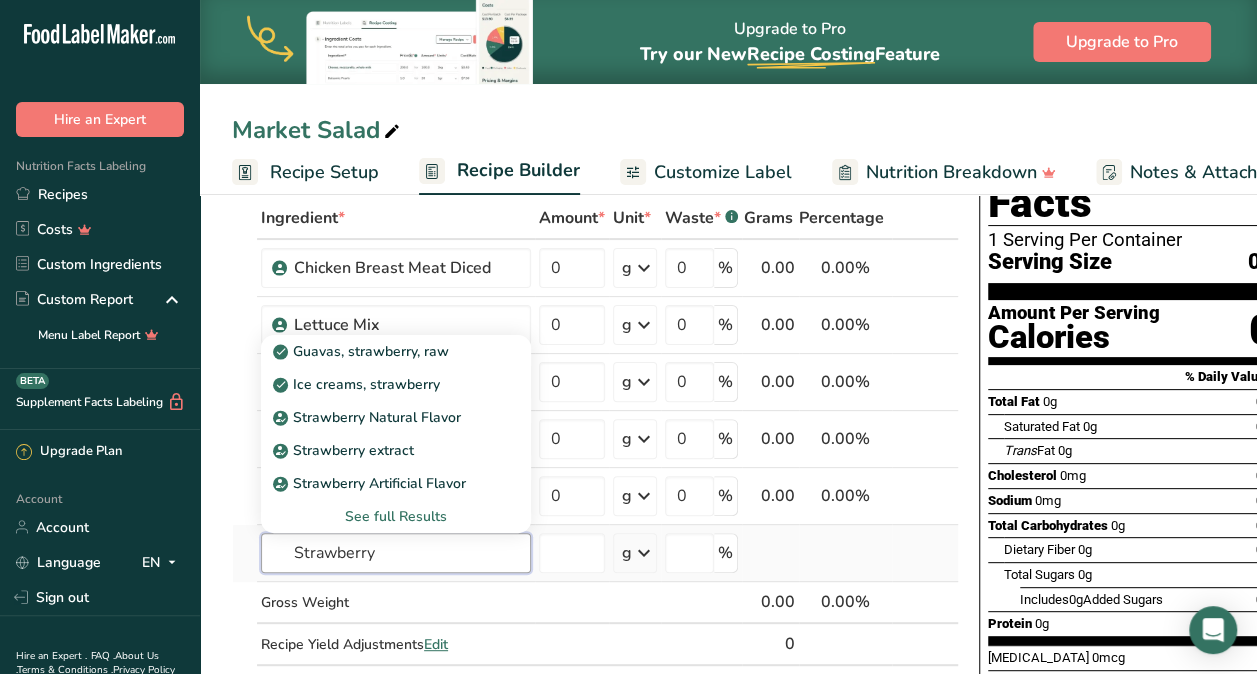 type on "Strawberry" 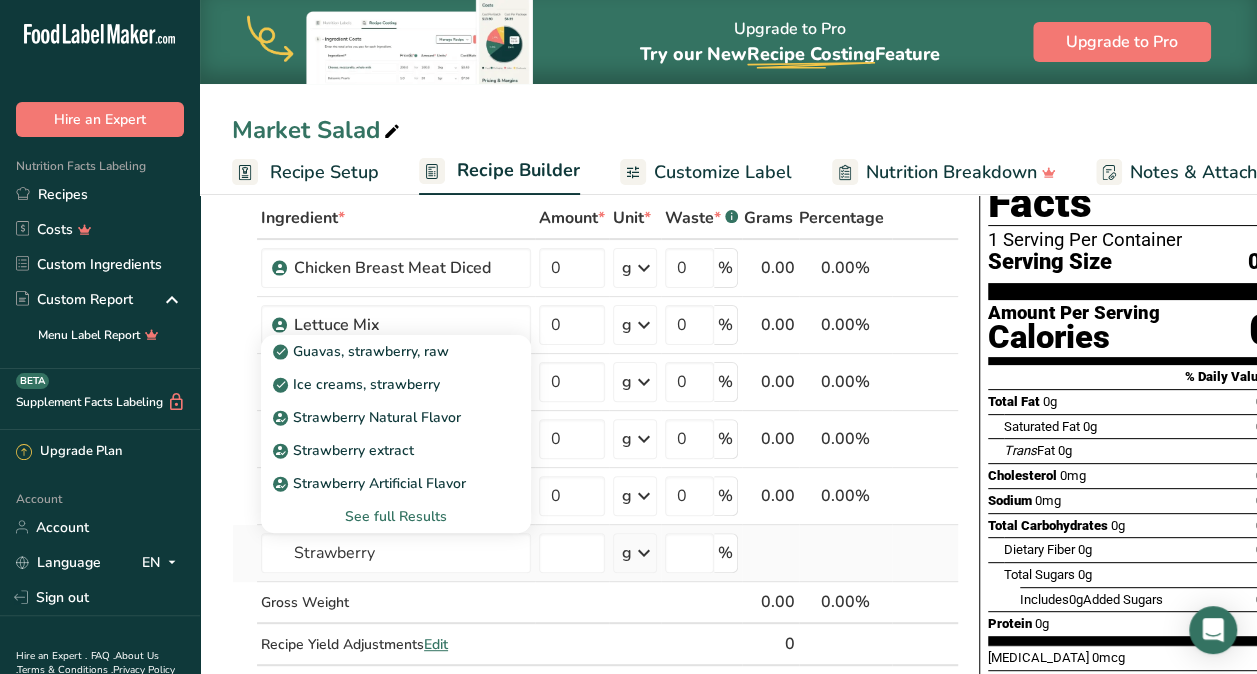 type 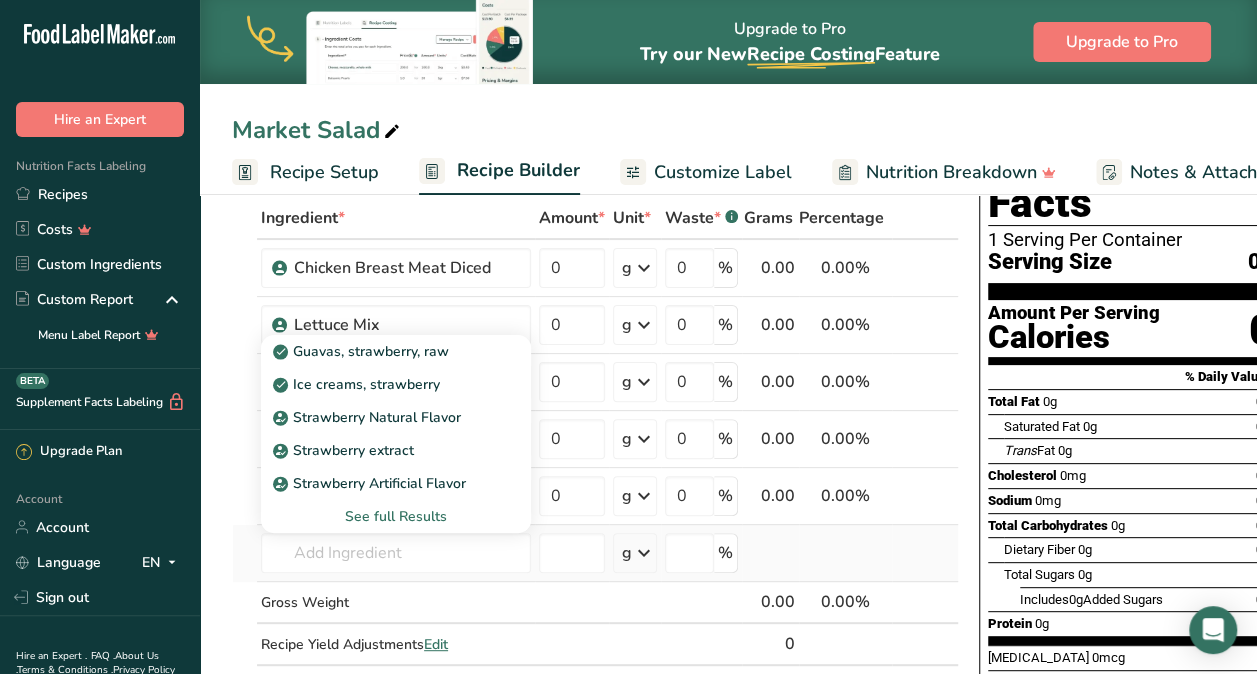 click on "See full Results" at bounding box center [396, 516] 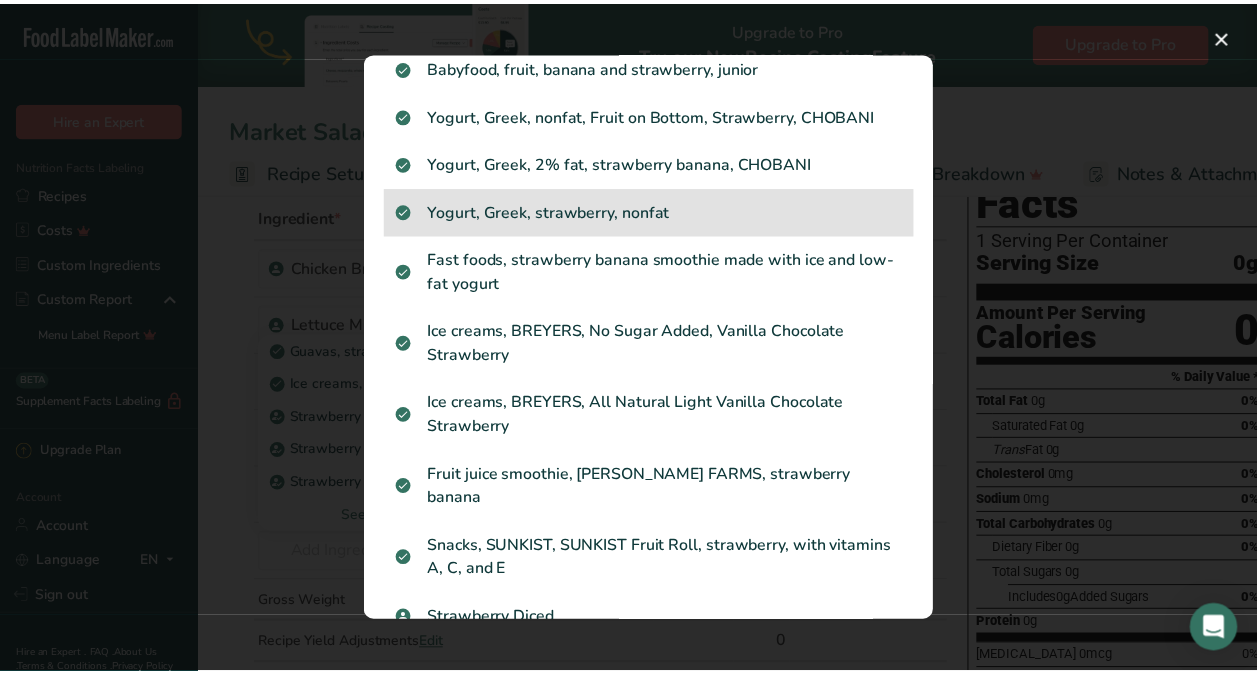 scroll, scrollTop: 1838, scrollLeft: 0, axis: vertical 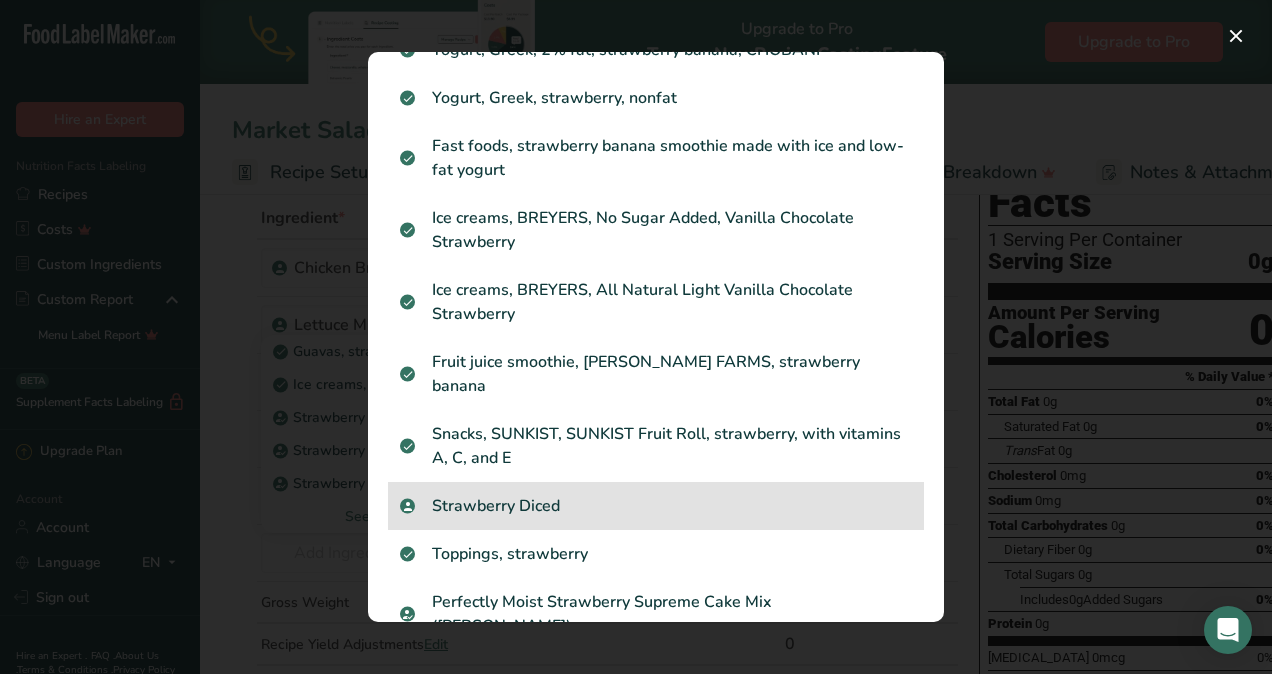 click on "Strawberry Diced" at bounding box center [656, 506] 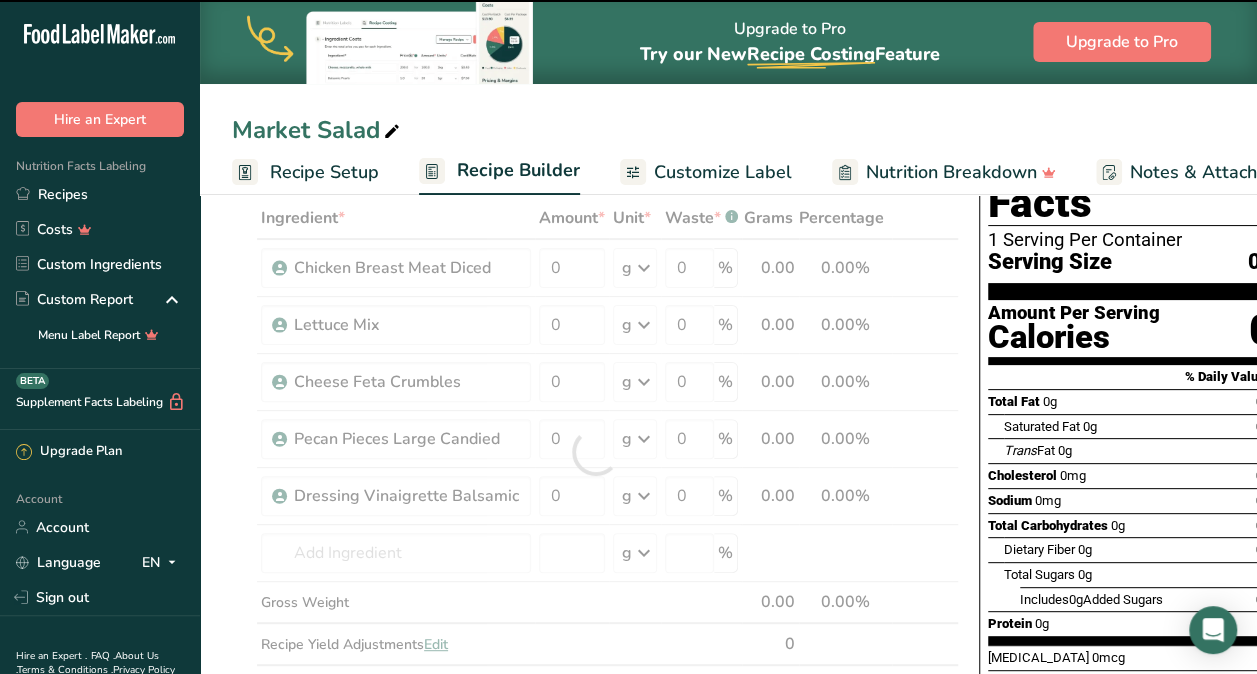 type on "0" 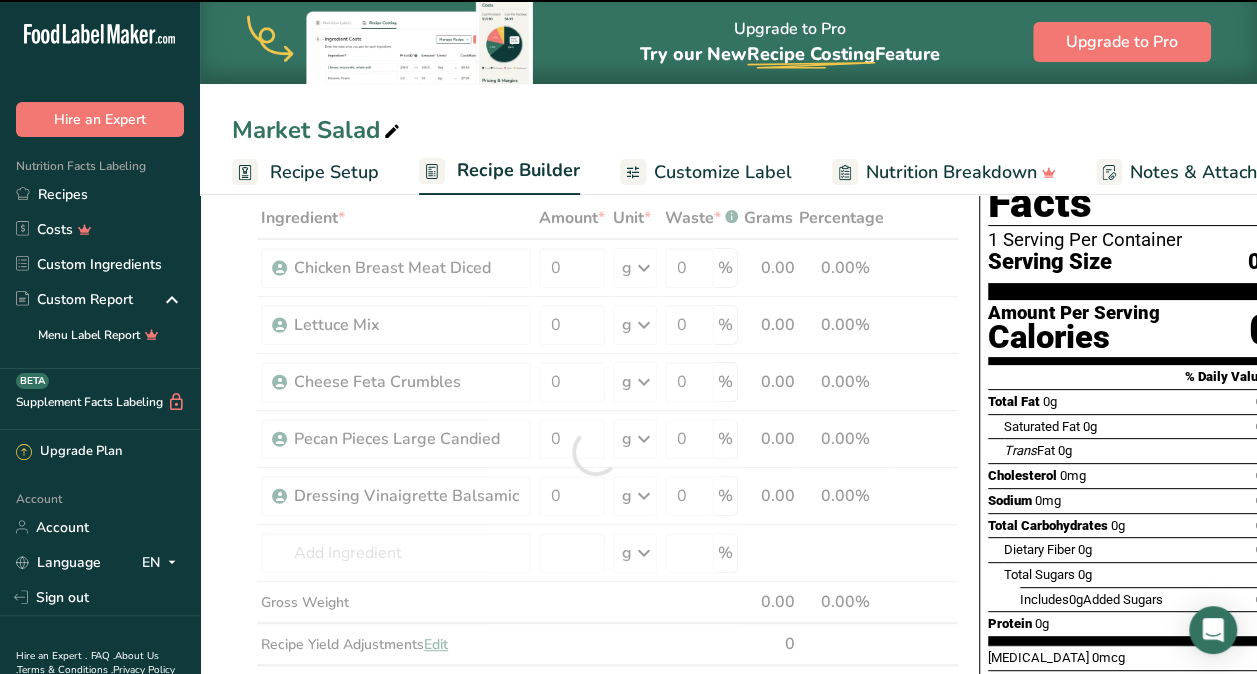 type on "0" 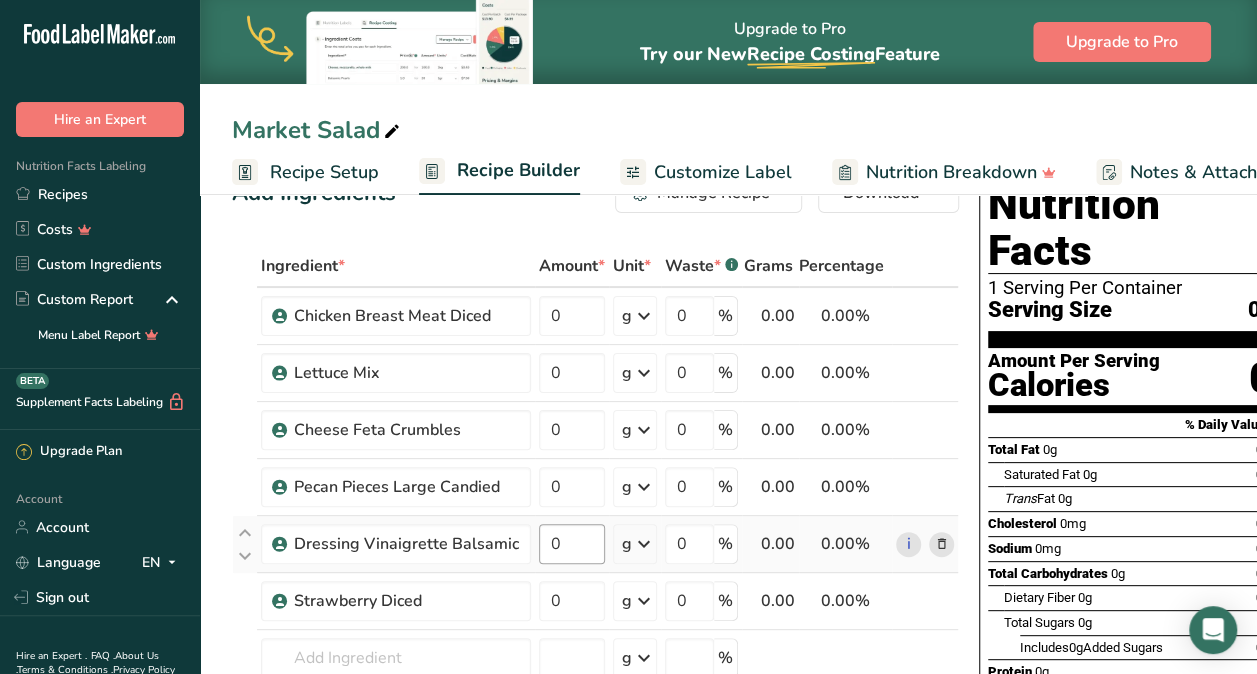scroll, scrollTop: 54, scrollLeft: 0, axis: vertical 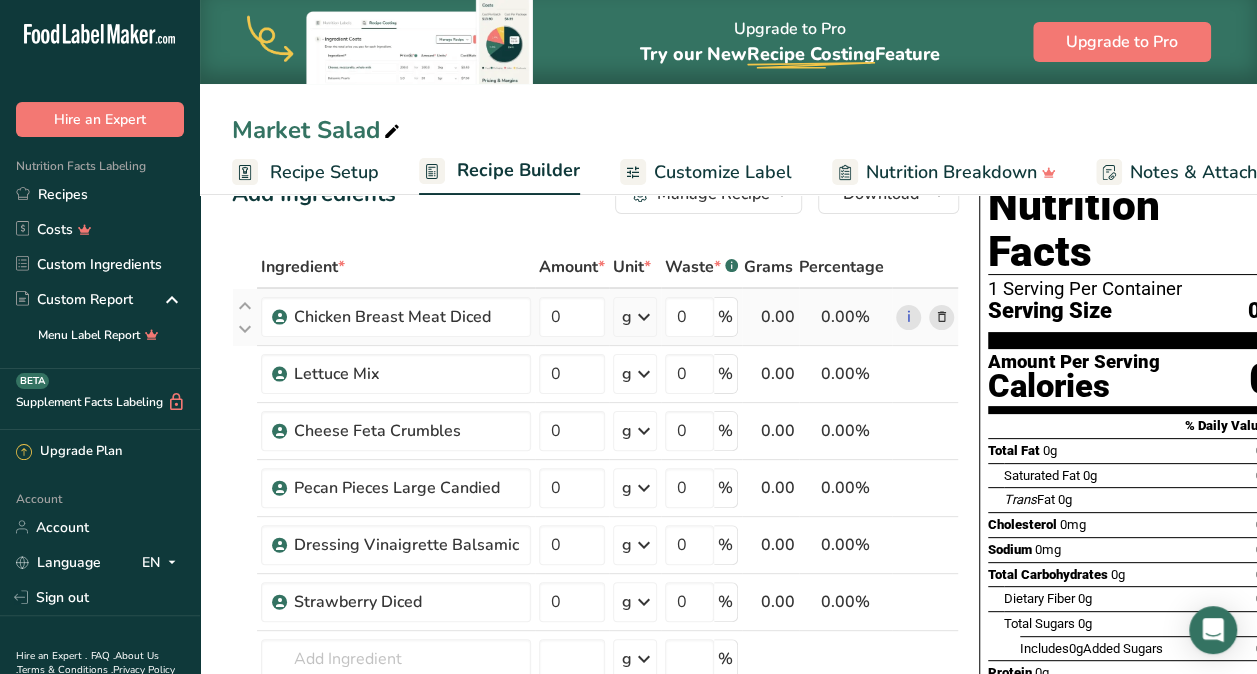 click on "g" at bounding box center (635, 317) 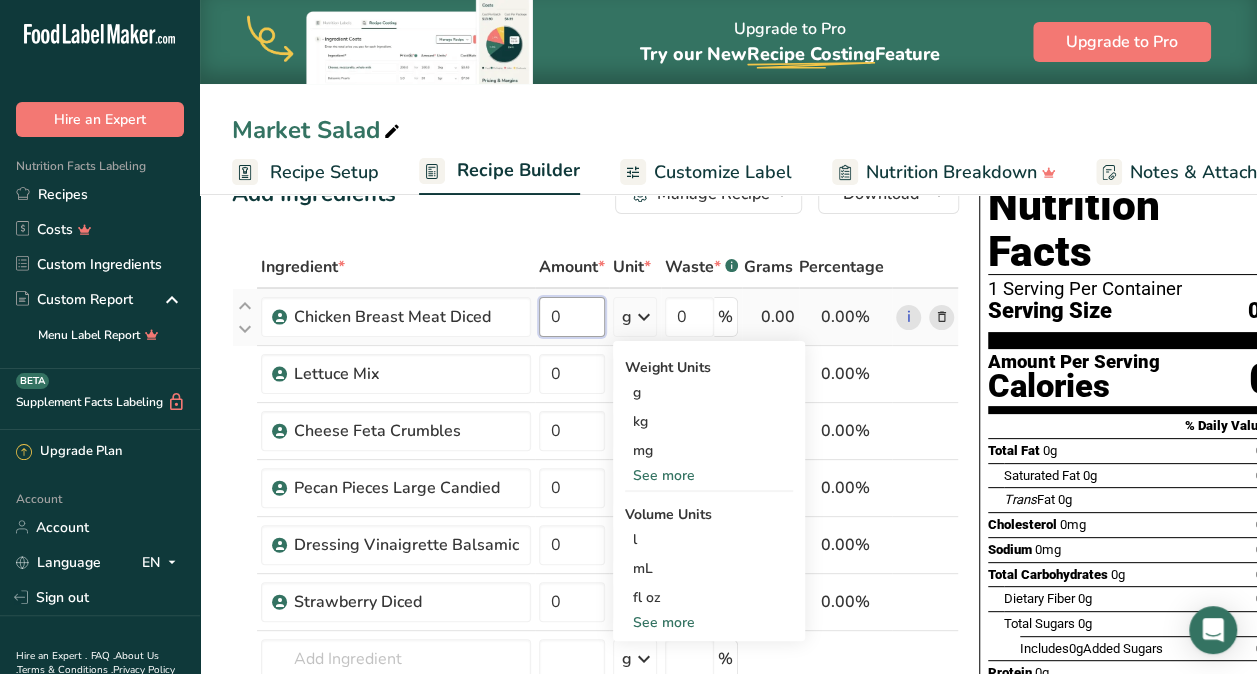 click on "0" at bounding box center (572, 317) 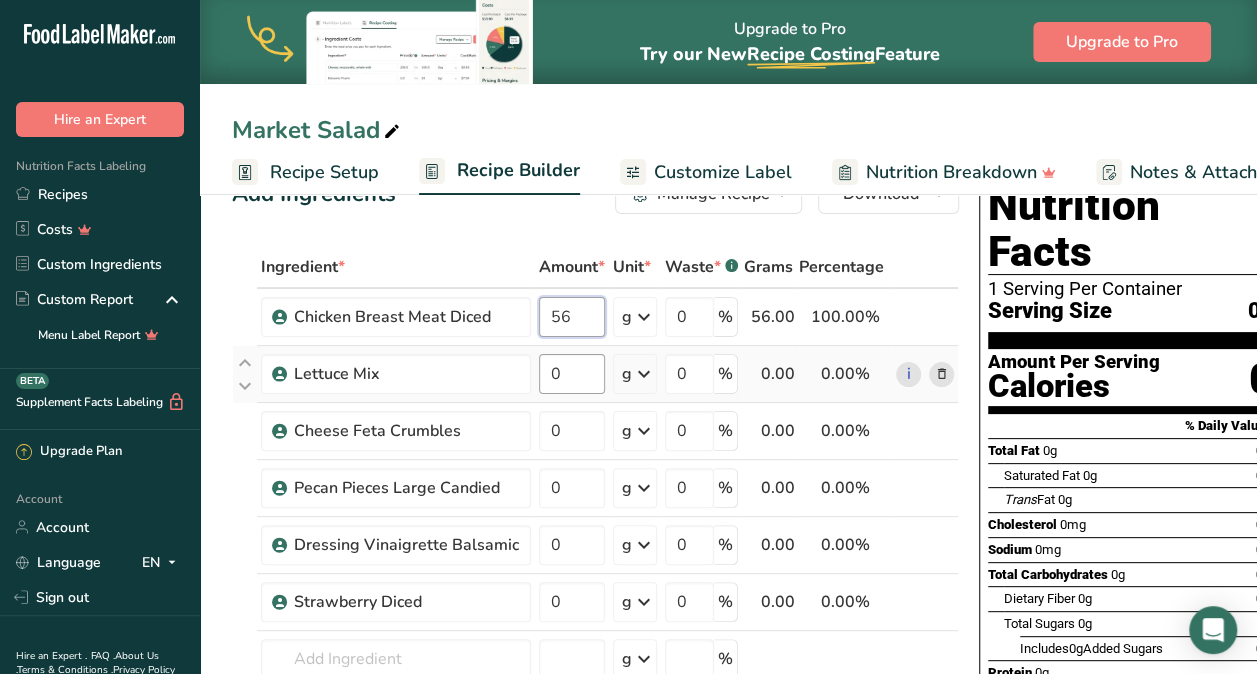 type on "56" 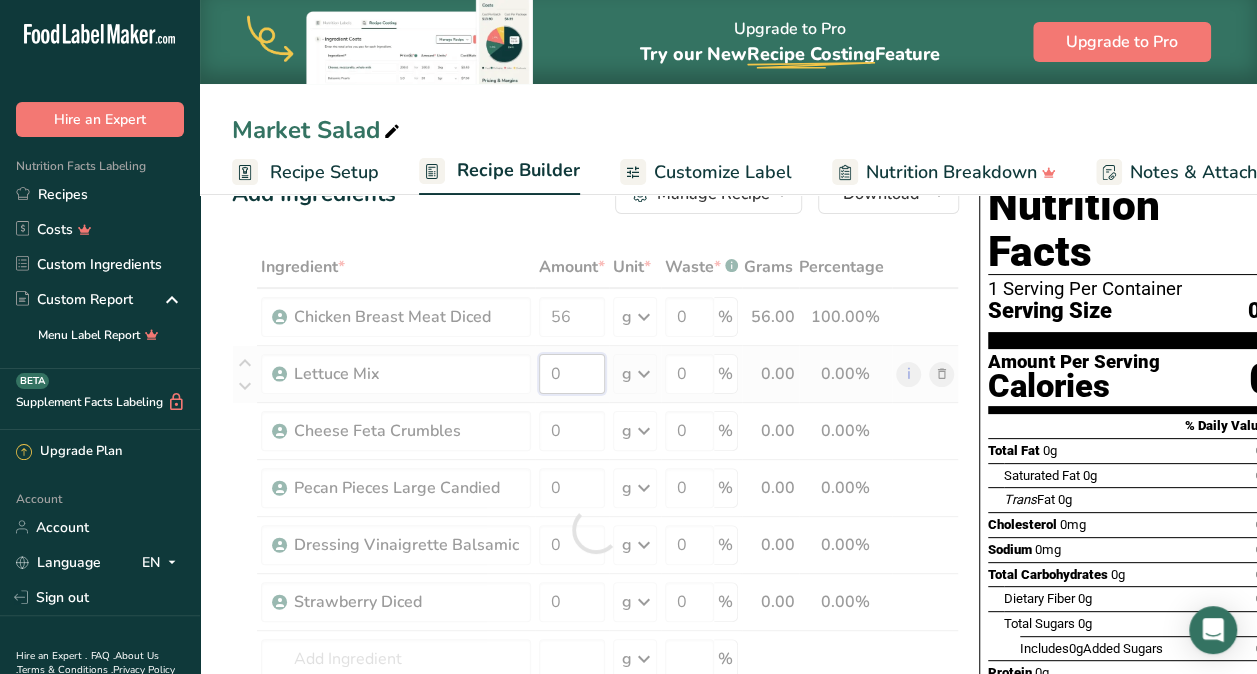 click on "Ingredient *
Amount *
Unit *
Waste *   .a-a{fill:#347362;}.b-a{fill:#fff;}          Grams
Percentage
Chicken Breast Meat Diced
56
g
Weight Units
g
kg
mg
See more
Volume Units
l
mL
fl oz
See more
0
%
56.00
100.00%
i
Lettuce Mix
0
g
Weight Units
g
kg
mg
See more
Volume Units
l
mL
fl oz
See more
0
%
0.00
0.00%
i
0" at bounding box center (595, 529) 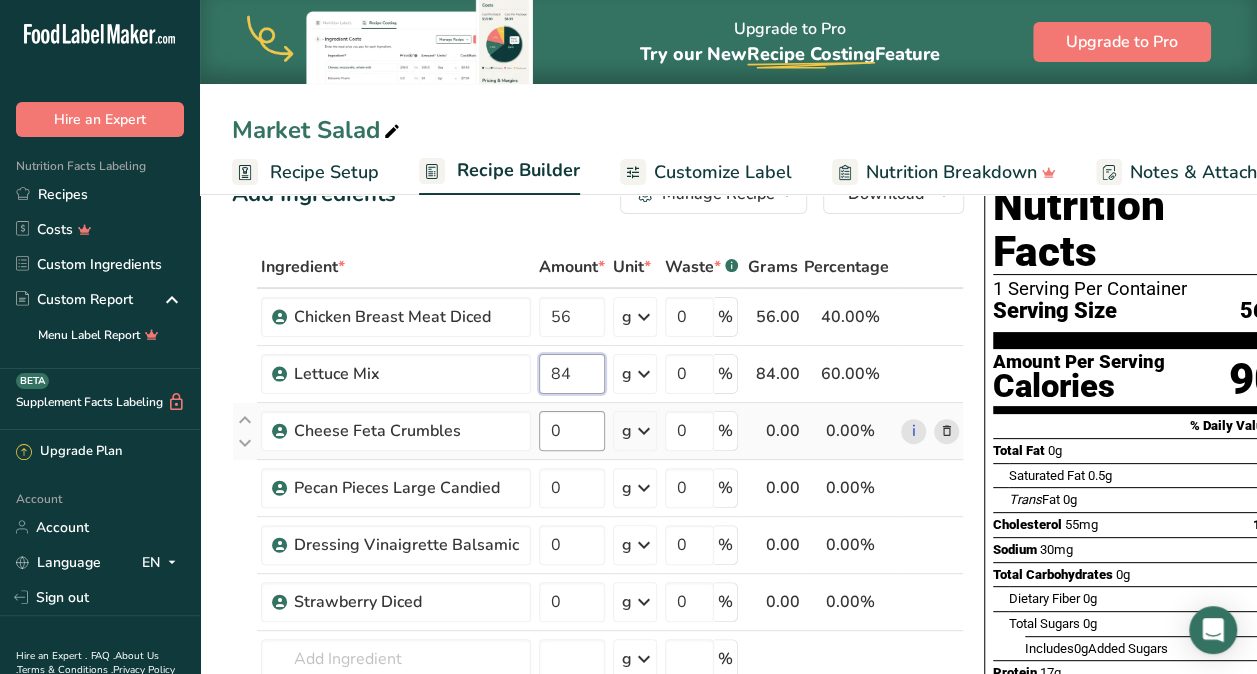 type on "84" 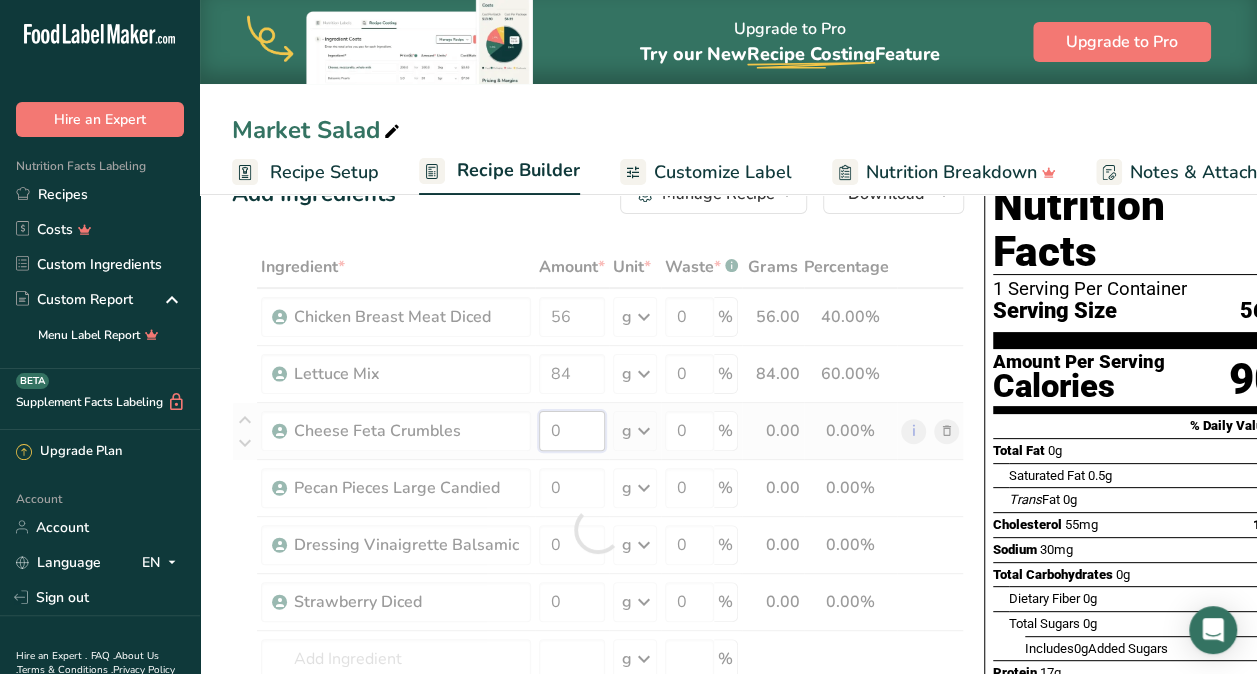 click on "Ingredient *
Amount *
Unit *
Waste *   .a-a{fill:#347362;}.b-a{fill:#fff;}          Grams
Percentage
Chicken Breast Meat Diced
56
g
Weight Units
g
kg
mg
See more
Volume Units
l
mL
fl oz
See more
0
%
56.00
40.00%
i
Lettuce Mix
84
g
Weight Units
g
kg
mg
See more
Volume Units
l
mL
fl oz
See more
0
%
84.00
60.00%
i
0" at bounding box center [598, 529] 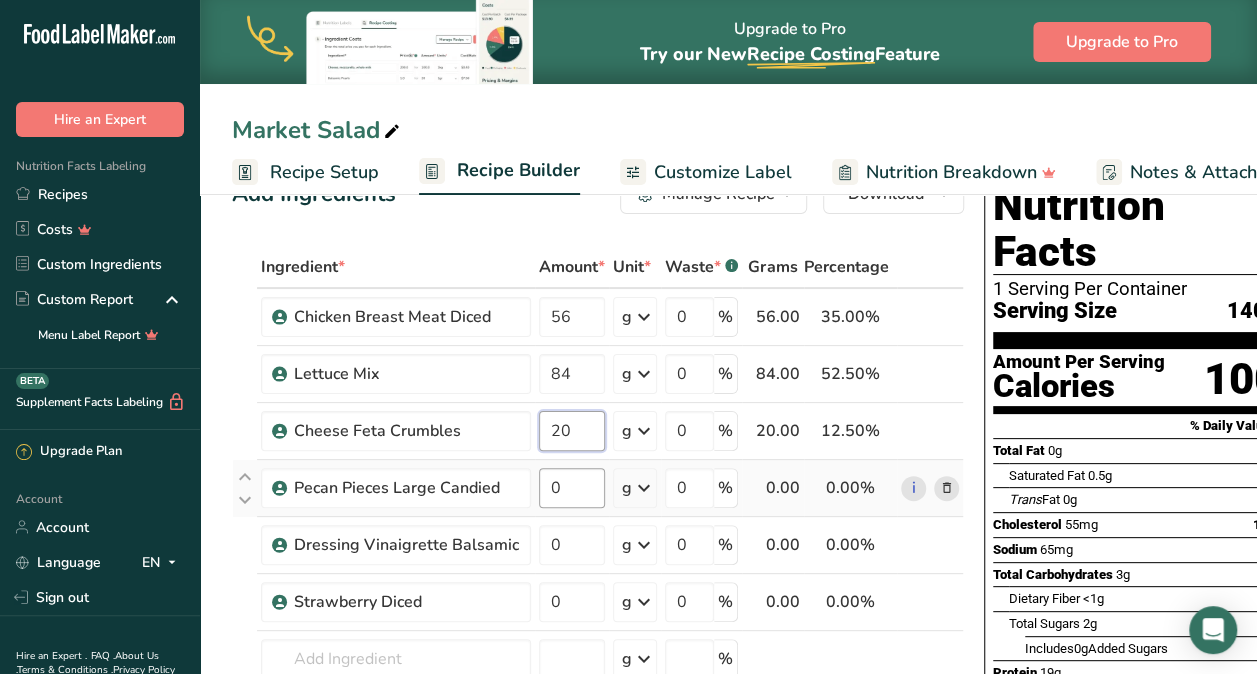 type on "20" 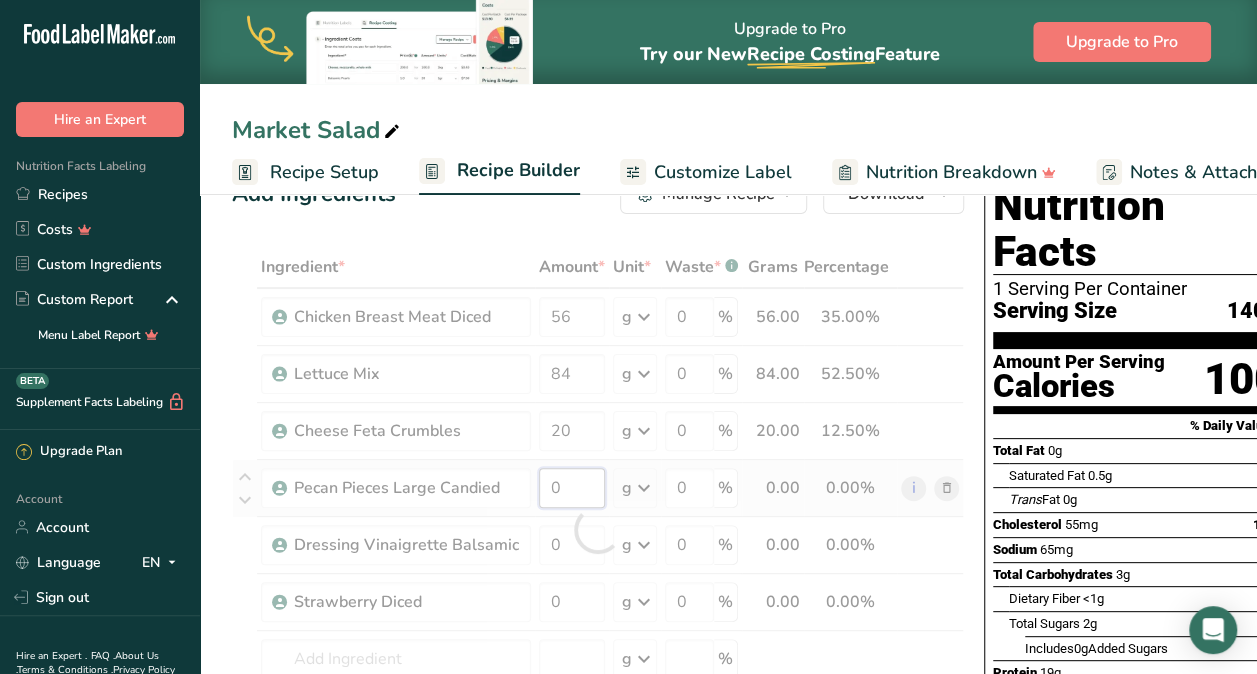 click on "Ingredient *
Amount *
Unit *
Waste *   .a-a{fill:#347362;}.b-a{fill:#fff;}          Grams
Percentage
Chicken Breast Meat Diced
56
g
Weight Units
g
kg
mg
See more
Volume Units
l
mL
fl oz
See more
0
%
56.00
35.00%
i
Lettuce Mix
84
g
Weight Units
g
kg
mg
See more
Volume Units
l
mL
fl oz
See more
0
%
84.00
52.50%
i
20" at bounding box center [598, 529] 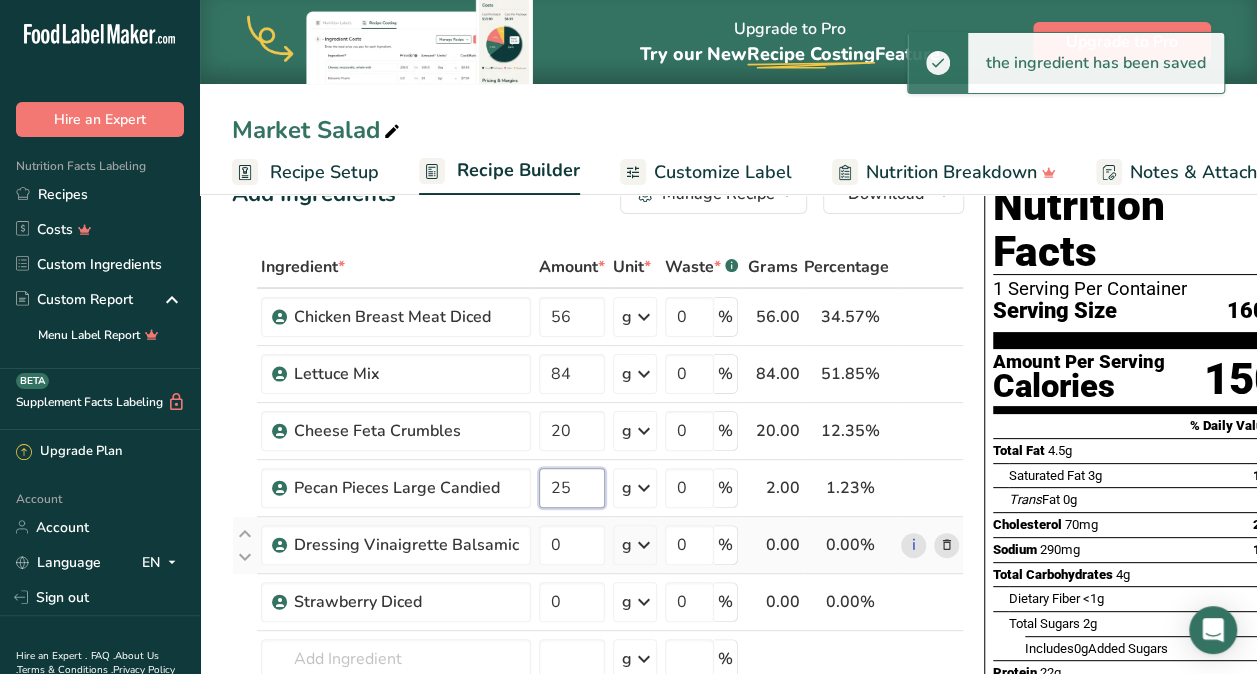 type on "2" 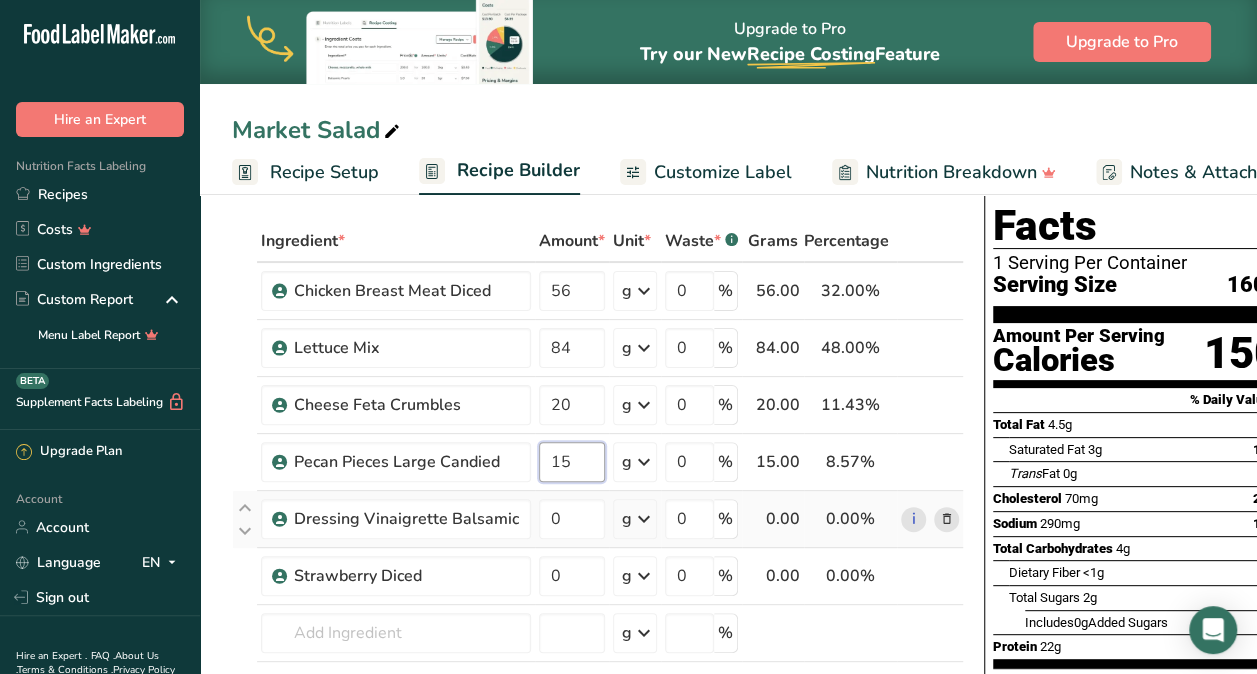 scroll, scrollTop: 81, scrollLeft: 0, axis: vertical 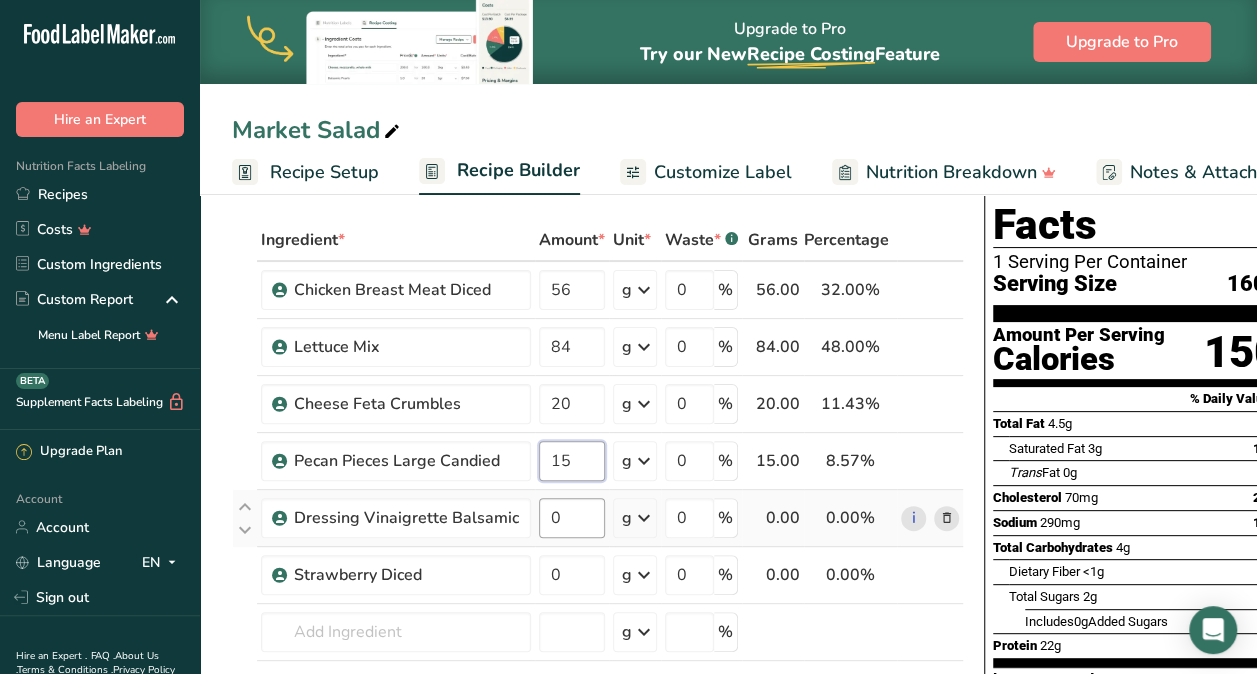 type on "15" 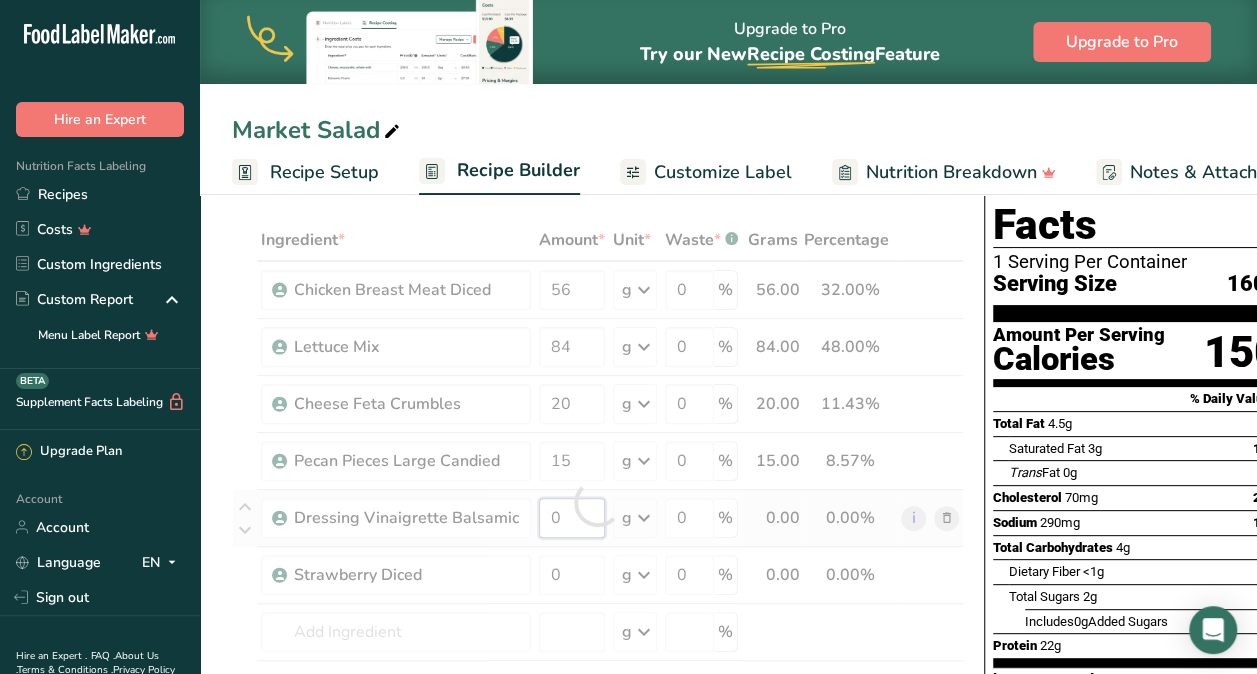 click on "Ingredient *
Amount *
Unit *
Waste *   .a-a{fill:#347362;}.b-a{fill:#fff;}          Grams
Percentage
Chicken Breast Meat Diced
56
g
Weight Units
g
kg
mg
See more
Volume Units
l
mL
fl oz
See more
0
%
56.00
32.00%
i
Lettuce Mix
84
g
Weight Units
g
kg
mg
See more
Volume Units
l
mL
fl oz
See more
0
%
84.00
48.00%
i
20" at bounding box center [598, 502] 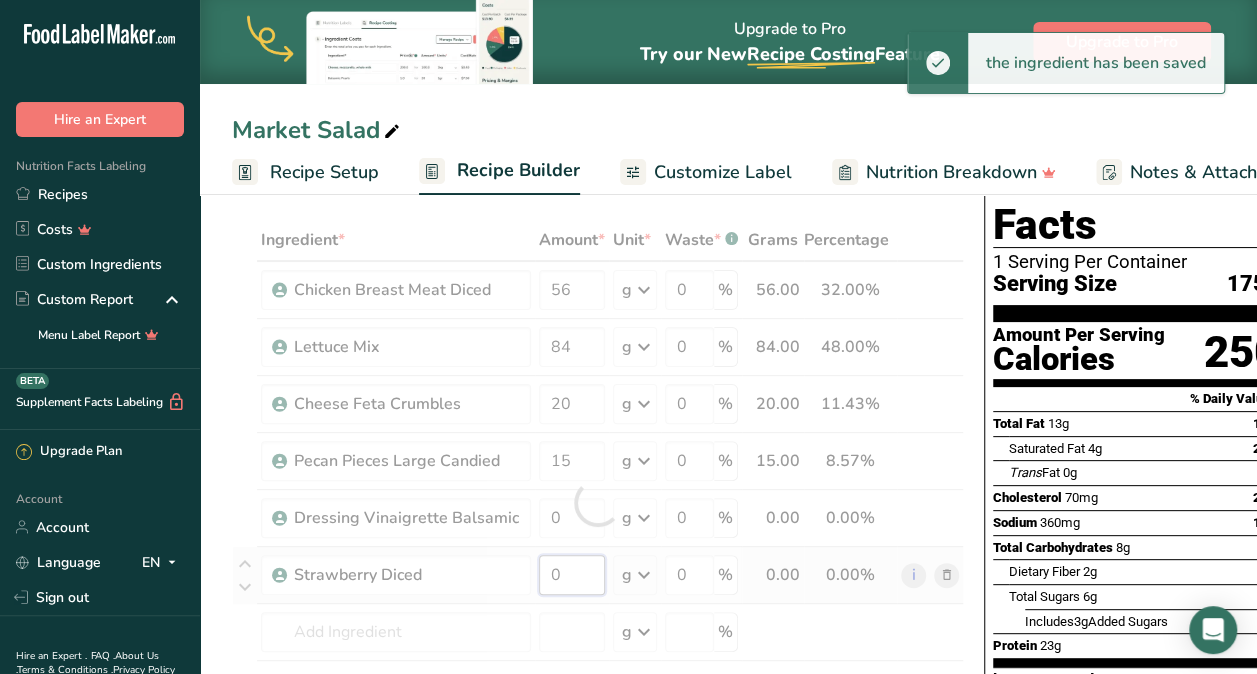 click on "Ingredient *
Amount *
Unit *
Waste *   .a-a{fill:#347362;}.b-a{fill:#fff;}          Grams
Percentage
Chicken Breast Meat Diced
56
g
Weight Units
g
kg
mg
See more
Volume Units
l
mL
fl oz
See more
0
%
56.00
32.00%
i
Lettuce Mix
84
g
Weight Units
g
kg
mg
See more
Volume Units
l
mL
fl oz
See more
0
%
84.00
48.00%
i
20" at bounding box center [598, 502] 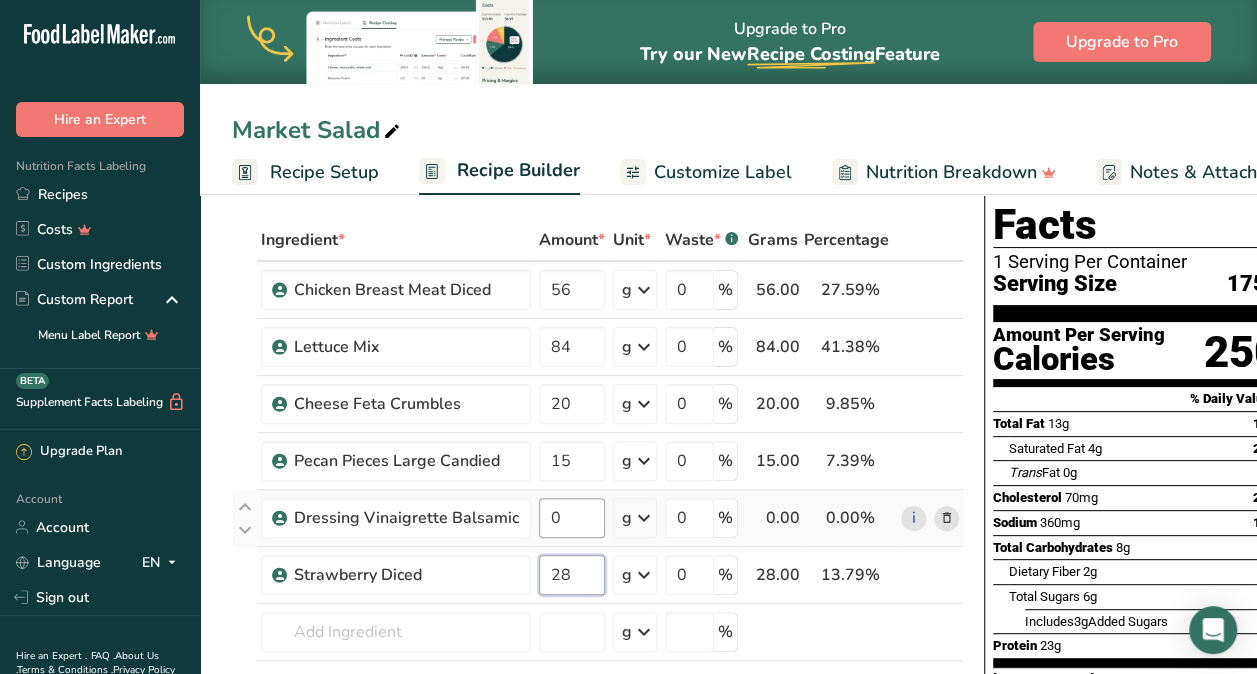 type on "28" 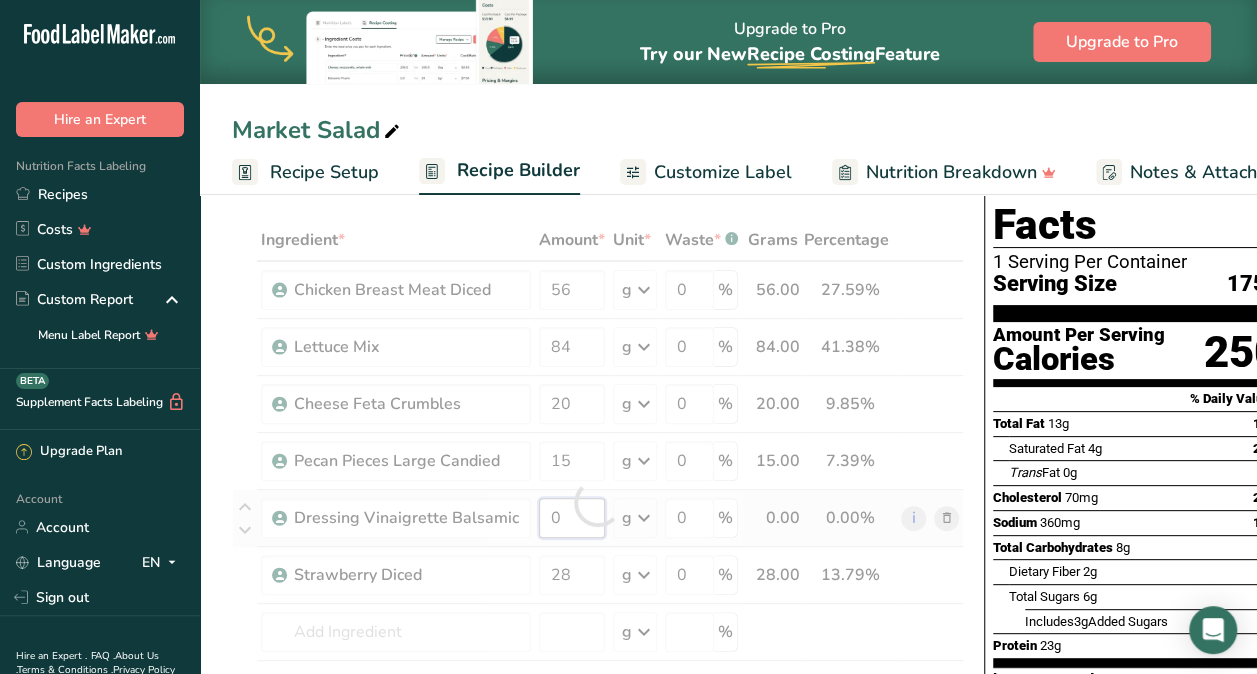 click on "Ingredient *
Amount *
Unit *
Waste *   .a-a{fill:#347362;}.b-a{fill:#fff;}          Grams
Percentage
Chicken Breast Meat Diced
56
g
Weight Units
g
kg
mg
See more
Volume Units
l
mL
fl oz
See more
0
%
56.00
27.59%
i
Lettuce Mix
84
g
Weight Units
g
kg
mg
See more
Volume Units
l
mL
fl oz
See more
0
%
84.00
41.38%
i
20" at bounding box center [598, 502] 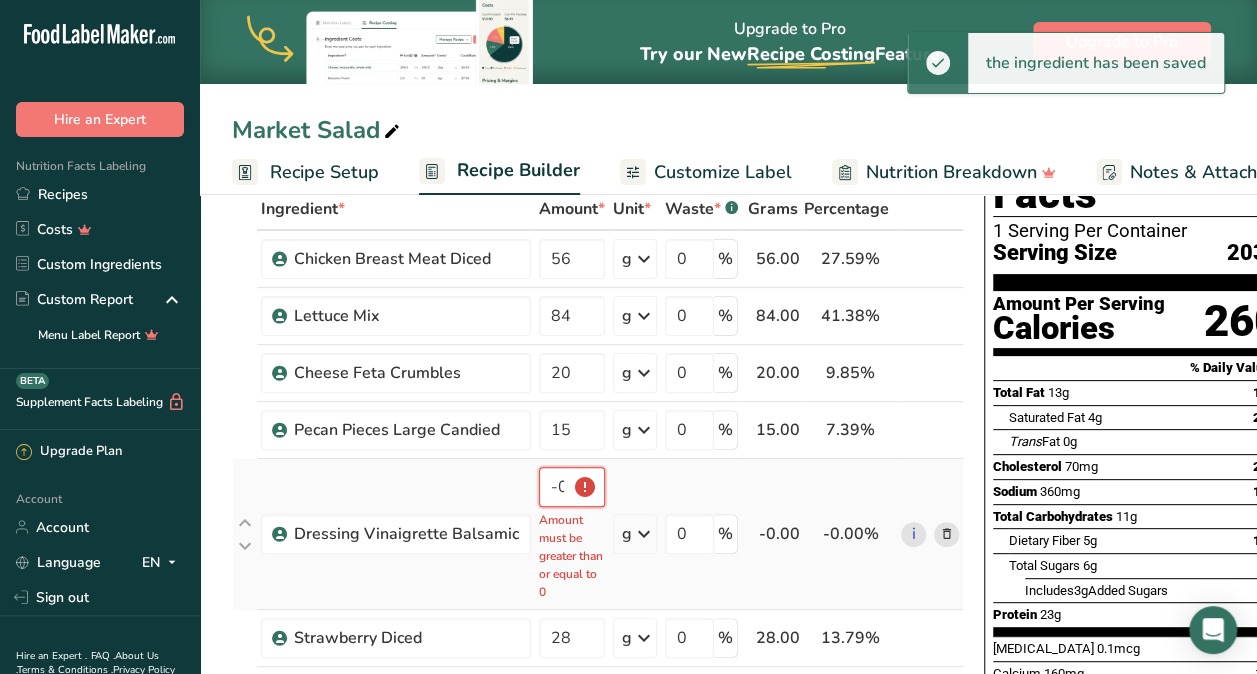 scroll, scrollTop: 113, scrollLeft: 0, axis: vertical 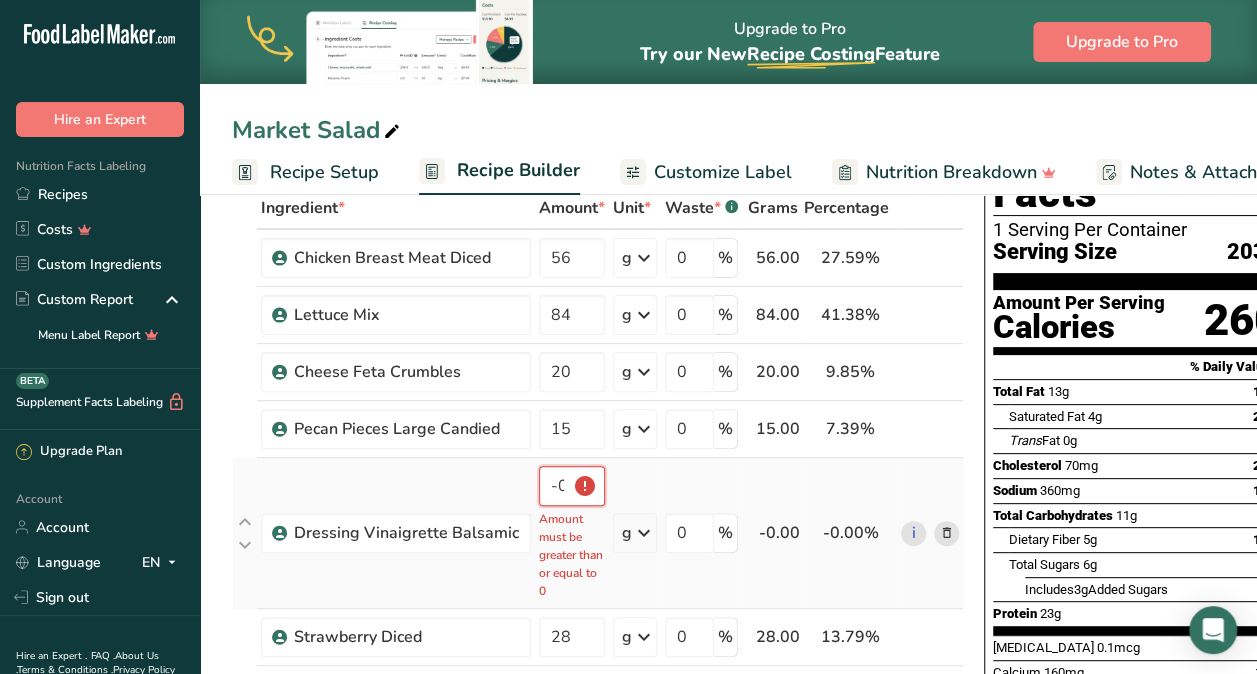 drag, startPoint x: 564, startPoint y: 482, endPoint x: 552, endPoint y: 482, distance: 12 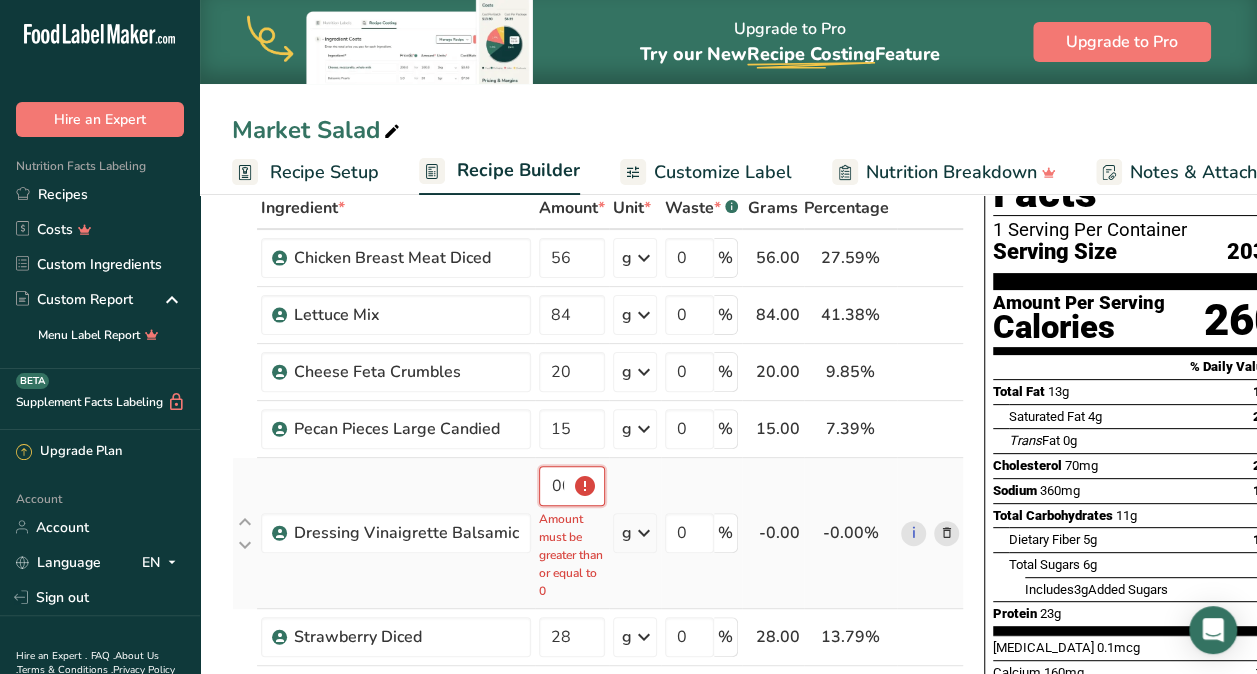click on "-0.000011" at bounding box center [572, 486] 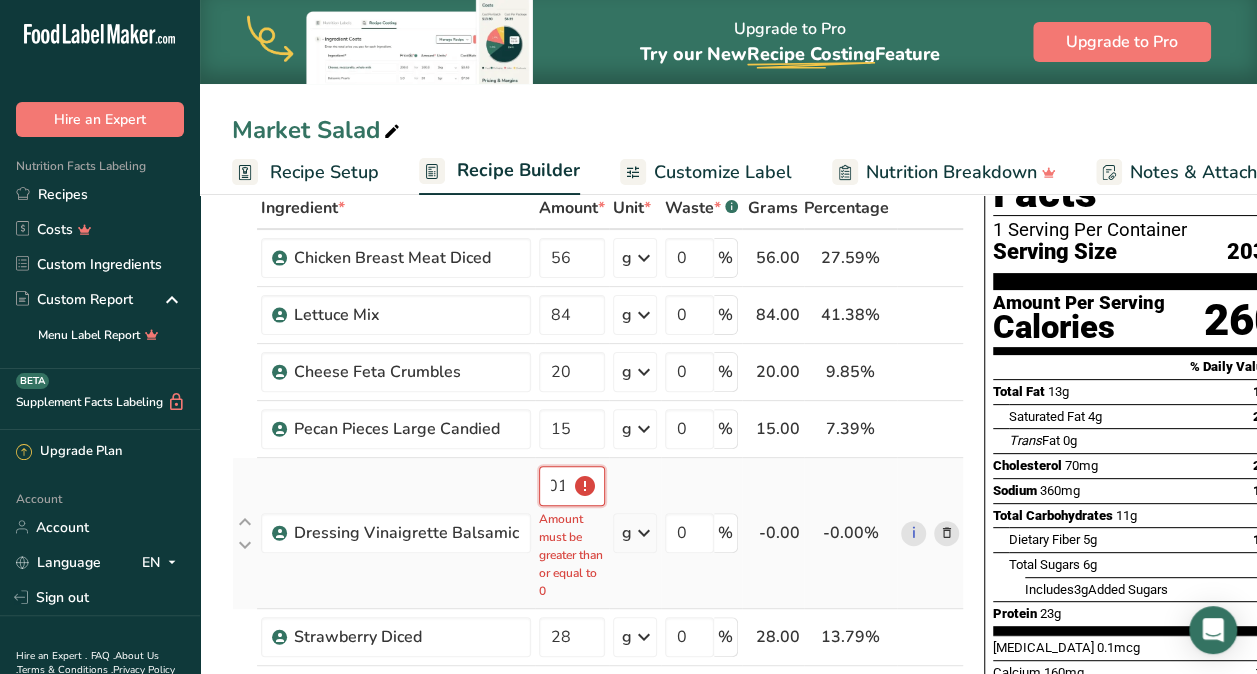 scroll, scrollTop: 0, scrollLeft: 33, axis: horizontal 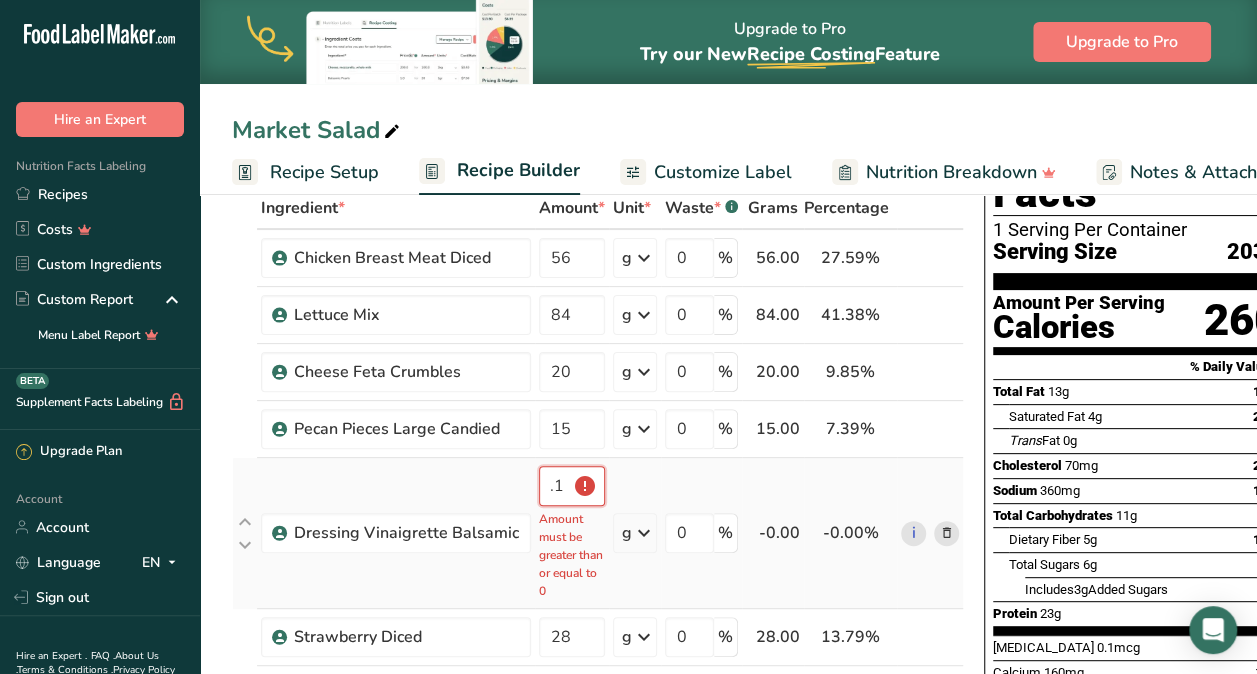 type on "-1" 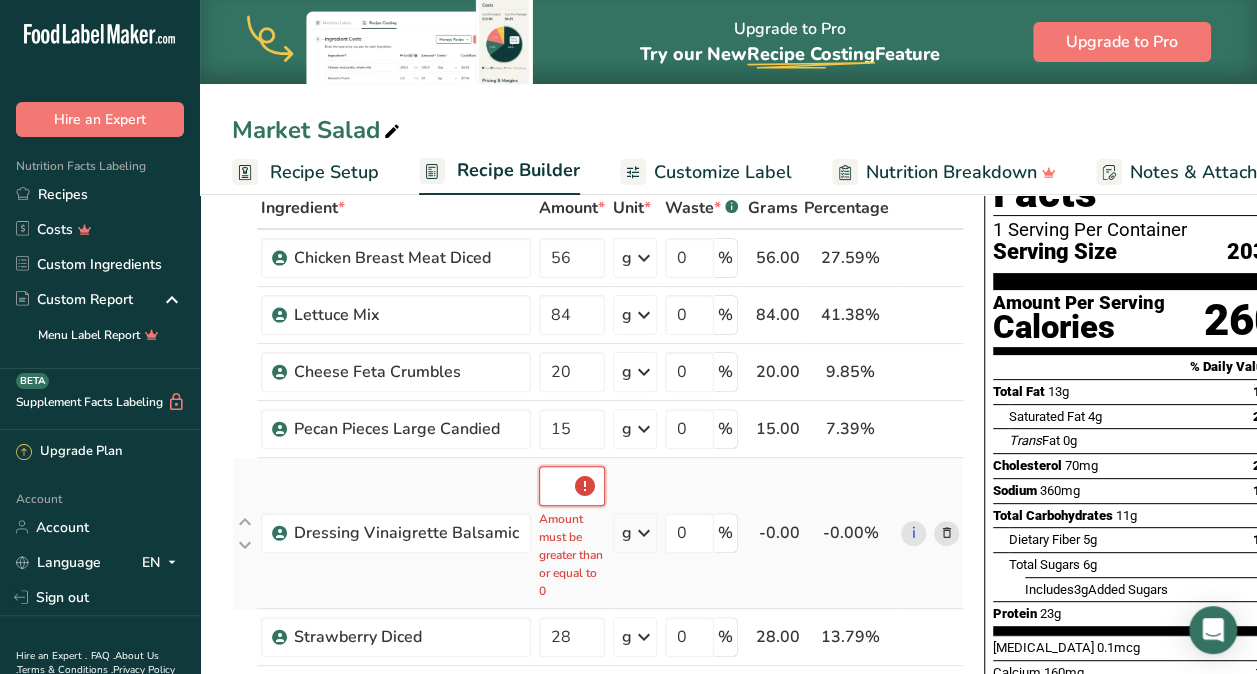 scroll, scrollTop: 0, scrollLeft: 0, axis: both 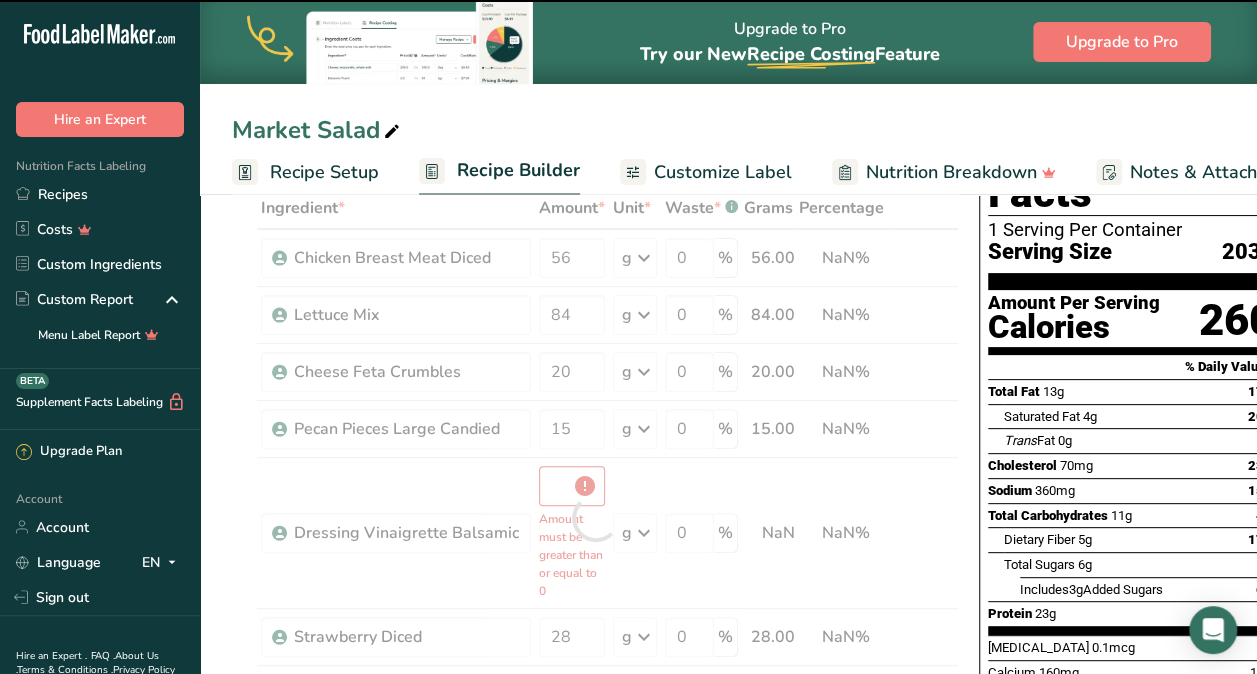 type on "0" 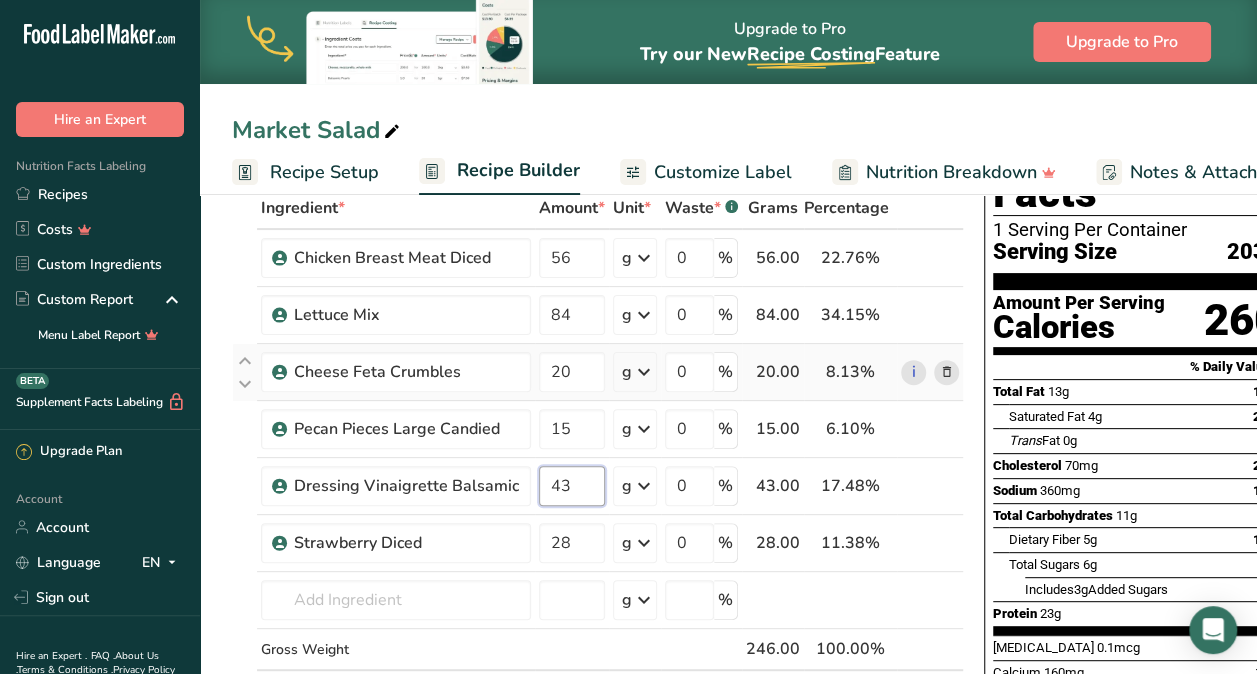 type on "43" 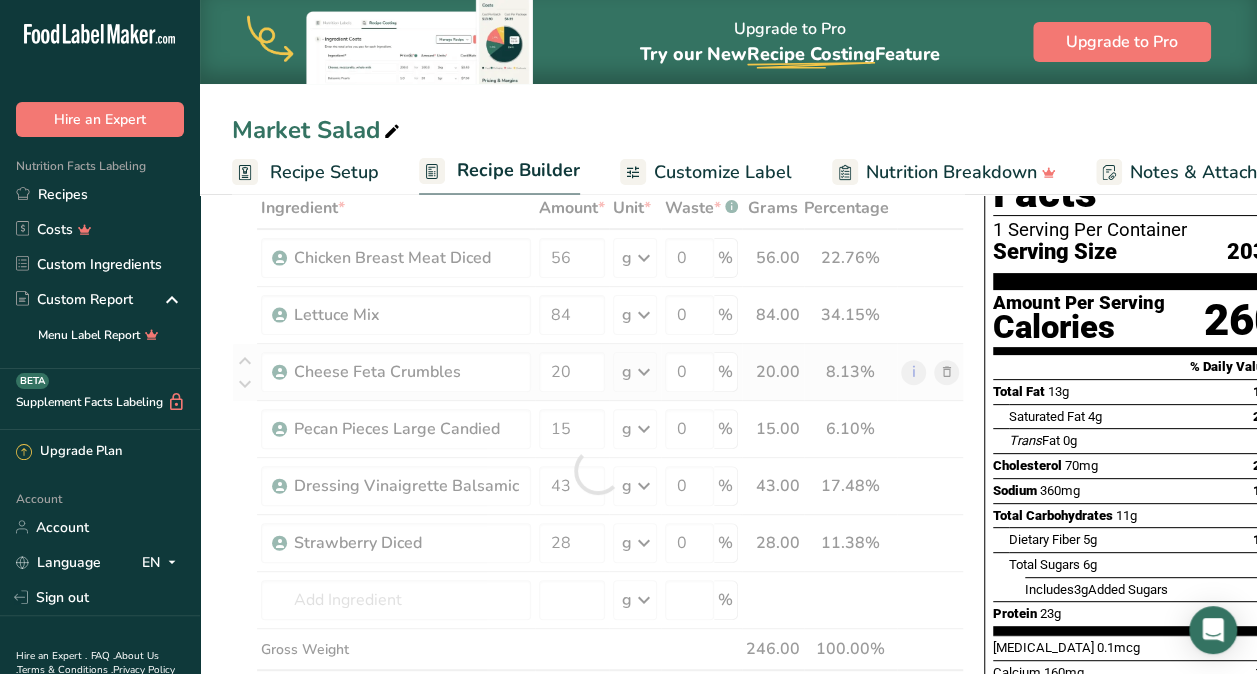 click on "Ingredient *
Amount *
Unit *
Waste *   .a-a{fill:#347362;}.b-a{fill:#fff;}          Grams
Percentage
Chicken Breast Meat Diced
56
g
Weight Units
g
kg
mg
See more
Volume Units
l
mL
fl oz
See more
0
%
56.00
22.76%
i
Lettuce Mix
84
g
Weight Units
g
kg
mg
See more
Volume Units
l
mL
fl oz
See more
0
%
84.00
34.15%
i
20" at bounding box center (598, 470) 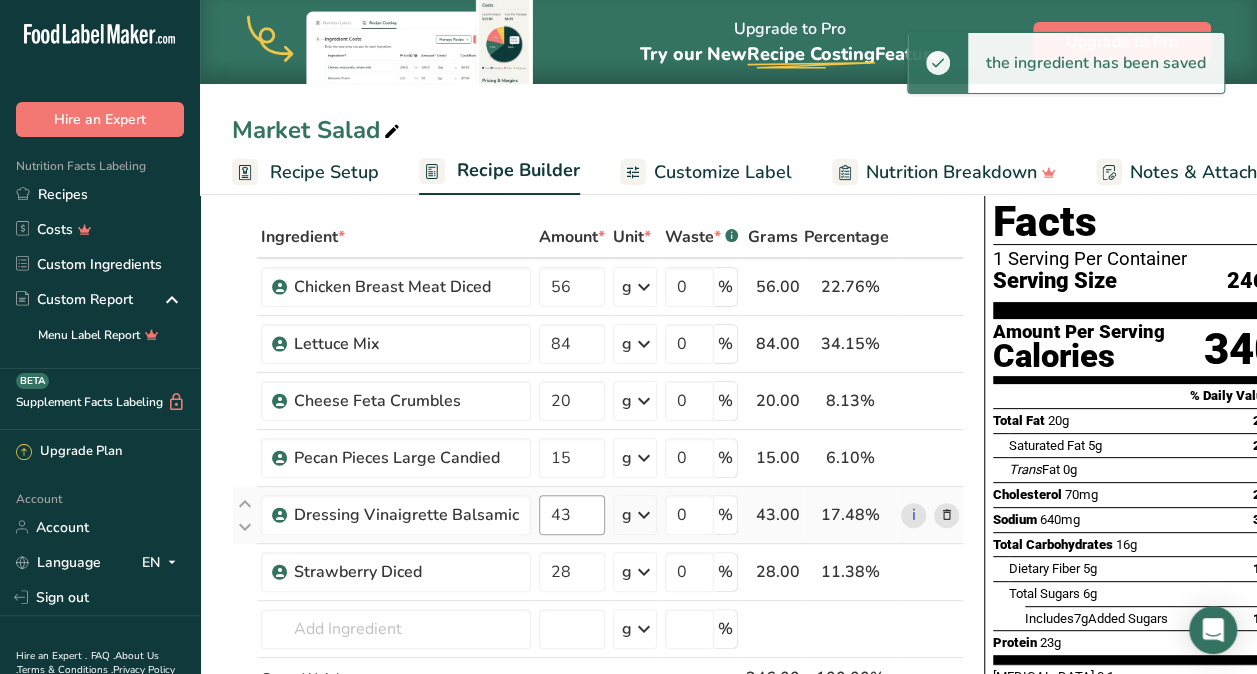 scroll, scrollTop: 81, scrollLeft: 0, axis: vertical 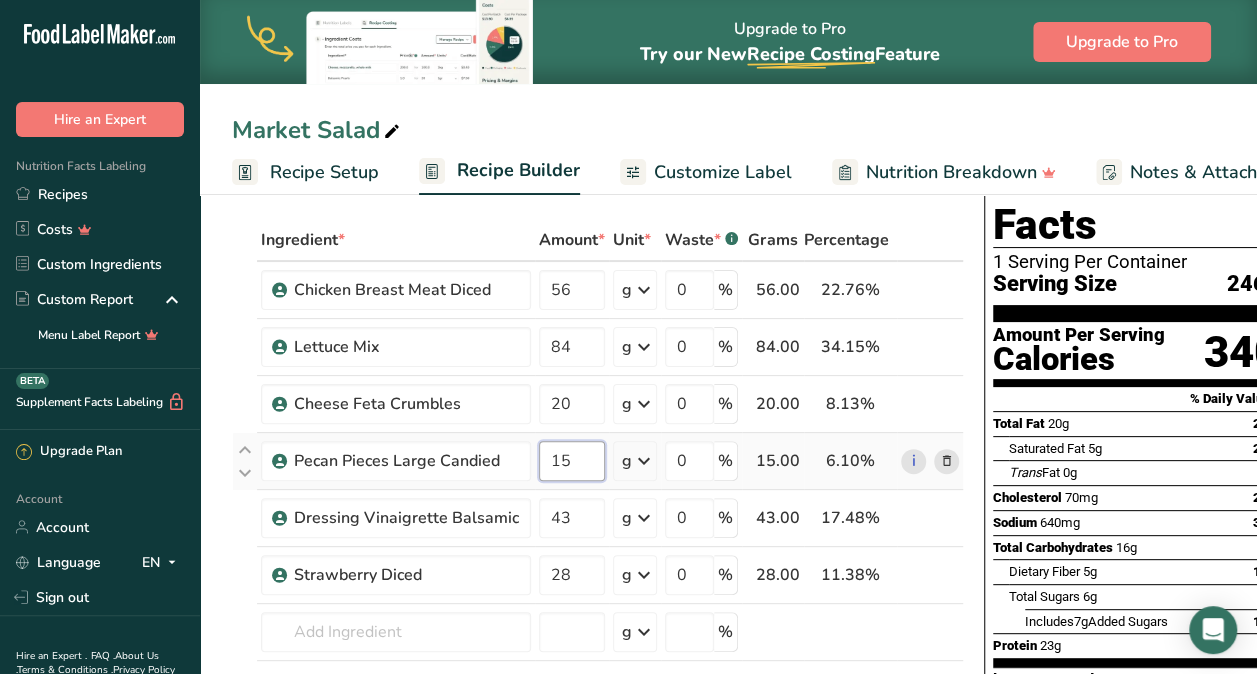 click on "15" at bounding box center (572, 461) 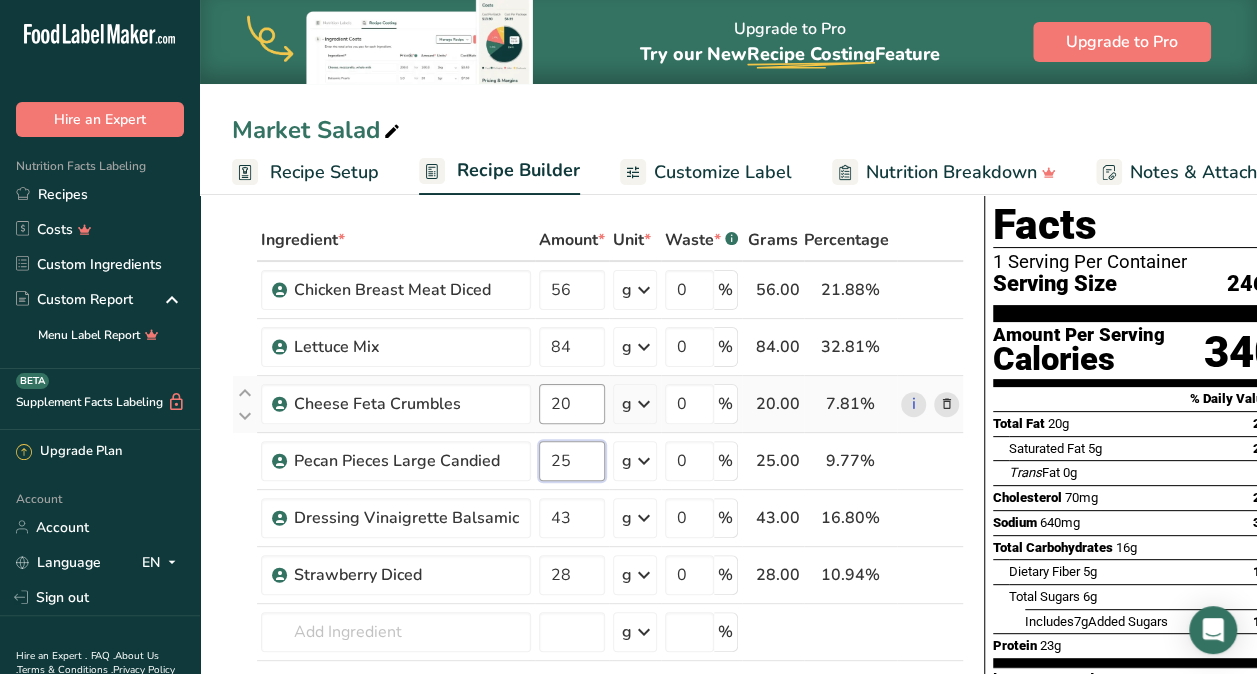 type on "25" 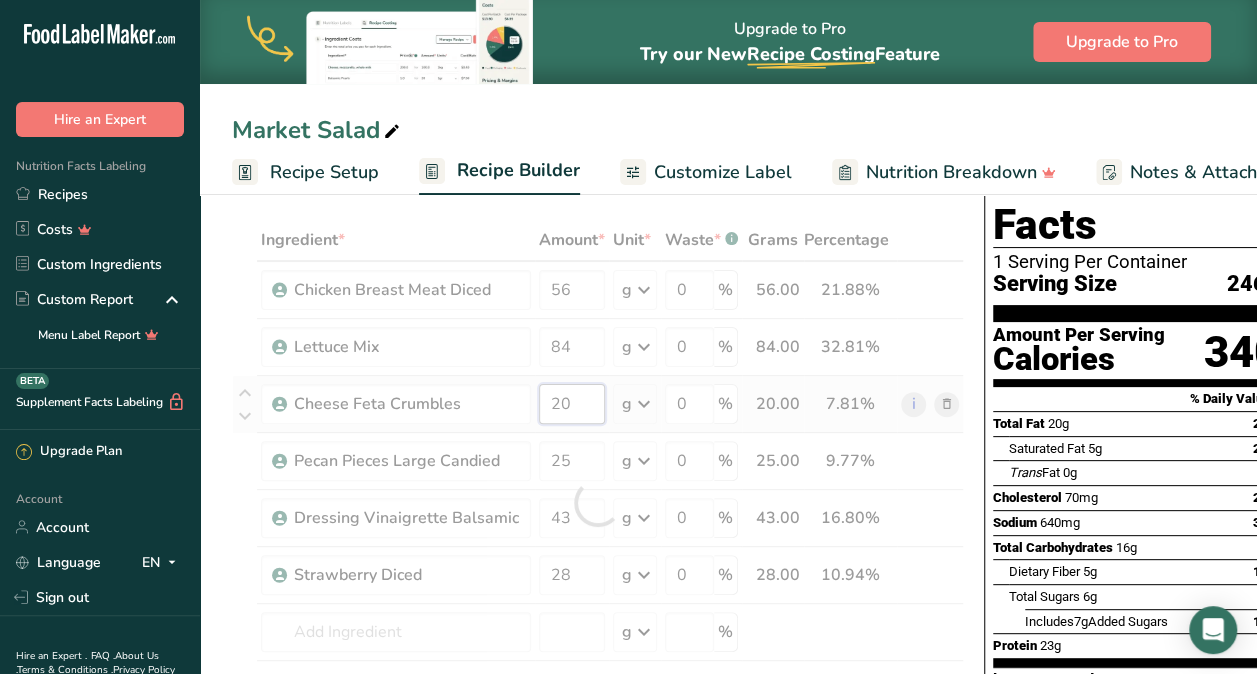 click on "Ingredient *
Amount *
Unit *
Waste *   .a-a{fill:#347362;}.b-a{fill:#fff;}          Grams
Percentage
Chicken Breast Meat Diced
56
g
Weight Units
g
kg
mg
See more
Volume Units
l
mL
fl oz
See more
0
%
56.00
21.88%
i
Lettuce Mix
84
g
Weight Units
g
kg
mg
See more
Volume Units
l
mL
fl oz
See more
0
%
84.00
32.81%
i
20" at bounding box center [598, 502] 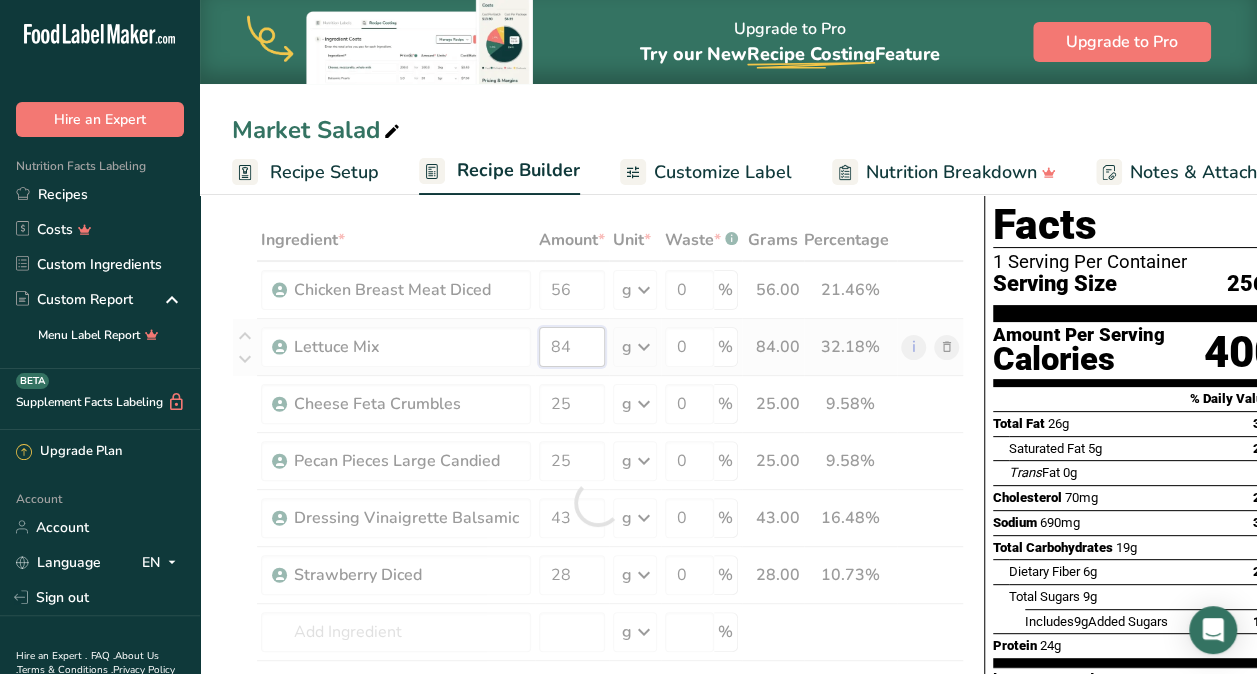 click on "Ingredient *
Amount *
Unit *
Waste *   .a-a{fill:#347362;}.b-a{fill:#fff;}          Grams
Percentage
Chicken Breast Meat Diced
56
g
Weight Units
g
kg
mg
See more
Volume Units
l
mL
fl oz
See more
0
%
56.00
21.46%
i
Lettuce Mix
84
g
Weight Units
g
kg
mg
See more
Volume Units
l
mL
fl oz
See more
0
%
84.00
32.18%
i
25" at bounding box center [598, 502] 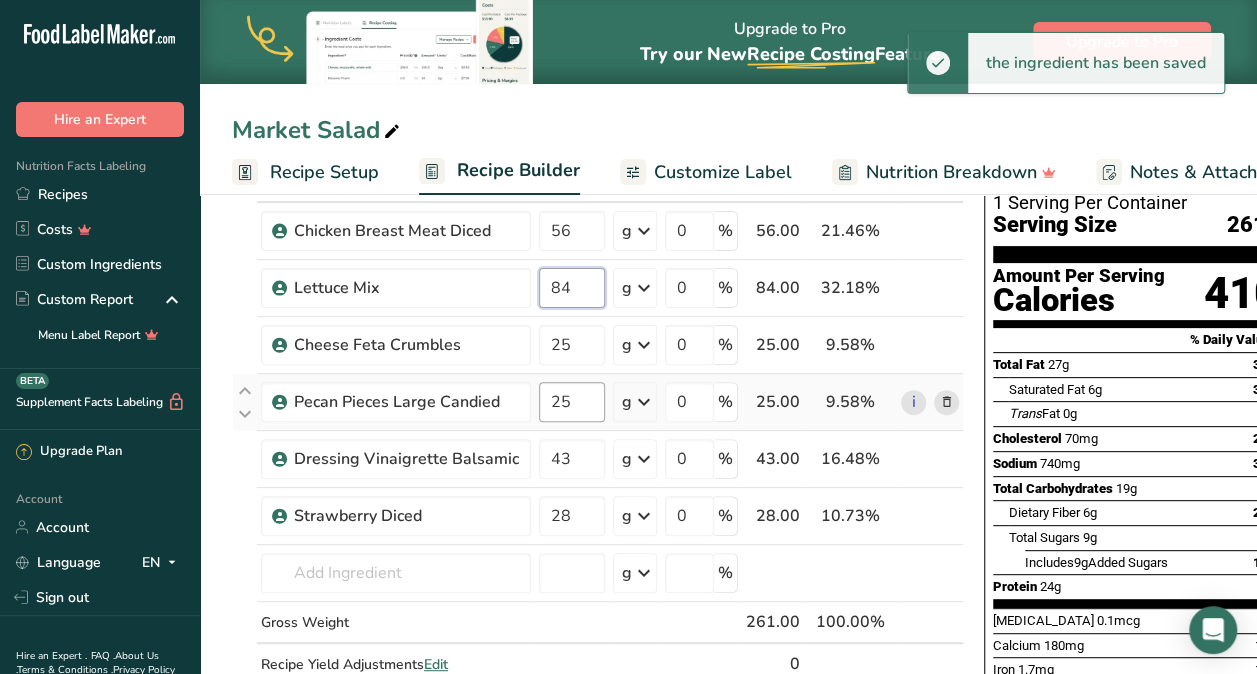 scroll, scrollTop: 139, scrollLeft: 0, axis: vertical 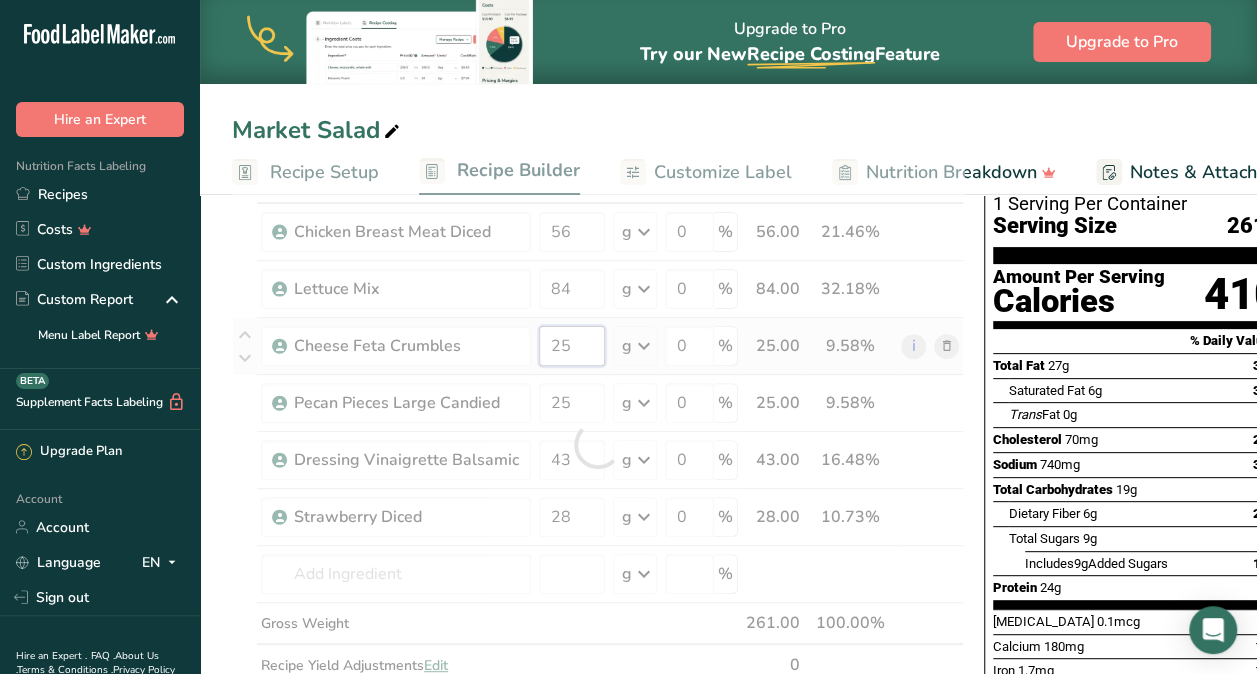 click on "Ingredient *
Amount *
Unit *
Waste *   .a-a{fill:#347362;}.b-a{fill:#fff;}          Grams
Percentage
Chicken Breast Meat Diced
56
g
Weight Units
g
kg
mg
See more
Volume Units
l
mL
fl oz
See more
0
%
56.00
21.46%
i
Lettuce Mix
84
g
Weight Units
g
kg
mg
See more
Volume Units
l
mL
fl oz
See more
0
%
84.00
32.18%
i
25" at bounding box center (598, 444) 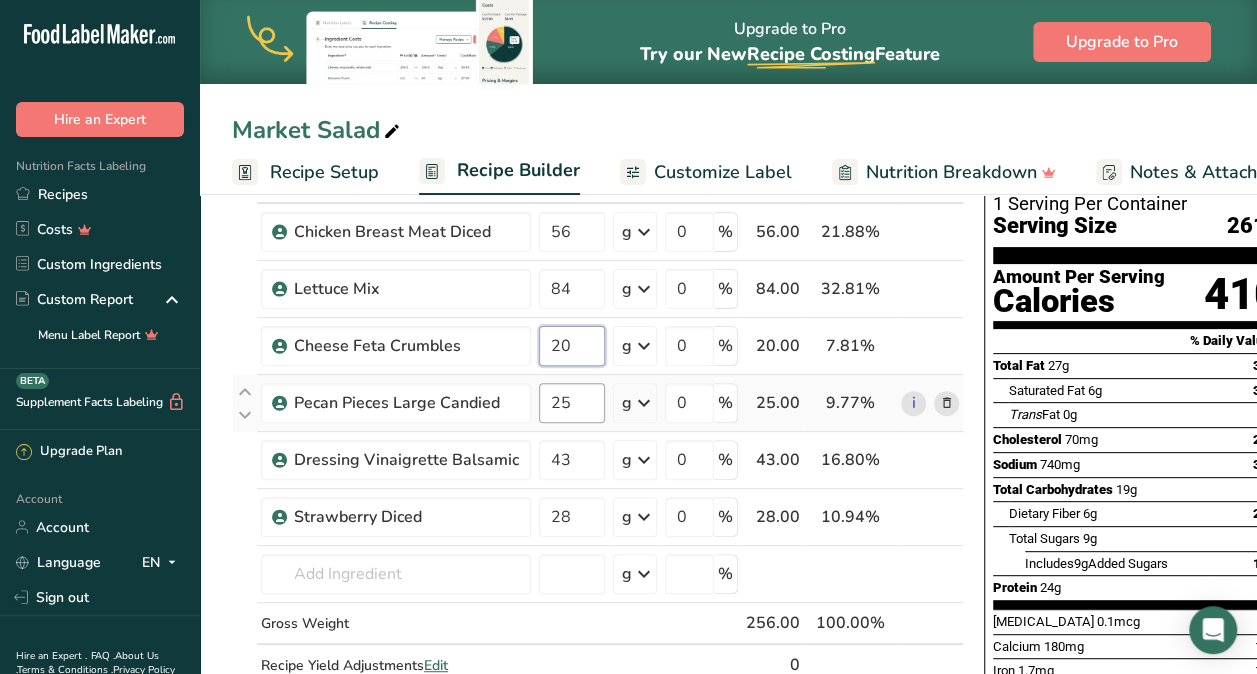 type on "20" 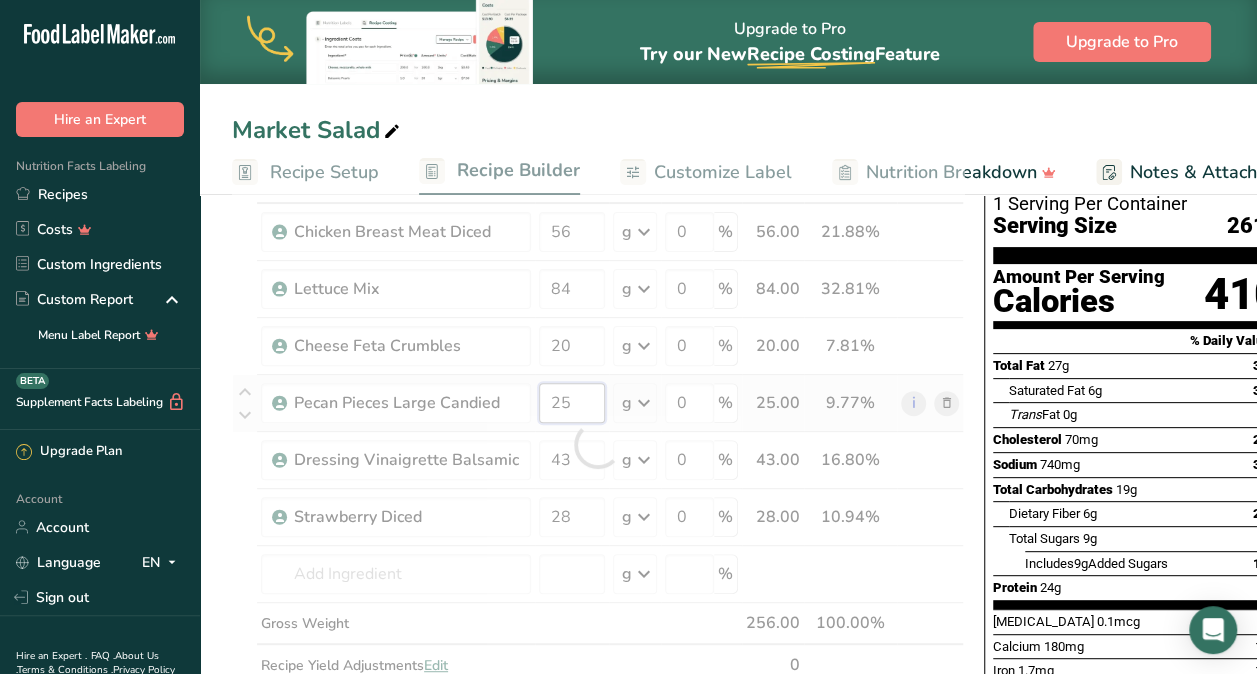 click on "Ingredient *
Amount *
Unit *
Waste *   .a-a{fill:#347362;}.b-a{fill:#fff;}          Grams
Percentage
Chicken Breast Meat Diced
56
g
Weight Units
g
kg
mg
See more
Volume Units
l
mL
fl oz
See more
0
%
56.00
21.88%
i
Lettuce Mix
84
g
Weight Units
g
kg
mg
See more
Volume Units
l
mL
fl oz
See more
0
%
84.00
32.81%
i
20" at bounding box center [598, 444] 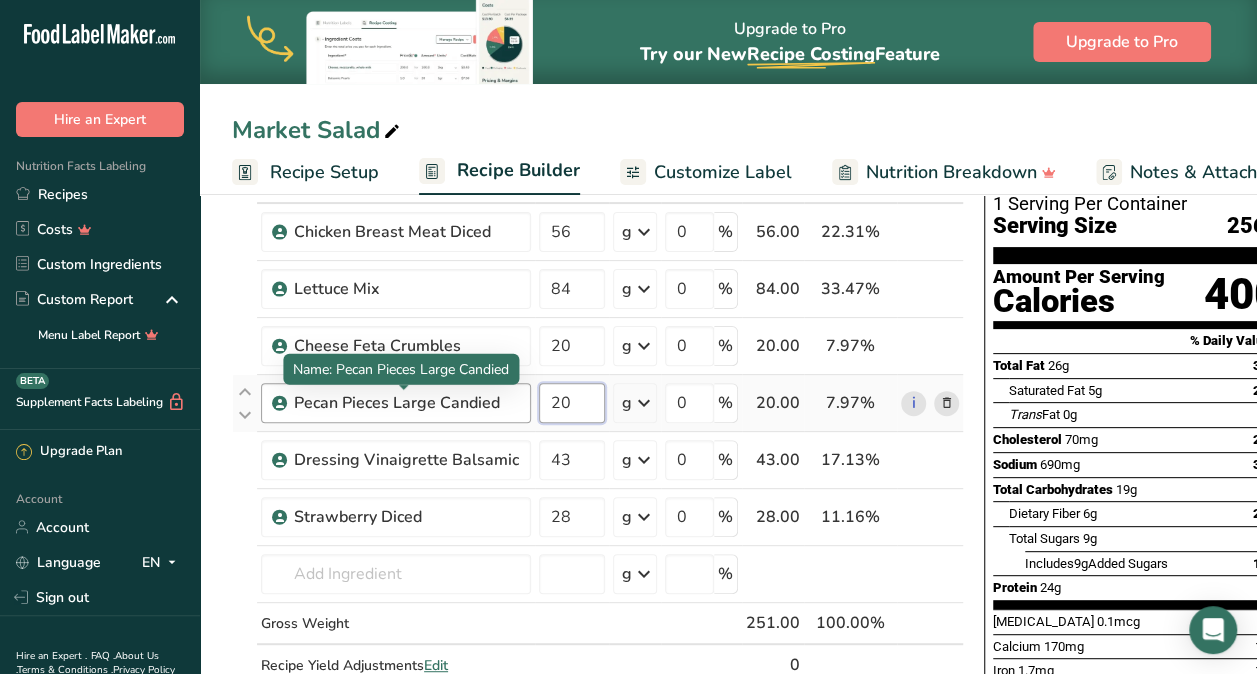 type on "20" 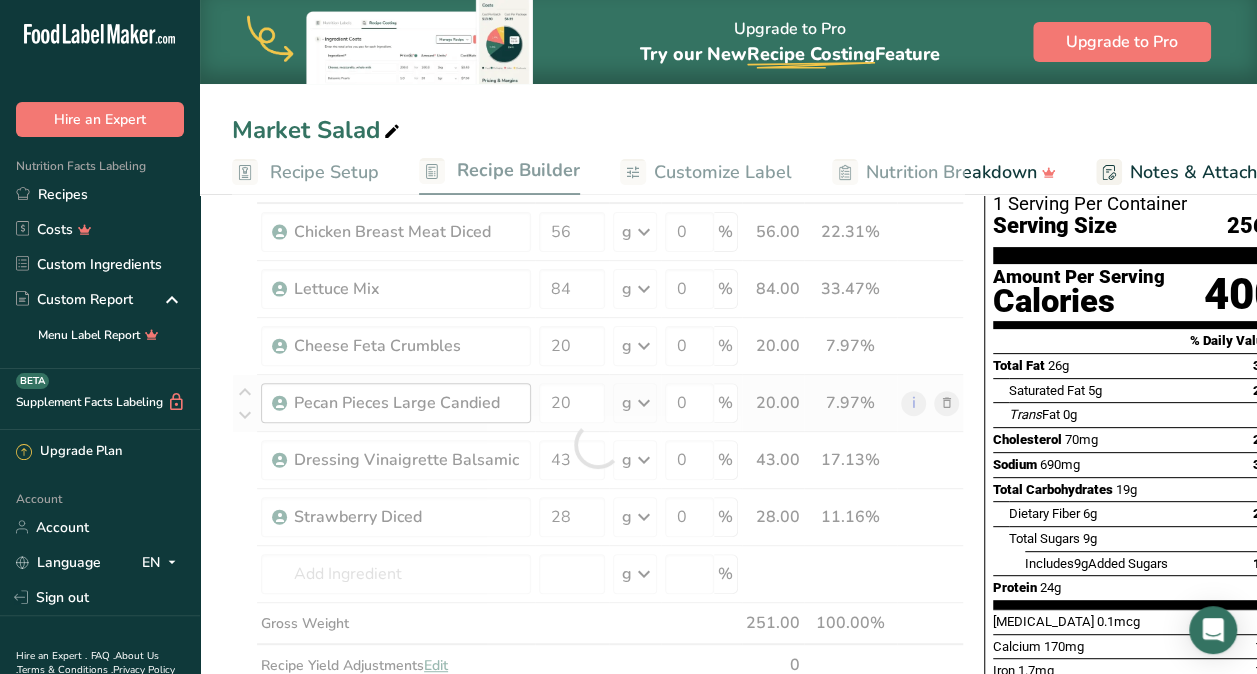 click on "Ingredient *
Amount *
Unit *
Waste *   .a-a{fill:#347362;}.b-a{fill:#fff;}          Grams
Percentage
Chicken Breast Meat Diced
56
g
Weight Units
g
kg
mg
See more
Volume Units
l
mL
fl oz
See more
0
%
56.00
22.31%
i
Lettuce Mix
84
g
Weight Units
g
kg
mg
See more
Volume Units
l
mL
fl oz
See more
0
%
84.00
33.47%
i
20" at bounding box center [598, 444] 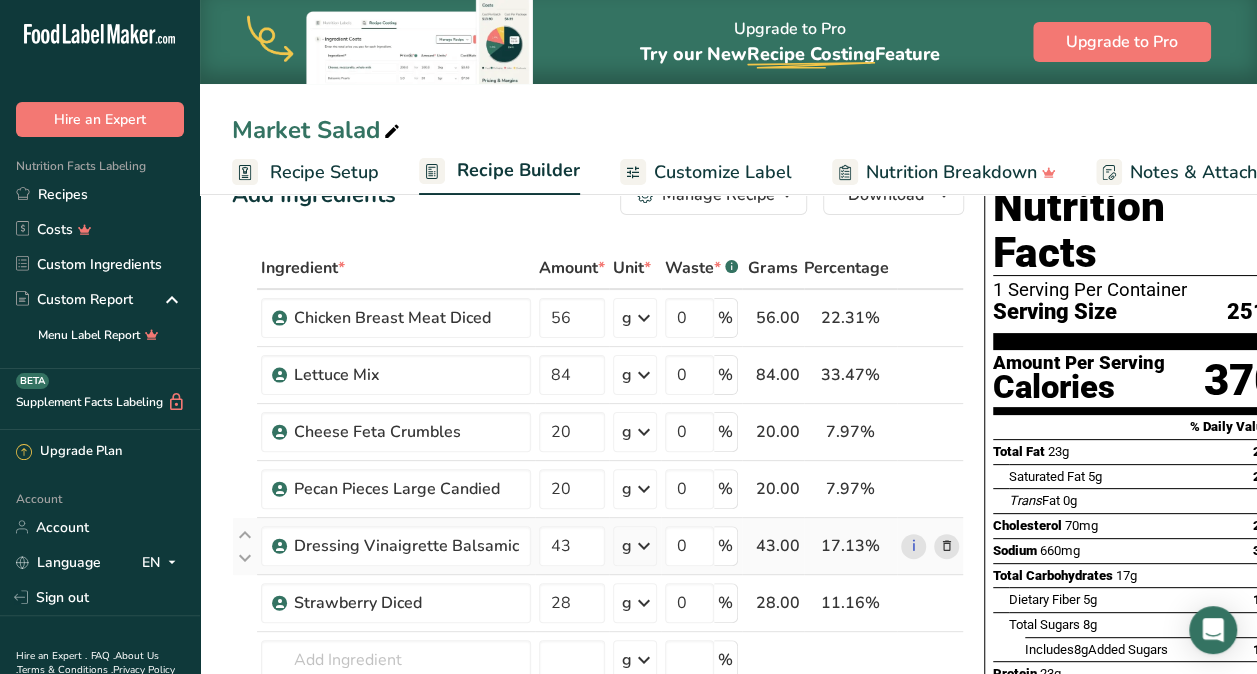 scroll, scrollTop: 0, scrollLeft: 0, axis: both 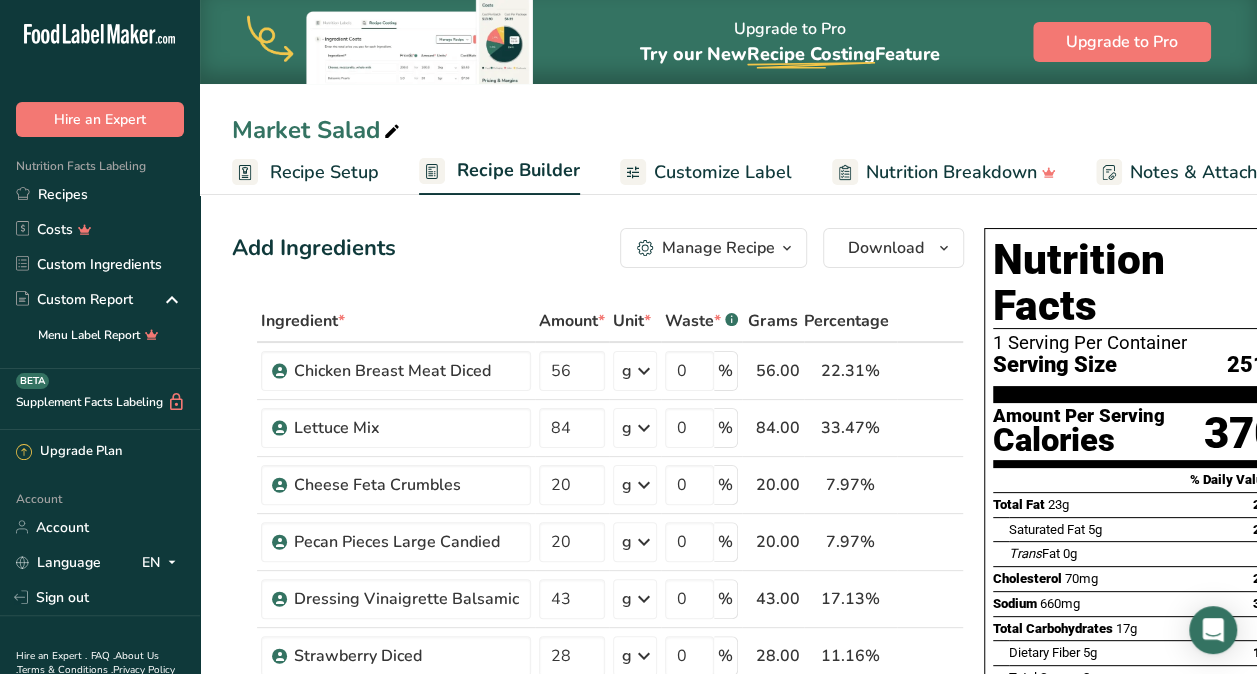 click on "Customize Label" at bounding box center (723, 172) 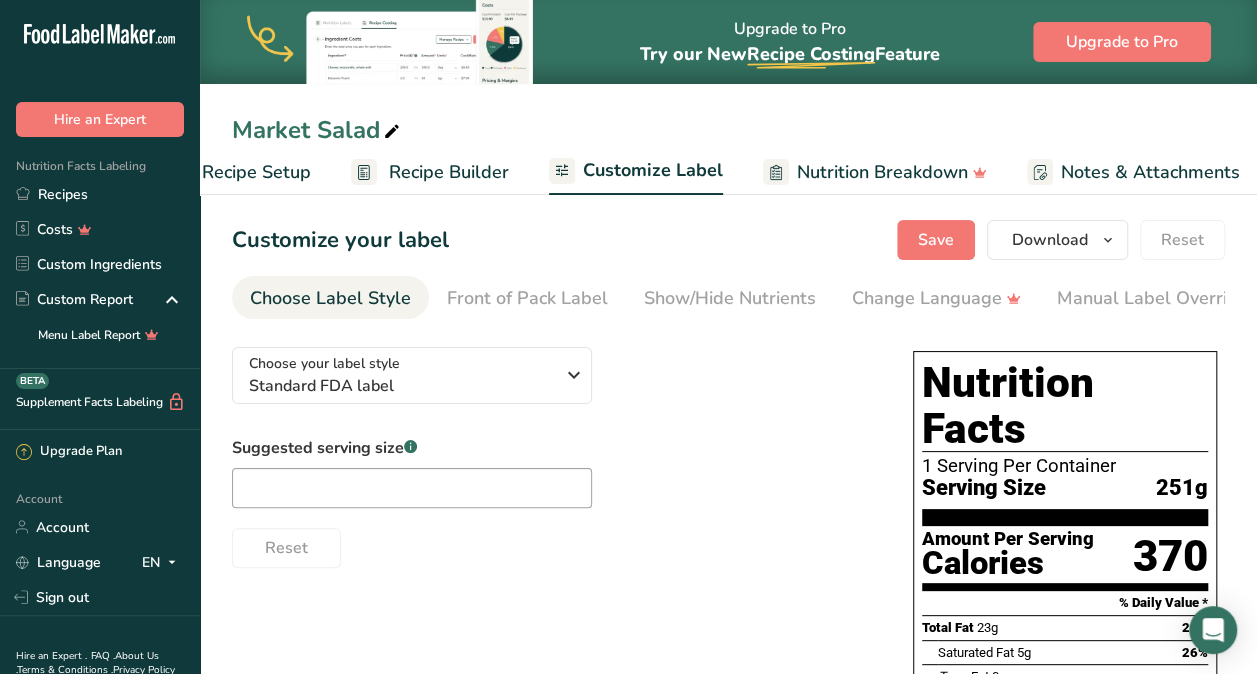 scroll, scrollTop: 0, scrollLeft: 302, axis: horizontal 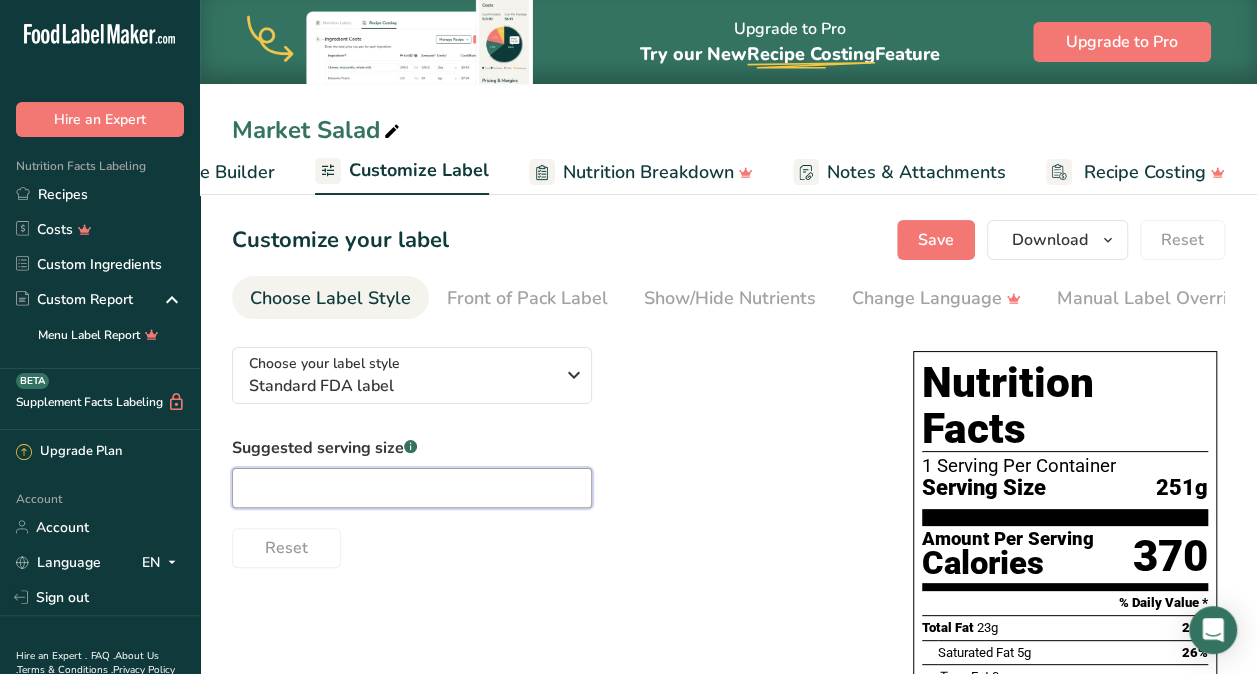 click at bounding box center [412, 488] 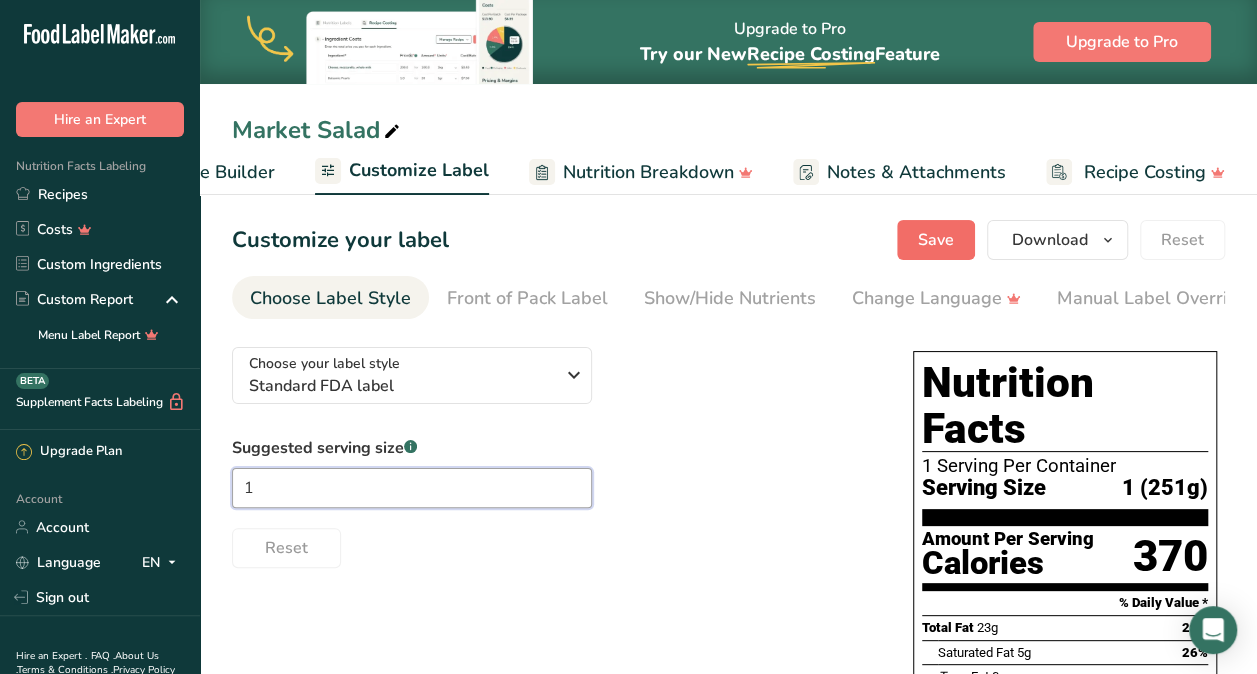 type on "1" 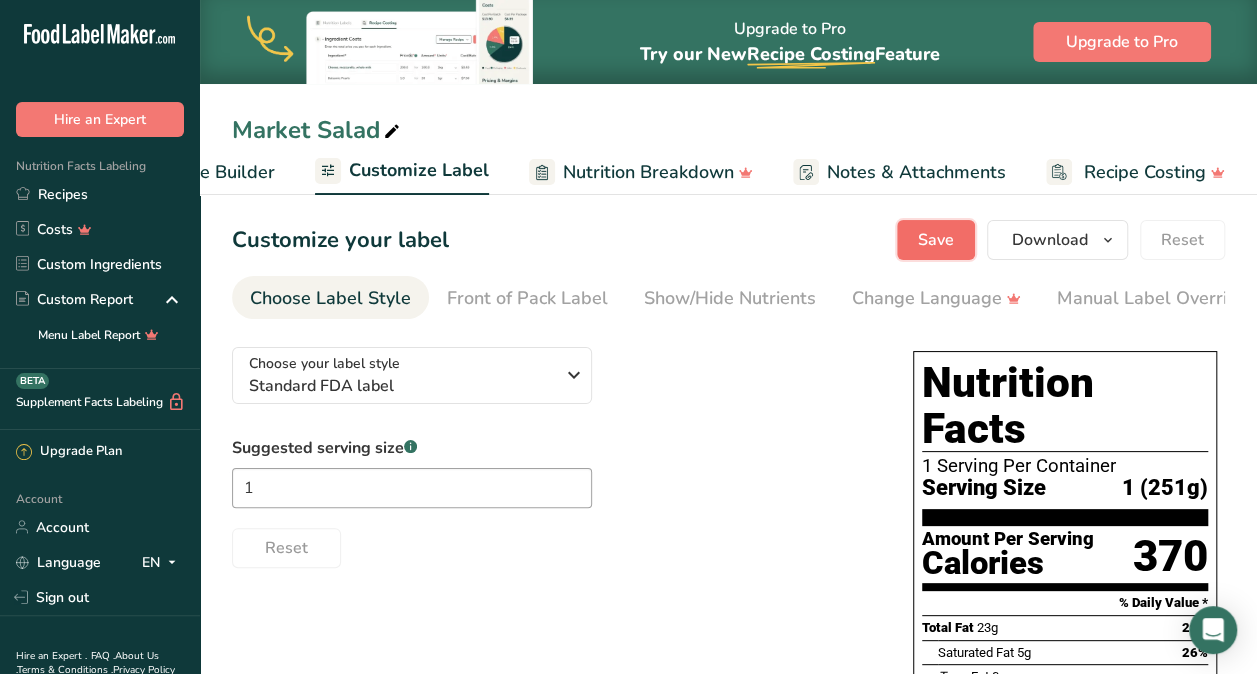 click on "Save" at bounding box center (936, 240) 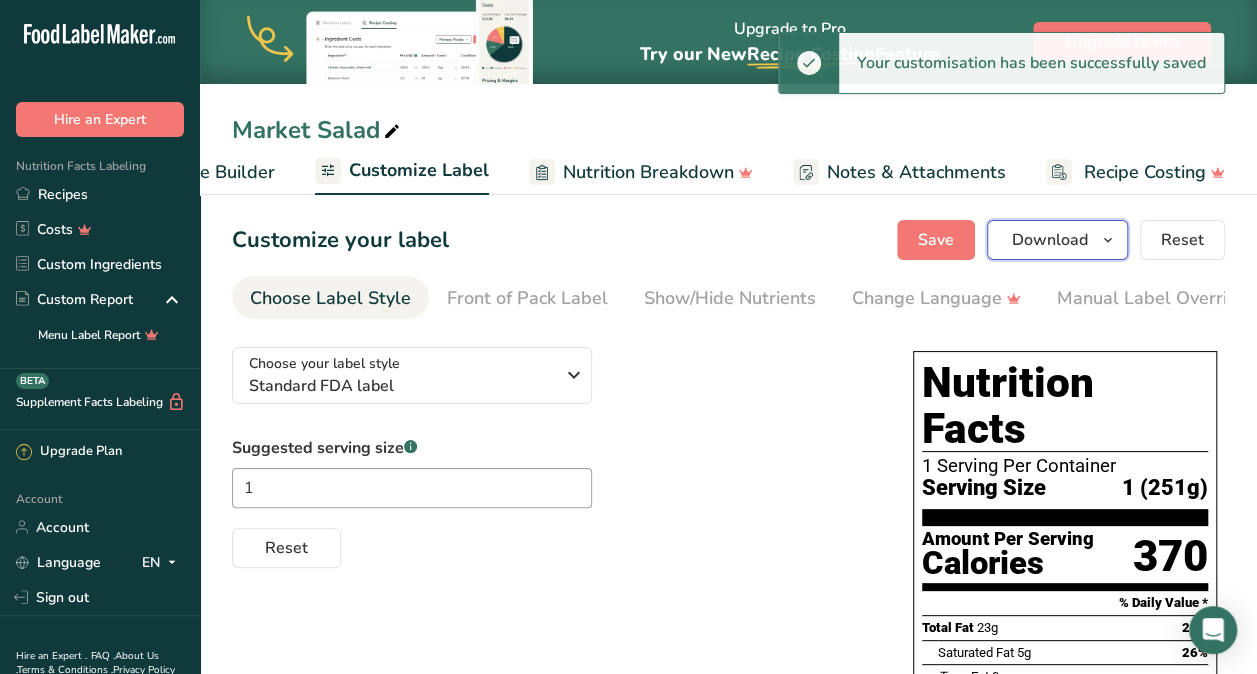 click at bounding box center (1108, 240) 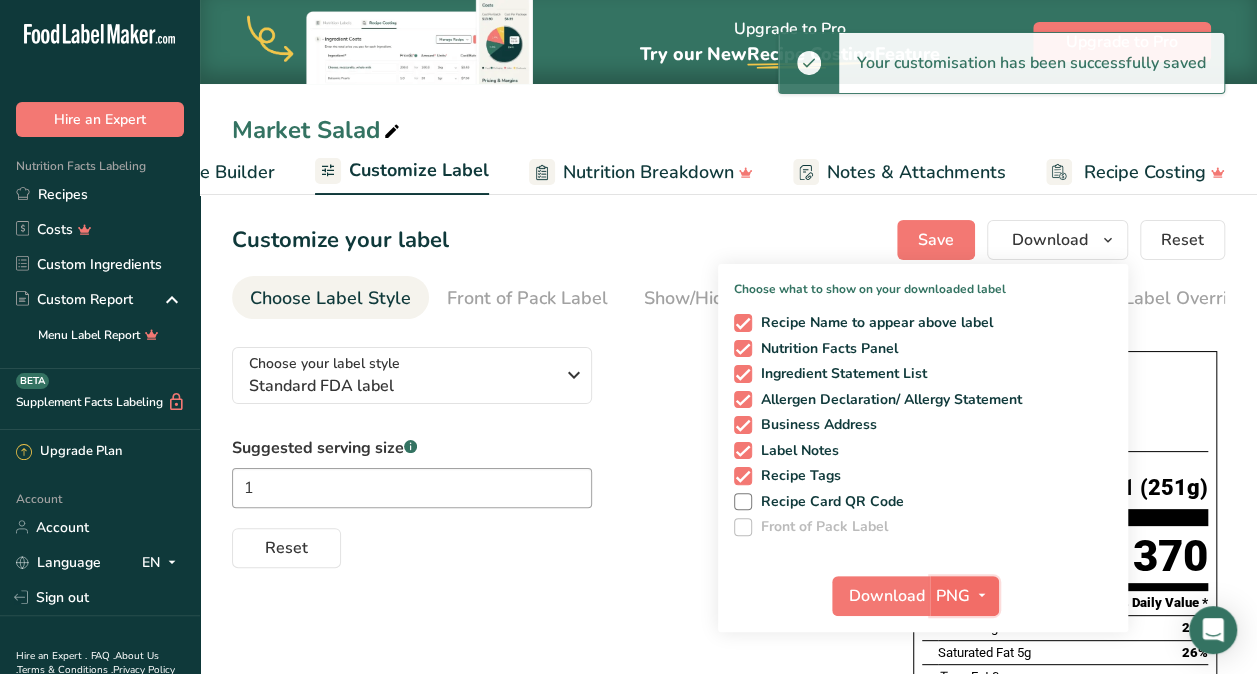 click at bounding box center [982, 595] 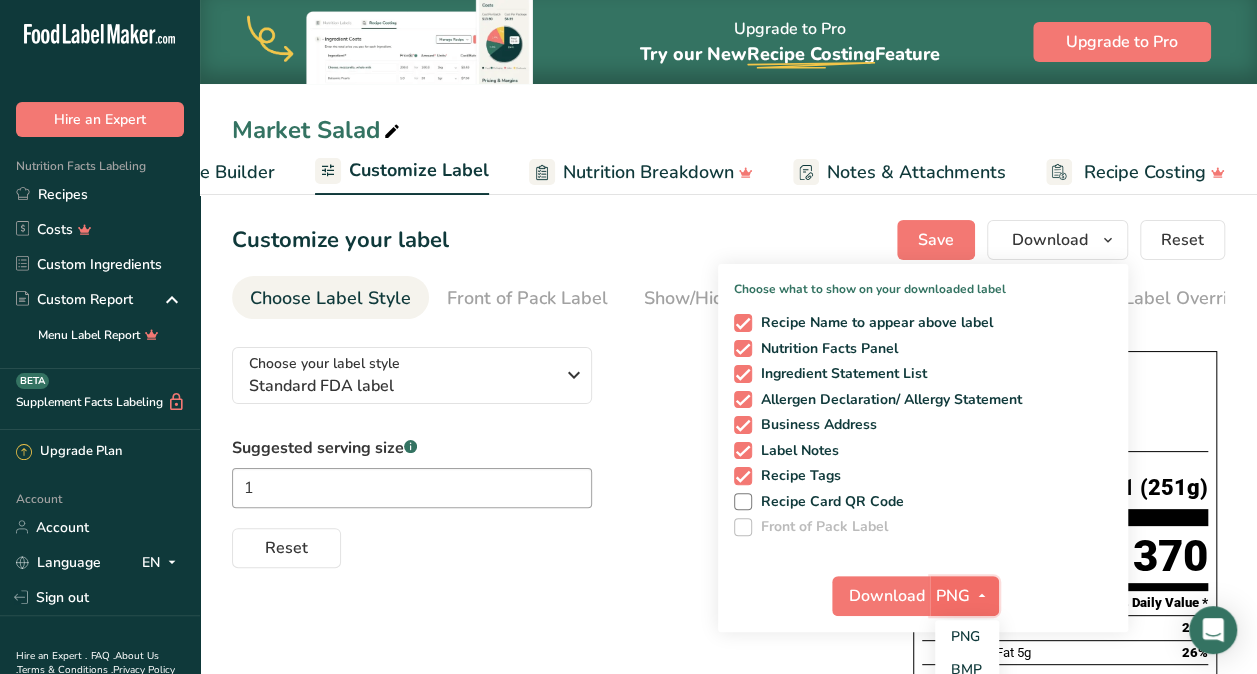 click on "PNG" at bounding box center (964, 596) 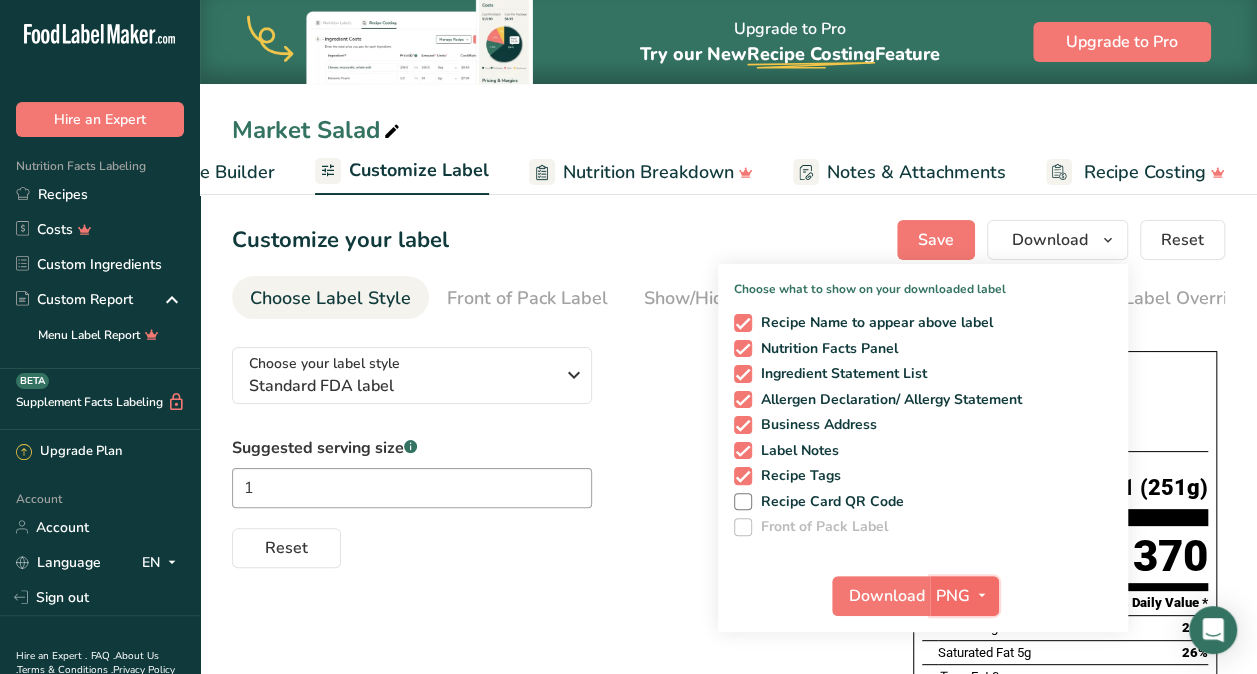 click on "PNG" at bounding box center [953, 596] 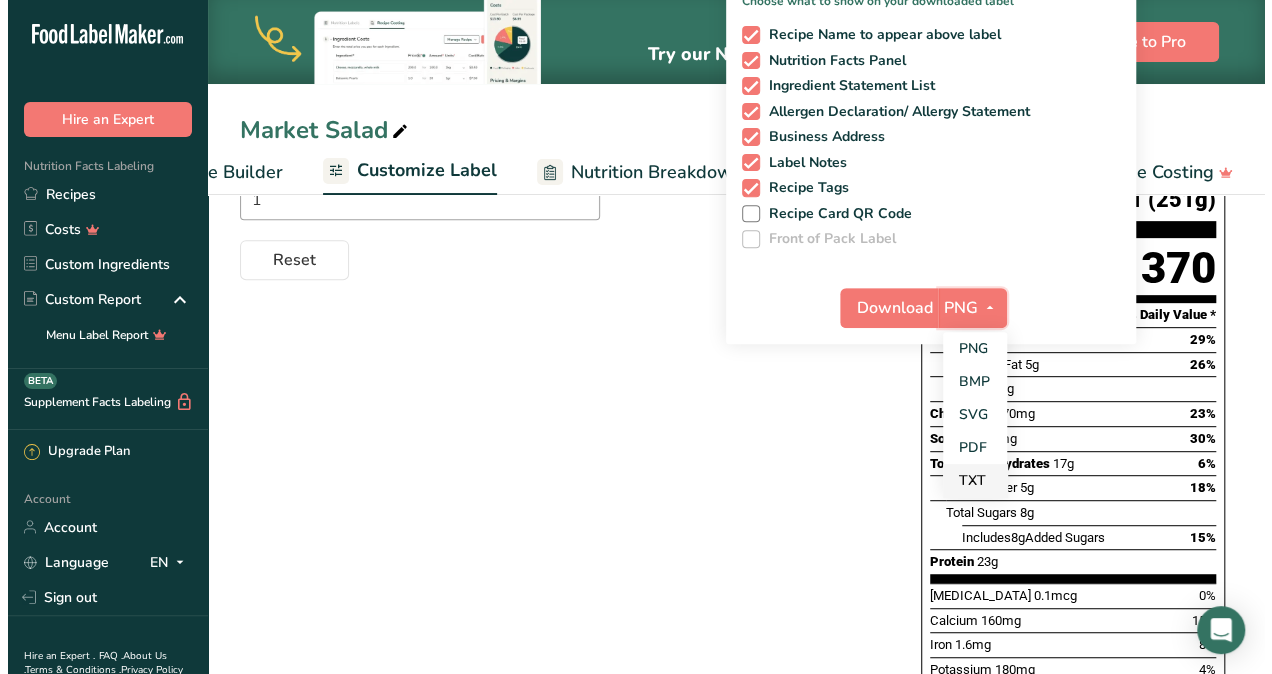 scroll, scrollTop: 290, scrollLeft: 0, axis: vertical 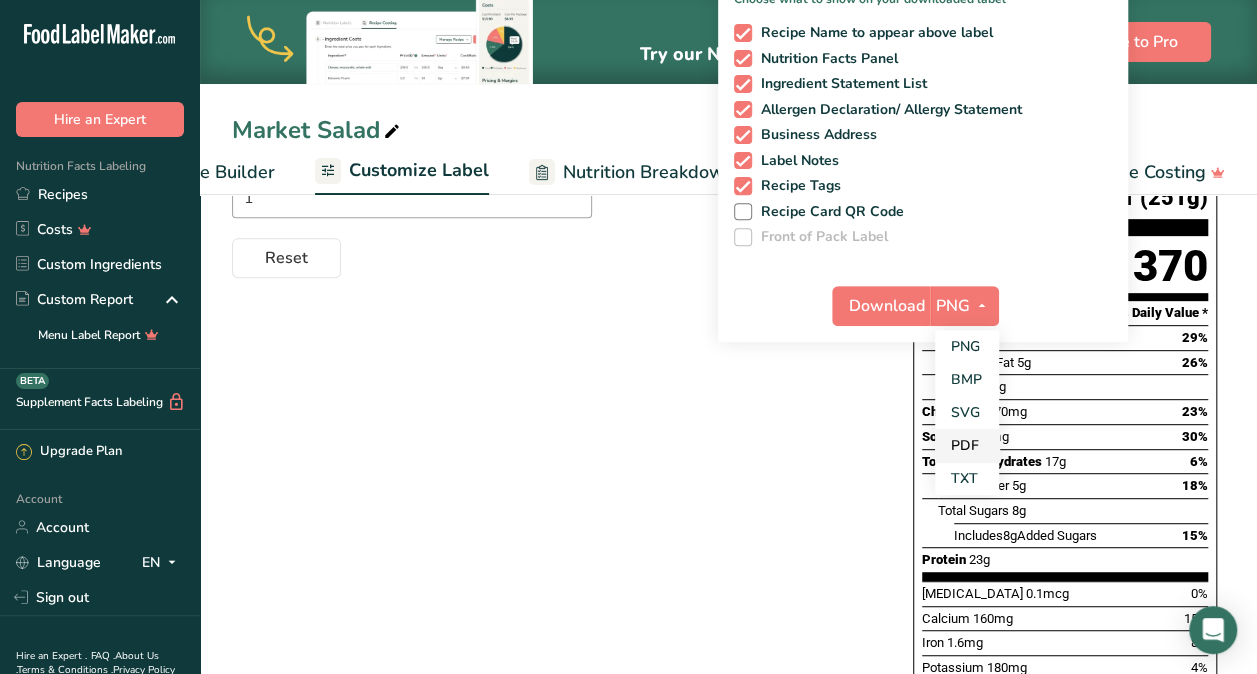 click on "PDF" at bounding box center [967, 445] 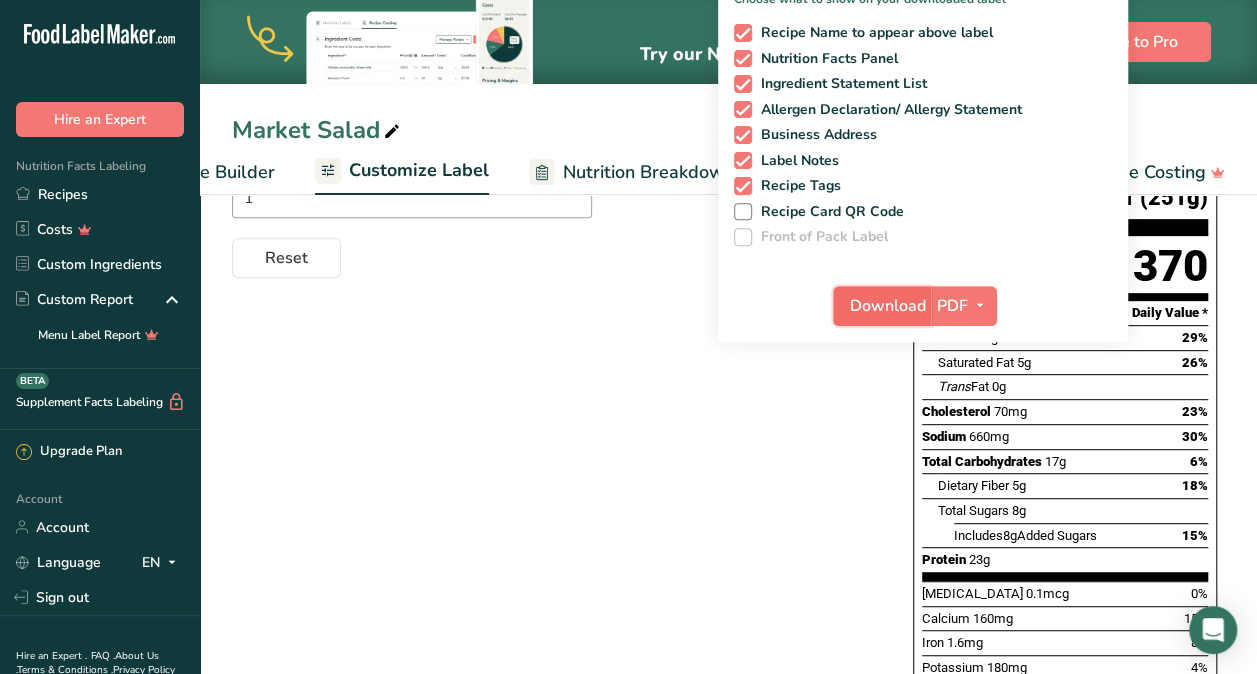 click on "Download" at bounding box center (888, 306) 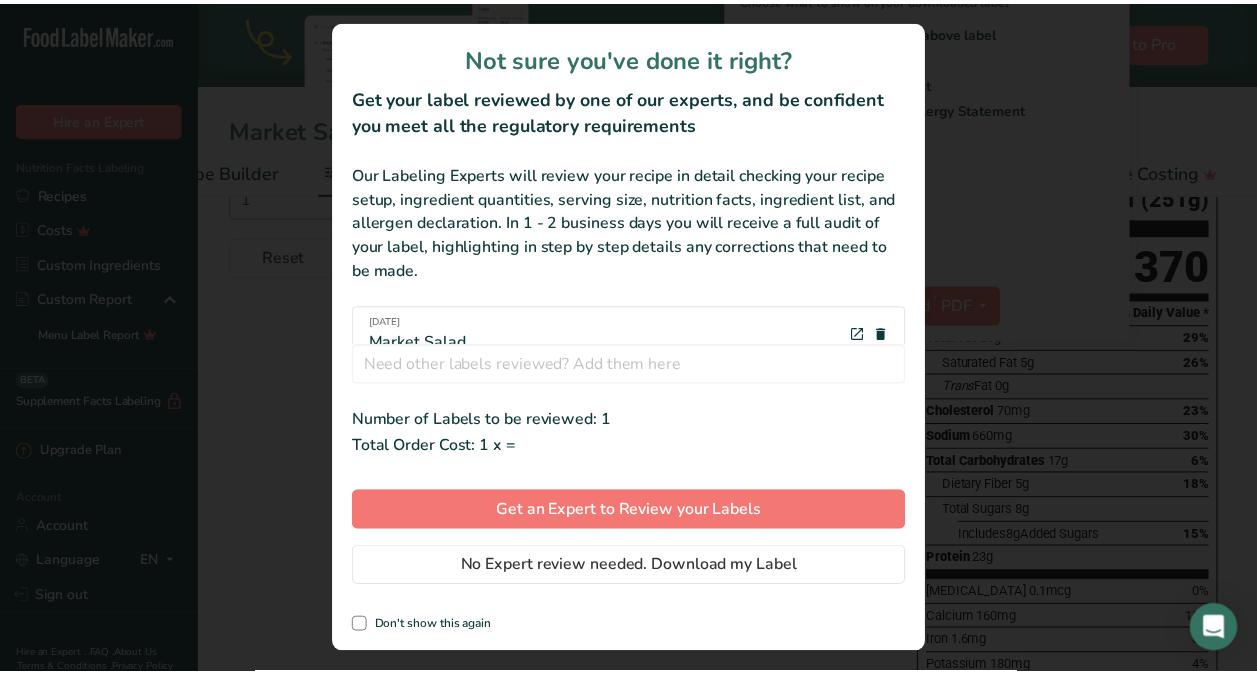scroll, scrollTop: 0, scrollLeft: 287, axis: horizontal 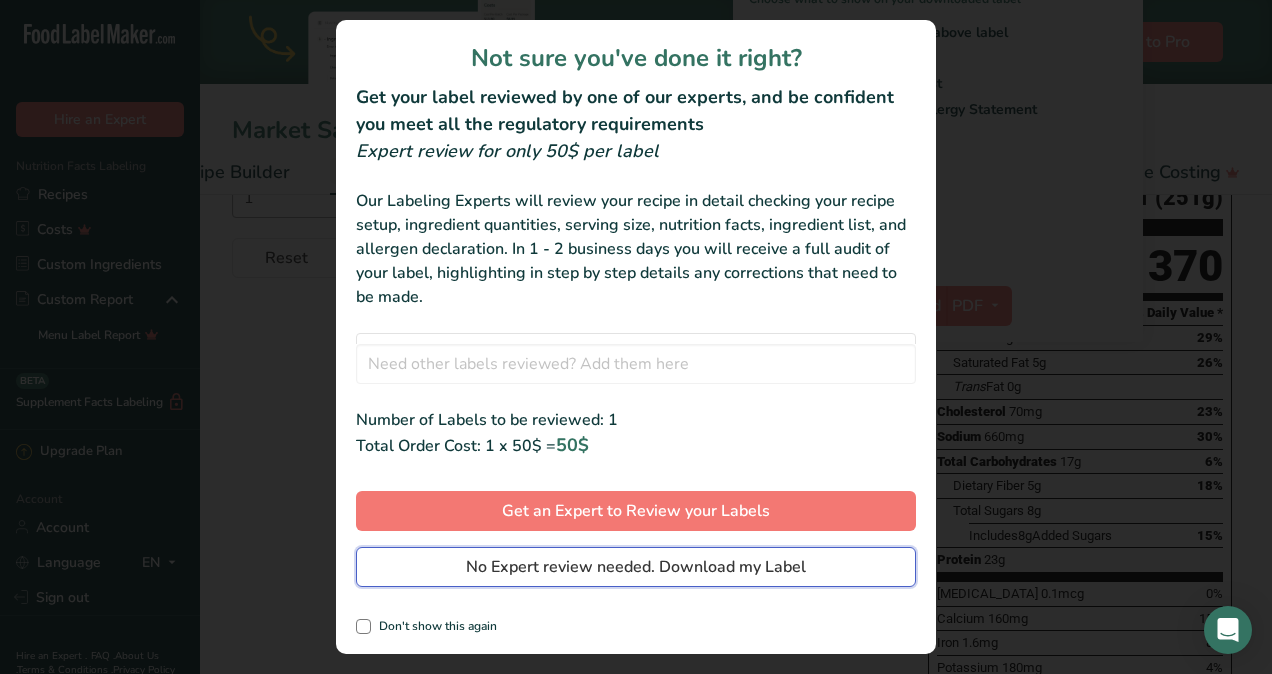 click on "No Expert review needed. Download my Label" at bounding box center (636, 567) 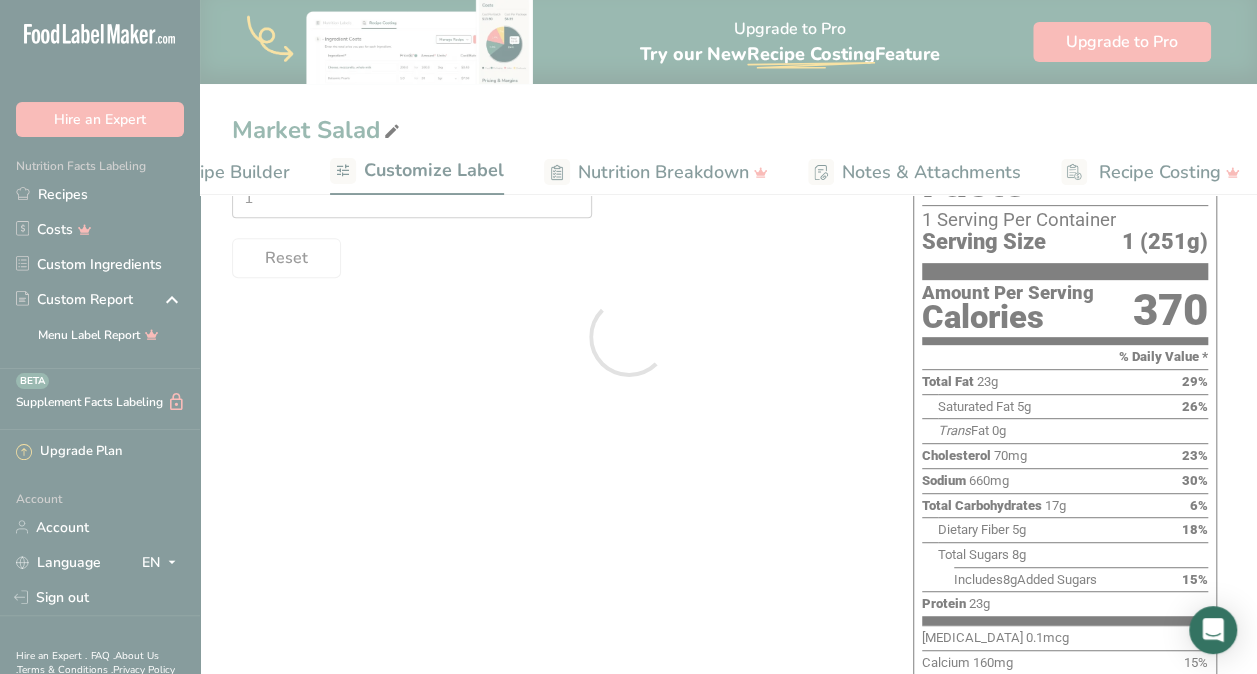 scroll, scrollTop: 0, scrollLeft: 0, axis: both 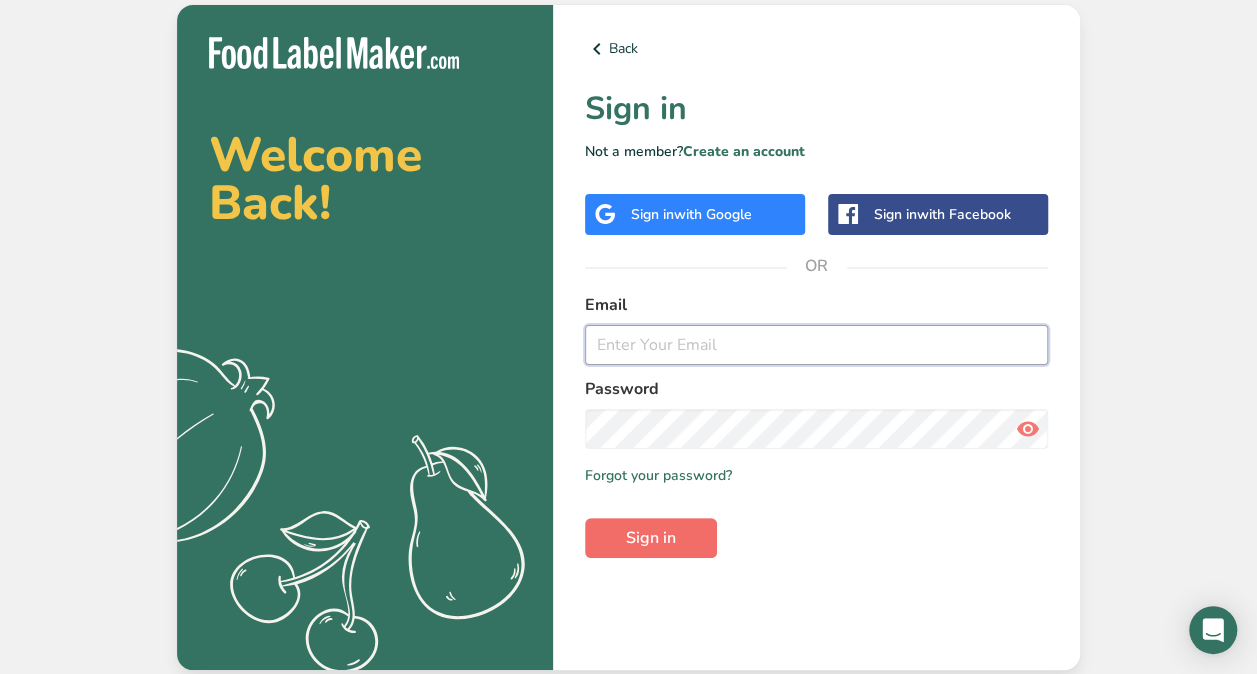 type on "[EMAIL_ADDRESS][DOMAIN_NAME]" 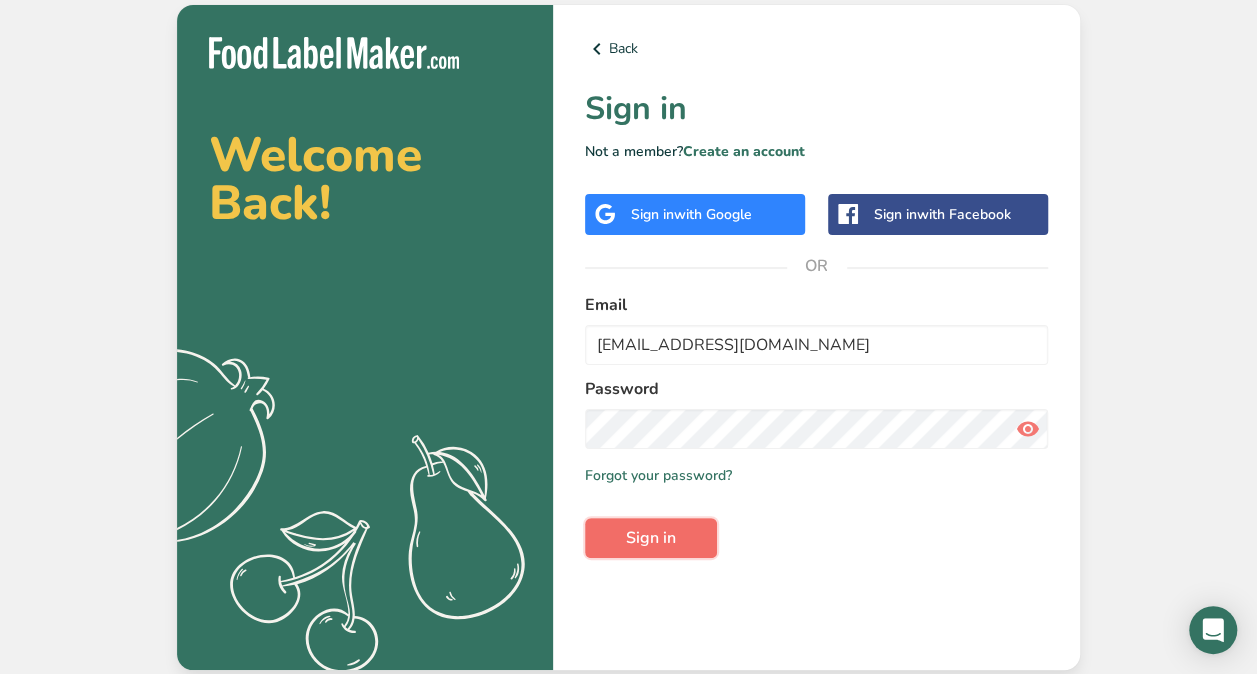 click on "Sign in" at bounding box center (651, 538) 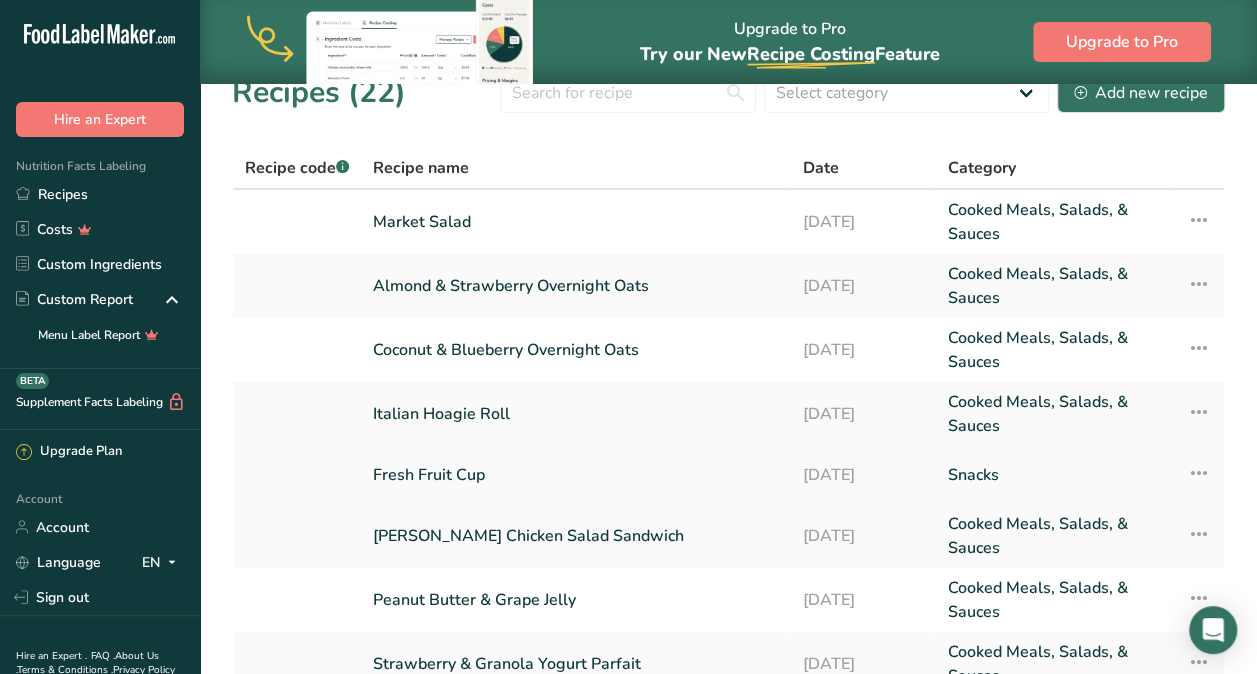 scroll, scrollTop: 8, scrollLeft: 0, axis: vertical 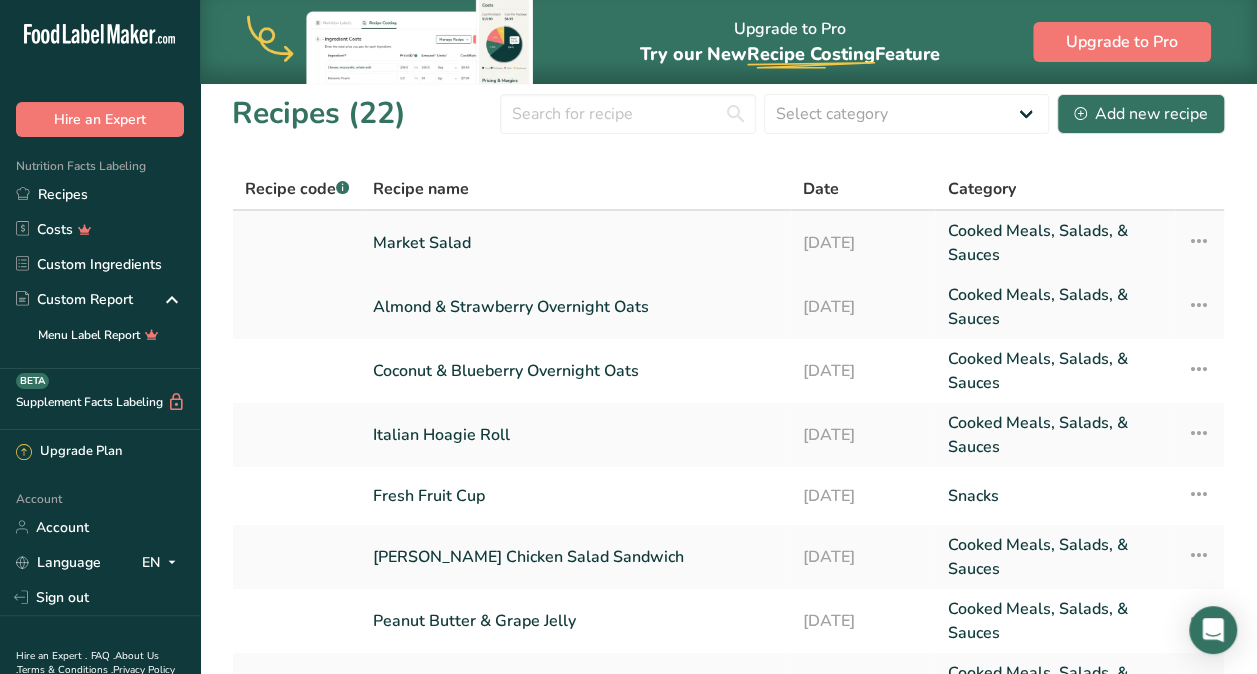 click at bounding box center (1199, 241) 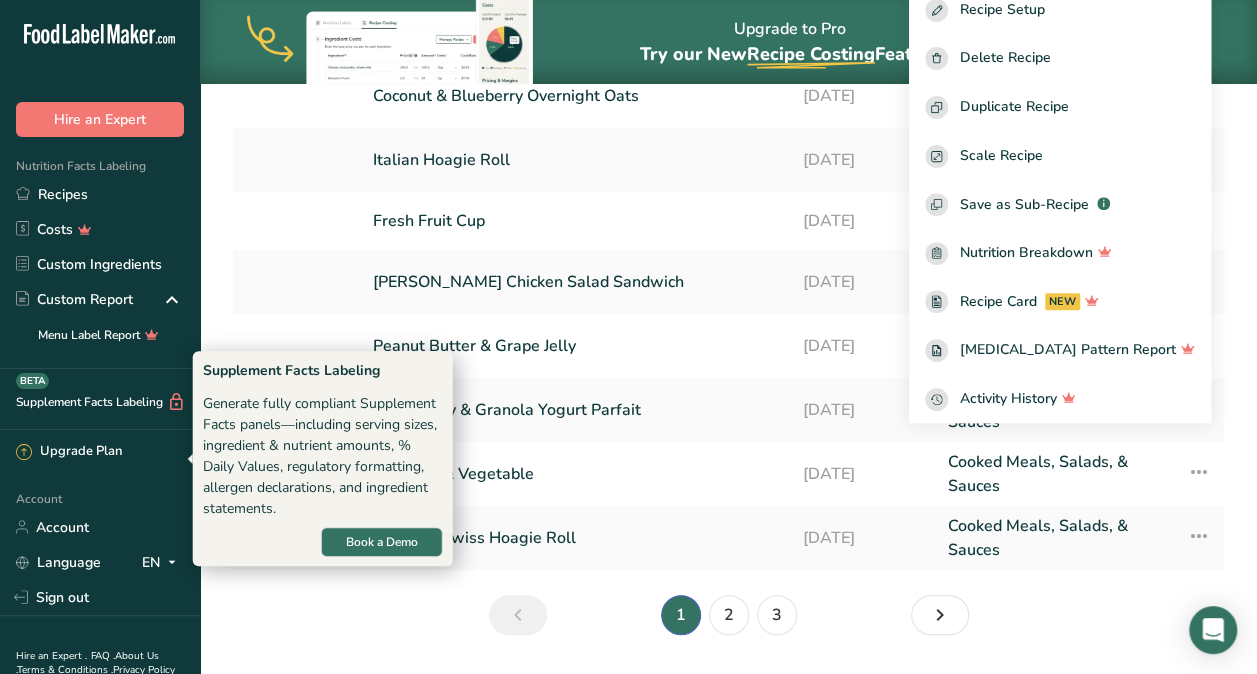 scroll, scrollTop: 339, scrollLeft: 0, axis: vertical 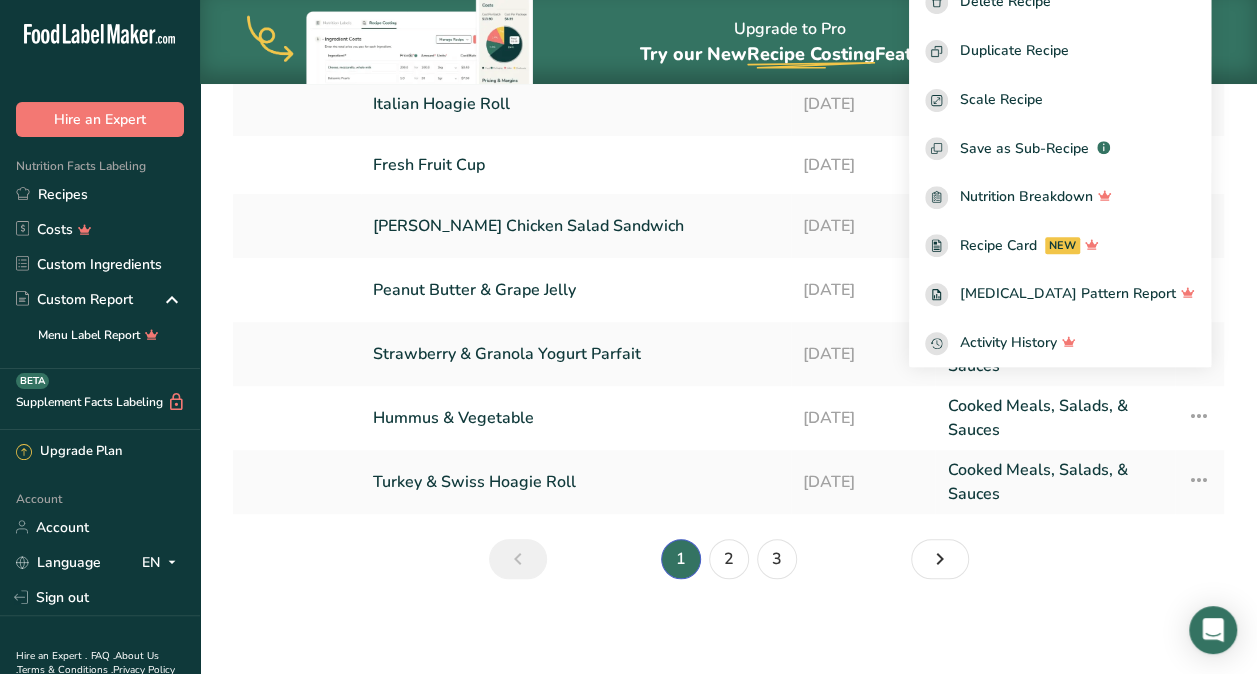 click on "Recipes (22)
Select category
All
Baked Goods
Beverages
Confectionery
Cooked Meals, Salads, & Sauces
Dairy
Snacks
Add new recipe
Recipe code
.a-a{fill:#347362;}.b-a{fill:#fff;}          Recipe name   Date   Category
Market Salad
14-07-2025
Cooked Meals, Salads, & Sauces
Recipe Setup       Delete Recipe           Duplicate Recipe             Scale Recipe             Save as Sub-Recipe   .a-a{fill:#347362;}.b-a{fill:#fff;}                               Nutrition Breakdown                   Recipe Card
NEW
Amino Acids Pattern Report             Activity History
Recipe Setup" at bounding box center [728, 177] 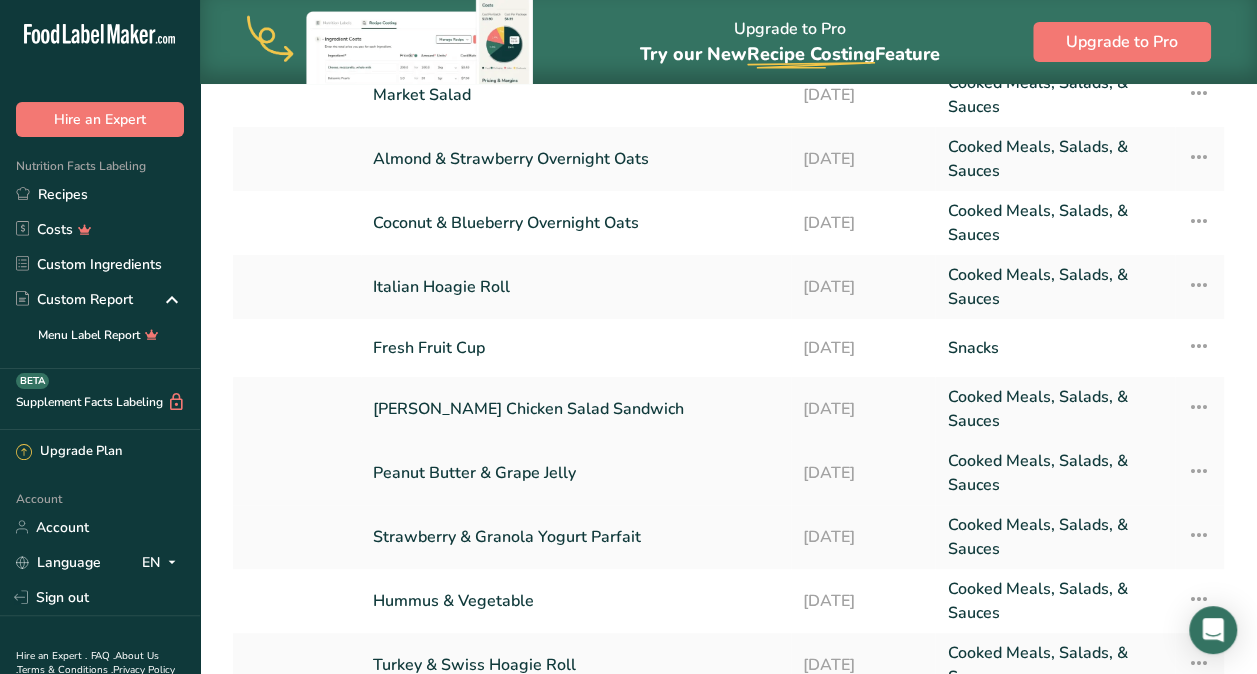 scroll, scrollTop: 158, scrollLeft: 0, axis: vertical 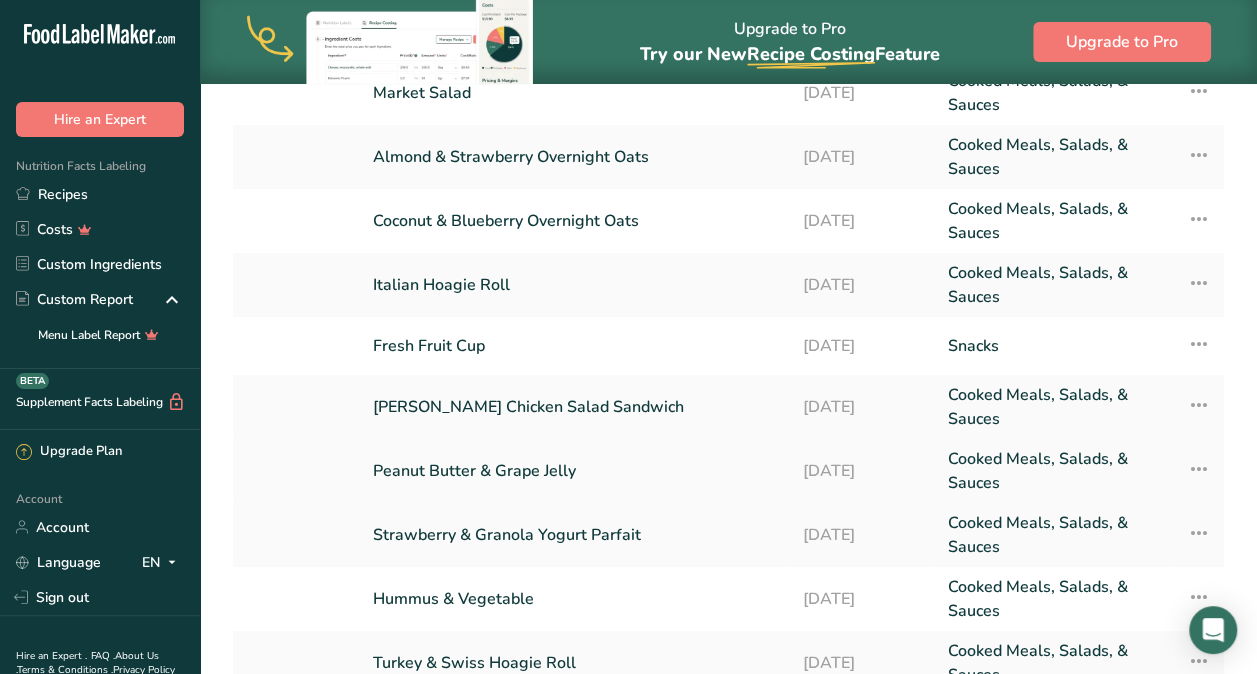 drag, startPoint x: 478, startPoint y: 461, endPoint x: 457, endPoint y: 465, distance: 21.377558 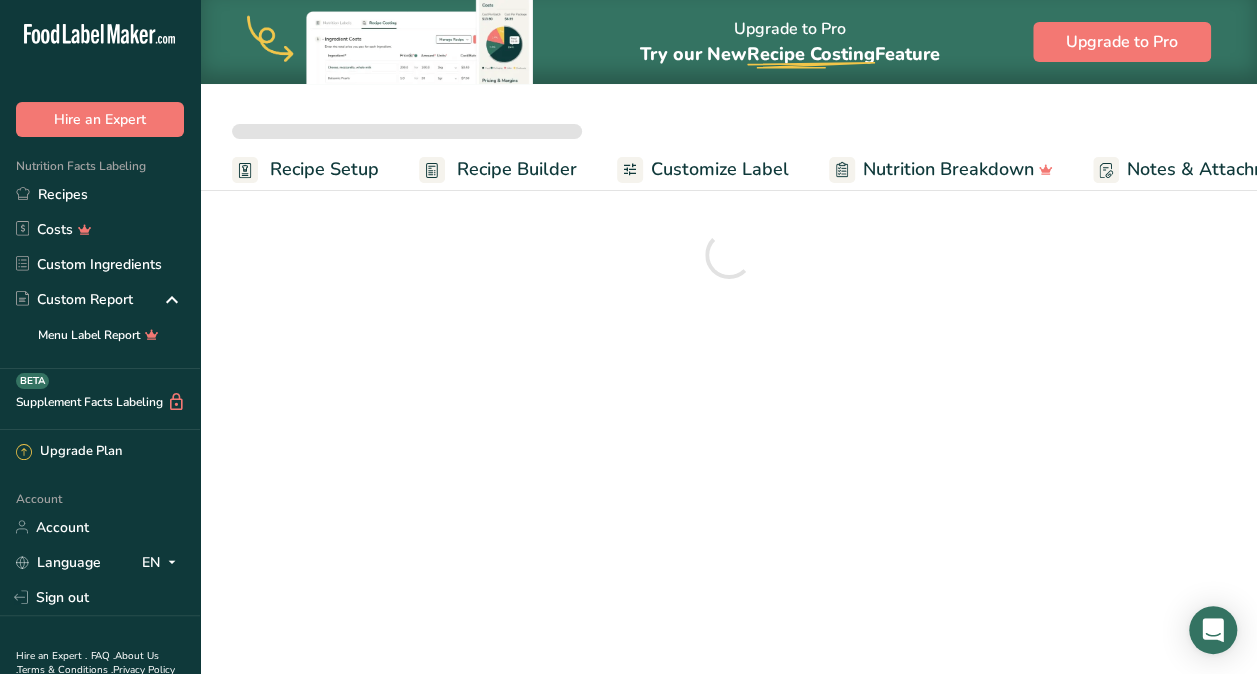 scroll, scrollTop: 0, scrollLeft: 0, axis: both 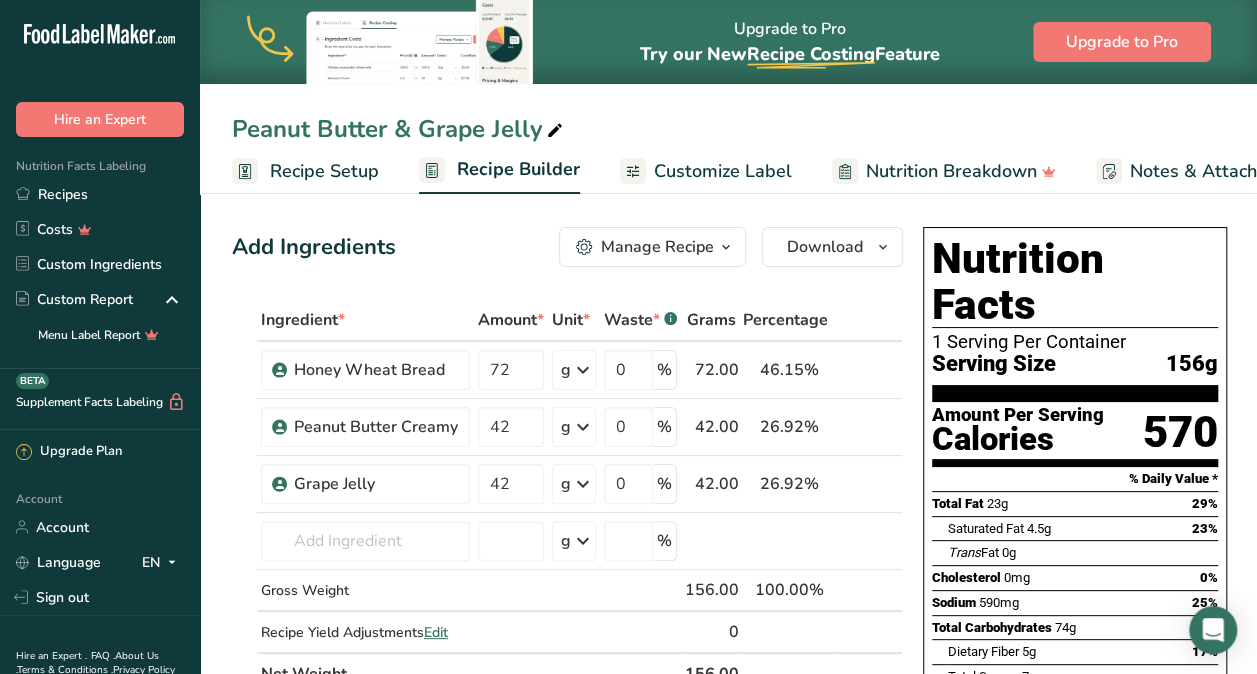 click at bounding box center [555, 131] 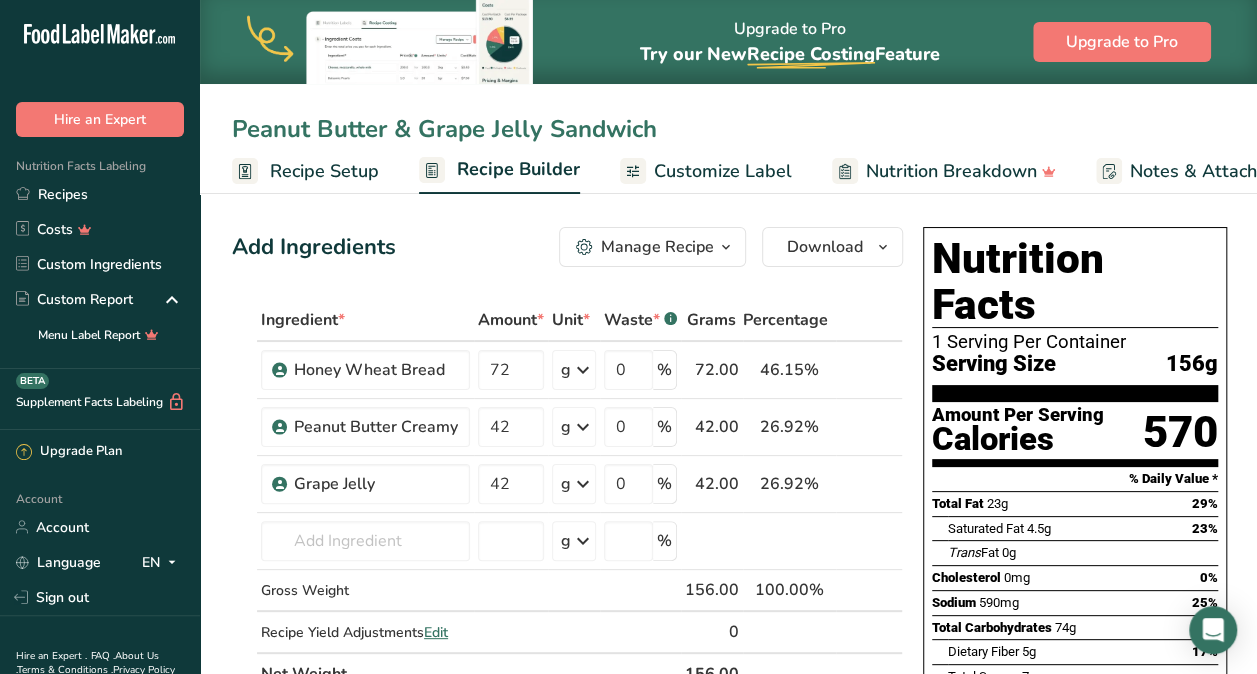 type on "Peanut Butter & Grape Jelly Sandwich" 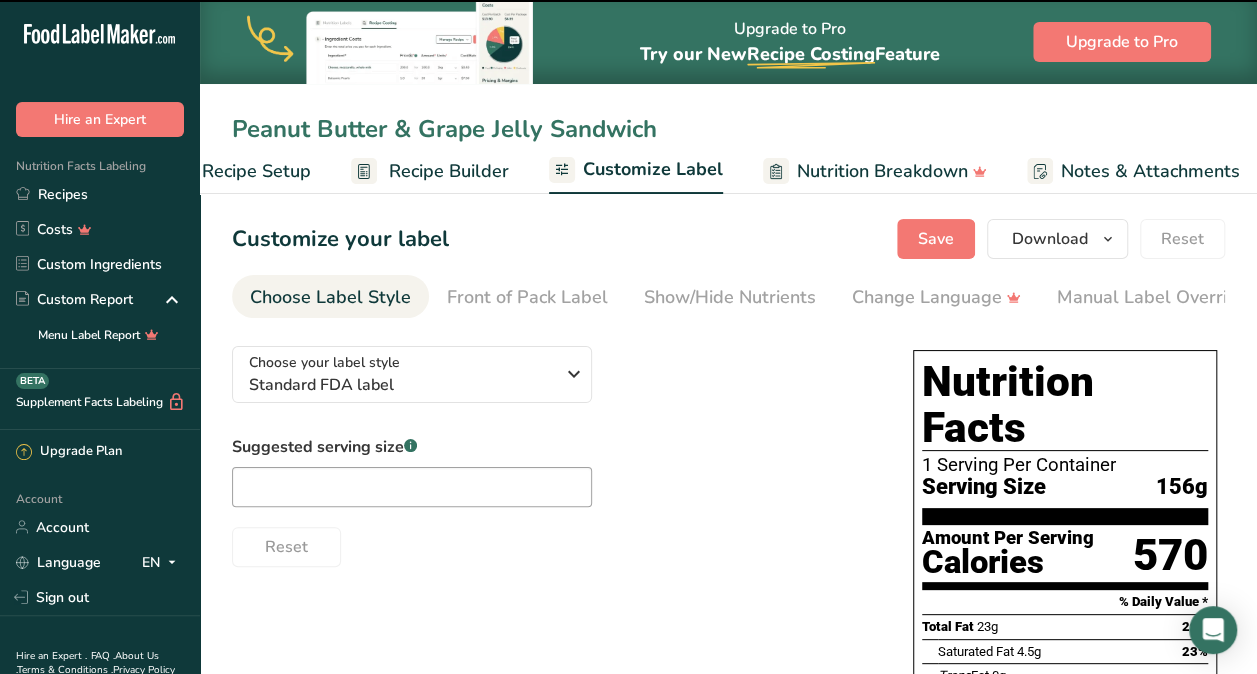 scroll, scrollTop: 0, scrollLeft: 302, axis: horizontal 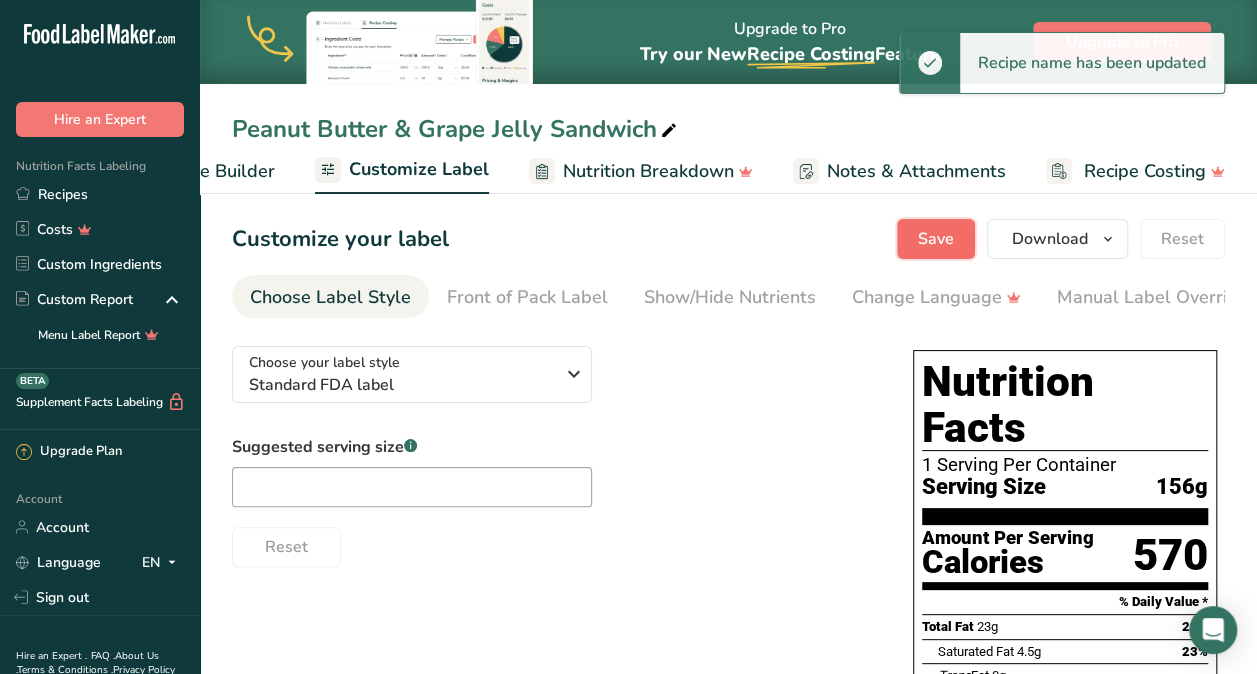 click on "Save" at bounding box center [936, 239] 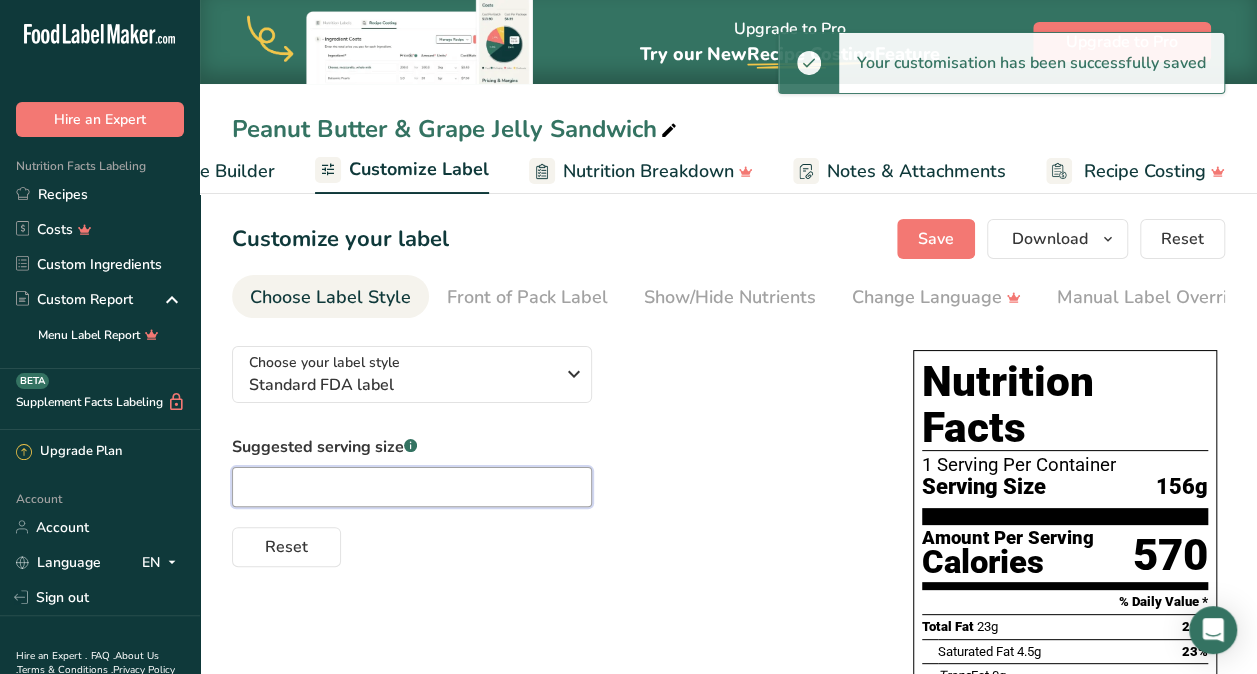 click at bounding box center (412, 487) 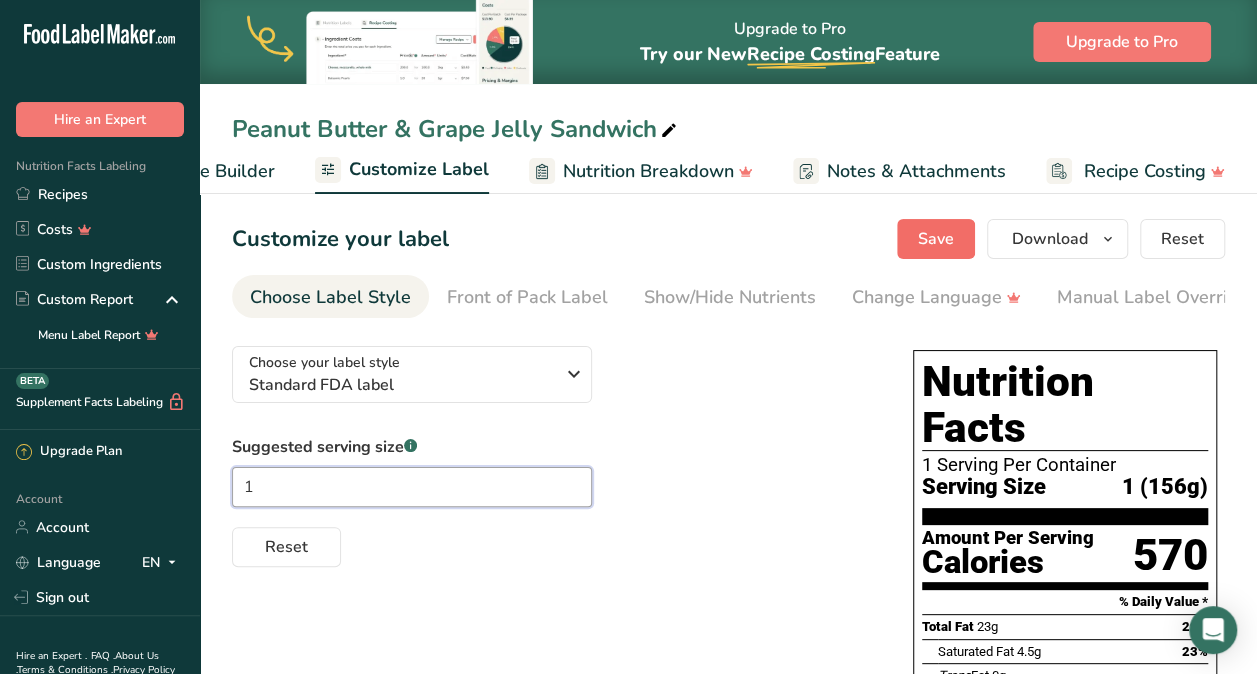 type on "1" 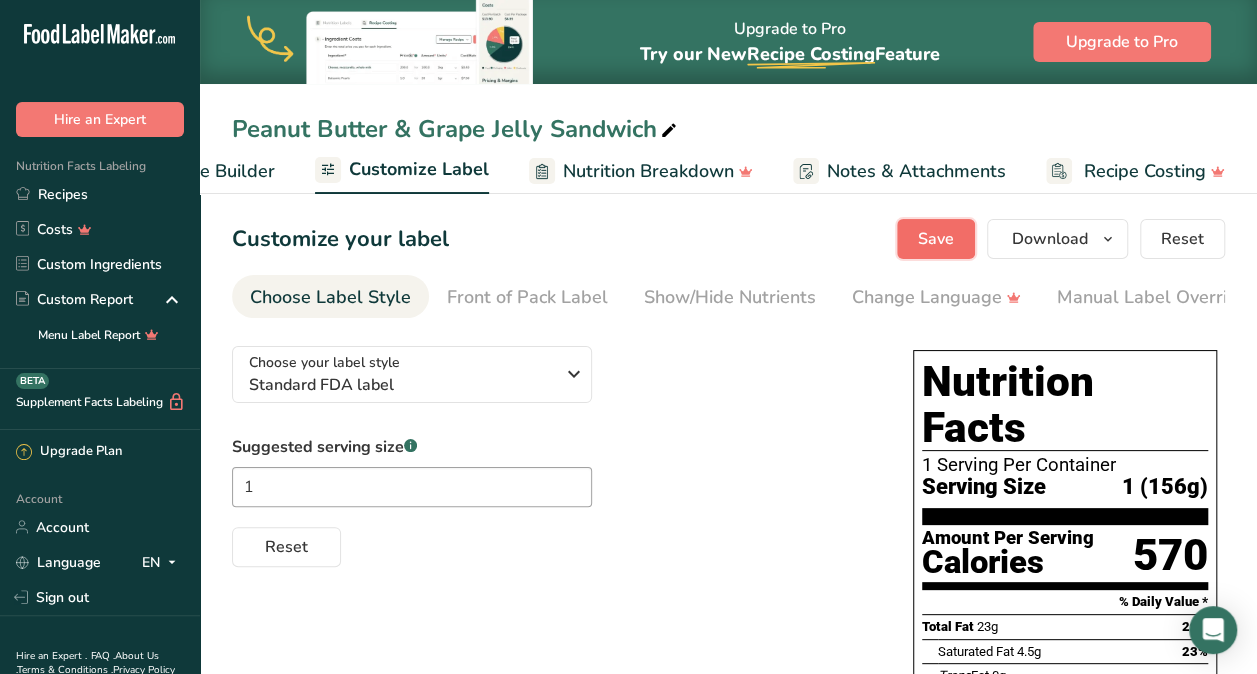 click on "Save" at bounding box center [936, 239] 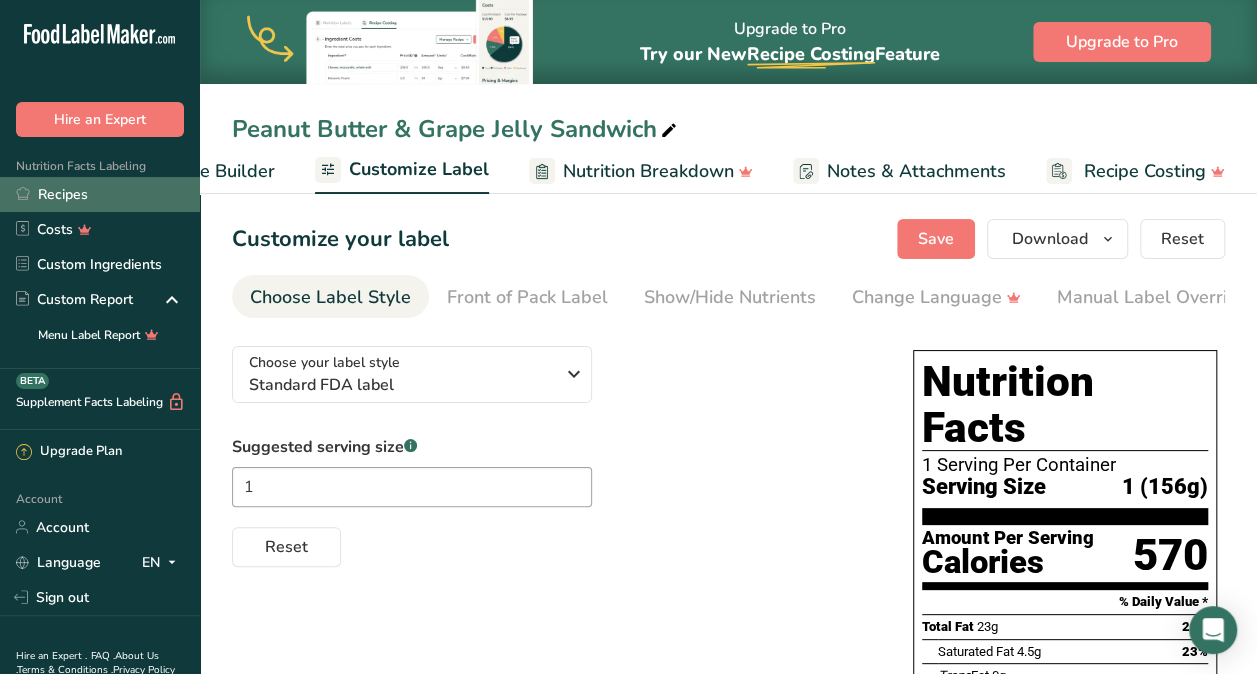 click on "Recipes" at bounding box center (100, 194) 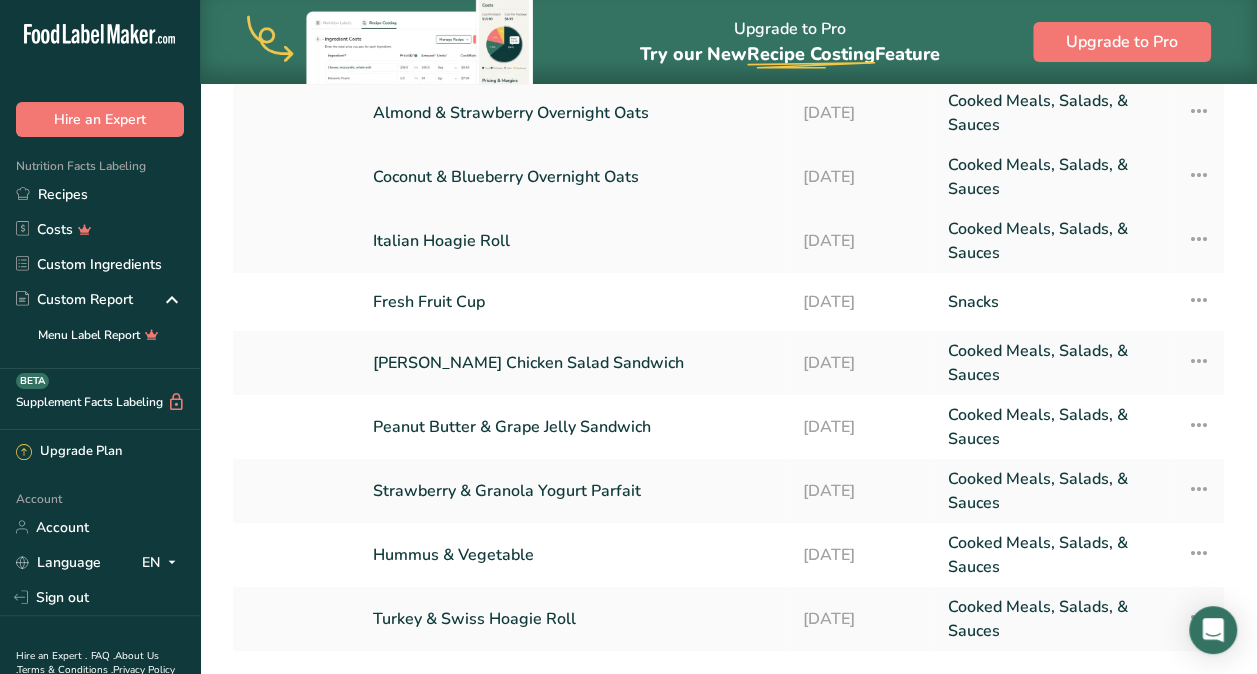 scroll, scrollTop: 218, scrollLeft: 0, axis: vertical 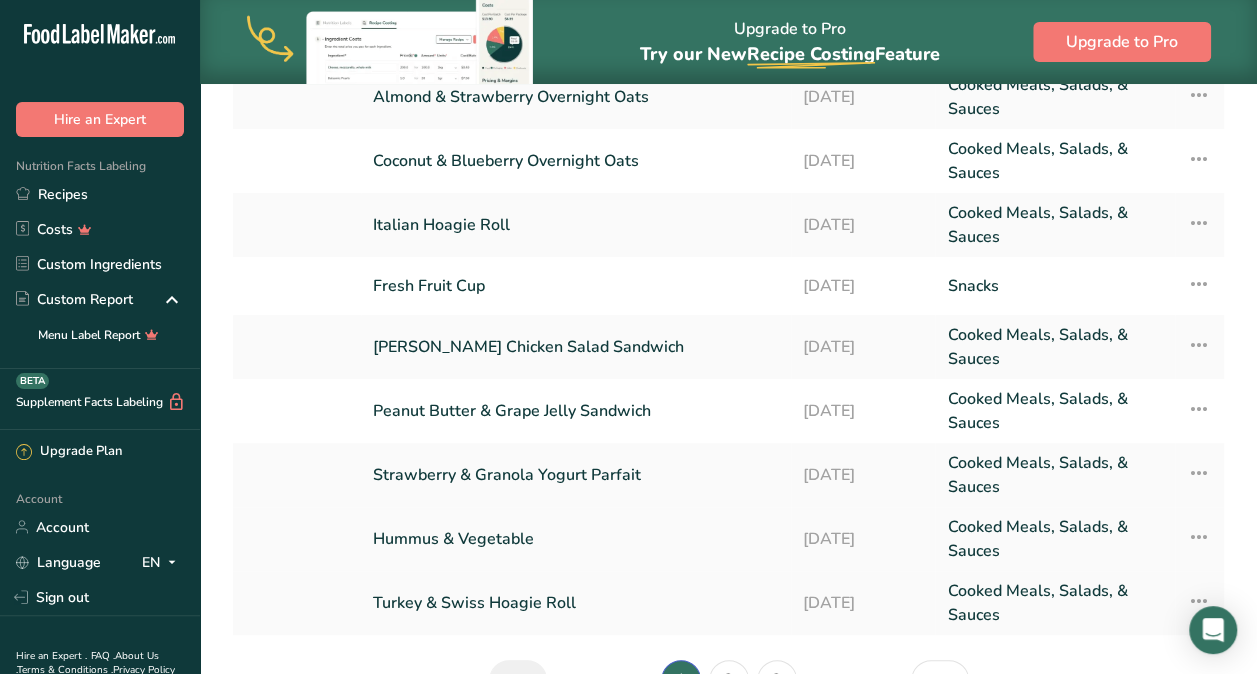 click on "Hummus & Vegetable" at bounding box center (576, 539) 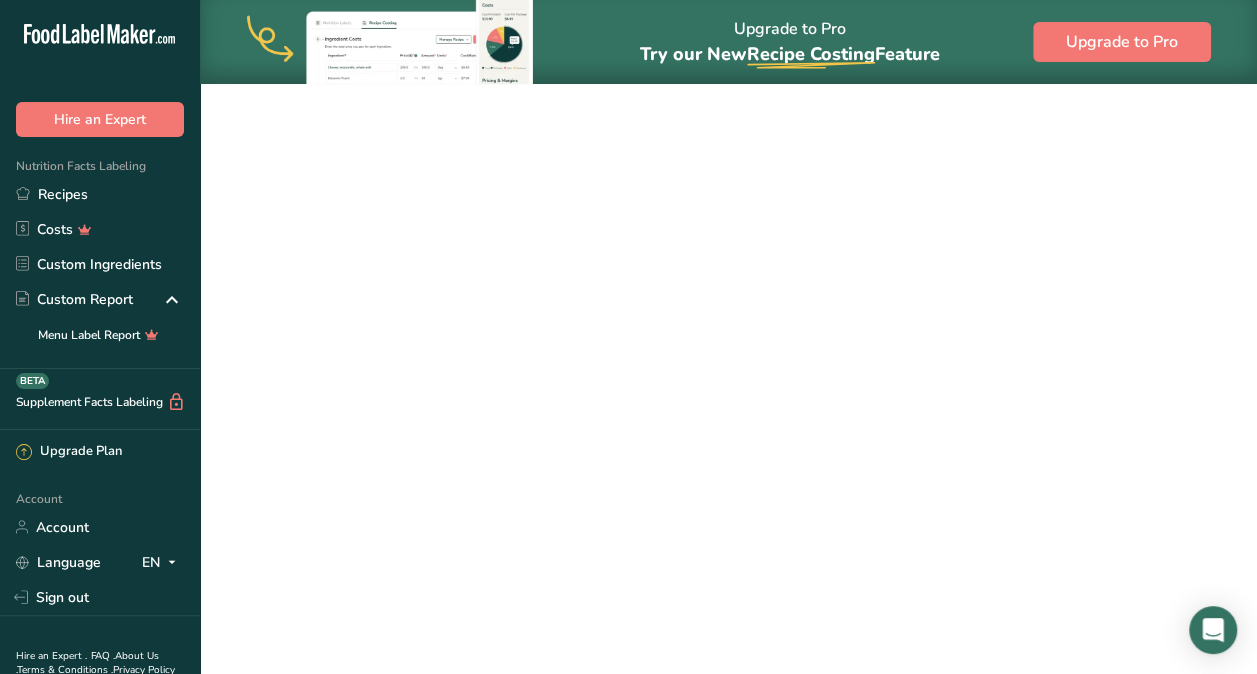 scroll, scrollTop: 0, scrollLeft: 0, axis: both 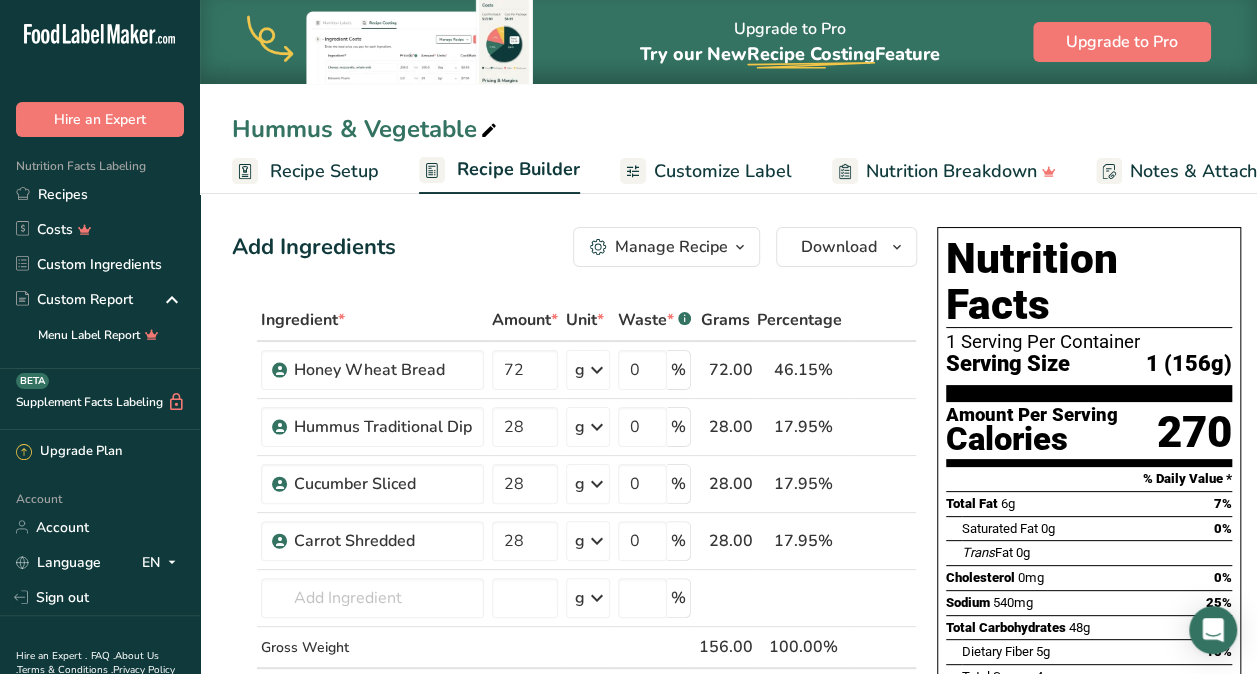 click at bounding box center (489, 131) 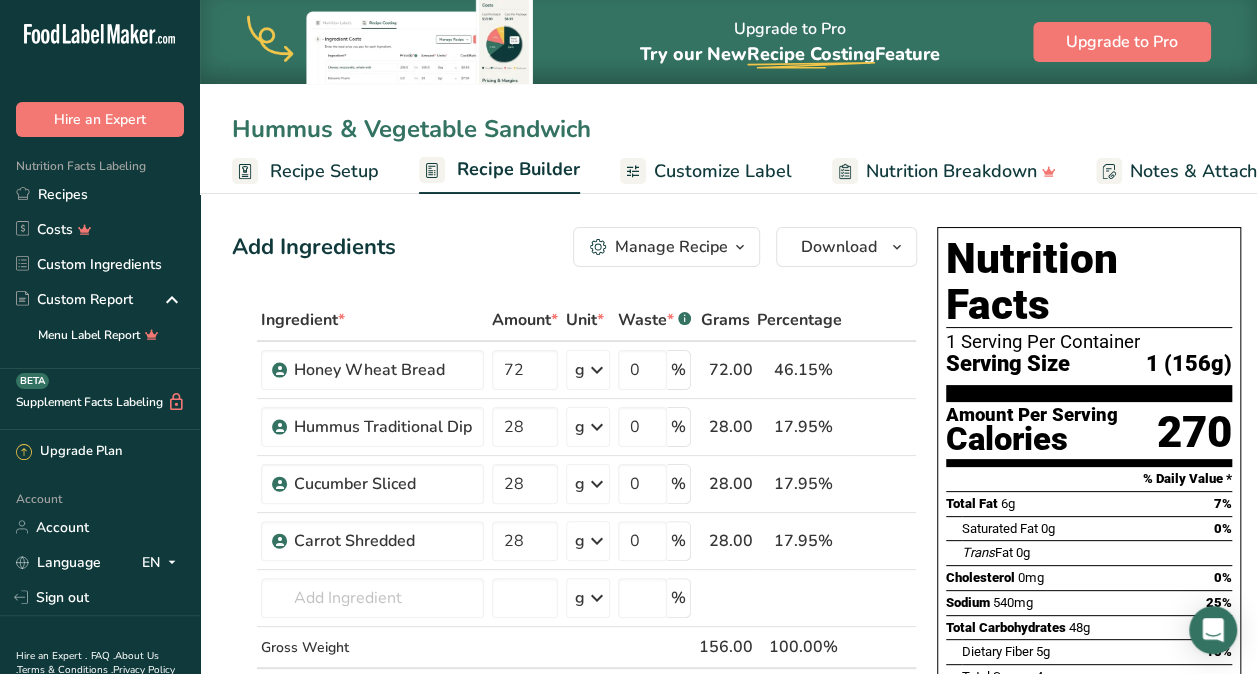 type on "Hummus & Vegetable Sandwich" 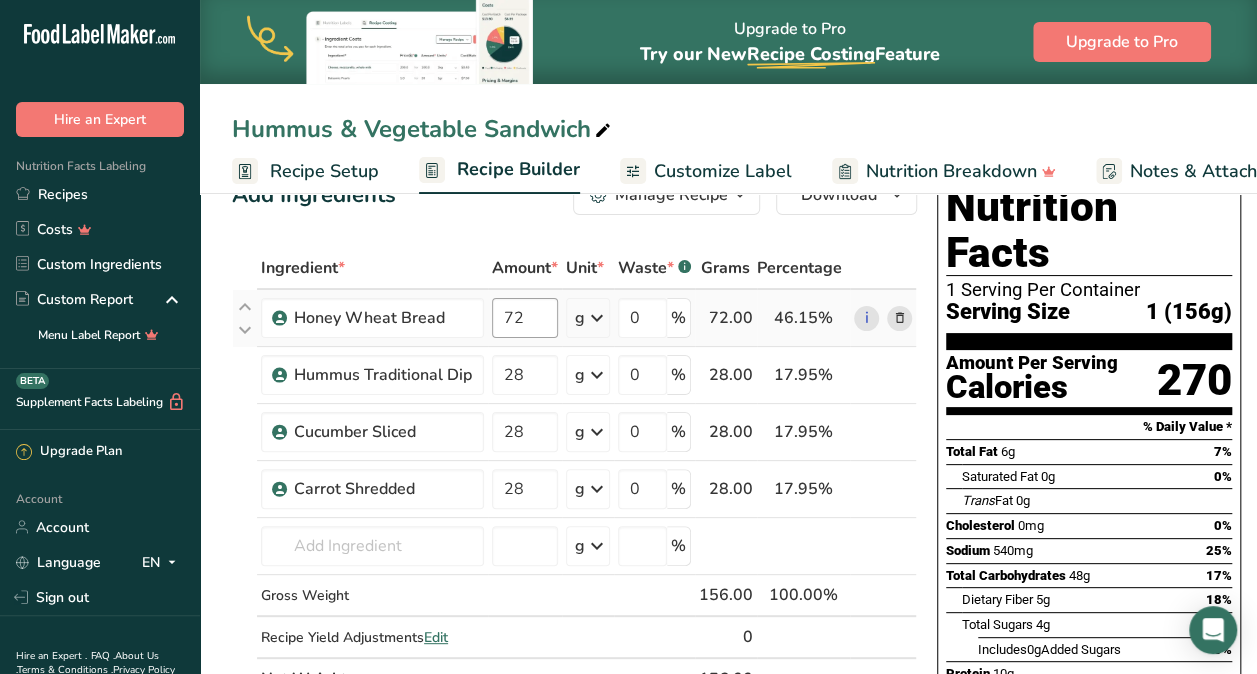 scroll, scrollTop: 56, scrollLeft: 0, axis: vertical 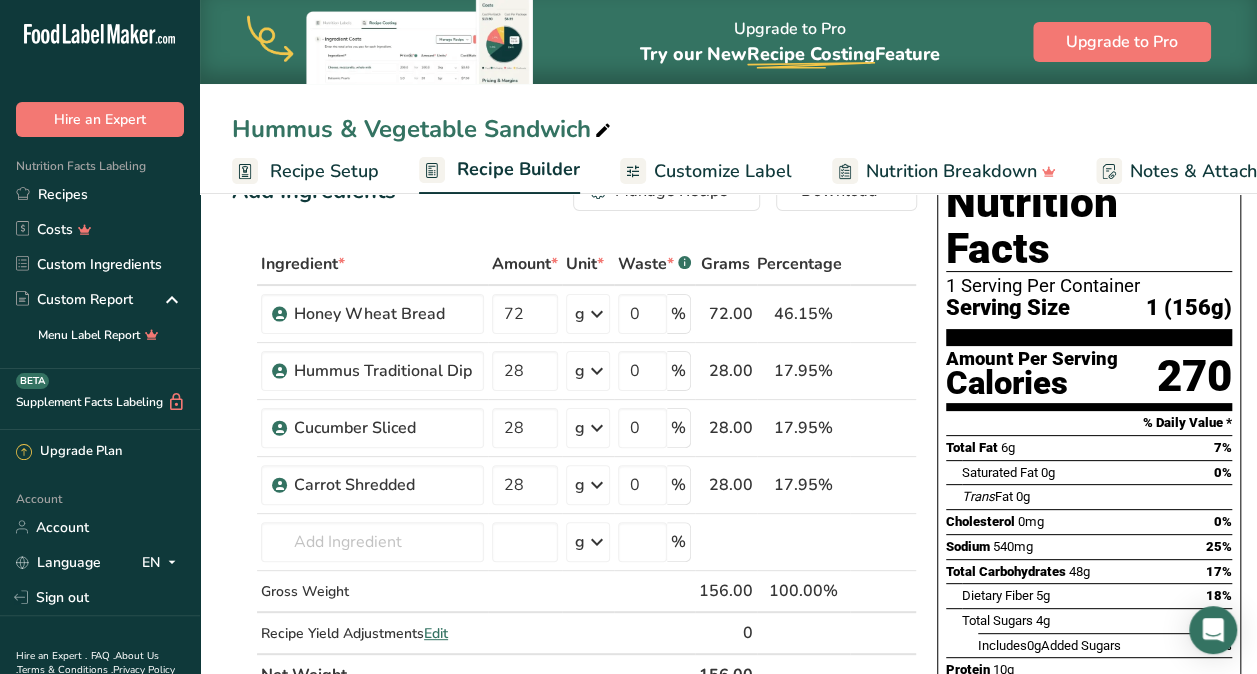 click on "Customize Label" at bounding box center (723, 171) 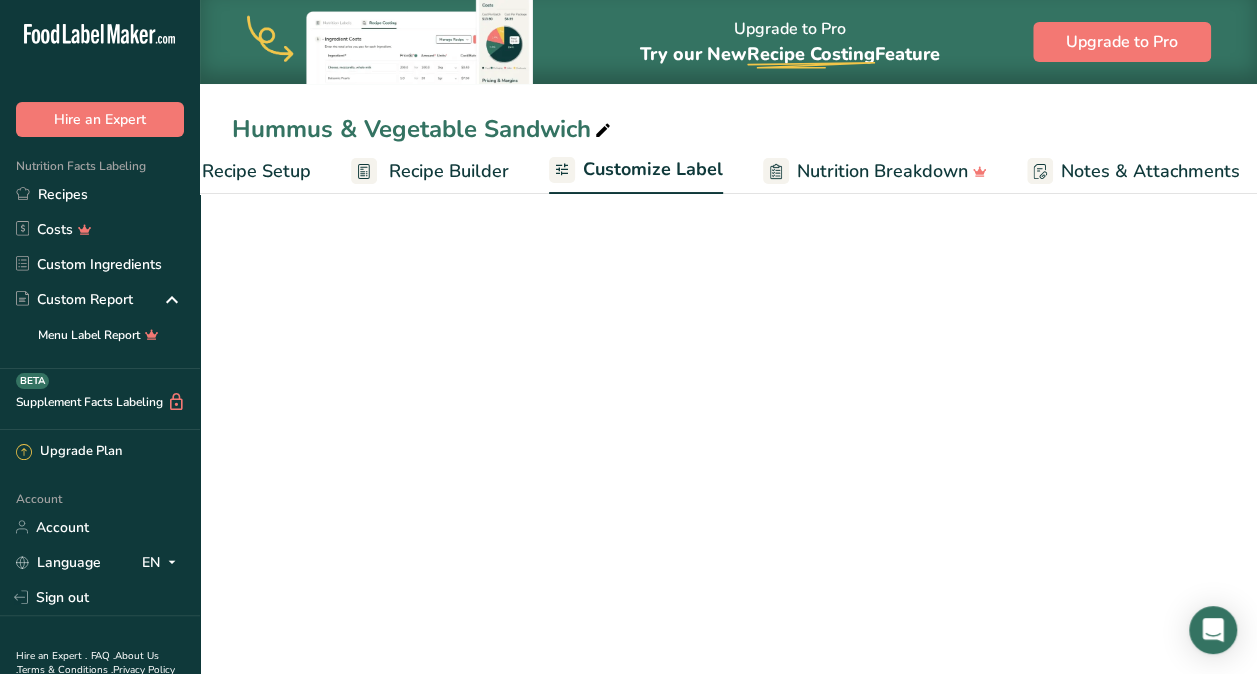 scroll, scrollTop: 0, scrollLeft: 302, axis: horizontal 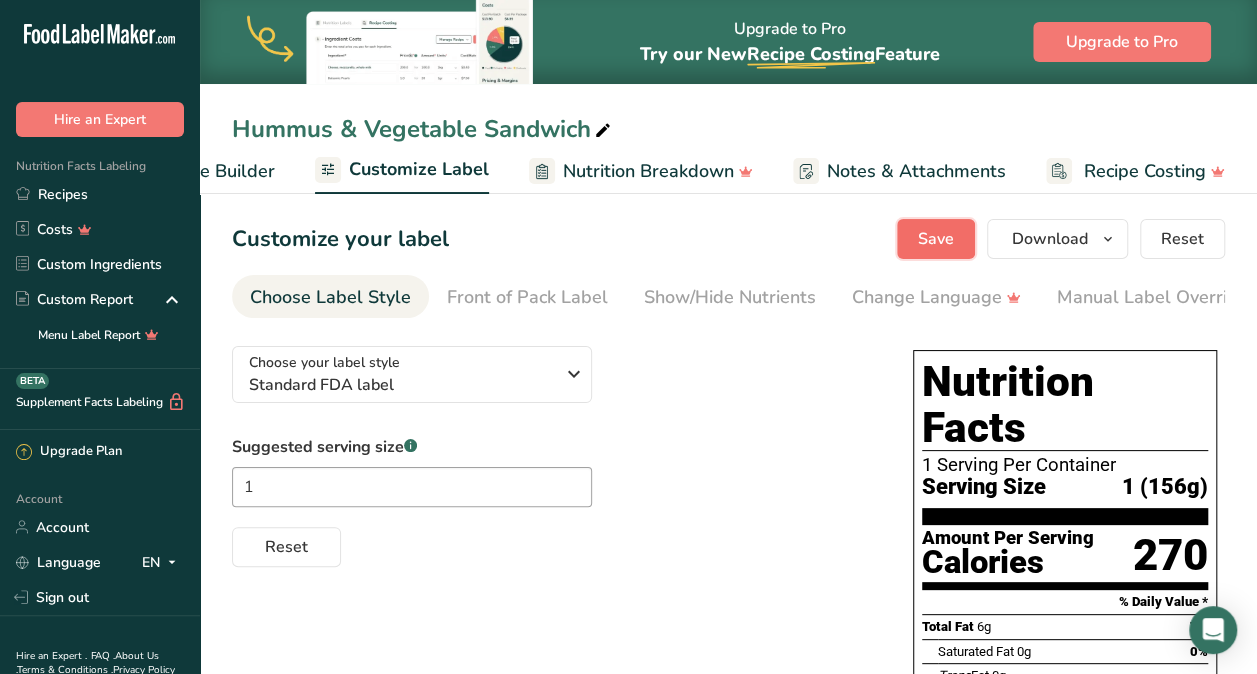 click on "Save" at bounding box center [936, 239] 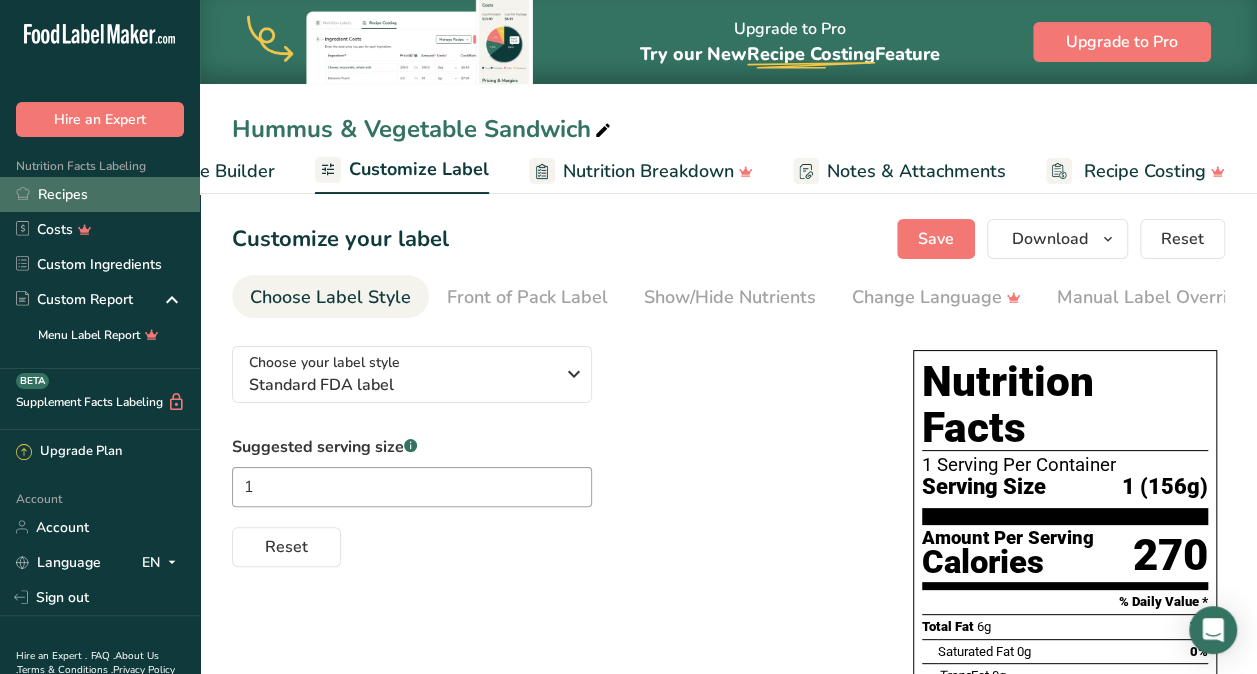 click on "Recipes" at bounding box center [100, 194] 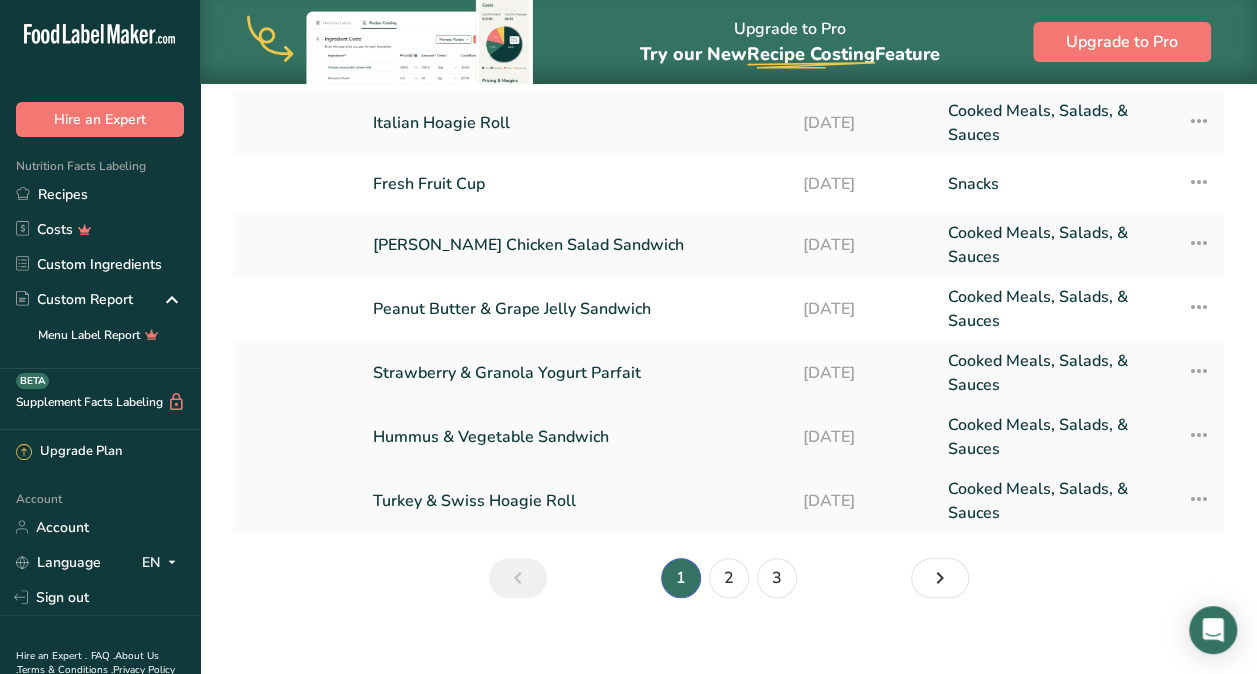 scroll, scrollTop: 333, scrollLeft: 0, axis: vertical 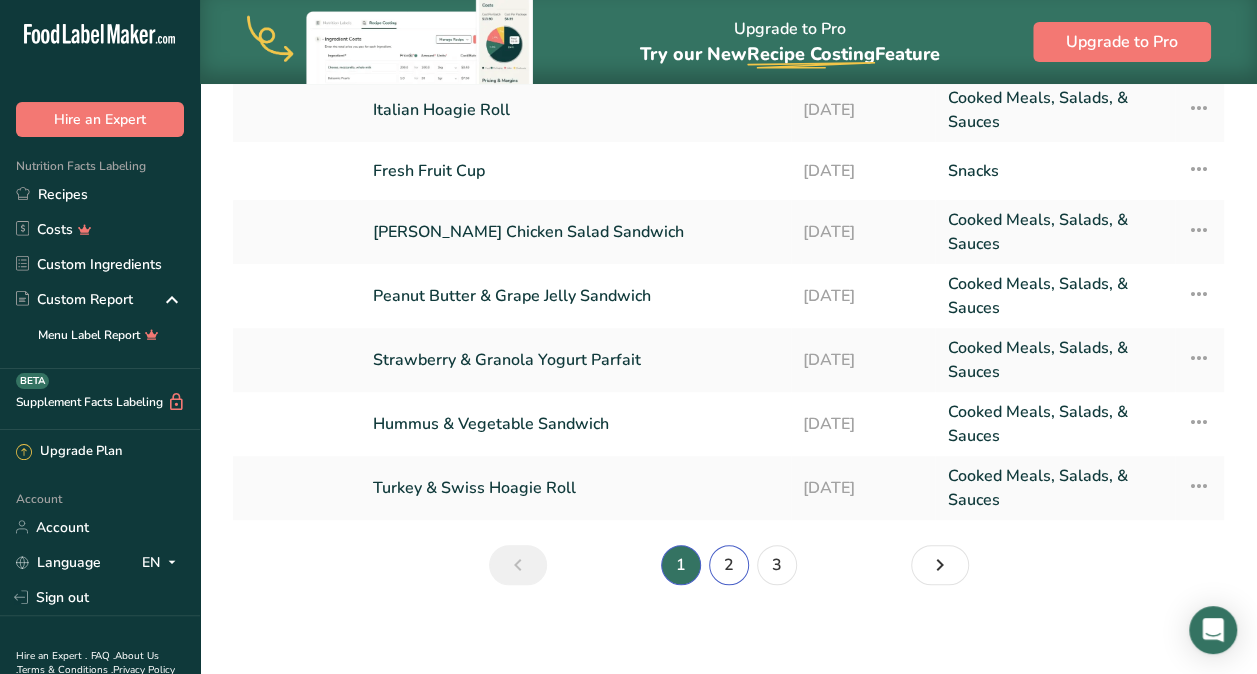 click on "2" at bounding box center (729, 565) 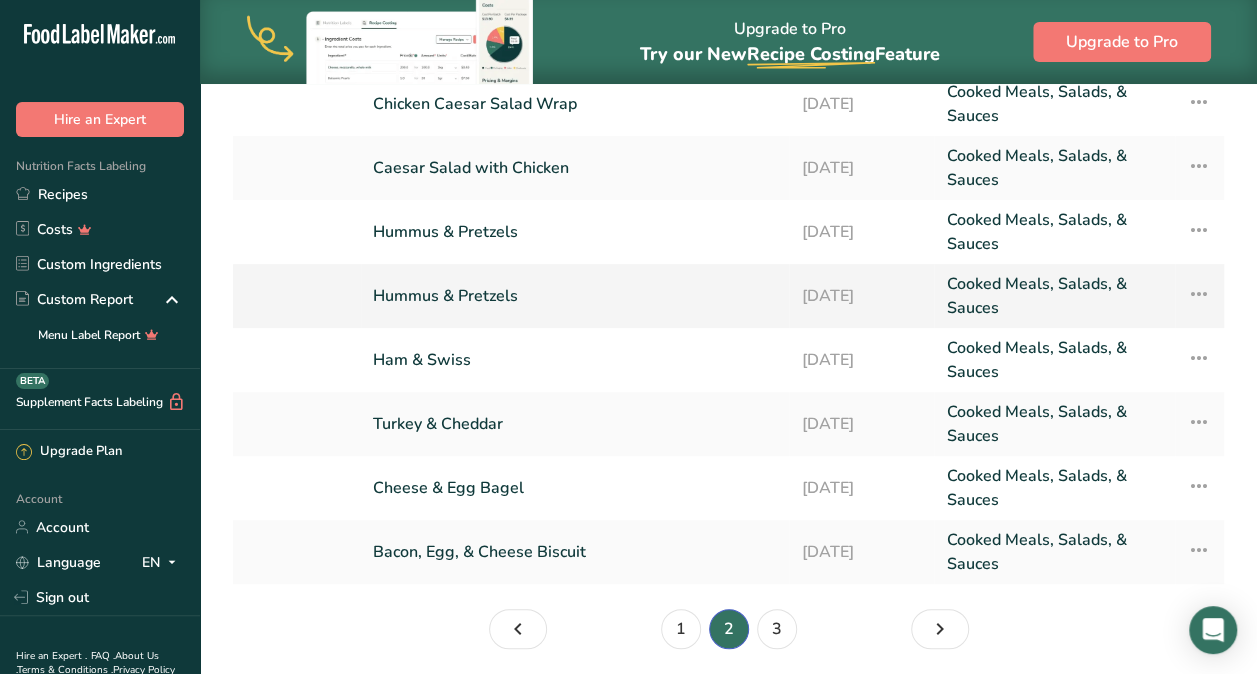 scroll, scrollTop: 277, scrollLeft: 0, axis: vertical 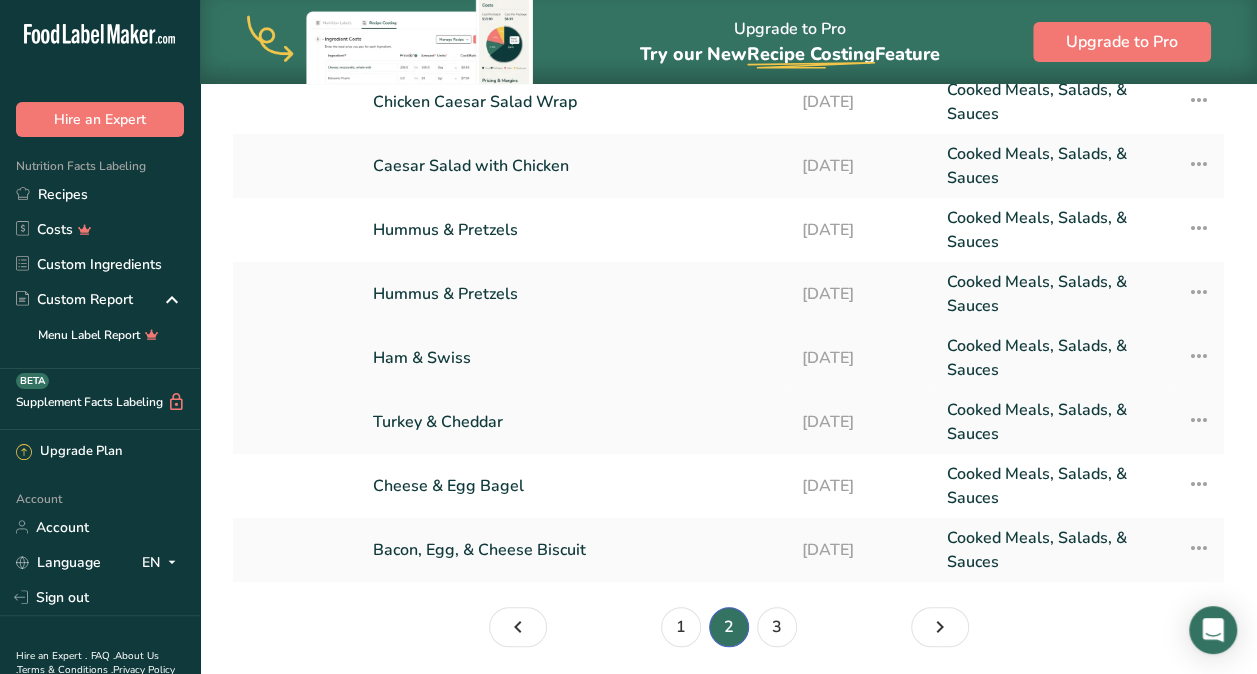 click on "Ham & Swiss" at bounding box center (575, 358) 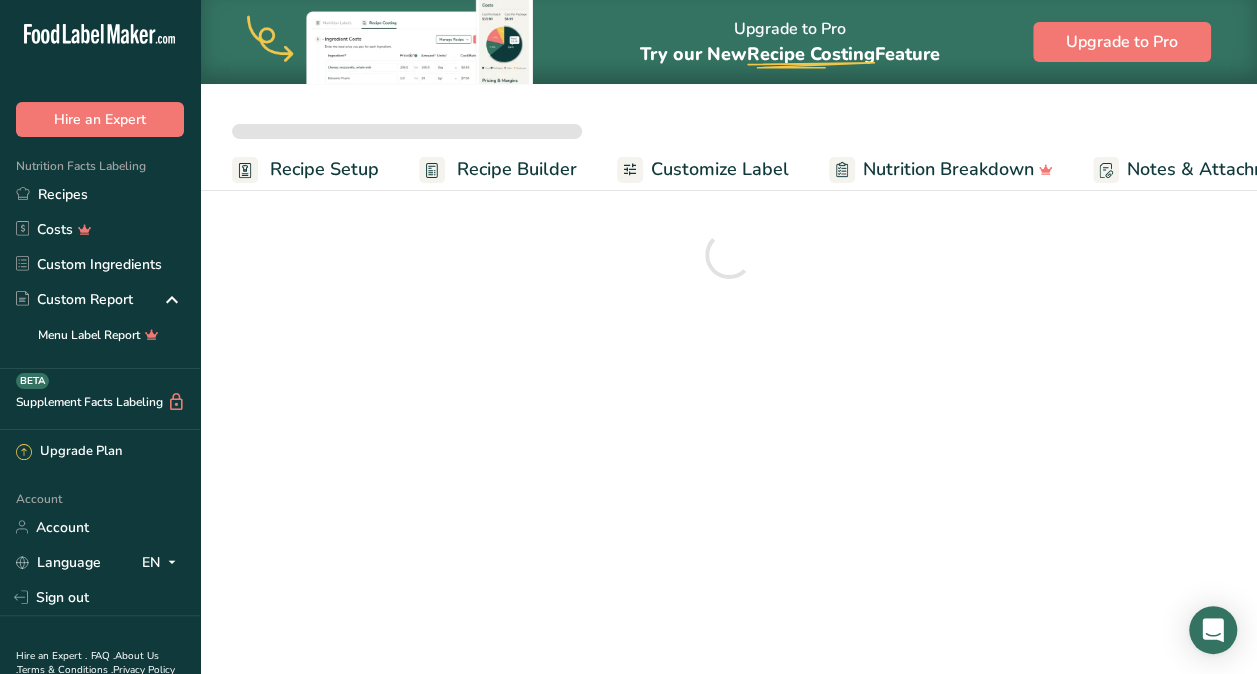 scroll, scrollTop: 0, scrollLeft: 0, axis: both 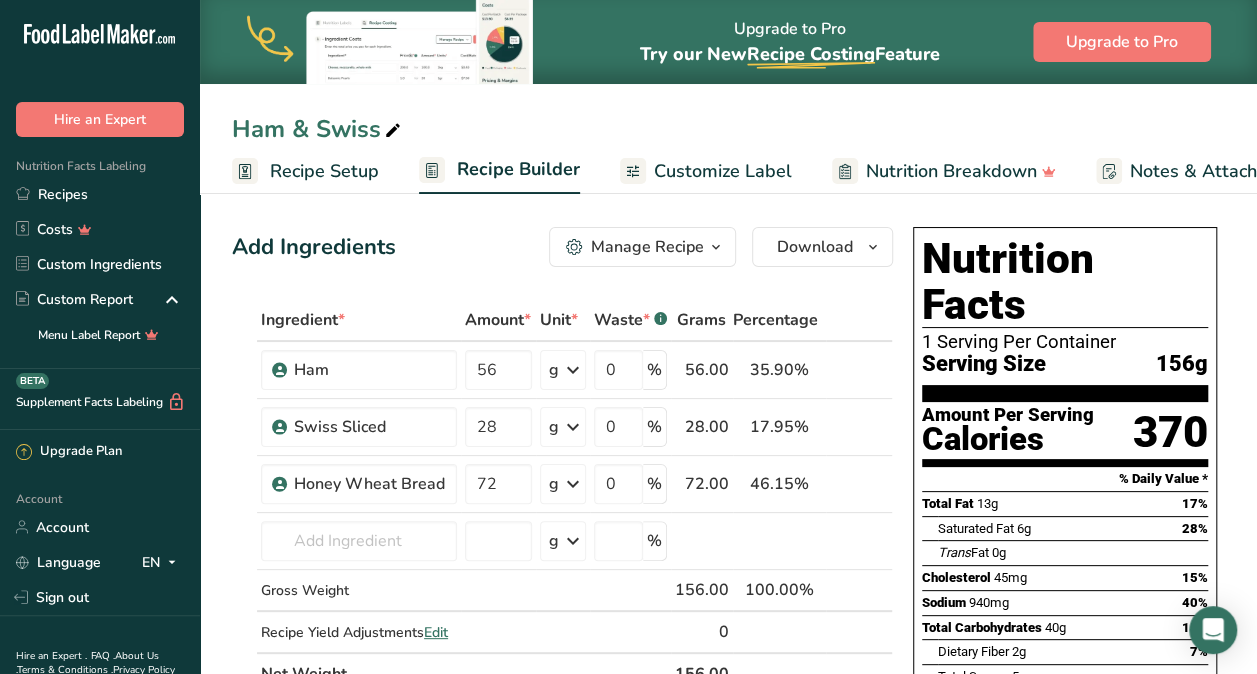 click at bounding box center [393, 131] 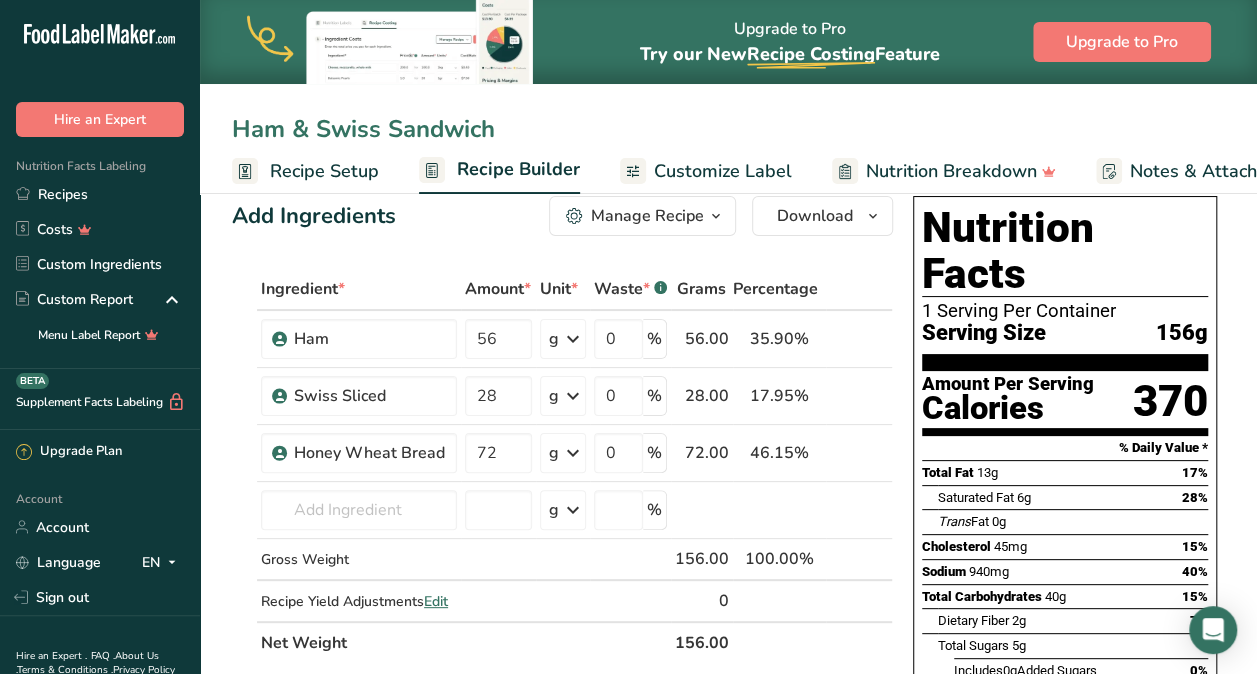 scroll, scrollTop: 32, scrollLeft: 0, axis: vertical 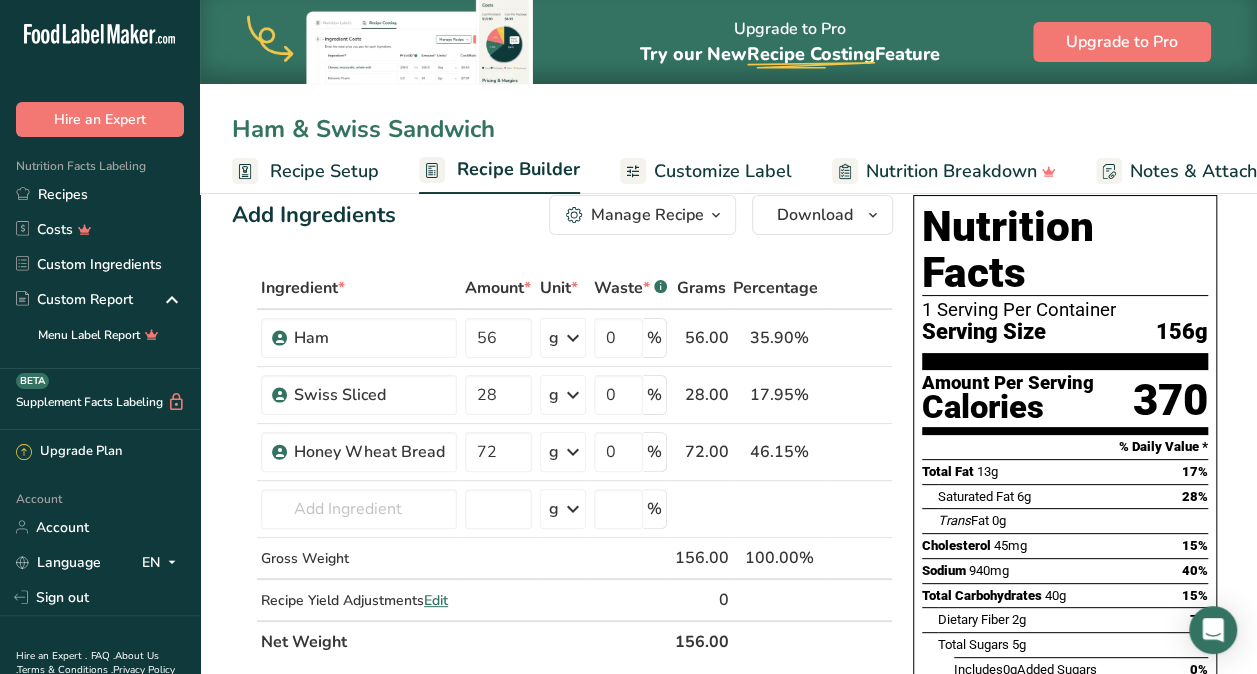 type on "Ham & Swiss Sandwich" 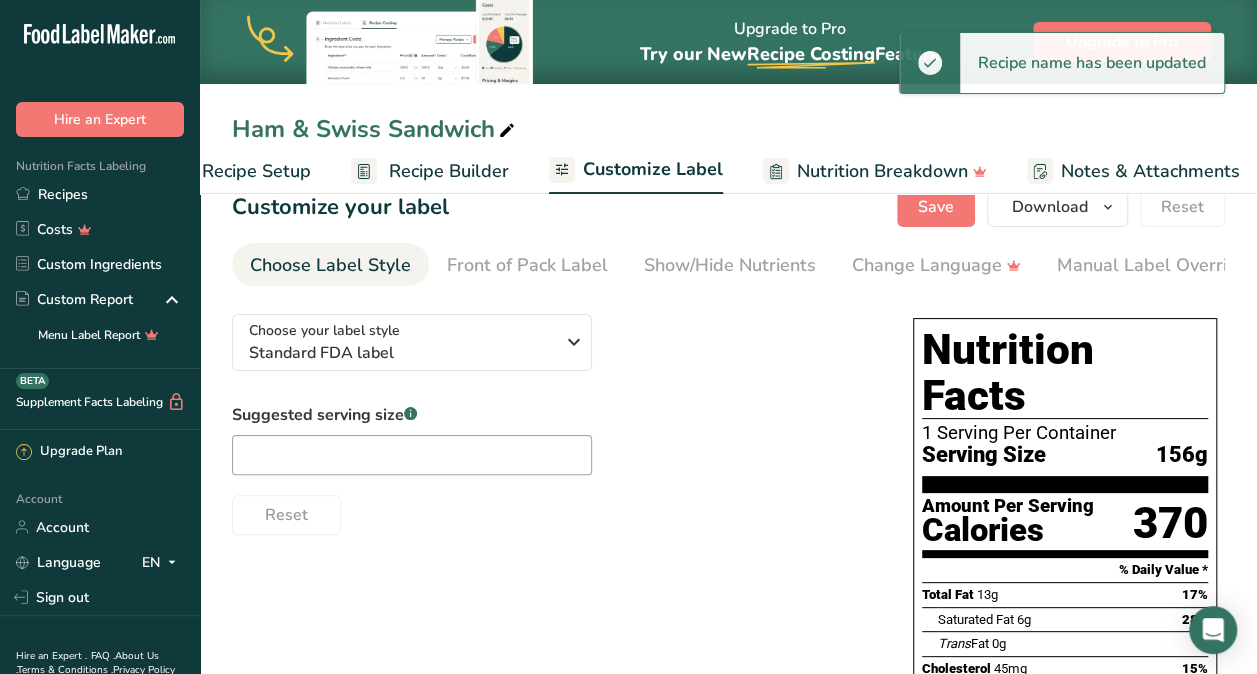 scroll, scrollTop: 0, scrollLeft: 302, axis: horizontal 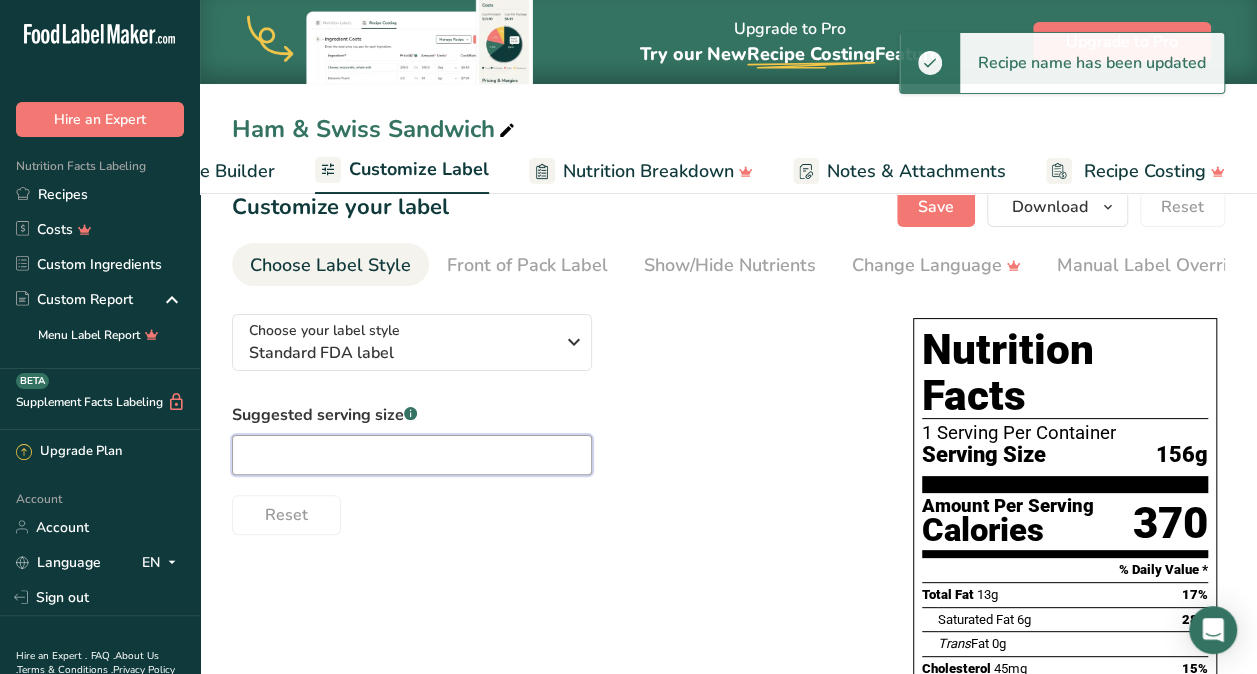 click at bounding box center [412, 455] 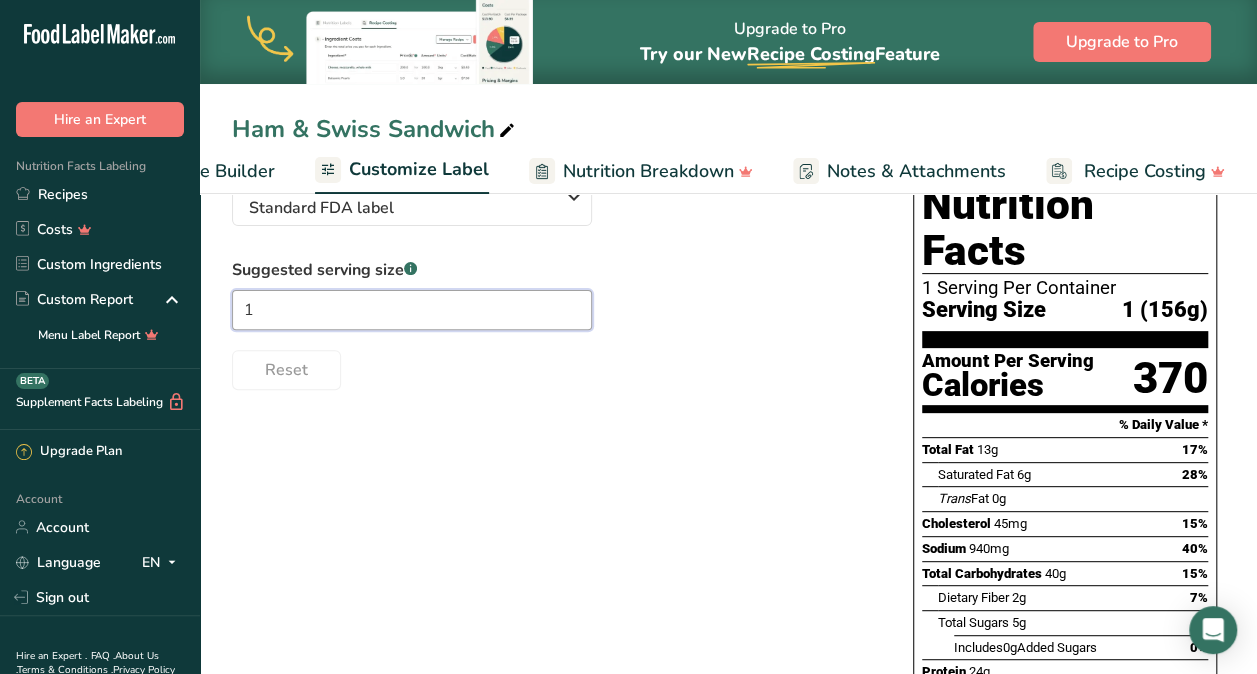 scroll, scrollTop: 0, scrollLeft: 0, axis: both 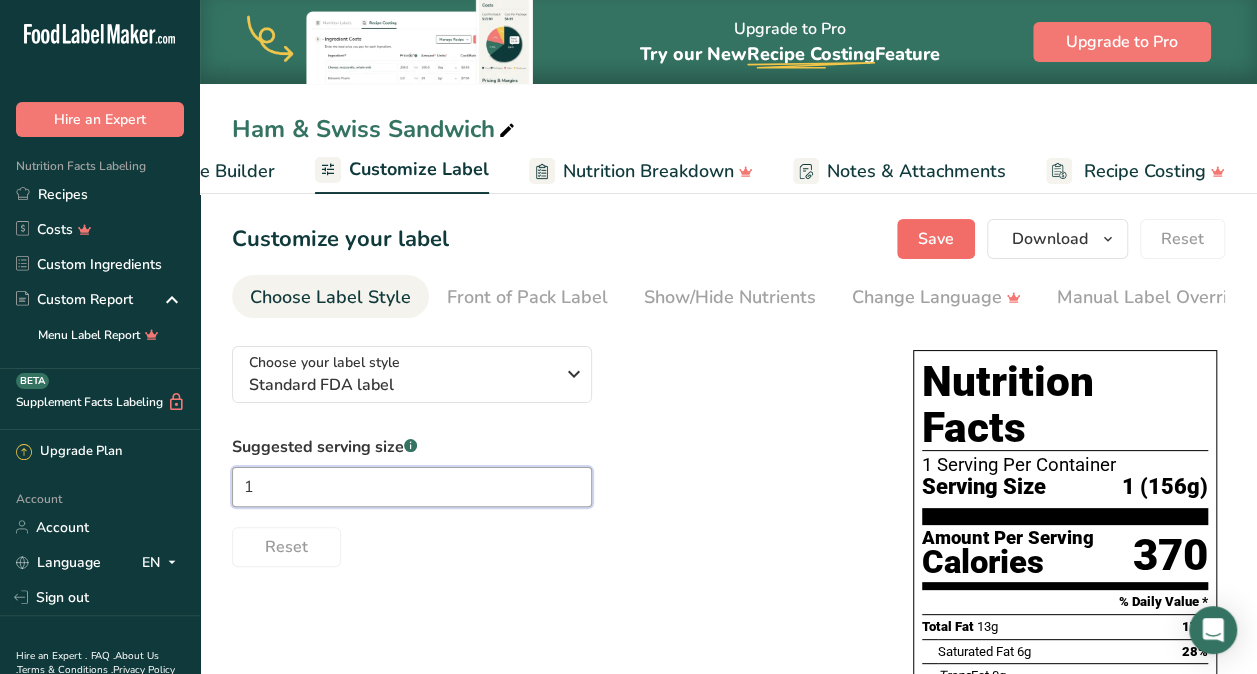 type on "1" 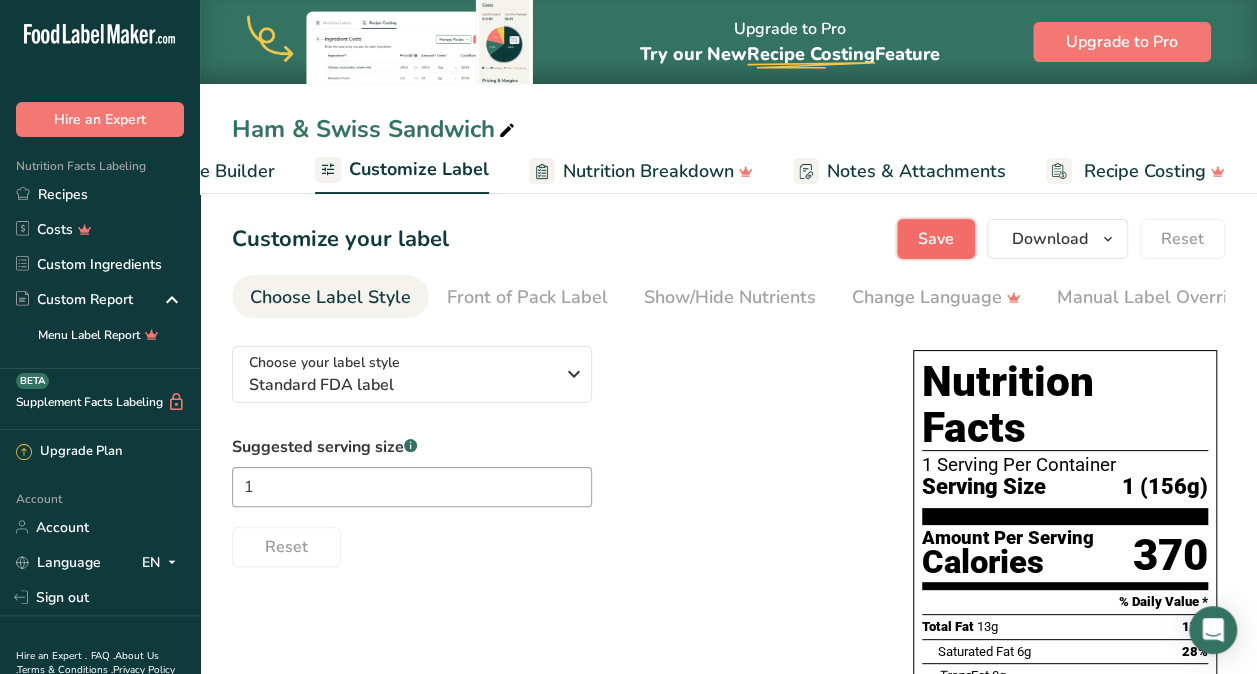 click on "Save" at bounding box center (936, 239) 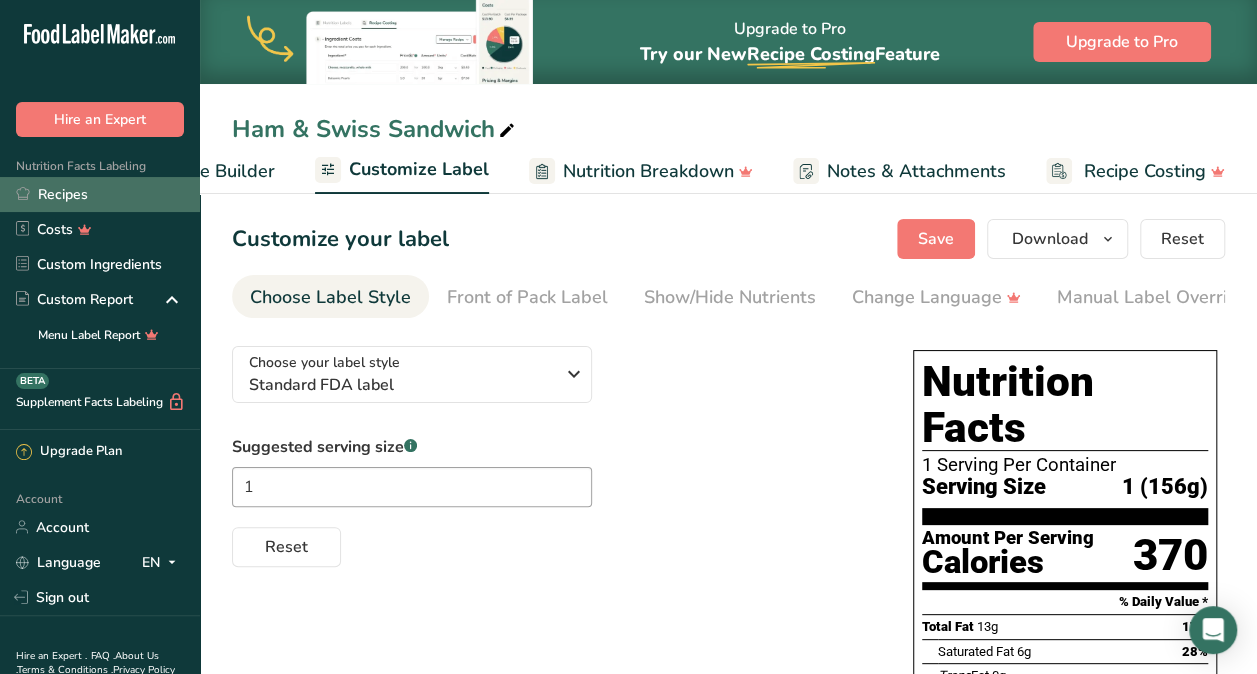 click on "Recipes" at bounding box center (100, 194) 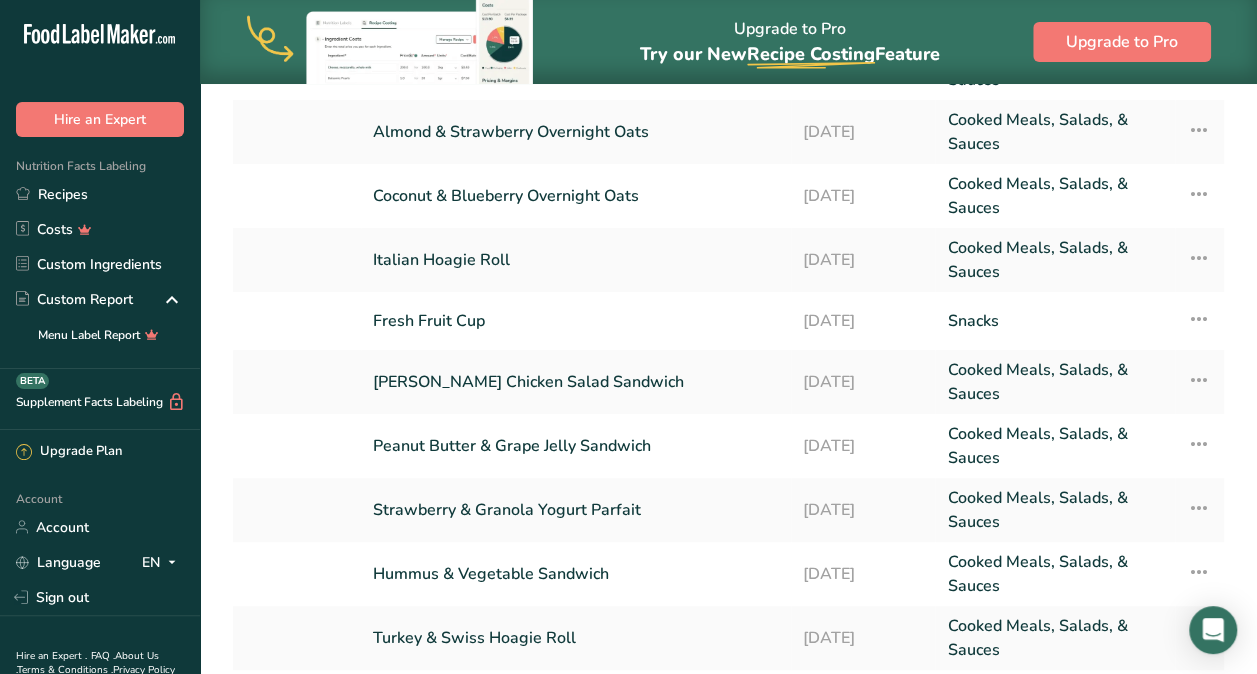 scroll, scrollTop: 339, scrollLeft: 0, axis: vertical 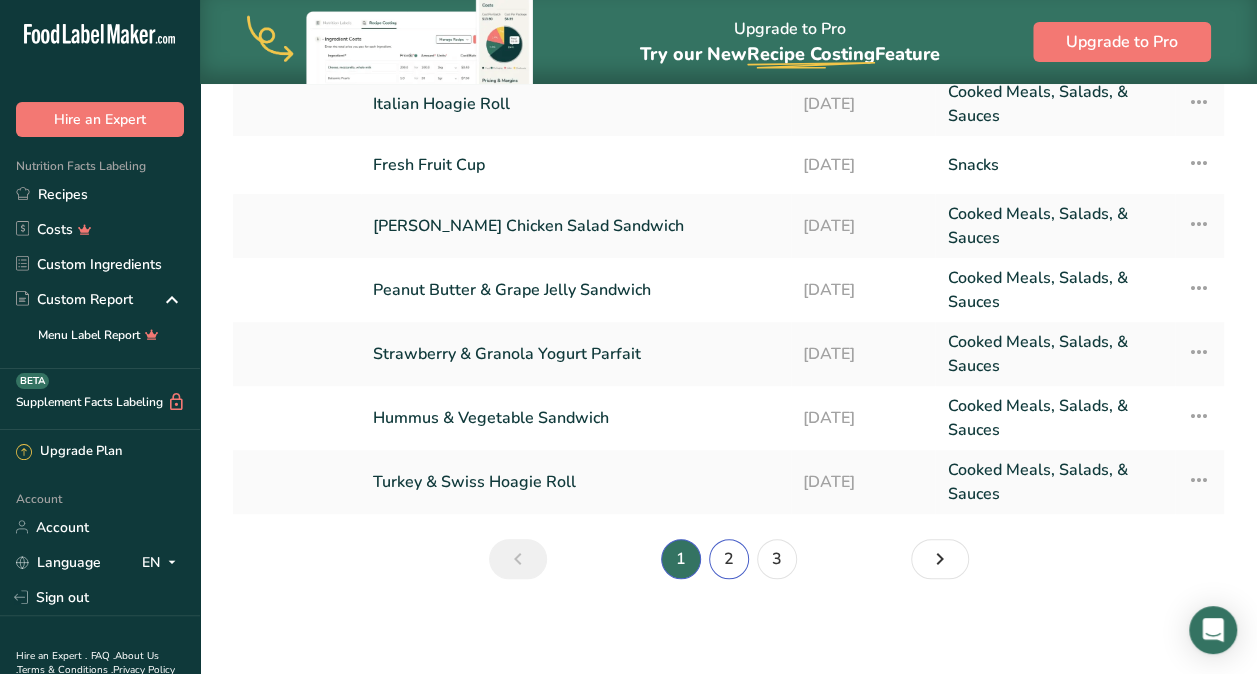 click on "2" at bounding box center [729, 559] 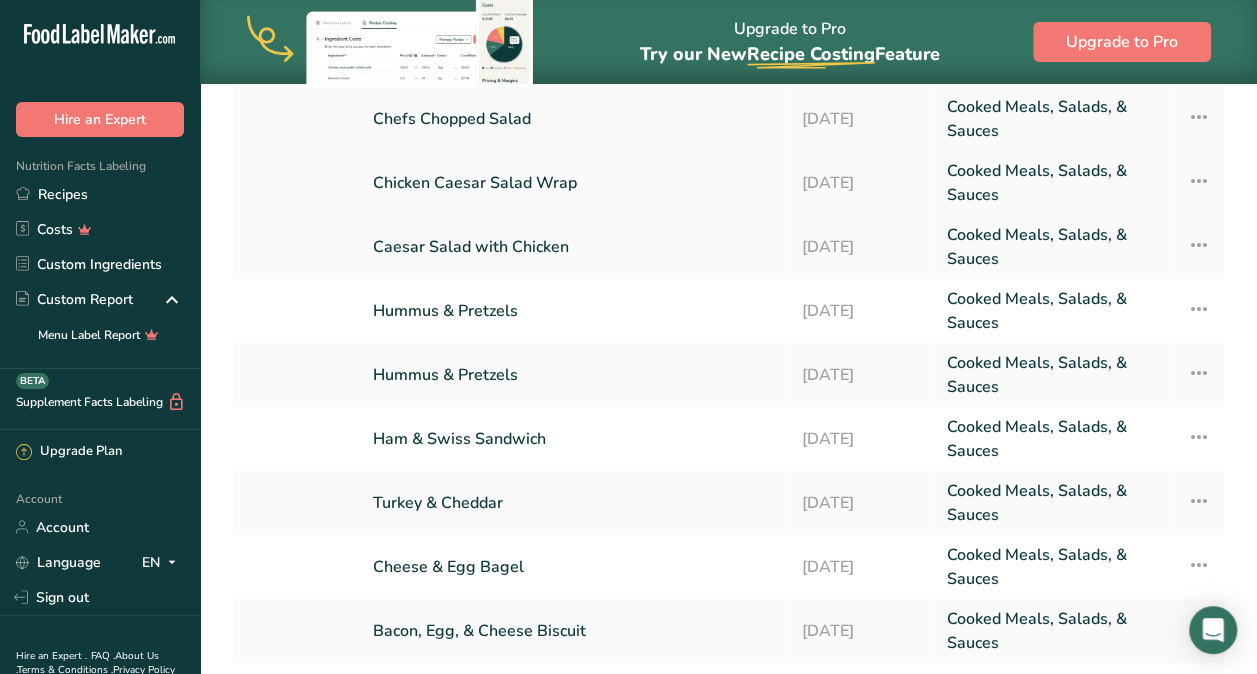 scroll, scrollTop: 198, scrollLeft: 0, axis: vertical 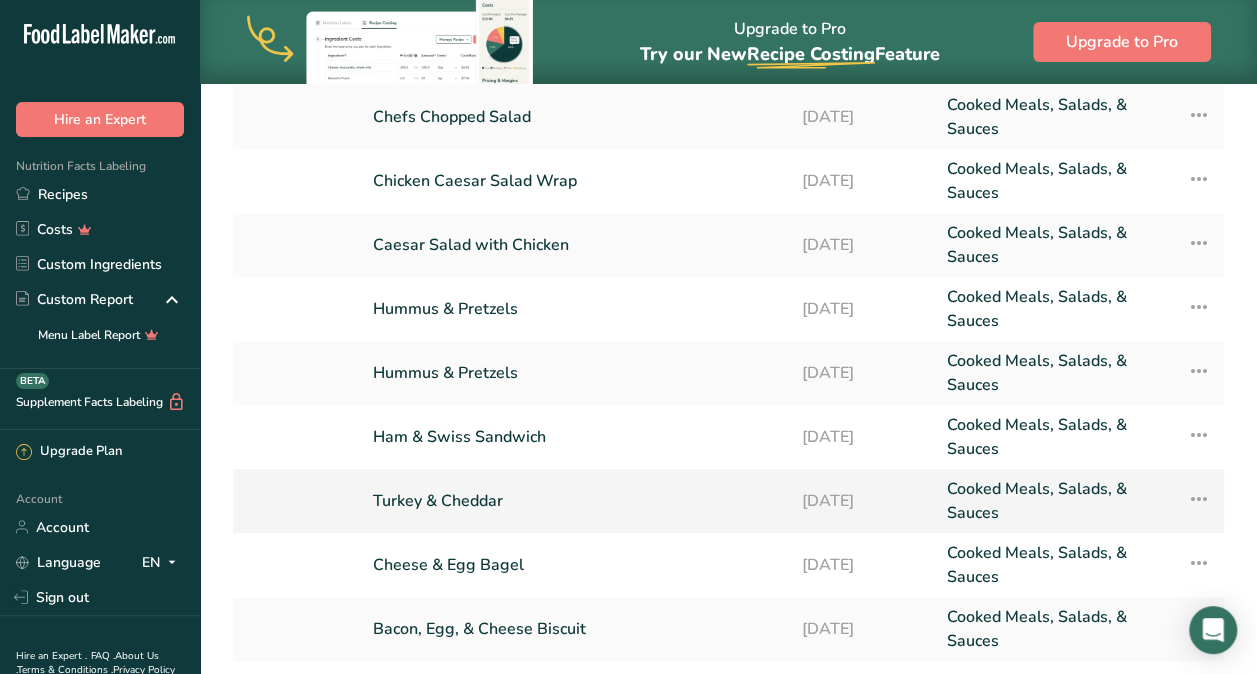 click on "Turkey & Cheddar" at bounding box center [575, 501] 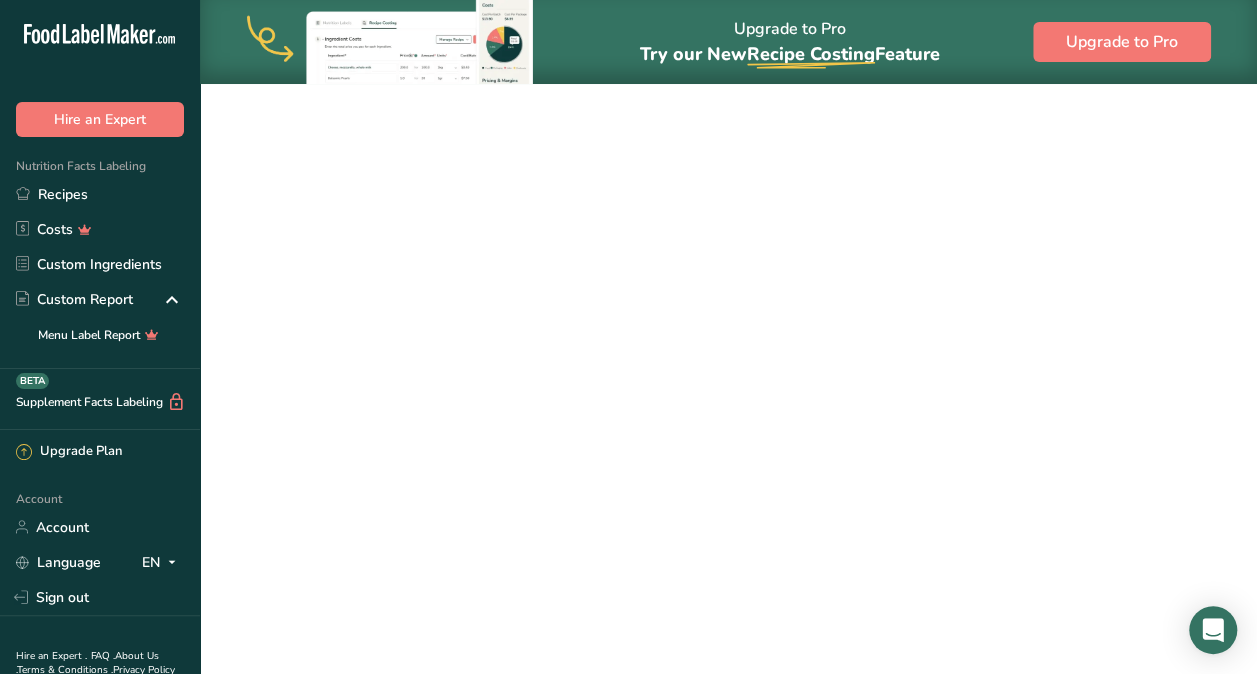 scroll, scrollTop: 0, scrollLeft: 0, axis: both 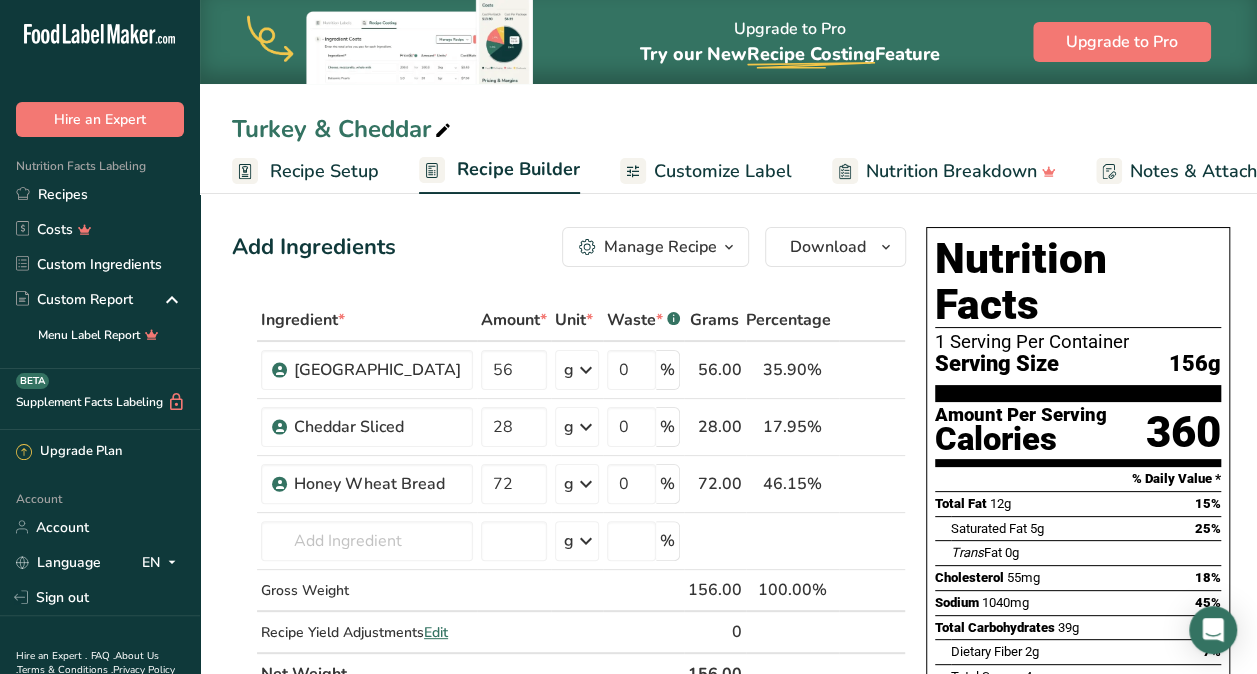 click at bounding box center [443, 131] 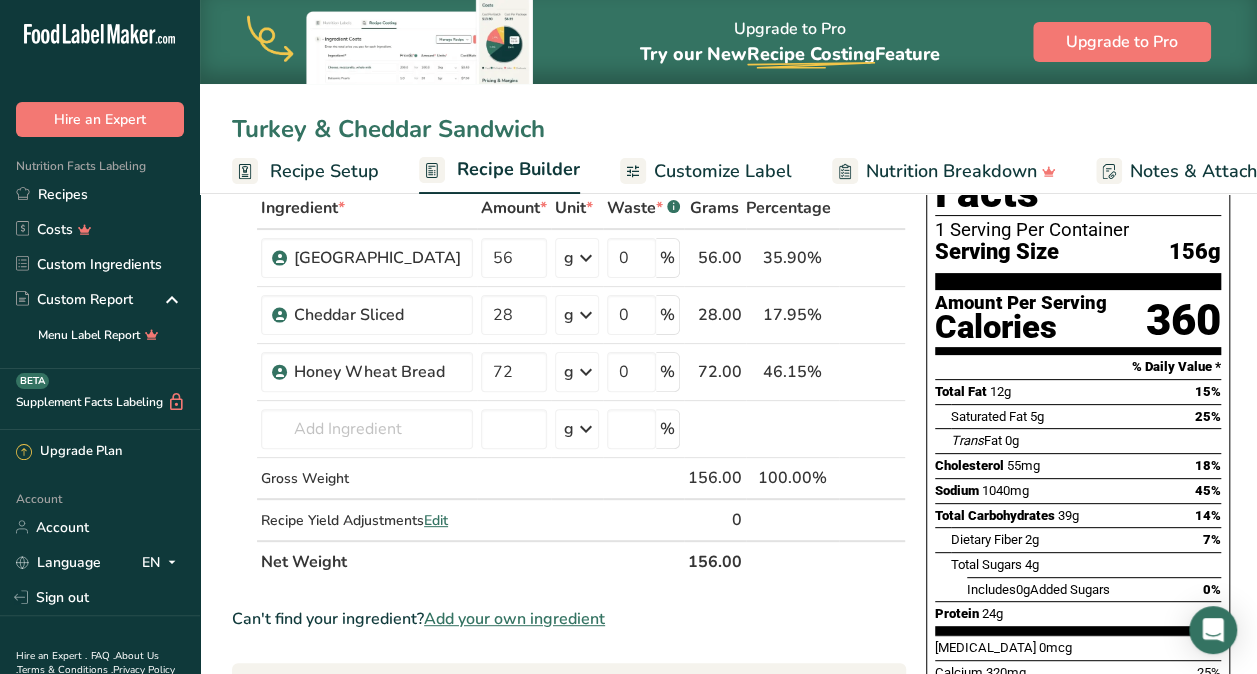 scroll, scrollTop: 0, scrollLeft: 0, axis: both 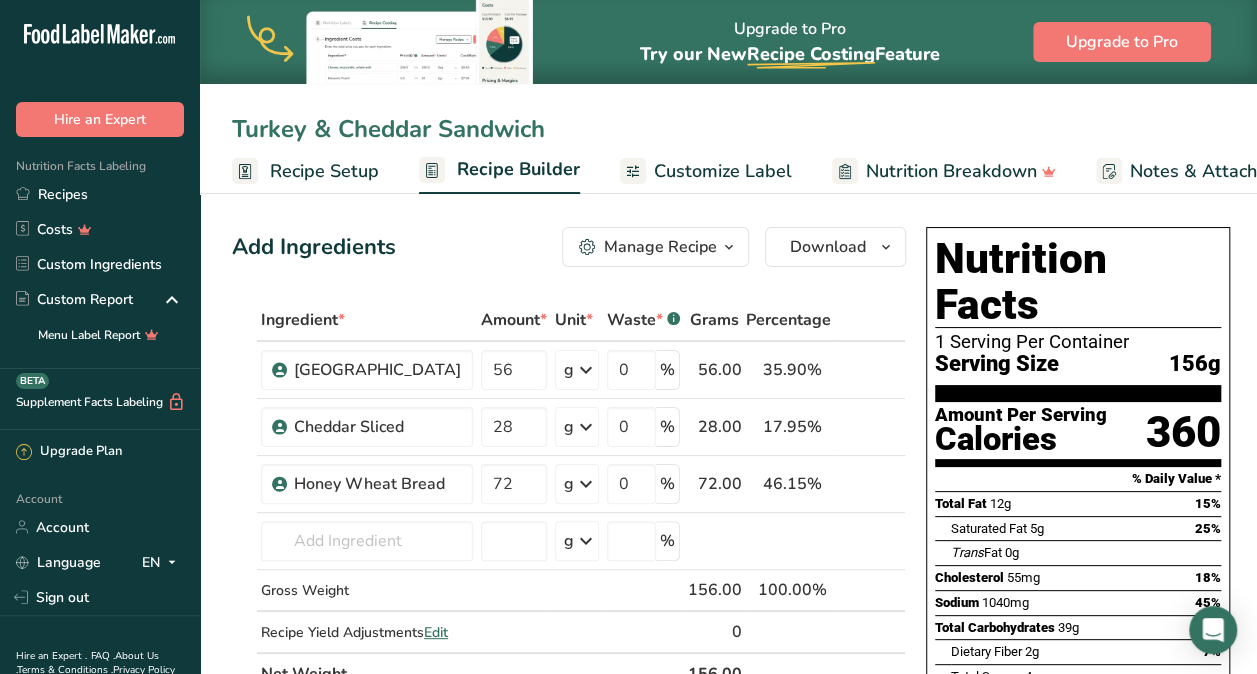type on "Turkey & Cheddar Sandwich" 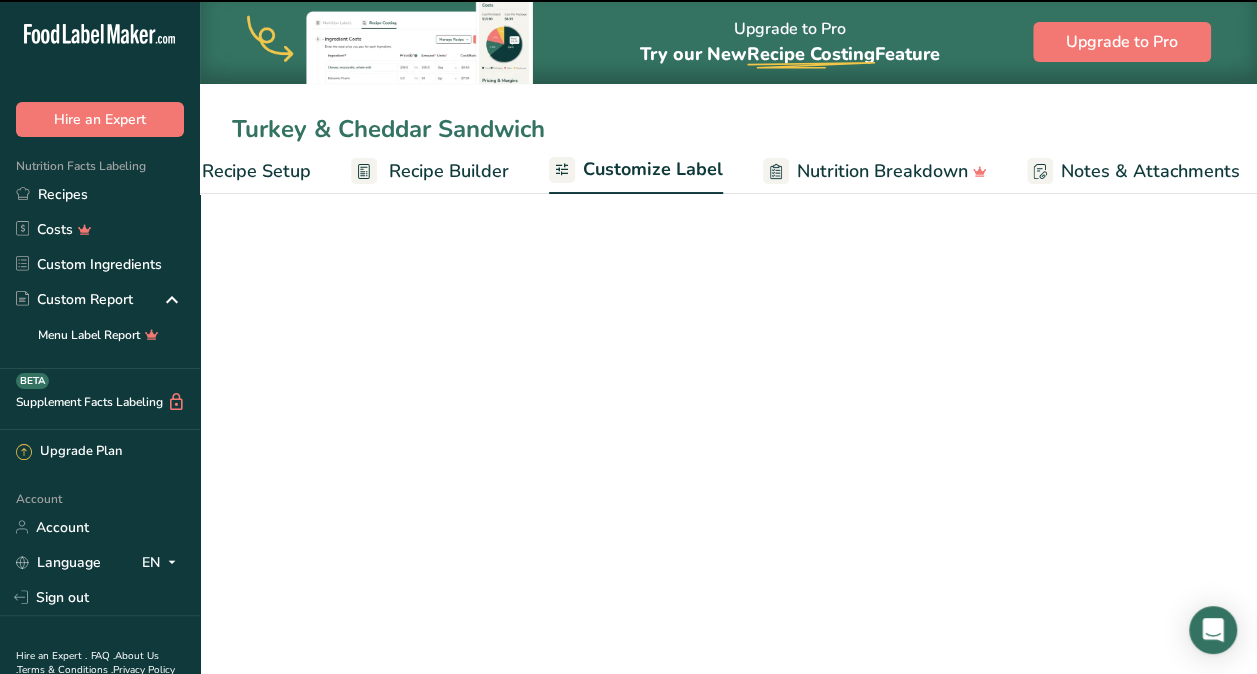 scroll, scrollTop: 0, scrollLeft: 302, axis: horizontal 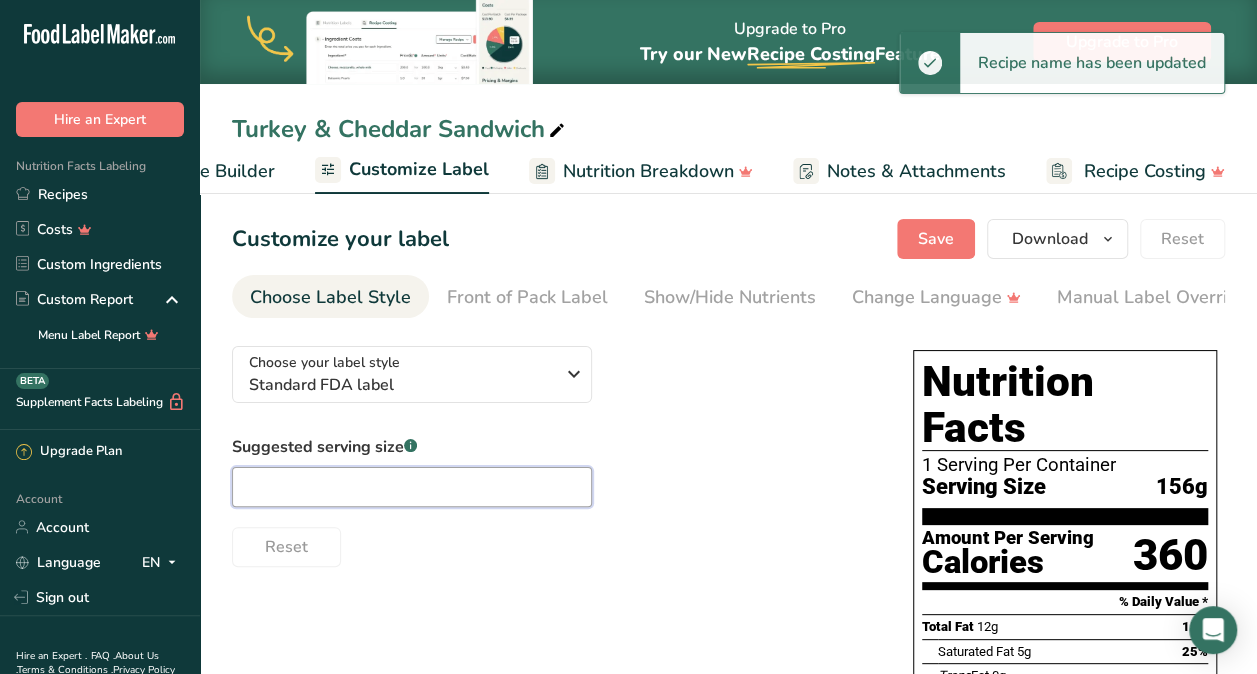 click at bounding box center (412, 487) 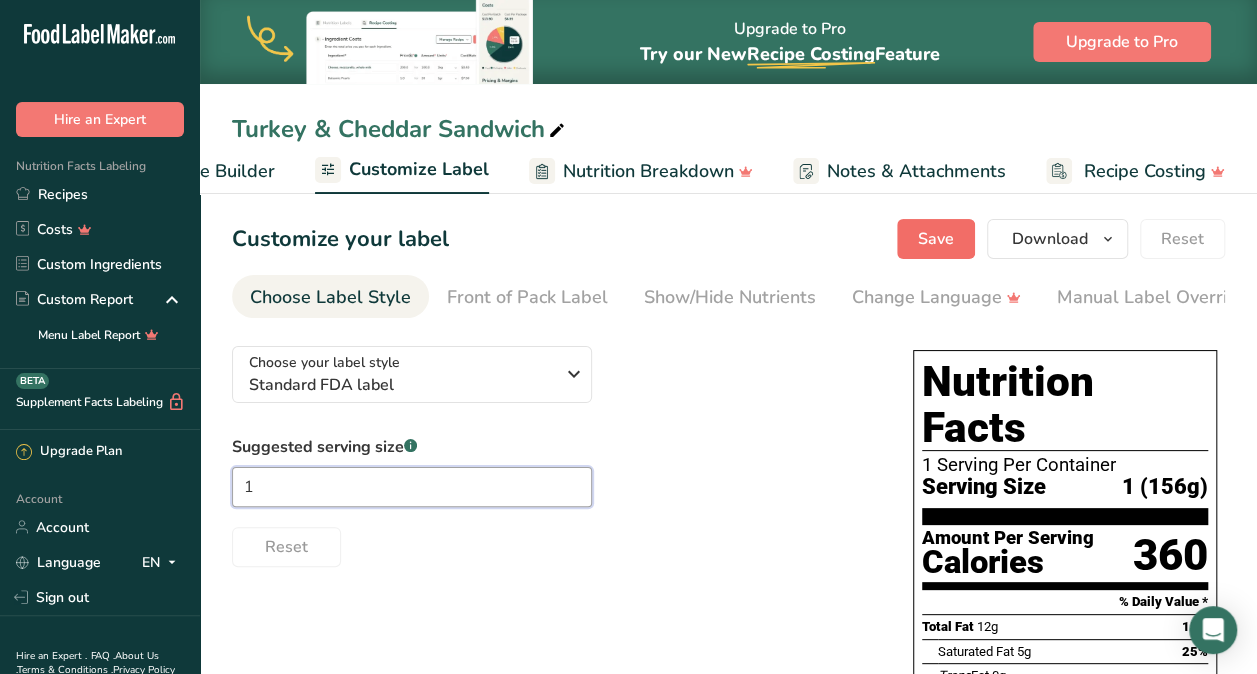 type on "1" 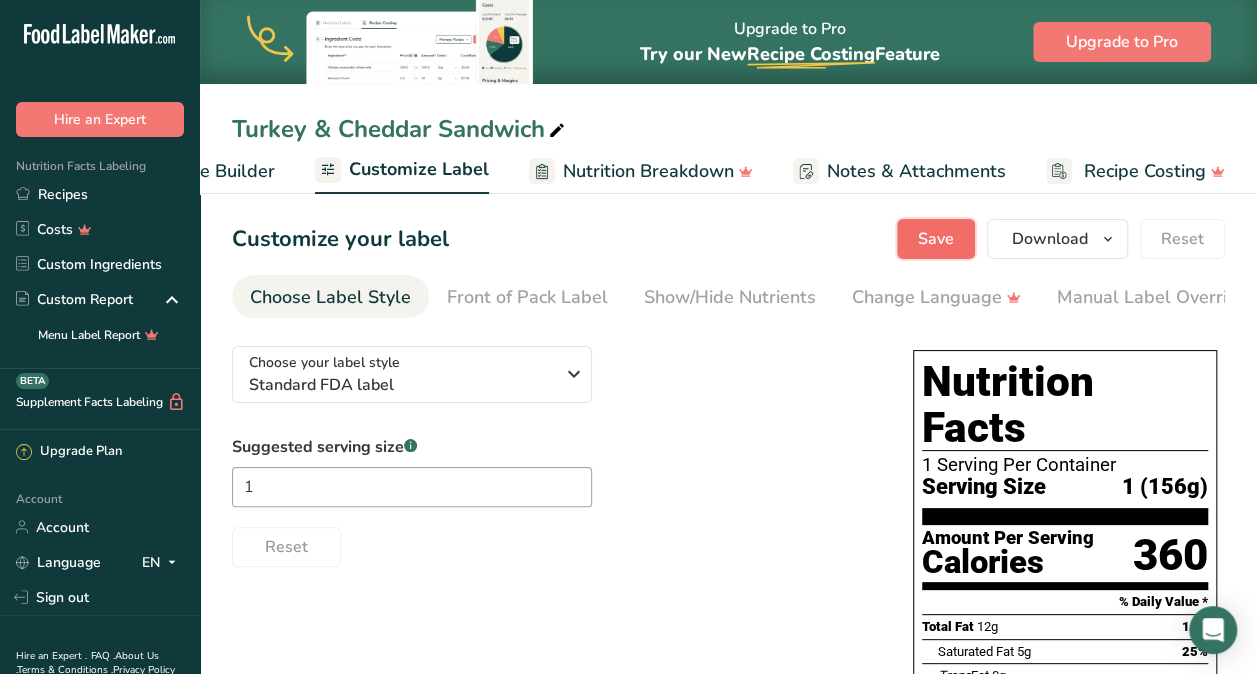 click on "Save" at bounding box center (936, 239) 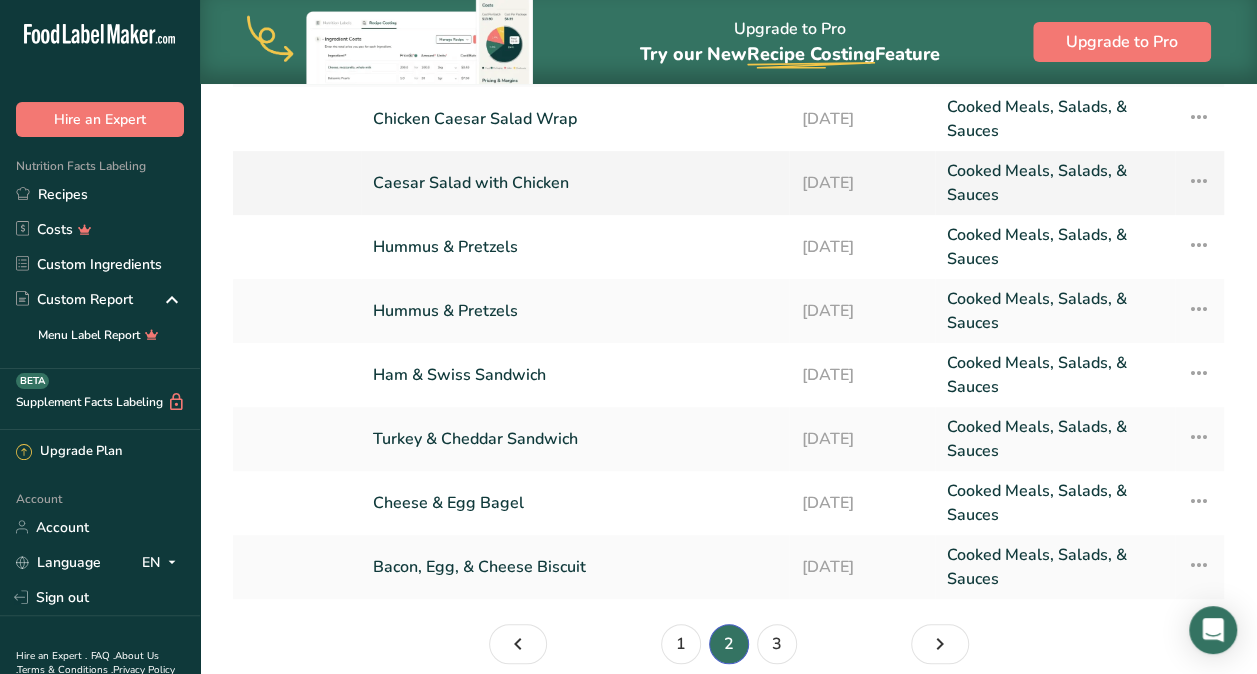 scroll, scrollTop: 262, scrollLeft: 0, axis: vertical 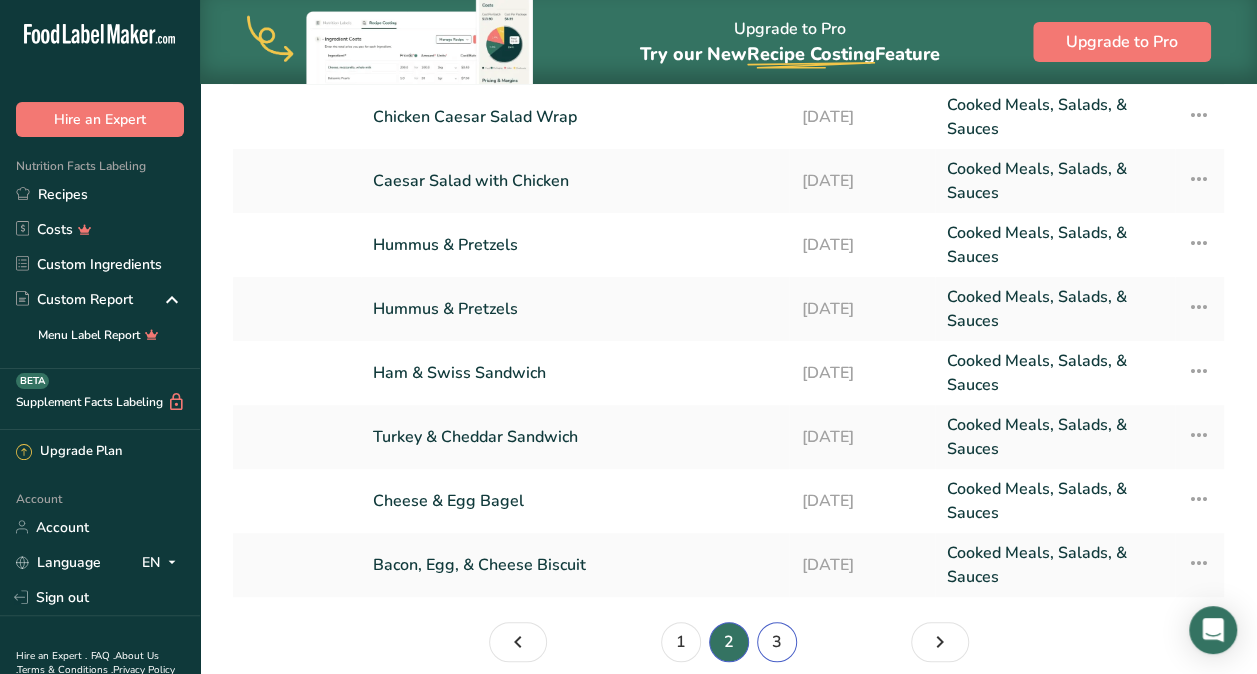 click on "3" at bounding box center [777, 642] 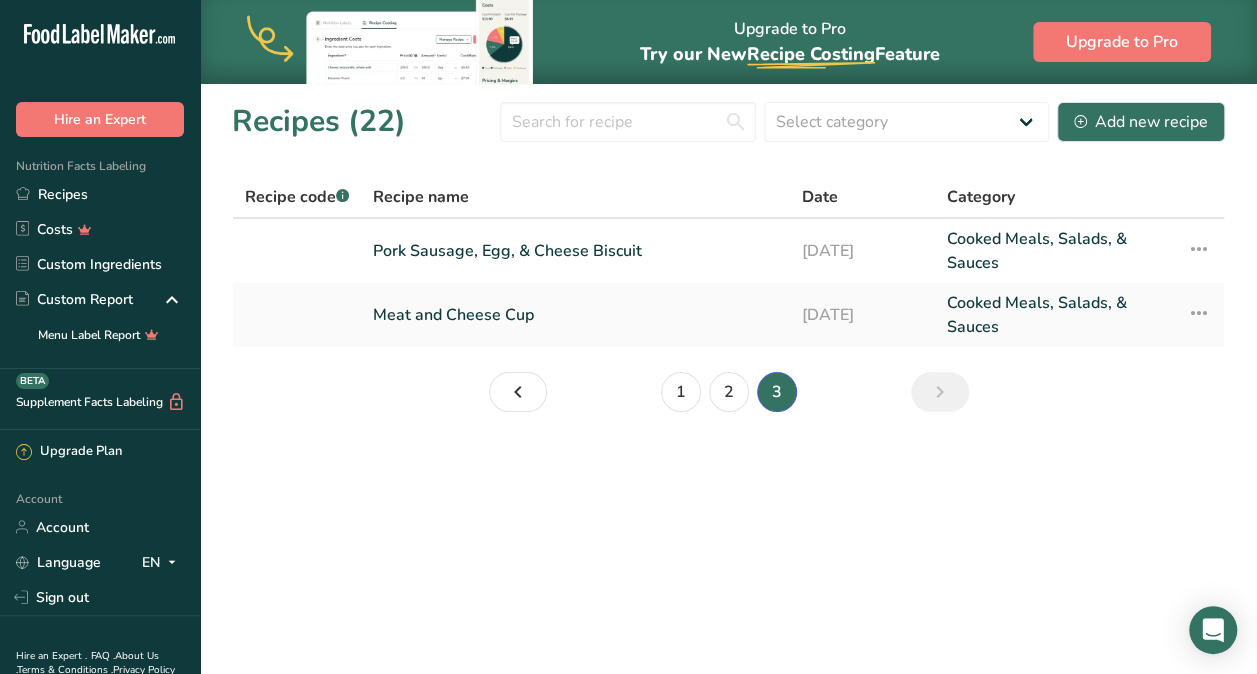 scroll, scrollTop: 0, scrollLeft: 0, axis: both 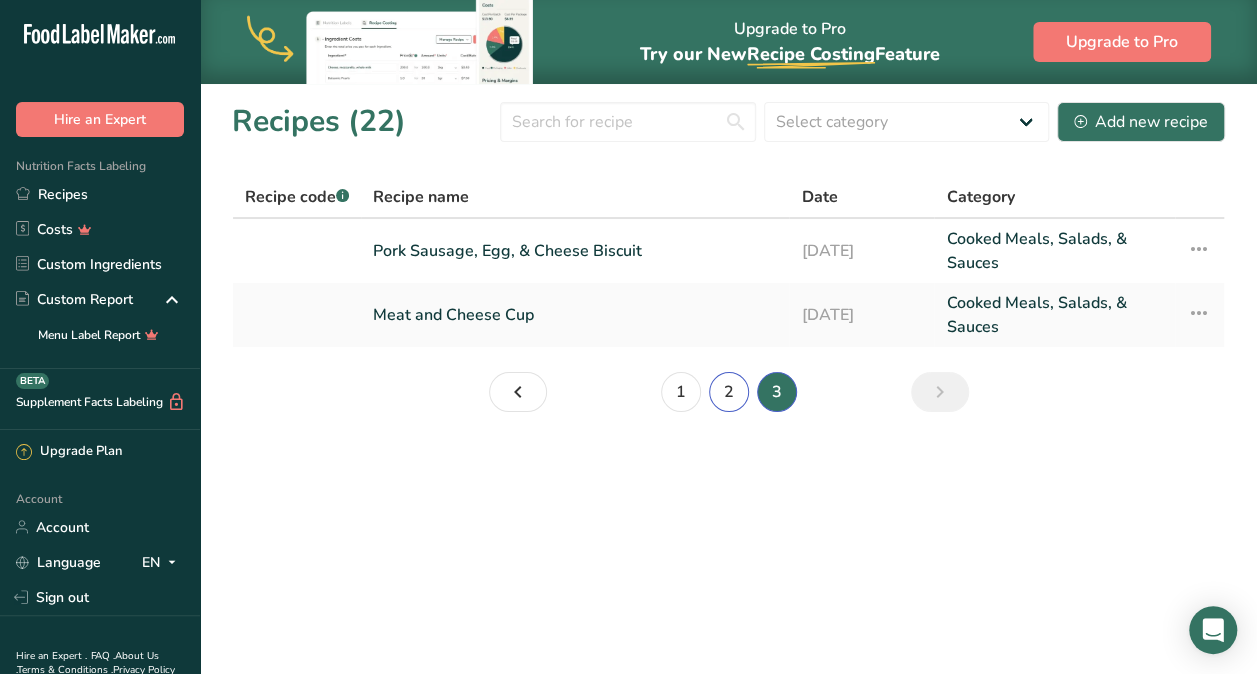 click on "2" at bounding box center (729, 392) 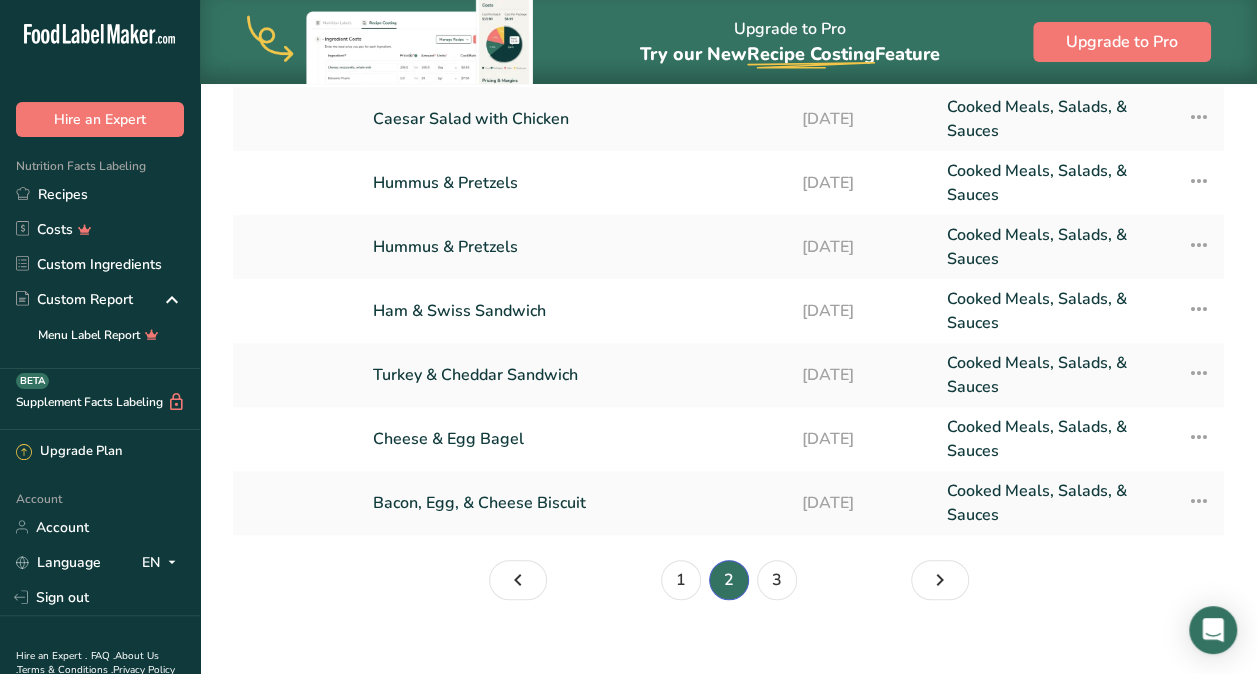 scroll, scrollTop: 345, scrollLeft: 0, axis: vertical 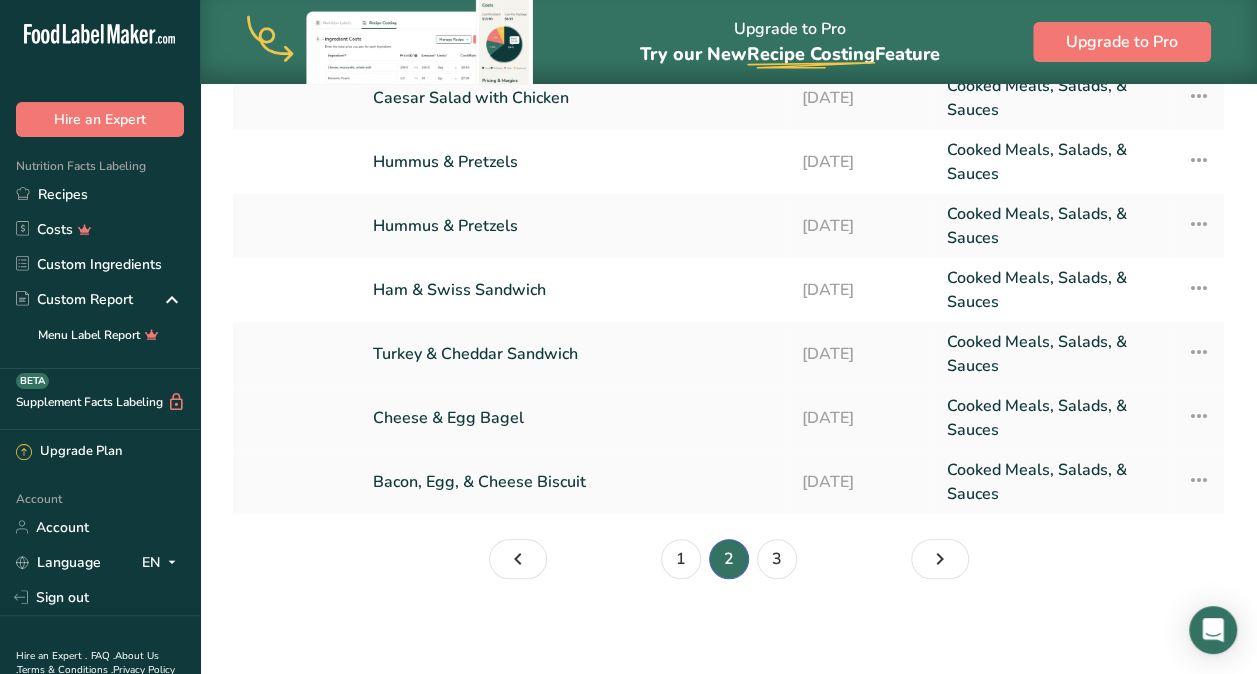 click at bounding box center (1199, 416) 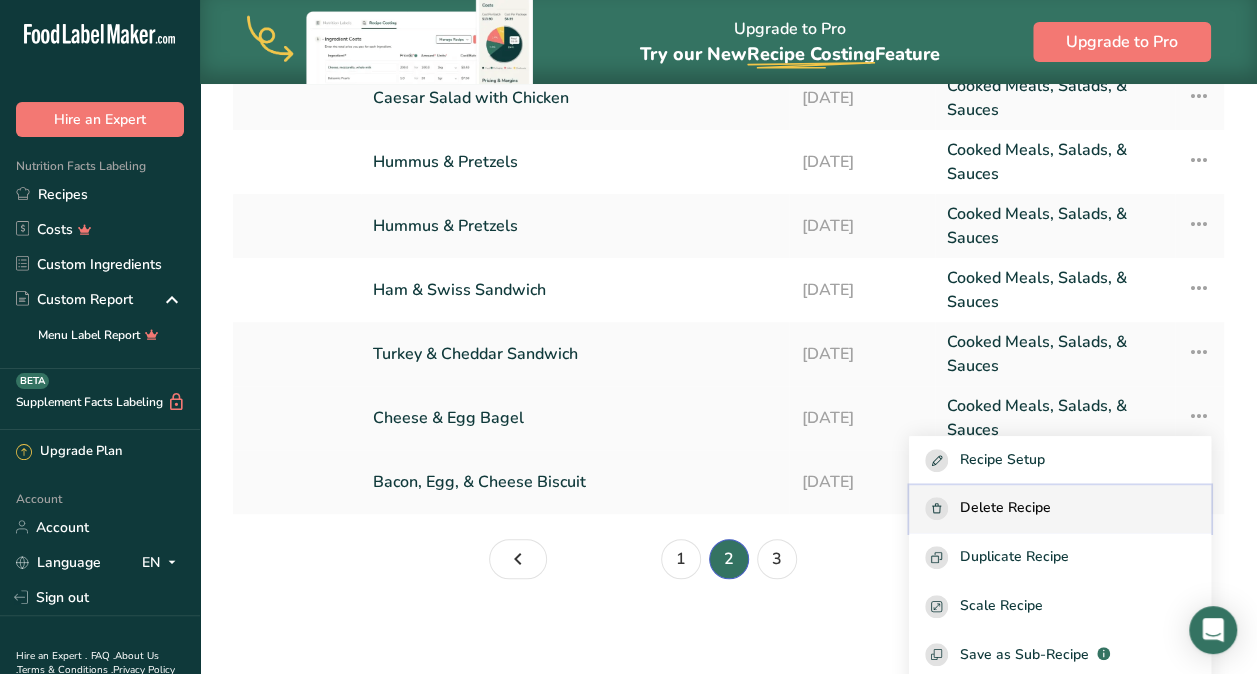 click on "Delete Recipe" at bounding box center [1005, 508] 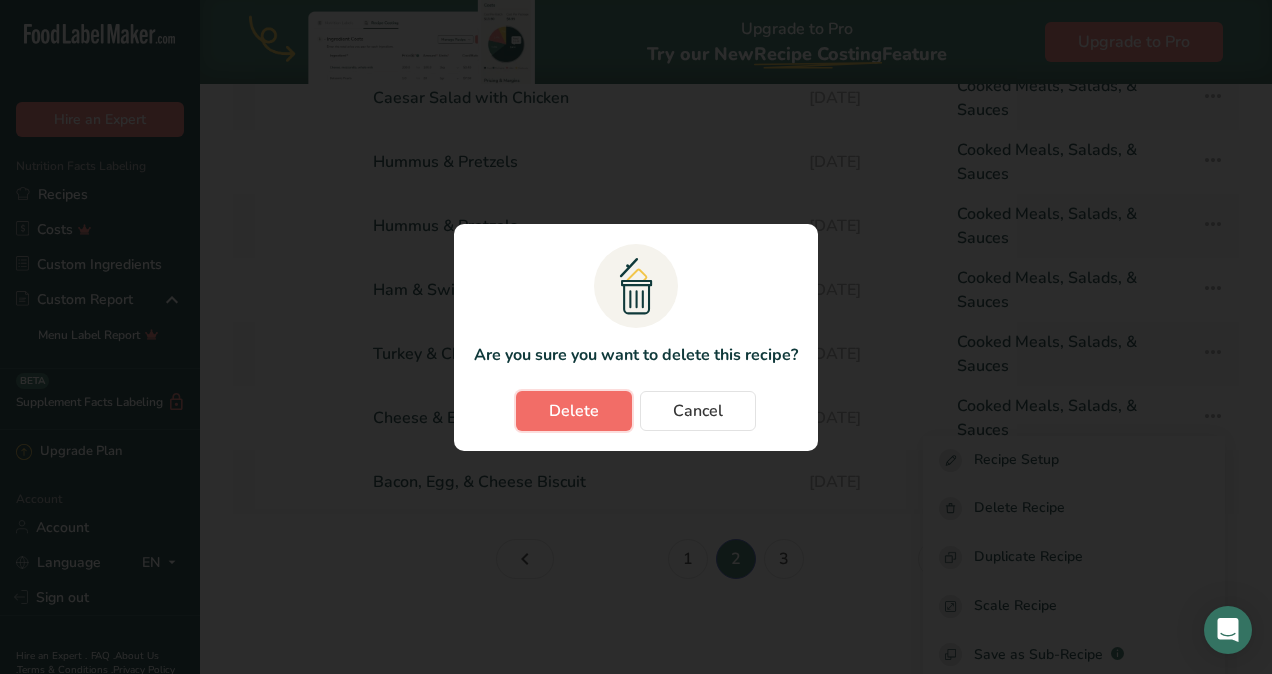 click on "Delete" at bounding box center (574, 411) 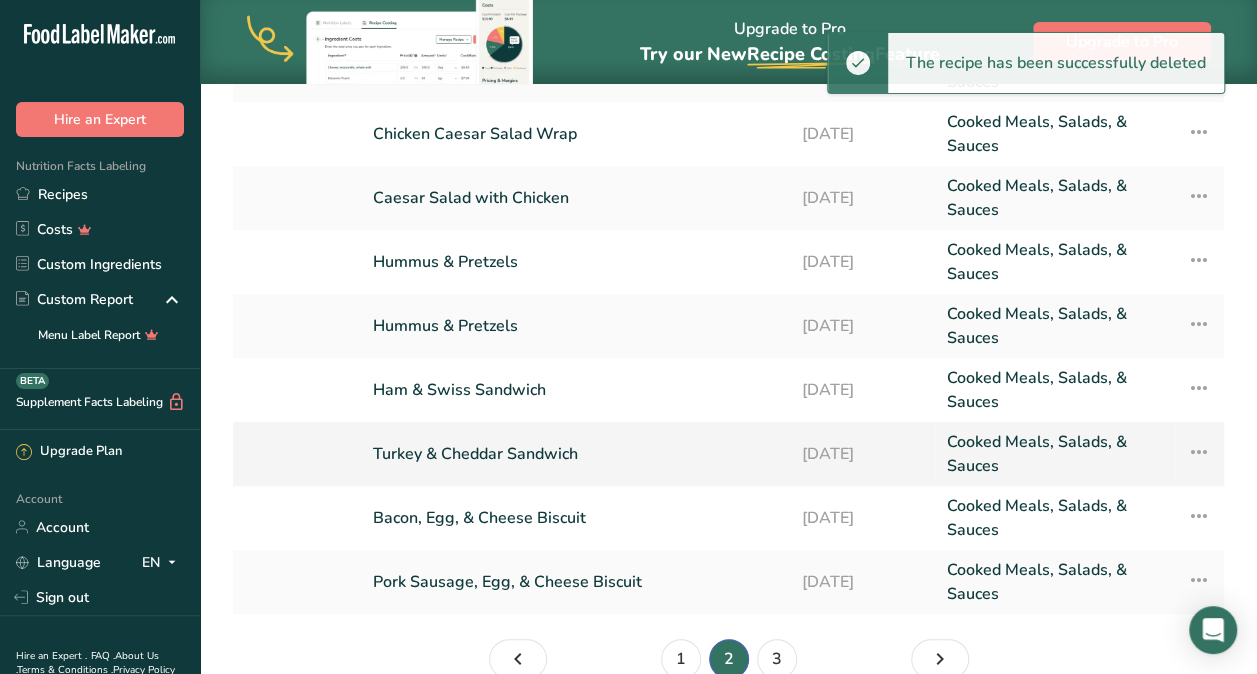 scroll, scrollTop: 213, scrollLeft: 0, axis: vertical 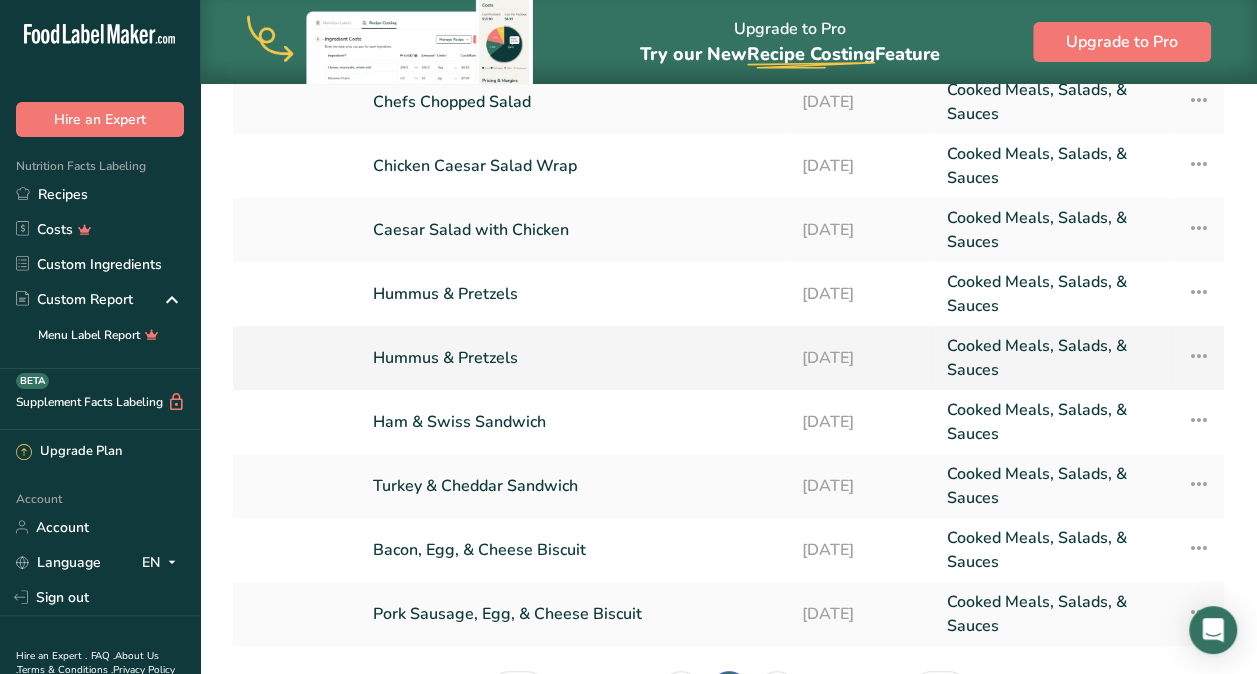 click on "Hummus & Pretzels" at bounding box center [575, 358] 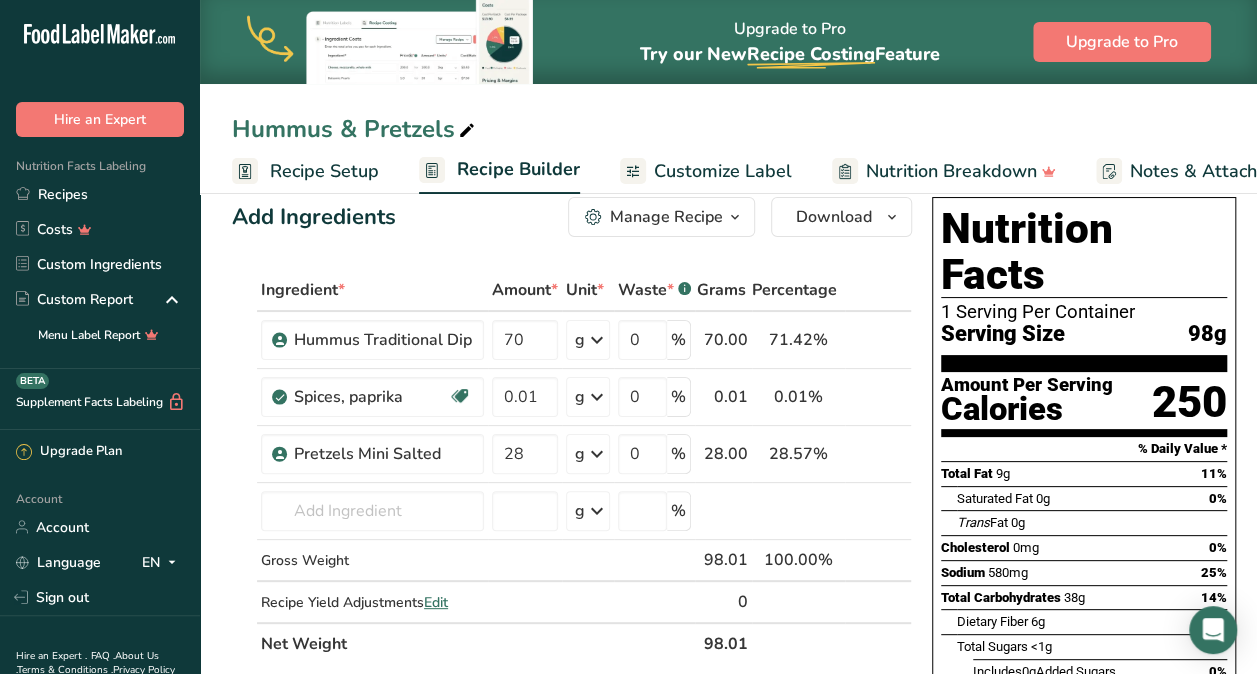 scroll, scrollTop: 4, scrollLeft: 0, axis: vertical 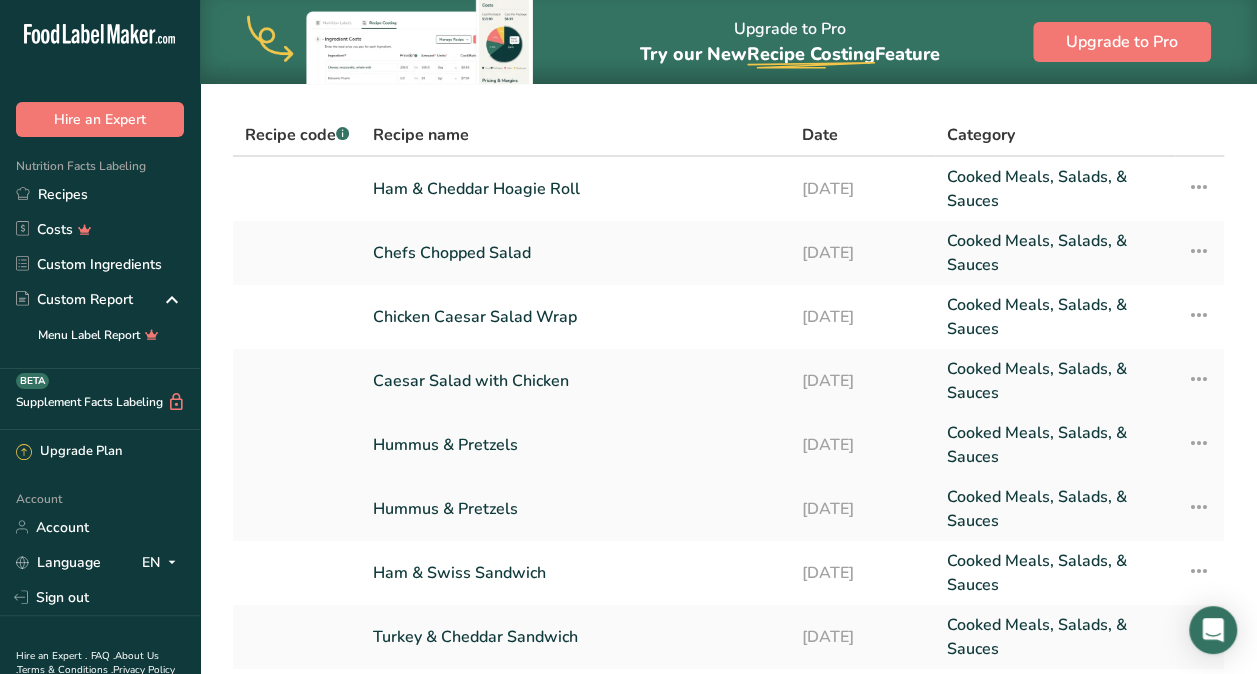click at bounding box center (1199, 443) 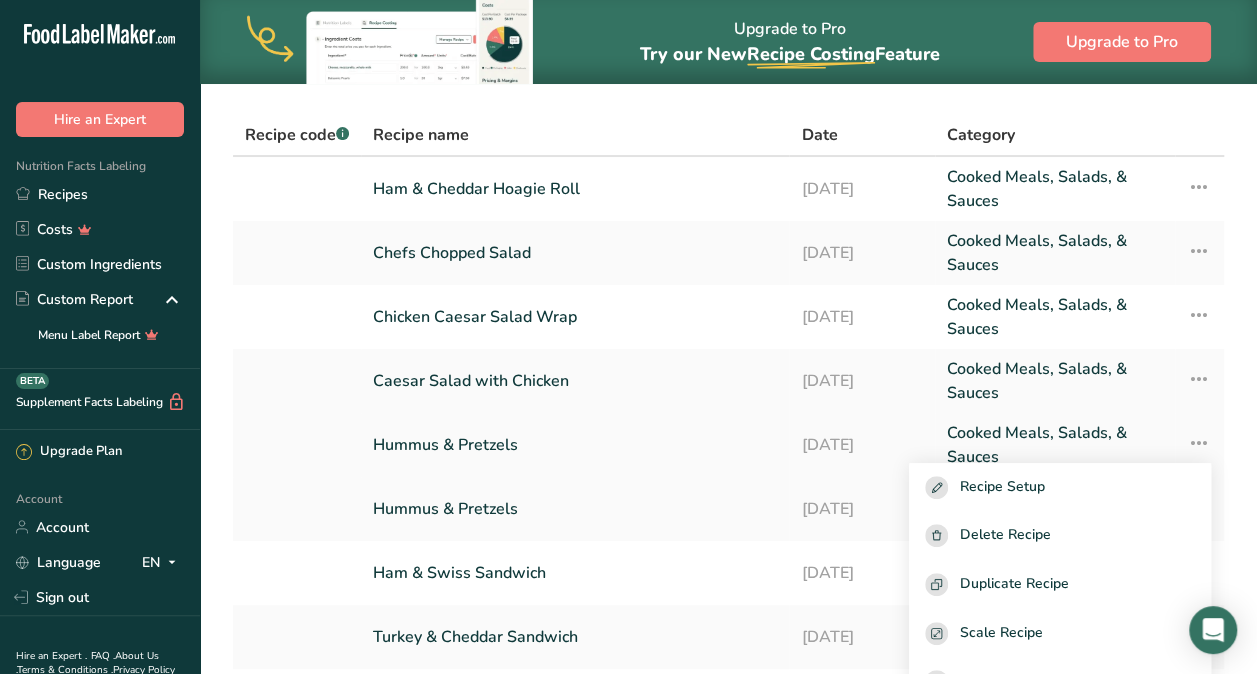 click on "Hummus & Pretzels" at bounding box center (575, 445) 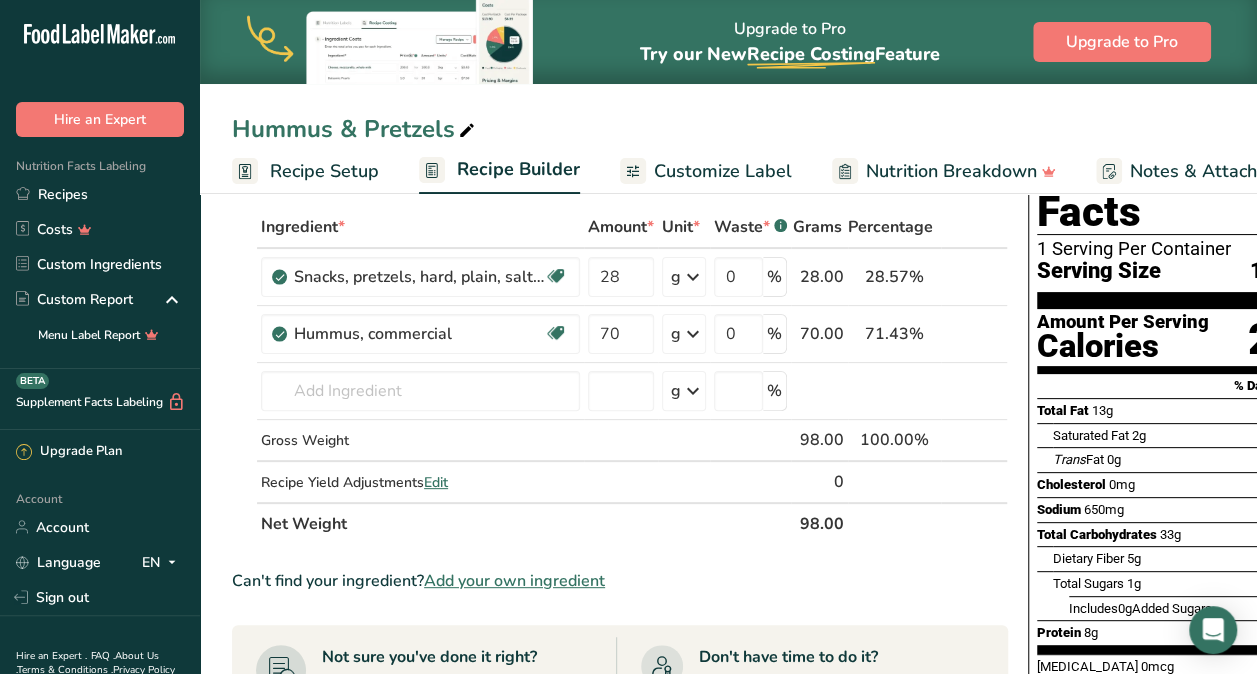 scroll, scrollTop: 88, scrollLeft: 0, axis: vertical 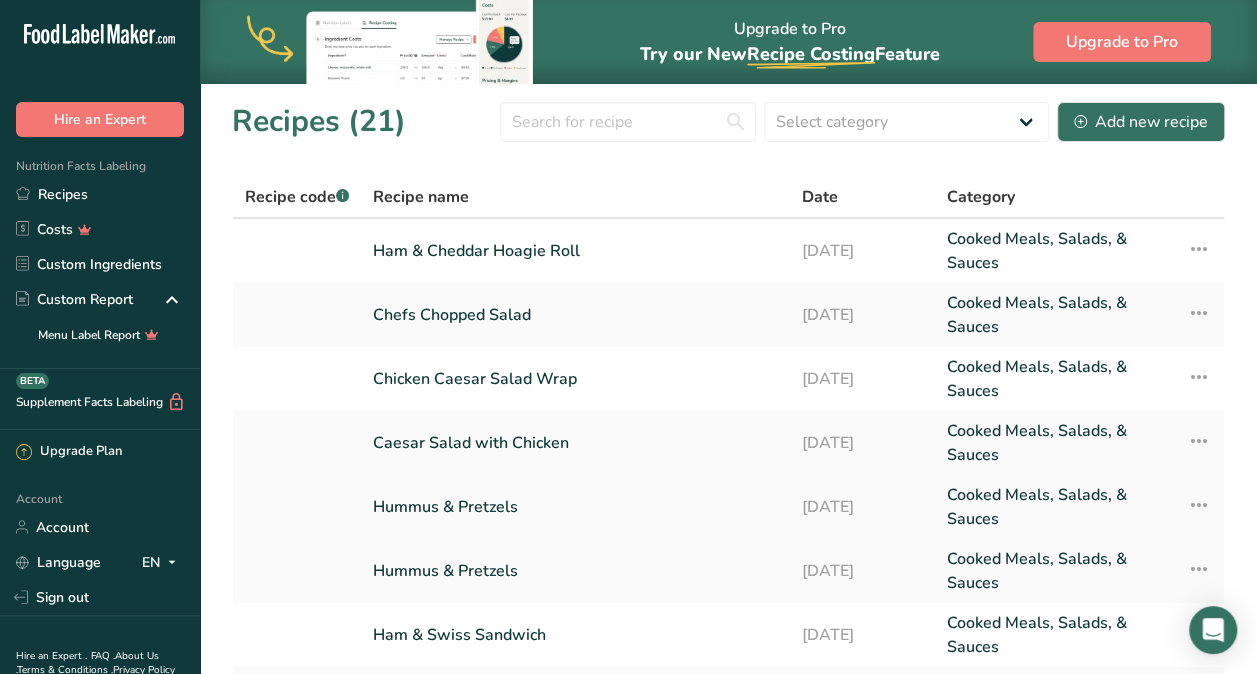 click at bounding box center [1199, 505] 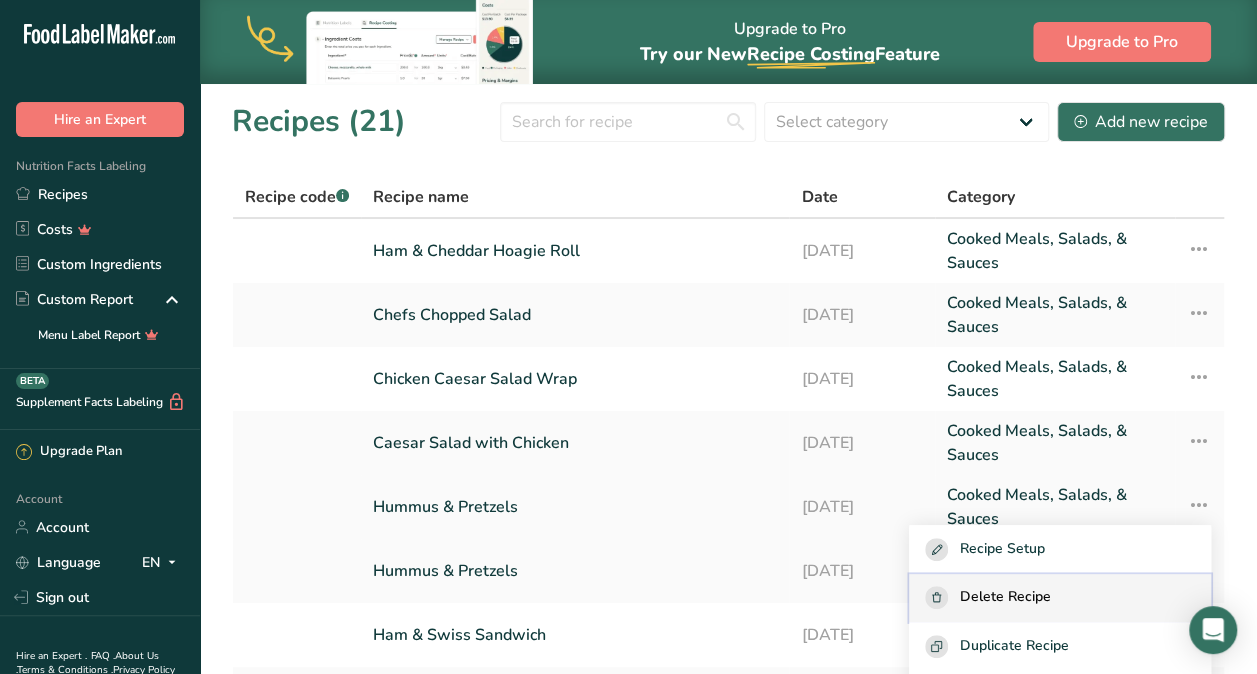 click on "Delete Recipe" at bounding box center [1005, 597] 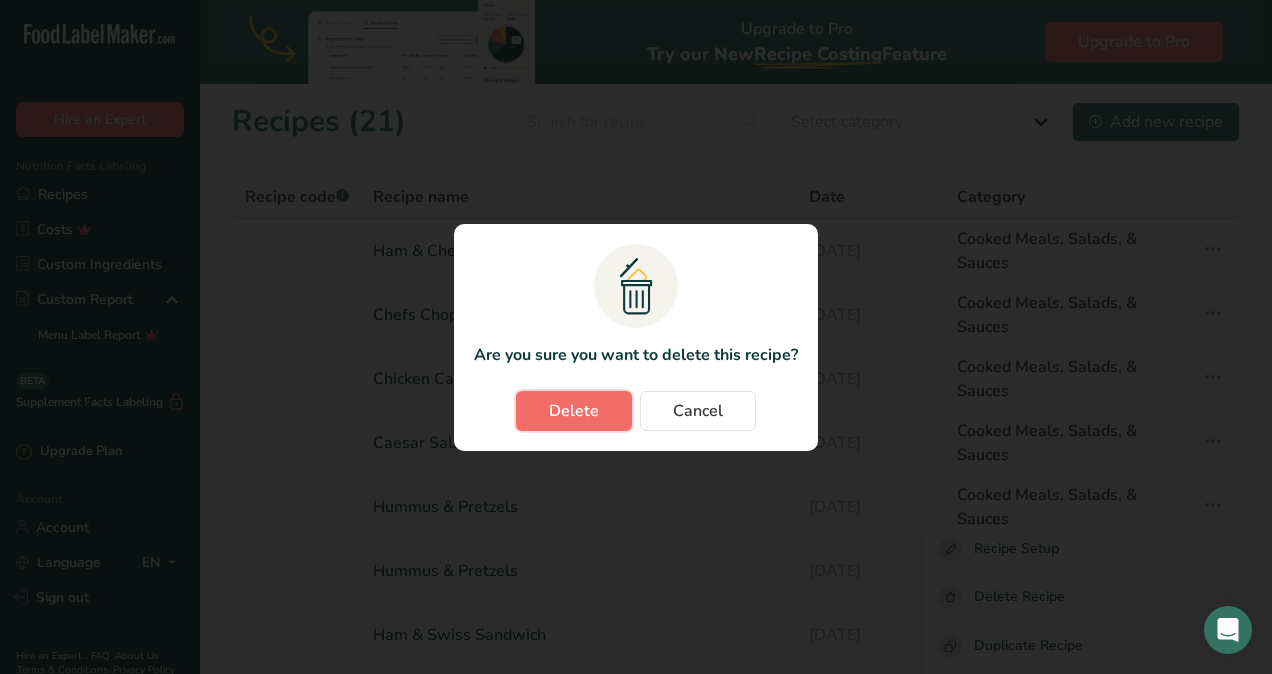 click on "Delete" at bounding box center [574, 411] 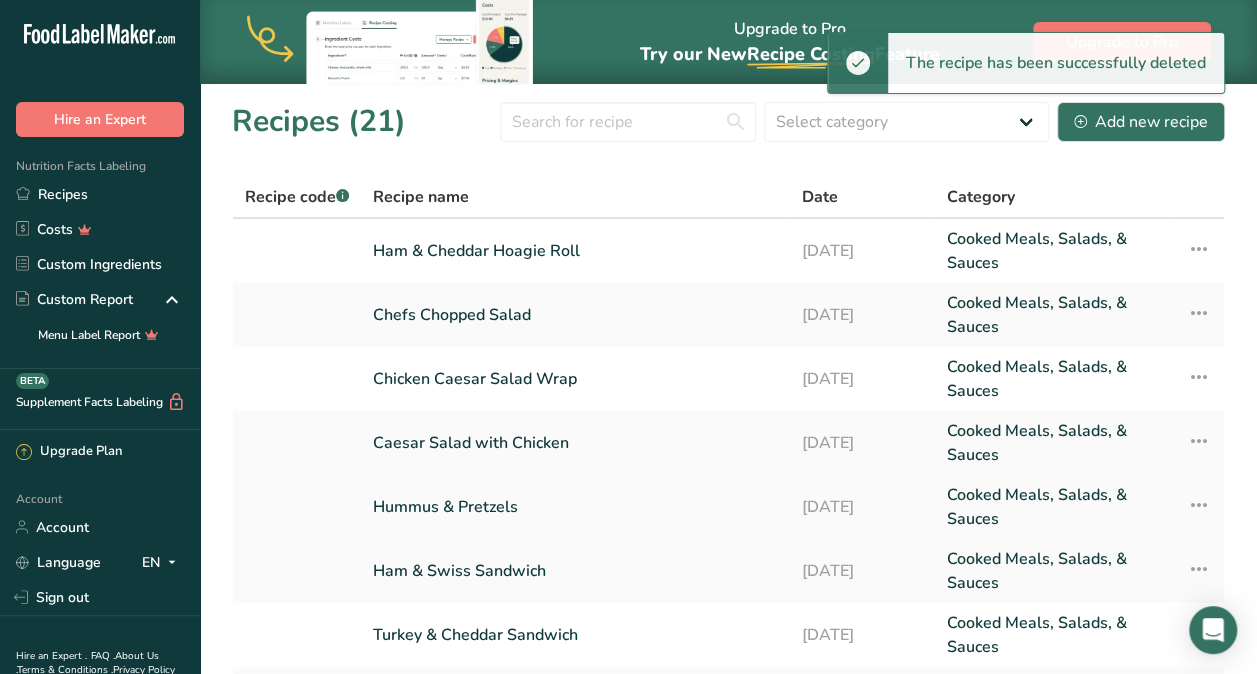 click at bounding box center [1199, 505] 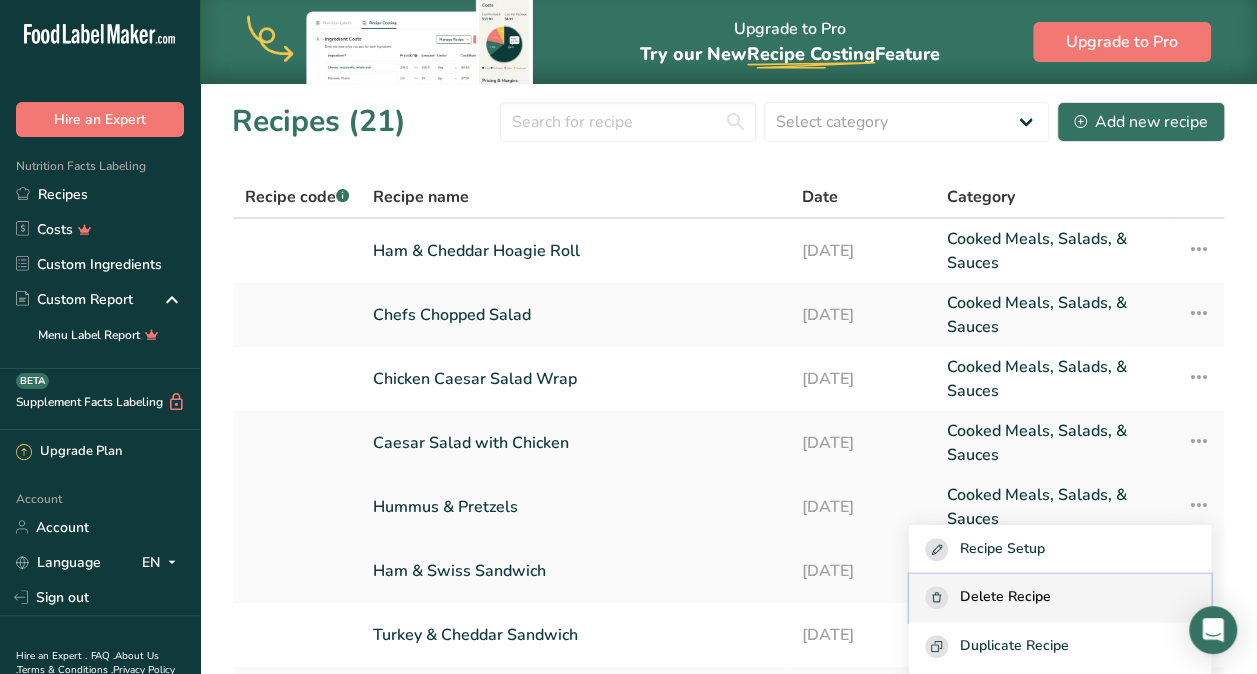 click on "Delete Recipe" at bounding box center (1005, 597) 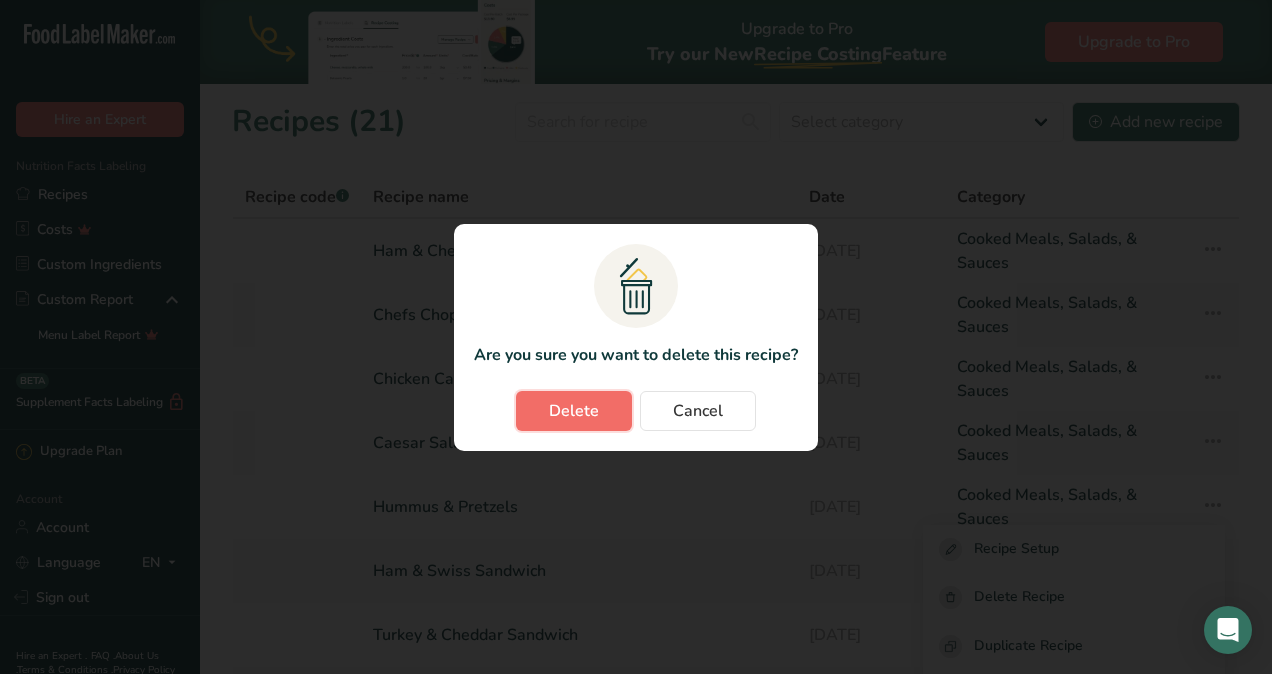 click on "Delete" at bounding box center [574, 411] 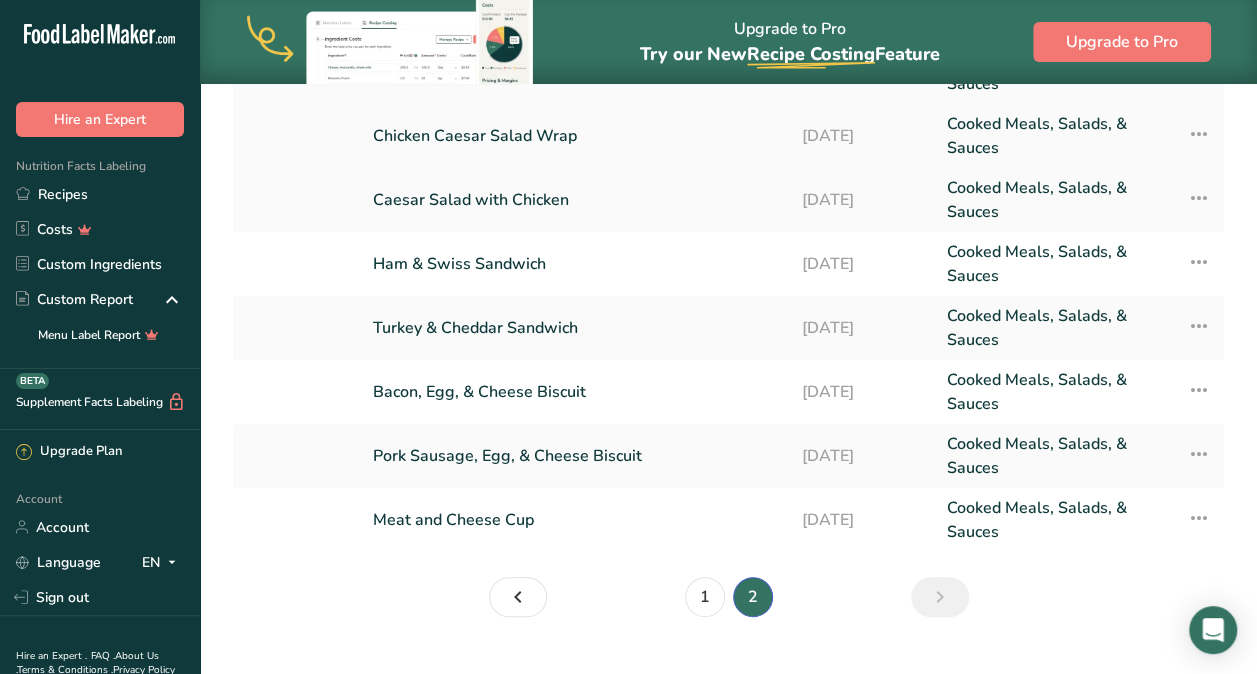 scroll, scrollTop: 281, scrollLeft: 0, axis: vertical 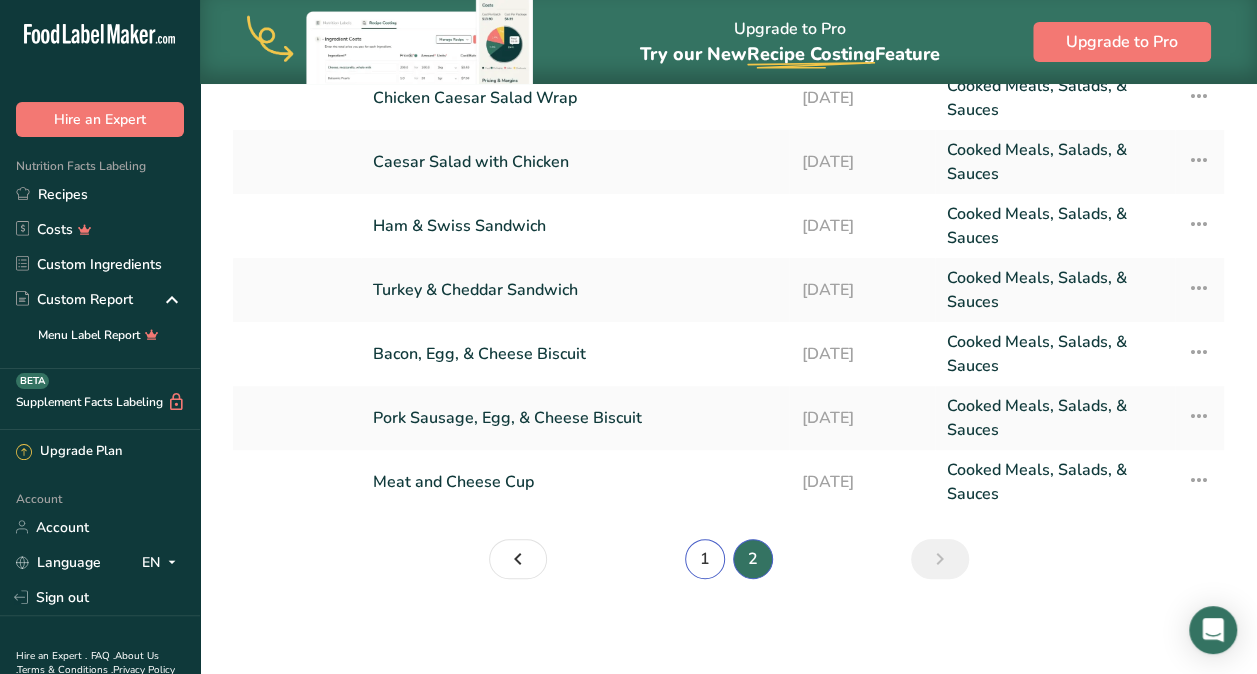 click on "1" at bounding box center (705, 559) 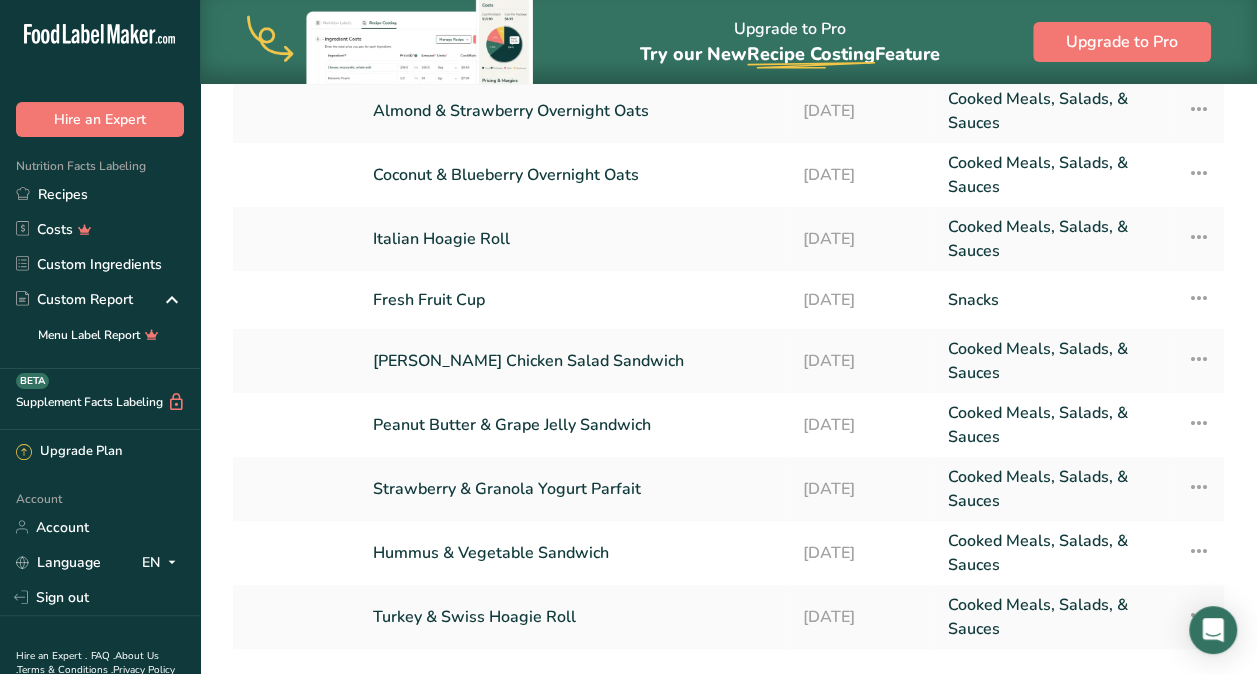 scroll, scrollTop: 0, scrollLeft: 0, axis: both 